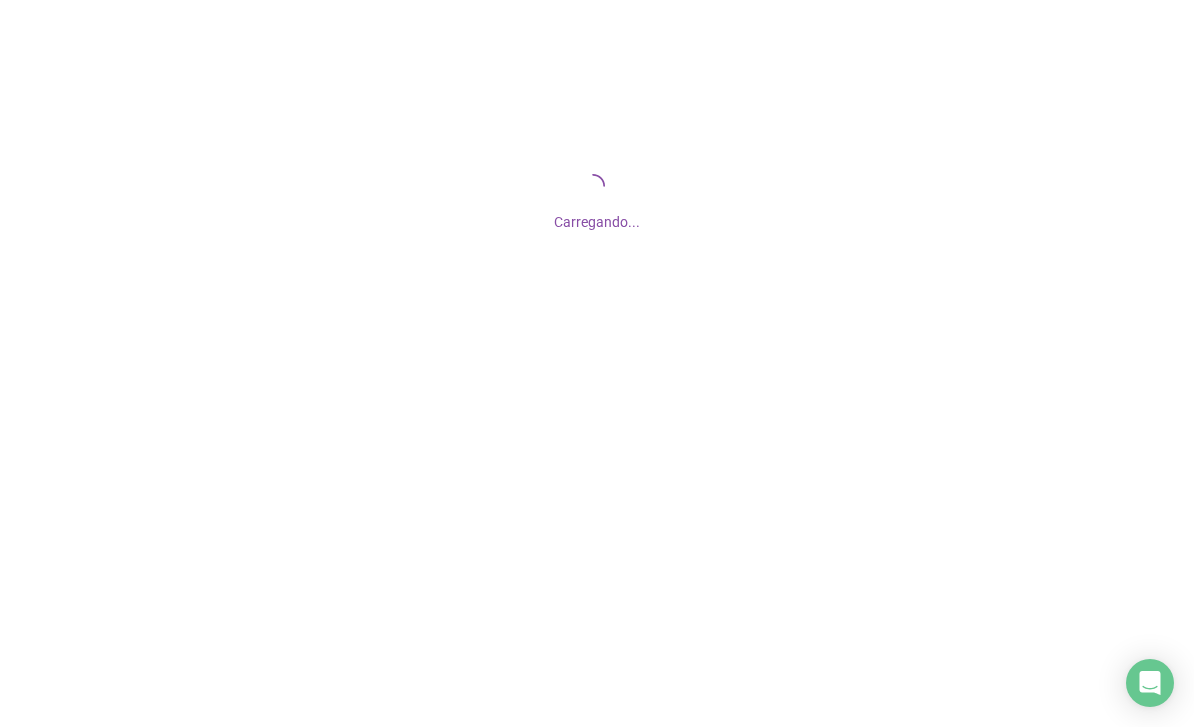 scroll, scrollTop: 0, scrollLeft: 0, axis: both 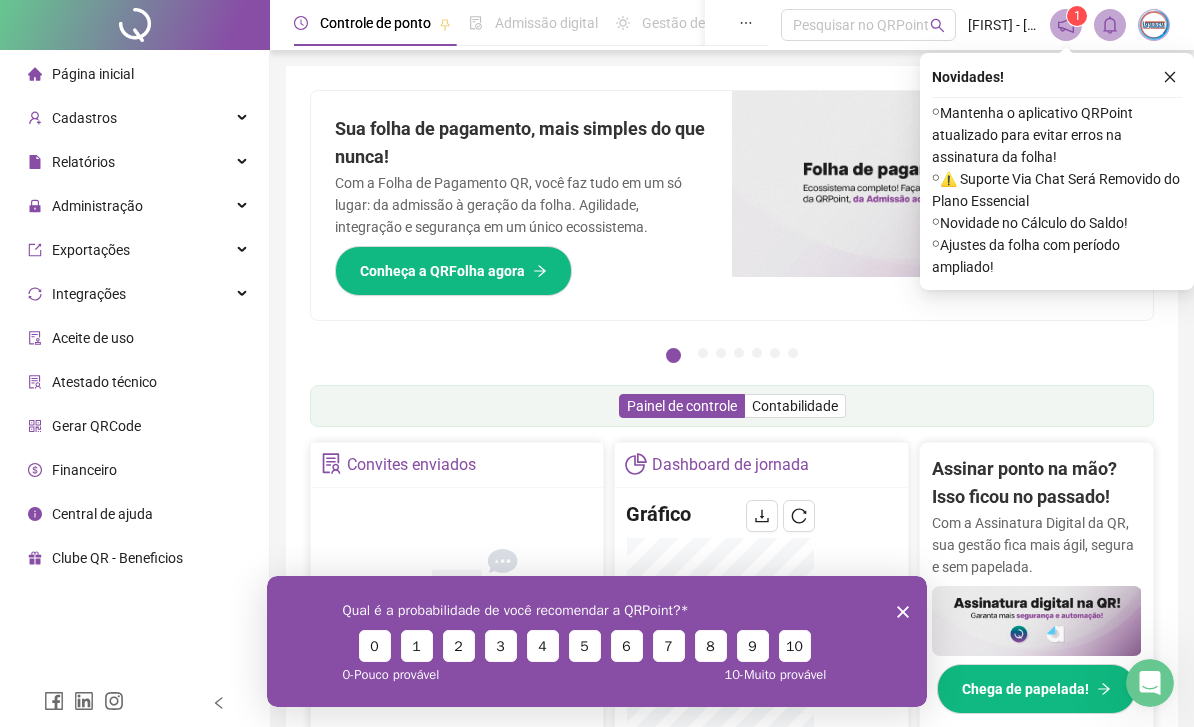 click at bounding box center (244, 206) 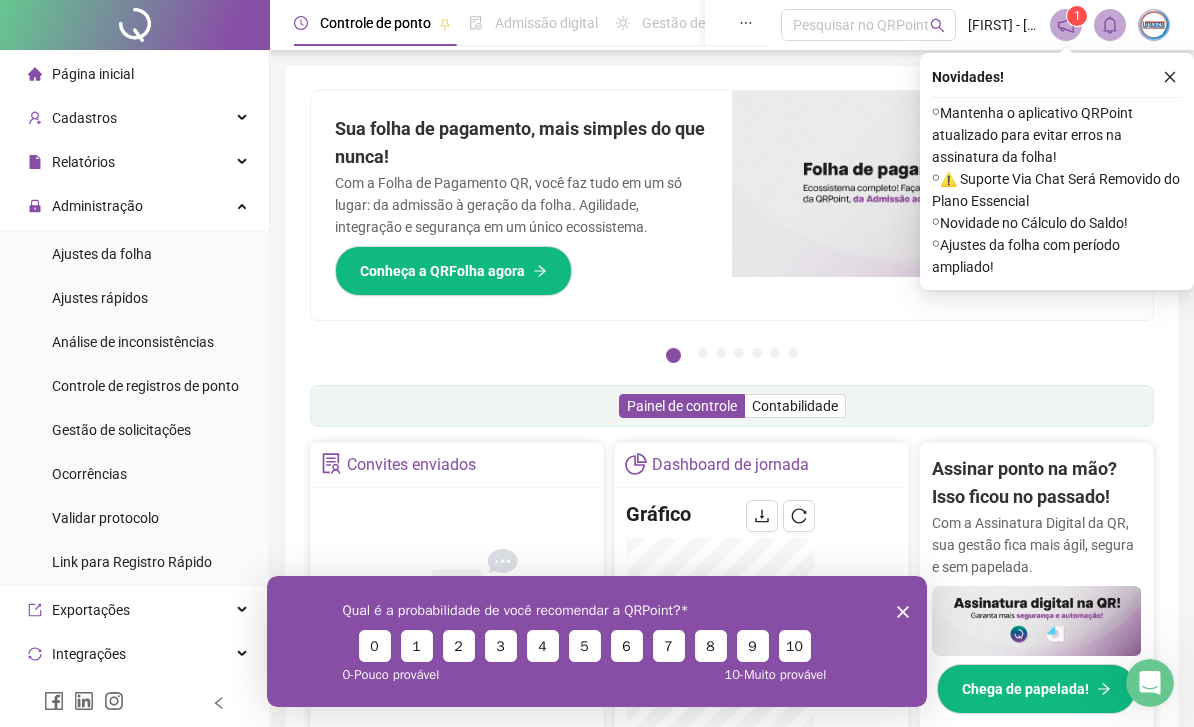 click on "Gestão de solicitações" at bounding box center [121, 430] 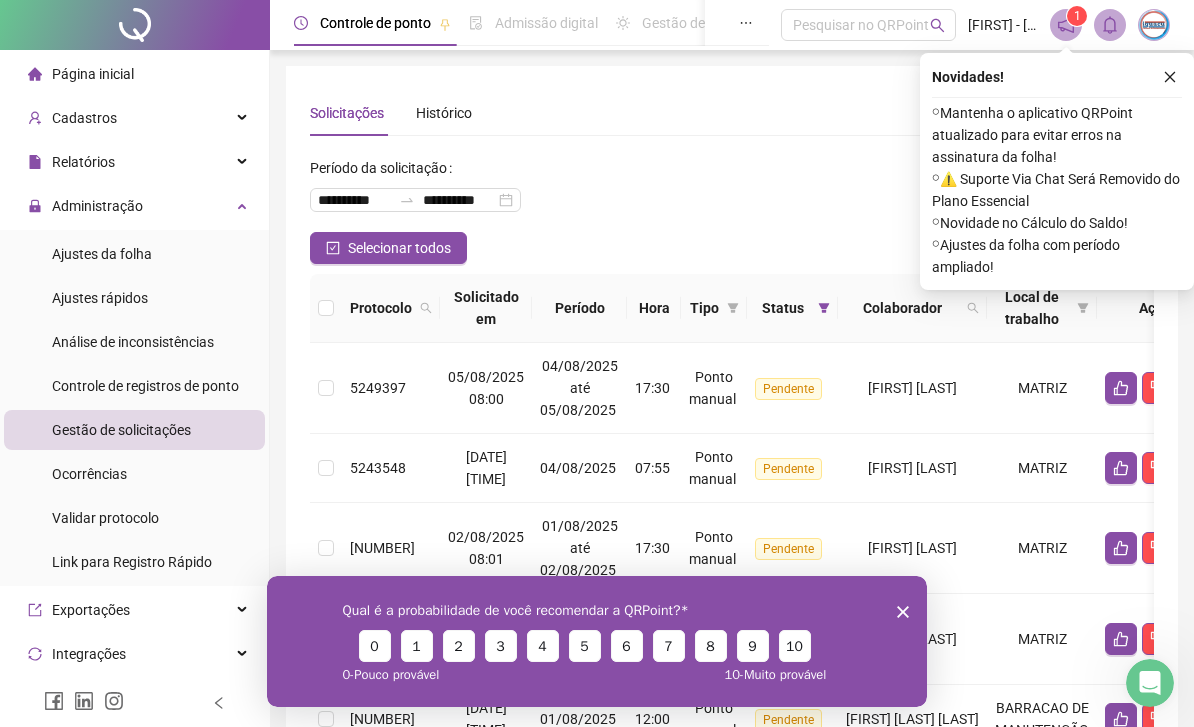 click at bounding box center [1170, 77] 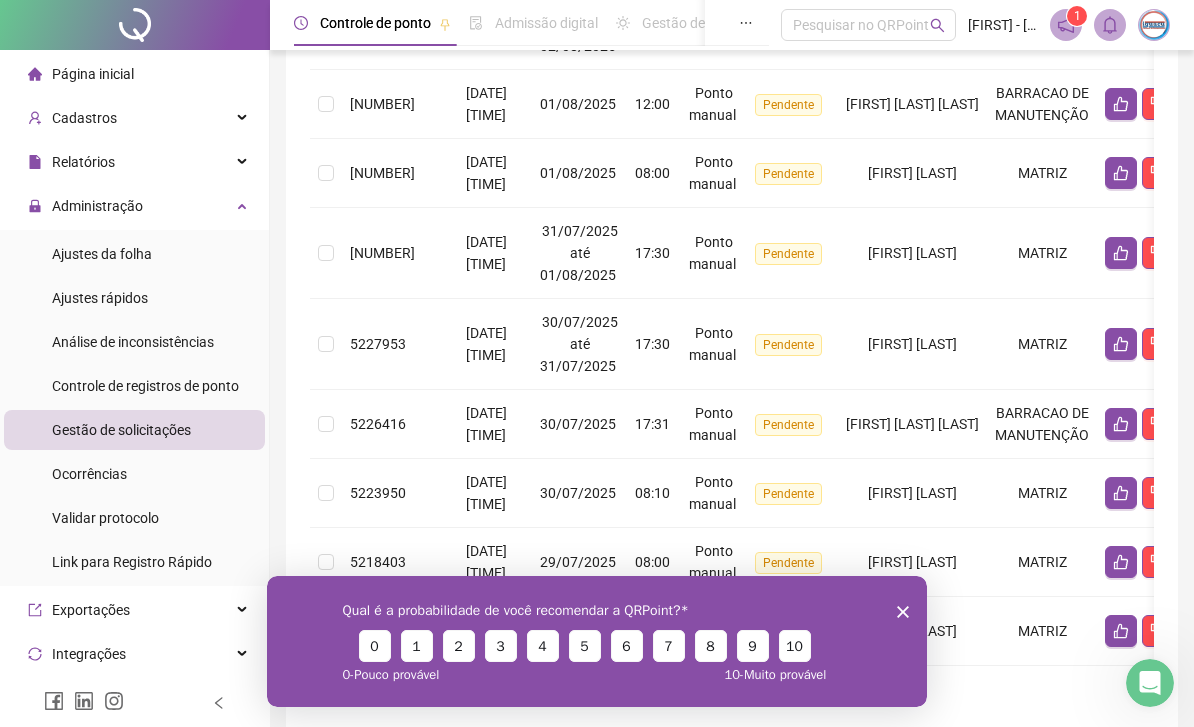scroll, scrollTop: 617, scrollLeft: 0, axis: vertical 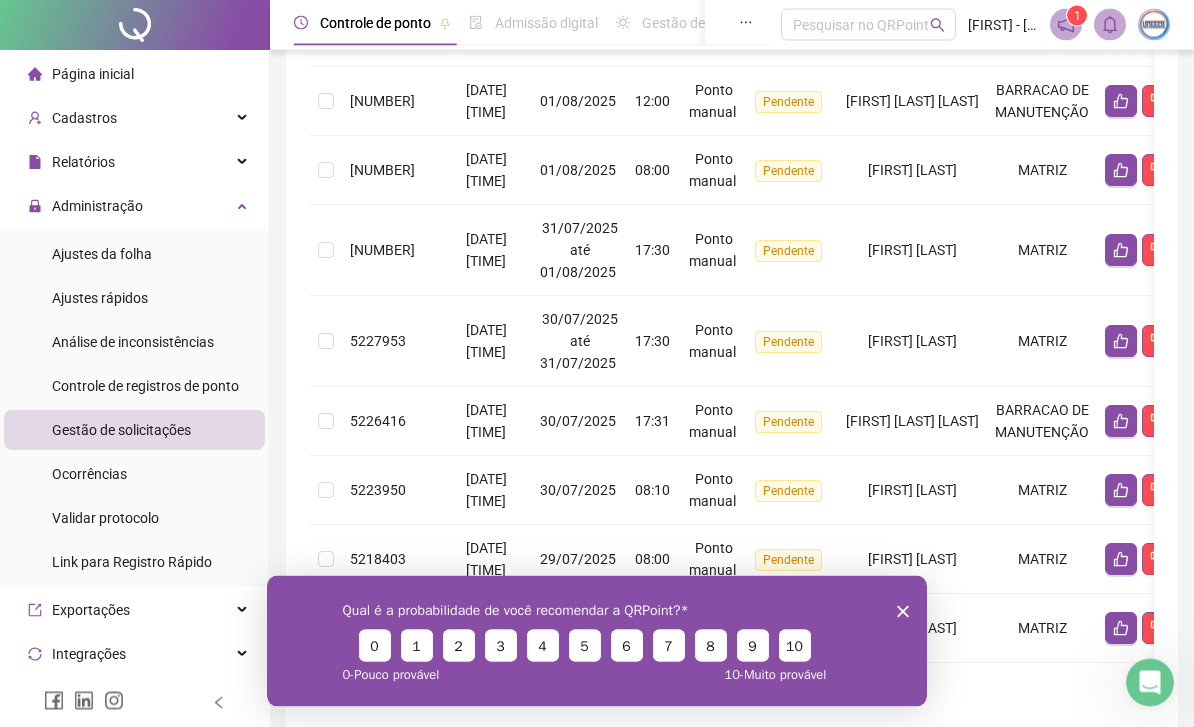 click on "Qual é a probabilidade de você recomendar a QRPoint? 0 1 2 3 4 5 6 7 8 9 10 0  -  Pouco provável 10  -  Muito provável" at bounding box center (597, 640) 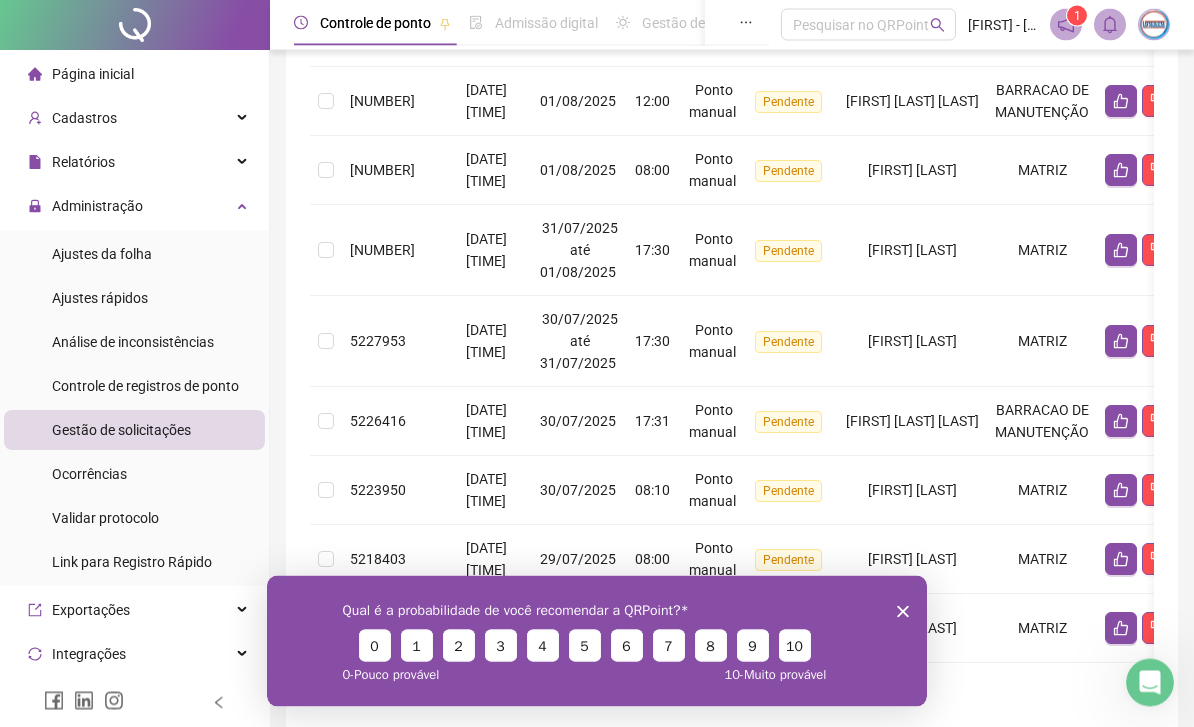 click on "10" at bounding box center (795, 645) 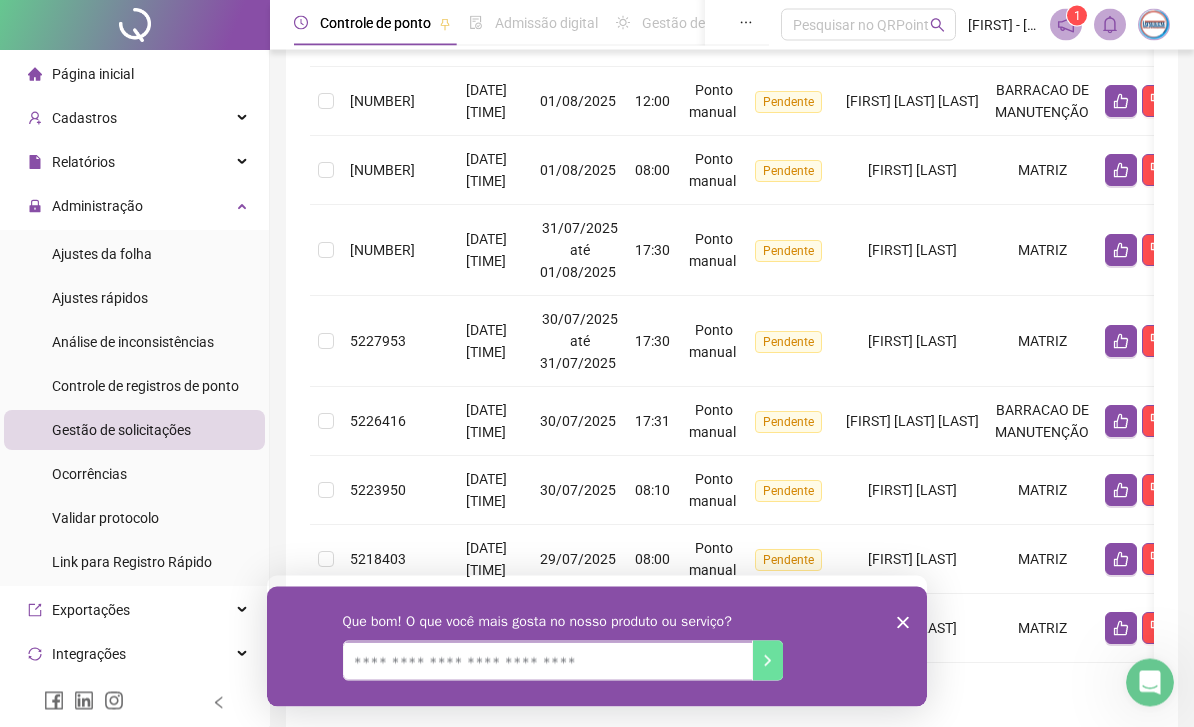 scroll, scrollTop: 618, scrollLeft: 0, axis: vertical 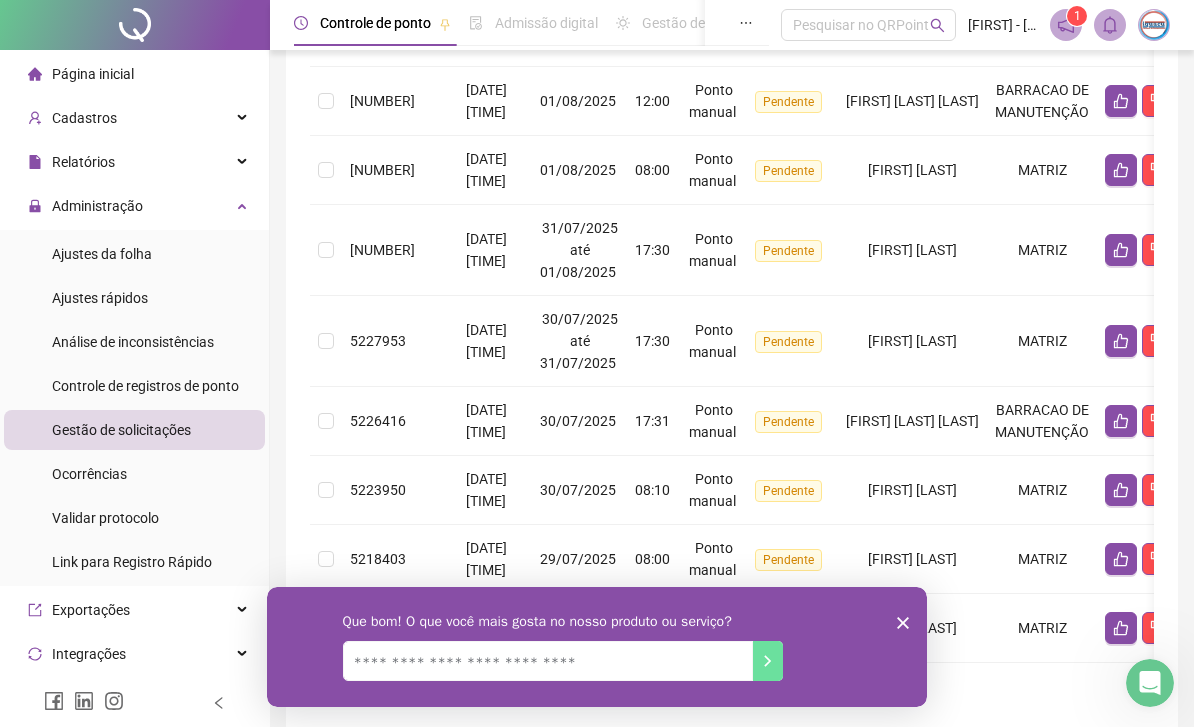 click 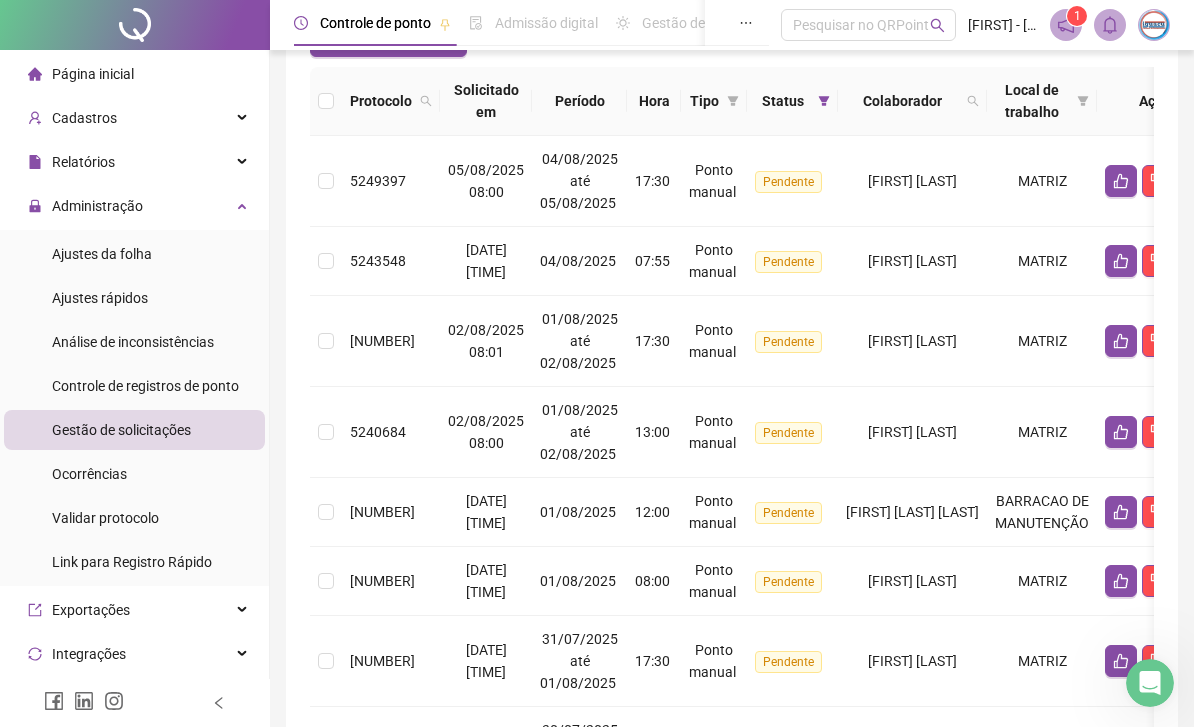 scroll, scrollTop: 0, scrollLeft: 0, axis: both 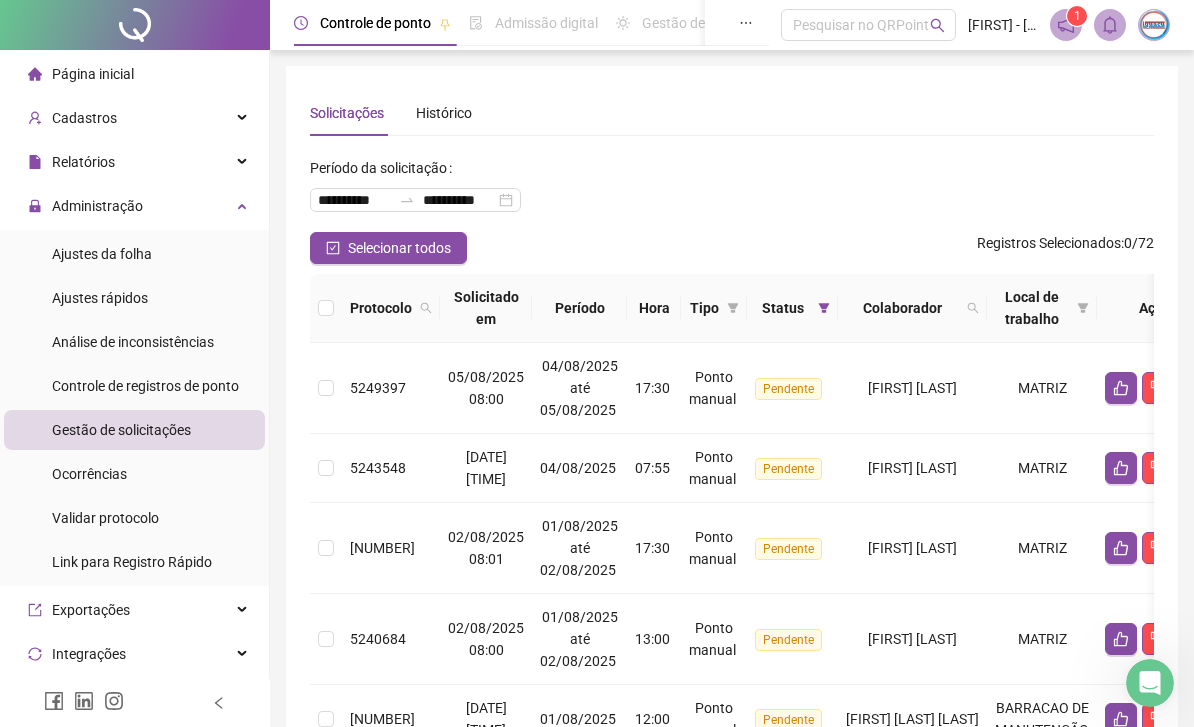 click on "Selecionar todos" at bounding box center [399, 248] 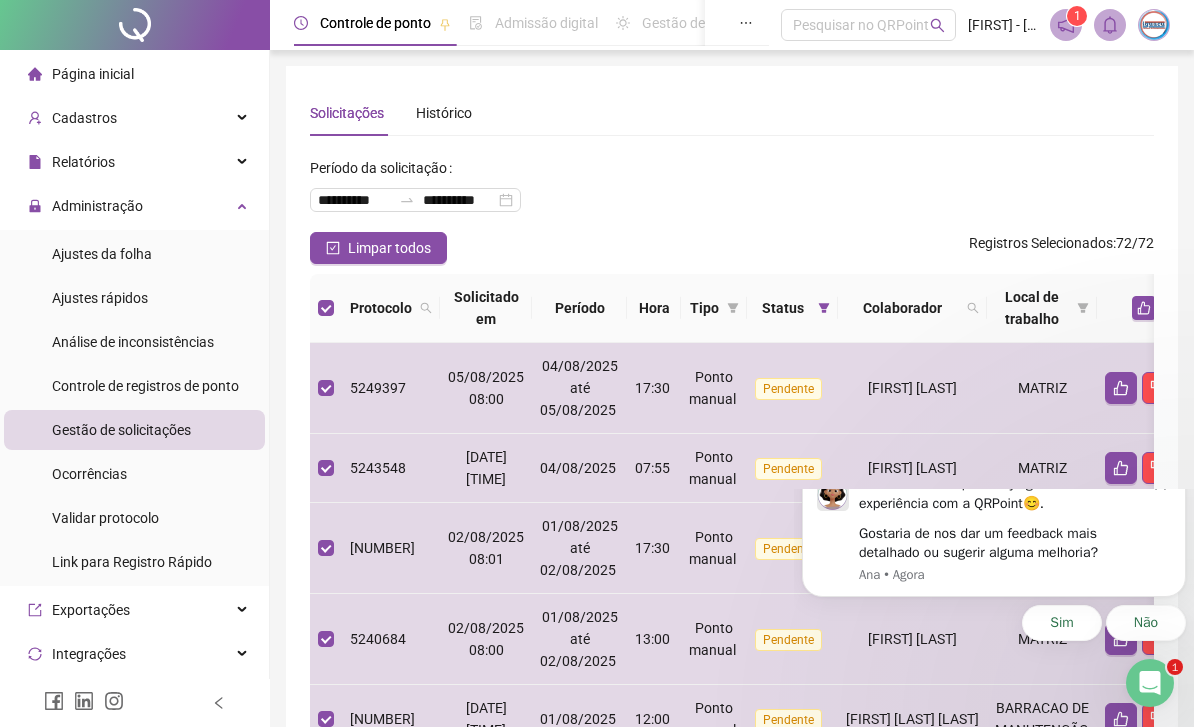 scroll, scrollTop: 0, scrollLeft: 0, axis: both 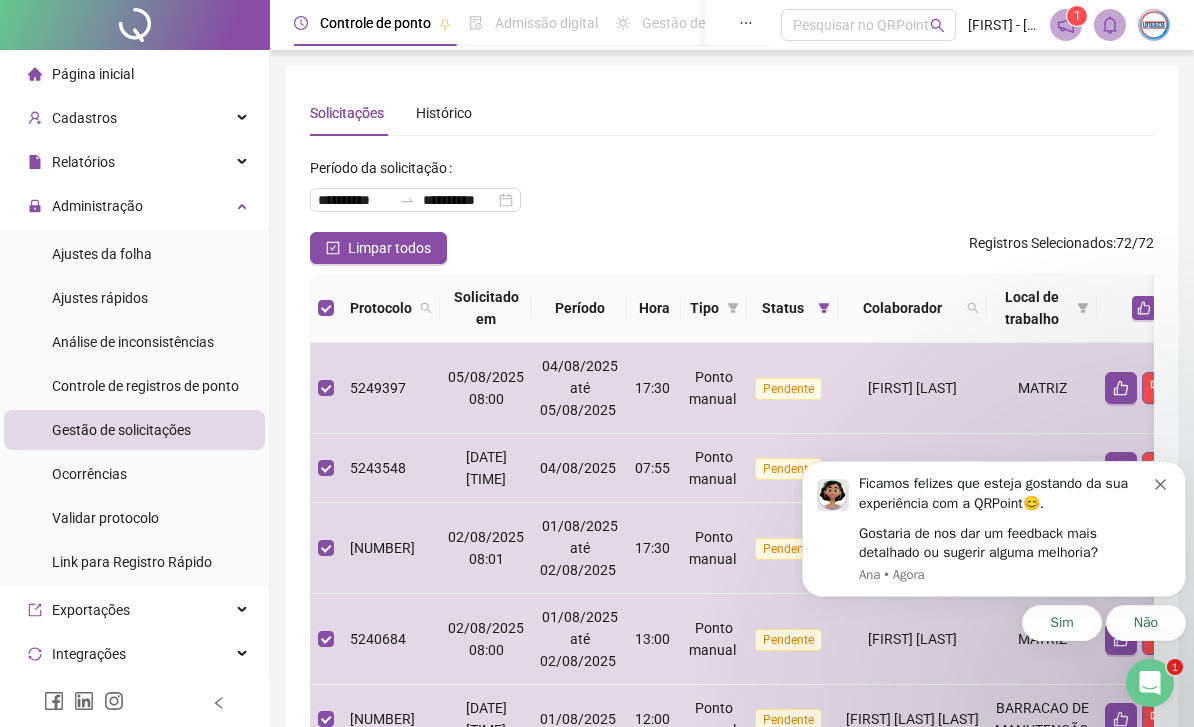 click 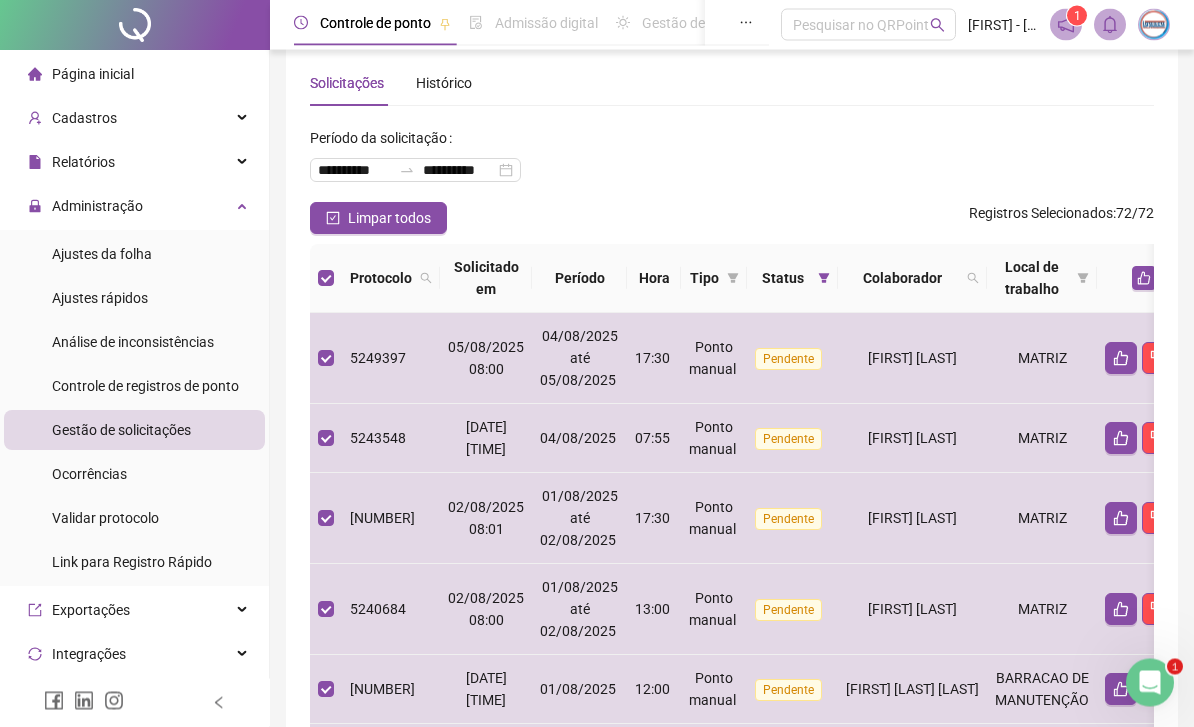 scroll, scrollTop: 0, scrollLeft: 0, axis: both 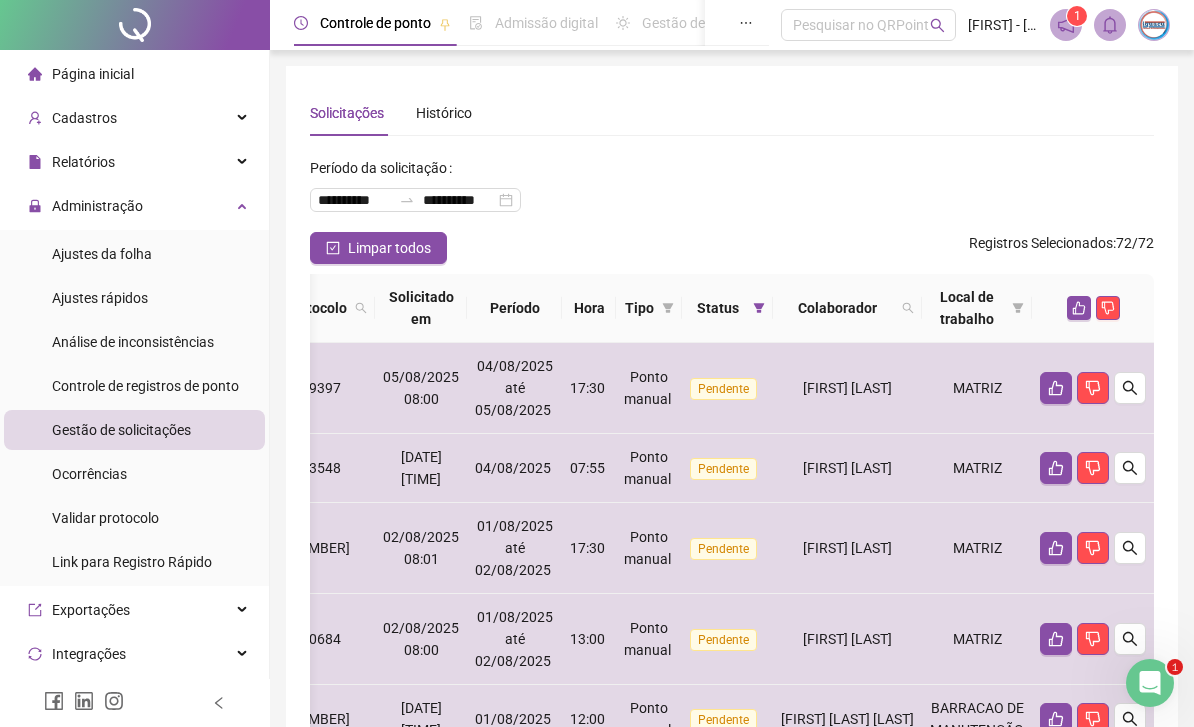 click 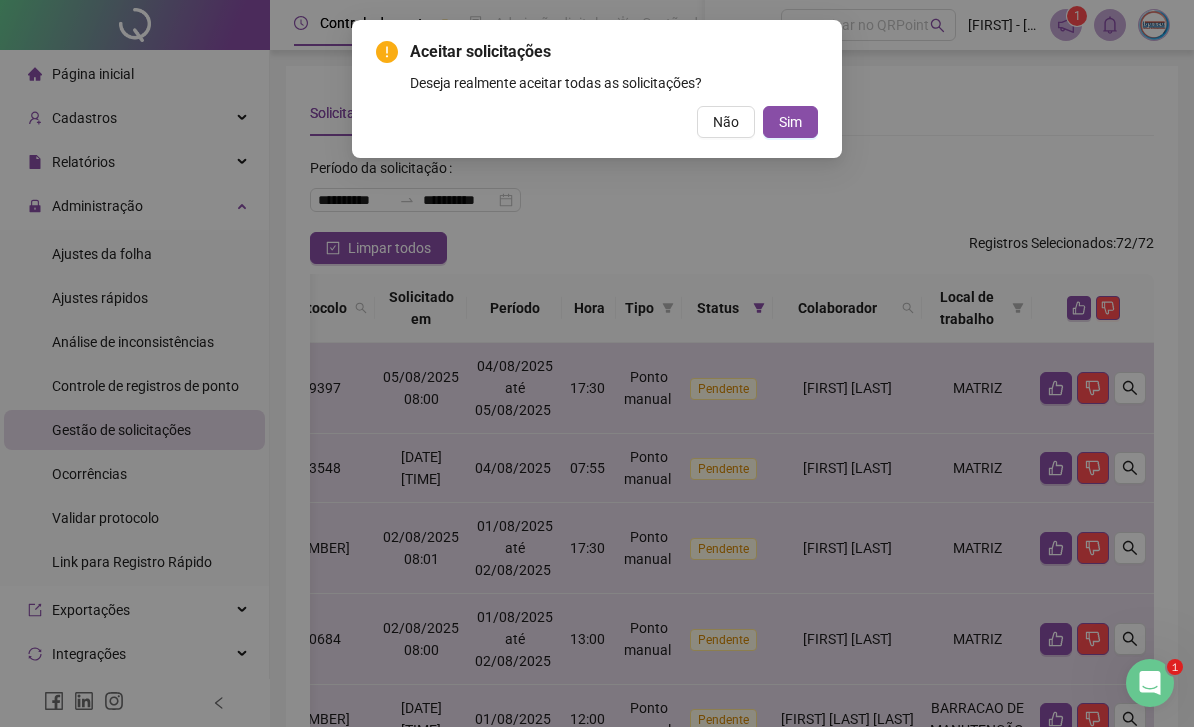 click on "Sim" at bounding box center [790, 122] 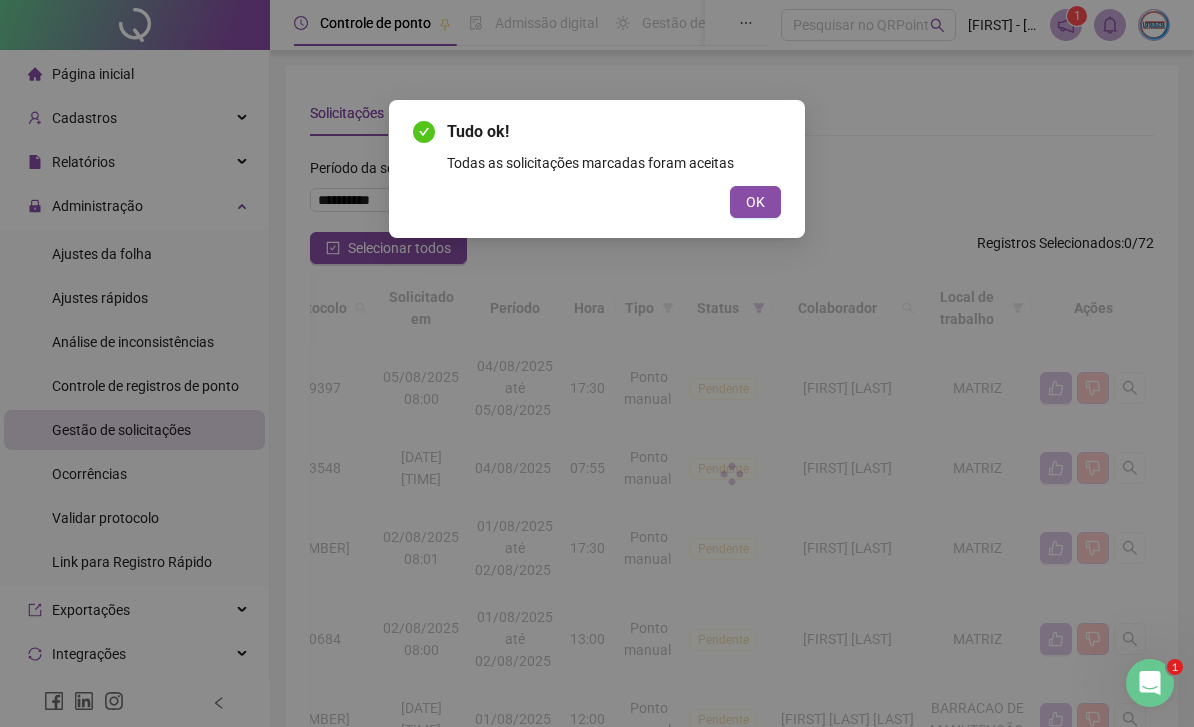 scroll, scrollTop: 0, scrollLeft: 0, axis: both 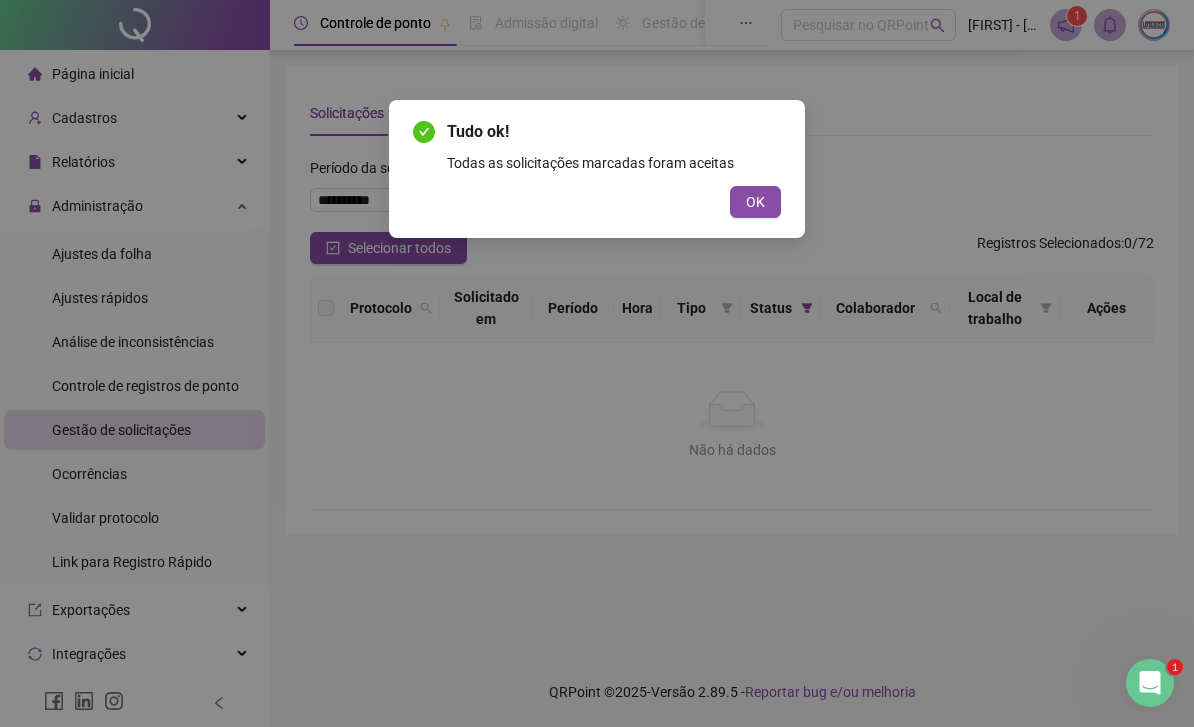 click on "OK" at bounding box center (755, 202) 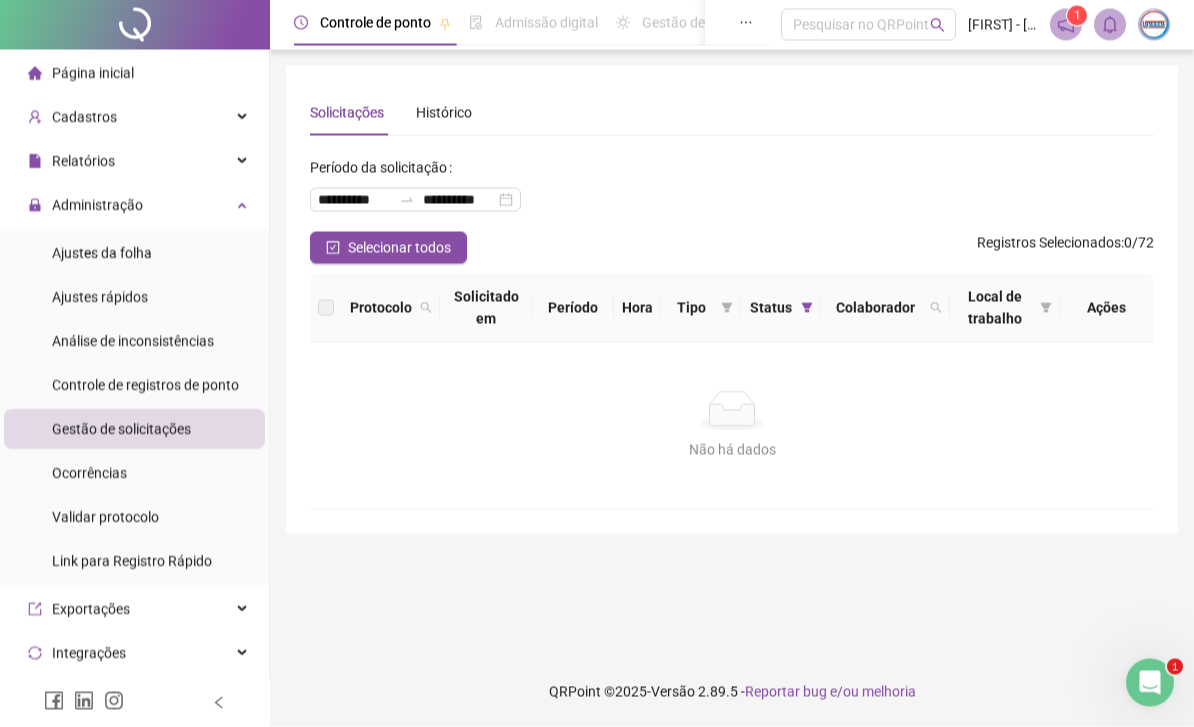 scroll, scrollTop: 3, scrollLeft: 0, axis: vertical 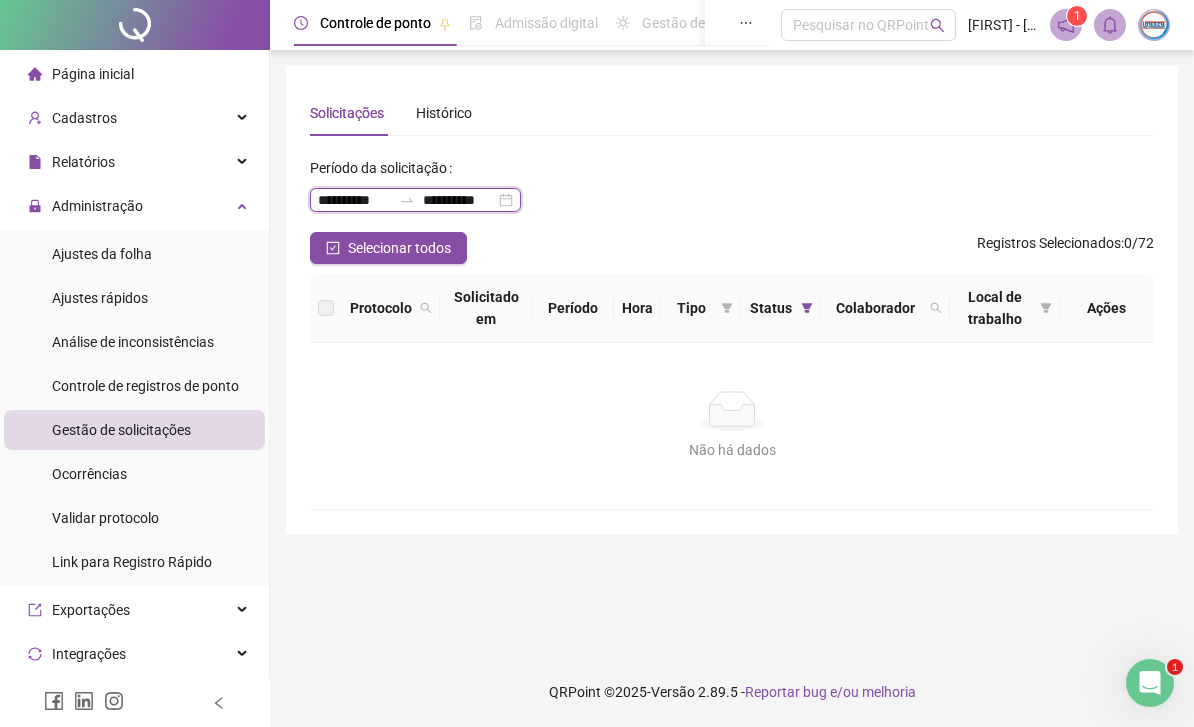 click on "**********" at bounding box center [354, 200] 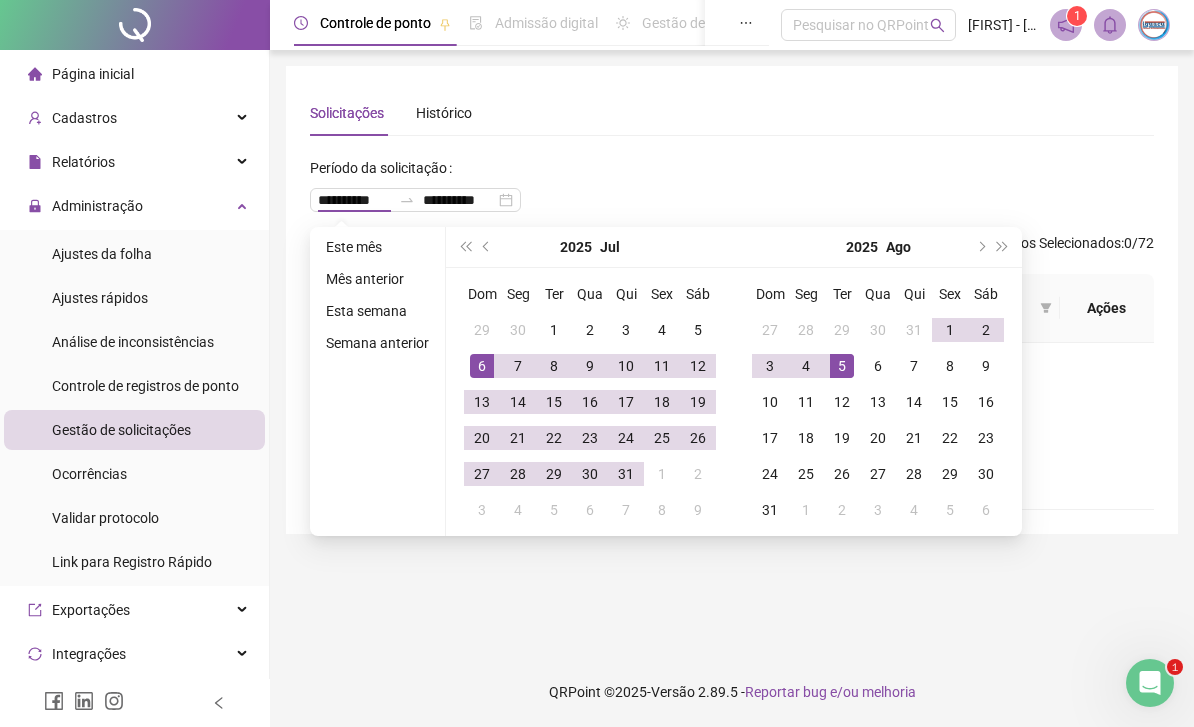 click on "**********" at bounding box center (732, 300) 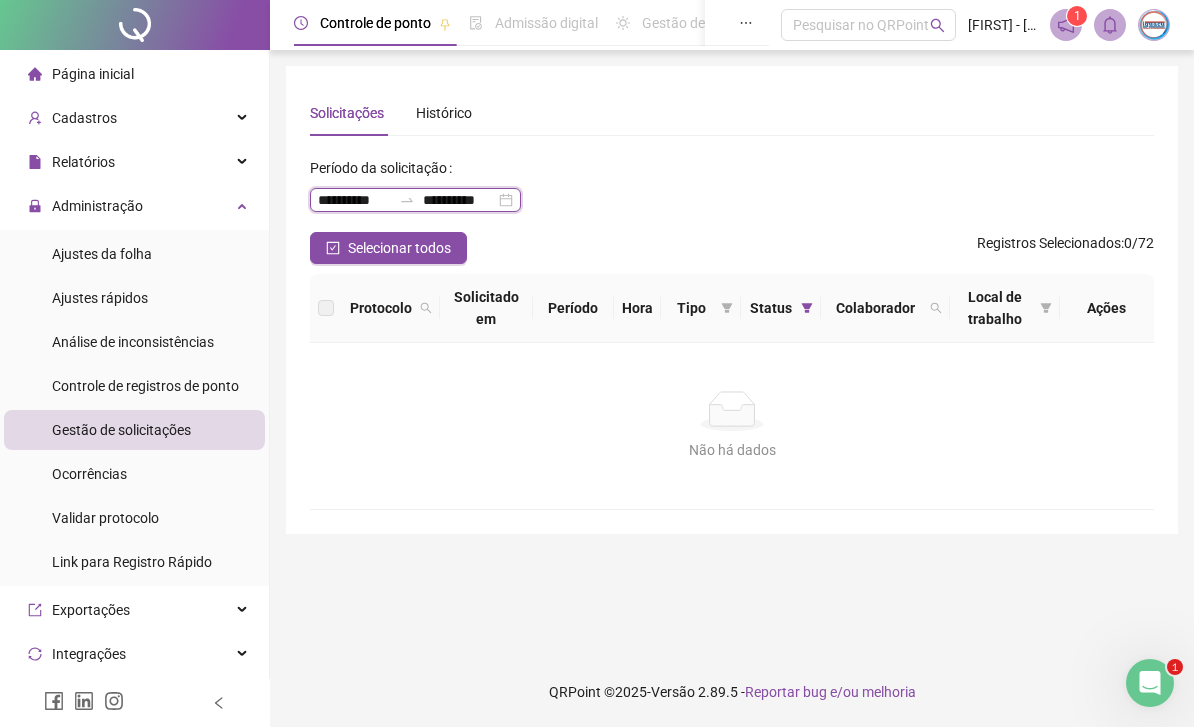 click on "**********" at bounding box center (459, 200) 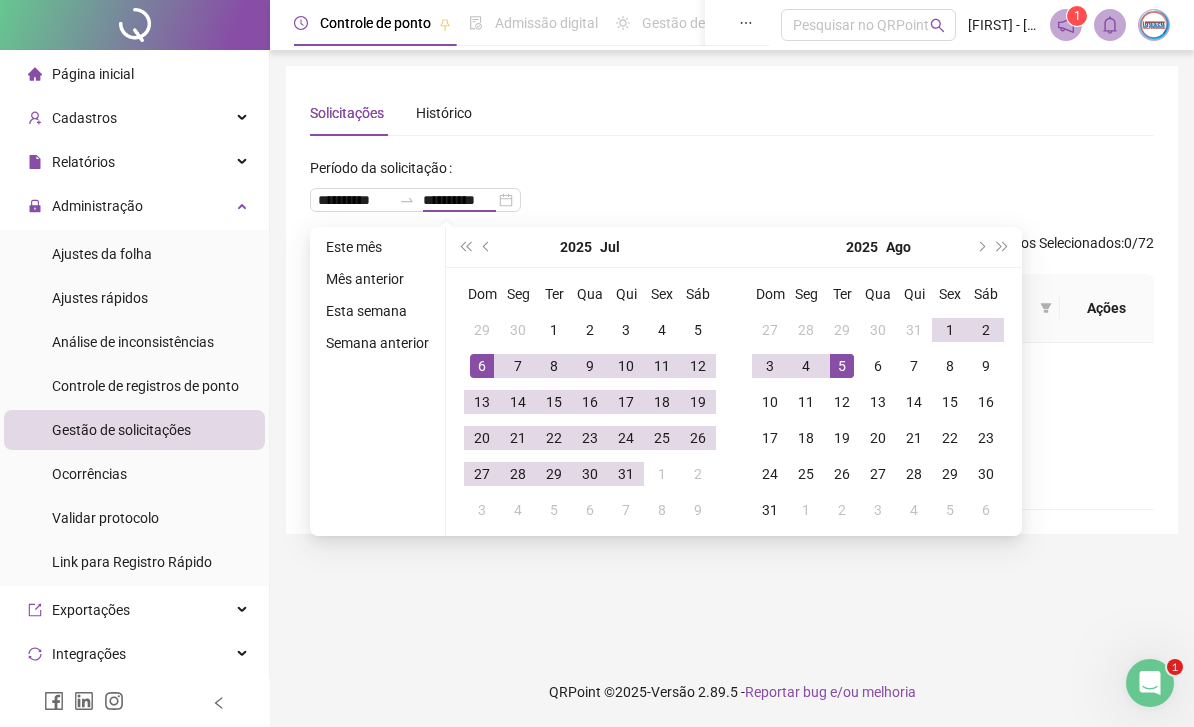 click on "**********" at bounding box center [732, 300] 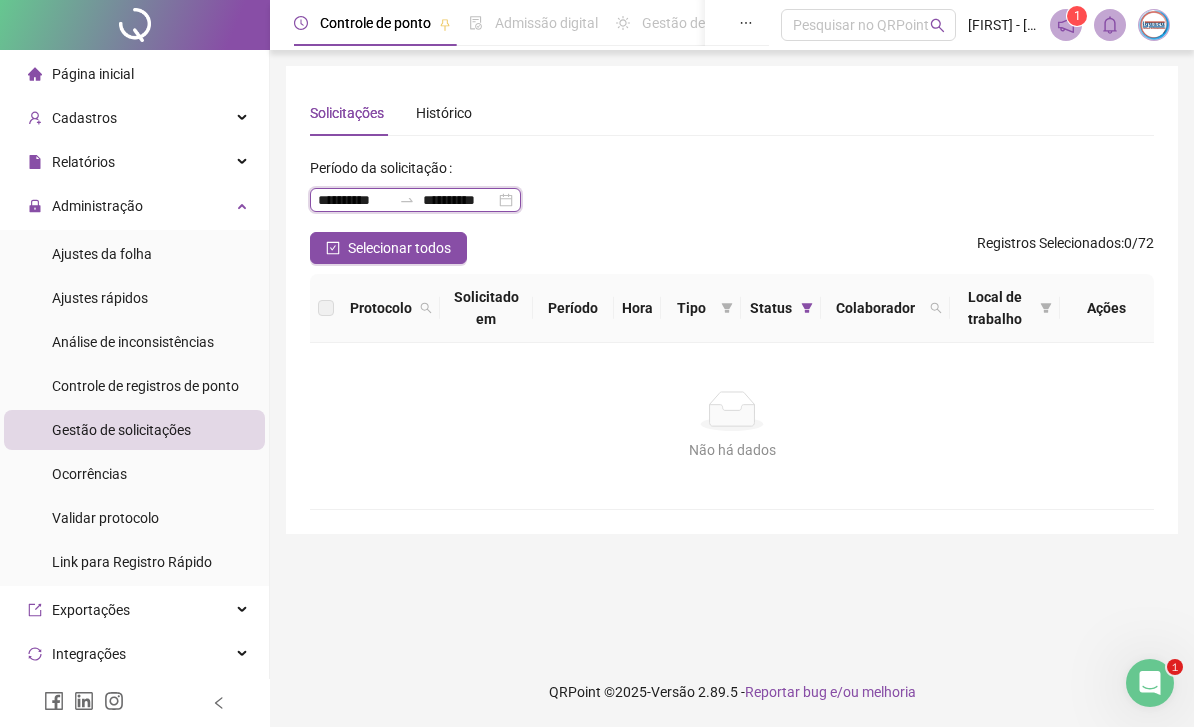 click on "**********" at bounding box center (354, 200) 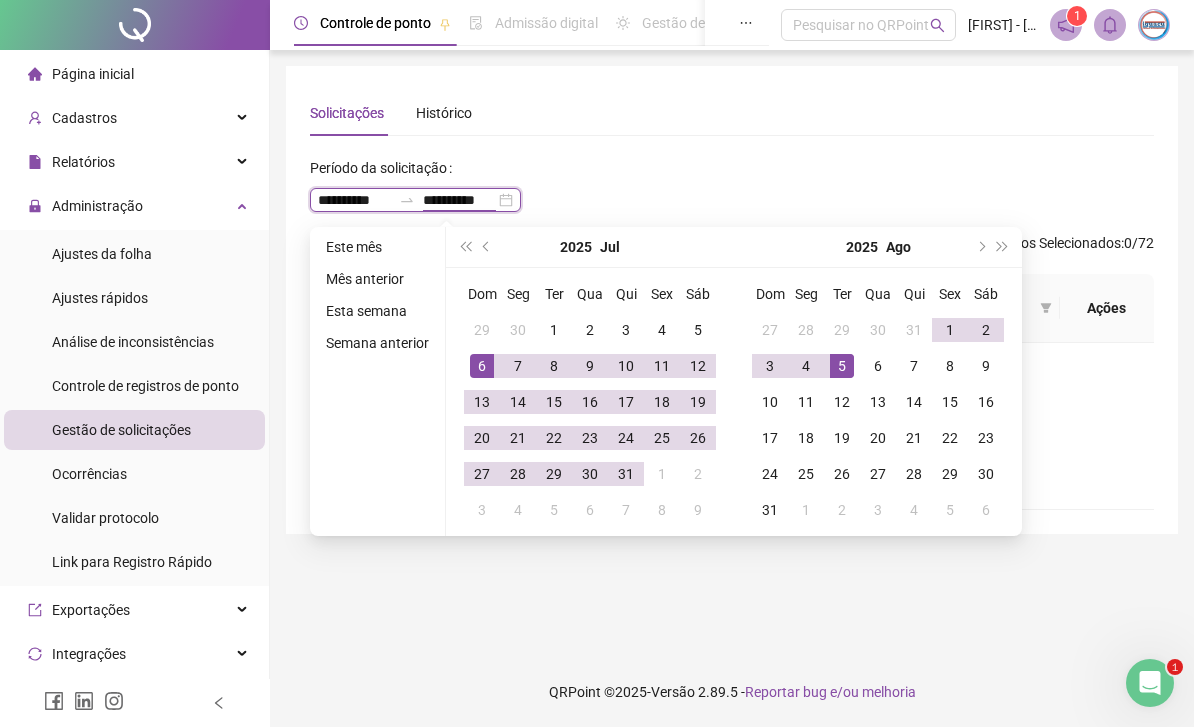 type on "**********" 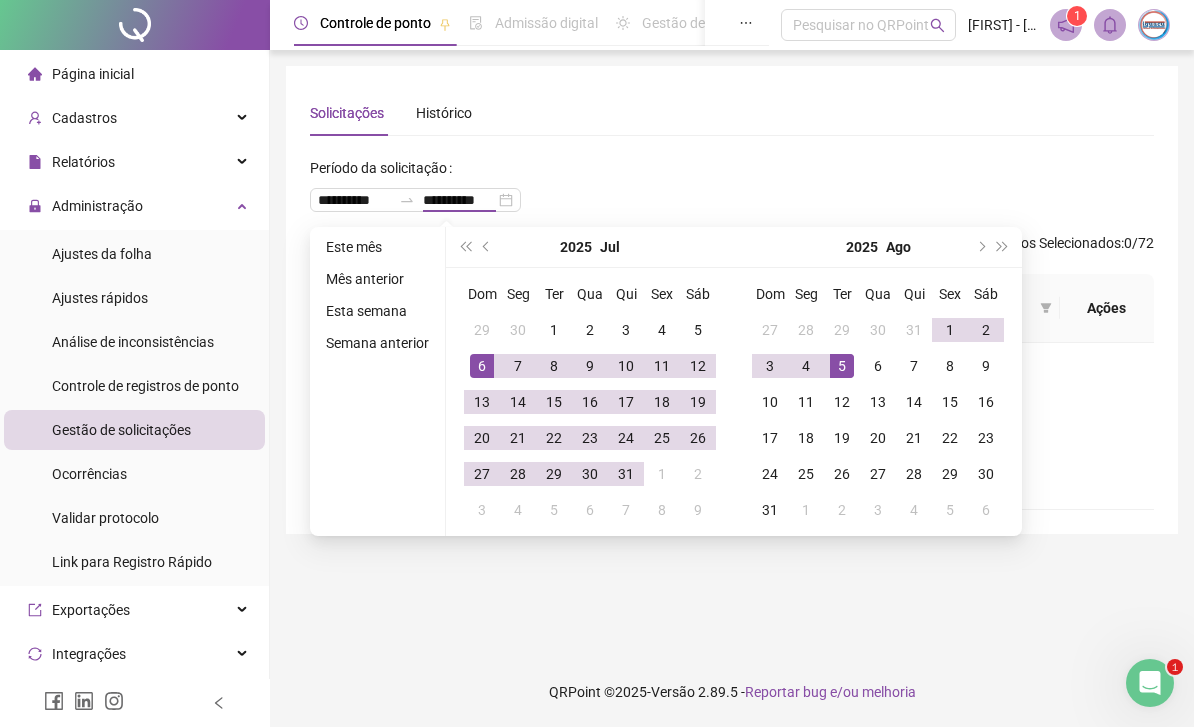 click on "1" at bounding box center (554, 330) 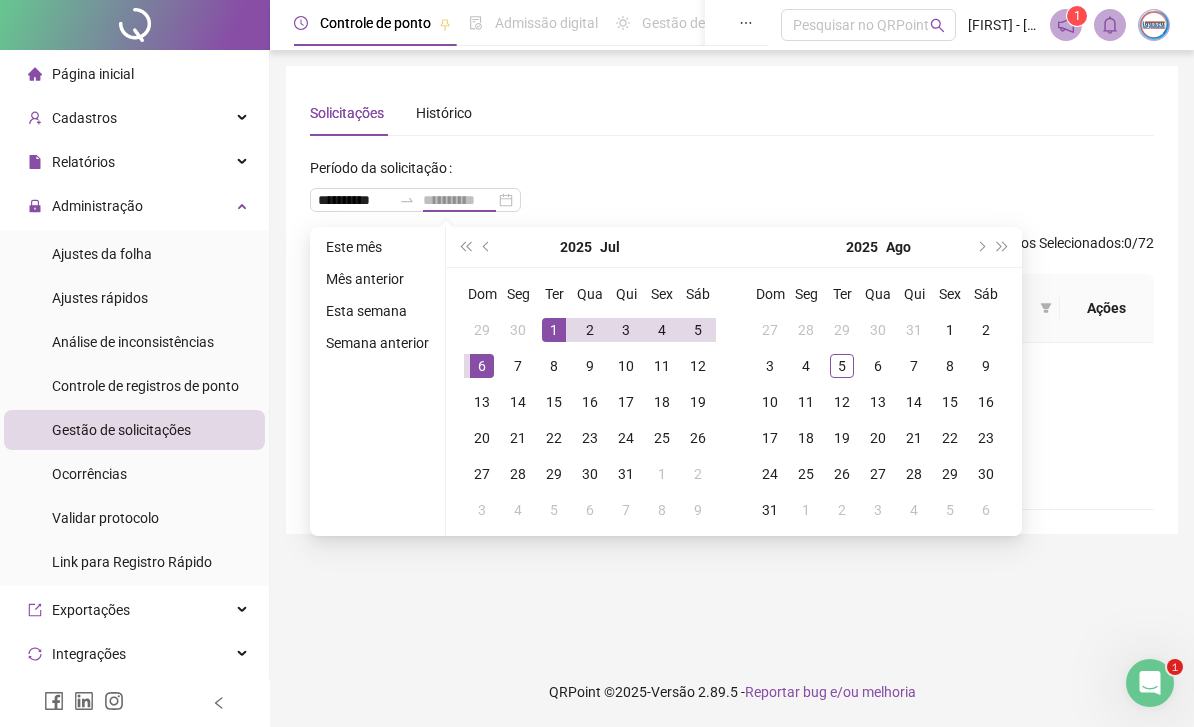 type on "**********" 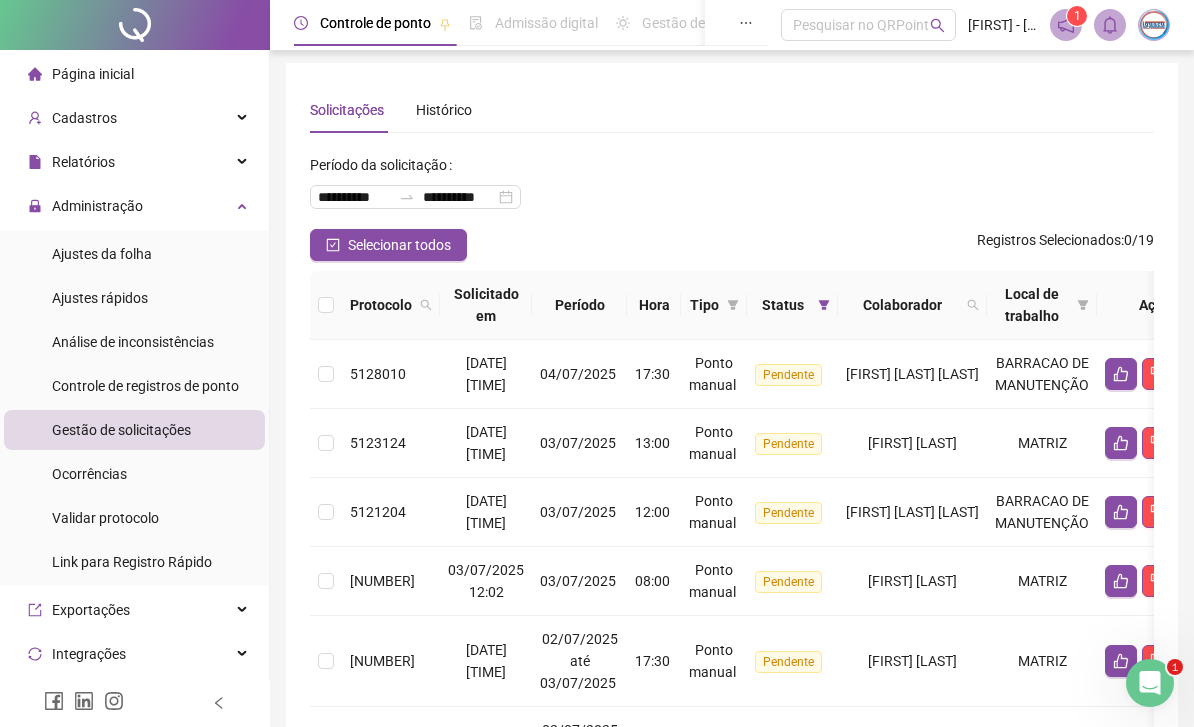 click on "Selecionar todos" at bounding box center (388, 245) 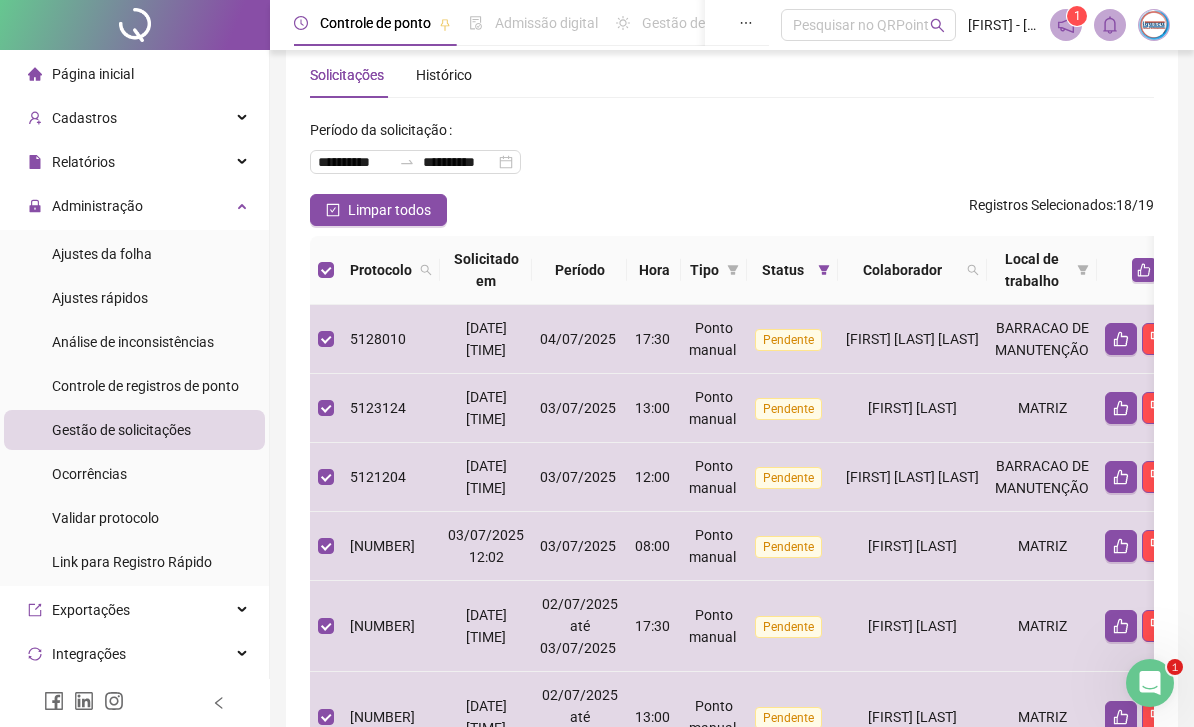 scroll, scrollTop: 0, scrollLeft: 0, axis: both 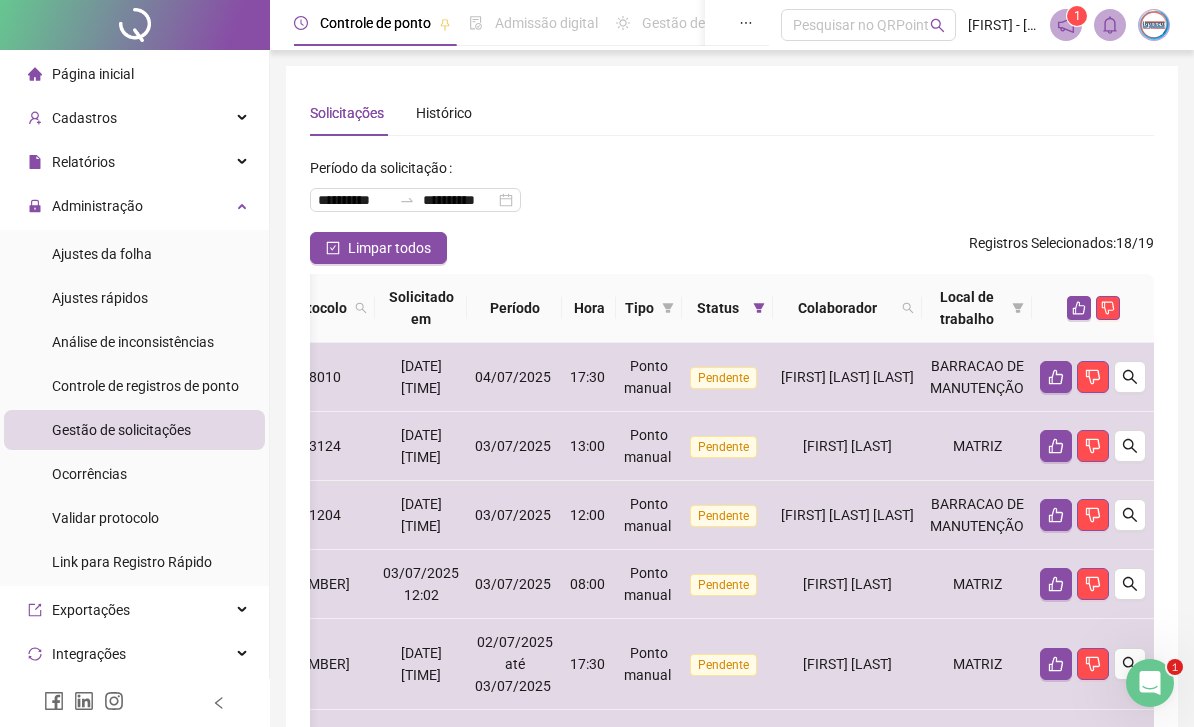 click 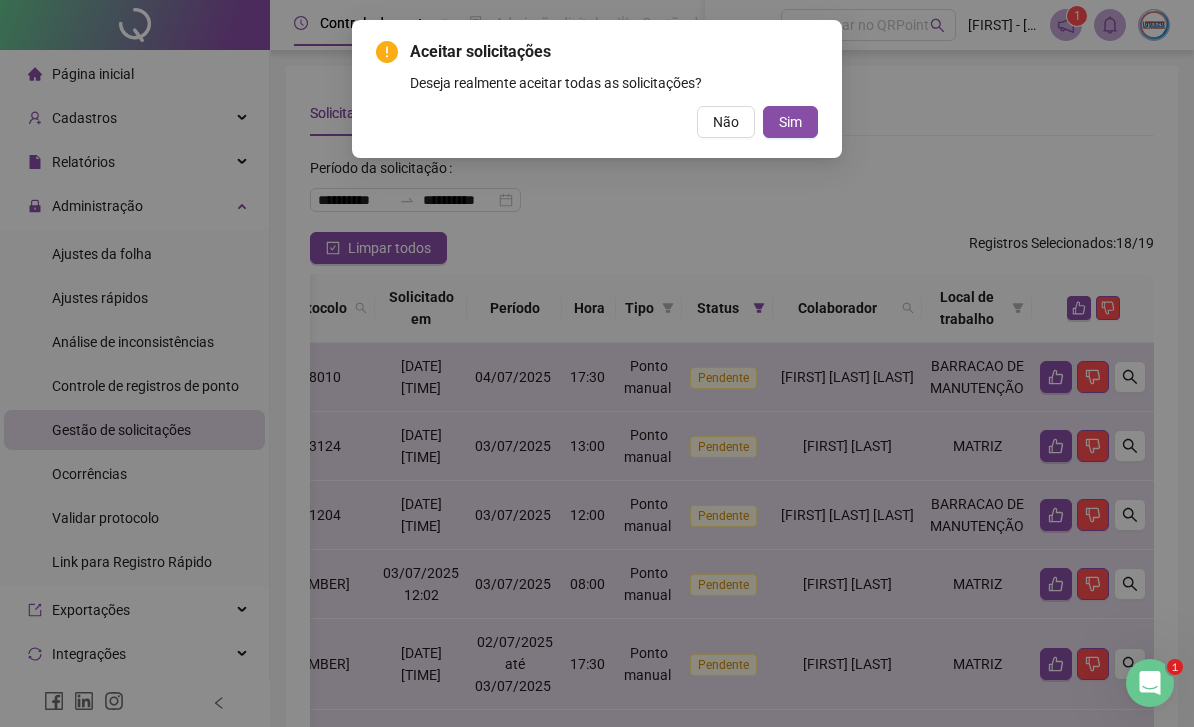 click on "Sim" at bounding box center [790, 122] 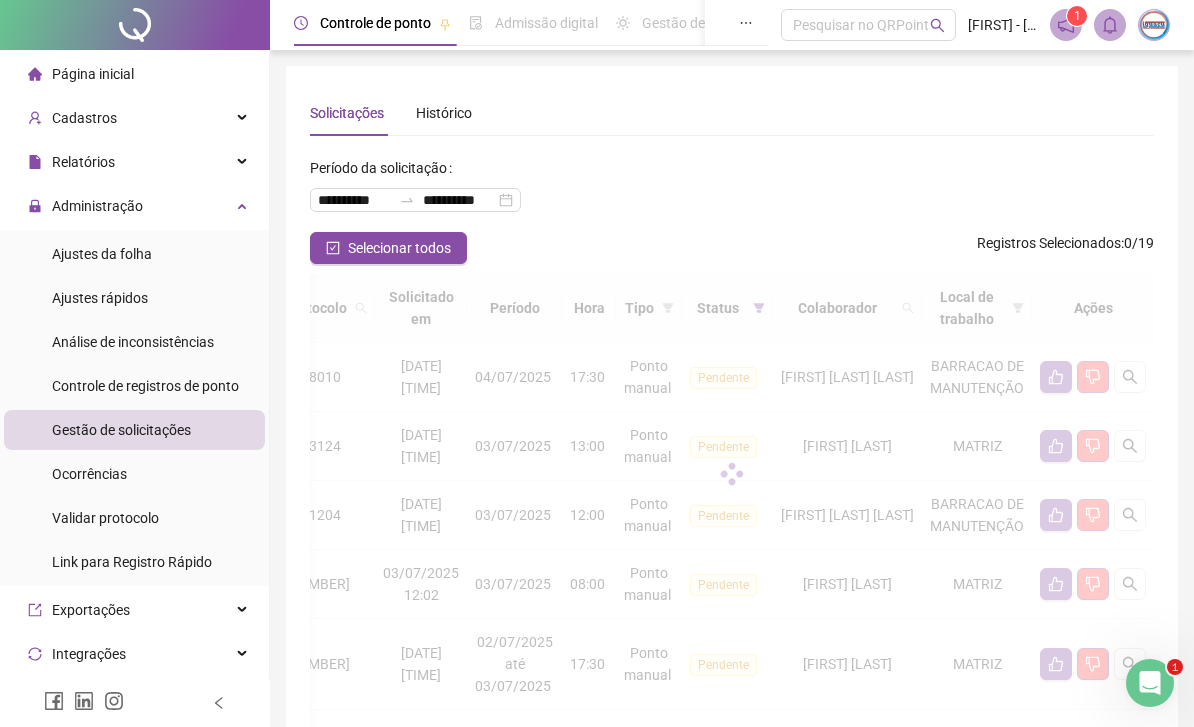 scroll, scrollTop: 0, scrollLeft: 0, axis: both 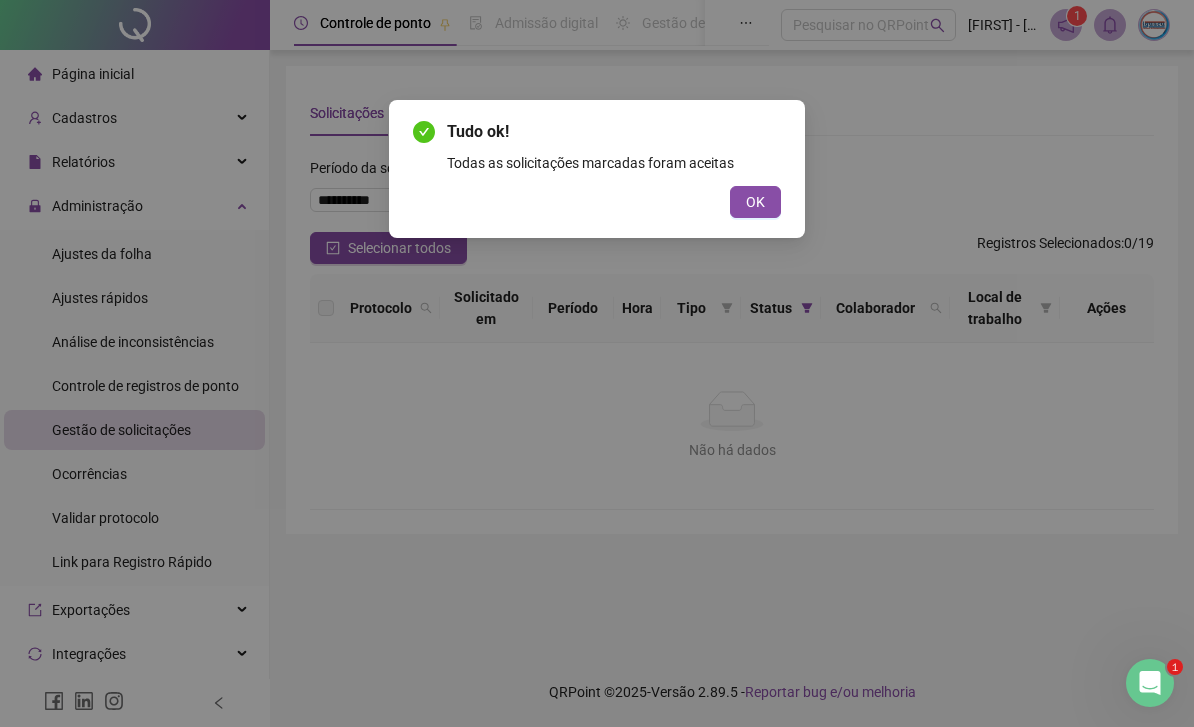 click on "OK" at bounding box center [755, 202] 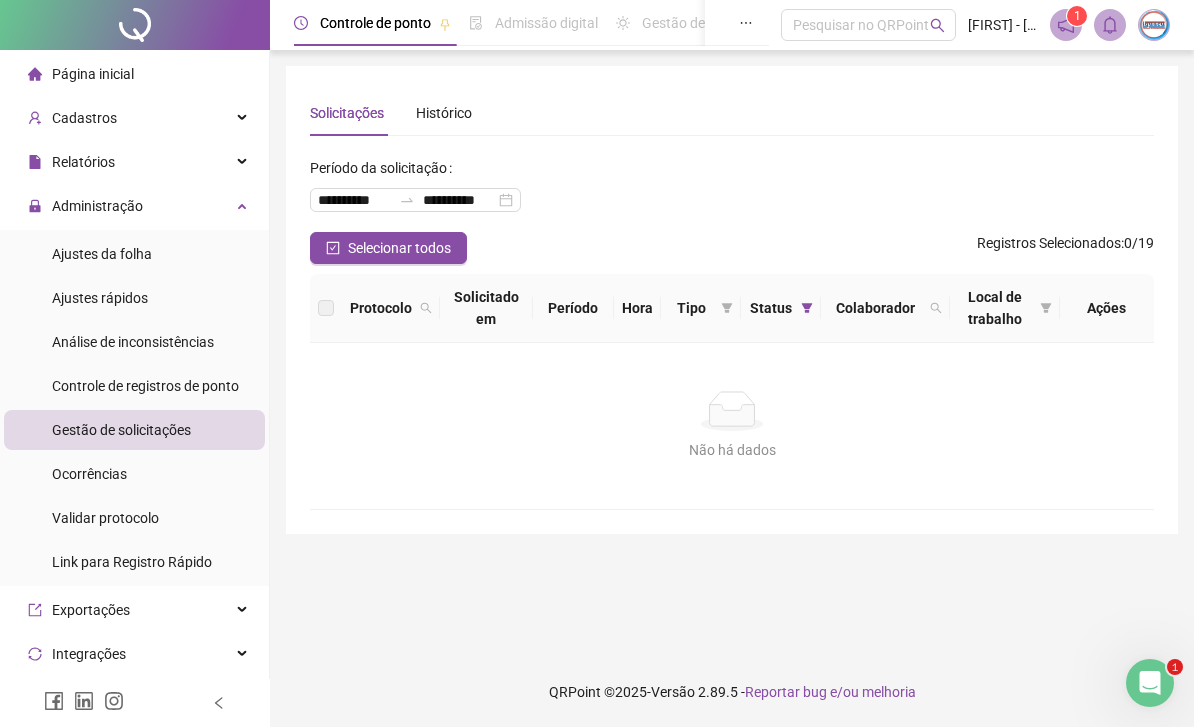 click on "Administração" at bounding box center (97, 206) 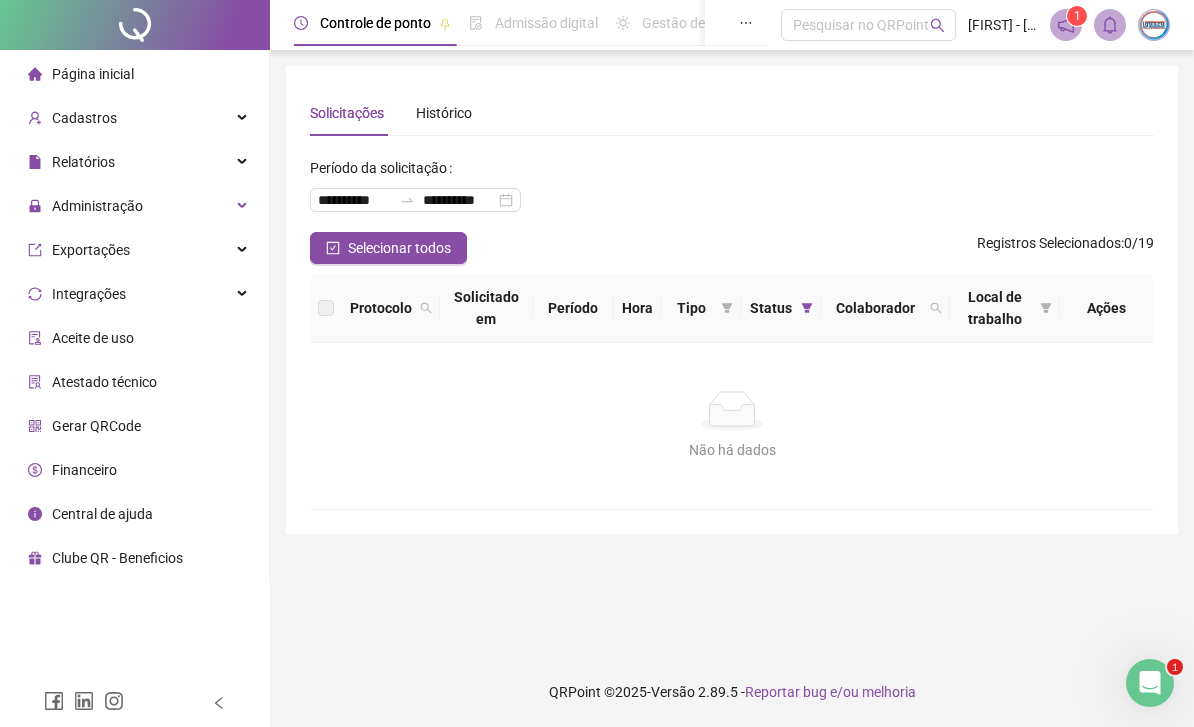 click on "Administração" at bounding box center [134, 206] 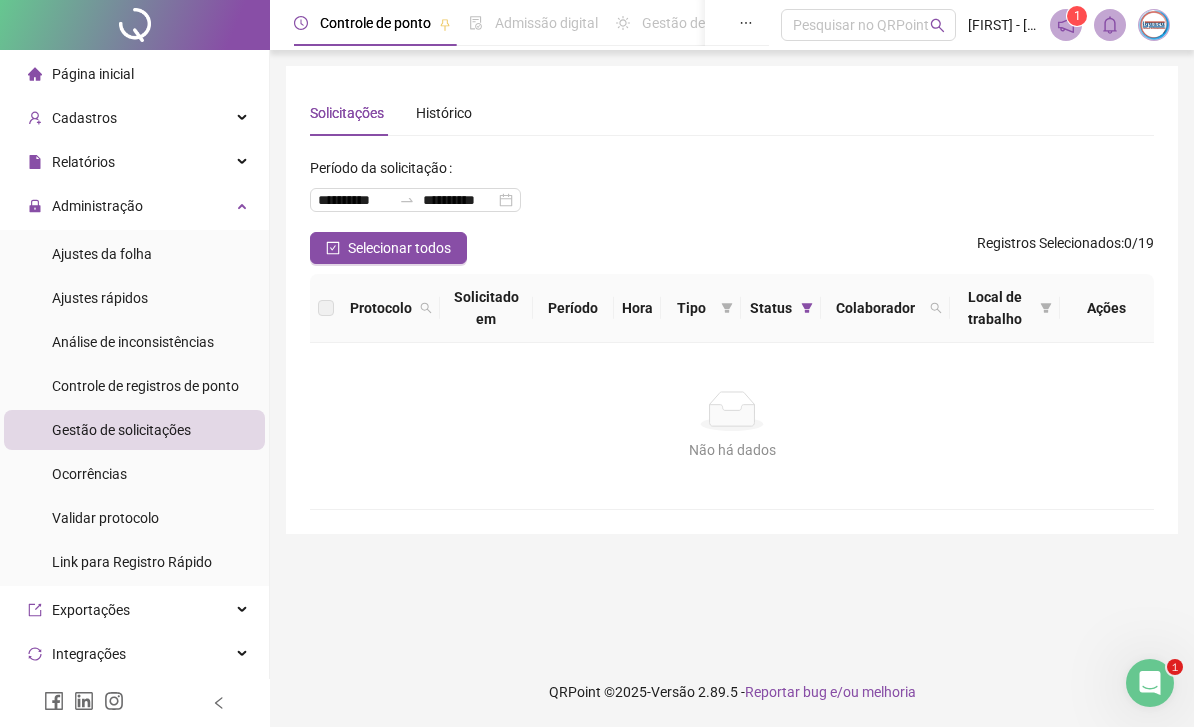 click on "Ajustes da folha" at bounding box center (102, 254) 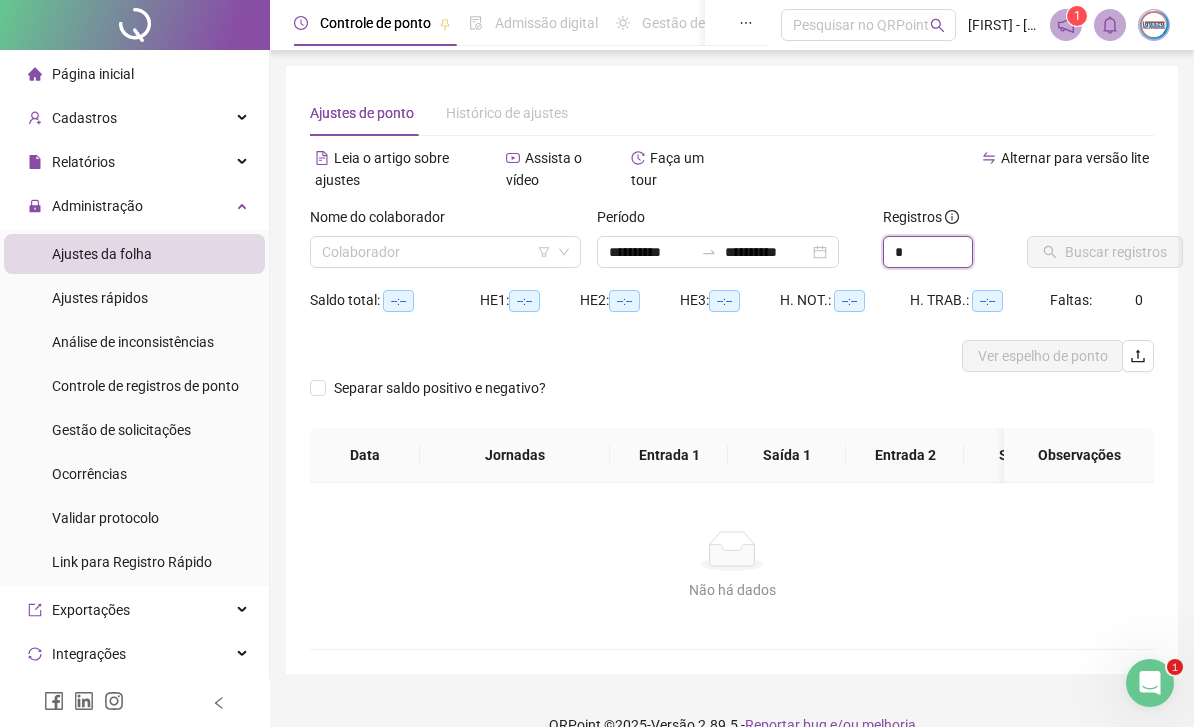 click on "*" at bounding box center [928, 252] 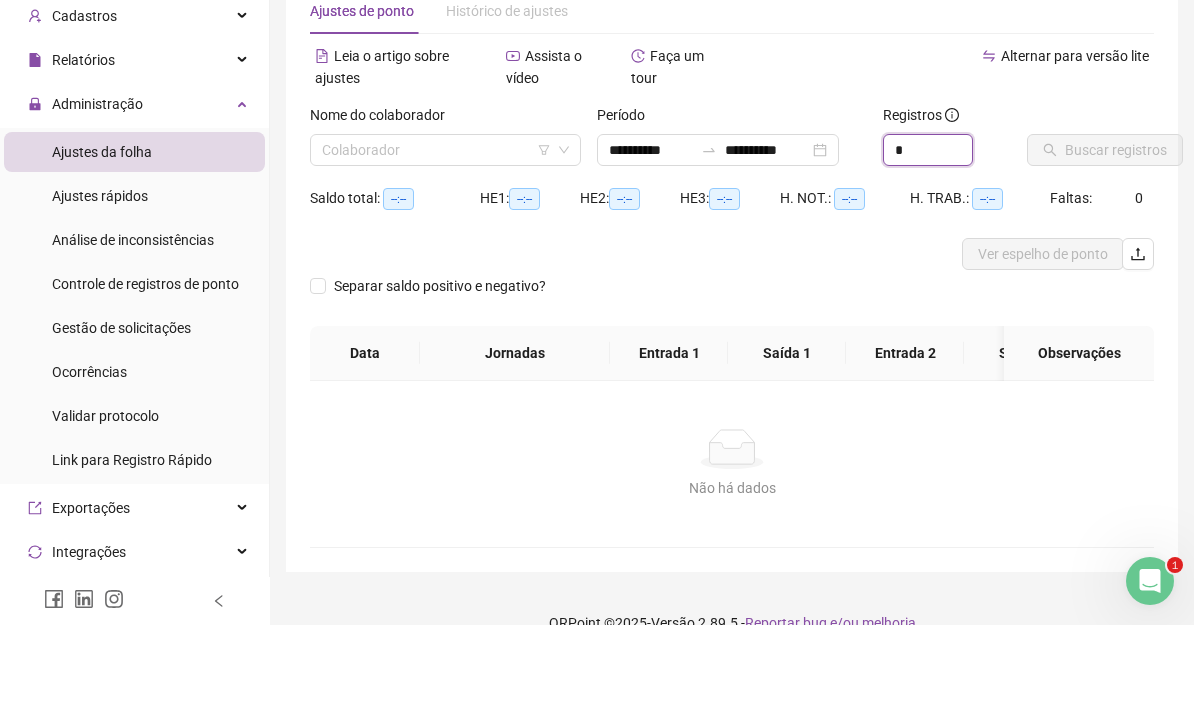 type on "*" 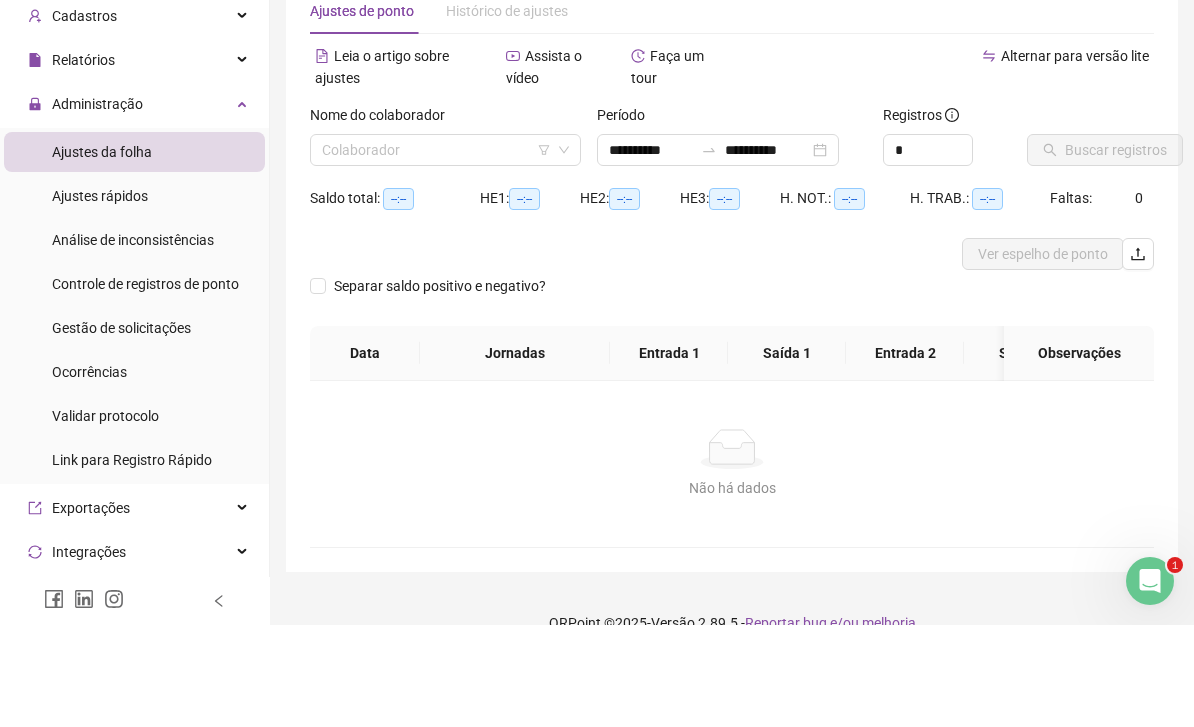 click on "Alternar para versão lite" at bounding box center (943, 158) 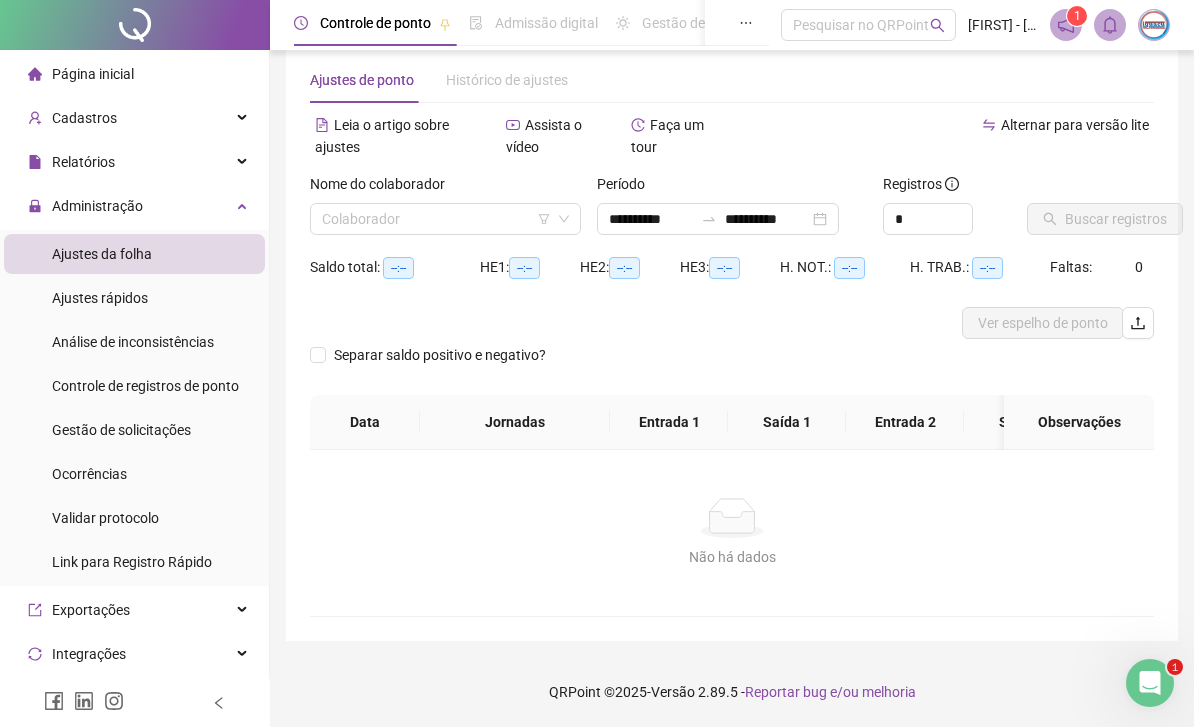 click on "Colaborador" at bounding box center [445, 219] 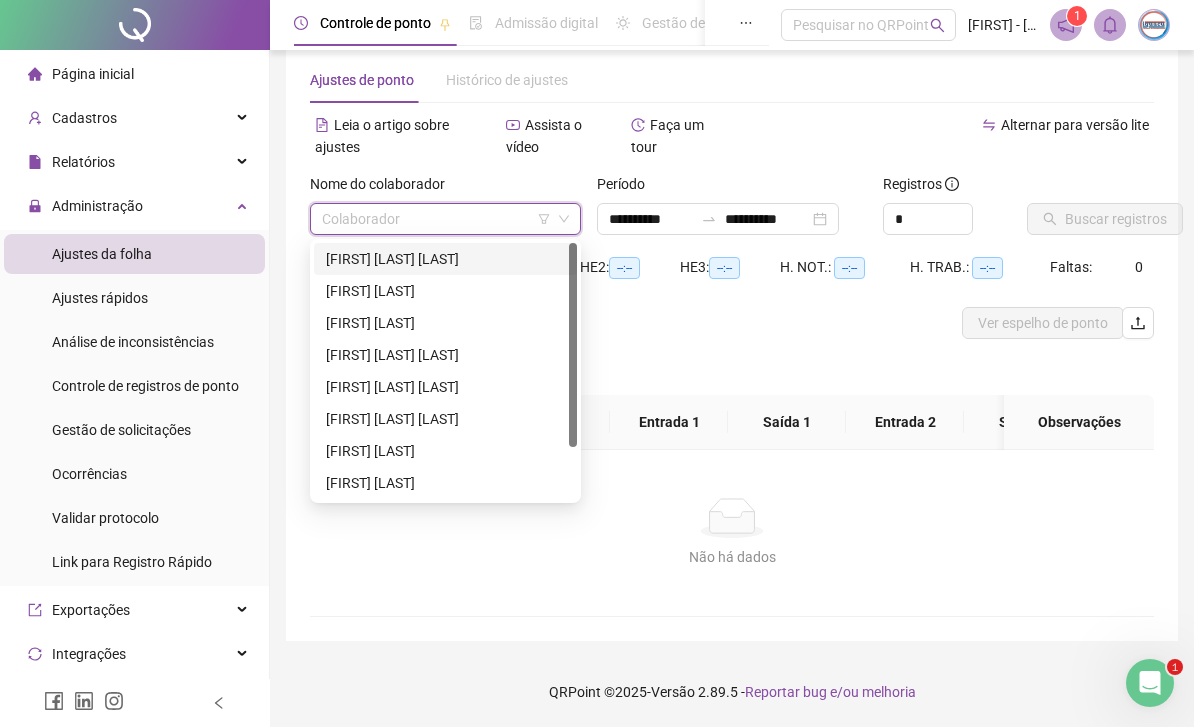 click on "[FIRST] [LAST] [LAST]" at bounding box center [445, 259] 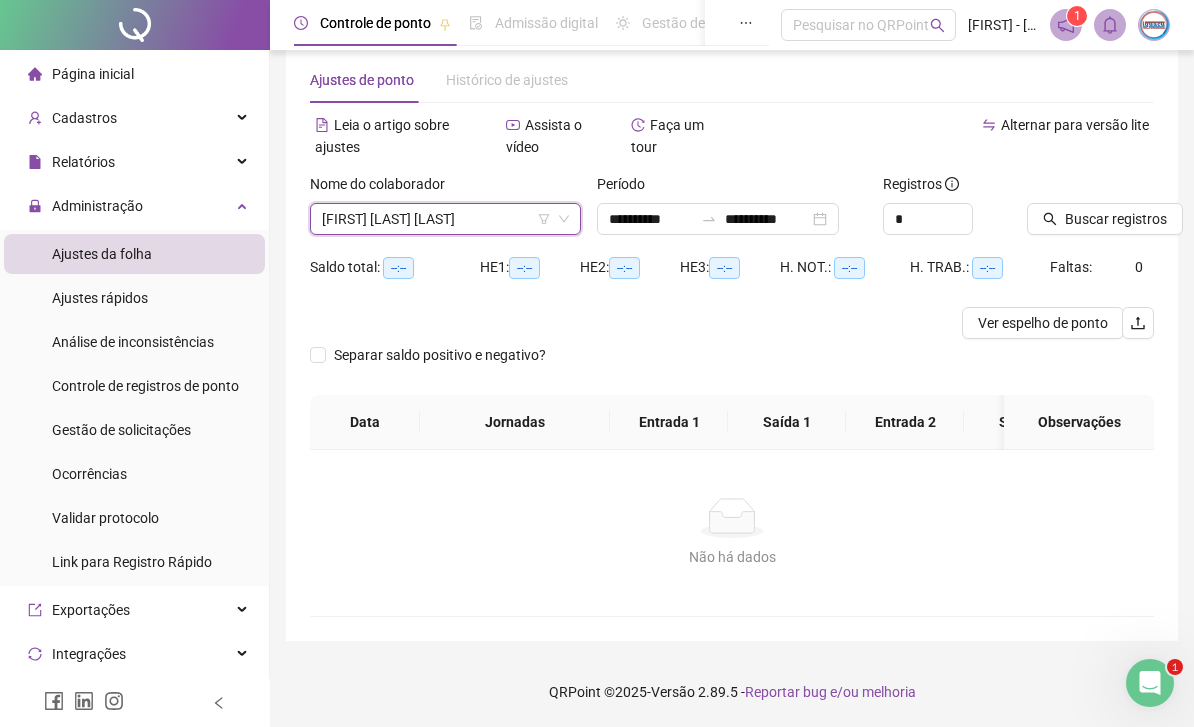 click on "Buscar registros" at bounding box center [1116, 219] 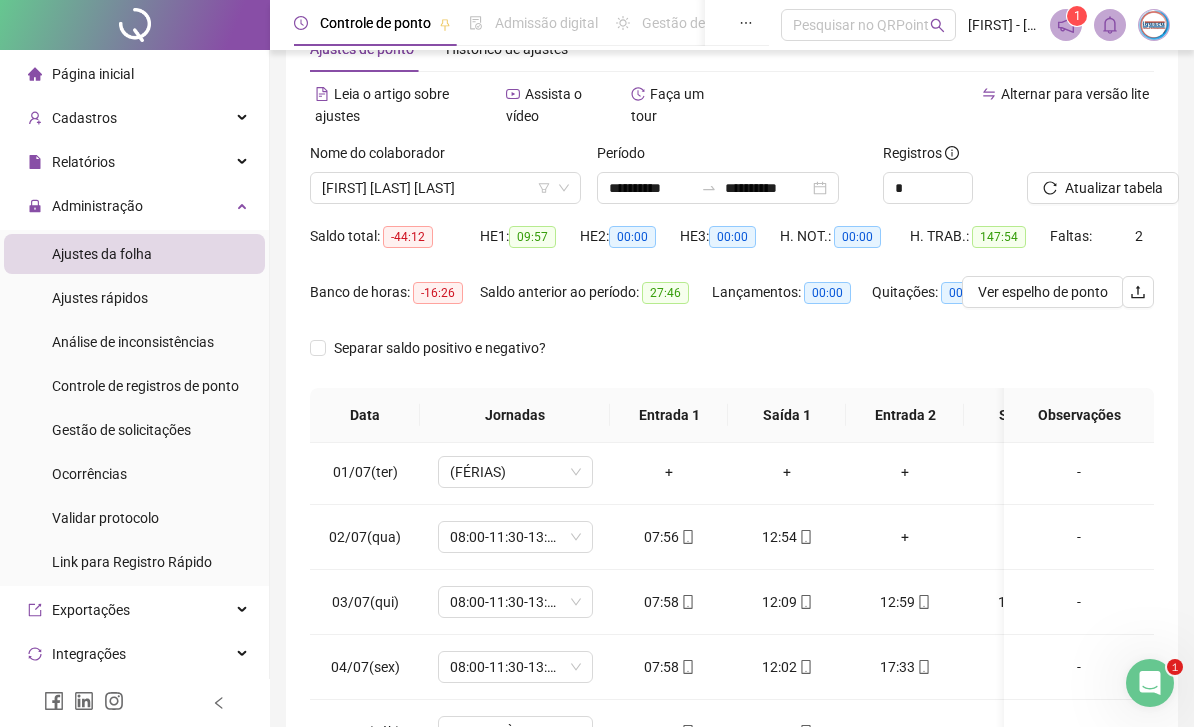 scroll, scrollTop: -7, scrollLeft: 16, axis: both 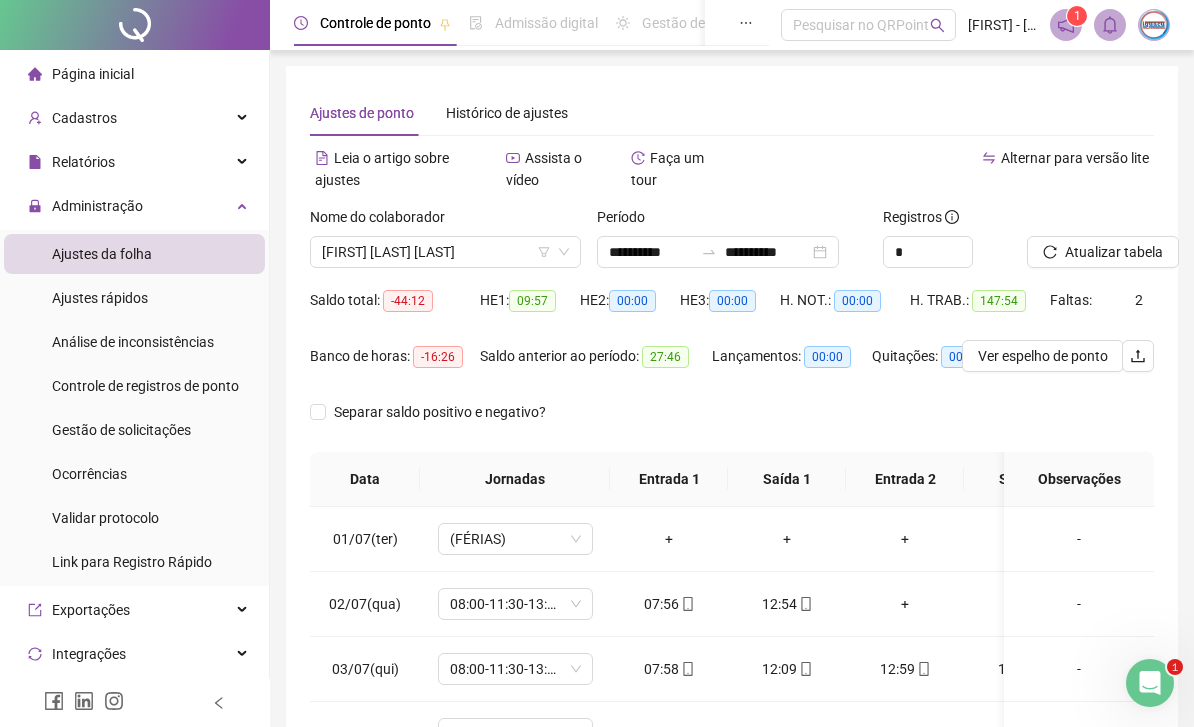 click 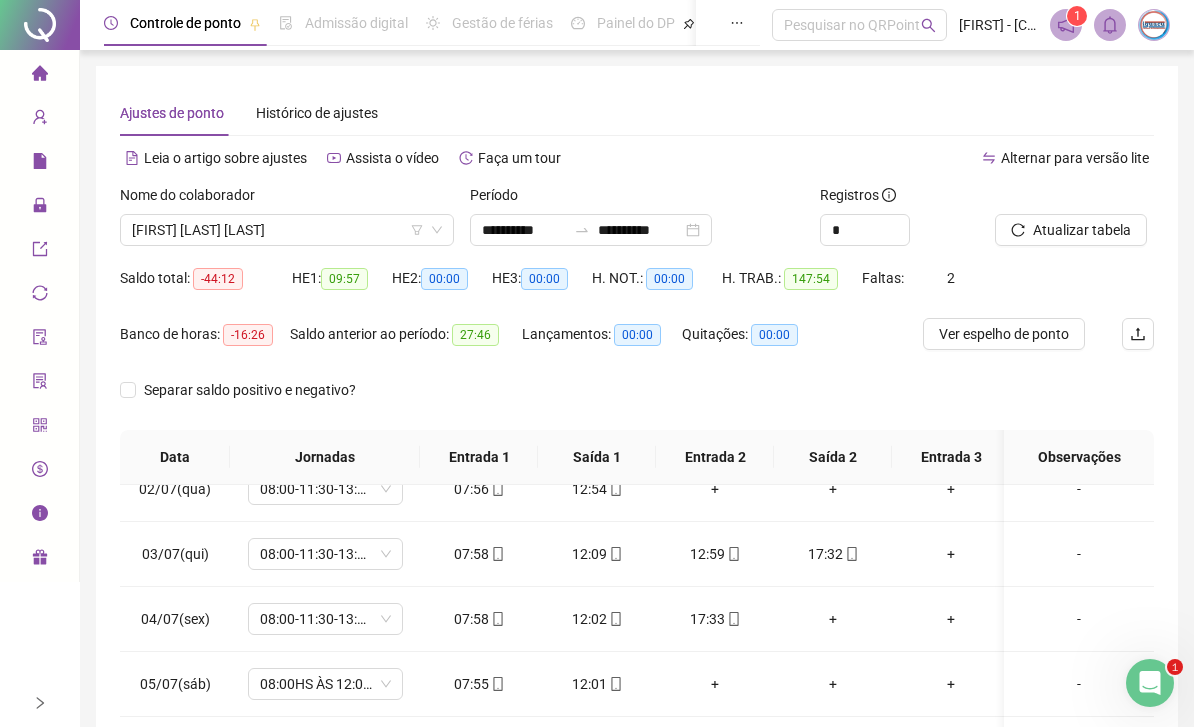 scroll, scrollTop: 76, scrollLeft: 4, axis: both 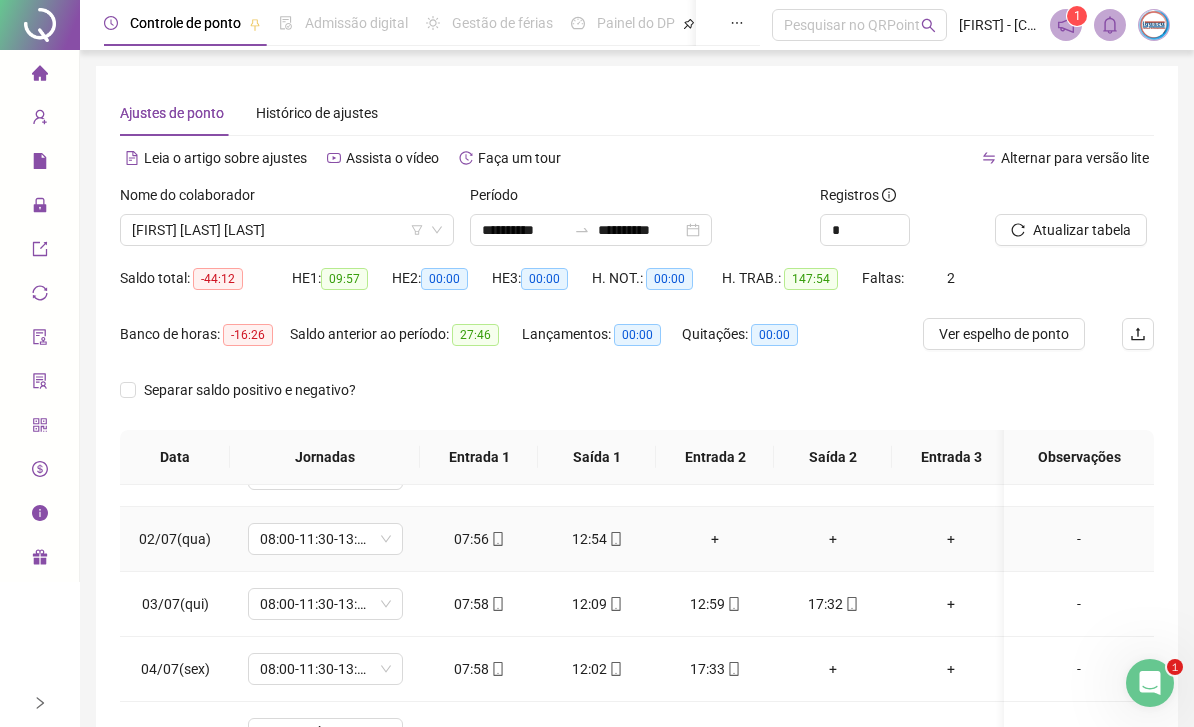 click on "+" at bounding box center [715, 539] 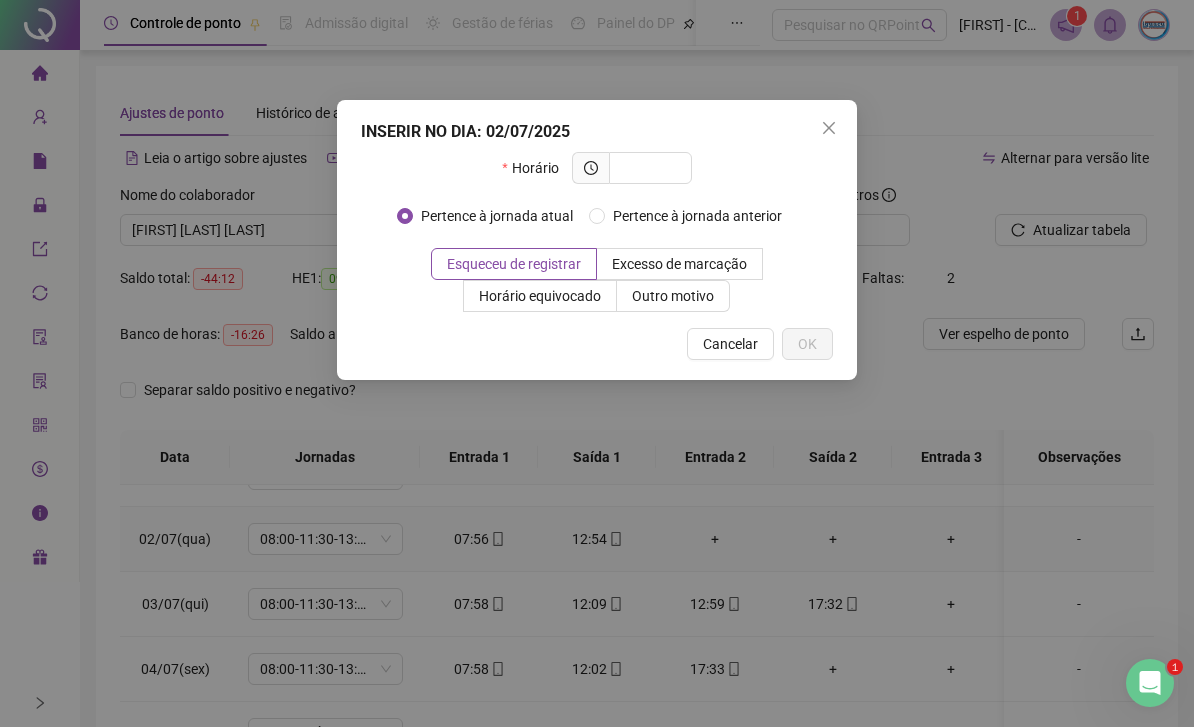 click at bounding box center (648, 168) 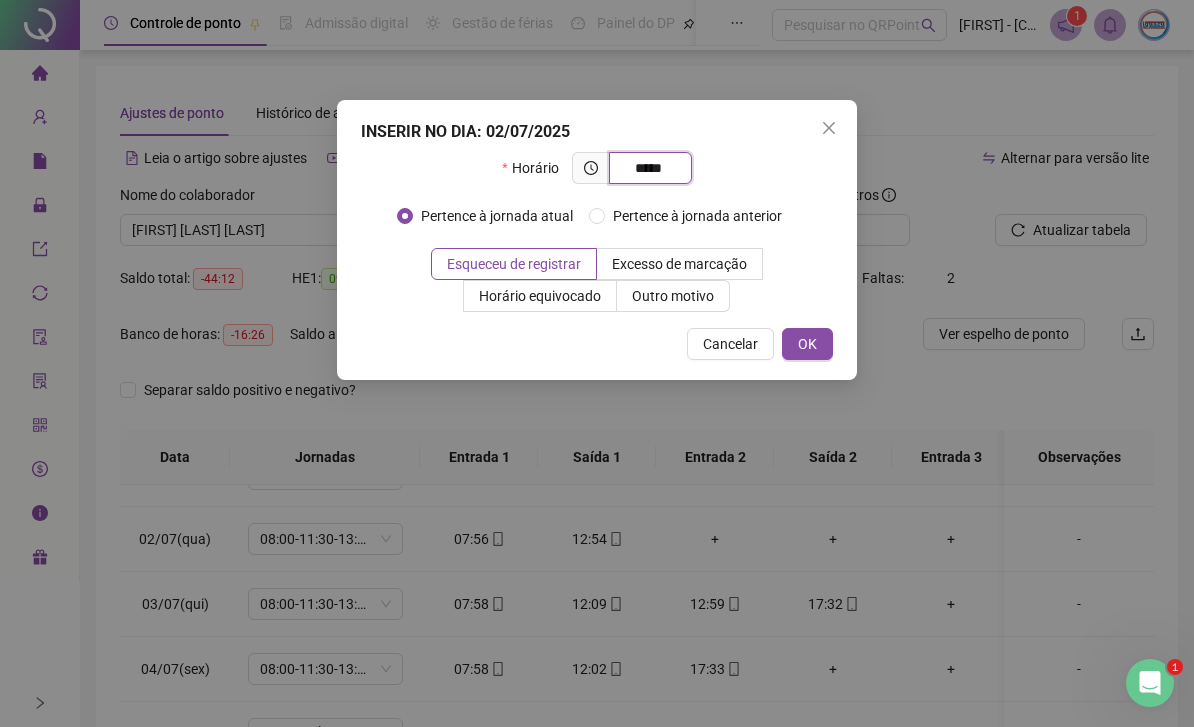 type on "*****" 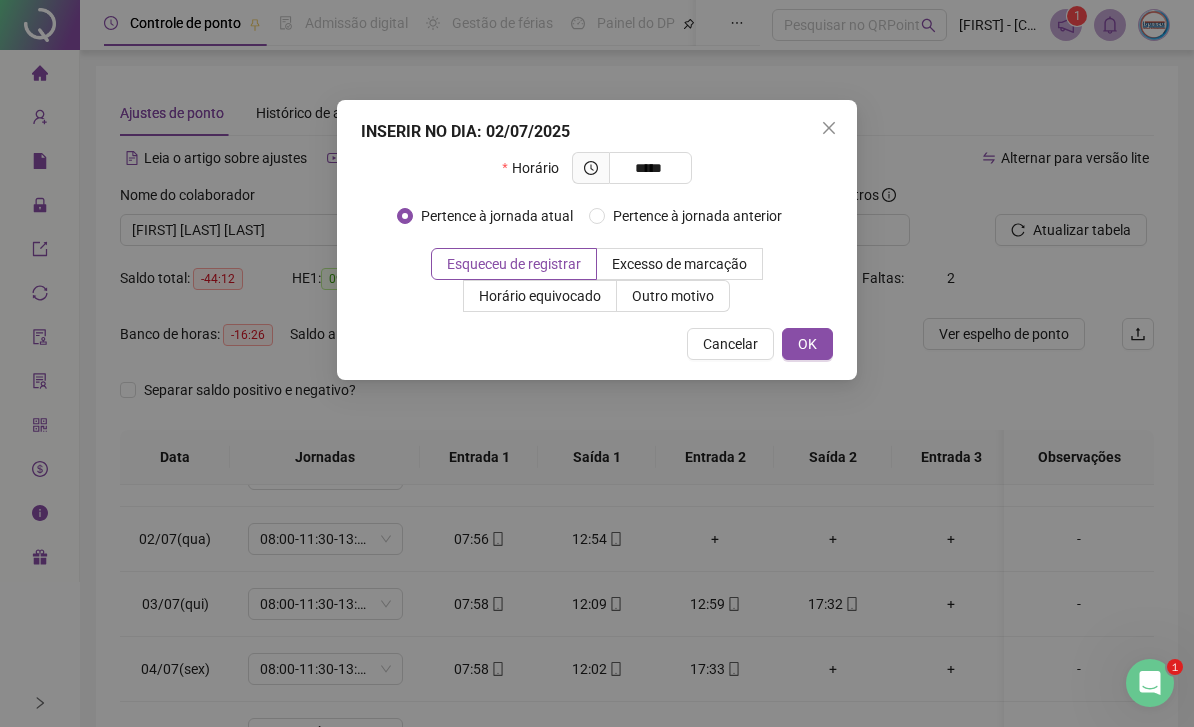 click on "OK" at bounding box center (807, 344) 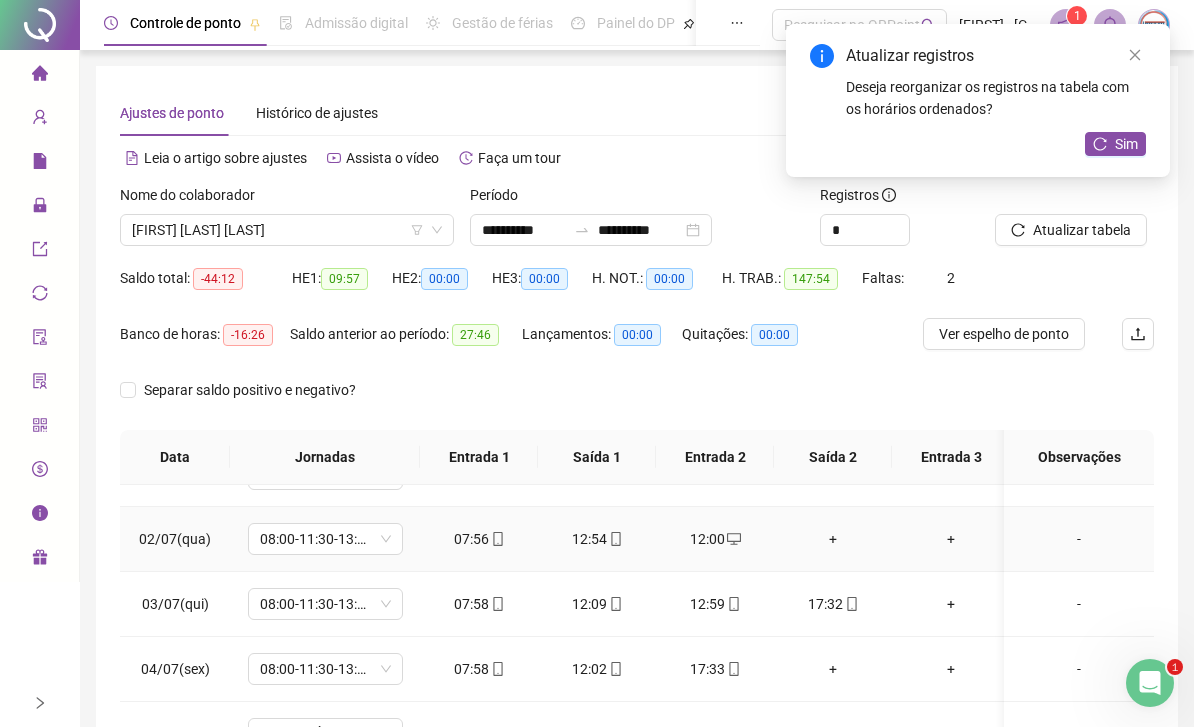 click on "+" at bounding box center (833, 539) 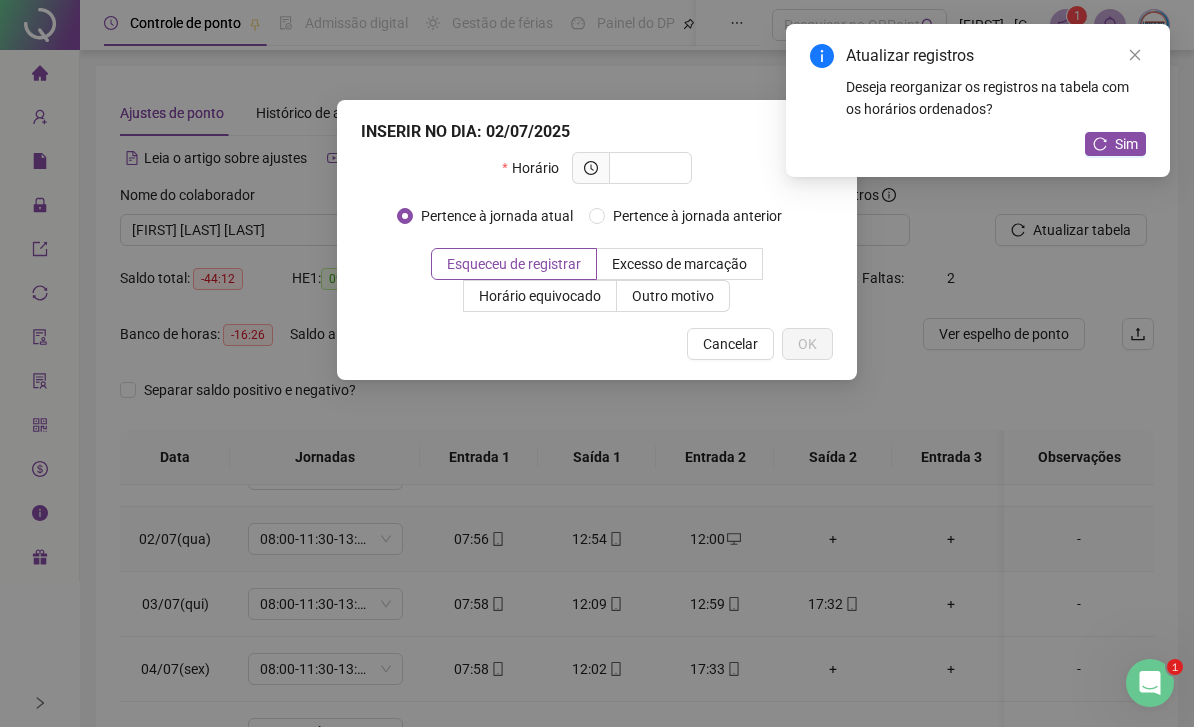 click at bounding box center [648, 168] 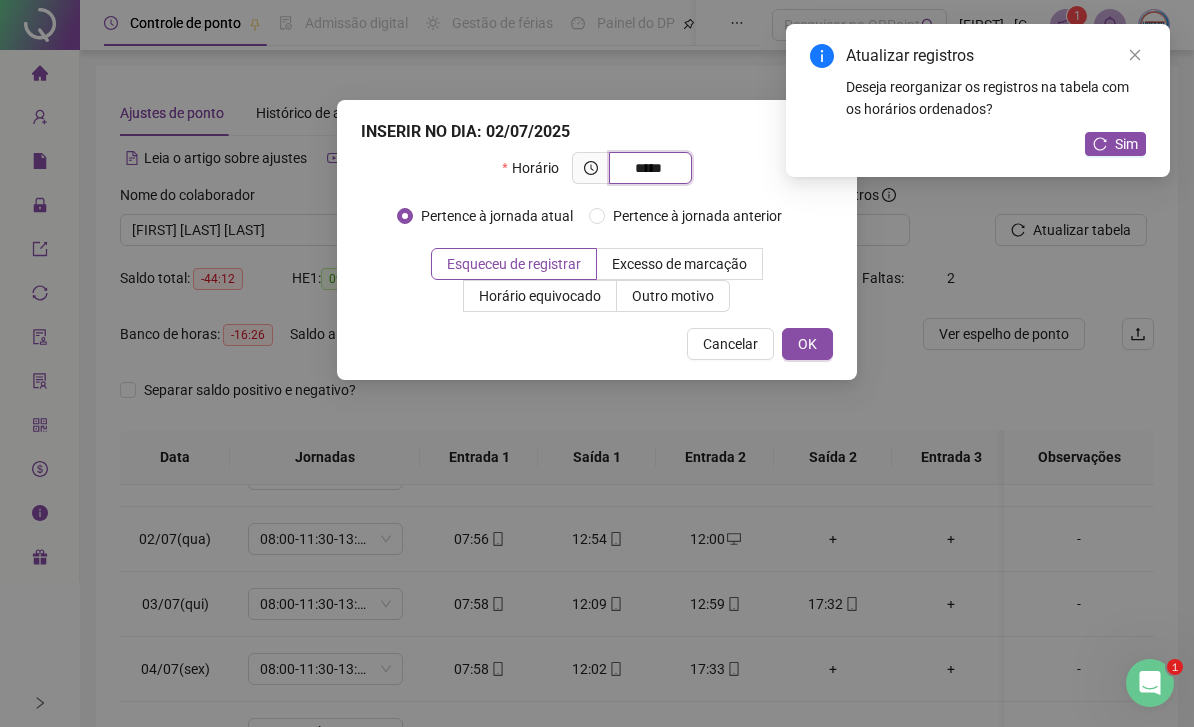 type on "*****" 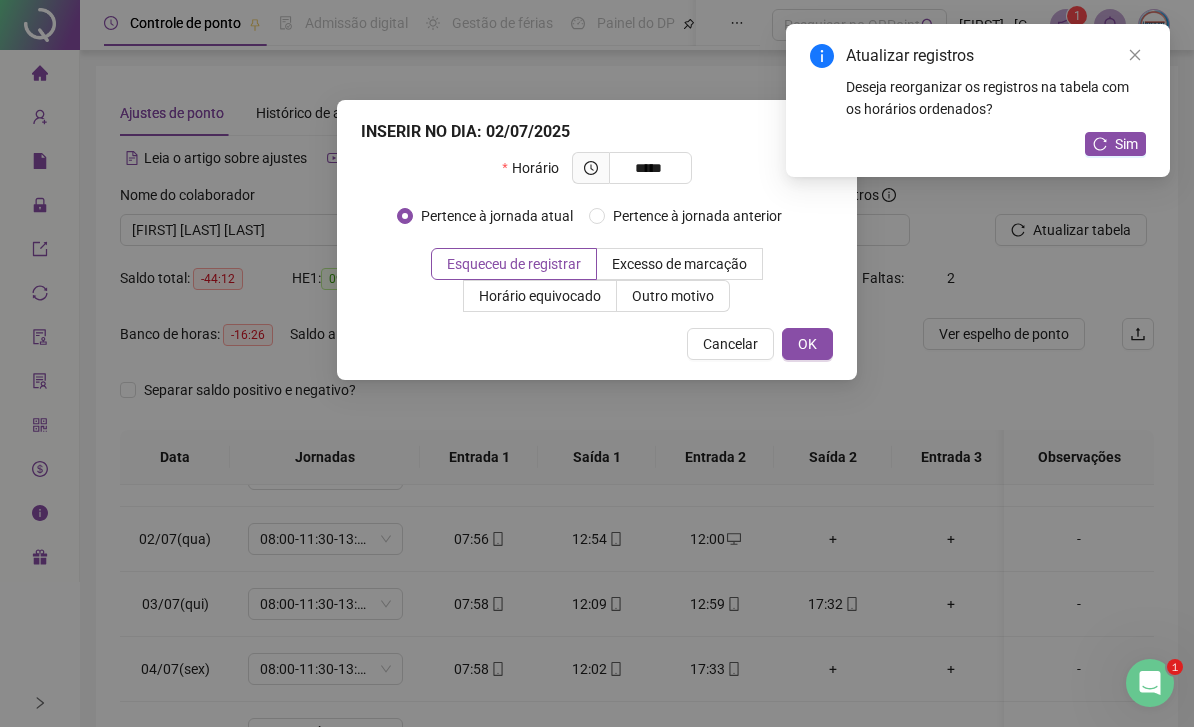 click on "OK" at bounding box center (807, 344) 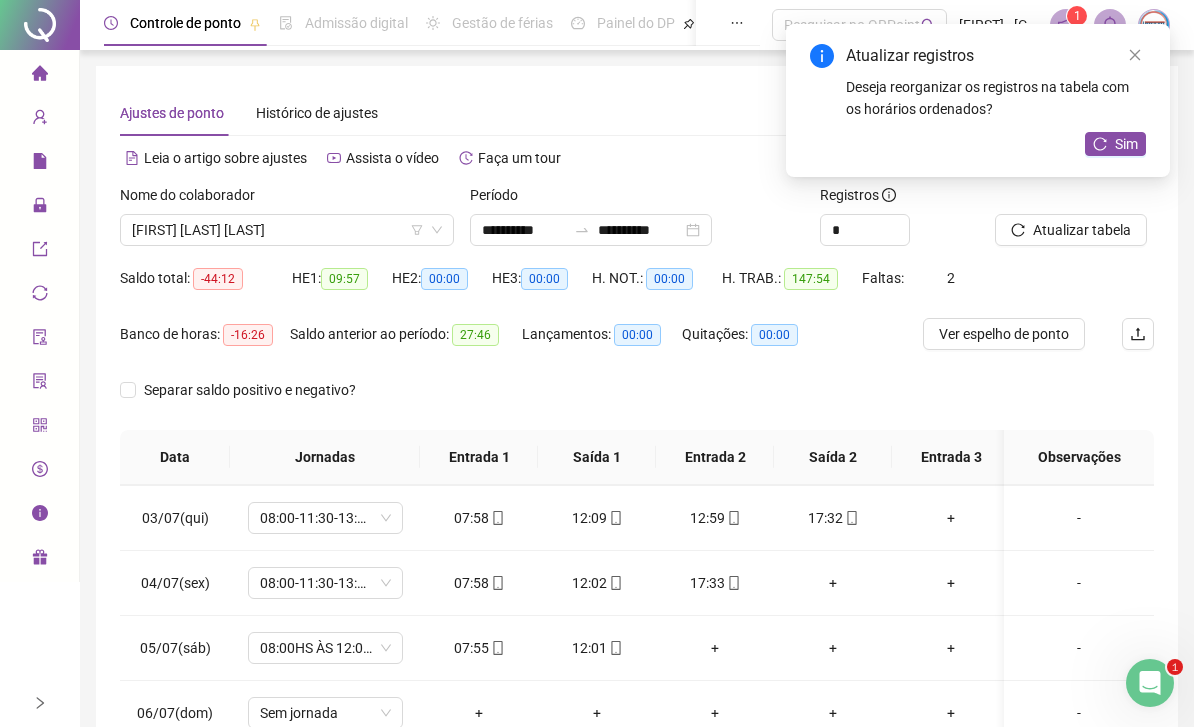 scroll, scrollTop: 131, scrollLeft: 0, axis: vertical 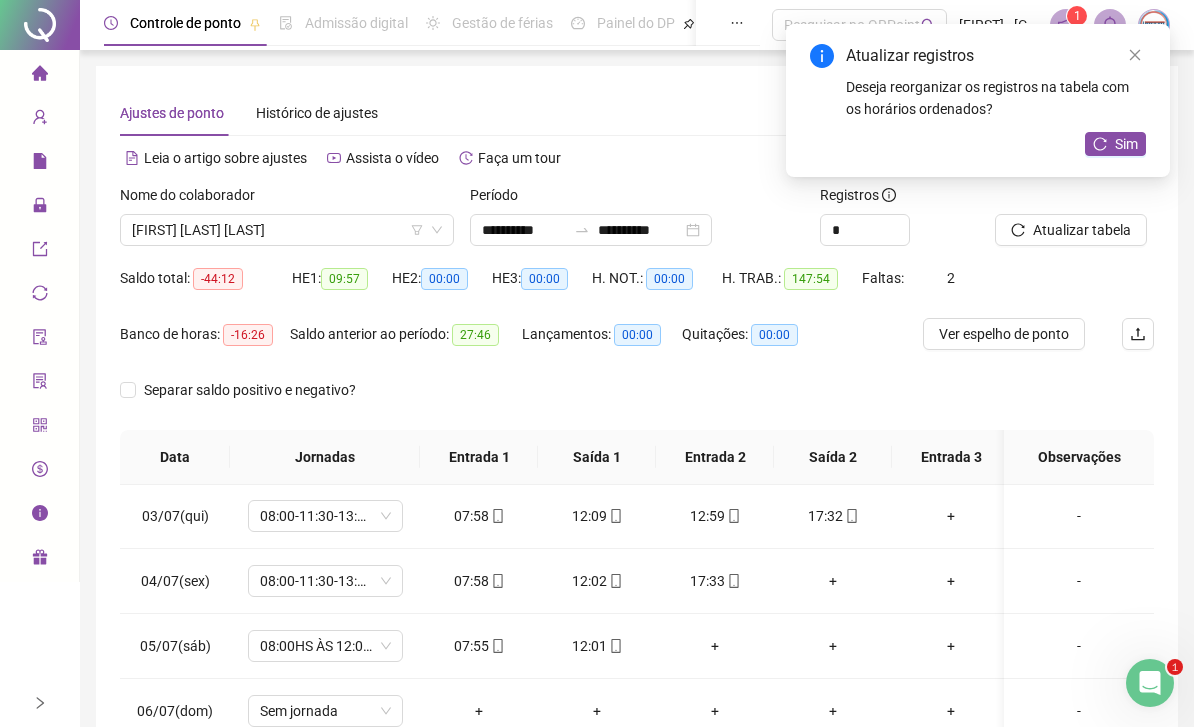 click on "+" at bounding box center [833, 581] 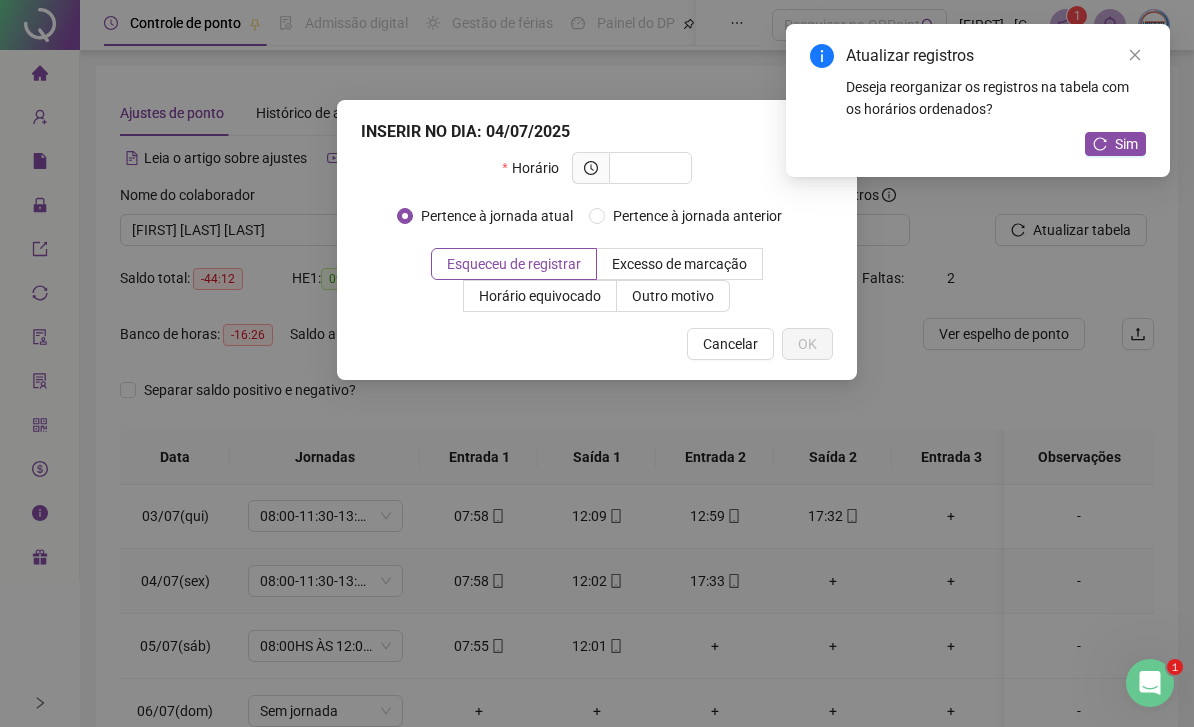 click at bounding box center (648, 168) 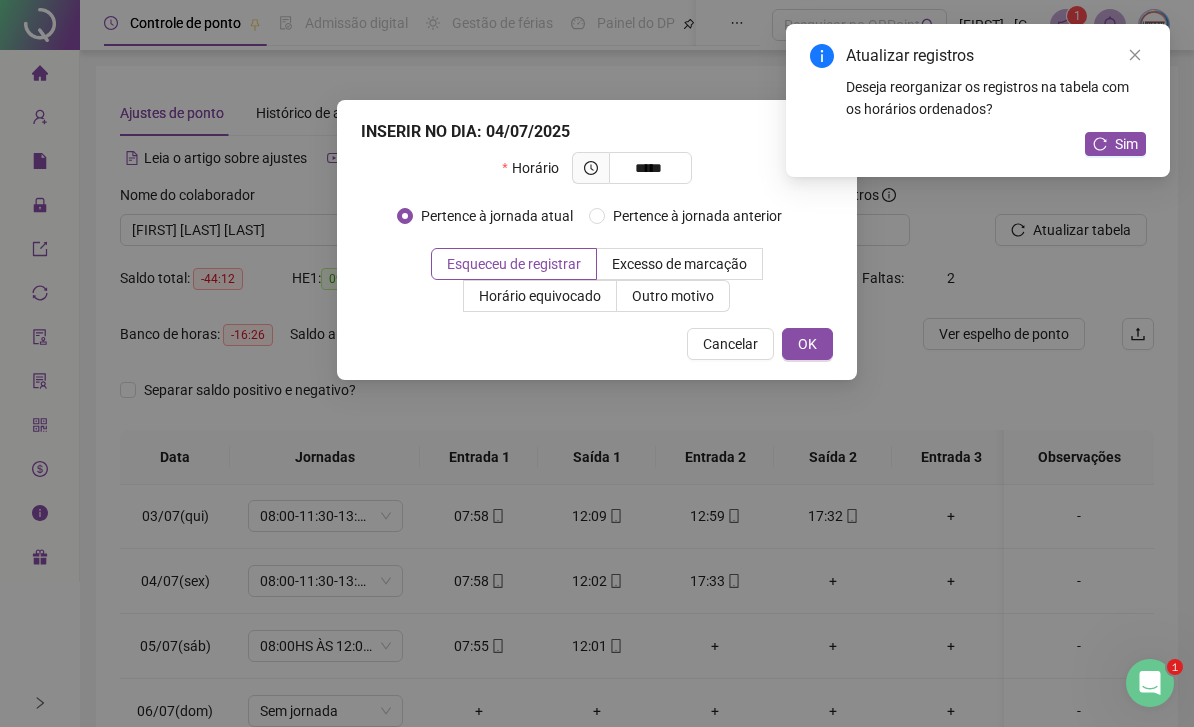 type on "*****" 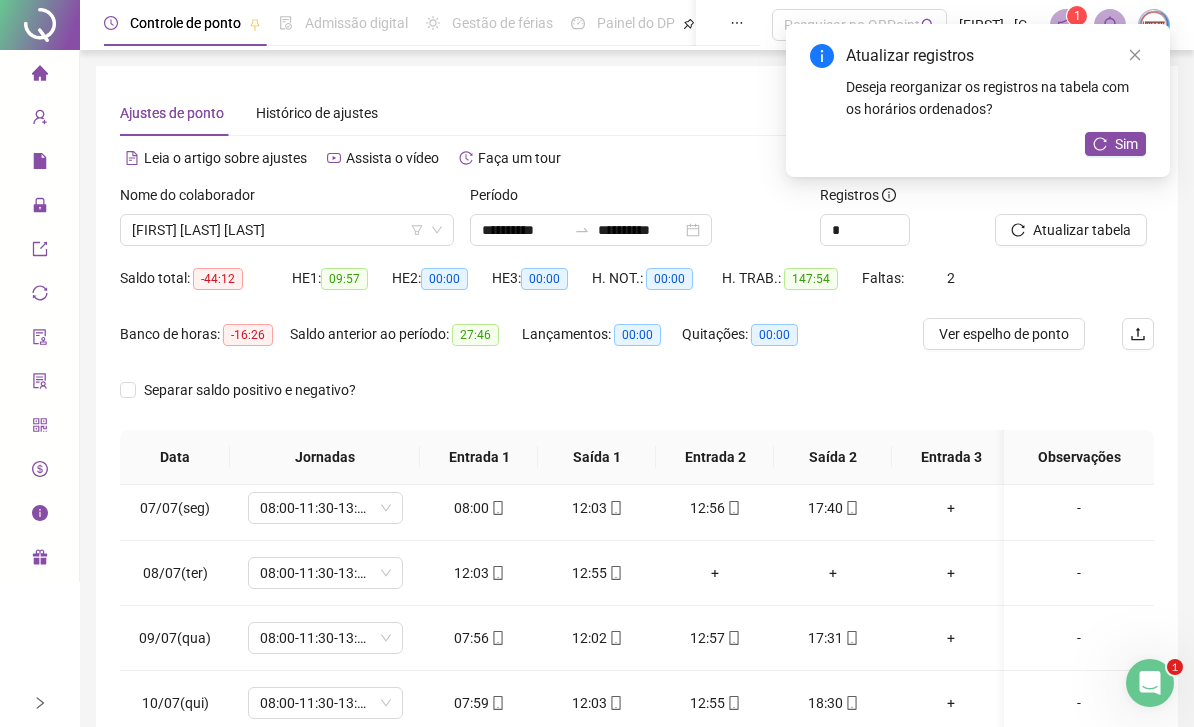 scroll, scrollTop: 401, scrollLeft: 0, axis: vertical 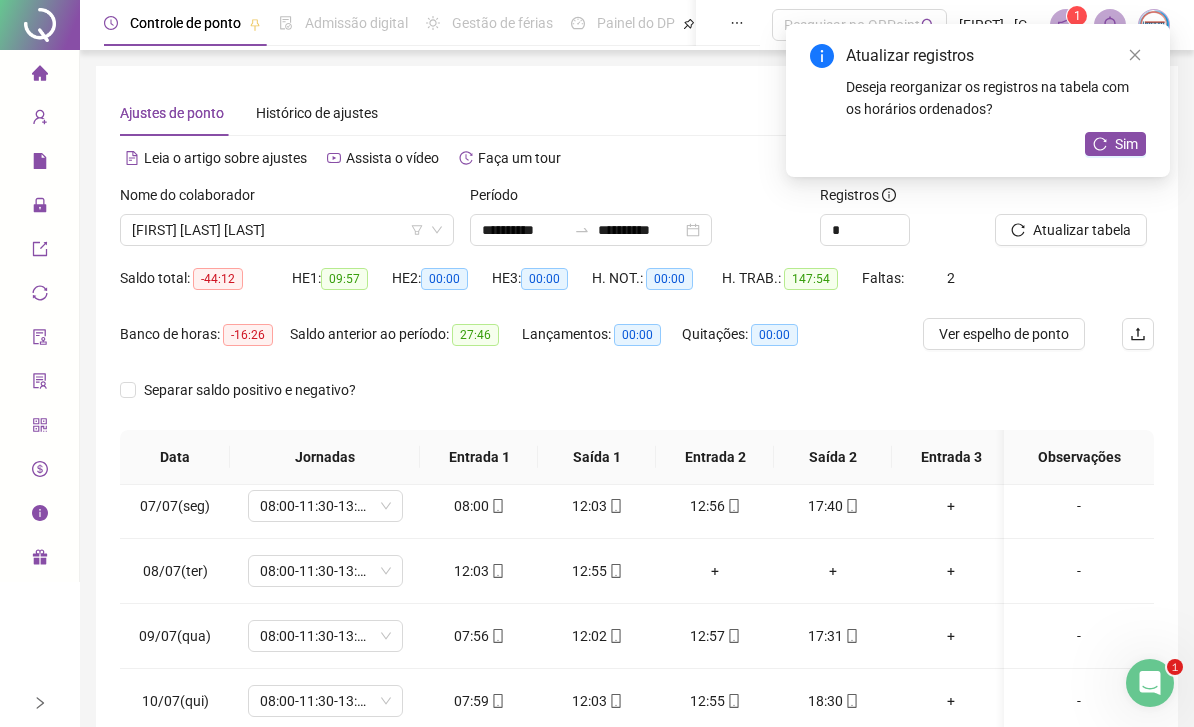 click on "+" at bounding box center [715, 571] 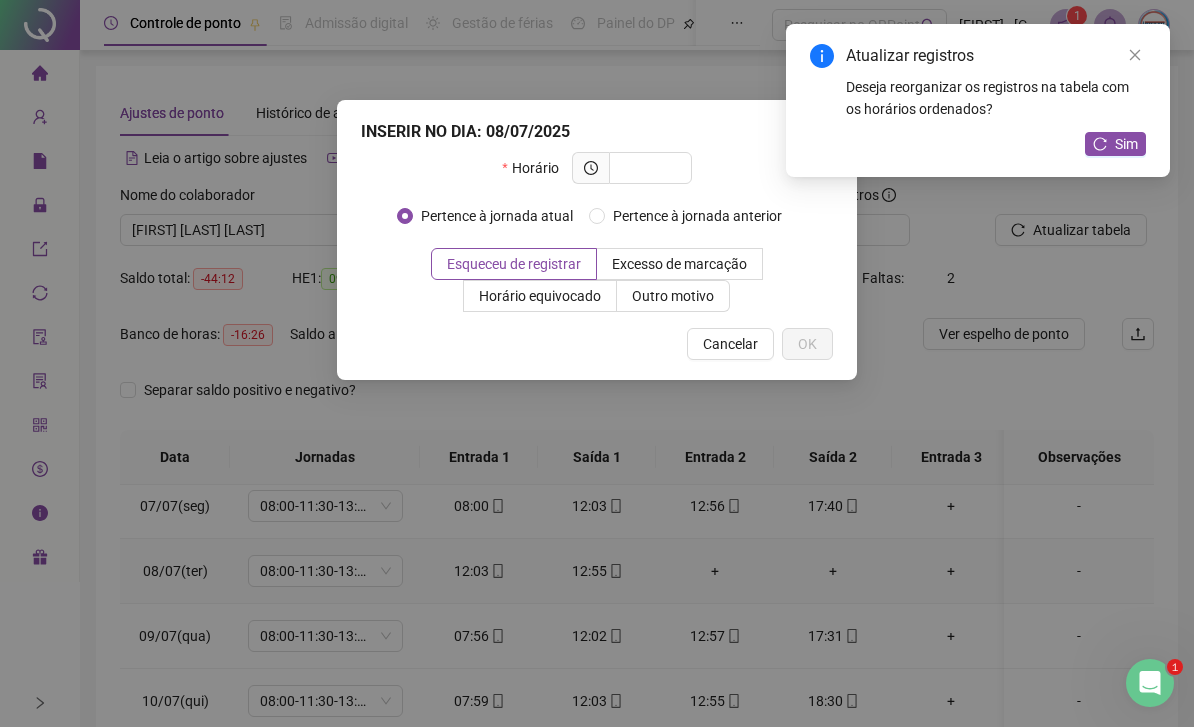 click at bounding box center [648, 168] 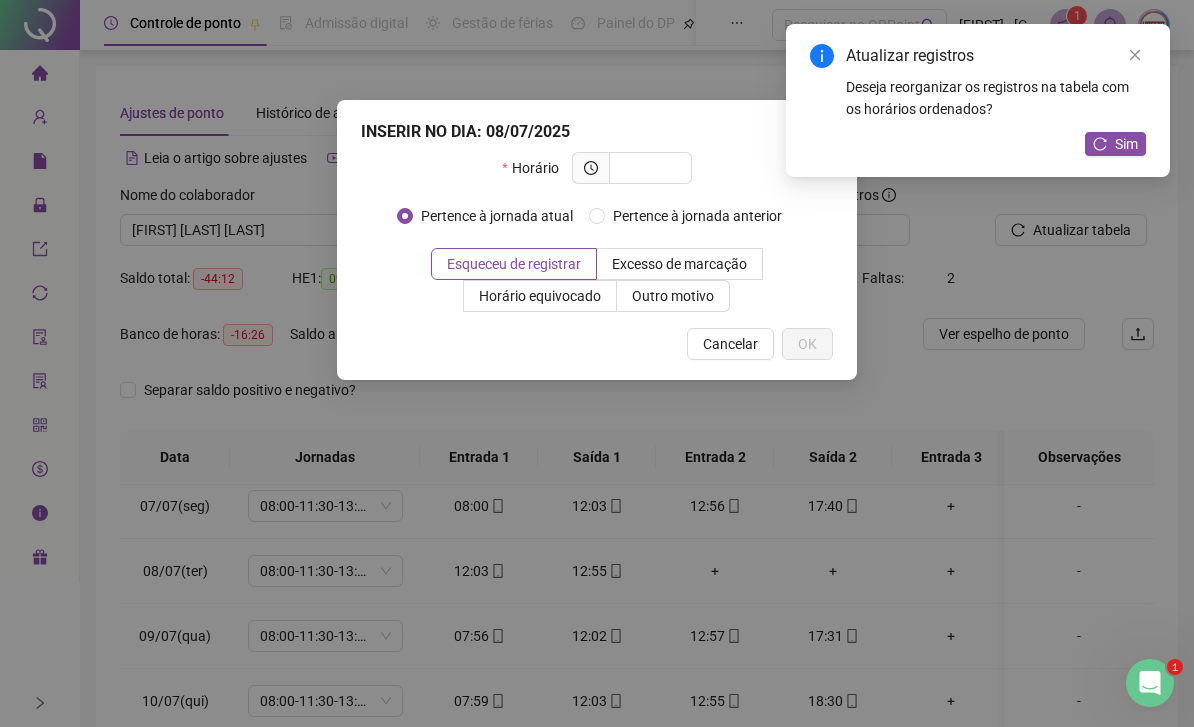 click on "INSERIR NO DIA :   08/07/2025 Horário Pertence à jornada atual Pertence à jornada anterior Esqueceu de registrar Excesso de marcação Horário equivocado Outro motivo Motivo Cancelar OK" at bounding box center [597, 363] 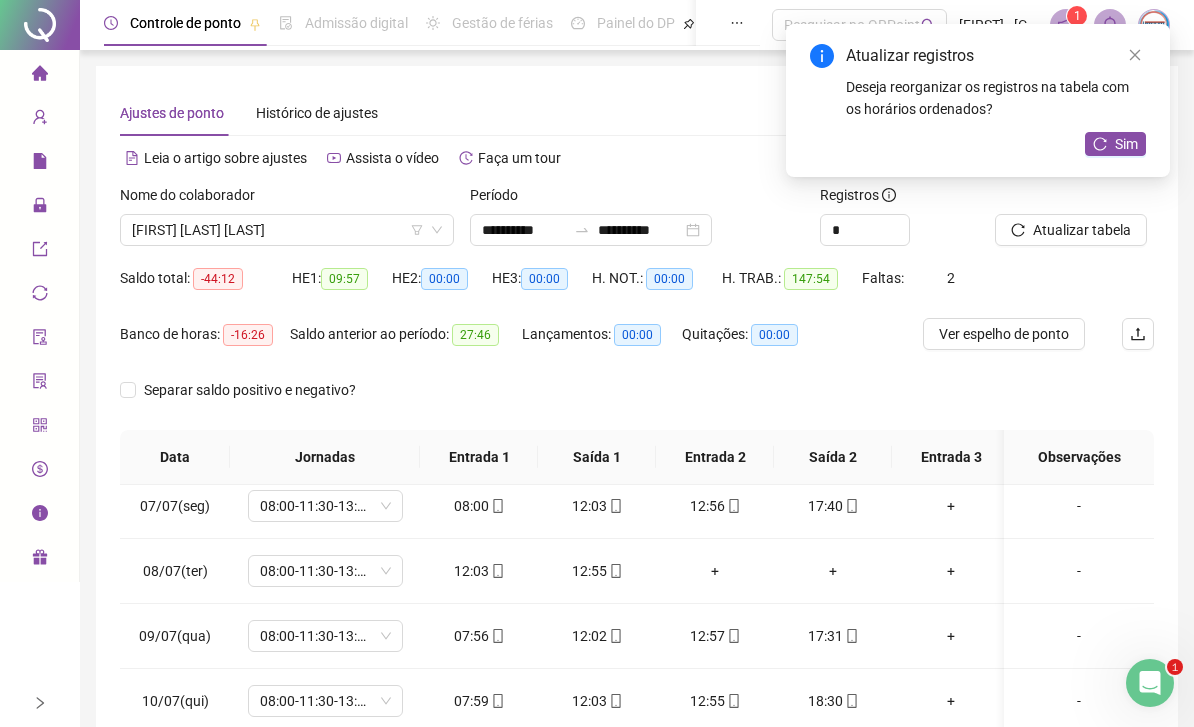 click 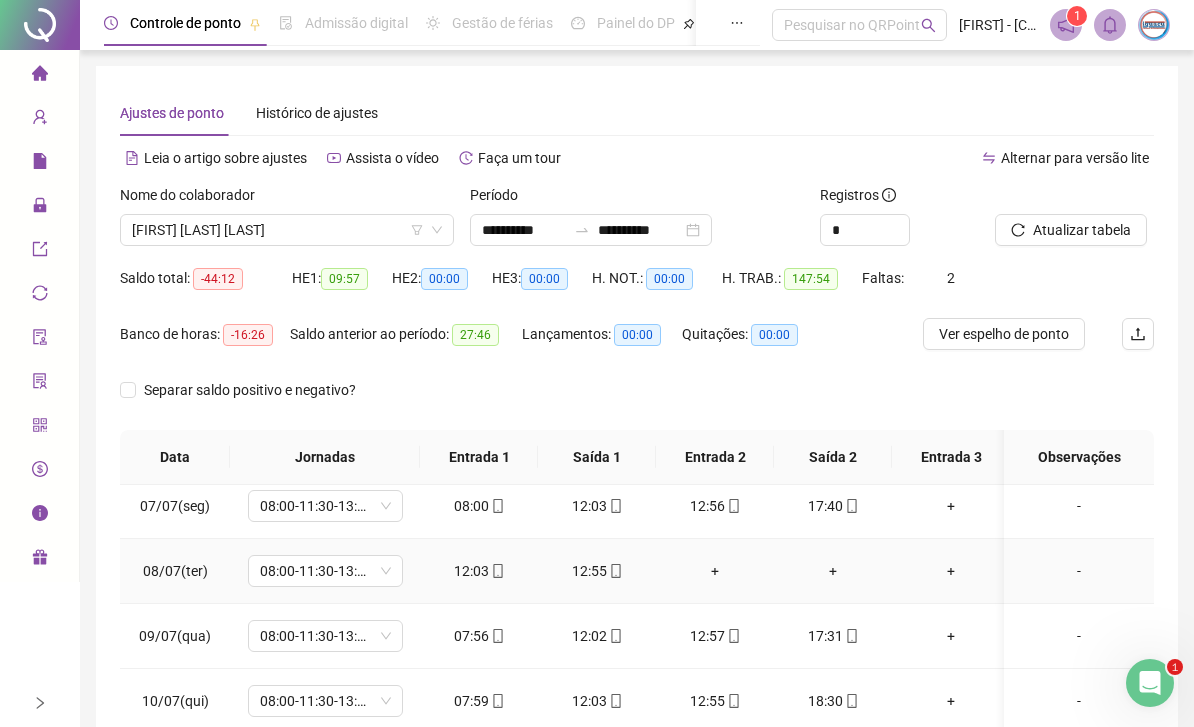 click on "+" at bounding box center (715, 571) 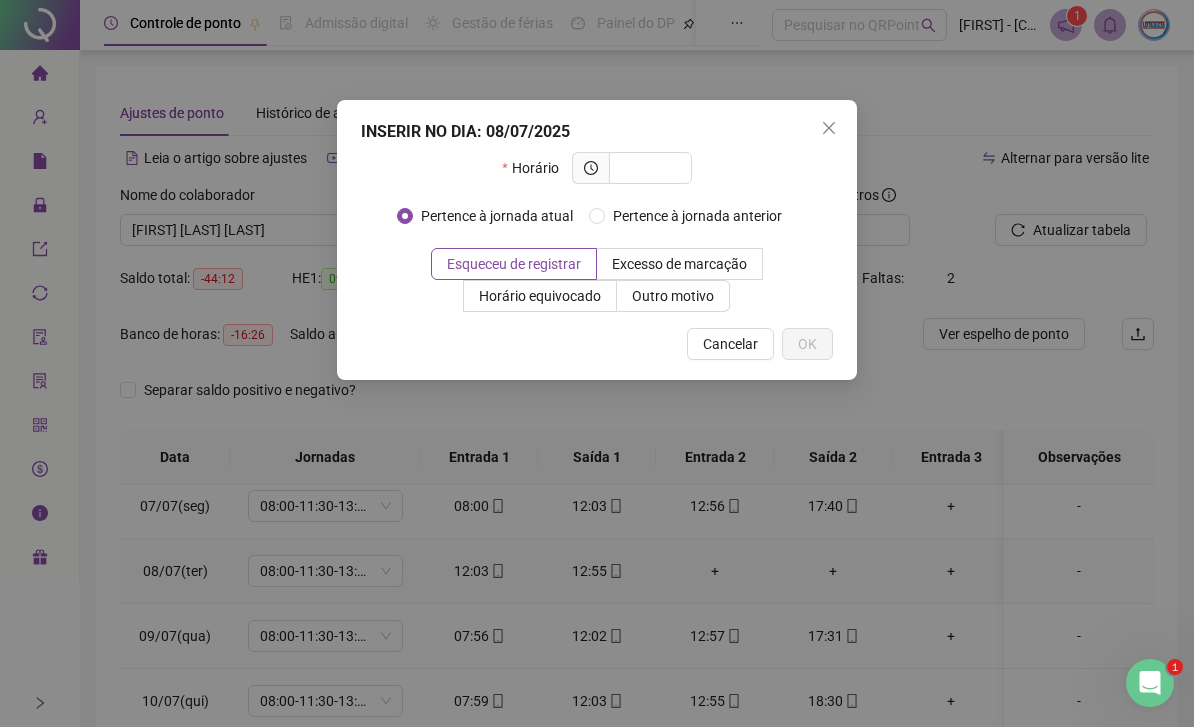 click at bounding box center (648, 168) 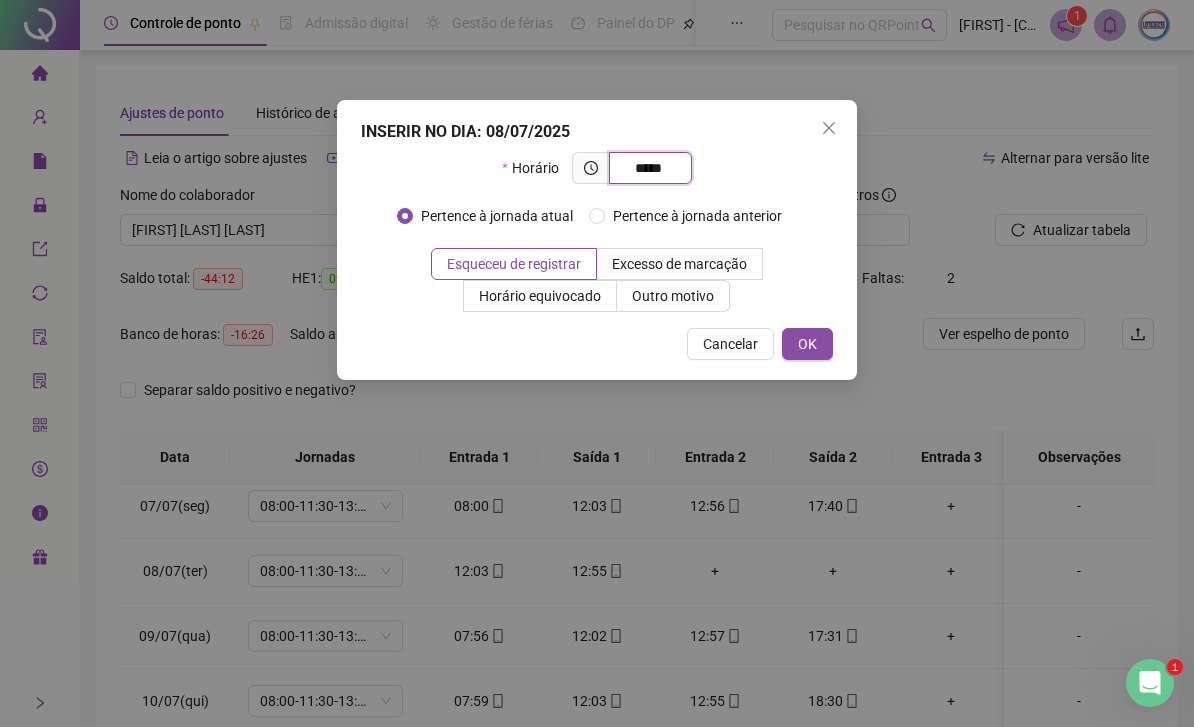type on "*****" 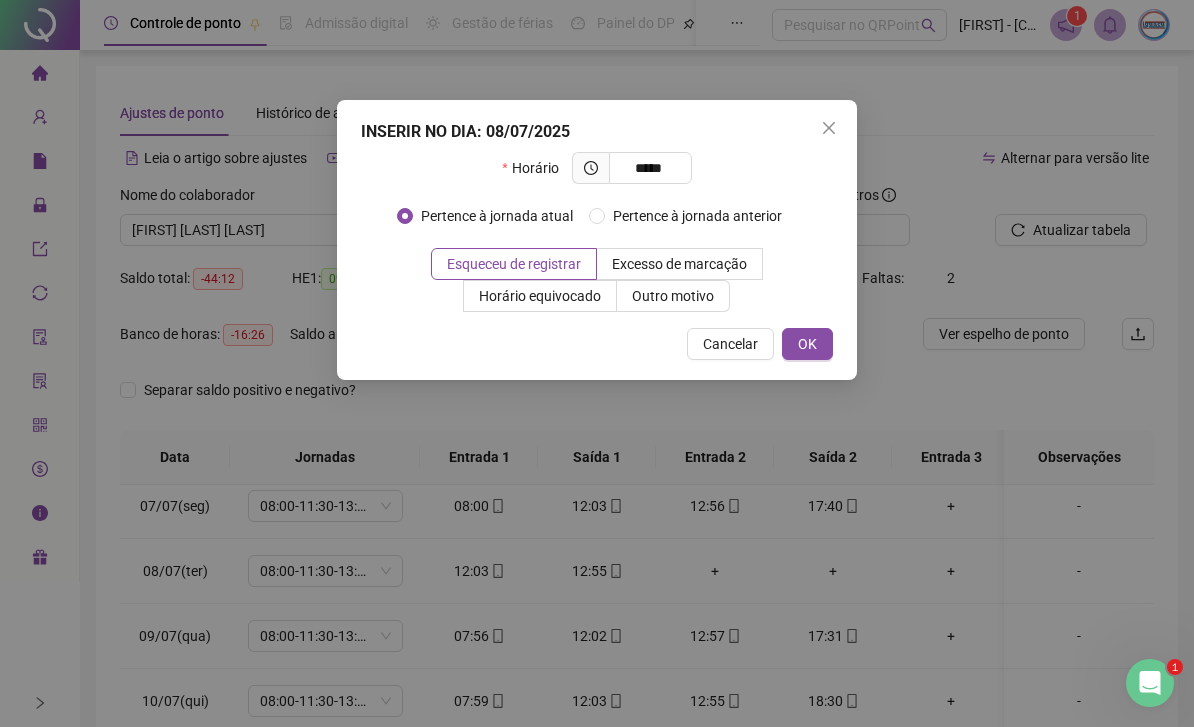 click on "OK" at bounding box center [807, 344] 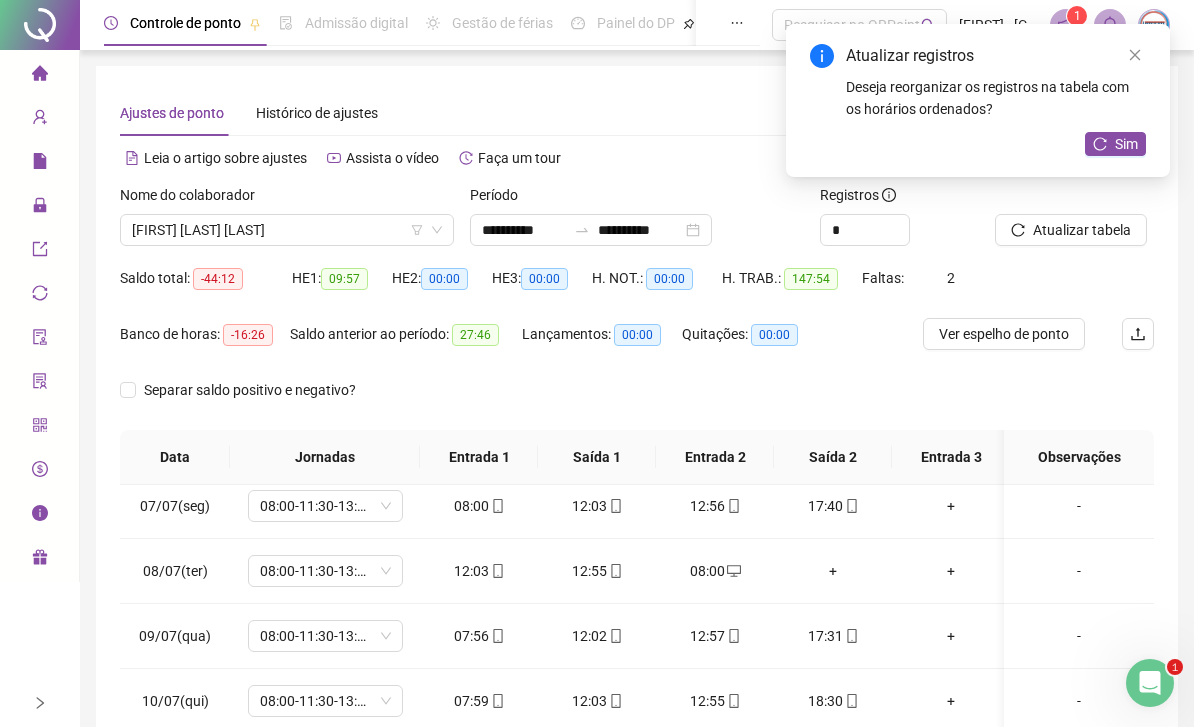 click on "+" at bounding box center [833, 571] 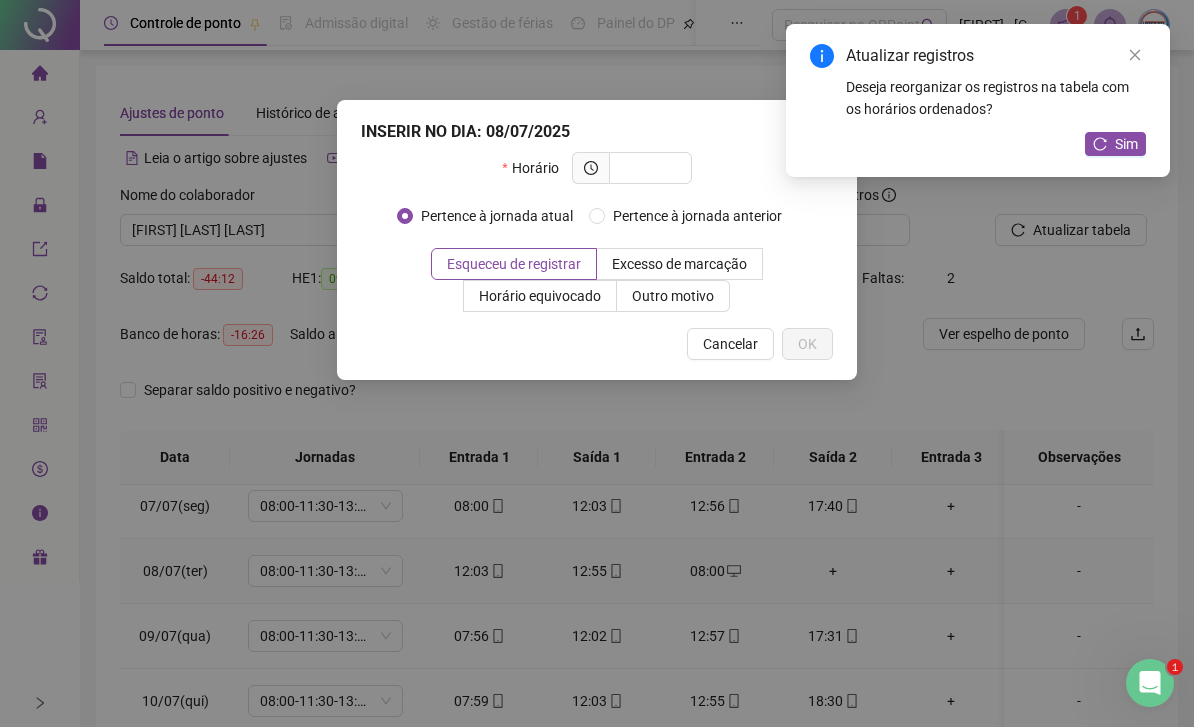 click at bounding box center [648, 168] 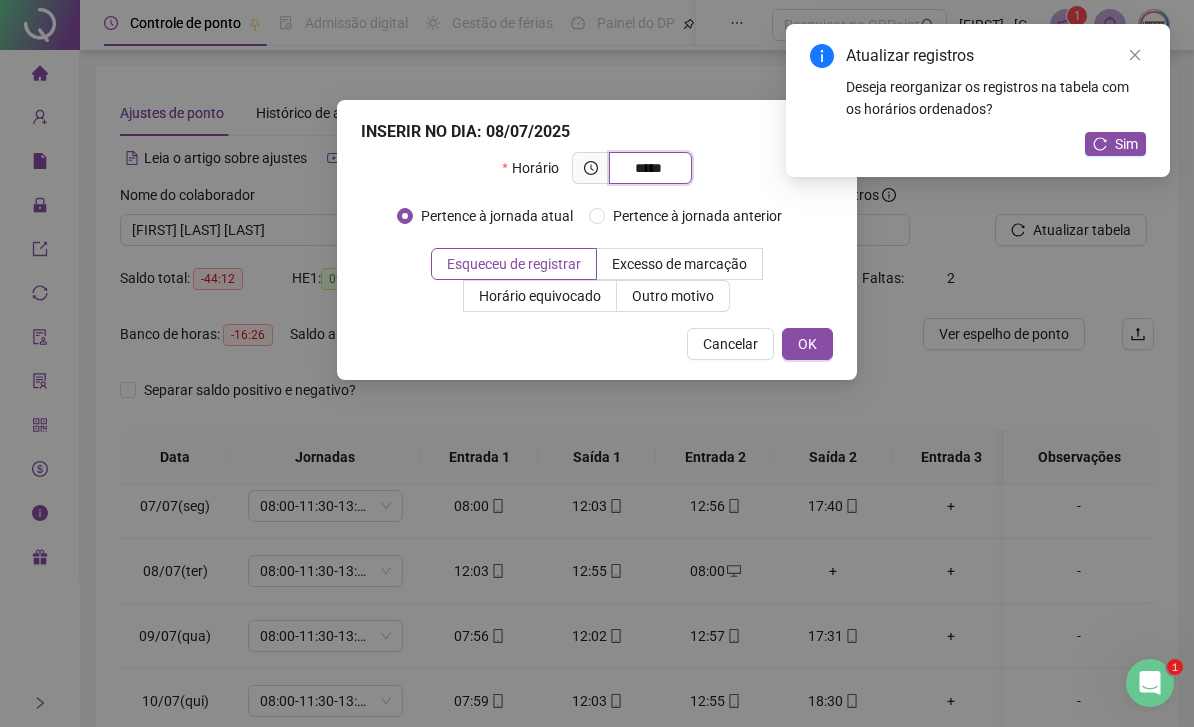 type on "*****" 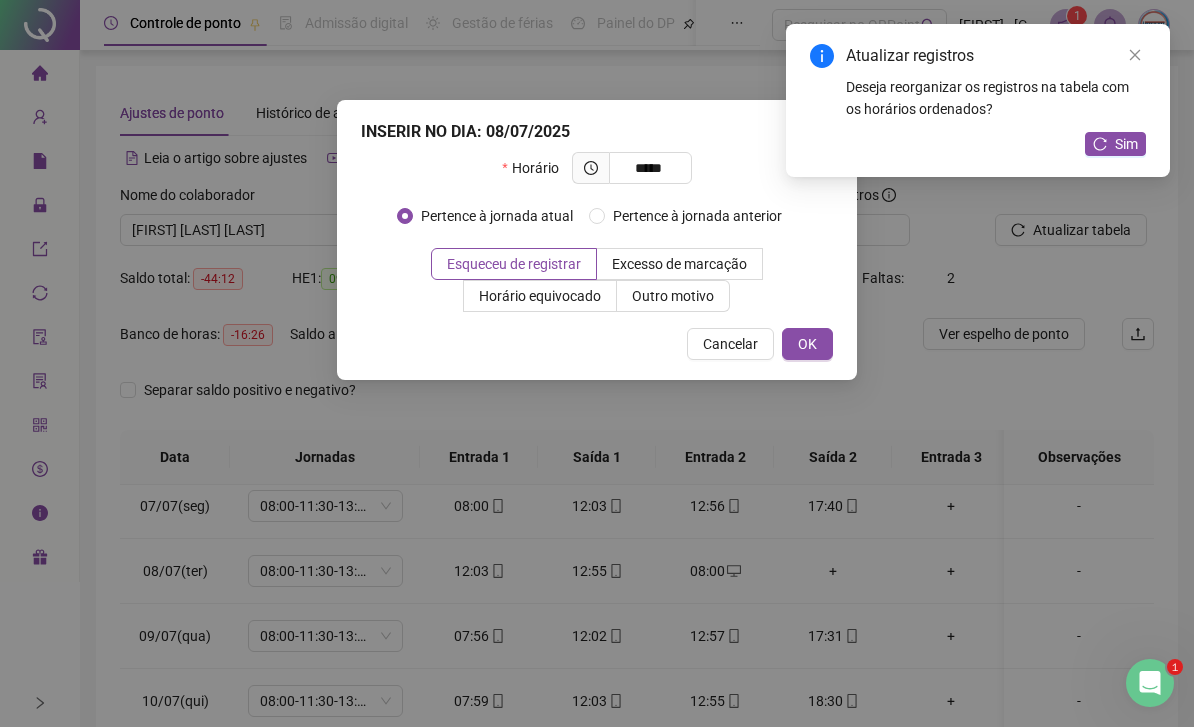 click on "OK" at bounding box center [807, 344] 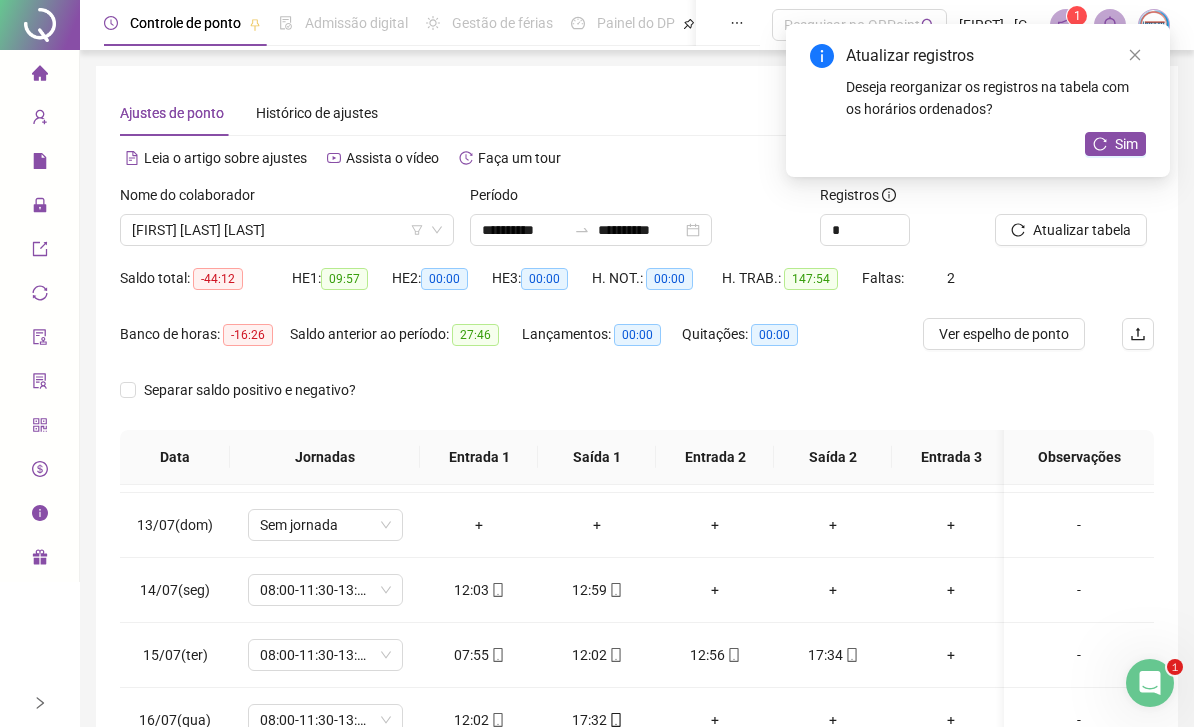 scroll, scrollTop: 775, scrollLeft: 0, axis: vertical 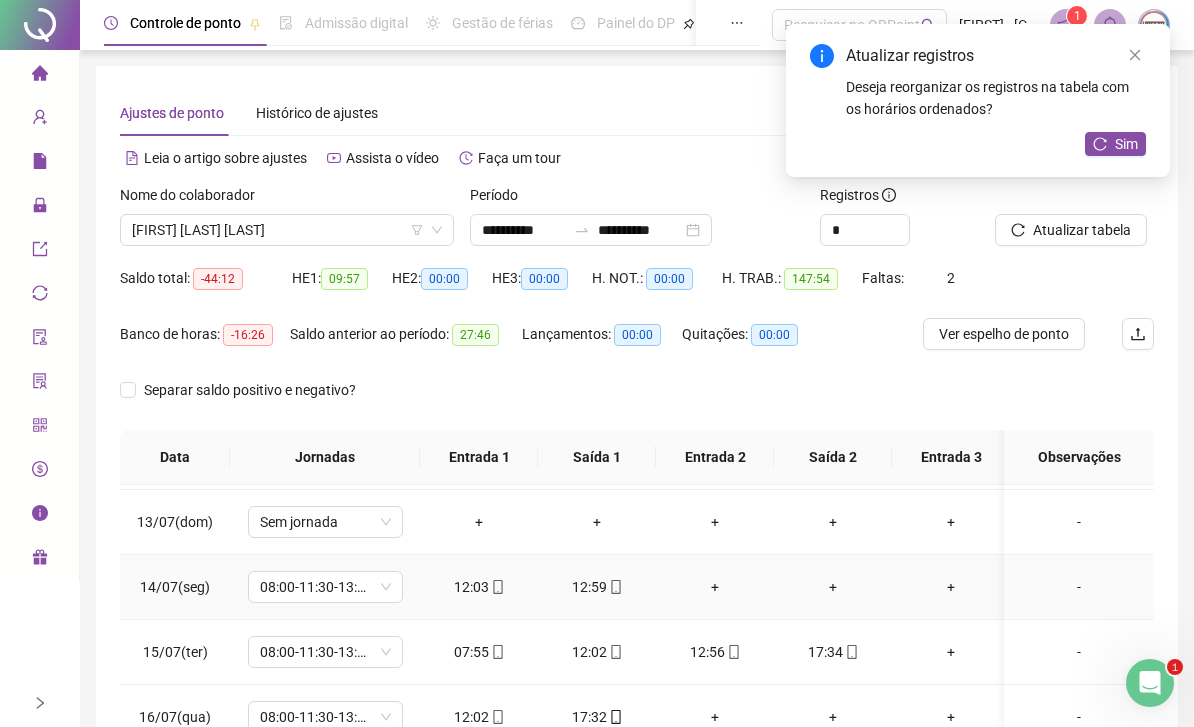 click on "+" at bounding box center [715, 587] 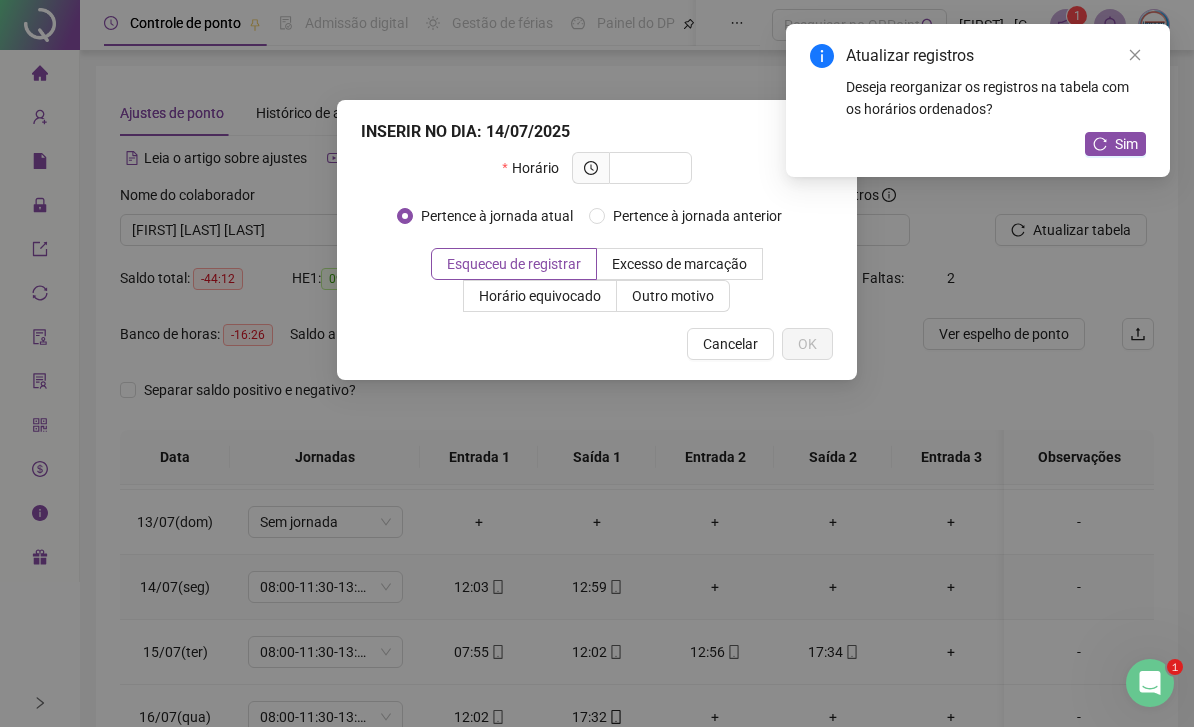 click at bounding box center [648, 168] 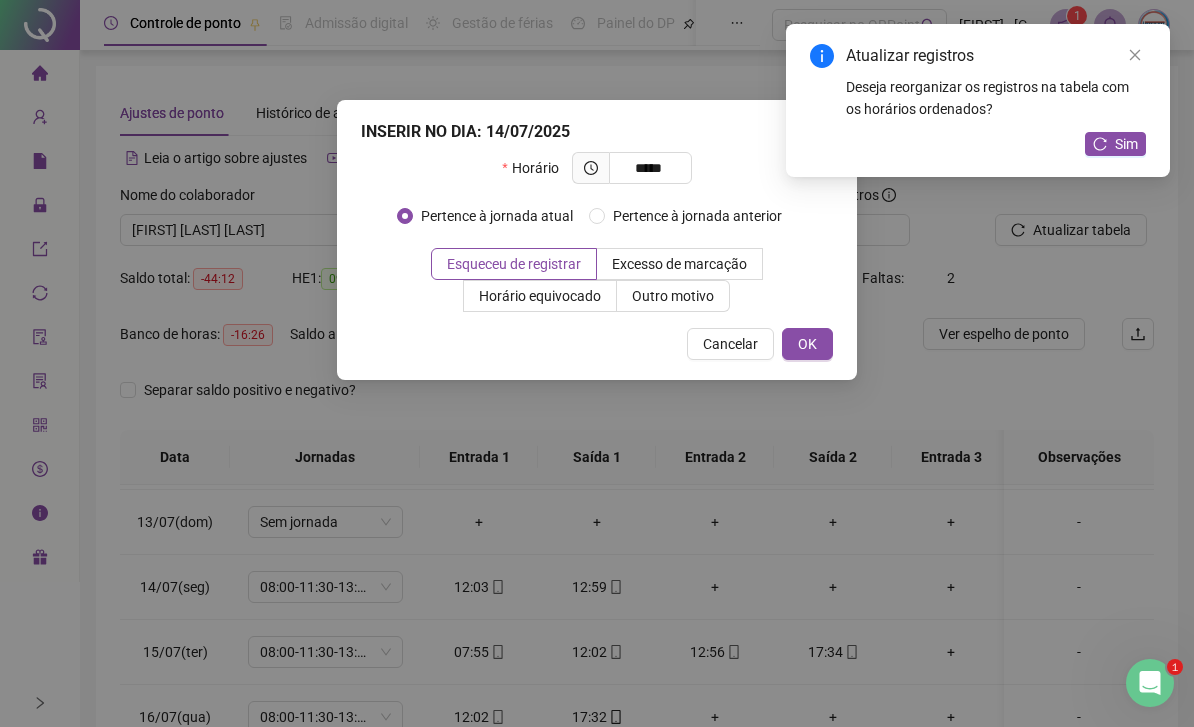 type on "*****" 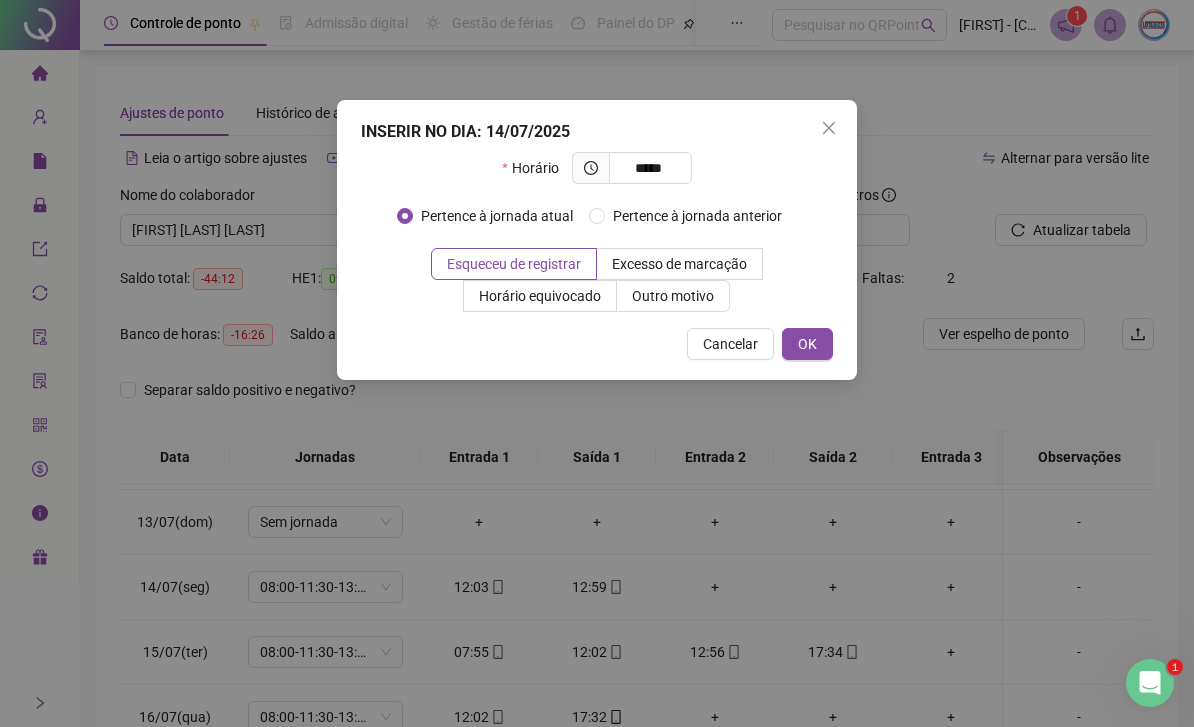 click on "OK" at bounding box center [807, 344] 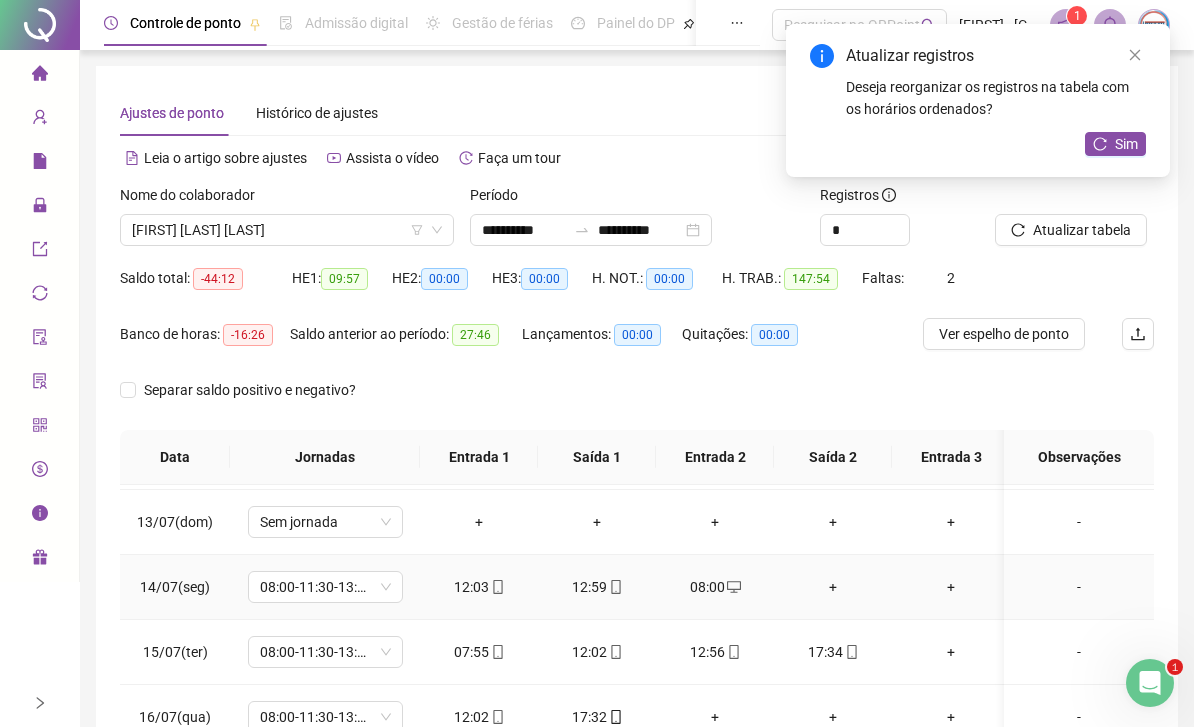 click on "+" at bounding box center [833, 587] 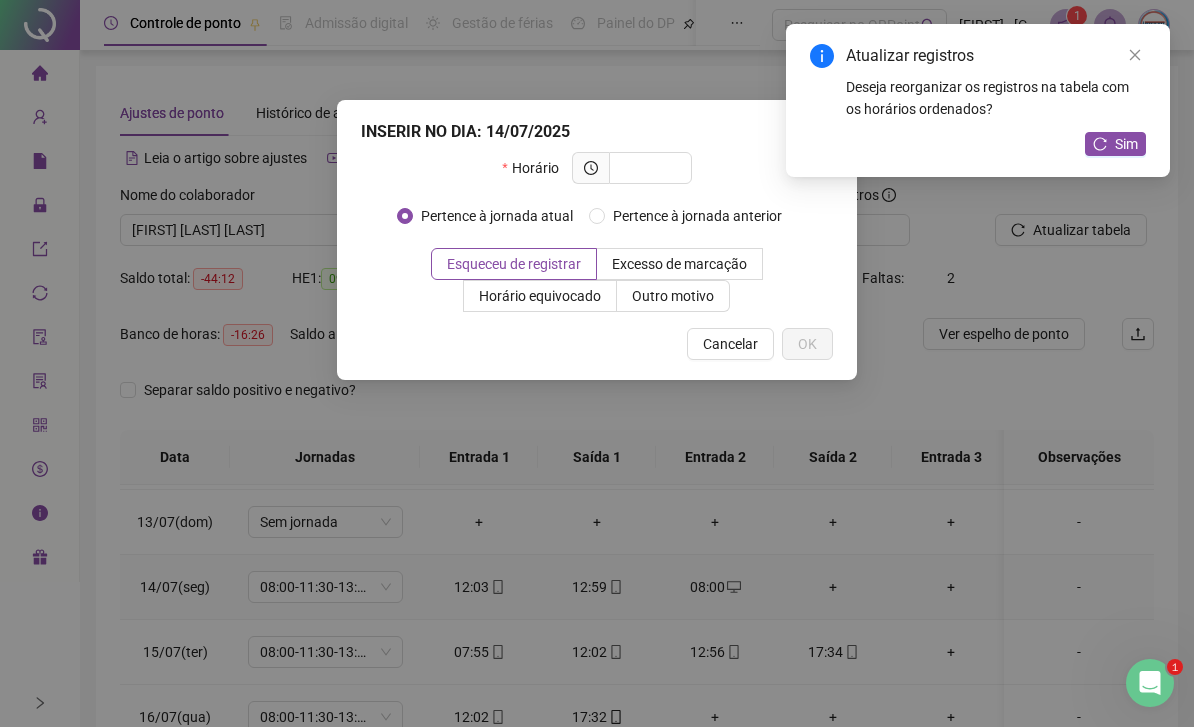 click at bounding box center (648, 168) 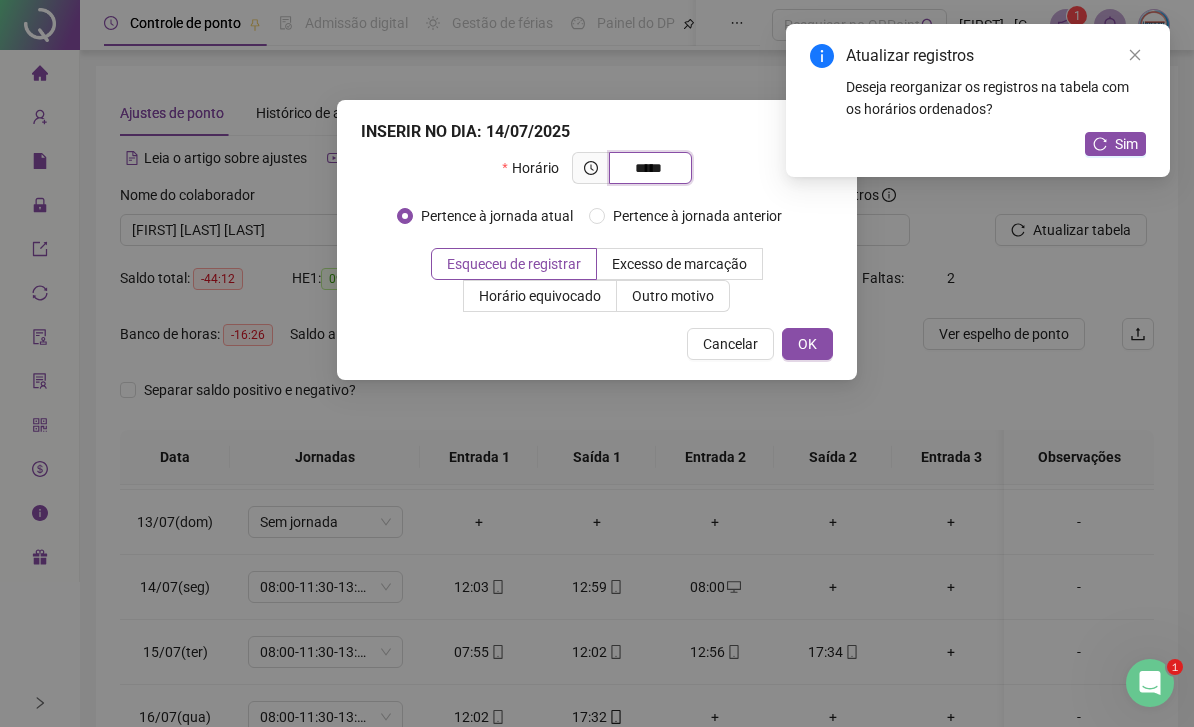 type on "*****" 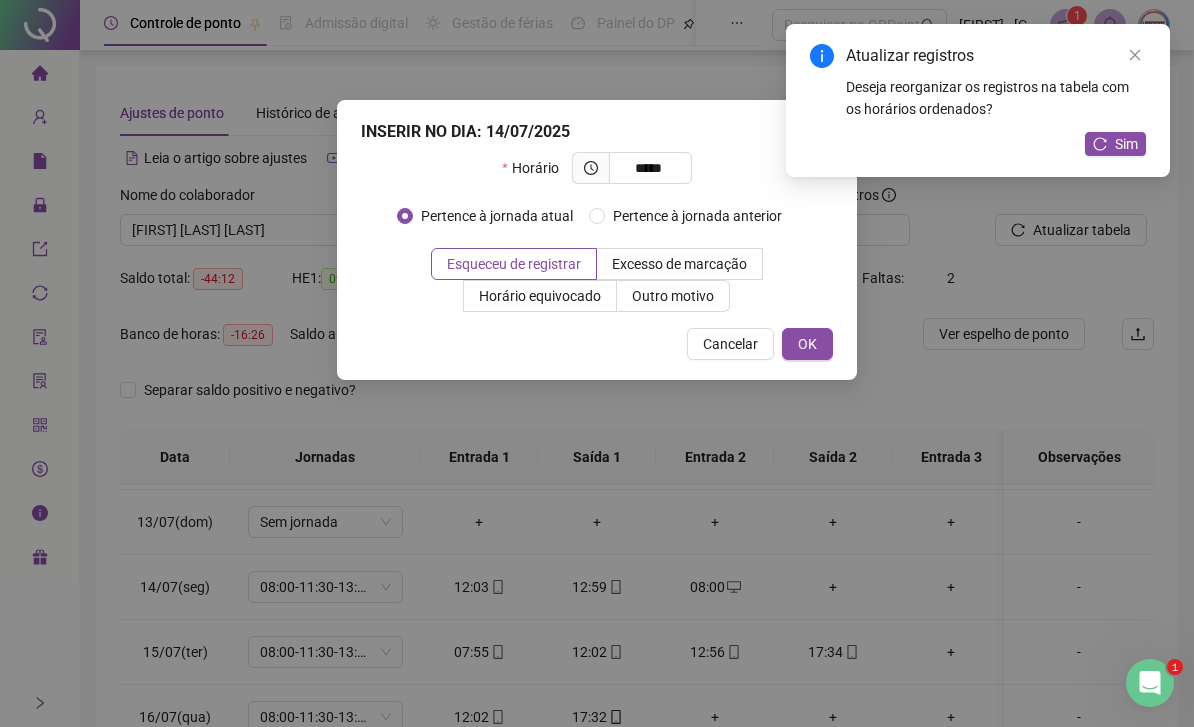 click on "OK" at bounding box center [807, 344] 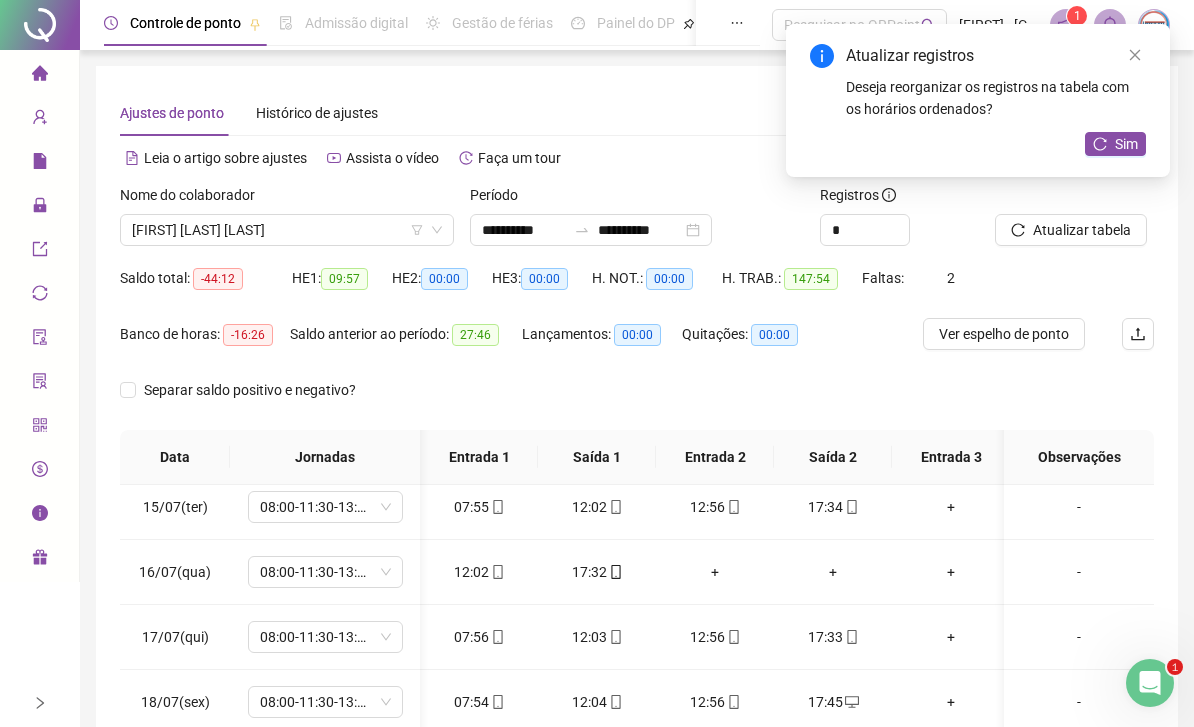 scroll, scrollTop: 906, scrollLeft: 1, axis: both 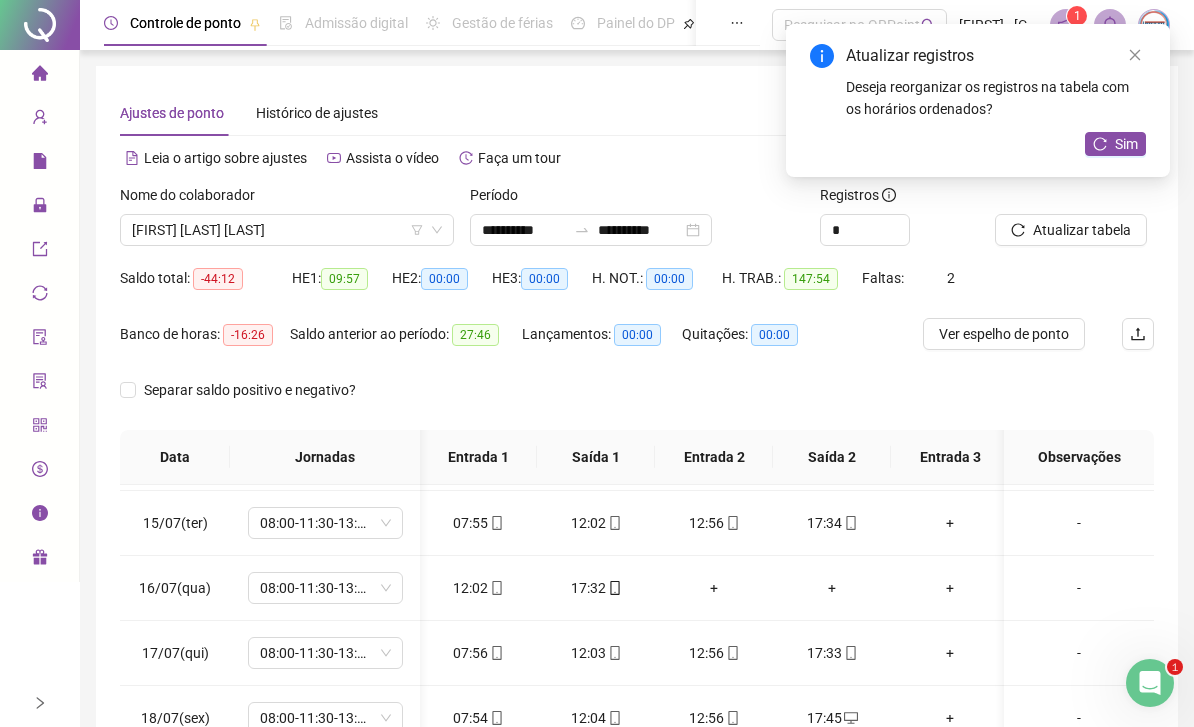 click on "+" at bounding box center (714, 588) 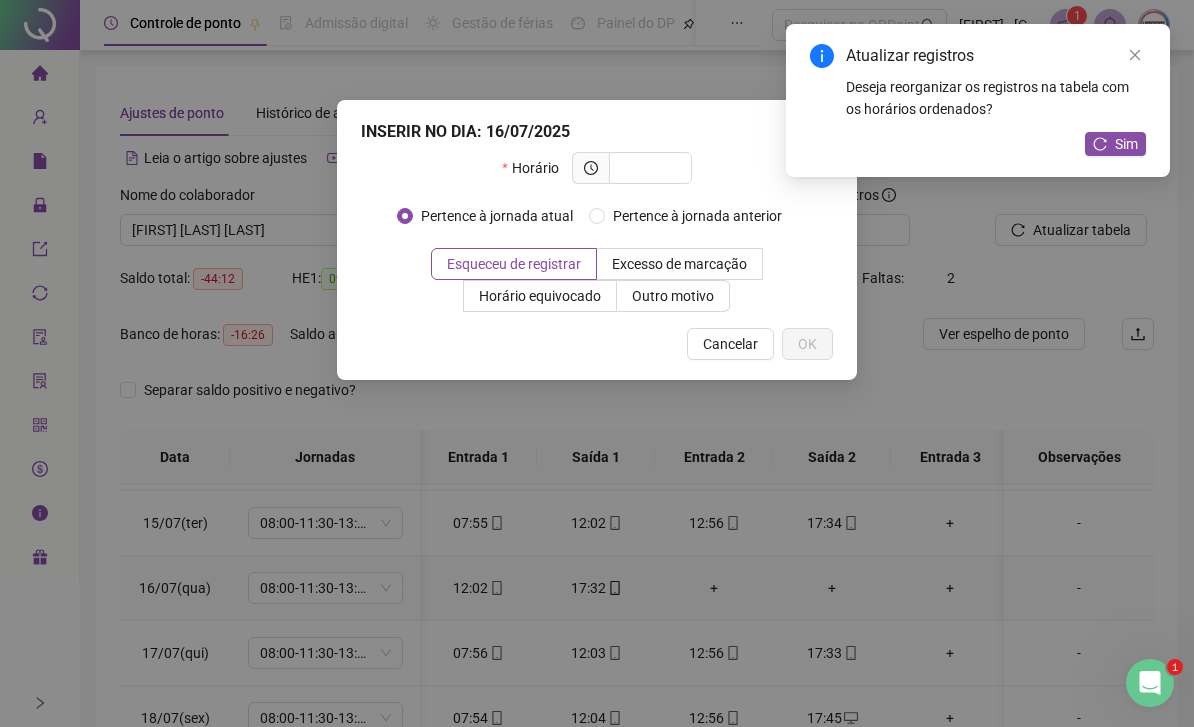 click at bounding box center (648, 168) 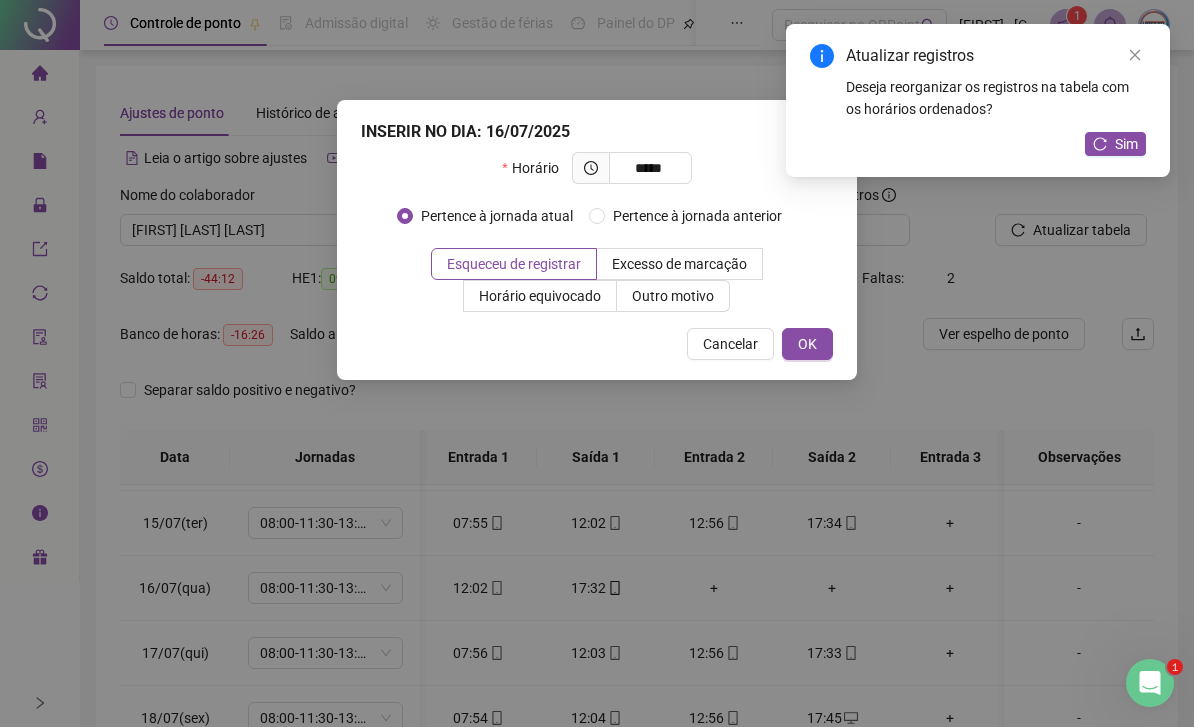 type on "*****" 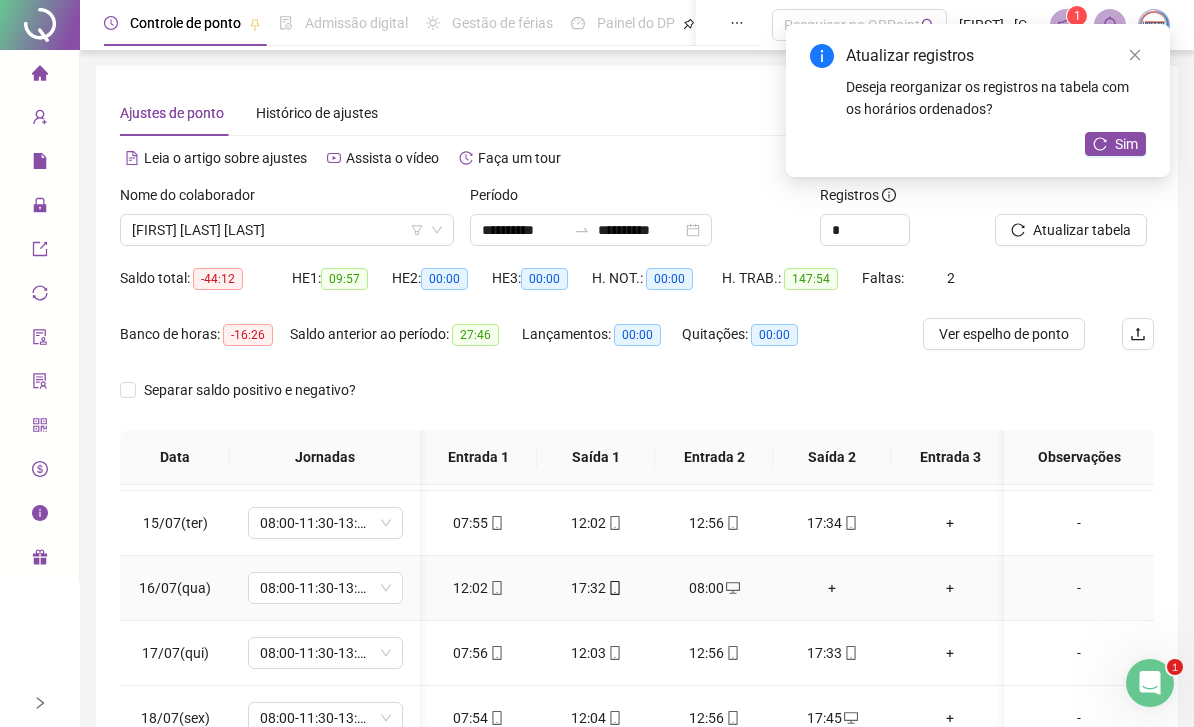 click on "+" at bounding box center [832, 588] 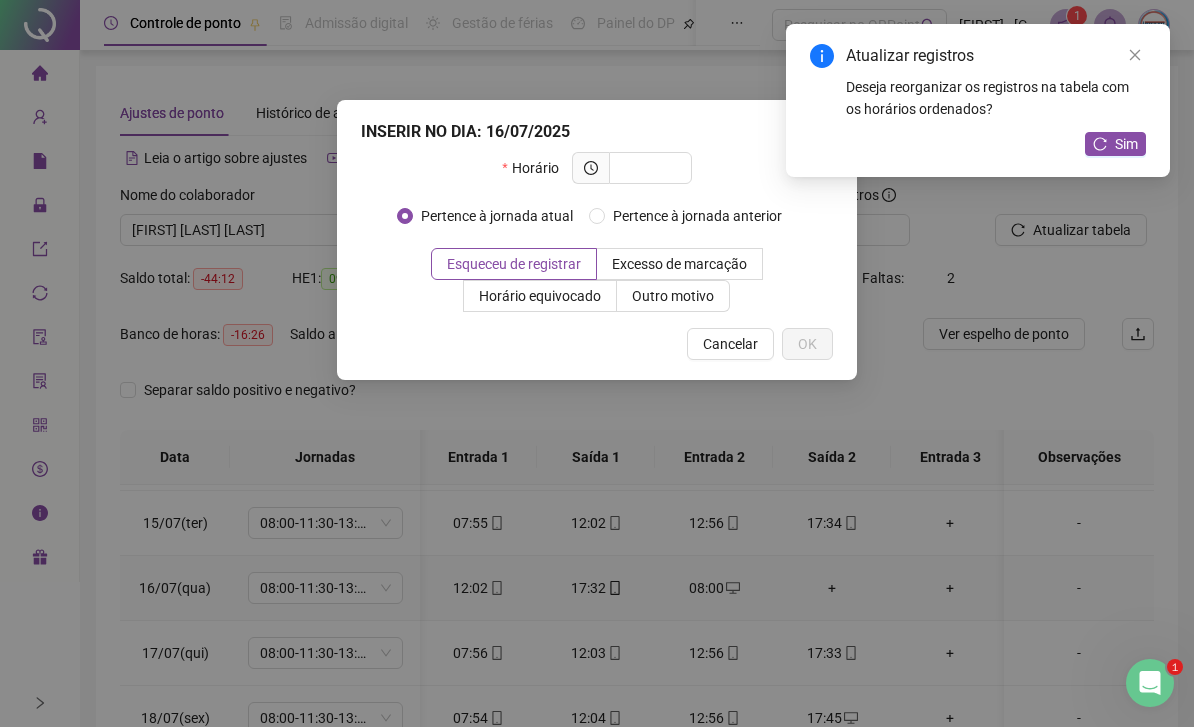 click at bounding box center (648, 168) 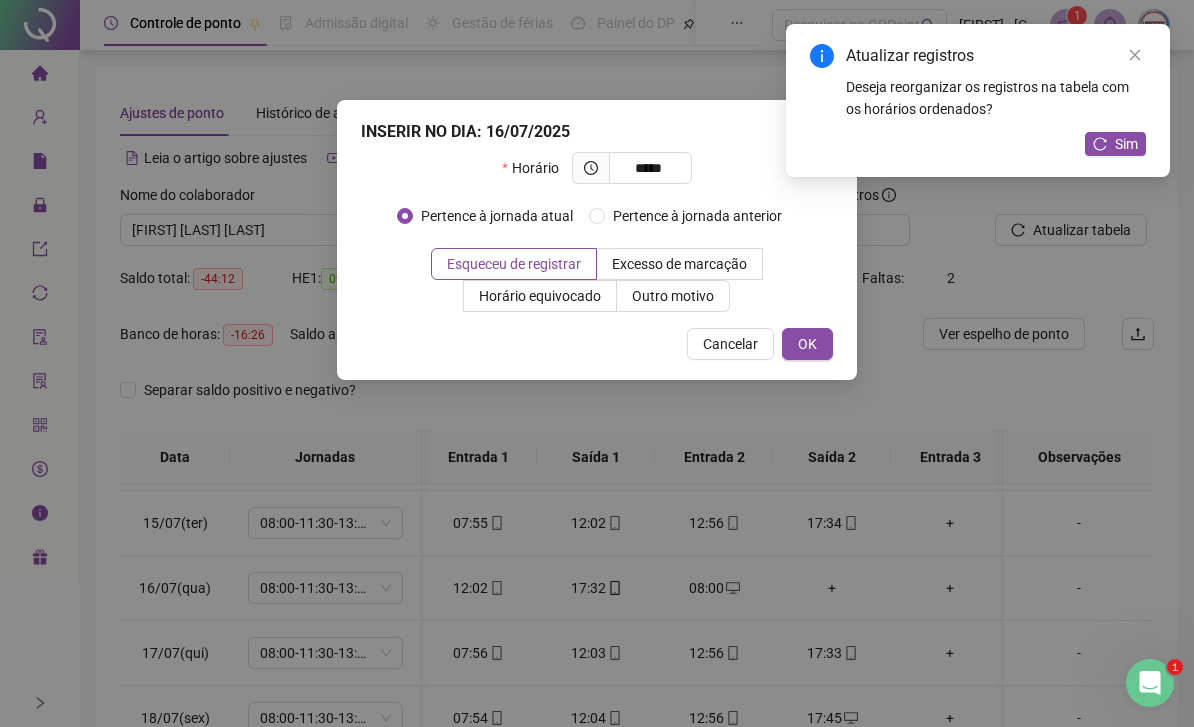 type on "*****" 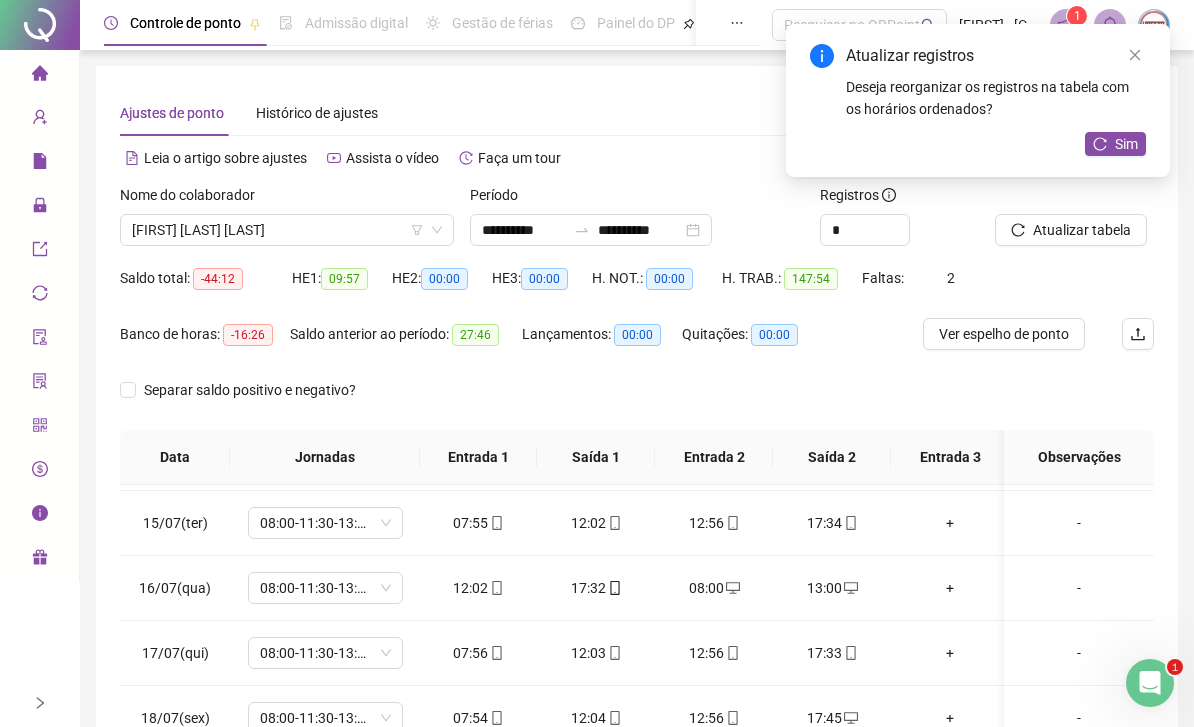 scroll, scrollTop: 925, scrollLeft: -2, axis: both 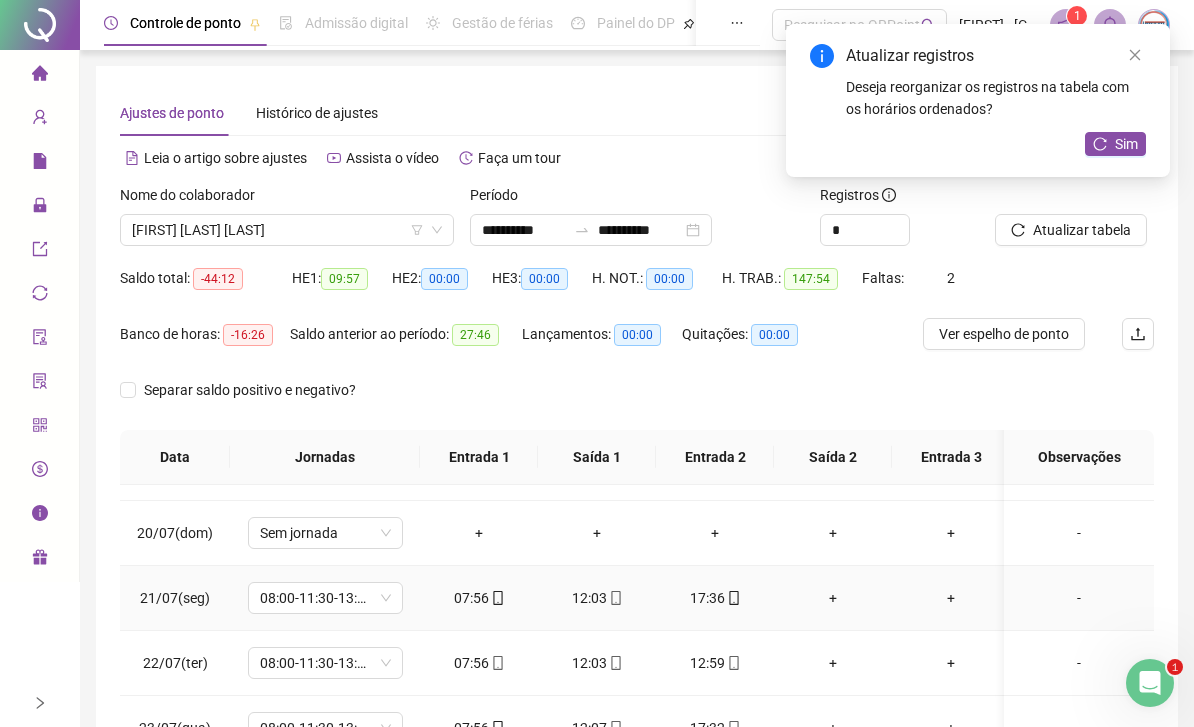 click on "+" at bounding box center [833, 598] 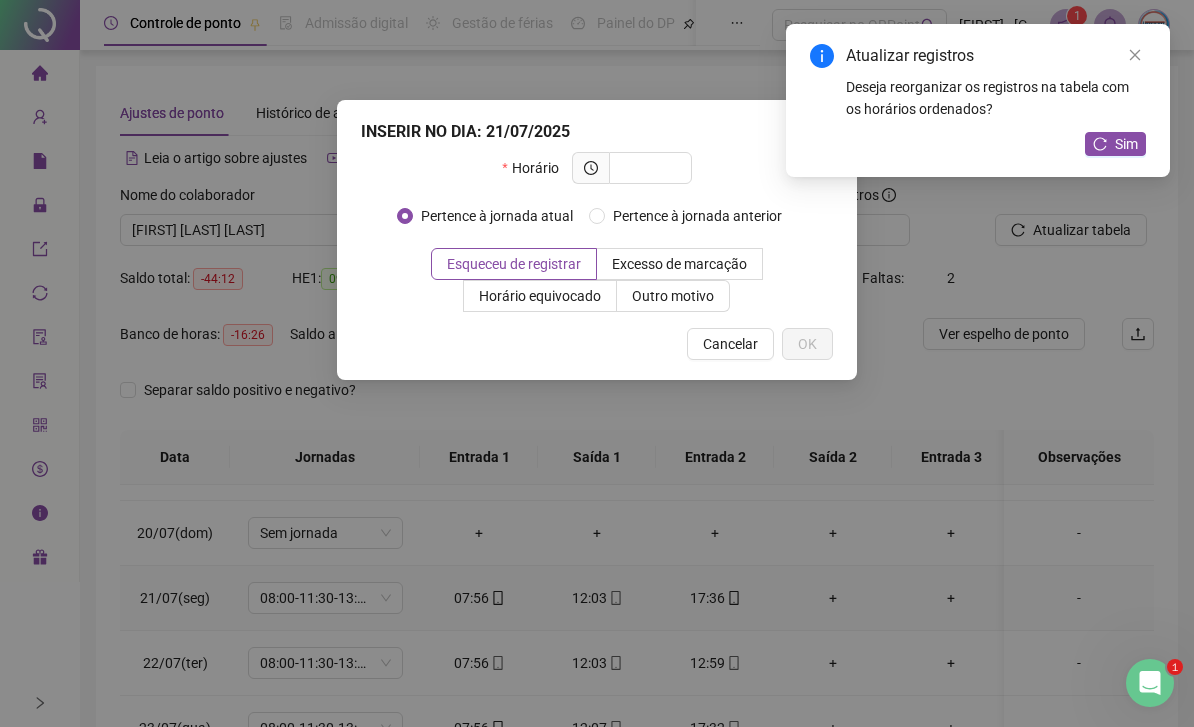 click at bounding box center (648, 168) 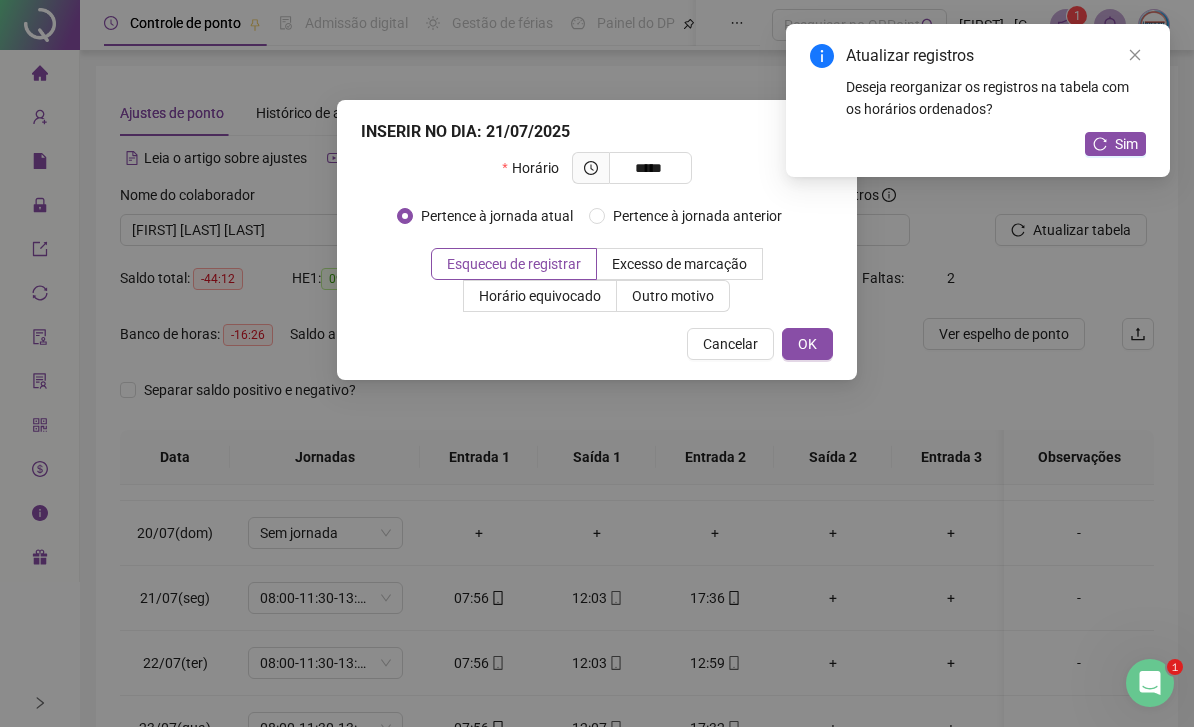 type on "*****" 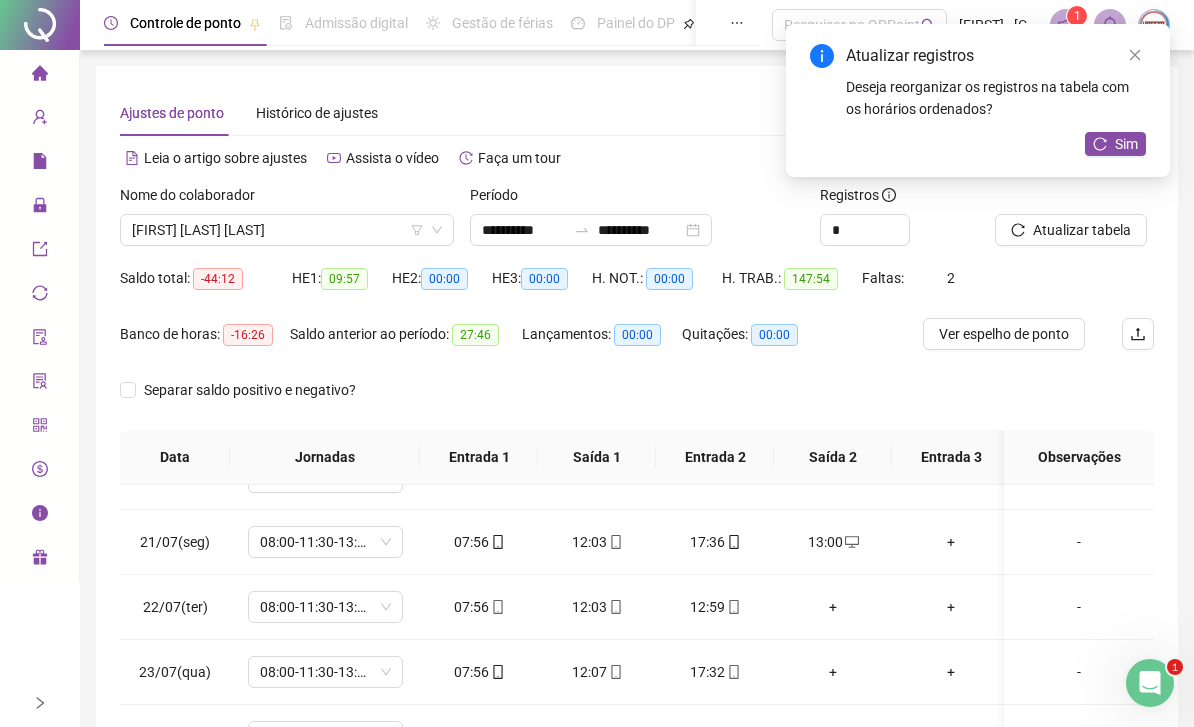 scroll, scrollTop: 1276, scrollLeft: 0, axis: vertical 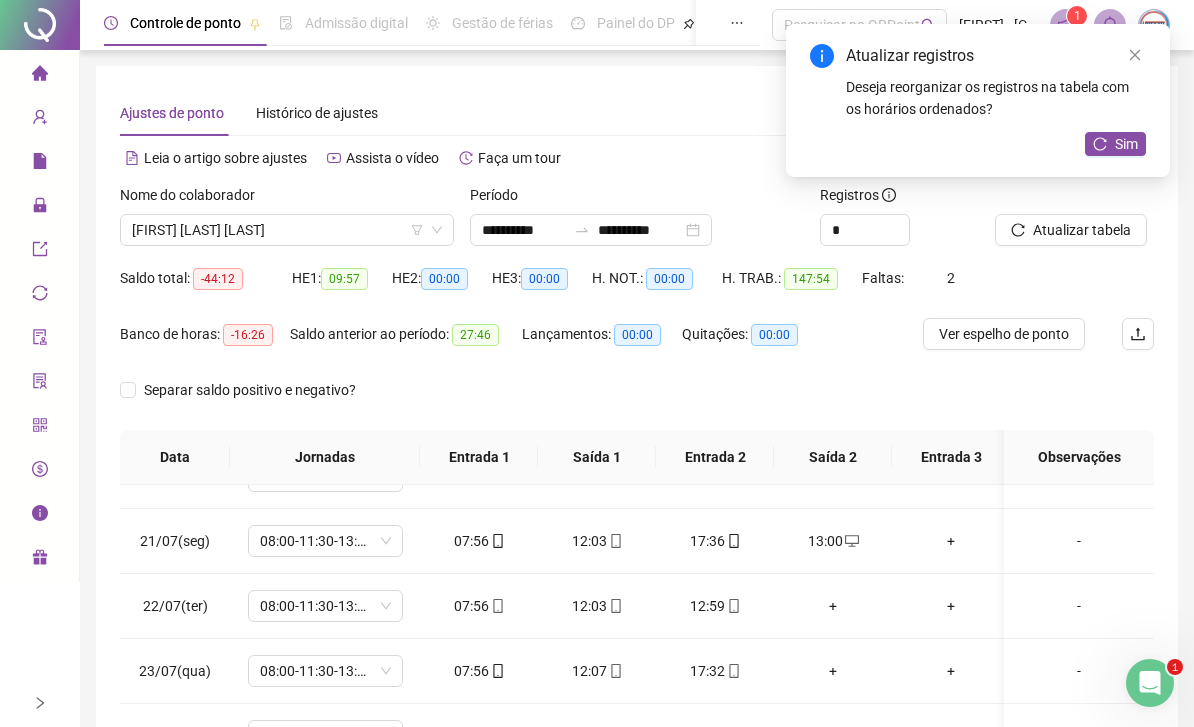 click on "+" at bounding box center [833, 606] 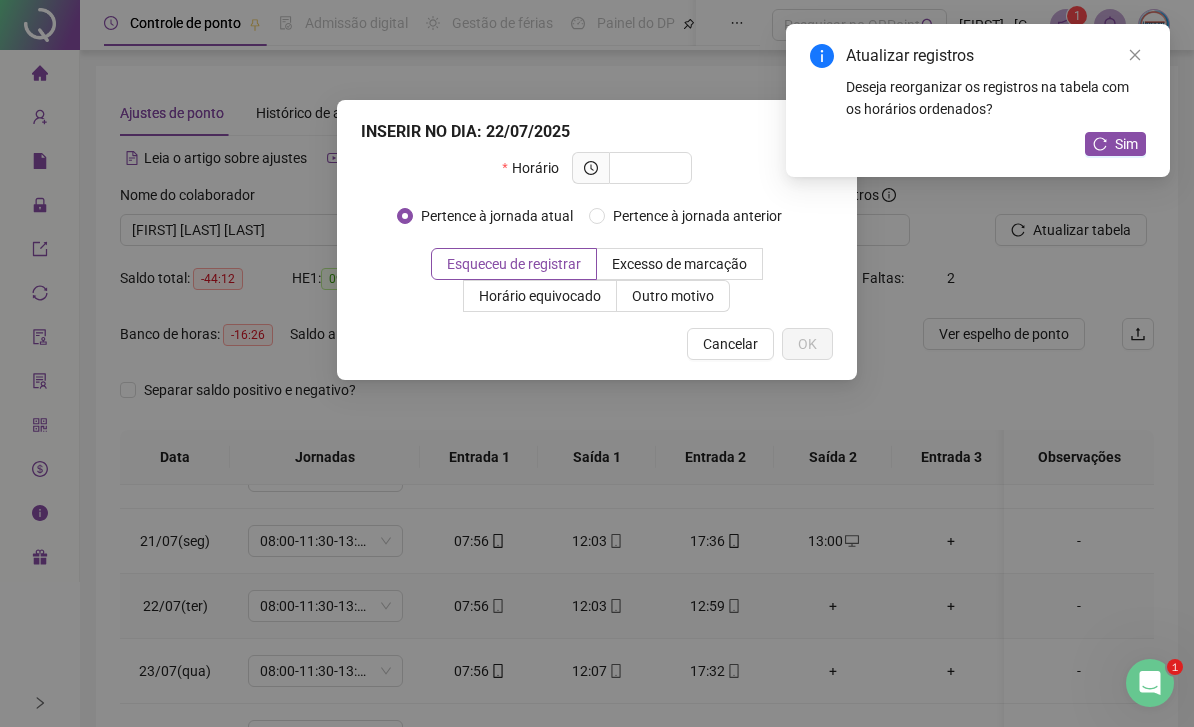 click at bounding box center (648, 168) 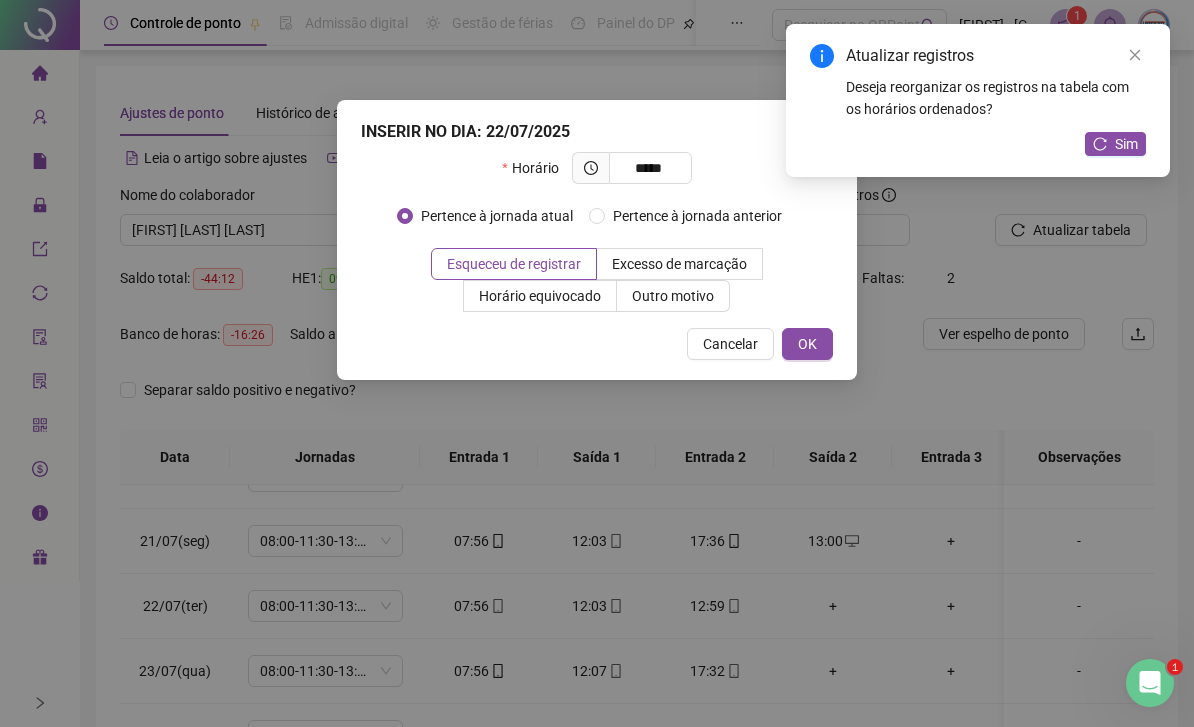 type on "*****" 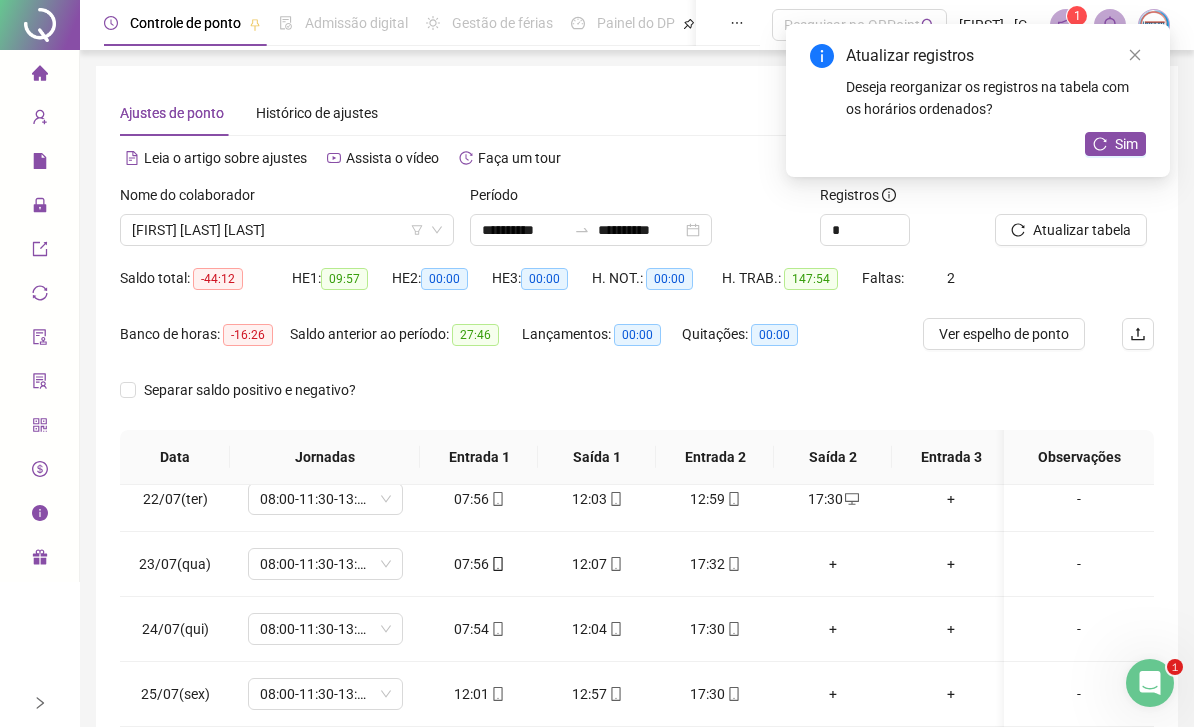 scroll, scrollTop: 1381, scrollLeft: 0, axis: vertical 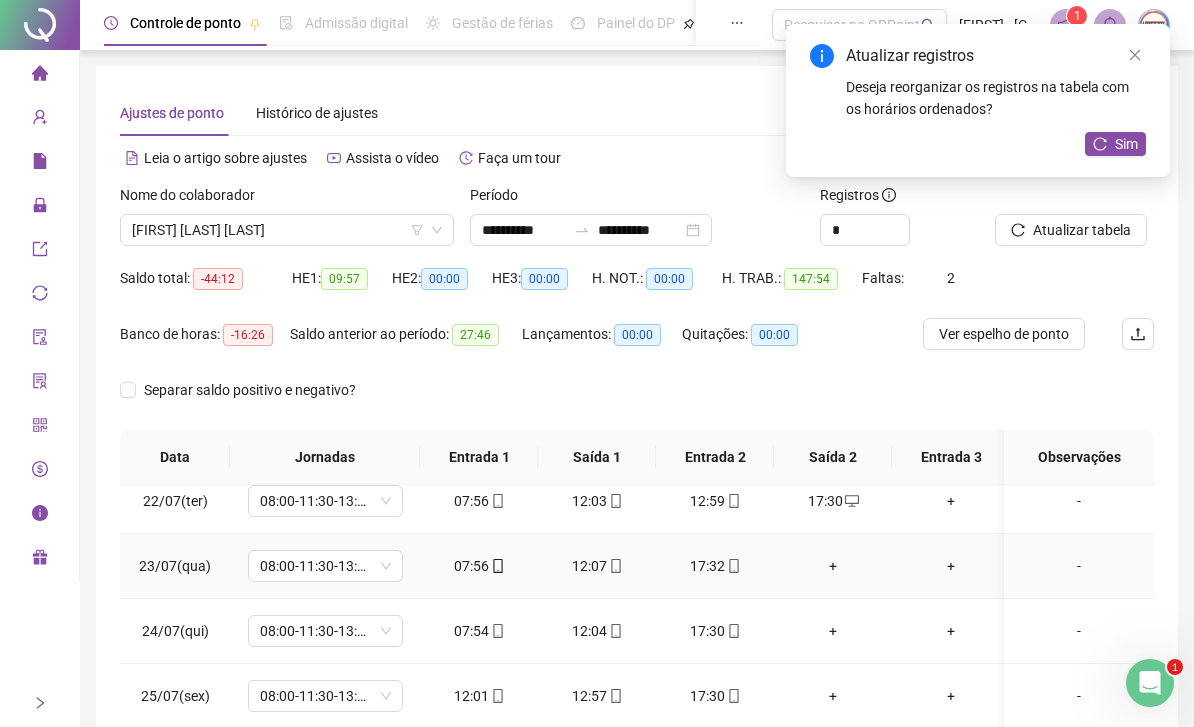 click on "+" at bounding box center (833, 566) 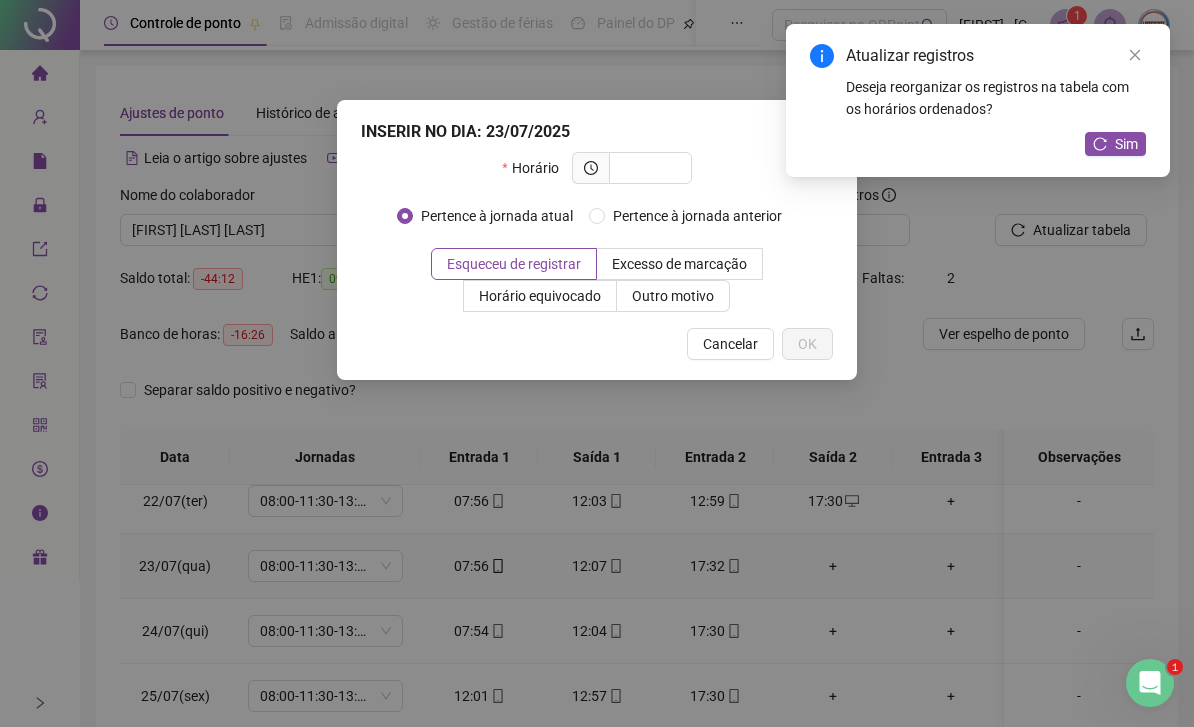 click at bounding box center [648, 168] 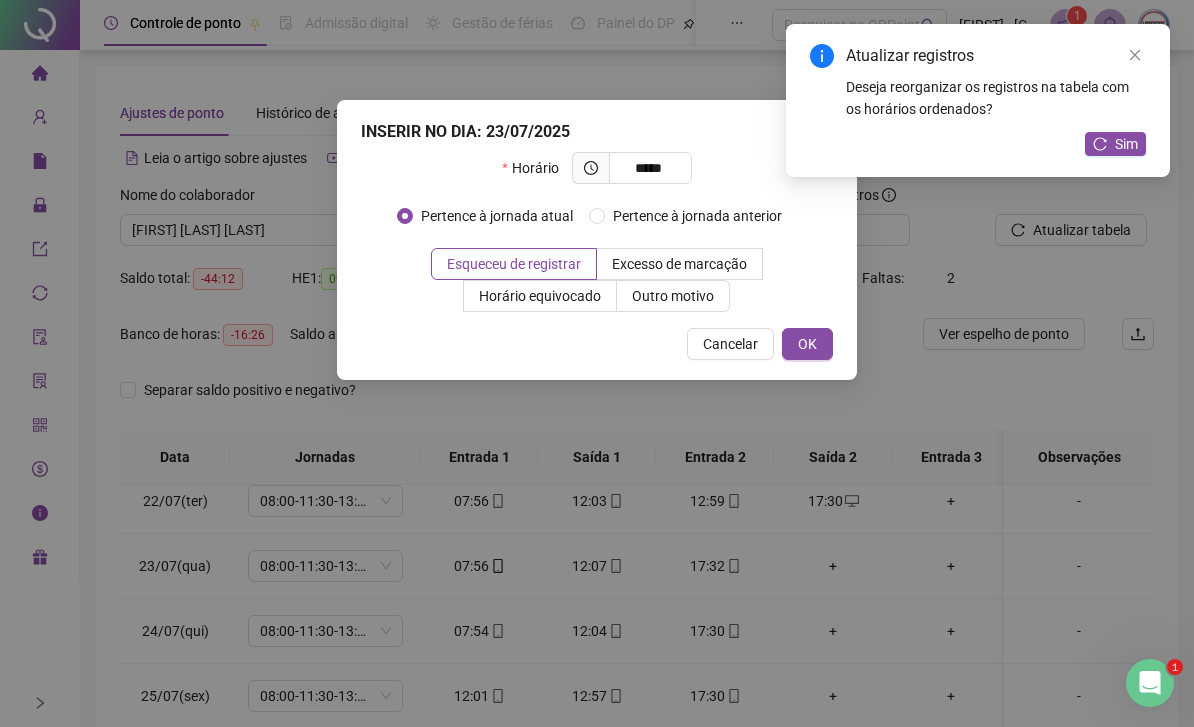 type on "*****" 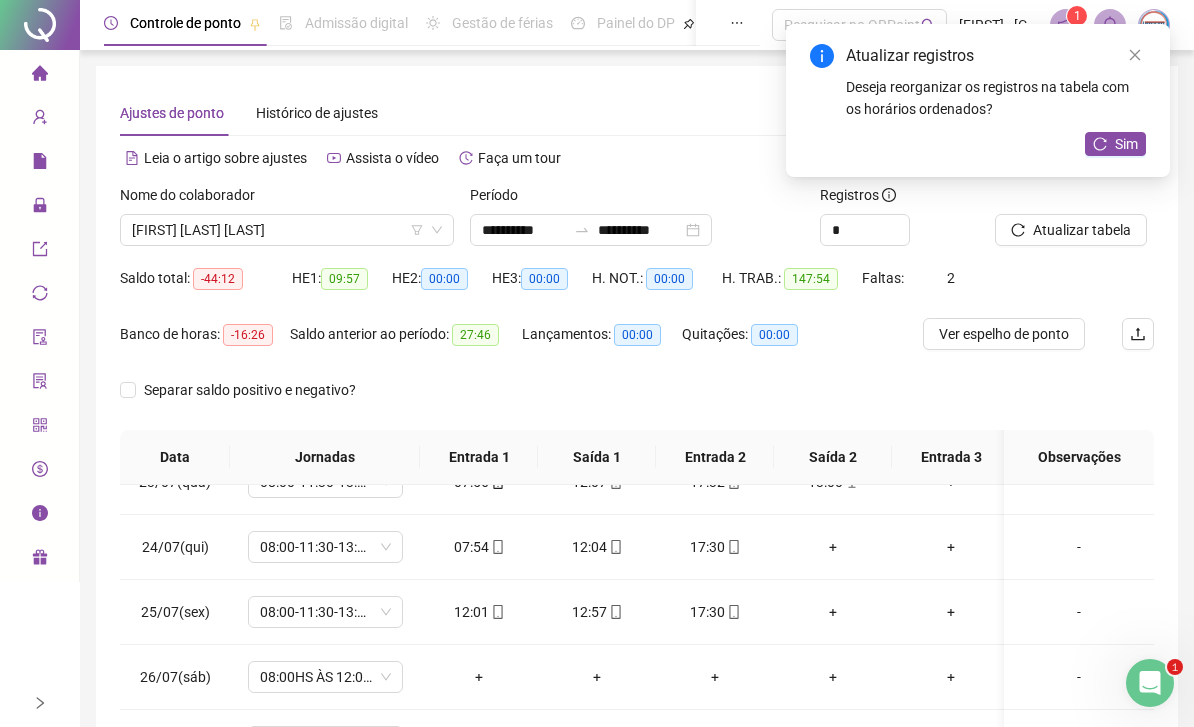 scroll, scrollTop: 1439, scrollLeft: 0, axis: vertical 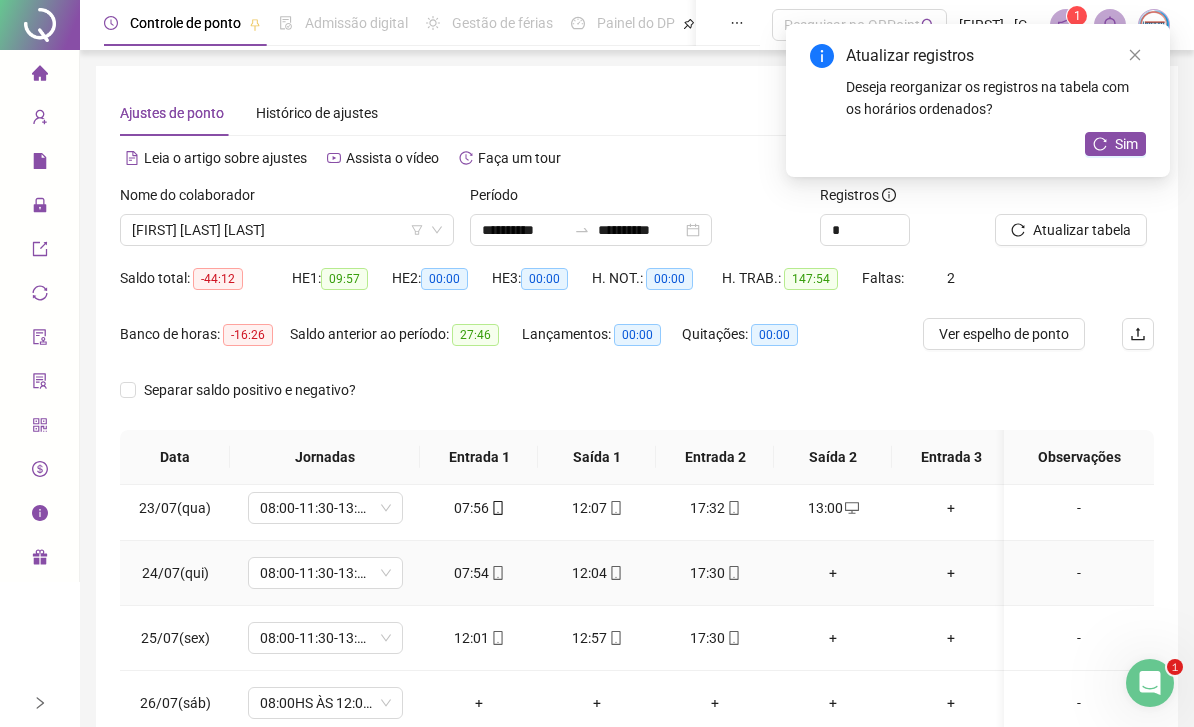 click on "+" at bounding box center [833, 573] 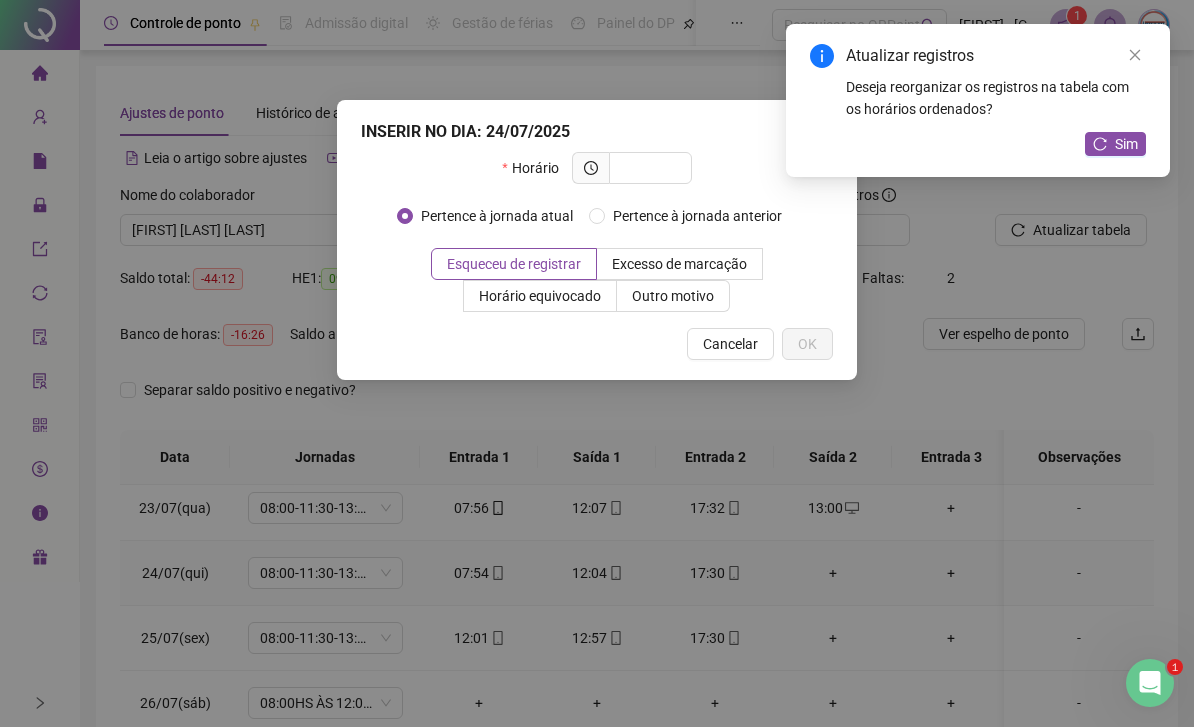 click at bounding box center (648, 168) 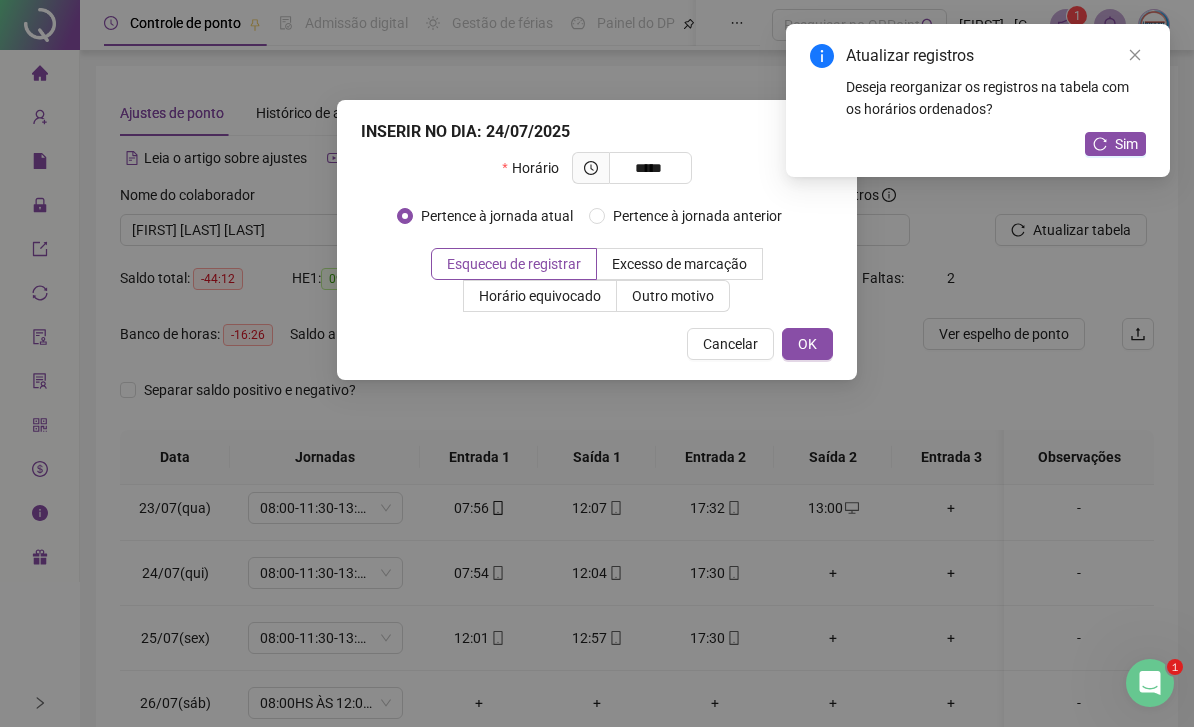 type on "*****" 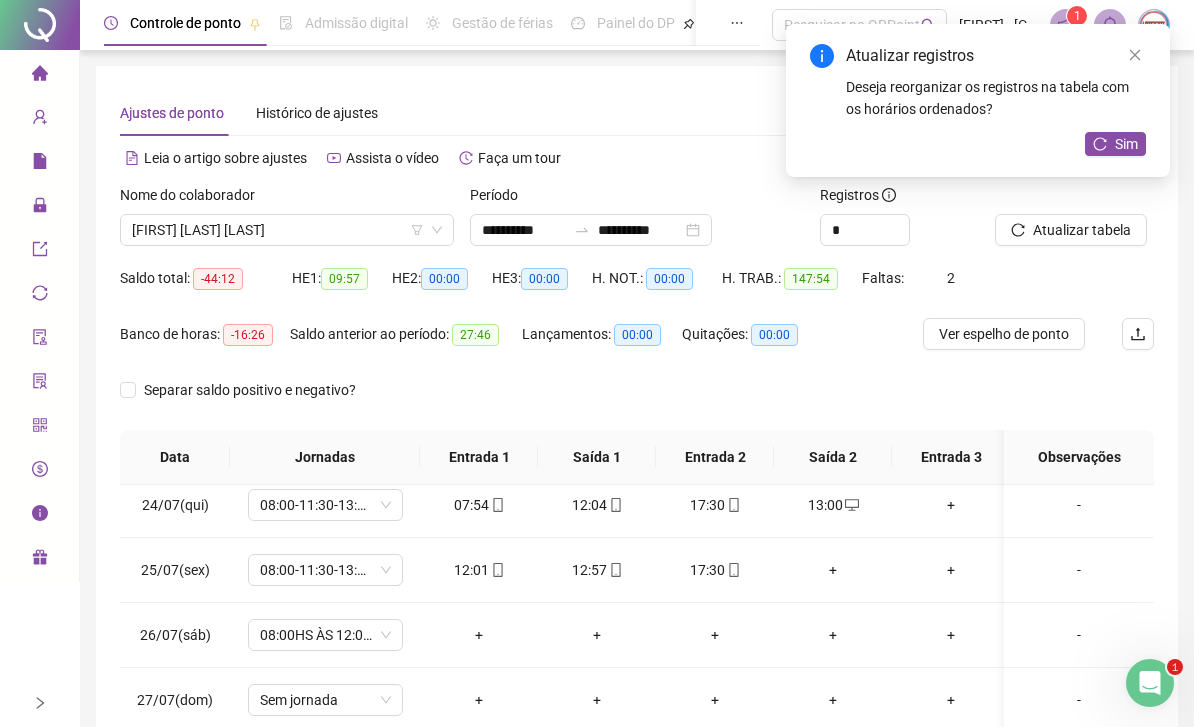 scroll, scrollTop: 1503, scrollLeft: 0, axis: vertical 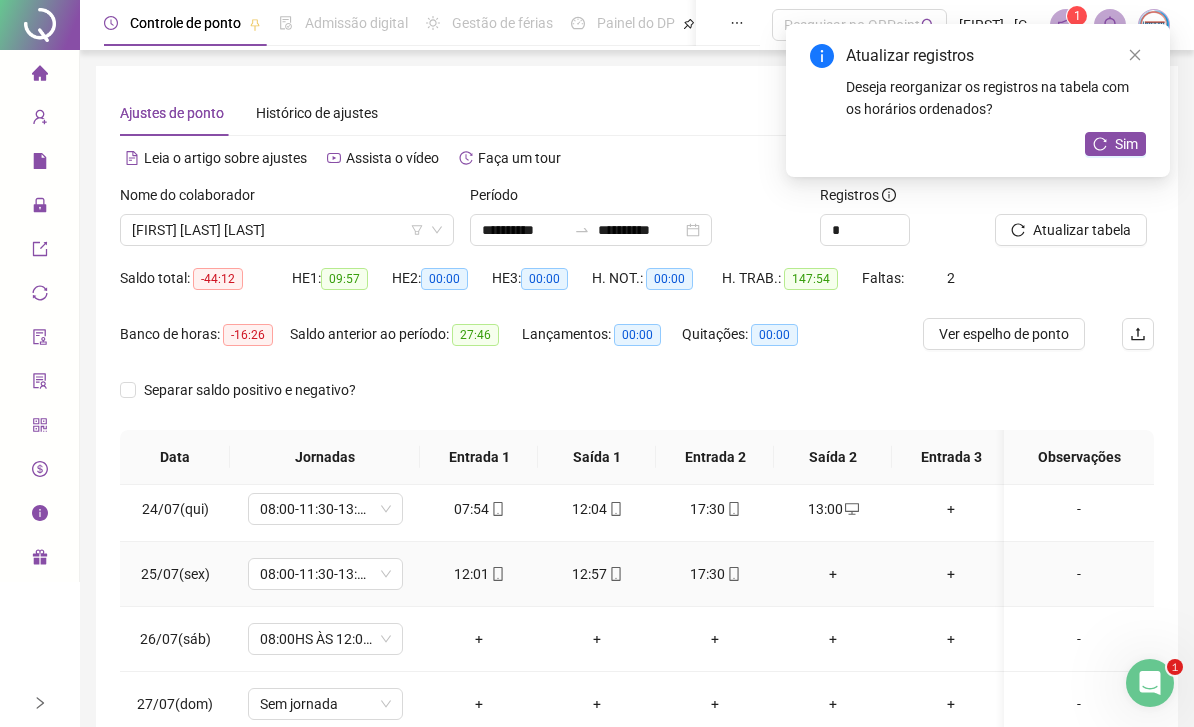 click on "+" at bounding box center [833, 574] 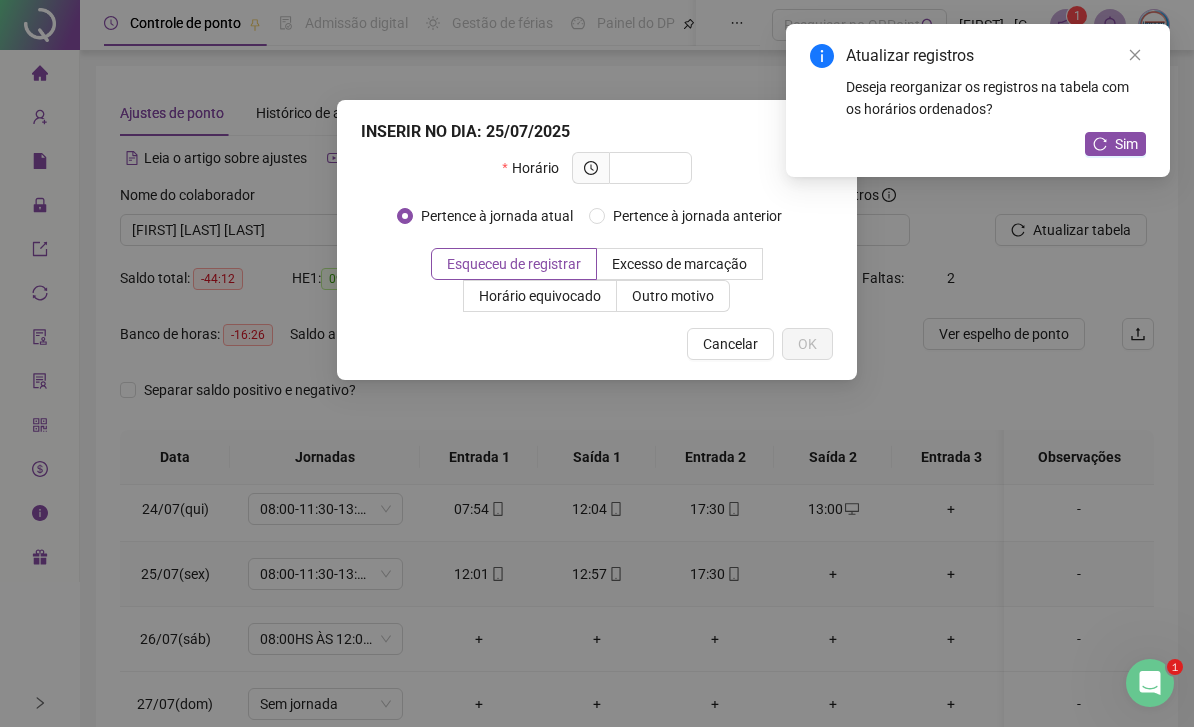 click at bounding box center (648, 168) 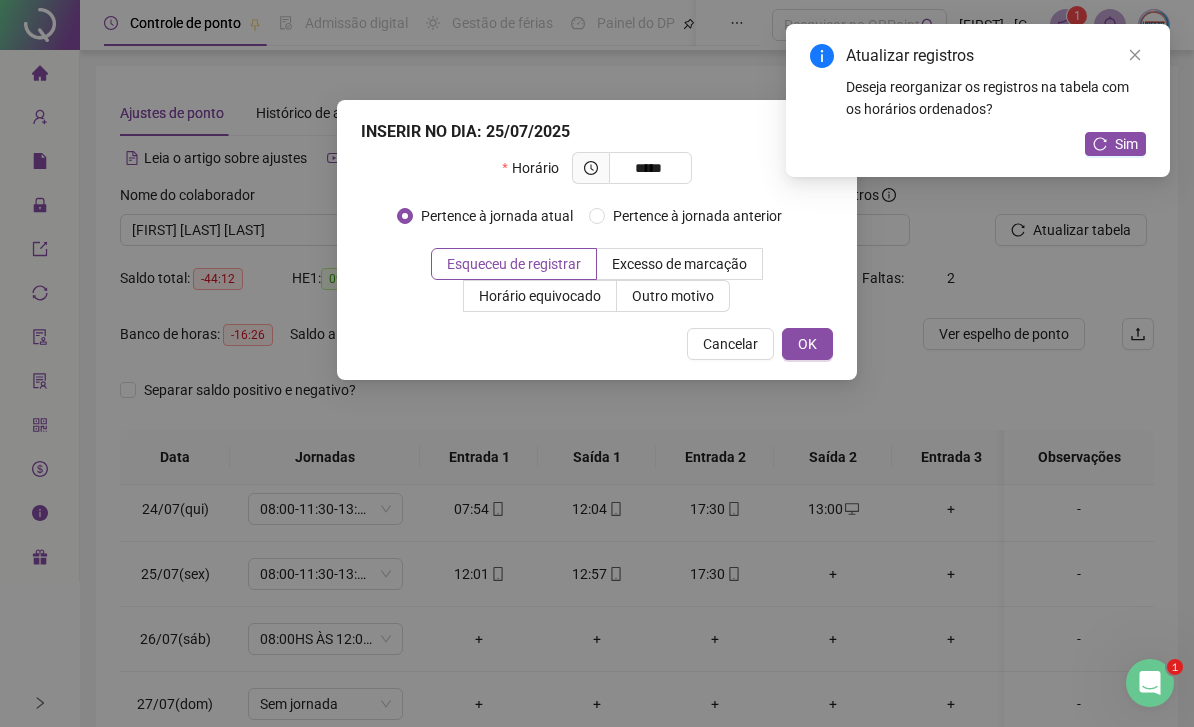 type on "*****" 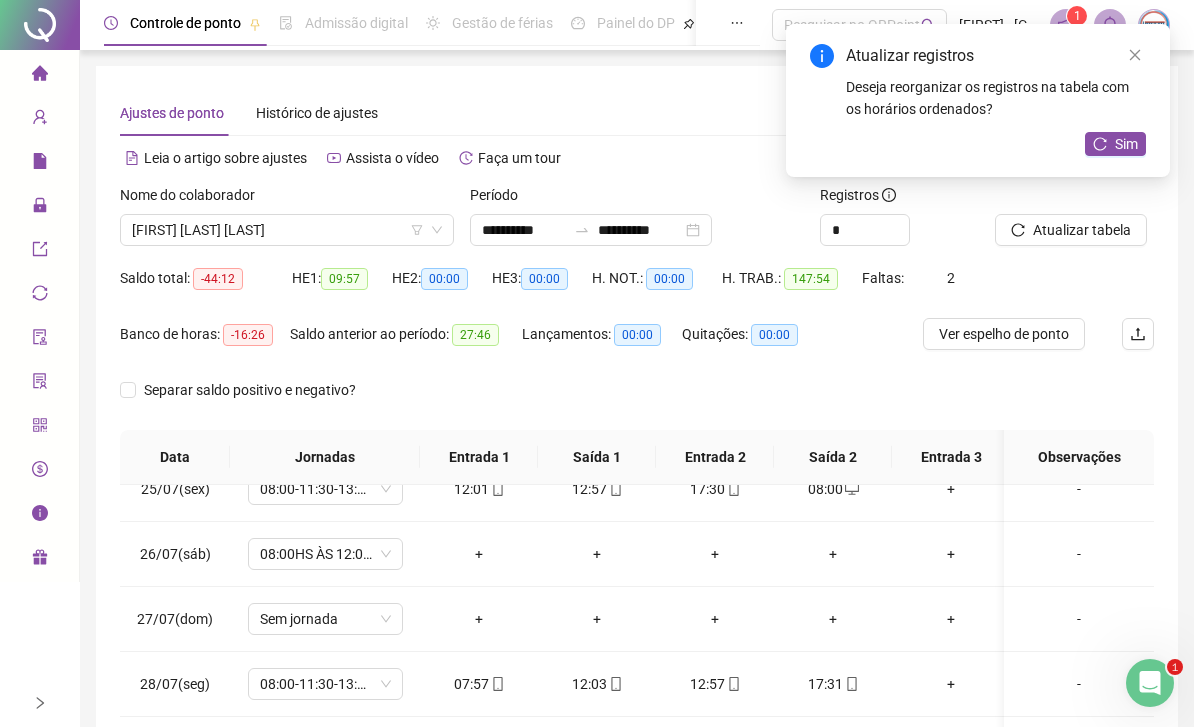 scroll, scrollTop: 1588, scrollLeft: 0, axis: vertical 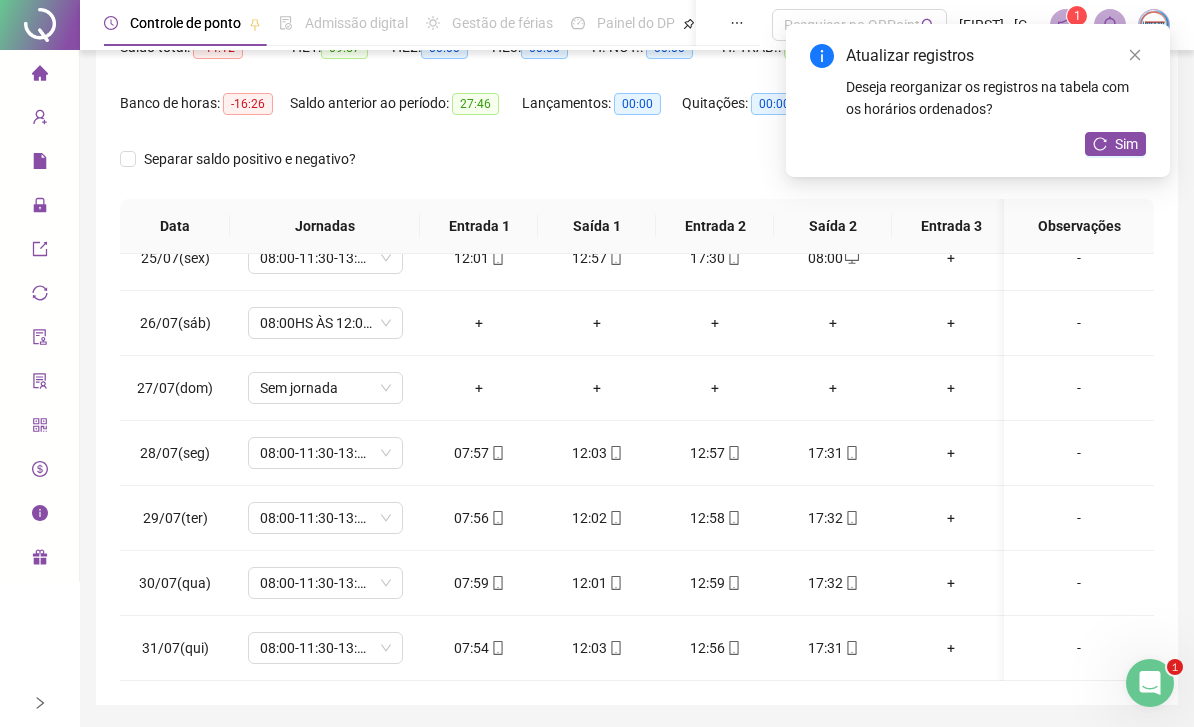 click on "Sim" at bounding box center (1126, 144) 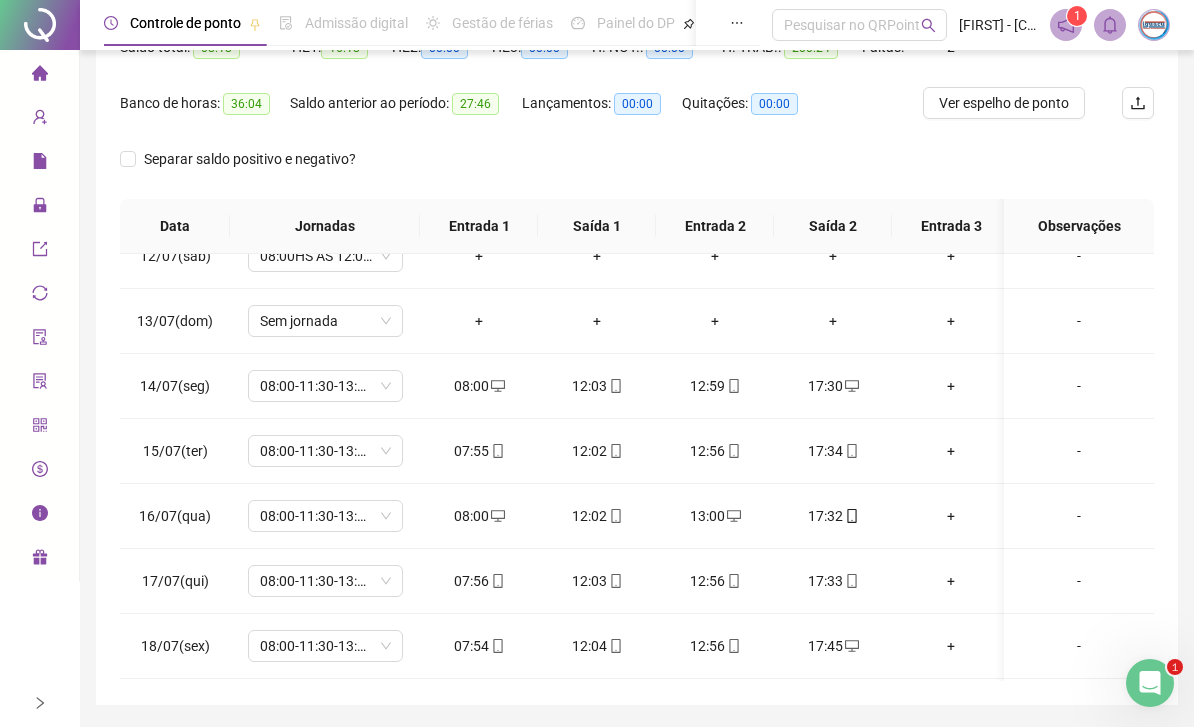 scroll, scrollTop: 691, scrollLeft: 1, axis: both 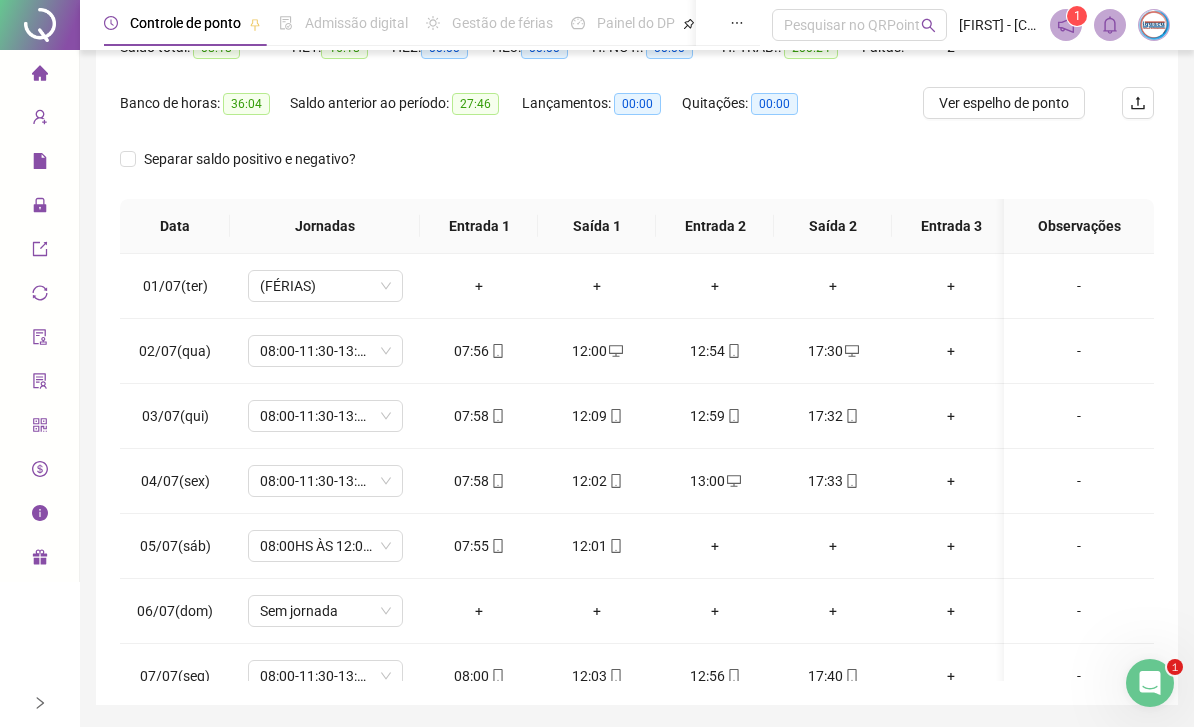 click 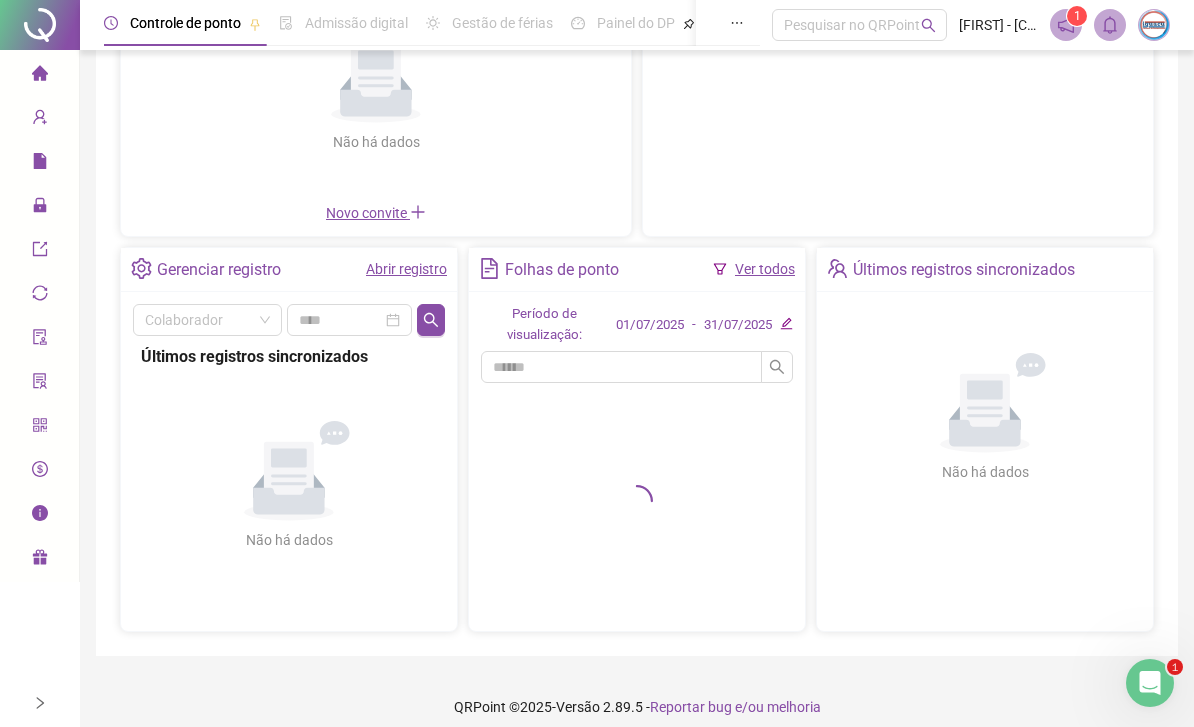 scroll, scrollTop: 179, scrollLeft: 0, axis: vertical 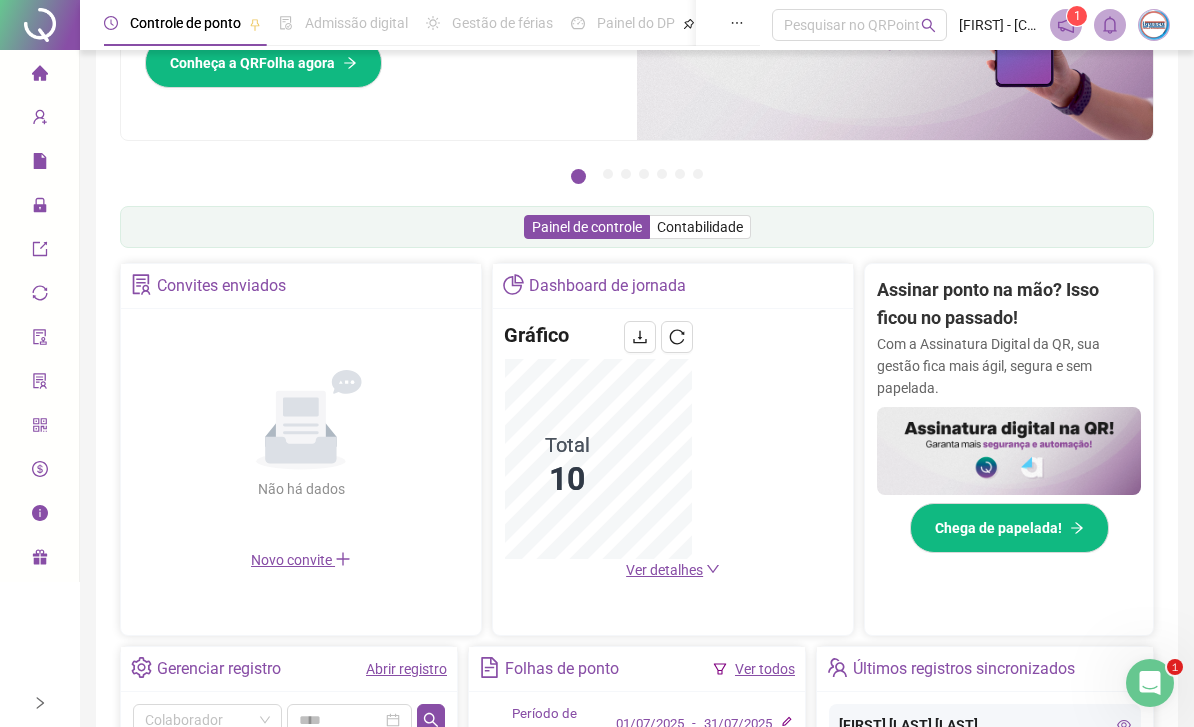 click at bounding box center [40, 703] 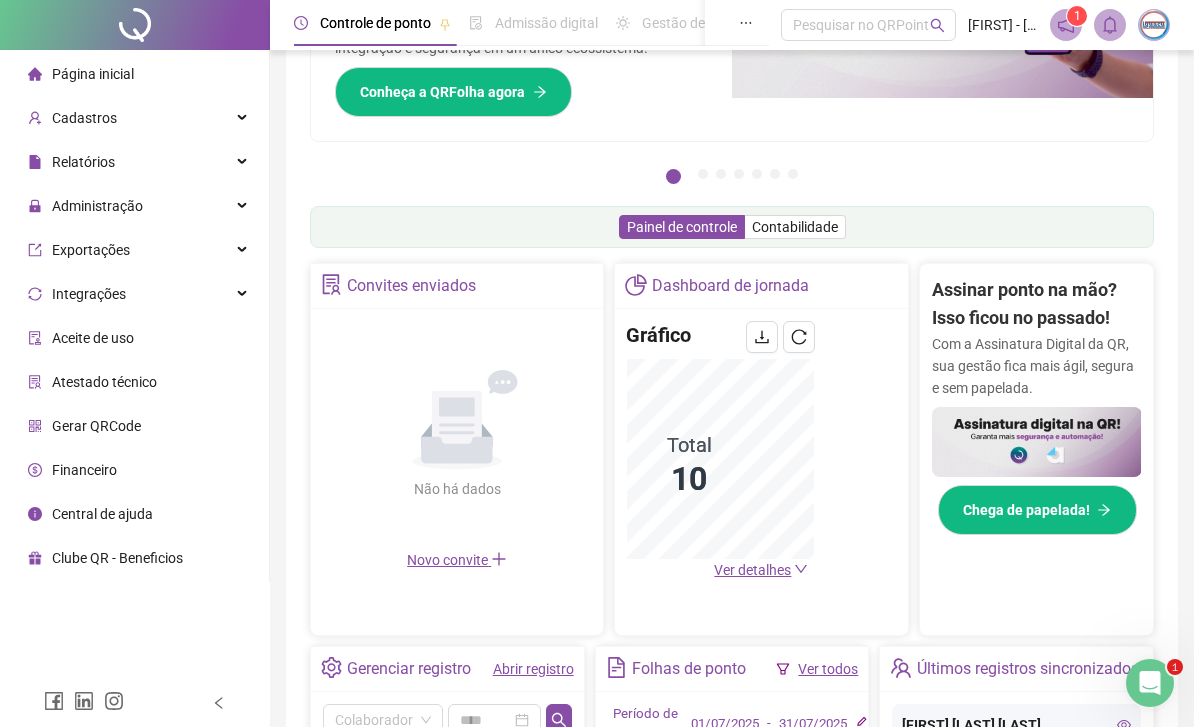 click on "Administração" at bounding box center (134, 206) 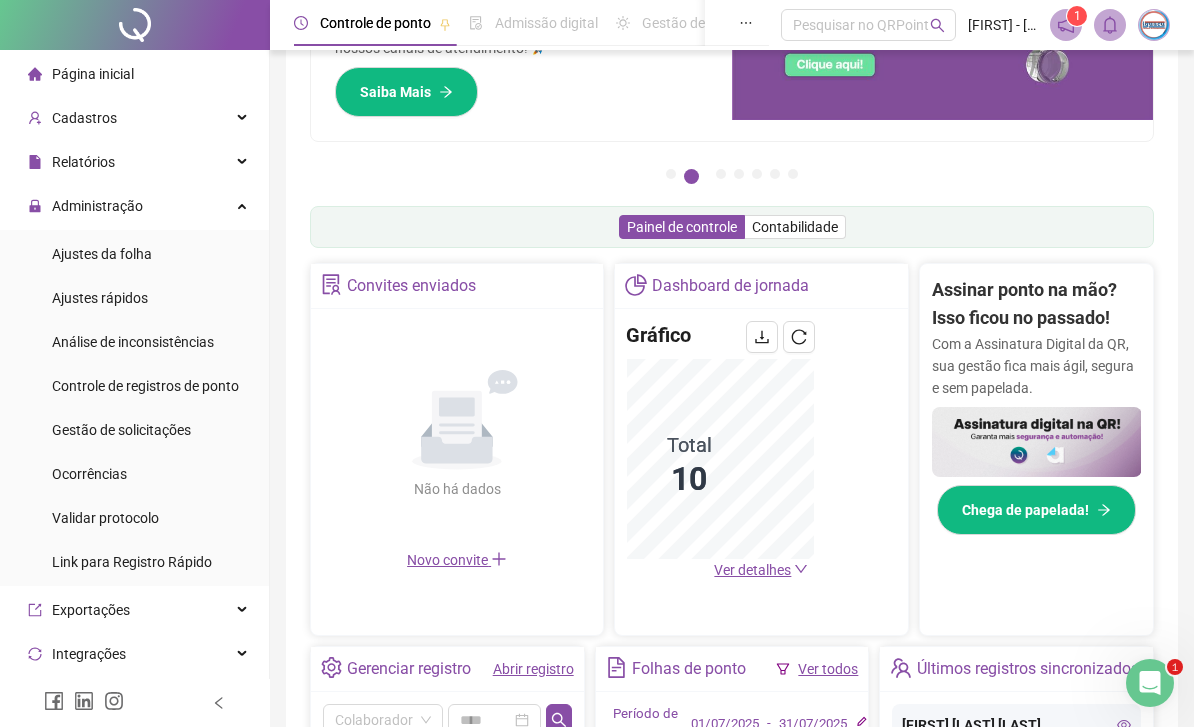 click on "Cadastros" at bounding box center [134, 118] 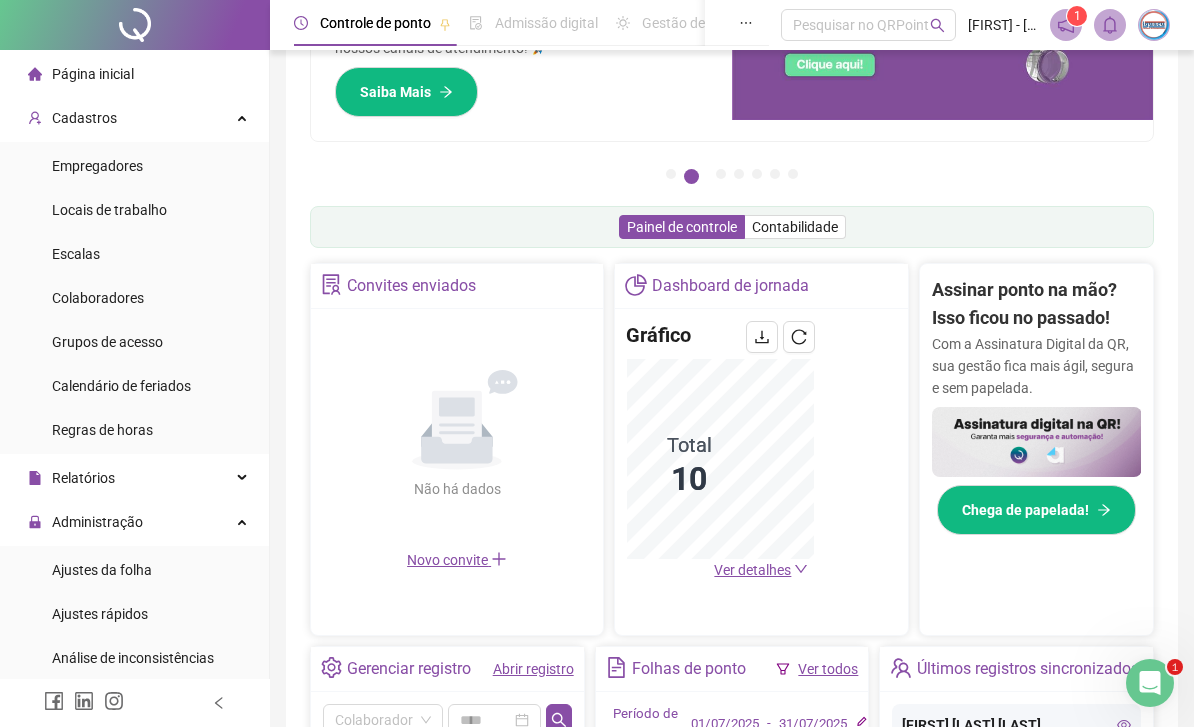 click on "Calendário de feriados" at bounding box center [121, 386] 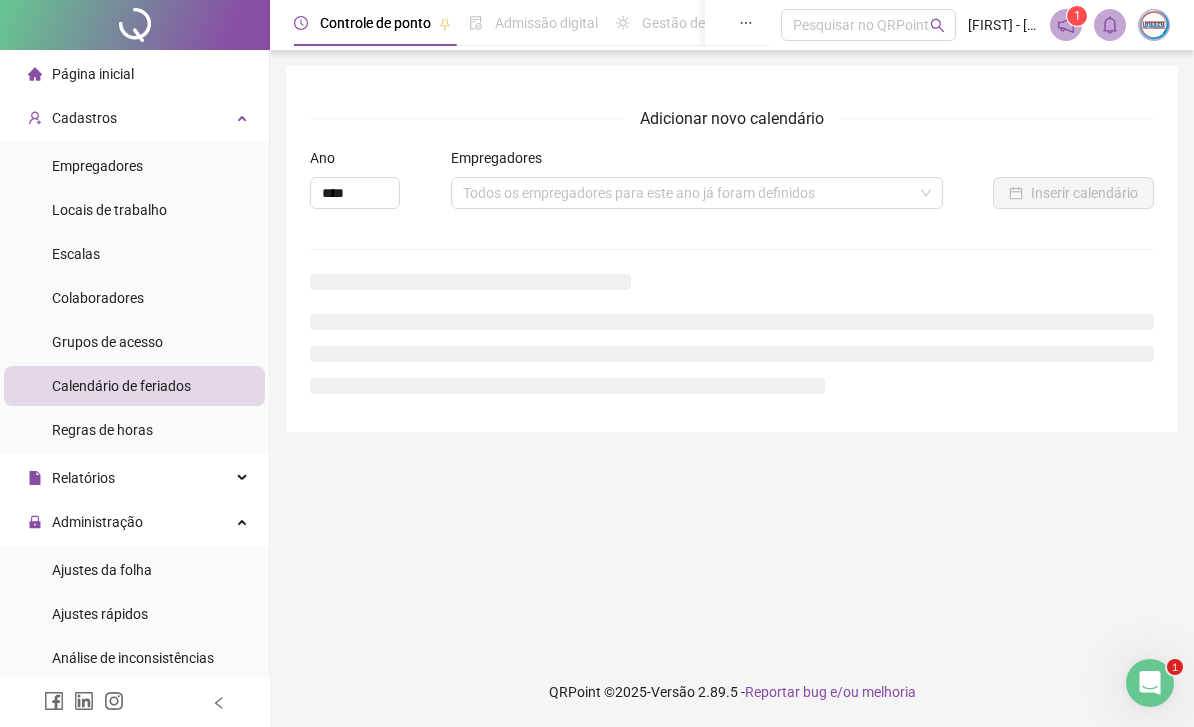 scroll, scrollTop: 0, scrollLeft: 0, axis: both 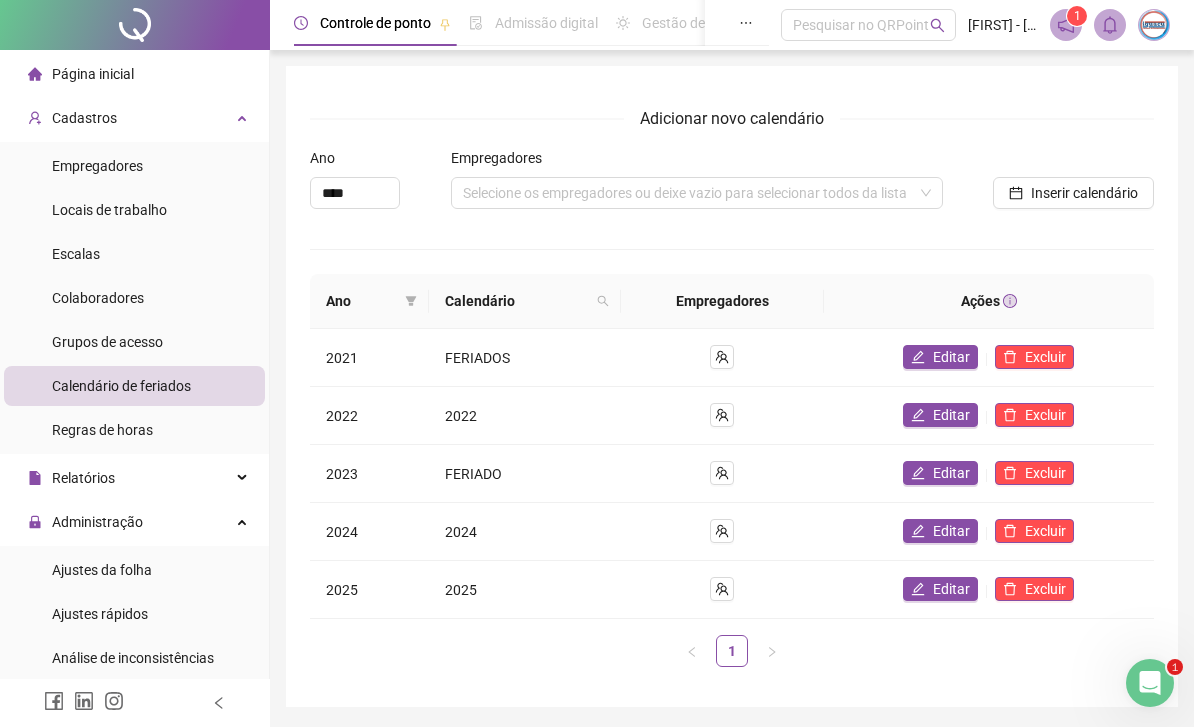 click on "Editar" at bounding box center (951, 589) 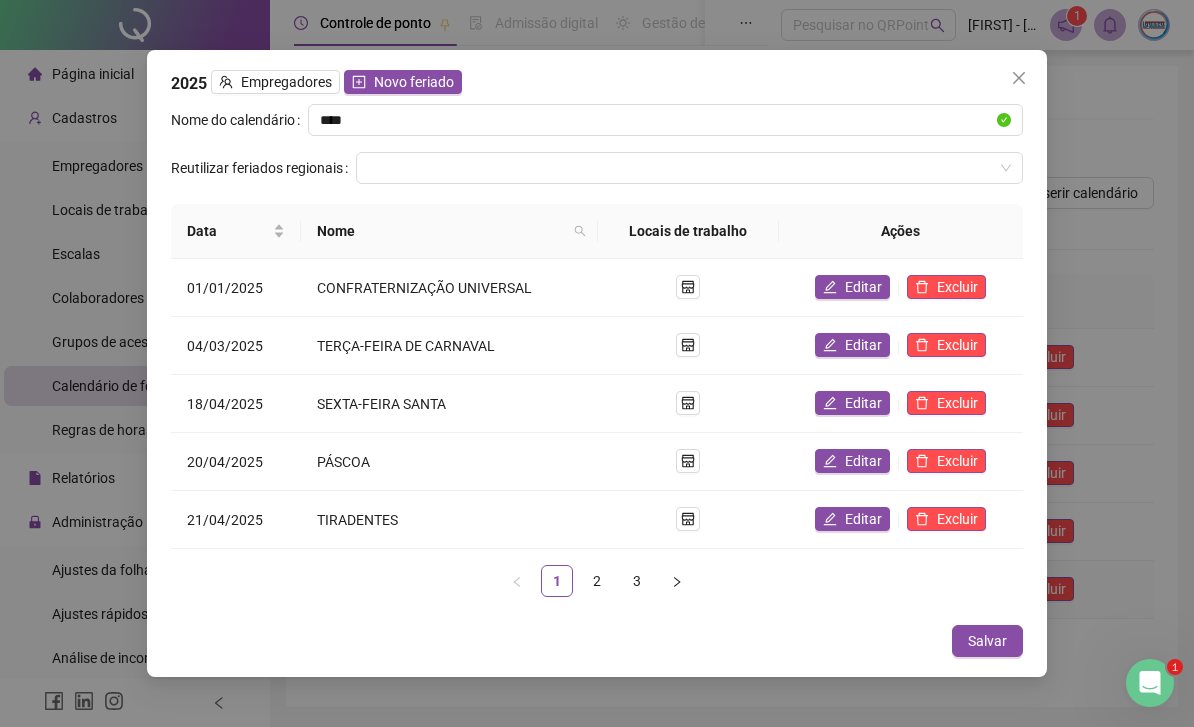 scroll, scrollTop: 2, scrollLeft: 0, axis: vertical 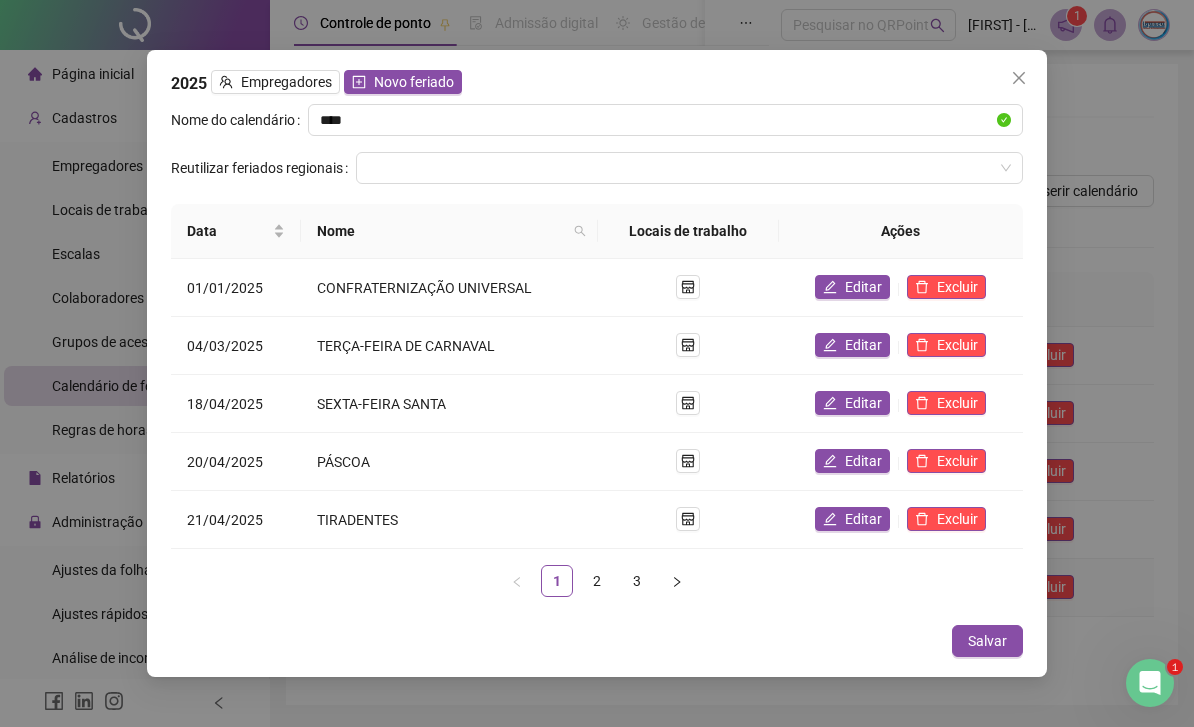 click at bounding box center (680, 168) 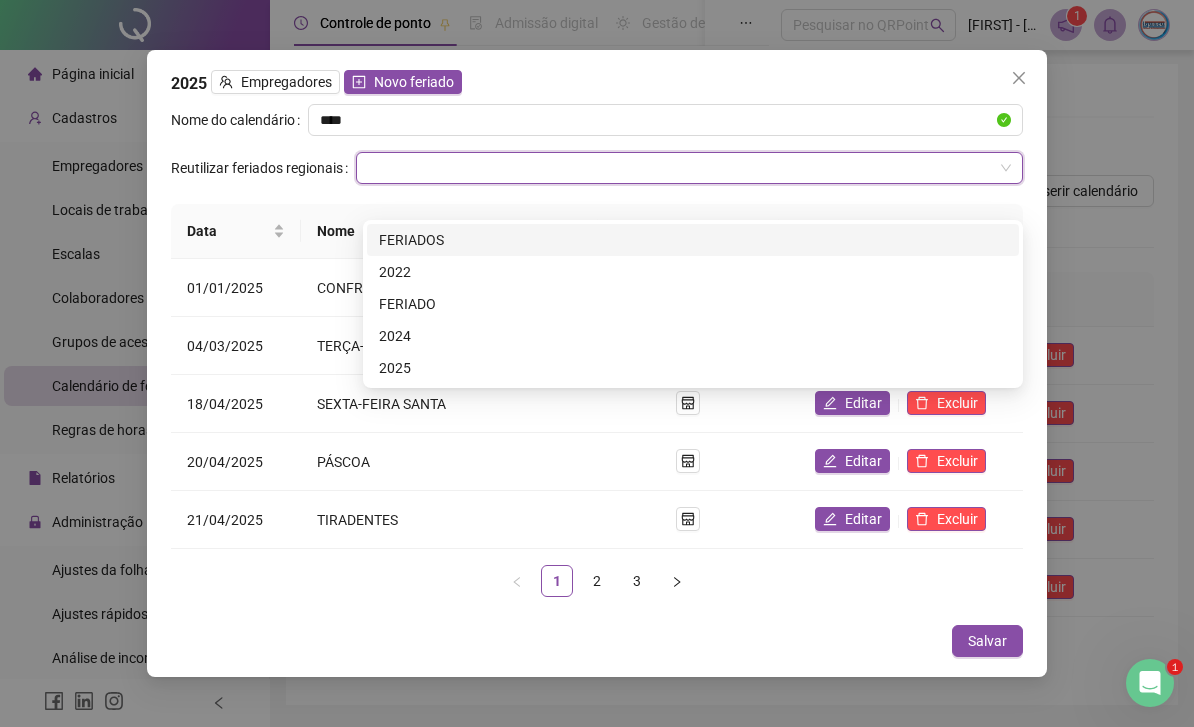 click on "2025   Empregadores   Novo feriado" at bounding box center [597, 83] 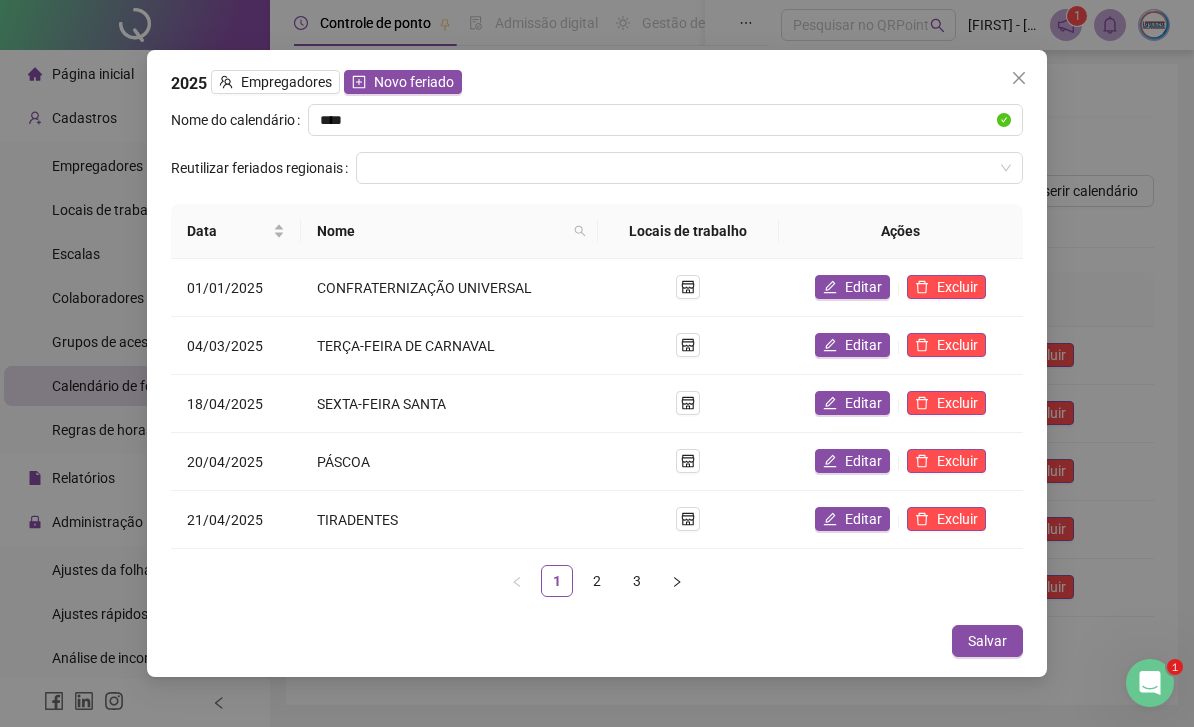 click on "Novo feriado" at bounding box center [414, 82] 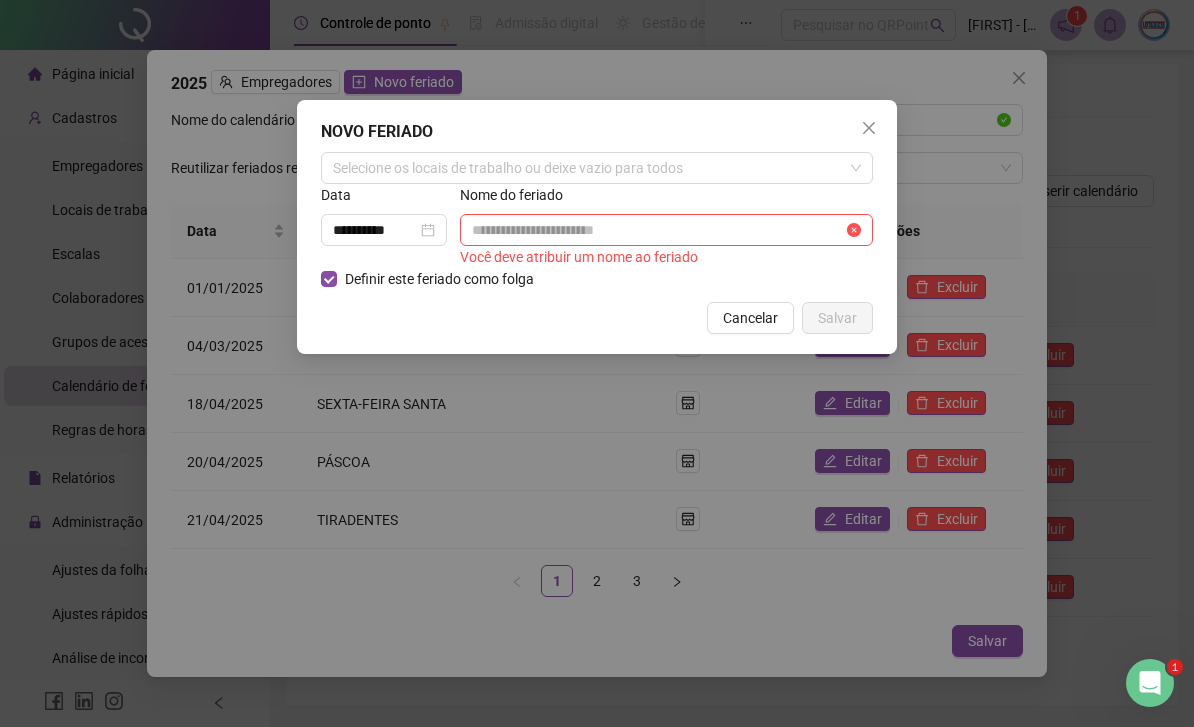 click on "Selecione os locais de trabalho ou deixe vazio para todos" at bounding box center [597, 168] 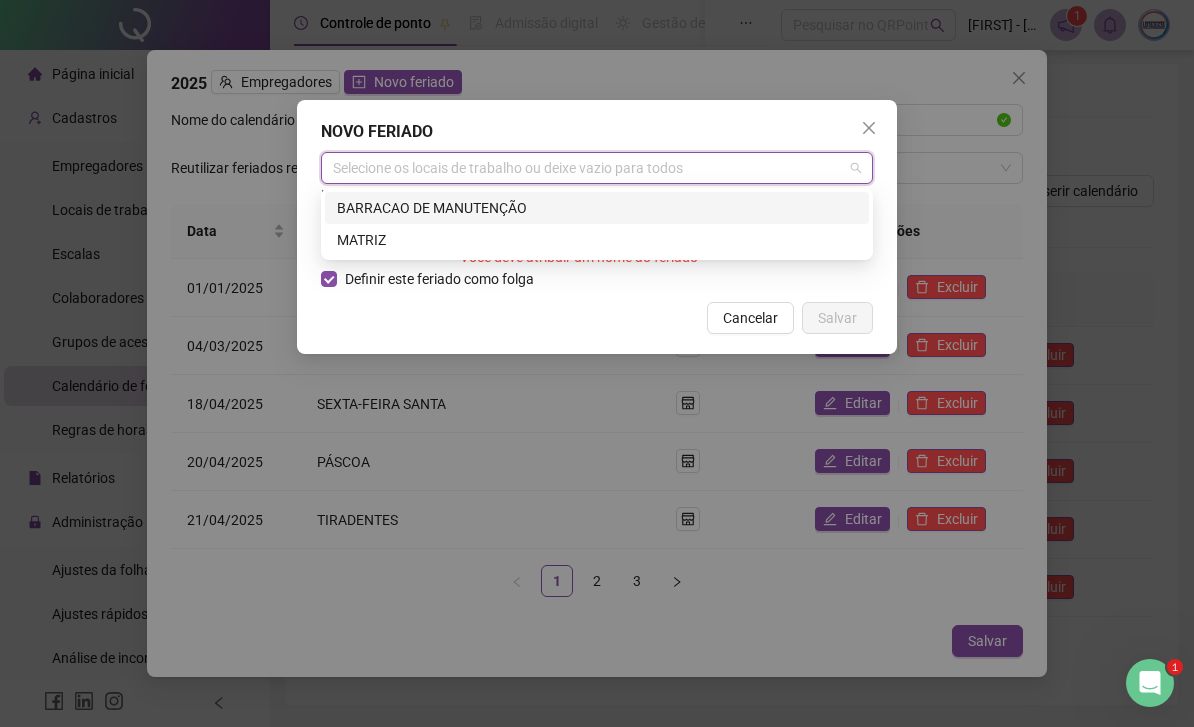 click 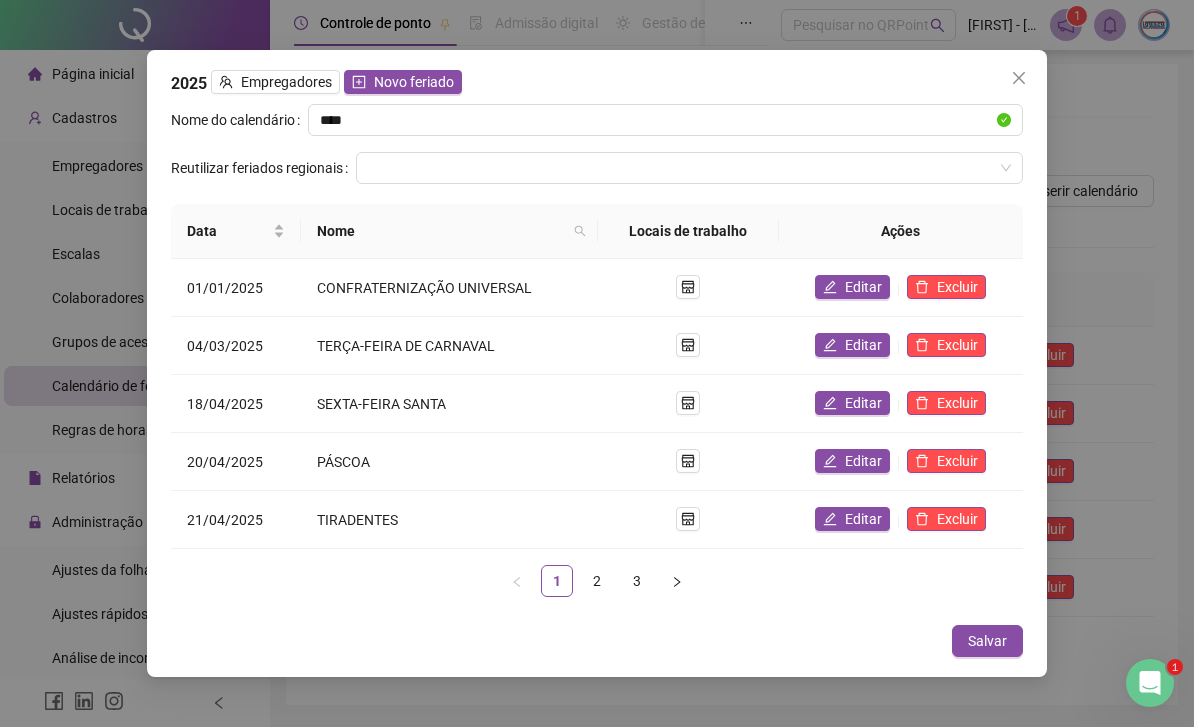 click on "Novo feriado" at bounding box center (414, 82) 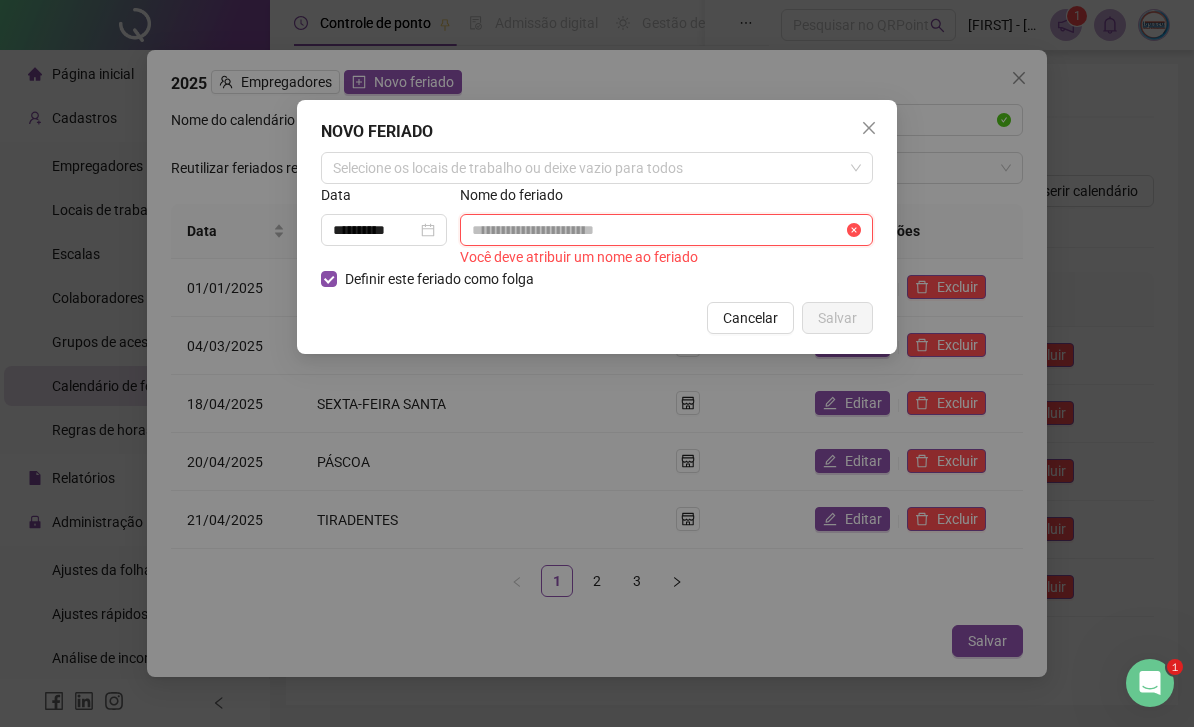 click at bounding box center [657, 230] 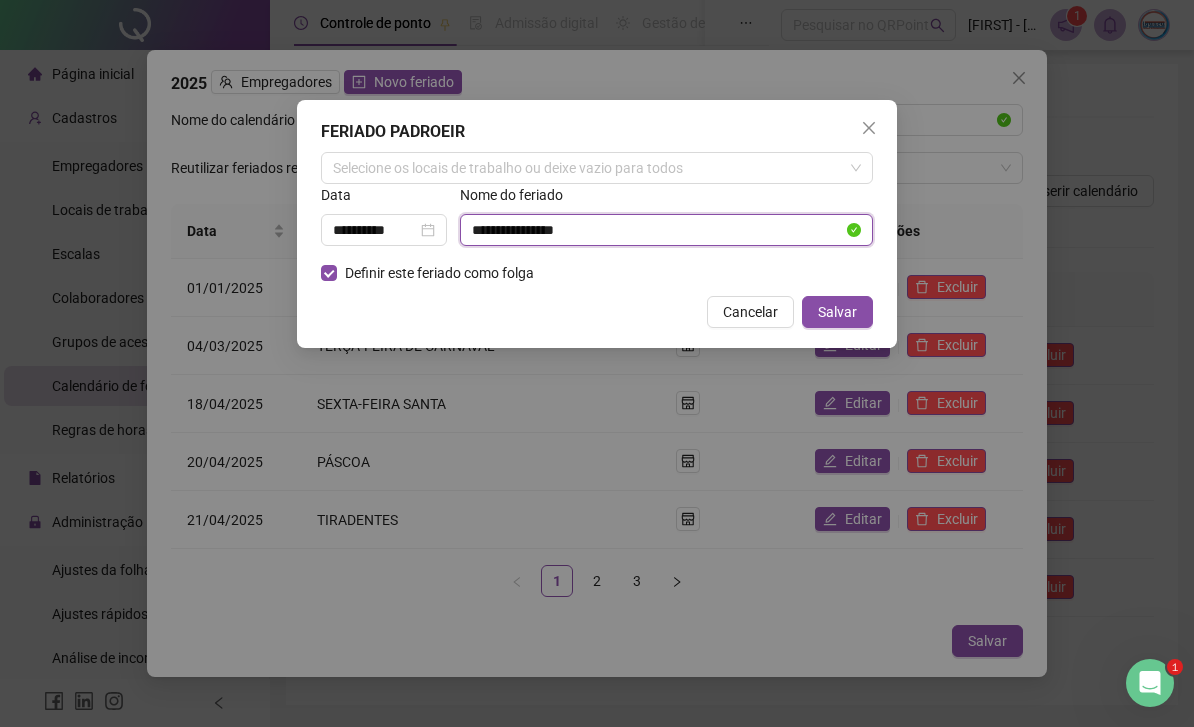 type on "**********" 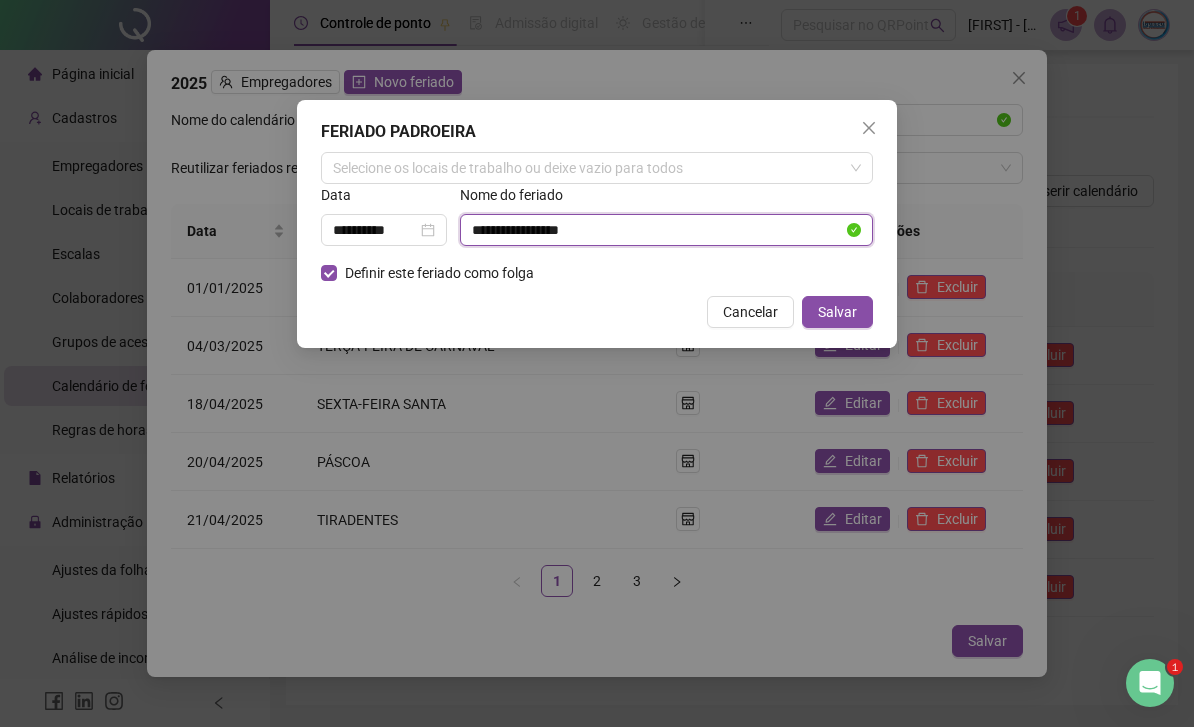 click 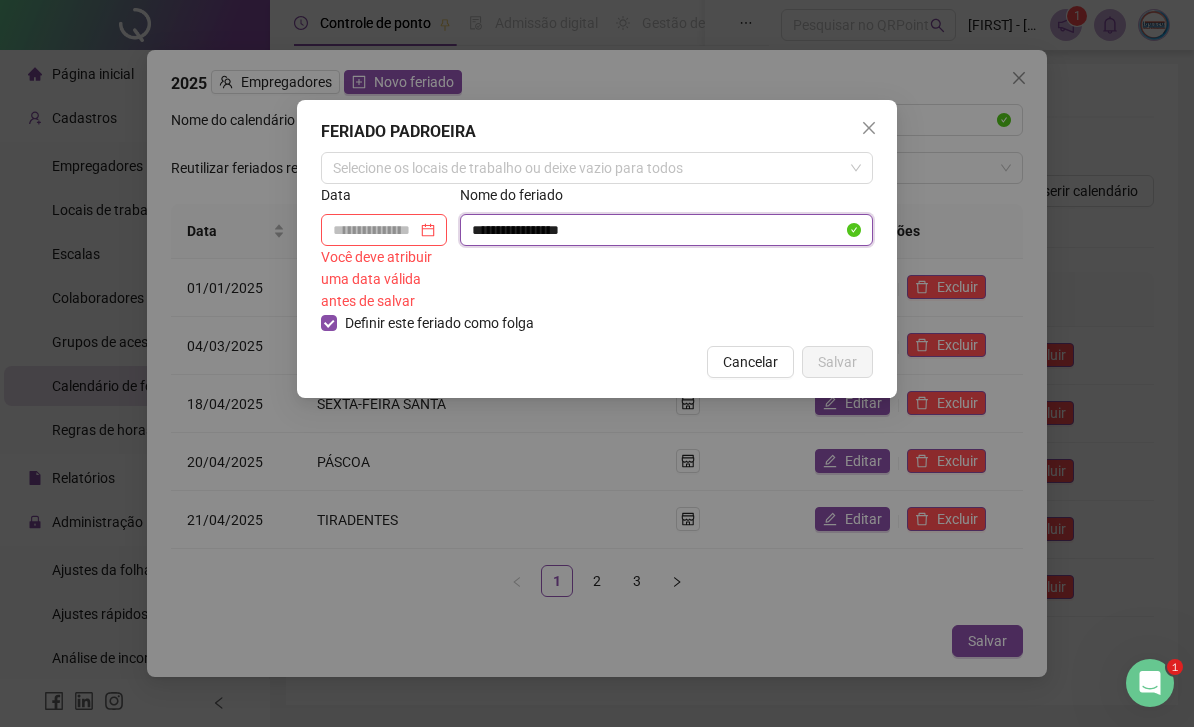 type on "**********" 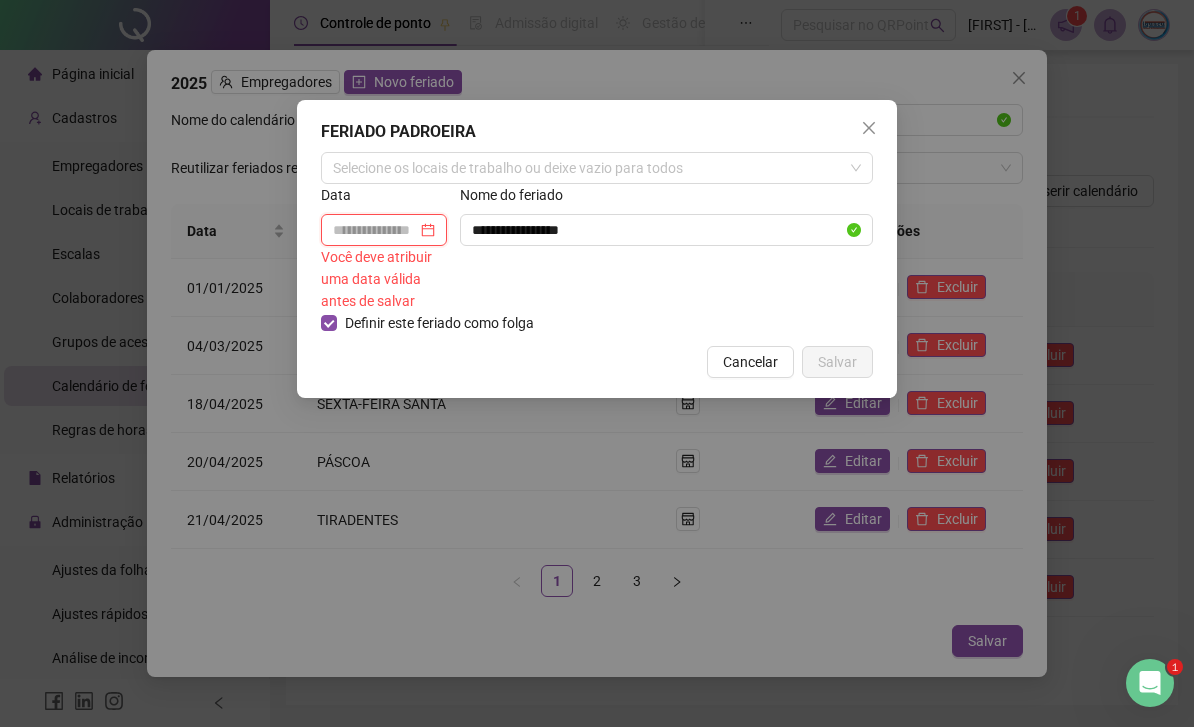 click at bounding box center [375, 230] 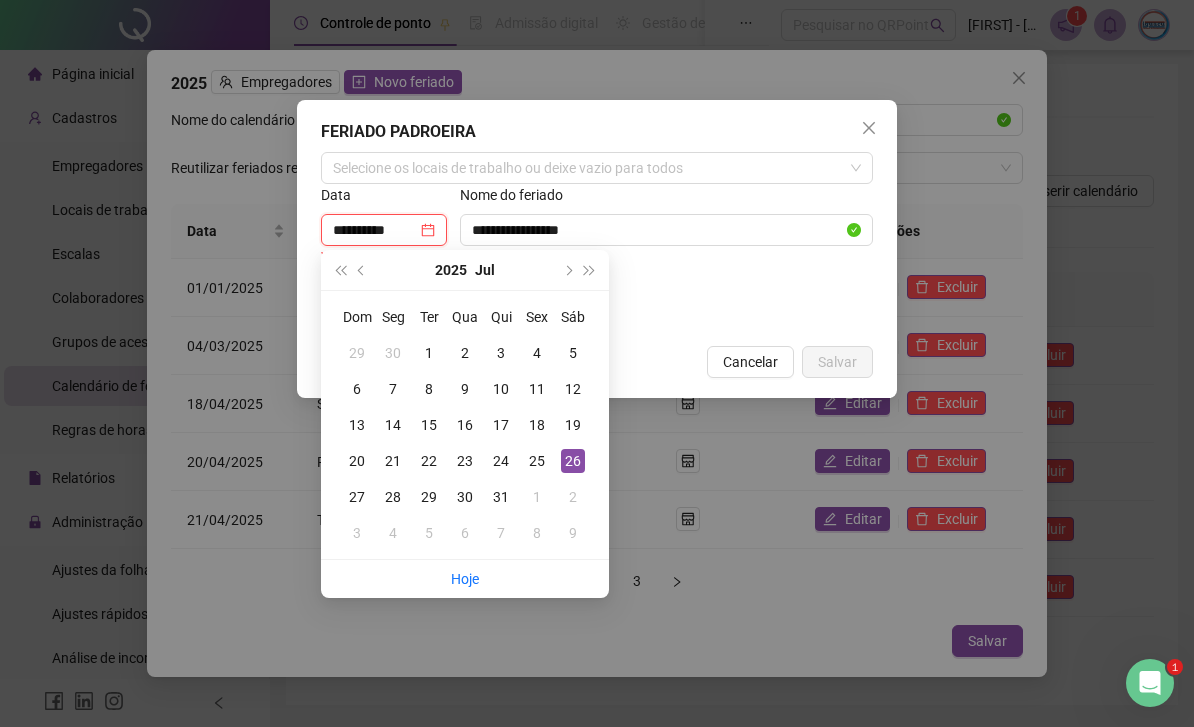 type on "**********" 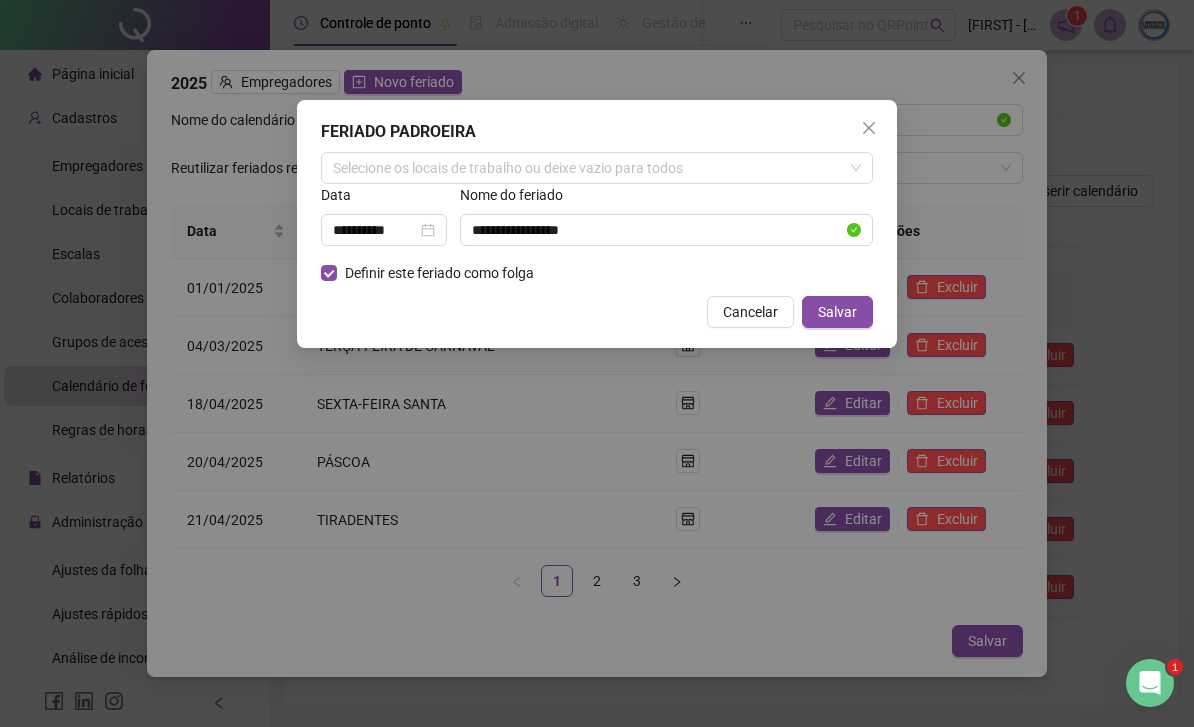 click on "Salvar" at bounding box center (837, 312) 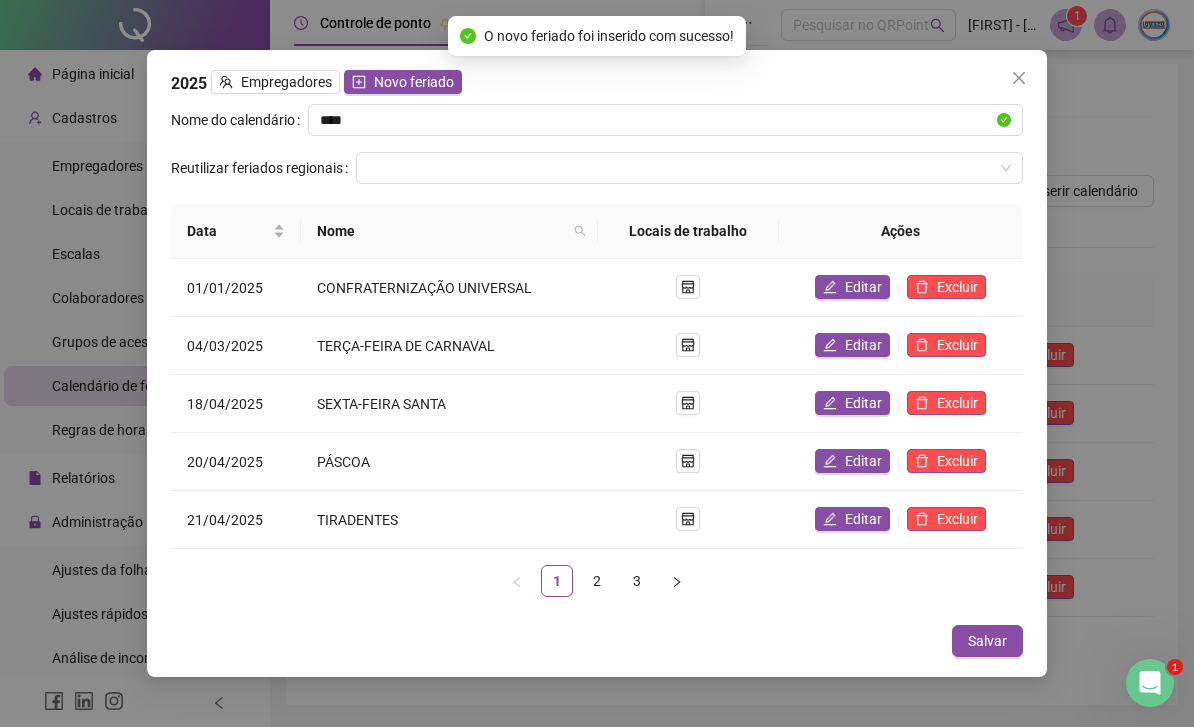 click on "Salvar" at bounding box center [987, 641] 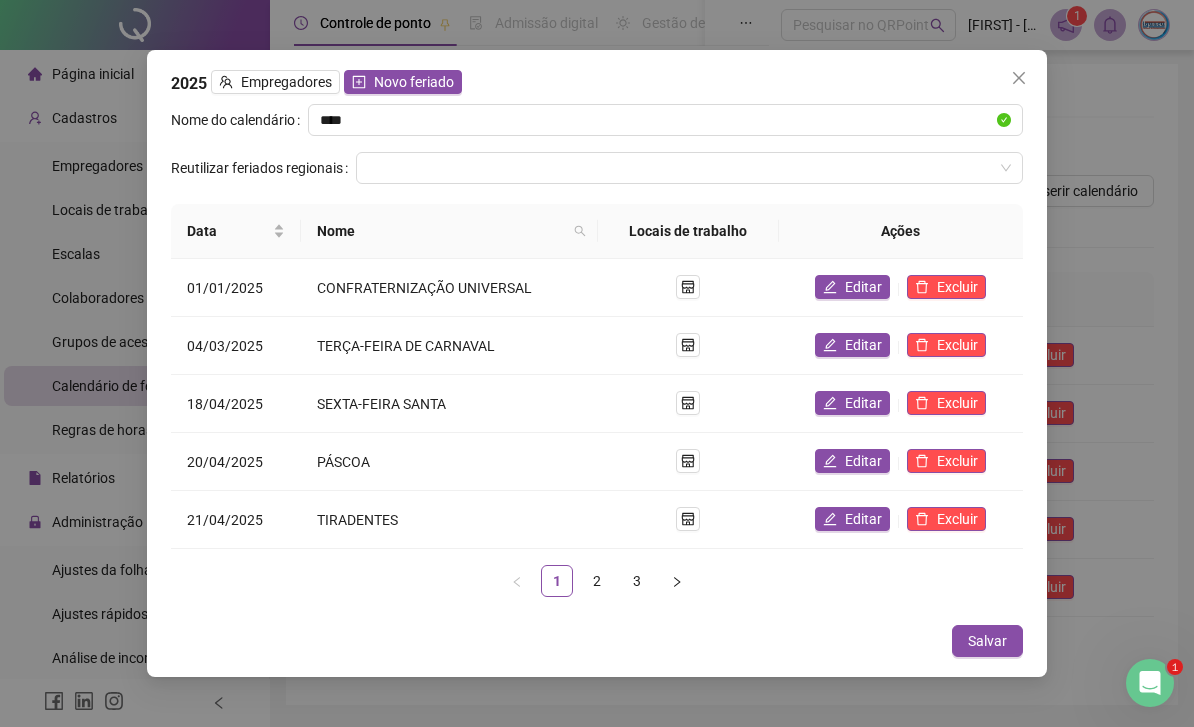 click 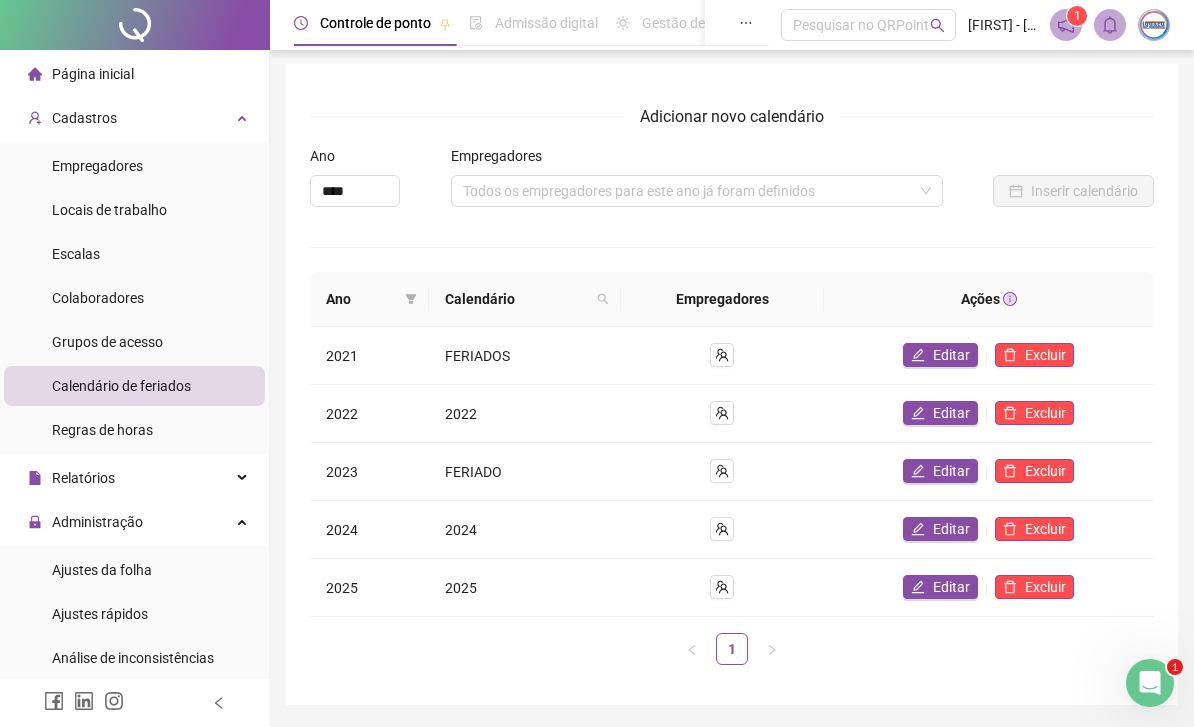 click on "Ajustes da folha" at bounding box center (102, 570) 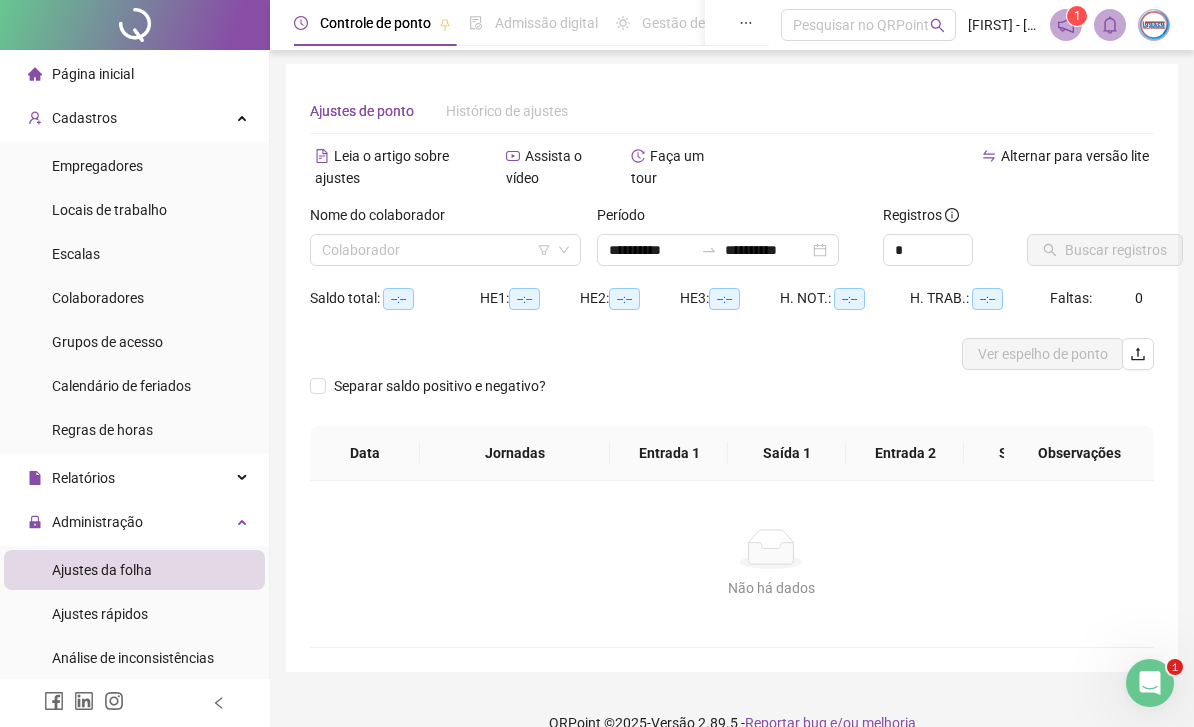 scroll, scrollTop: 0, scrollLeft: 0, axis: both 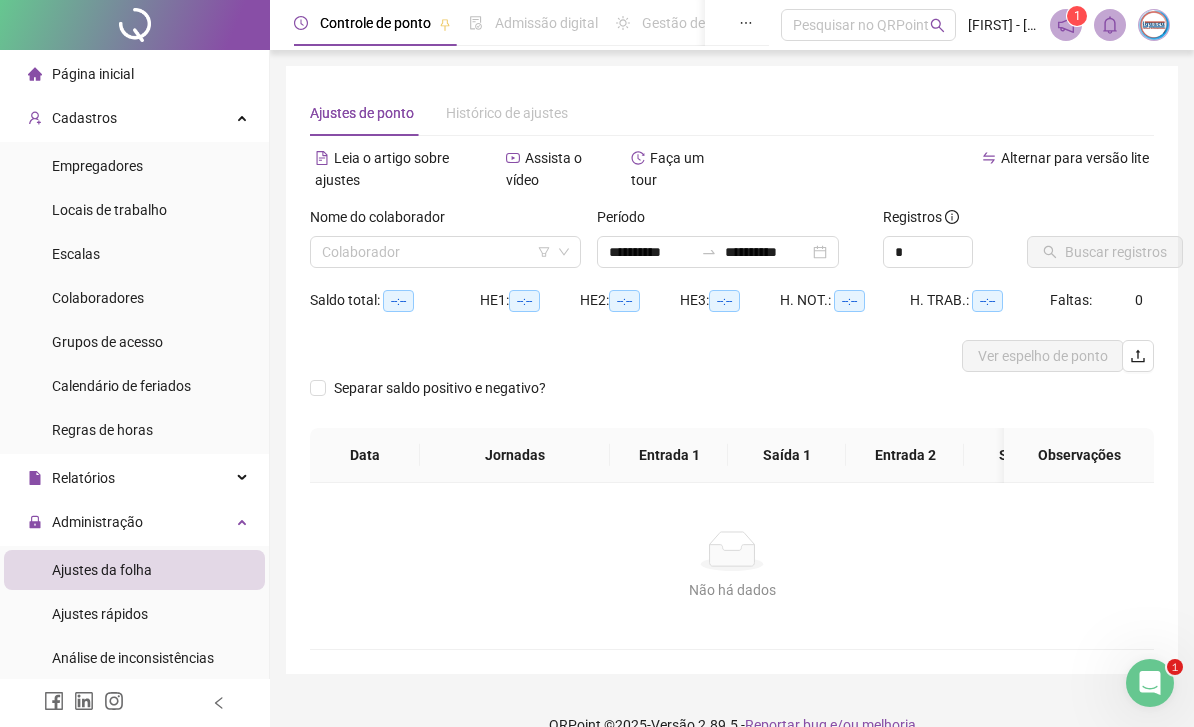 click on "Colaborador" at bounding box center (445, 252) 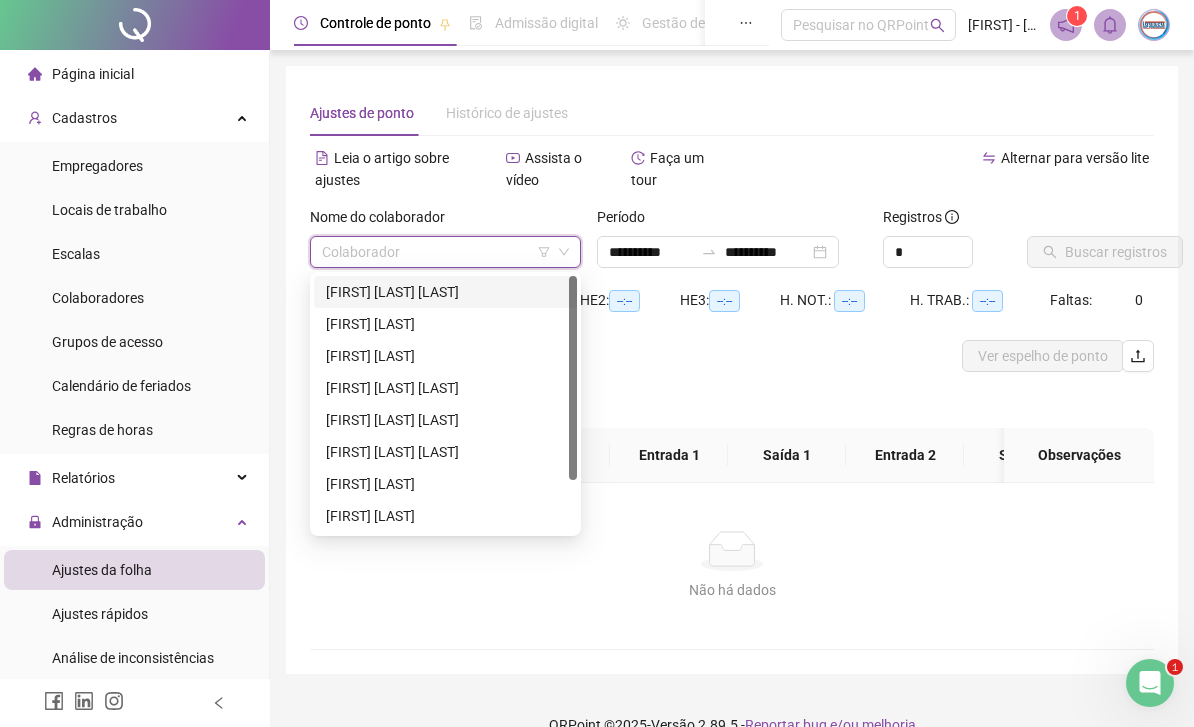 click on "[FIRST] [LAST]" at bounding box center [445, 324] 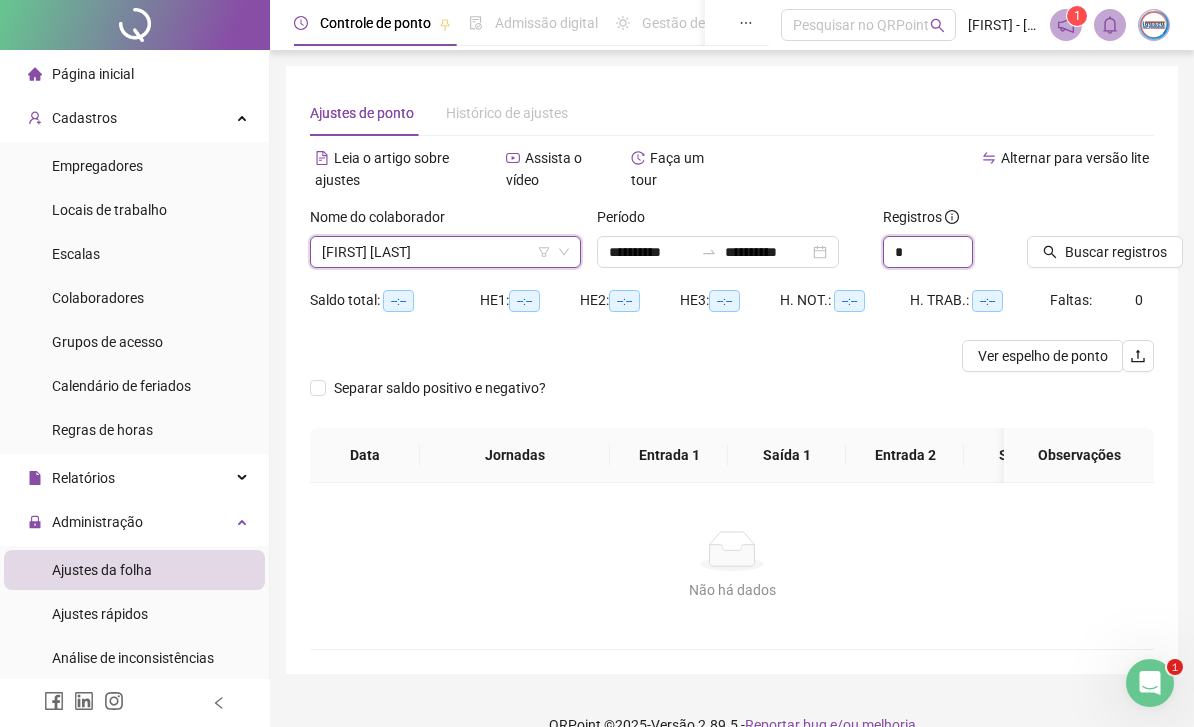 click on "*" at bounding box center [928, 252] 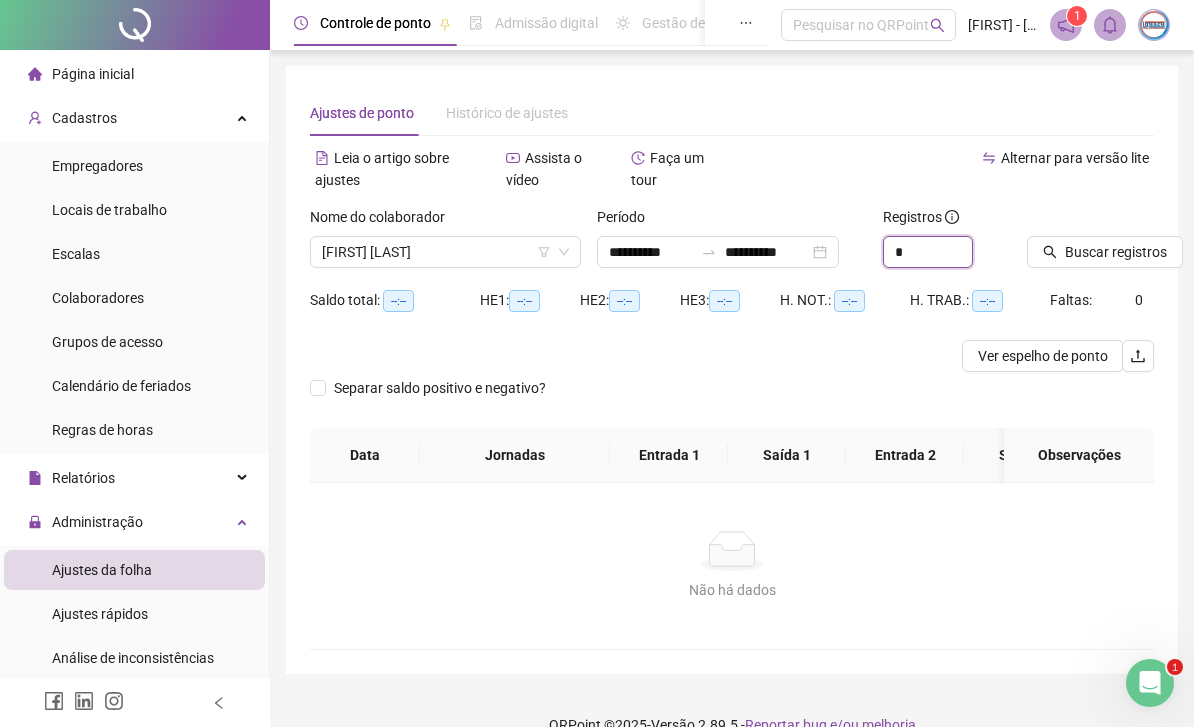 type on "*" 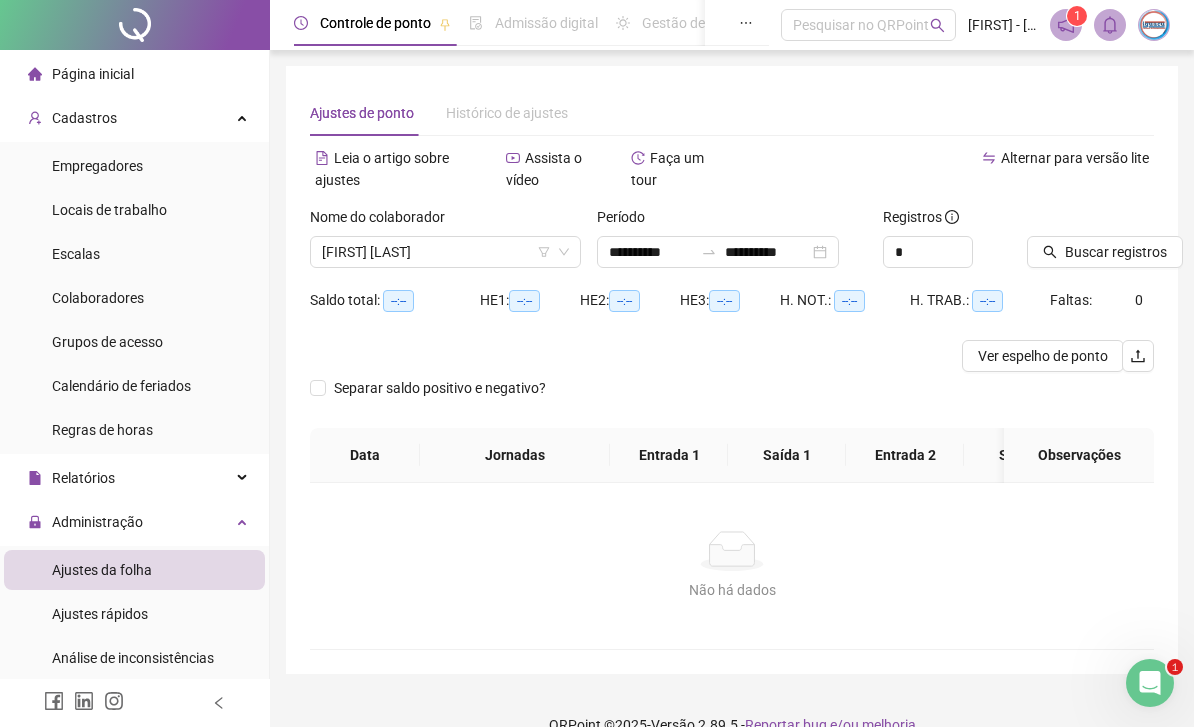 click on "Buscar registros" at bounding box center (1105, 252) 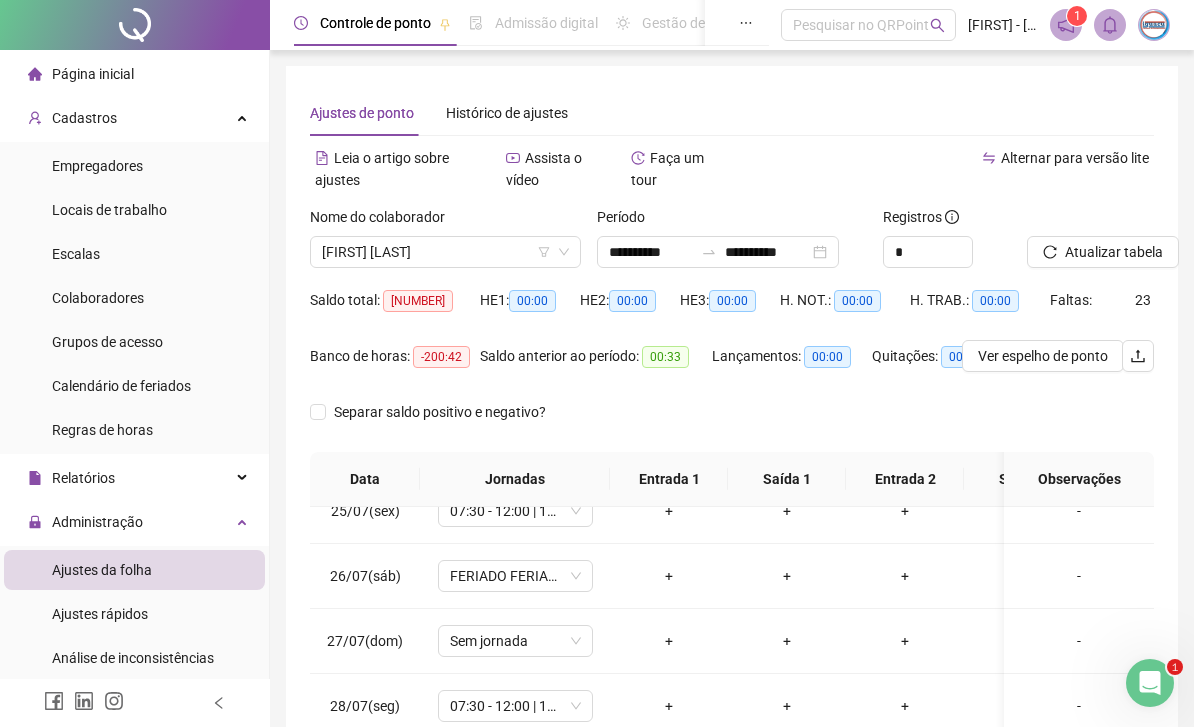 scroll, scrollTop: 1588, scrollLeft: 0, axis: vertical 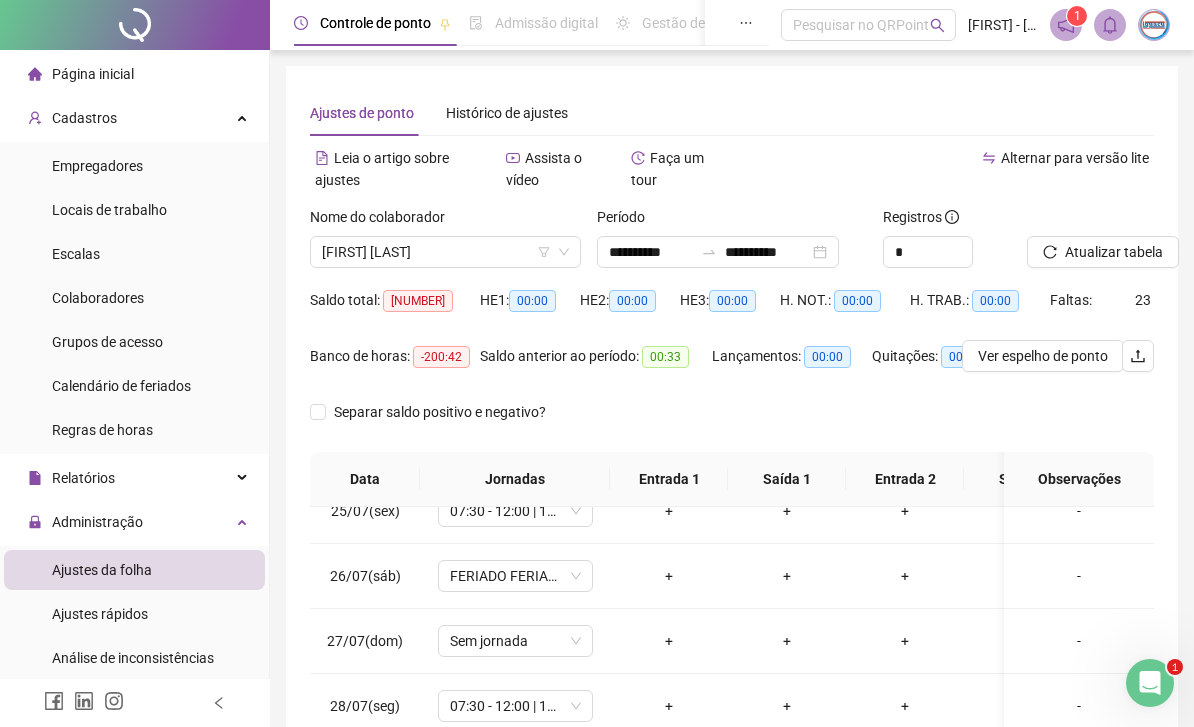 click on "Colaboradores" at bounding box center (98, 298) 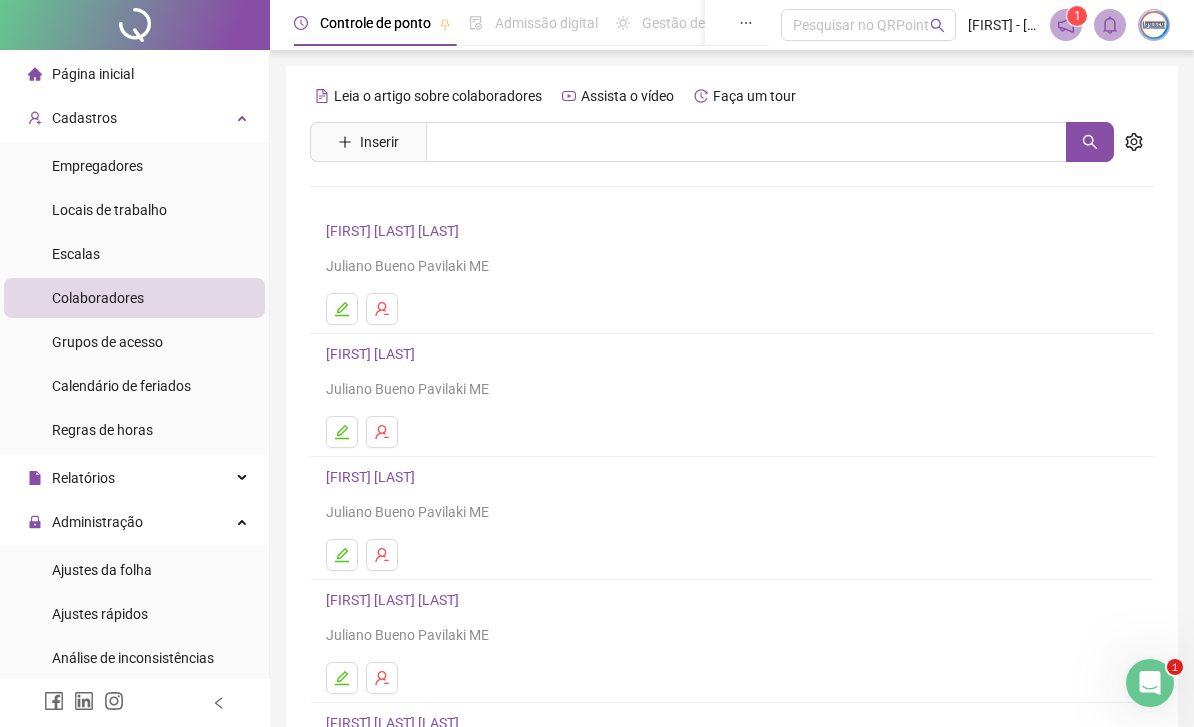 click 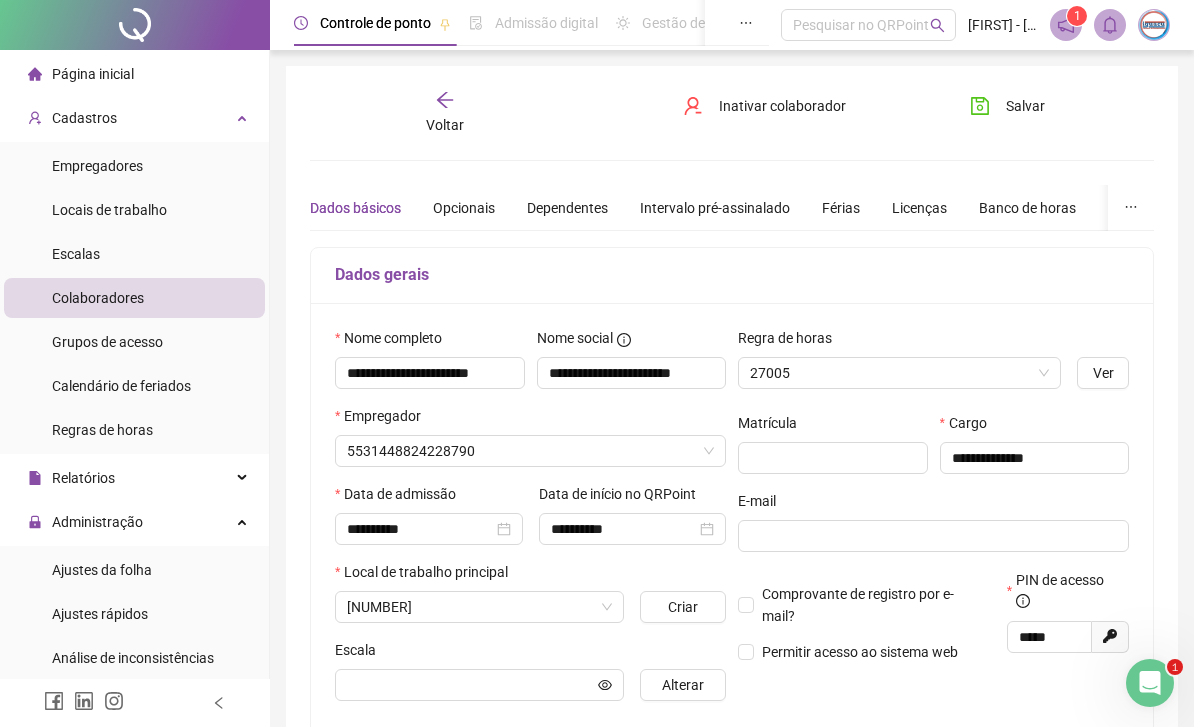 type on "**********" 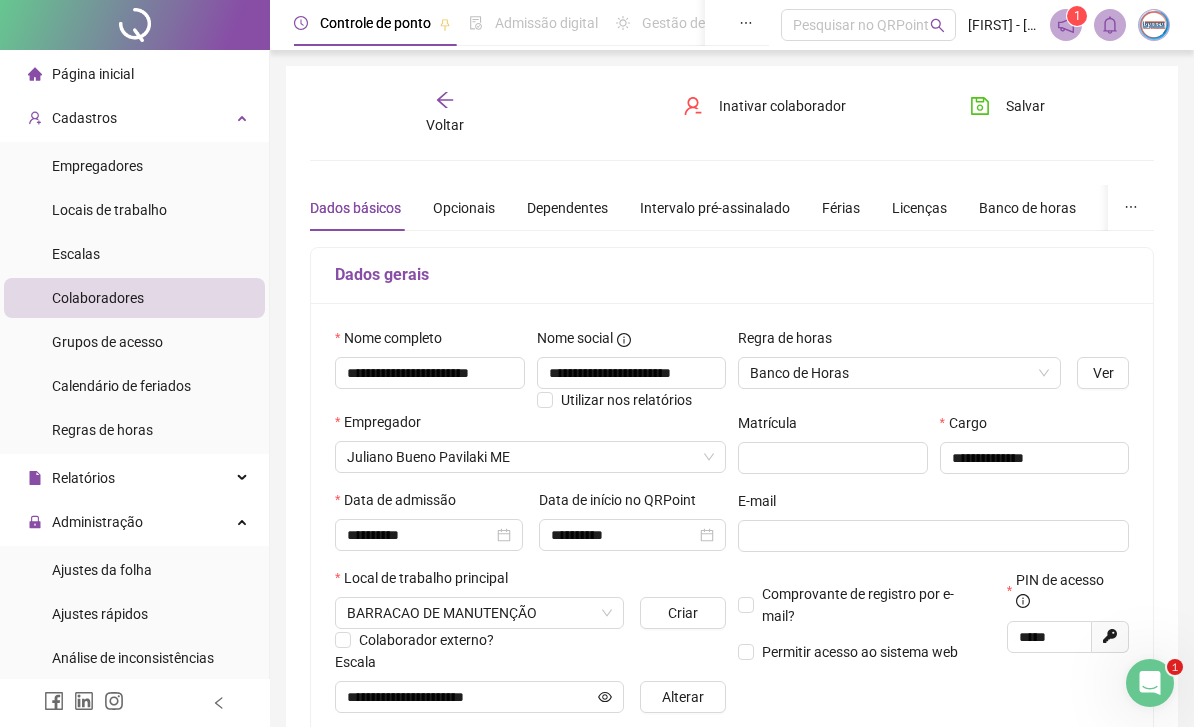 click on "Inativar colaborador" at bounding box center (782, 106) 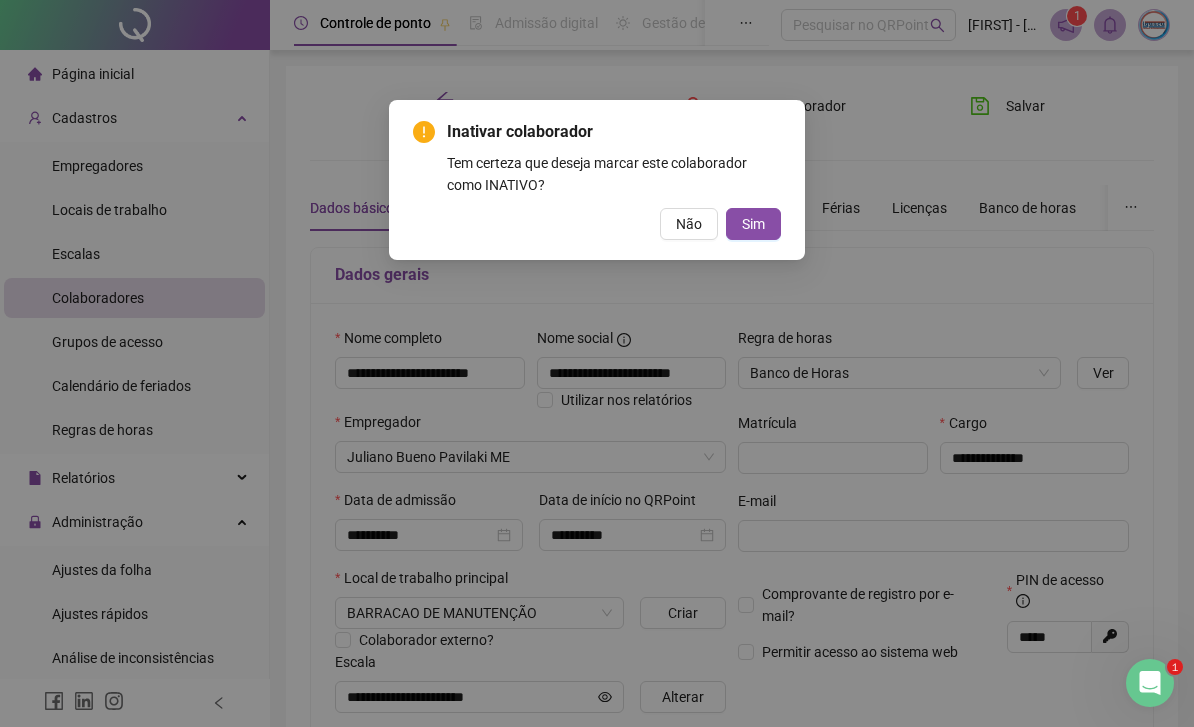 click on "Sim" at bounding box center [753, 224] 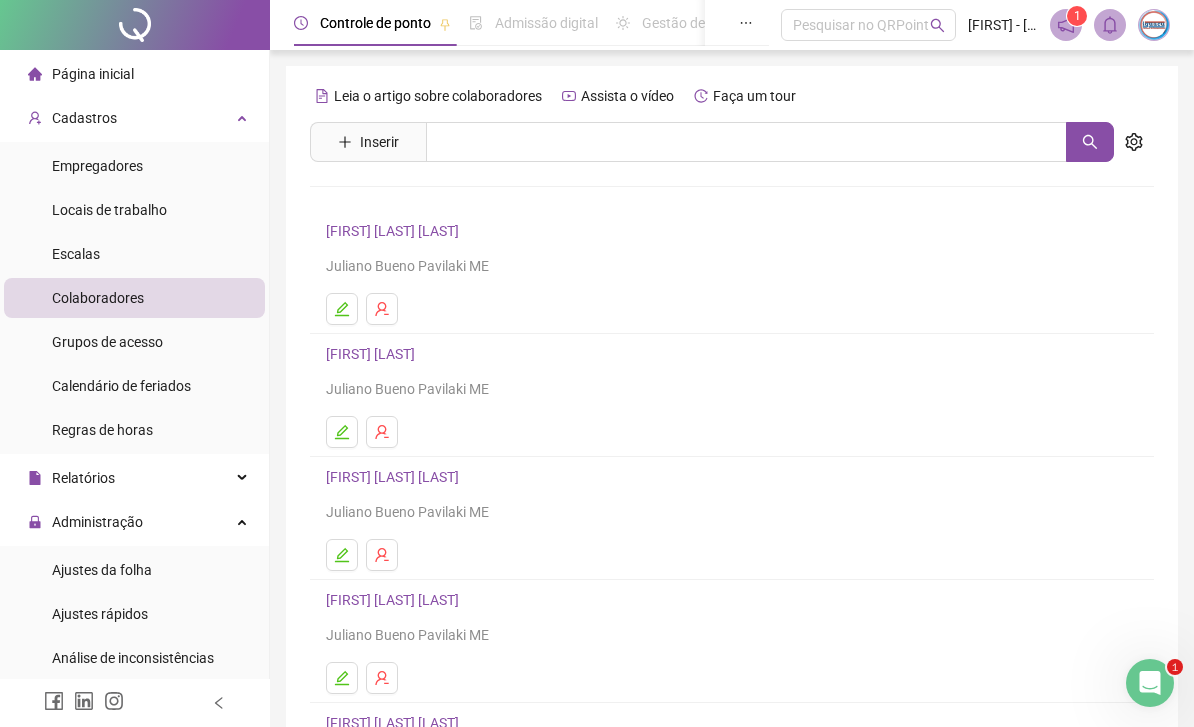 click on "Ajustes da folha" at bounding box center [102, 570] 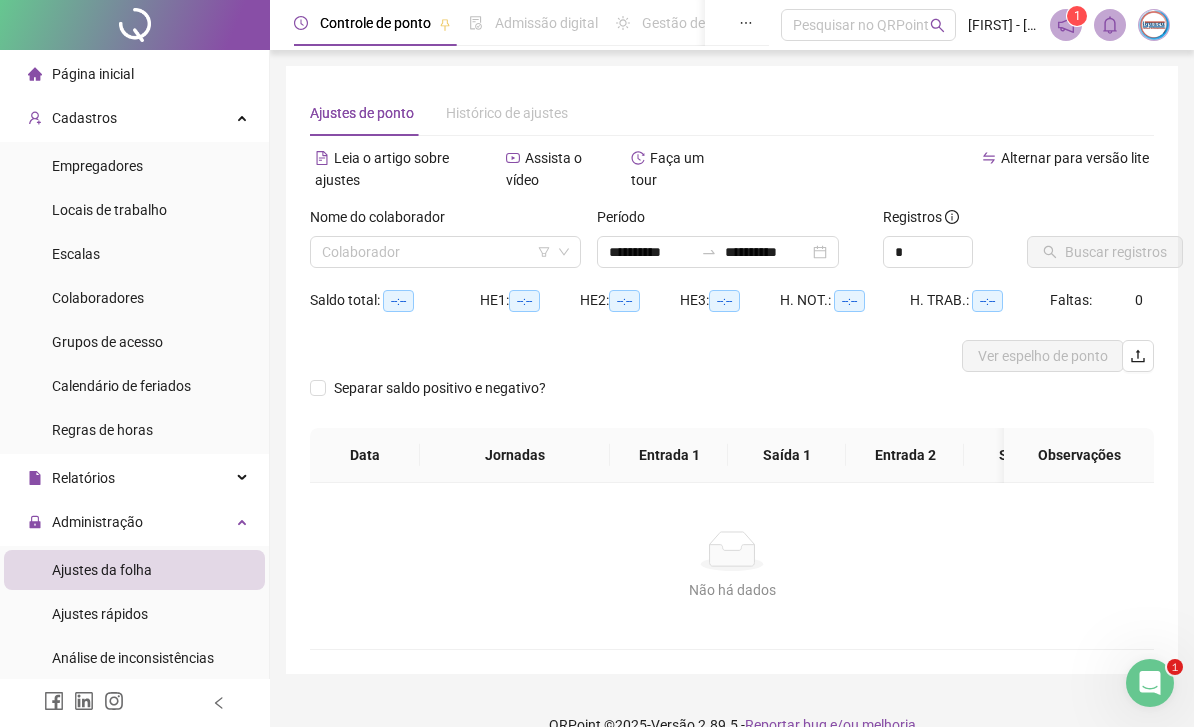 click on "Colaborador" at bounding box center (445, 252) 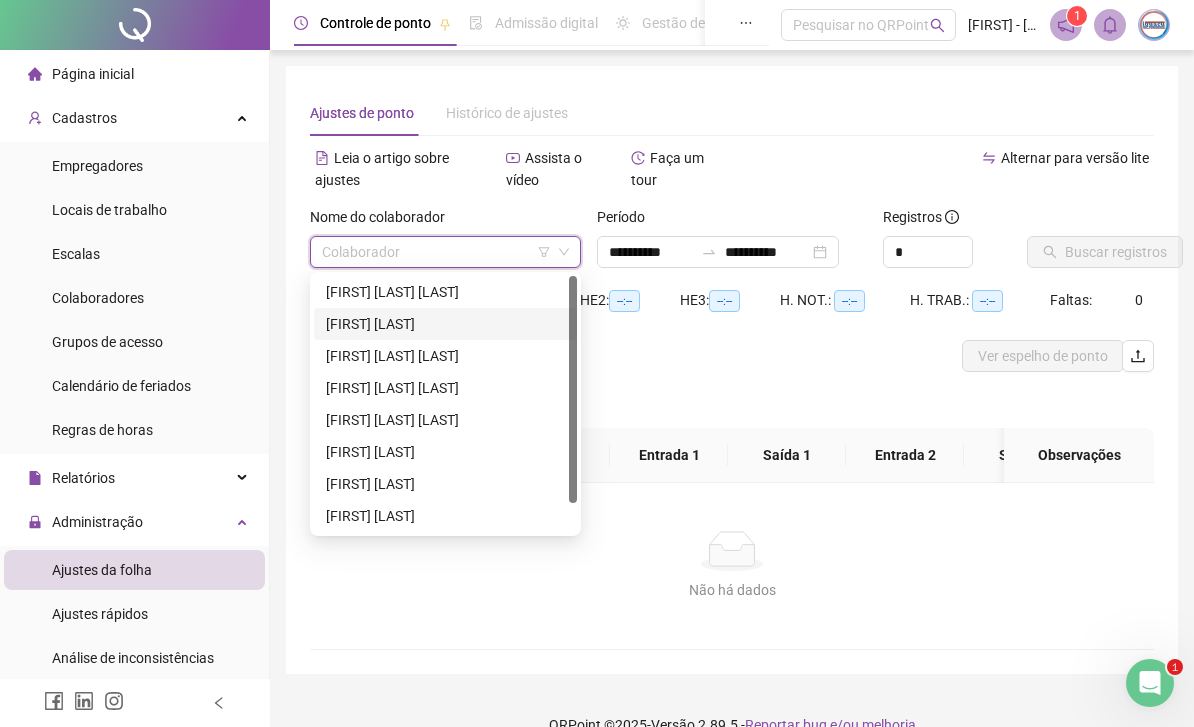 click on "[FIRST] [LAST]" at bounding box center (445, 324) 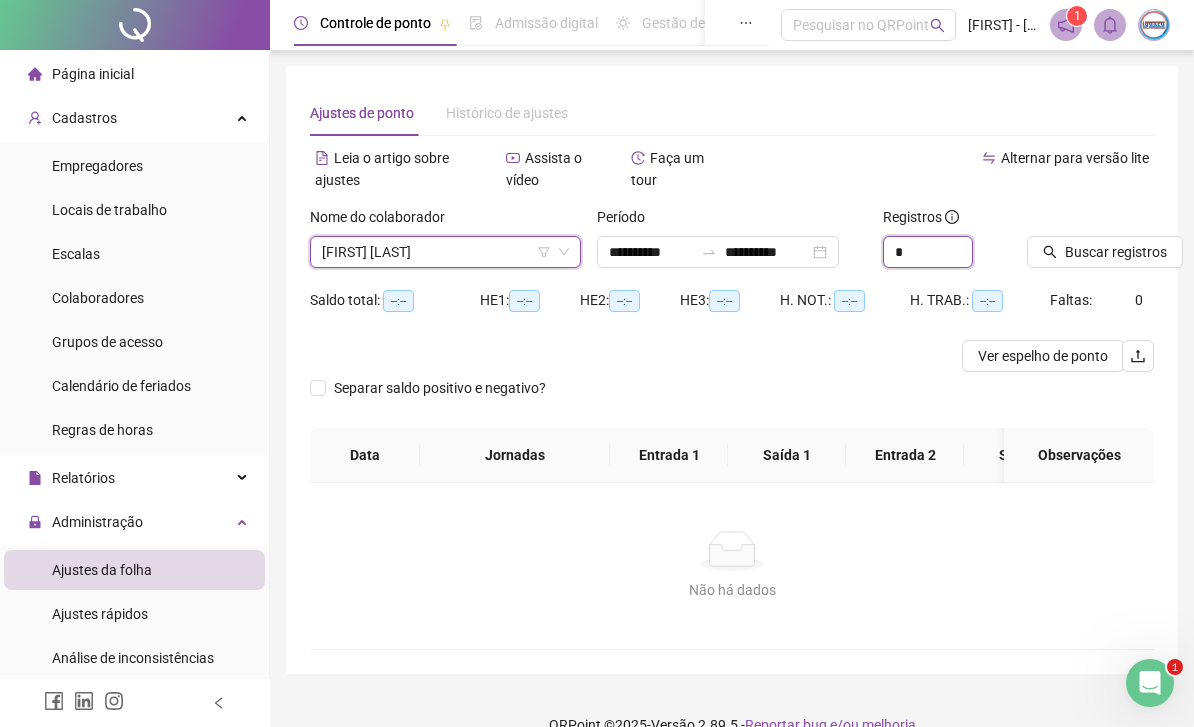 click on "*" at bounding box center (928, 252) 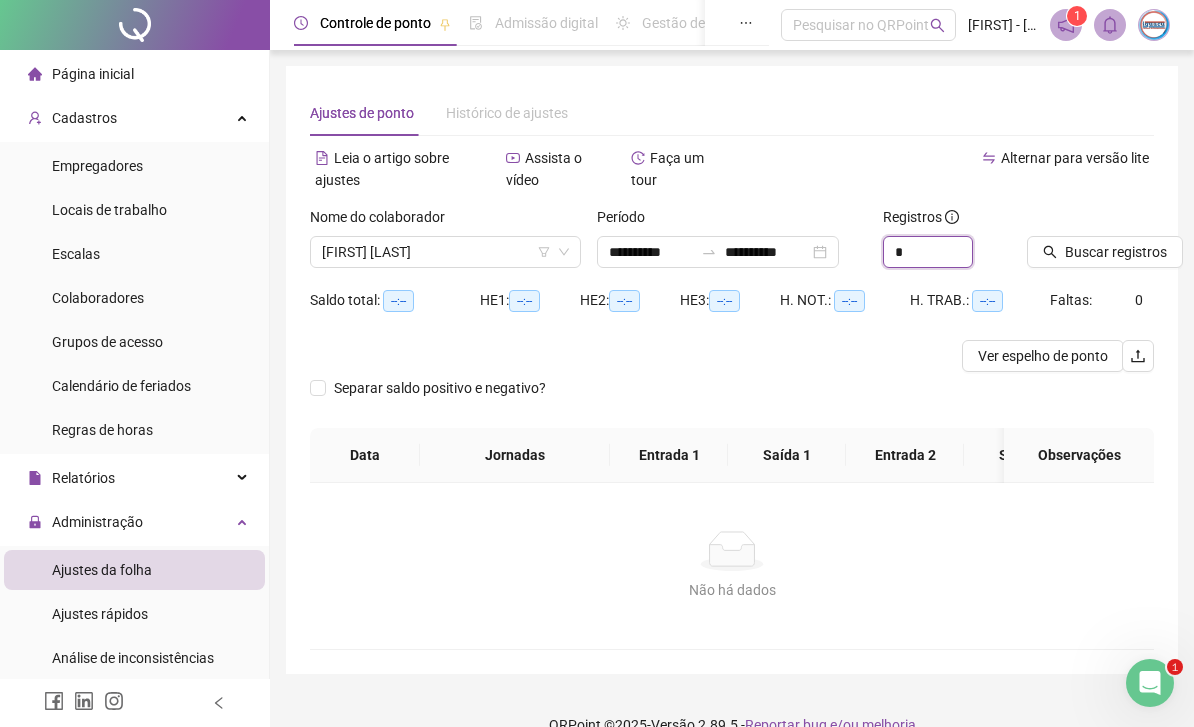 type on "*" 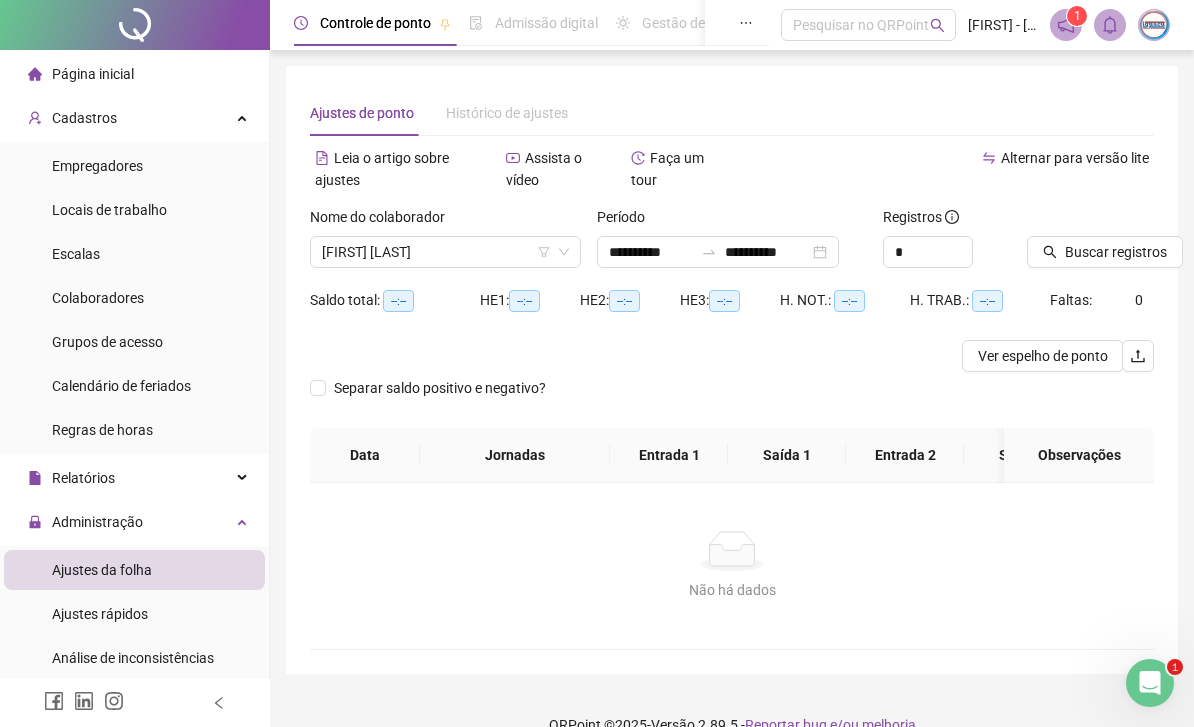click on "Buscar registros" at bounding box center [1116, 252] 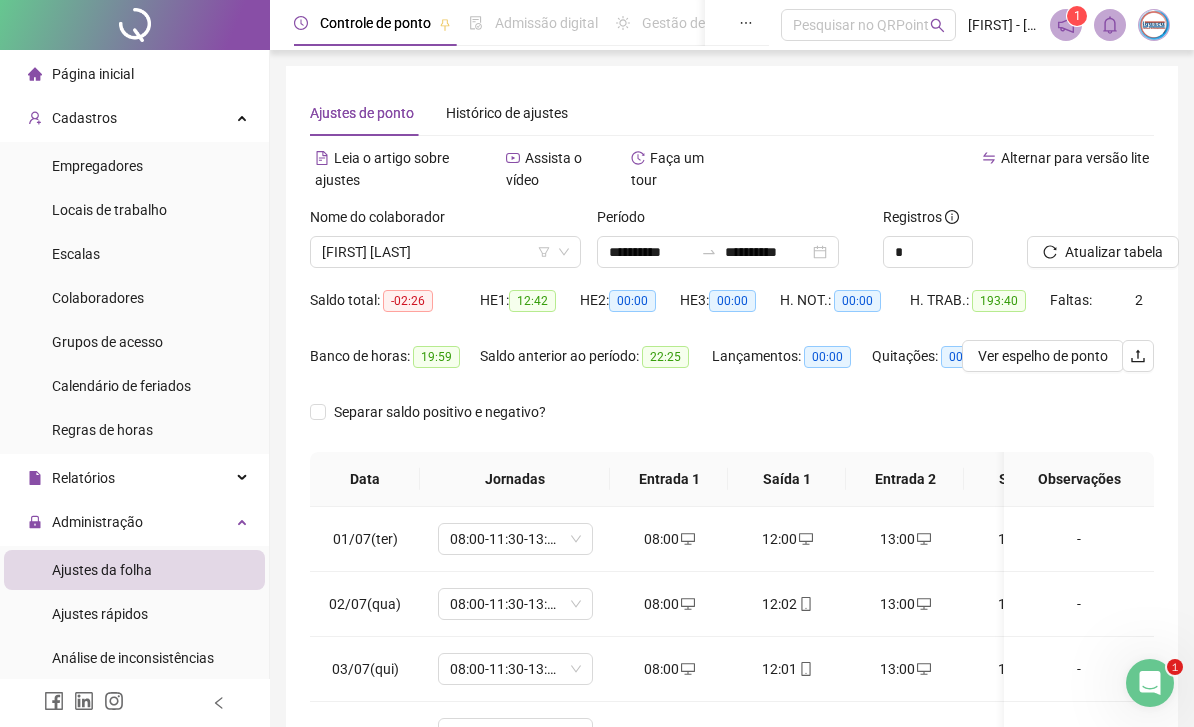 click at bounding box center [135, 703] 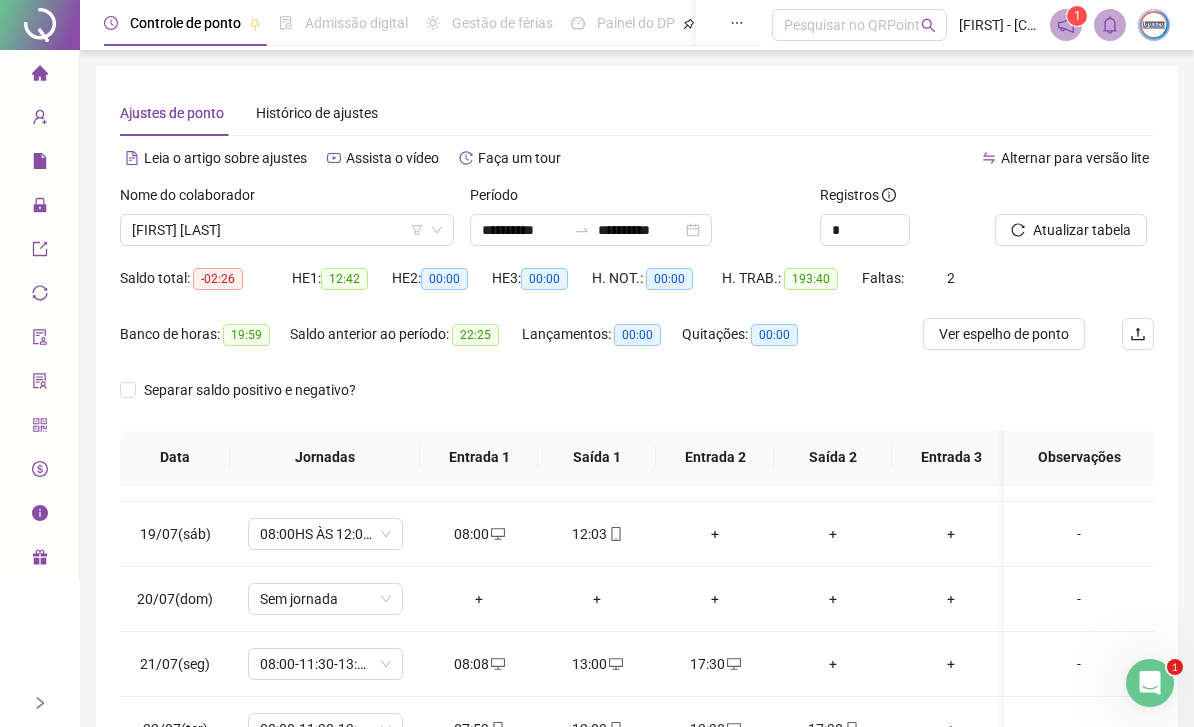 scroll, scrollTop: 1156, scrollLeft: 0, axis: vertical 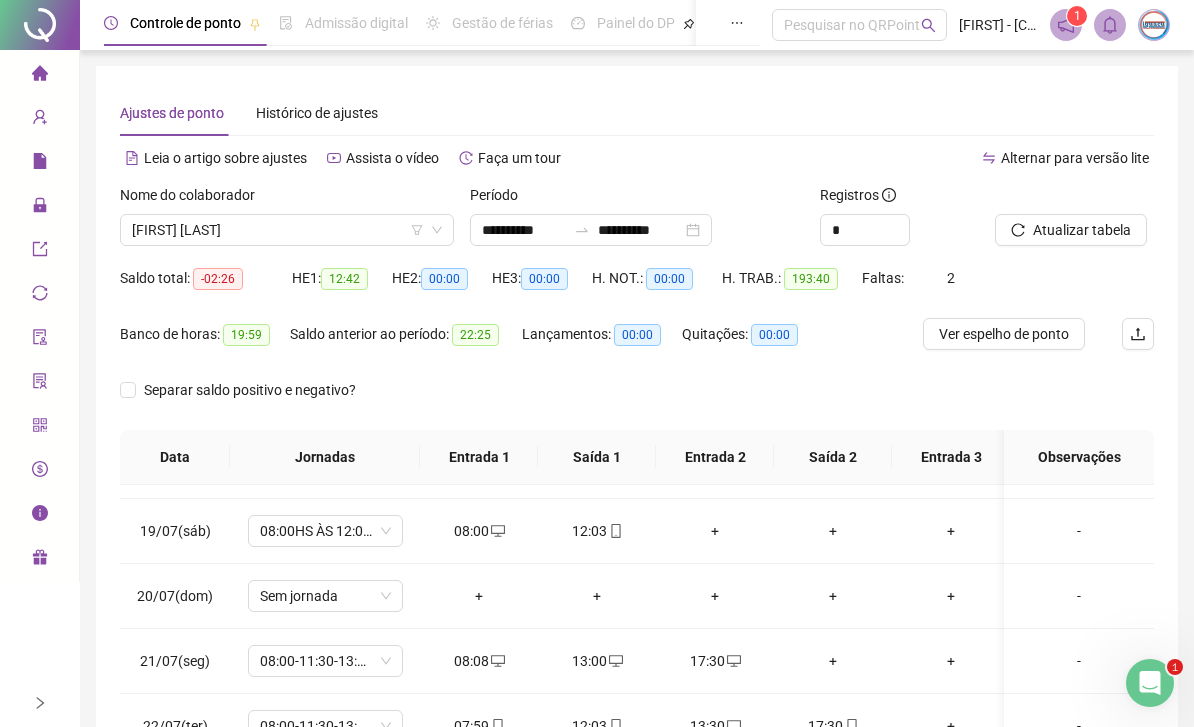 click on "+" at bounding box center [833, 661] 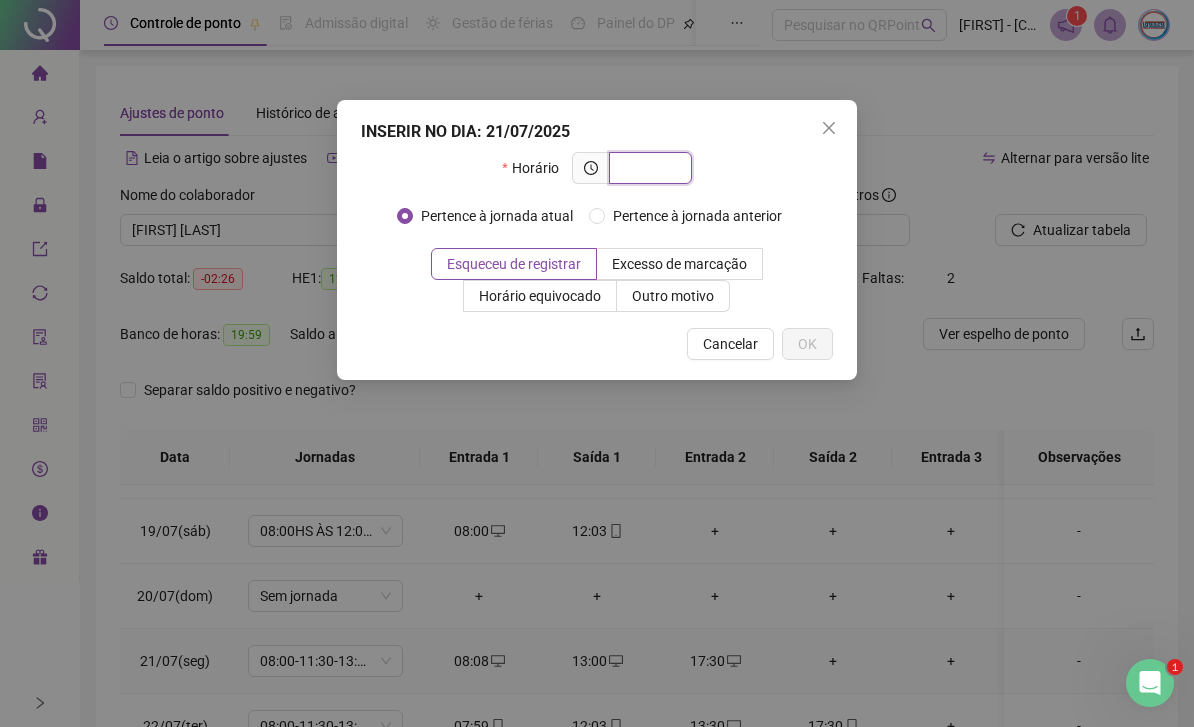click at bounding box center [648, 168] 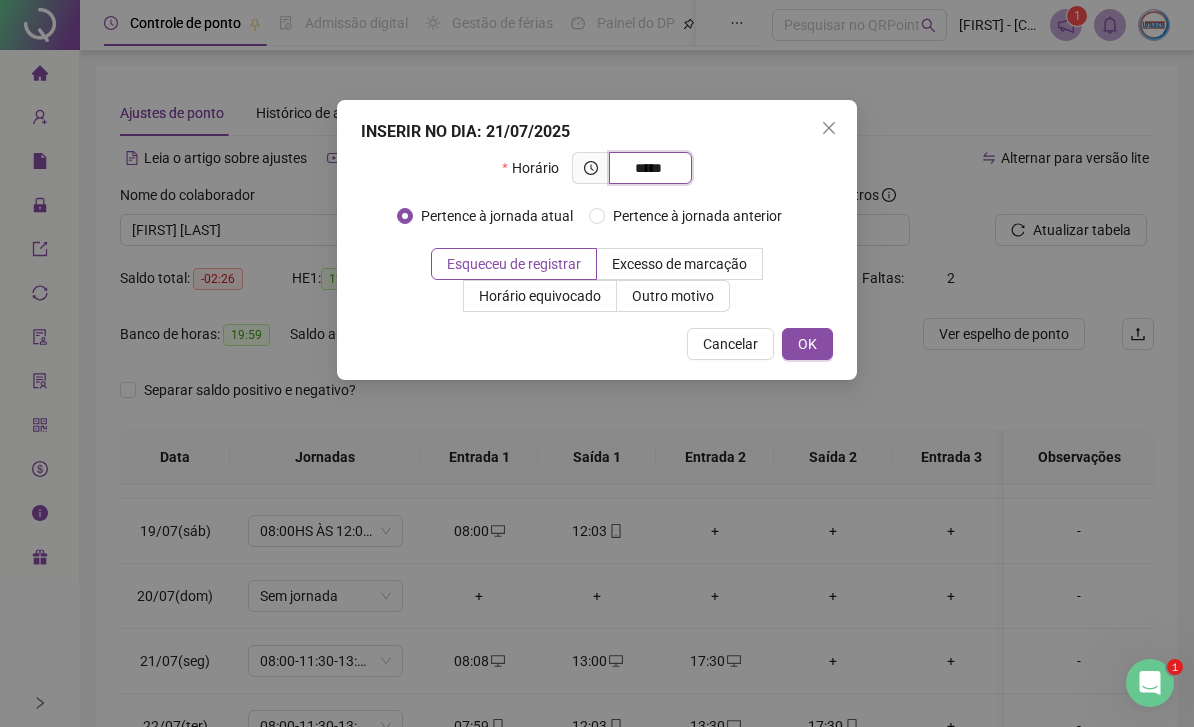 type on "*****" 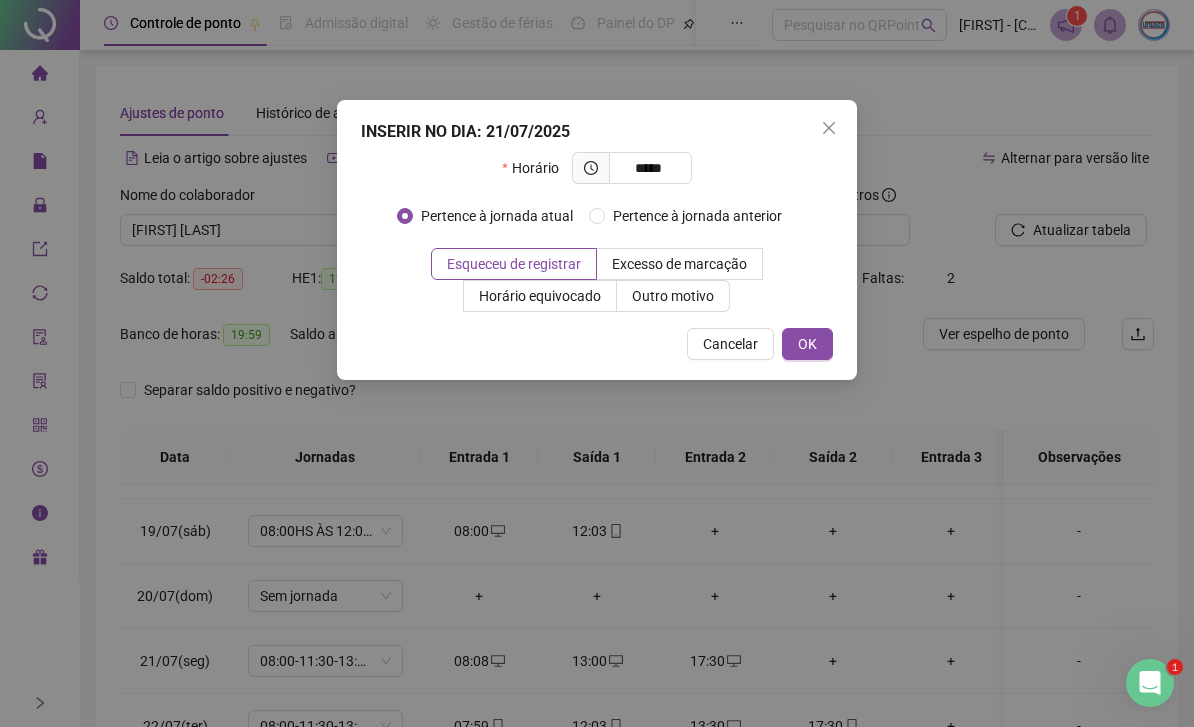 click on "OK" at bounding box center [807, 344] 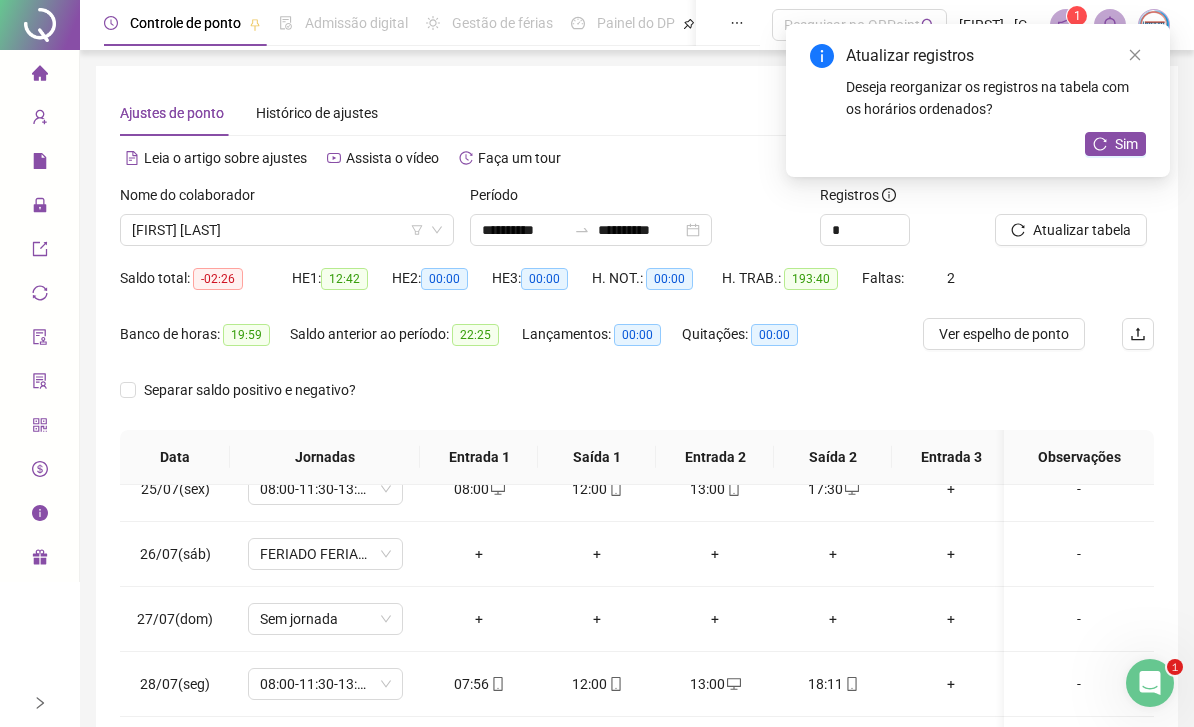 scroll, scrollTop: 1589, scrollLeft: 0, axis: vertical 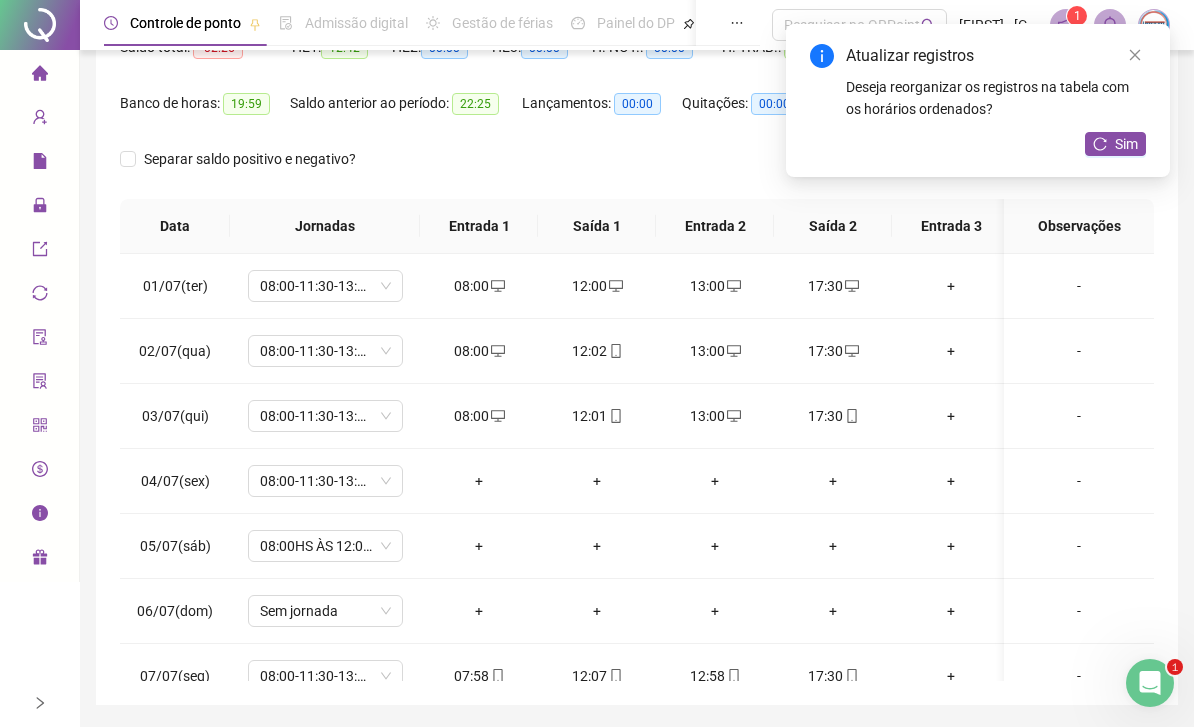click on "Sim" at bounding box center [1126, 144] 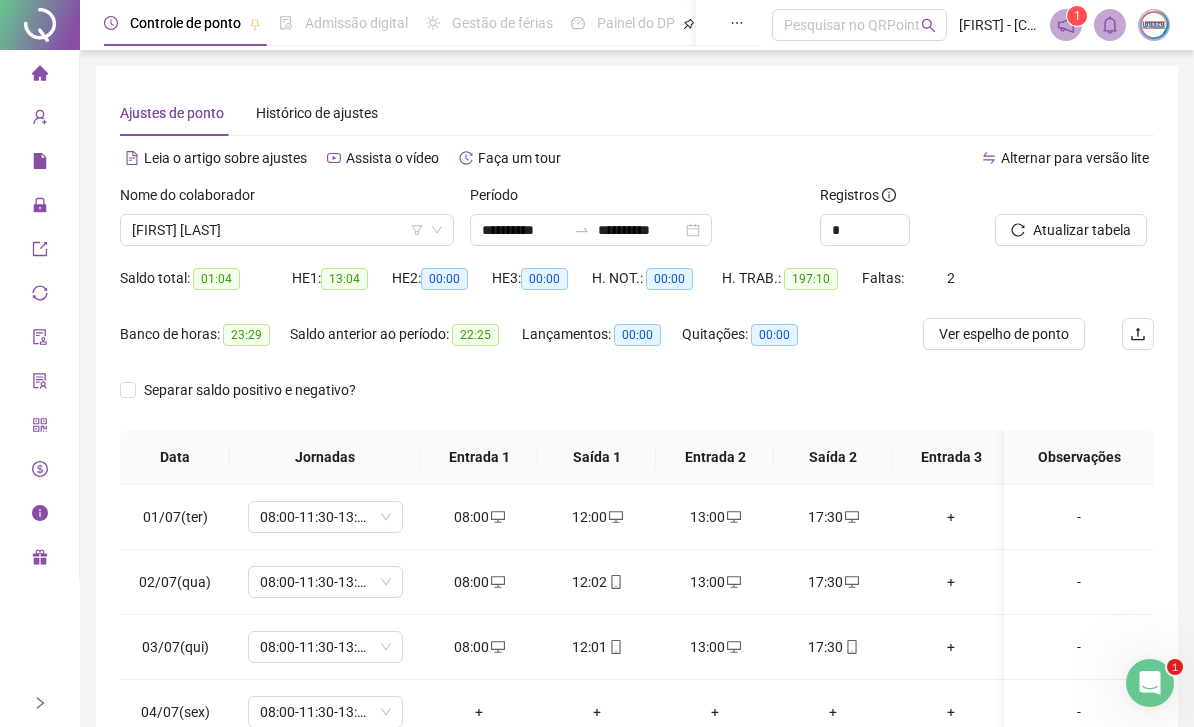 click on "[FIRST] [LAST]" at bounding box center (287, 230) 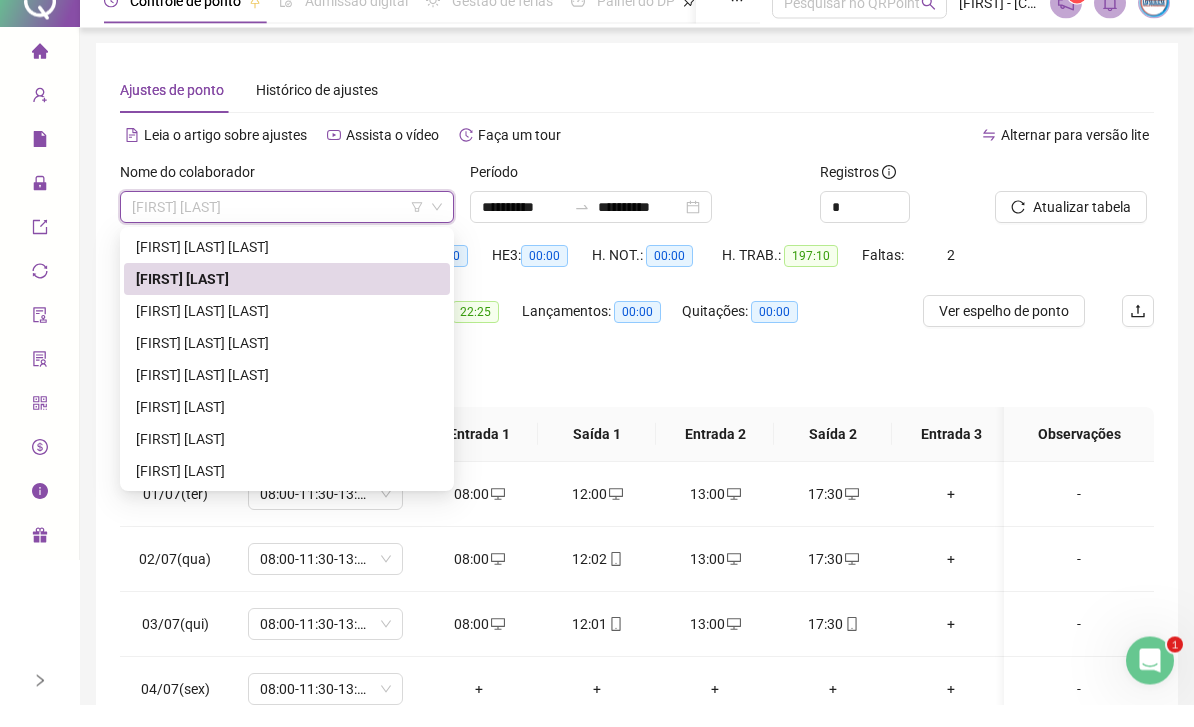click on "[FIRST] [LAST] [LAST]" at bounding box center [287, 334] 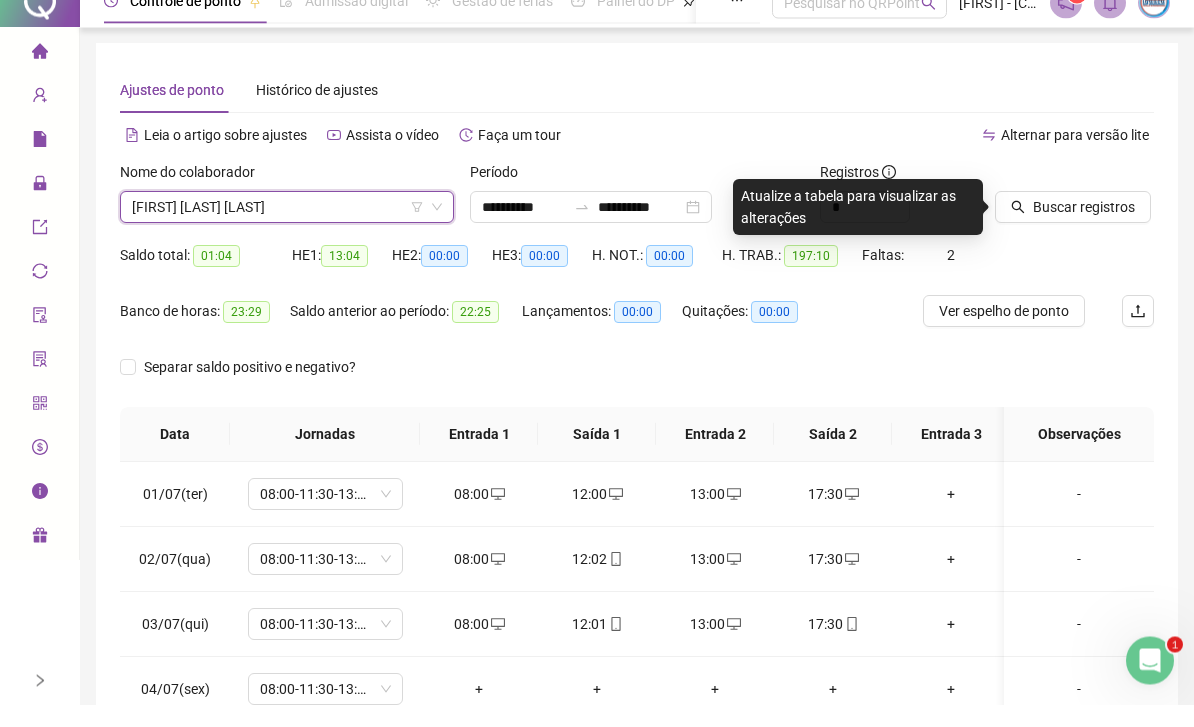 click on "Buscar registros" at bounding box center [1084, 230] 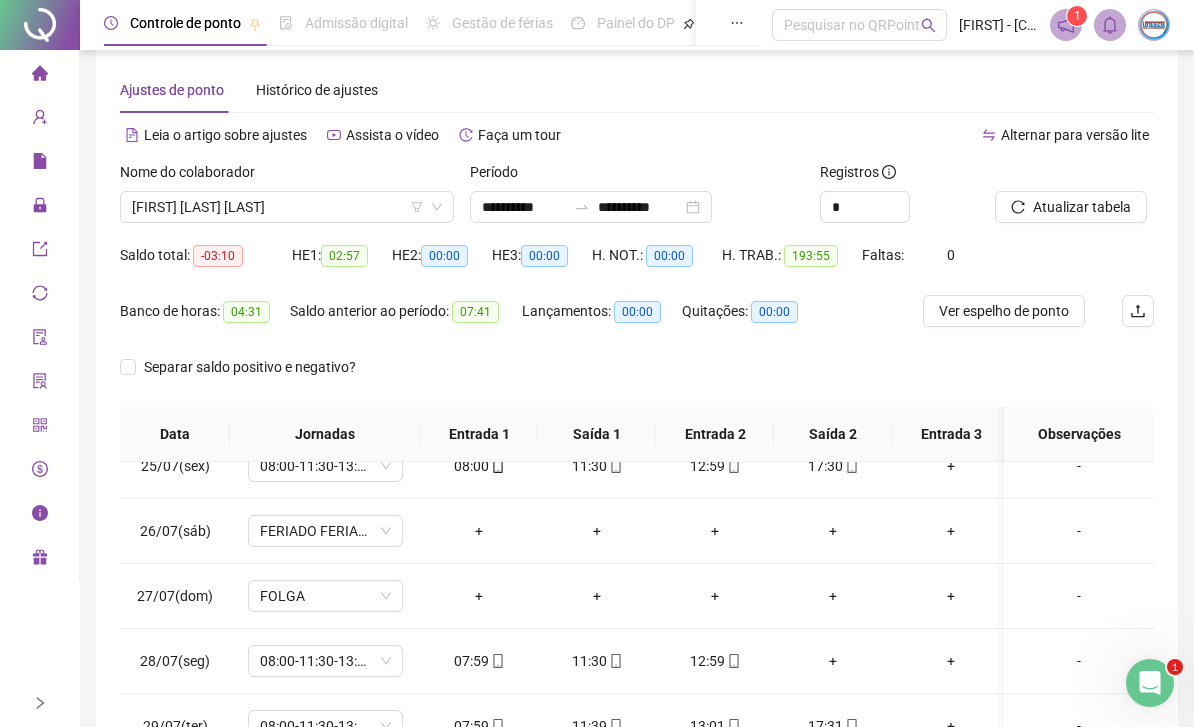 click on "+" at bounding box center (833, 661) 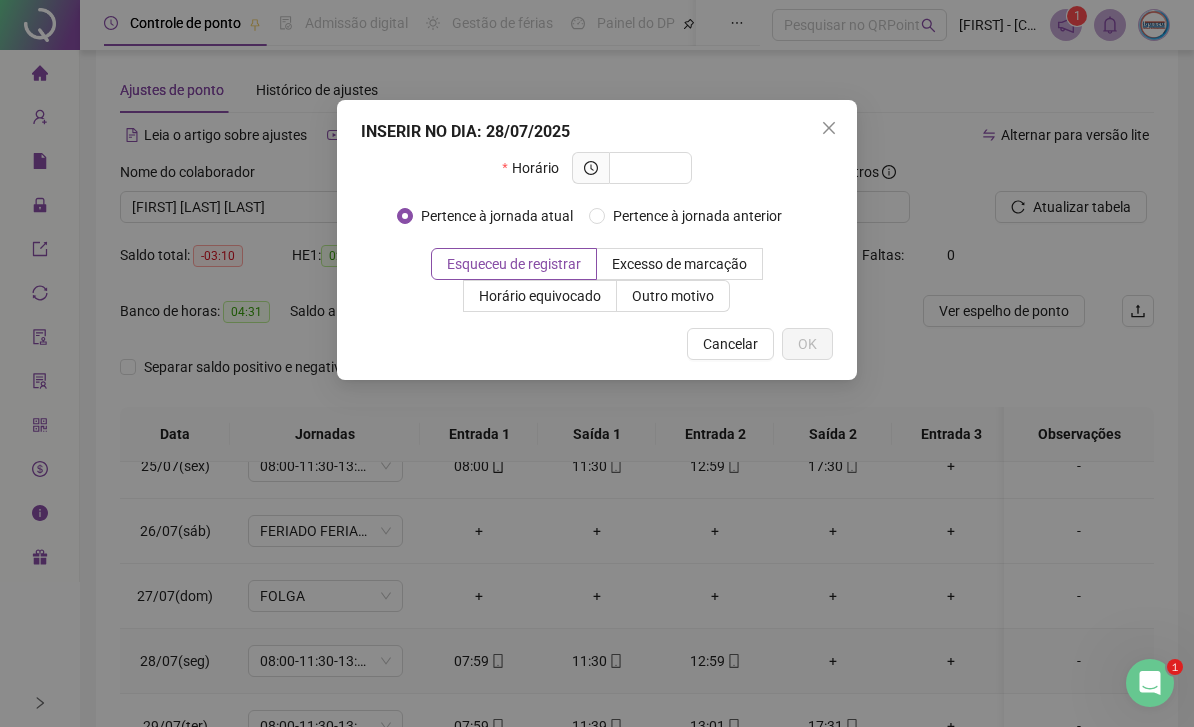 click at bounding box center [648, 168] 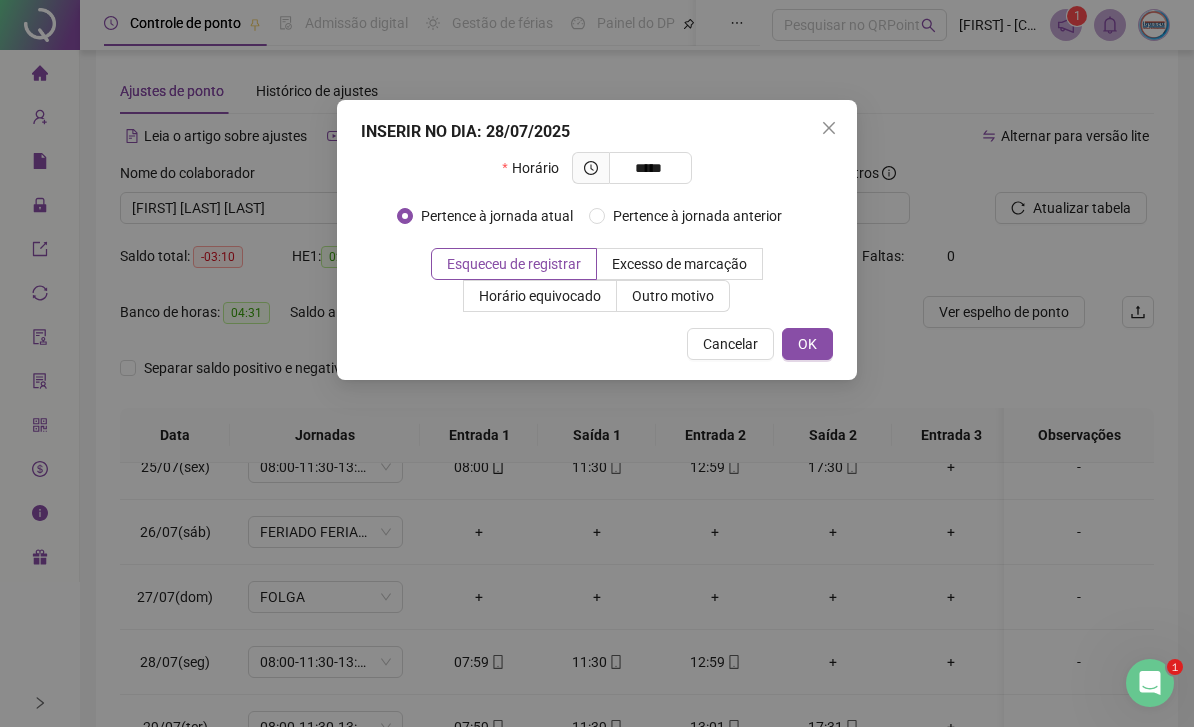 type on "*****" 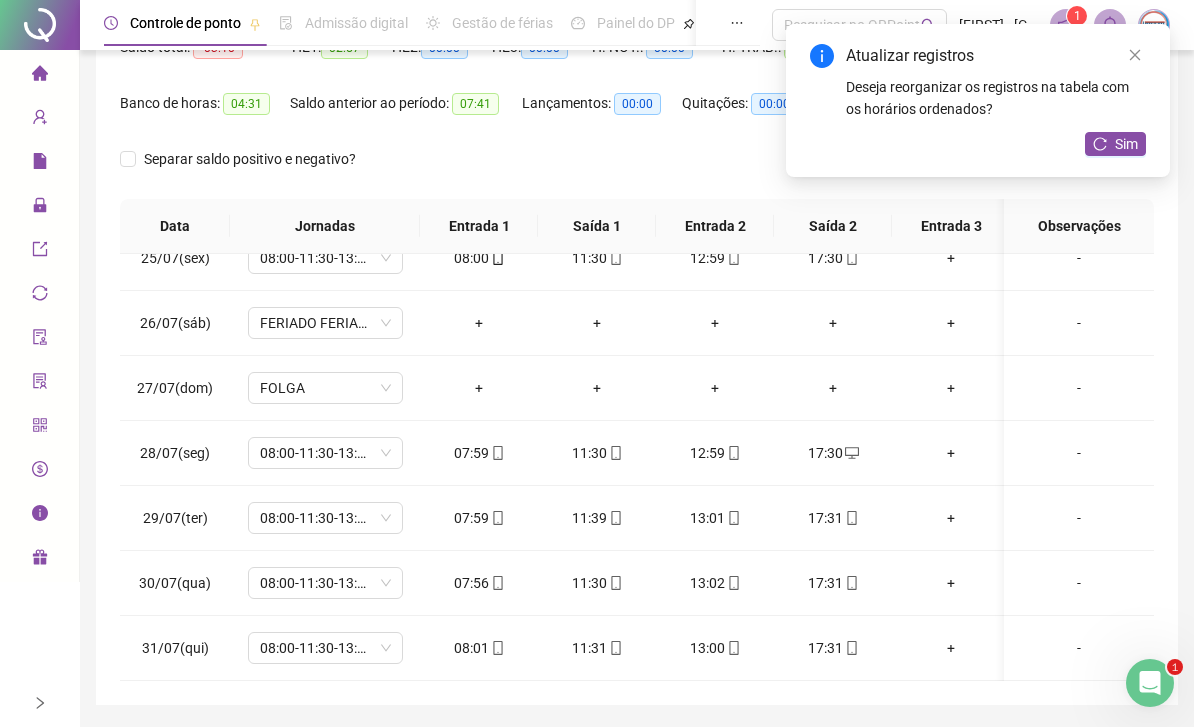 click on "Sim" at bounding box center (1126, 144) 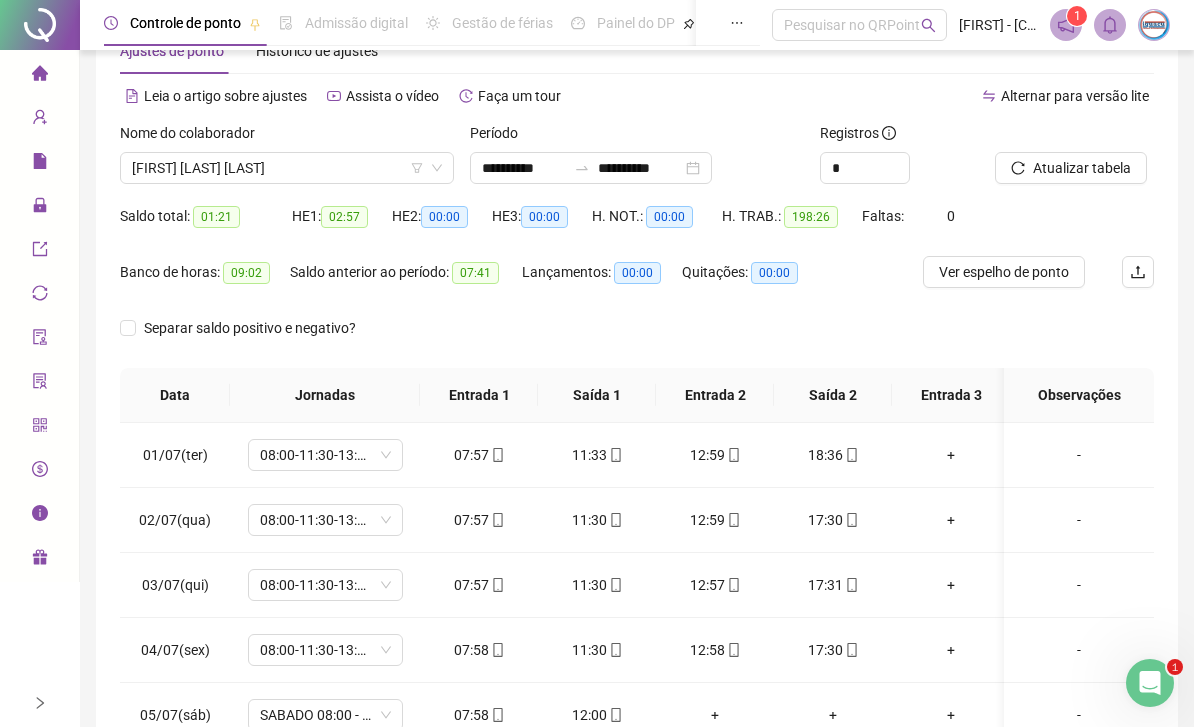 click on "[FIRST] [LAST] [LAST]" at bounding box center (287, 168) 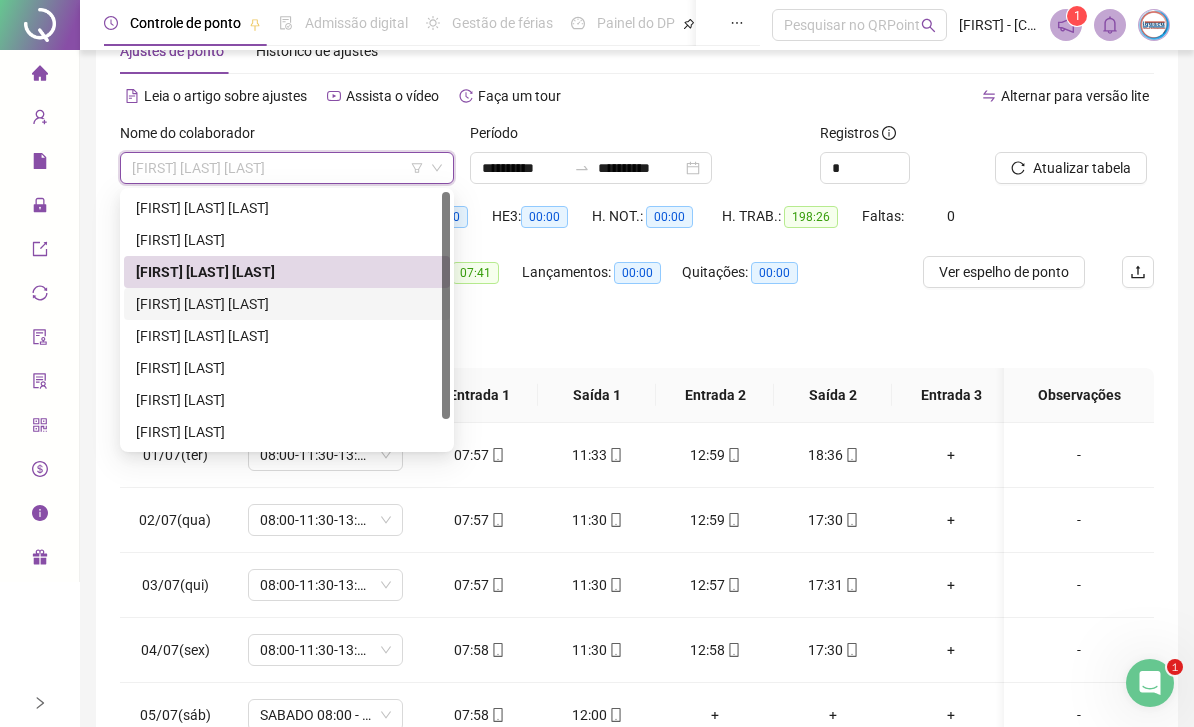 click on "[FIRST] [LAST] [LAST]" at bounding box center (287, 304) 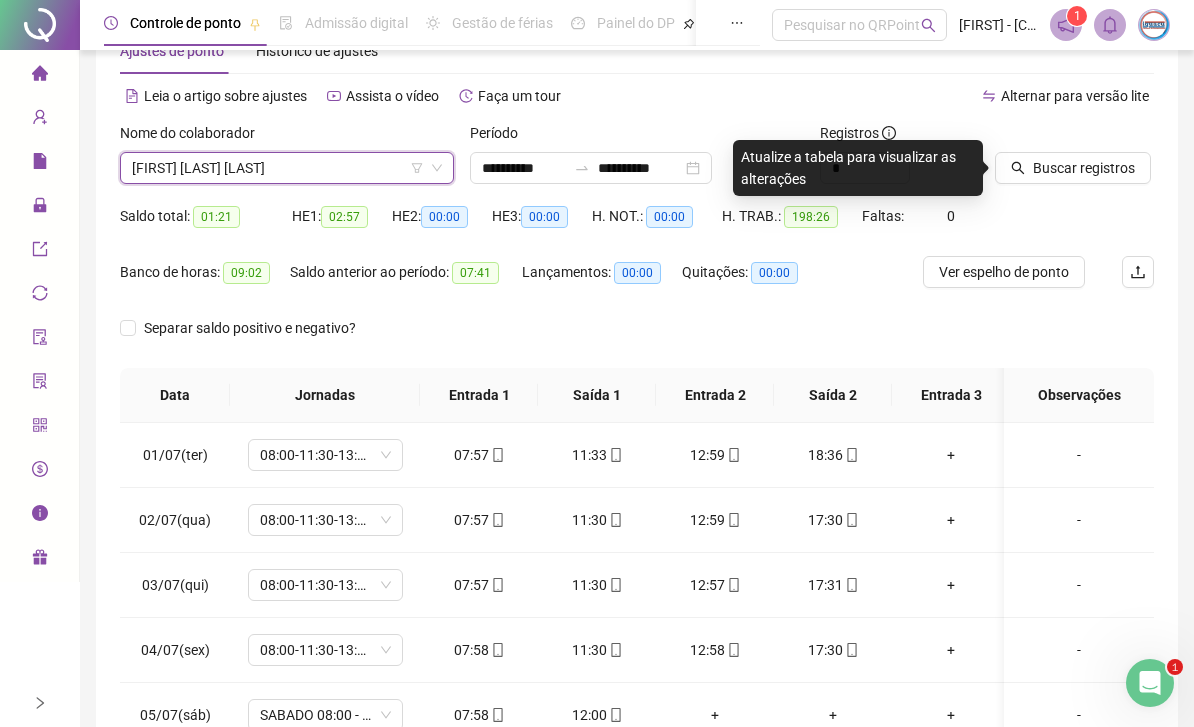 click on "Buscar registros" at bounding box center [1073, 168] 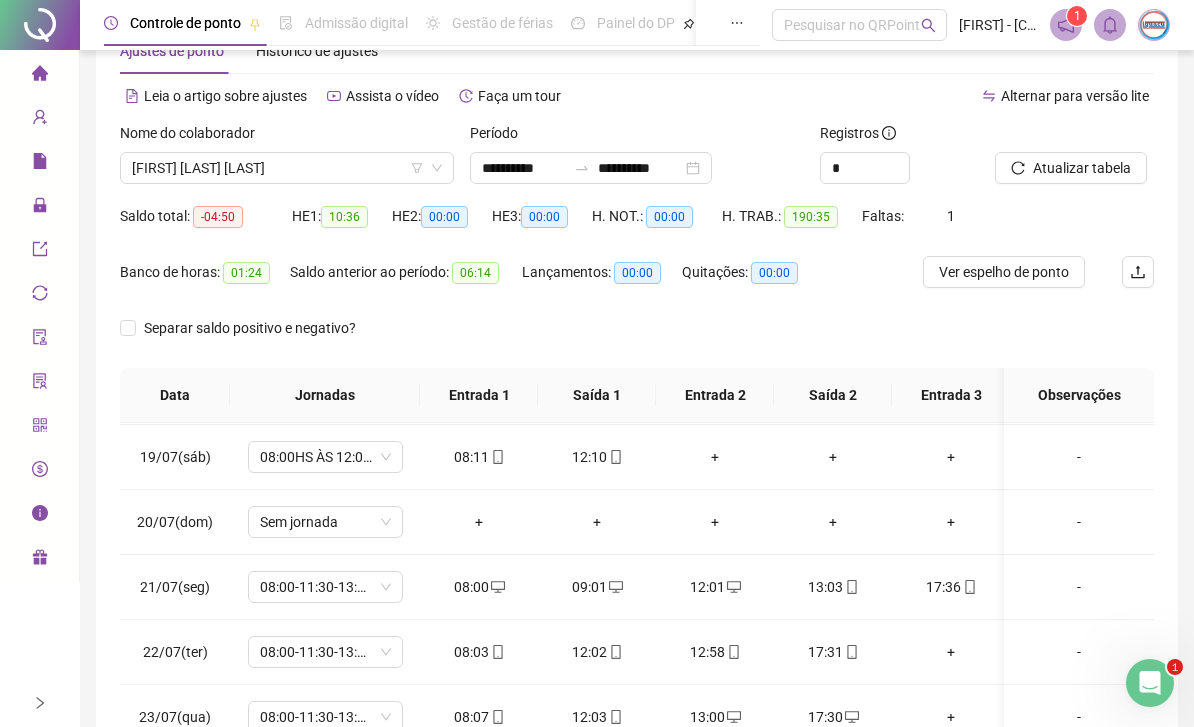 scroll, scrollTop: 1169, scrollLeft: 0, axis: vertical 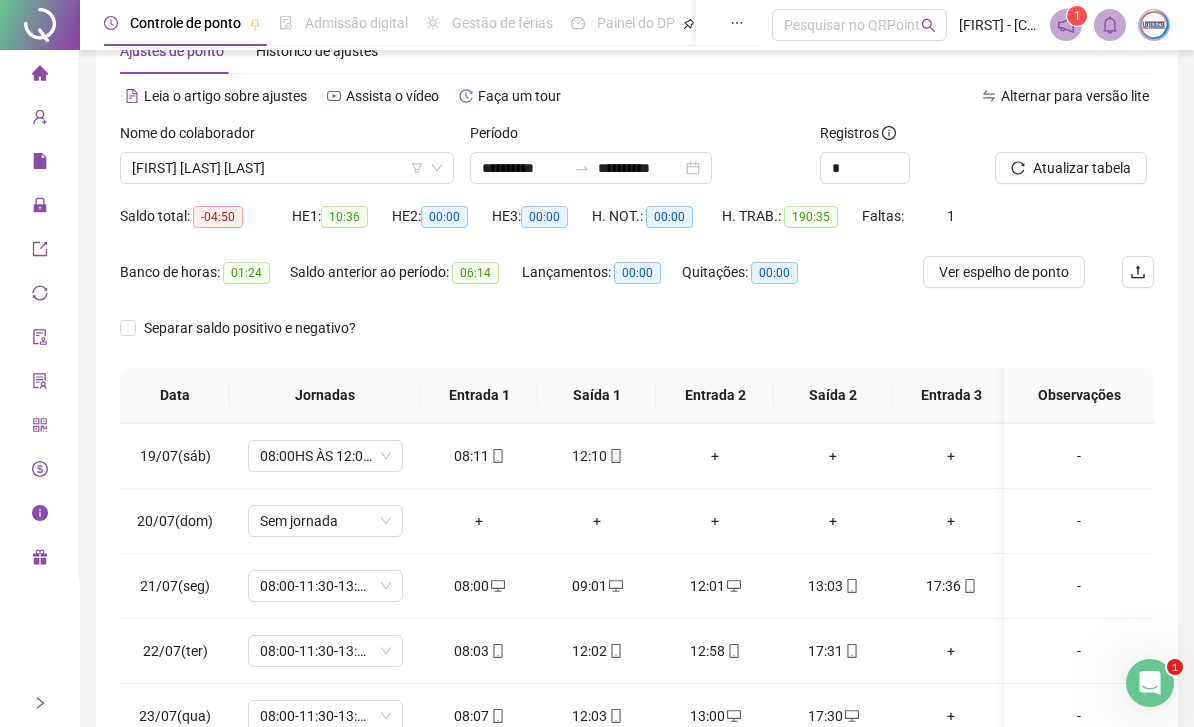 click 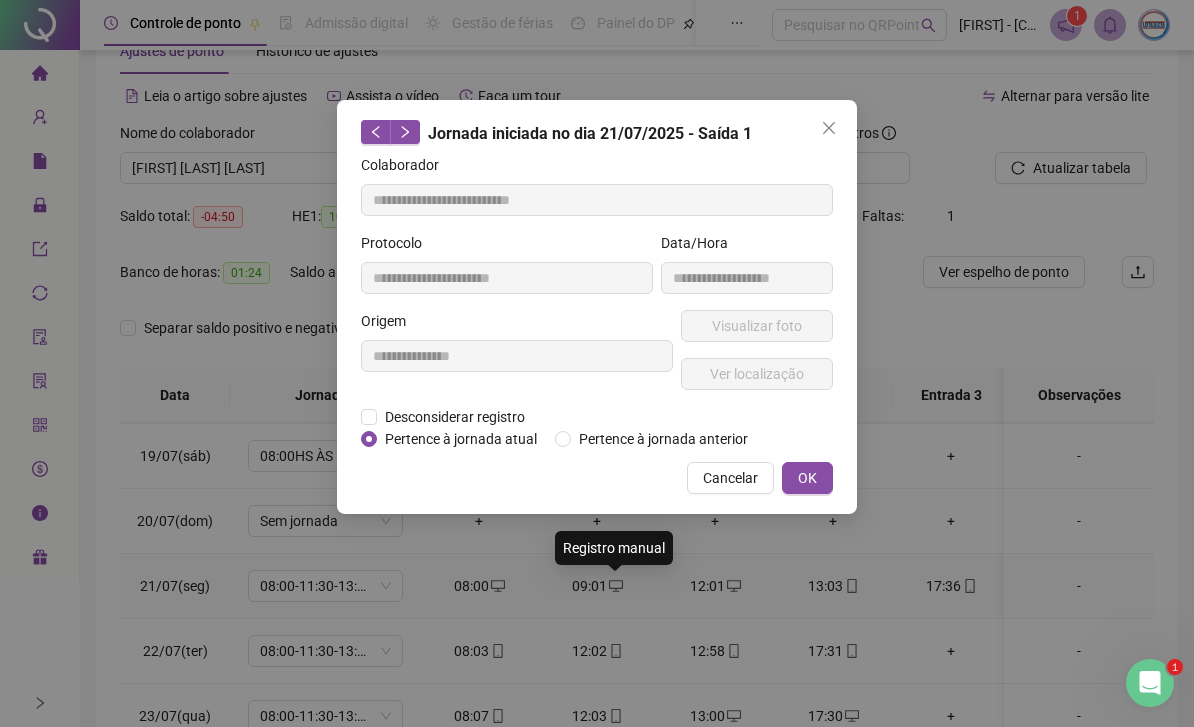 click on "Desconsiderar registro" at bounding box center [455, 417] 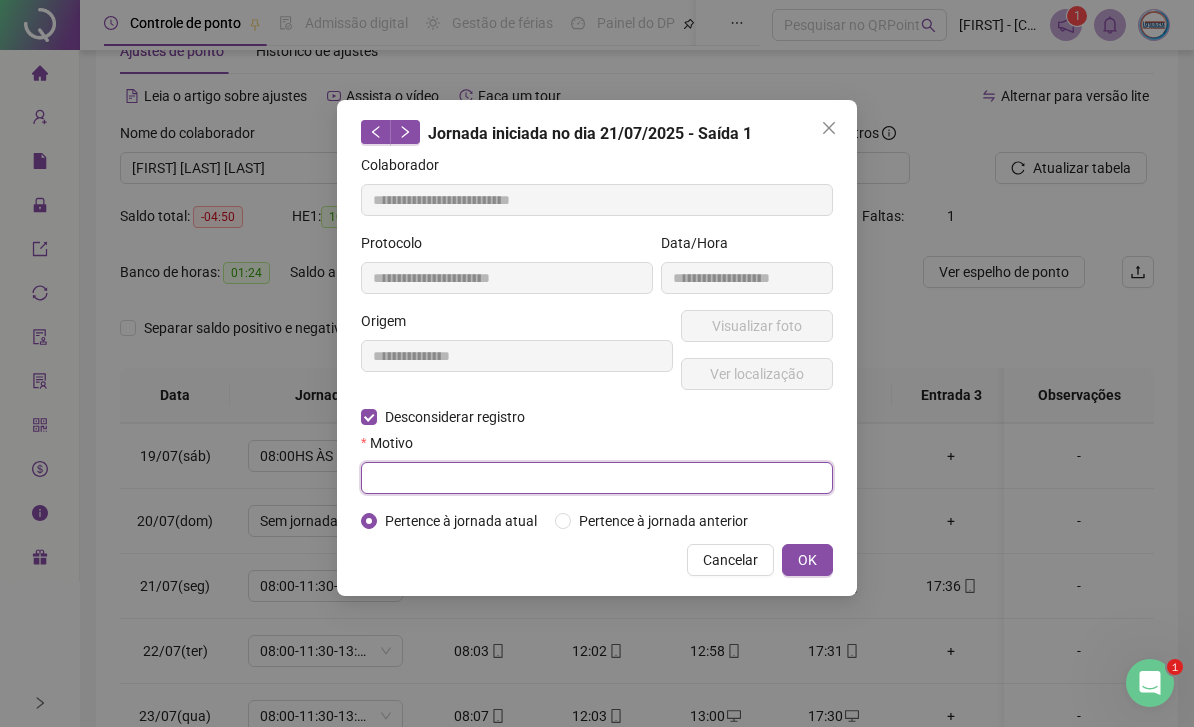 click at bounding box center [597, 478] 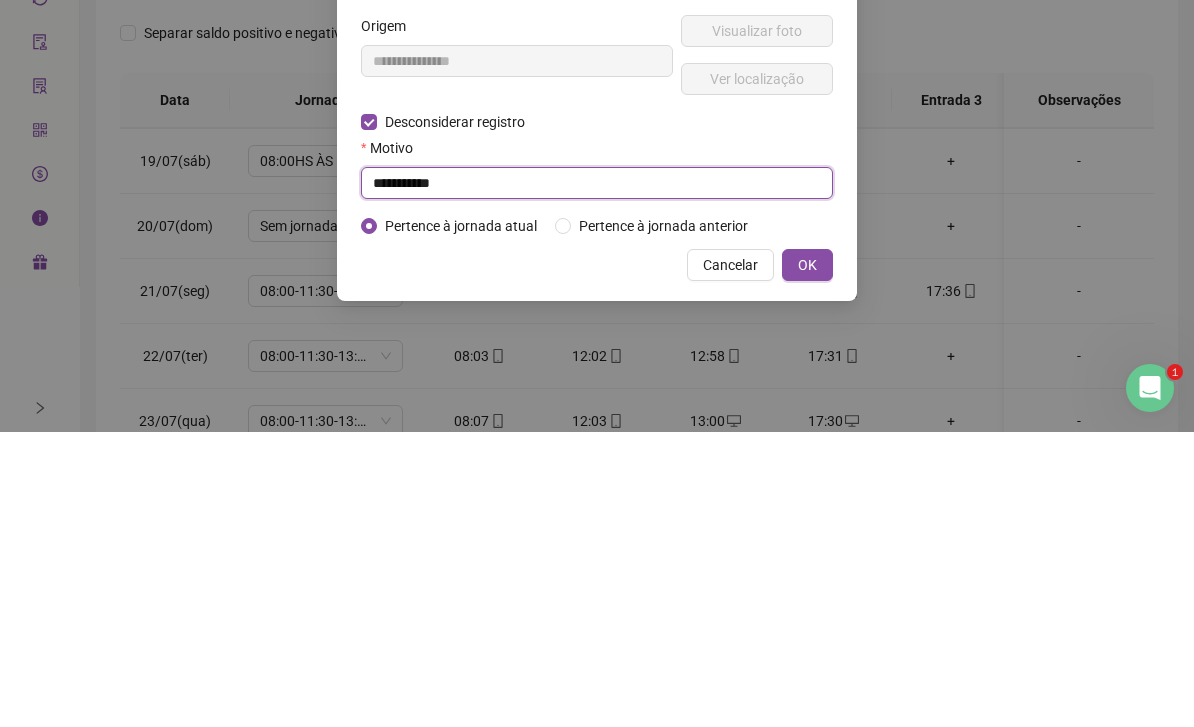 type on "**********" 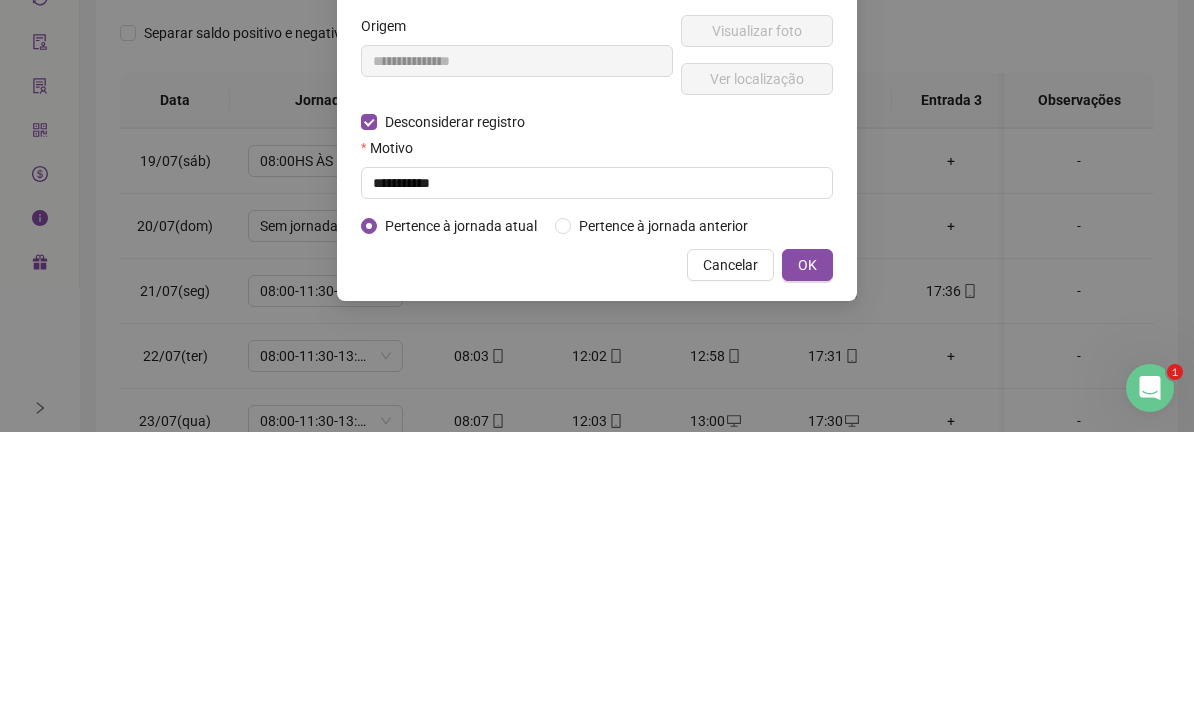 click on "OK" at bounding box center [807, 560] 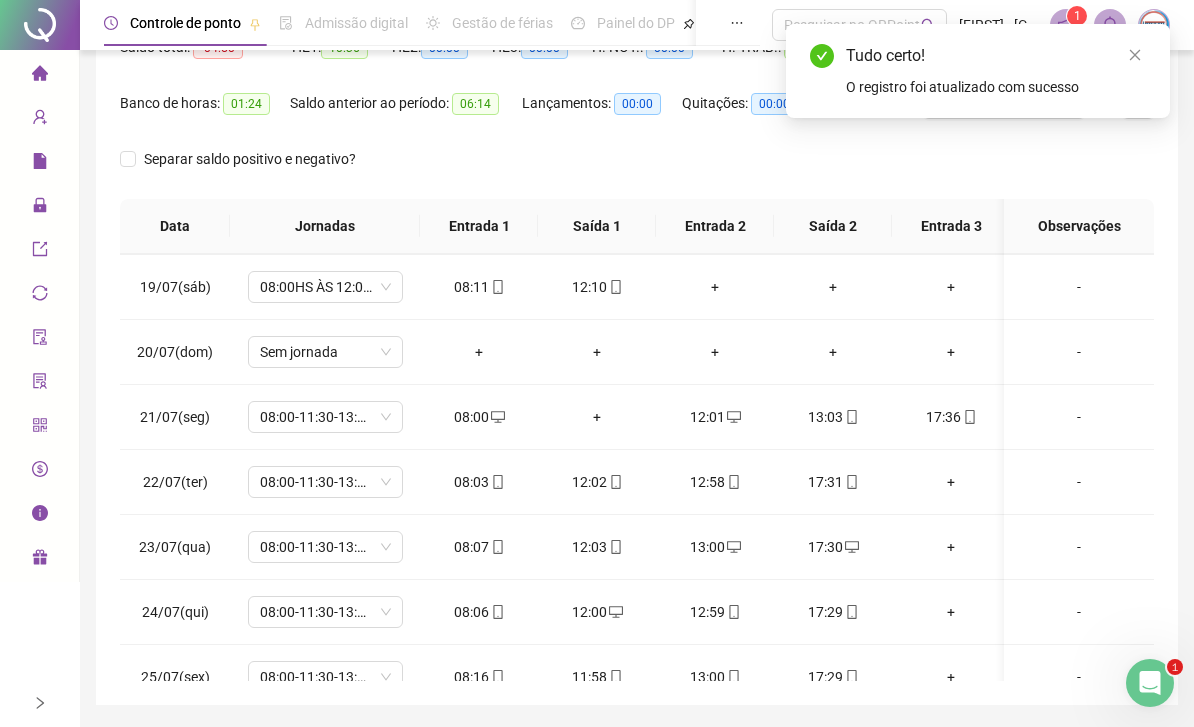click 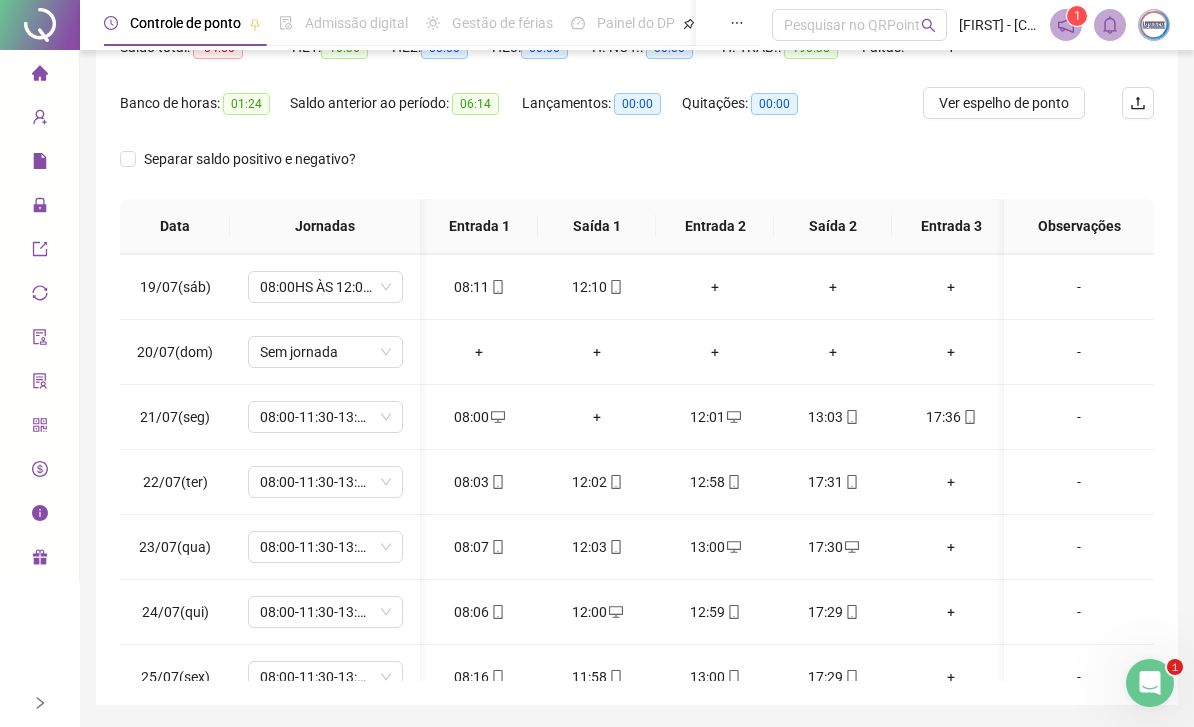 scroll, scrollTop: 1238, scrollLeft: 12, axis: both 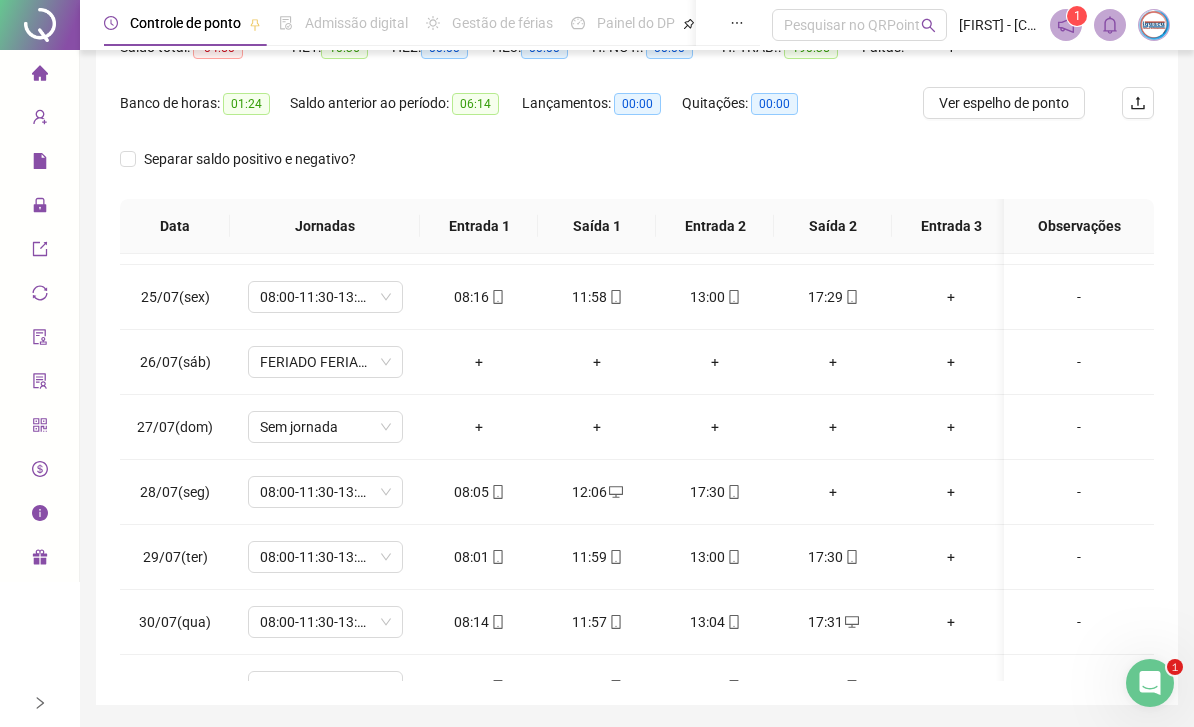 click on "+" at bounding box center (833, 492) 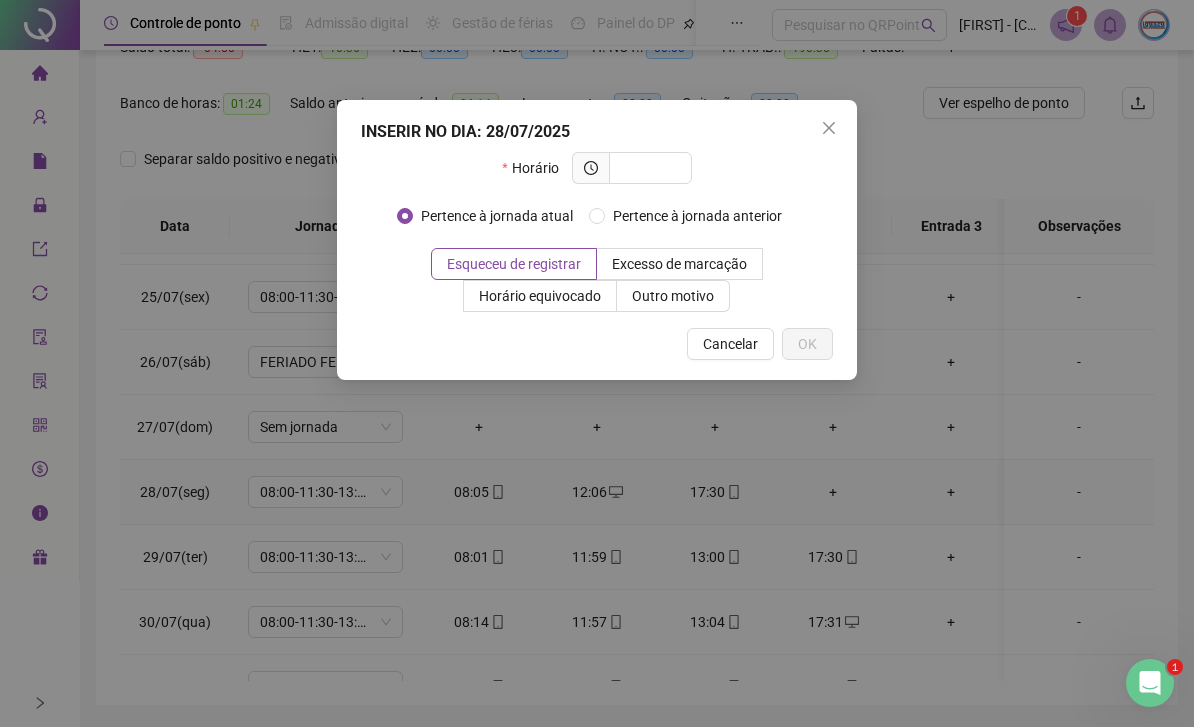 click at bounding box center [648, 168] 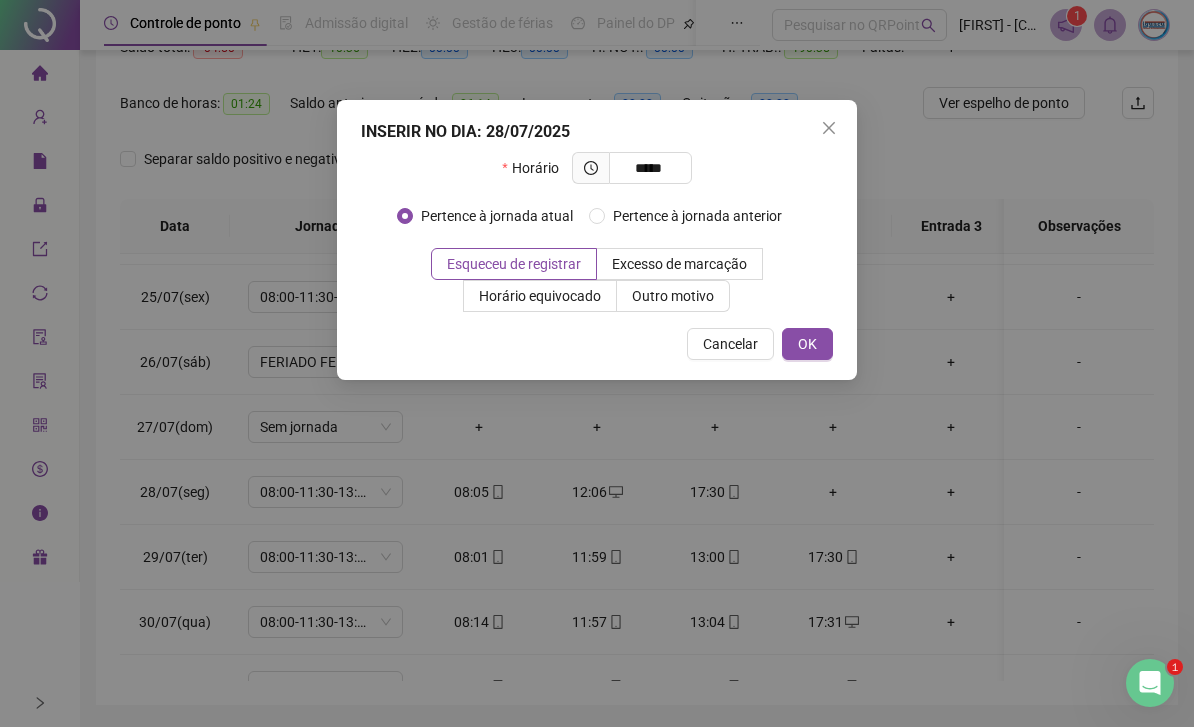 type on "*****" 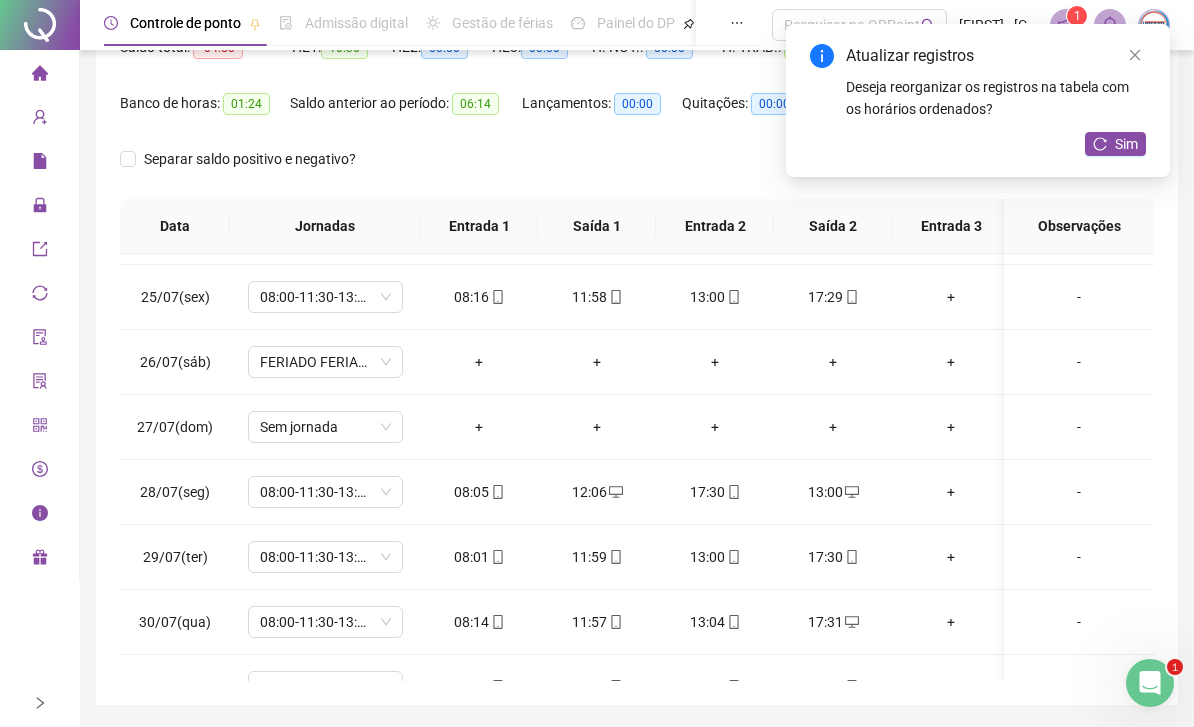 click on "Sim" at bounding box center [1126, 144] 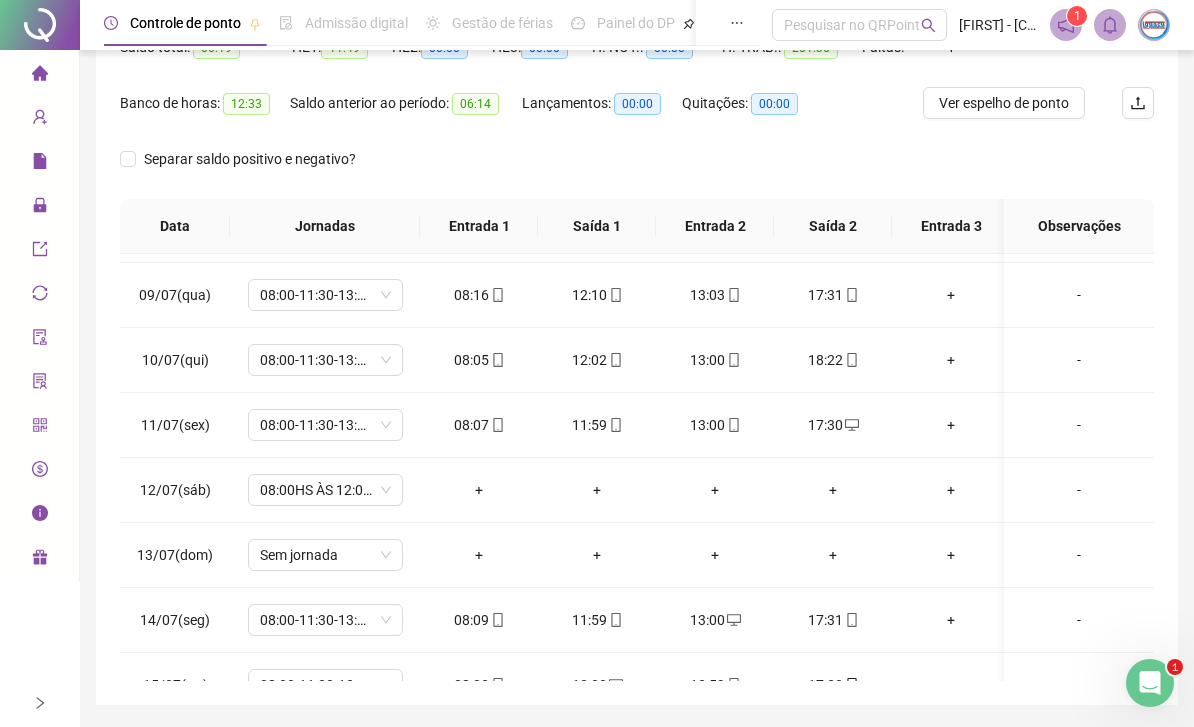 scroll, scrollTop: 505, scrollLeft: 0, axis: vertical 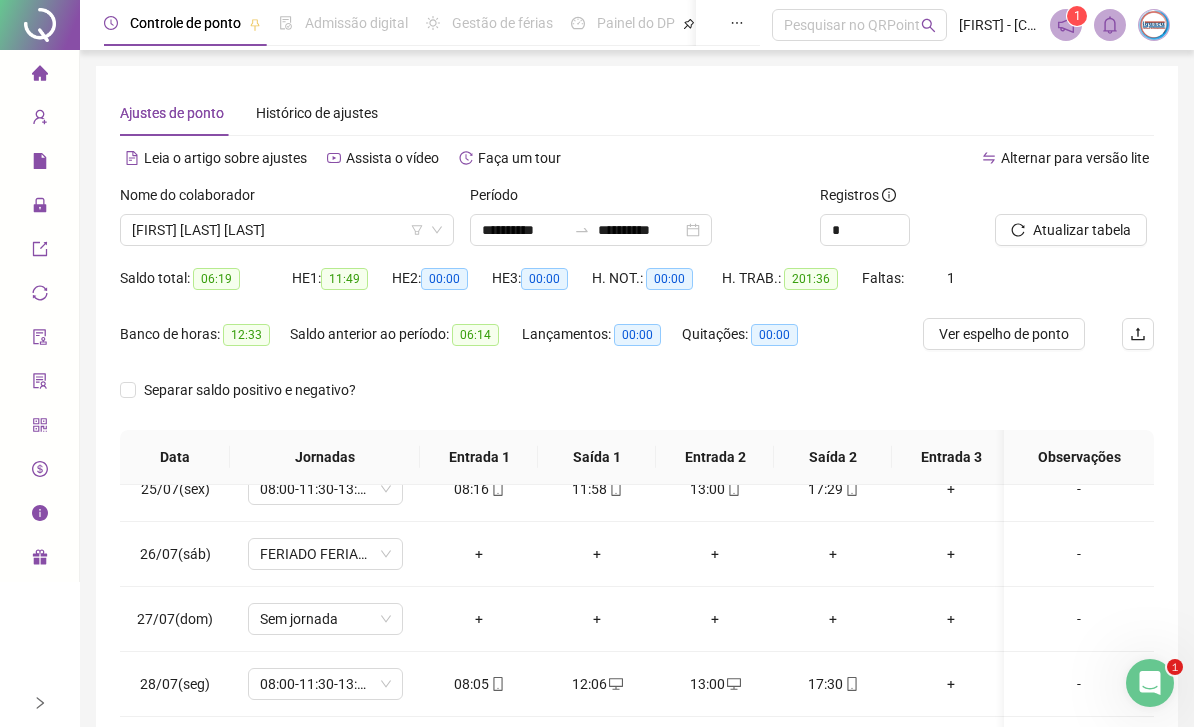 click on "[FIRST] [LAST] [LAST]" at bounding box center (287, 230) 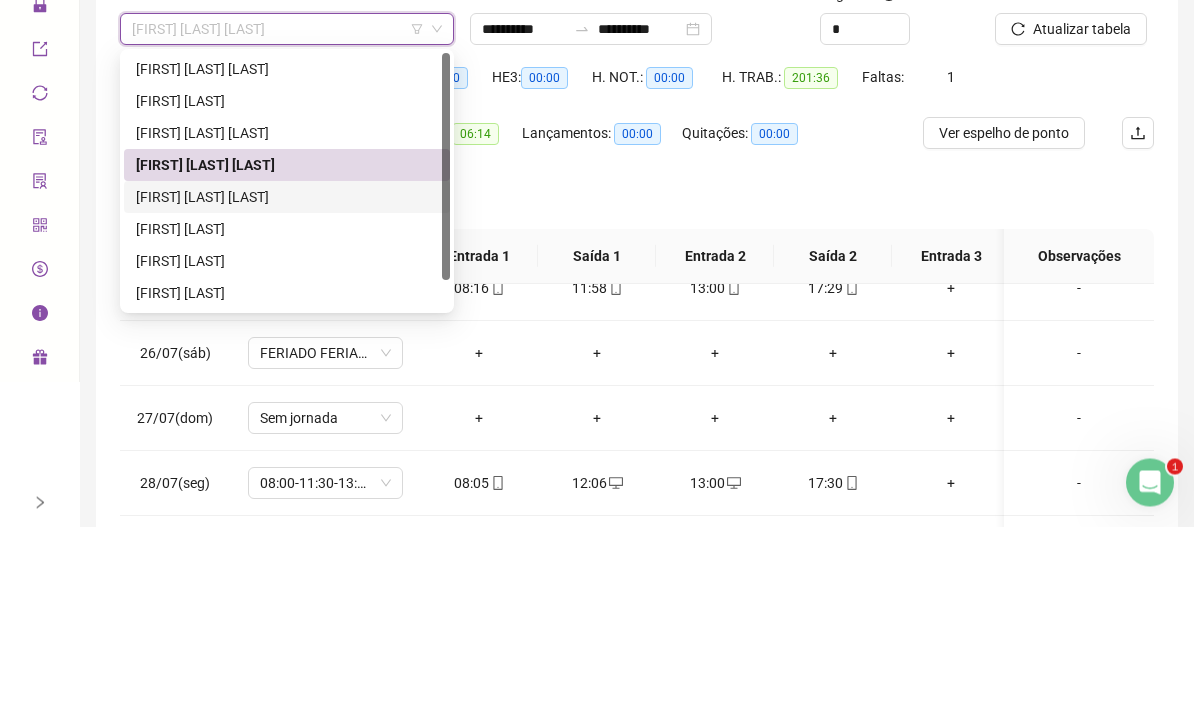 click on "[FIRST] [LAST] [LAST]" at bounding box center [287, 398] 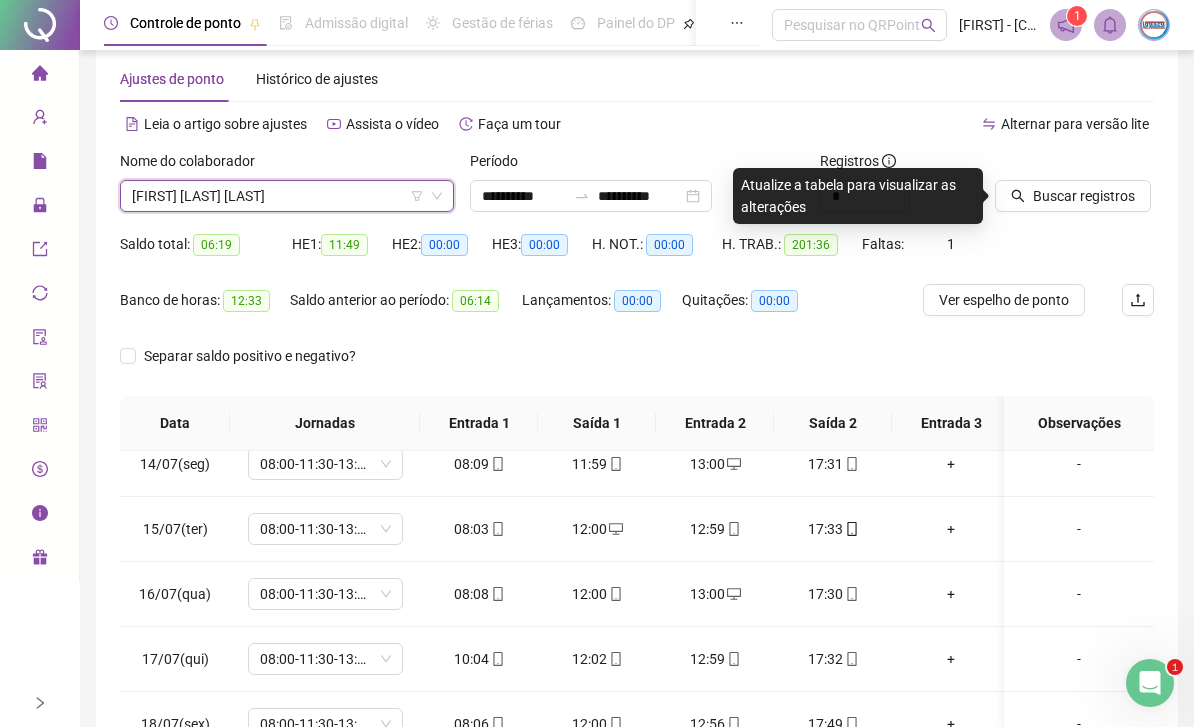 click on "Buscar registros" at bounding box center (1084, 196) 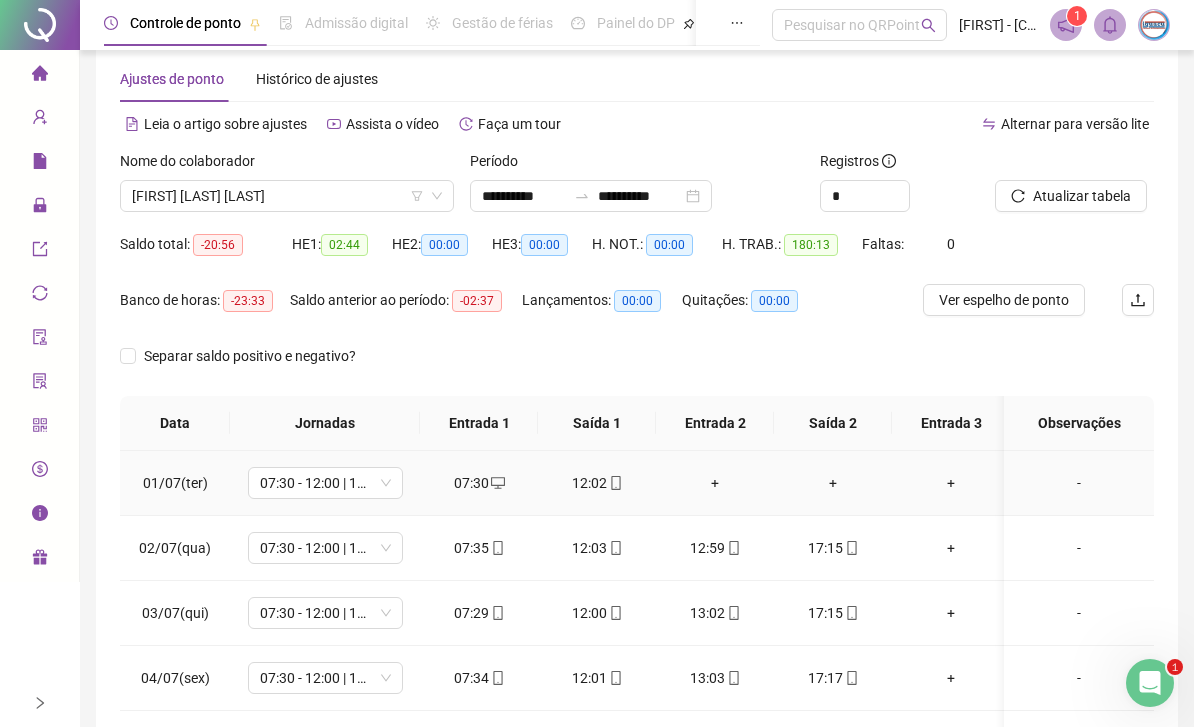 click on "+" at bounding box center (715, 483) 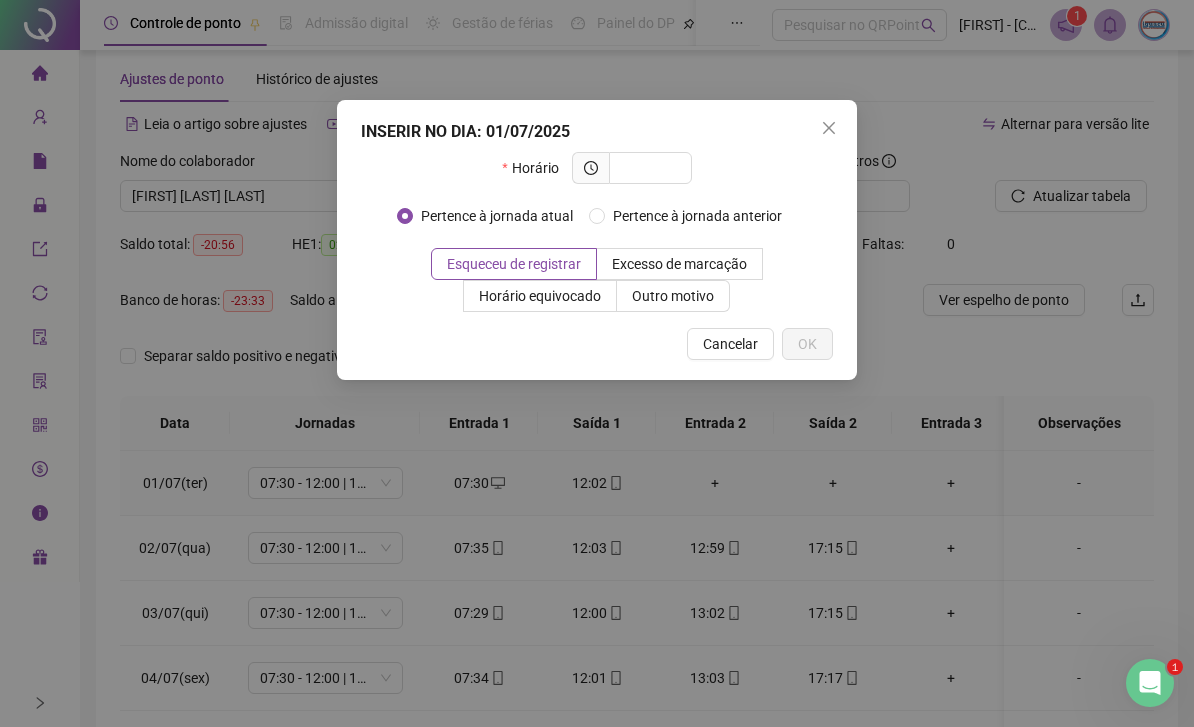 click at bounding box center (648, 168) 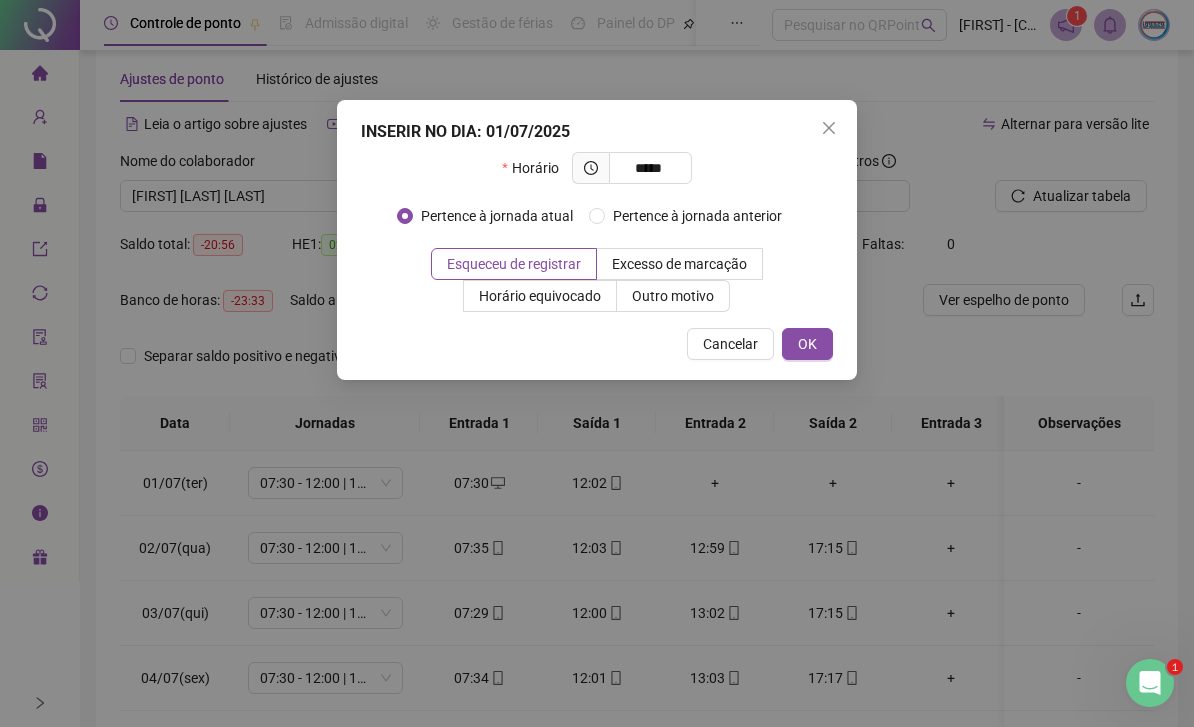 type on "*****" 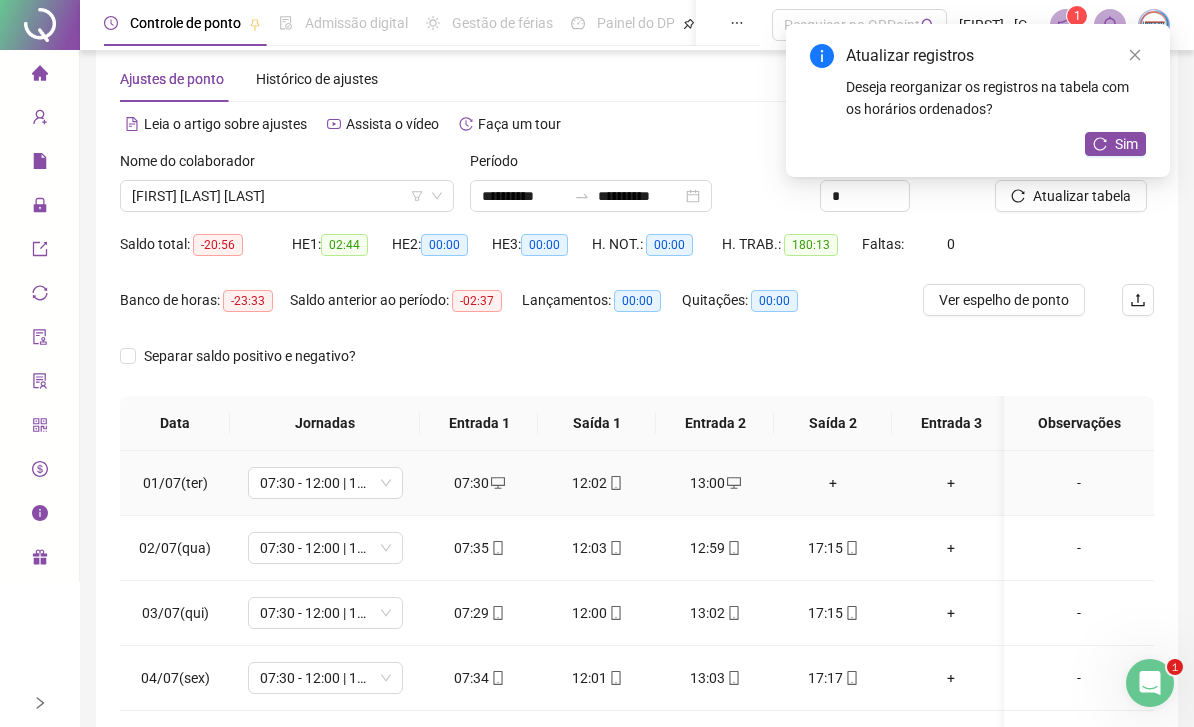click on "+" at bounding box center [833, 483] 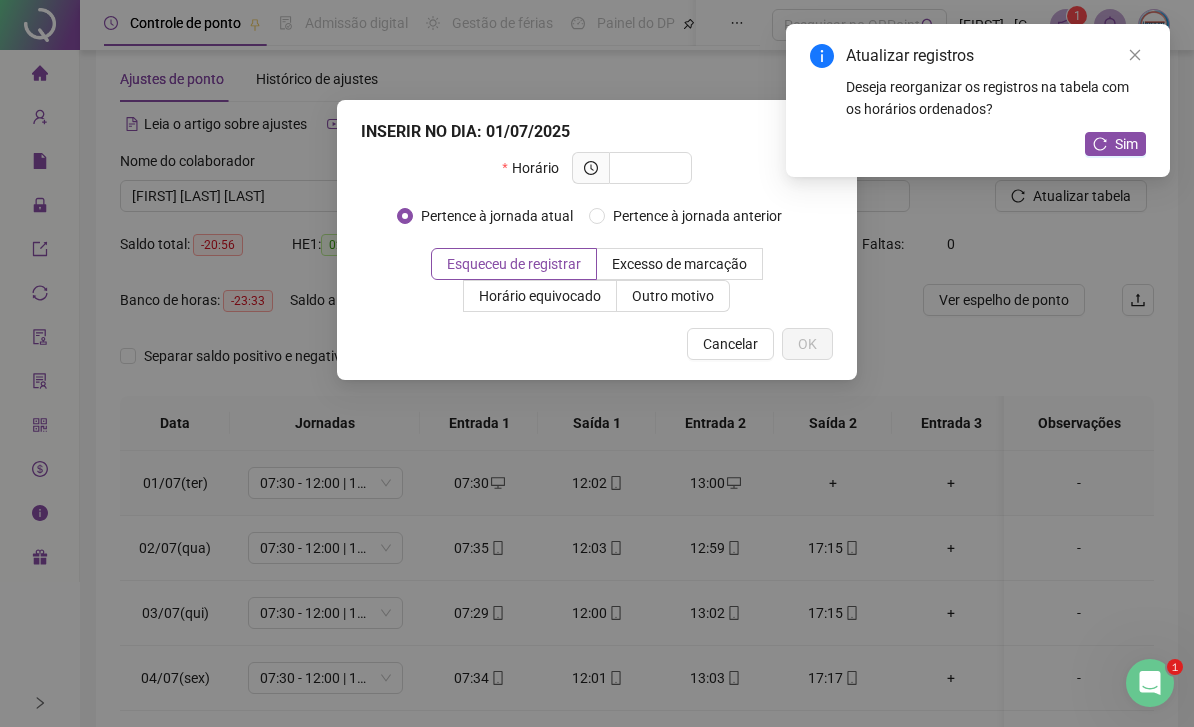 click at bounding box center [648, 168] 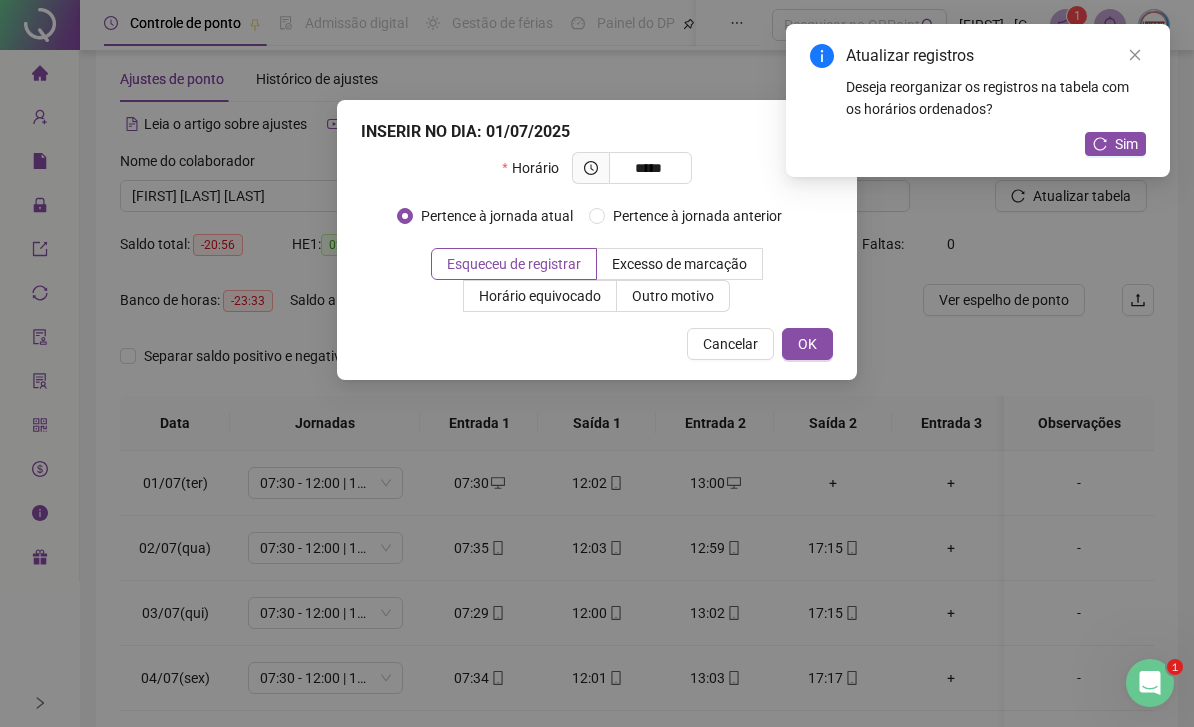 type on "*****" 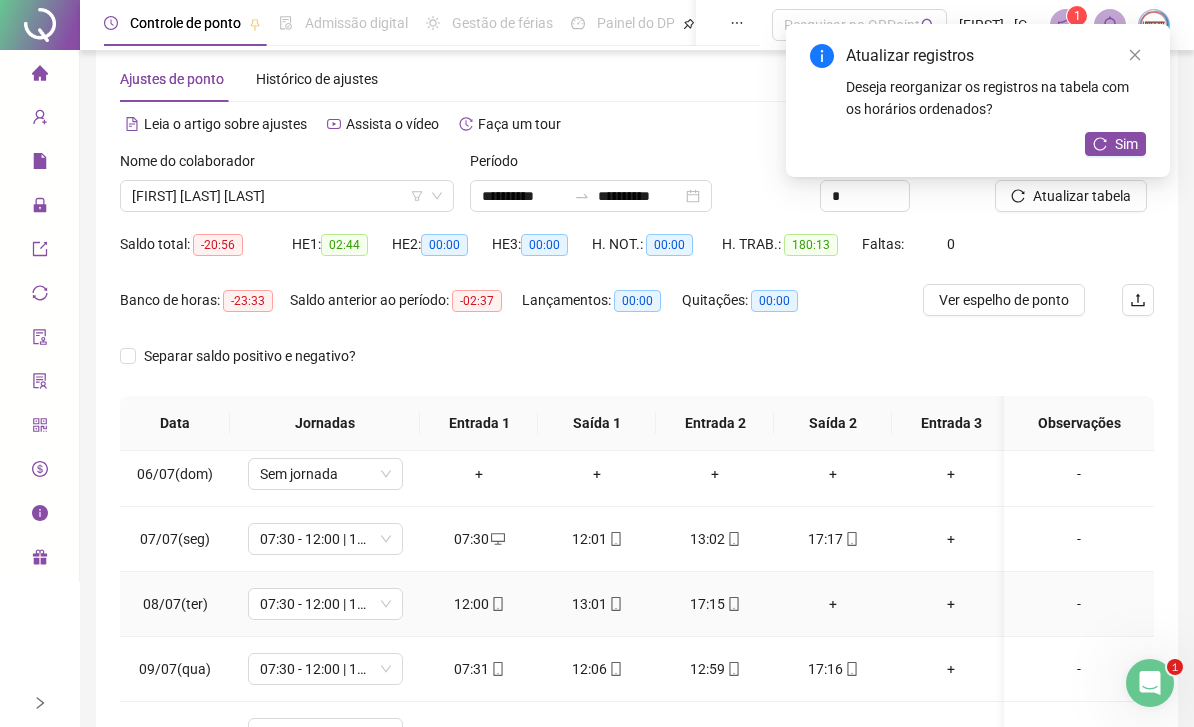 click on "+" at bounding box center (833, 604) 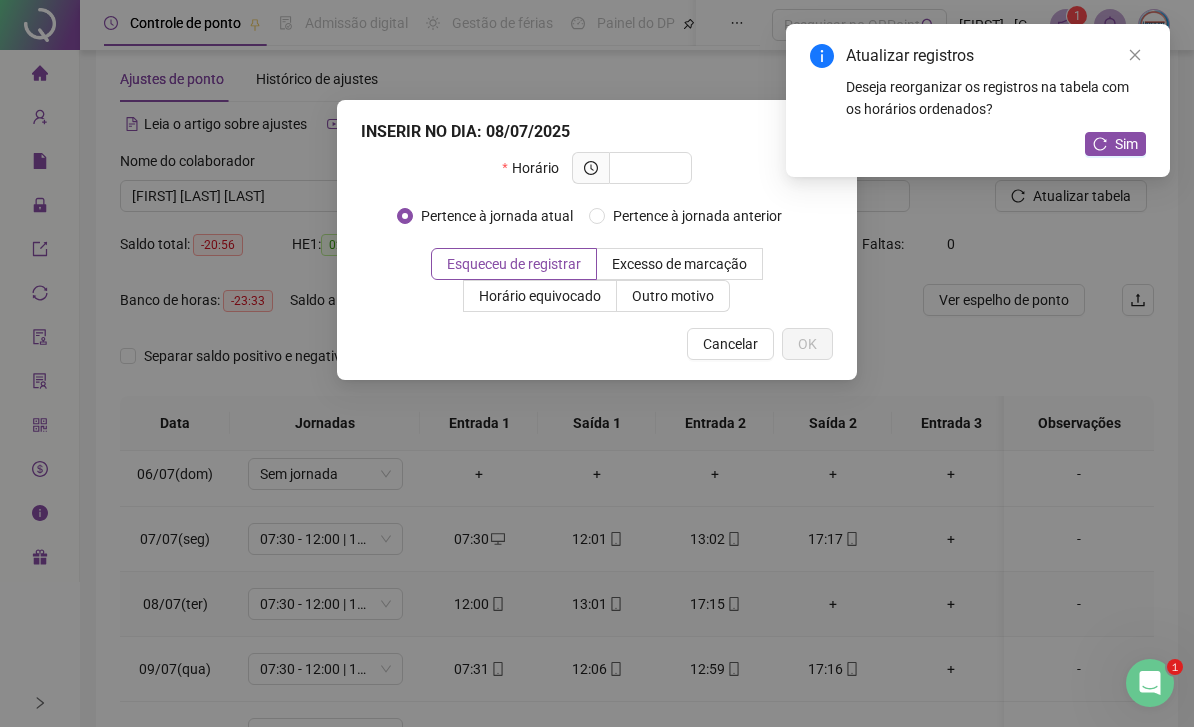 click at bounding box center (648, 168) 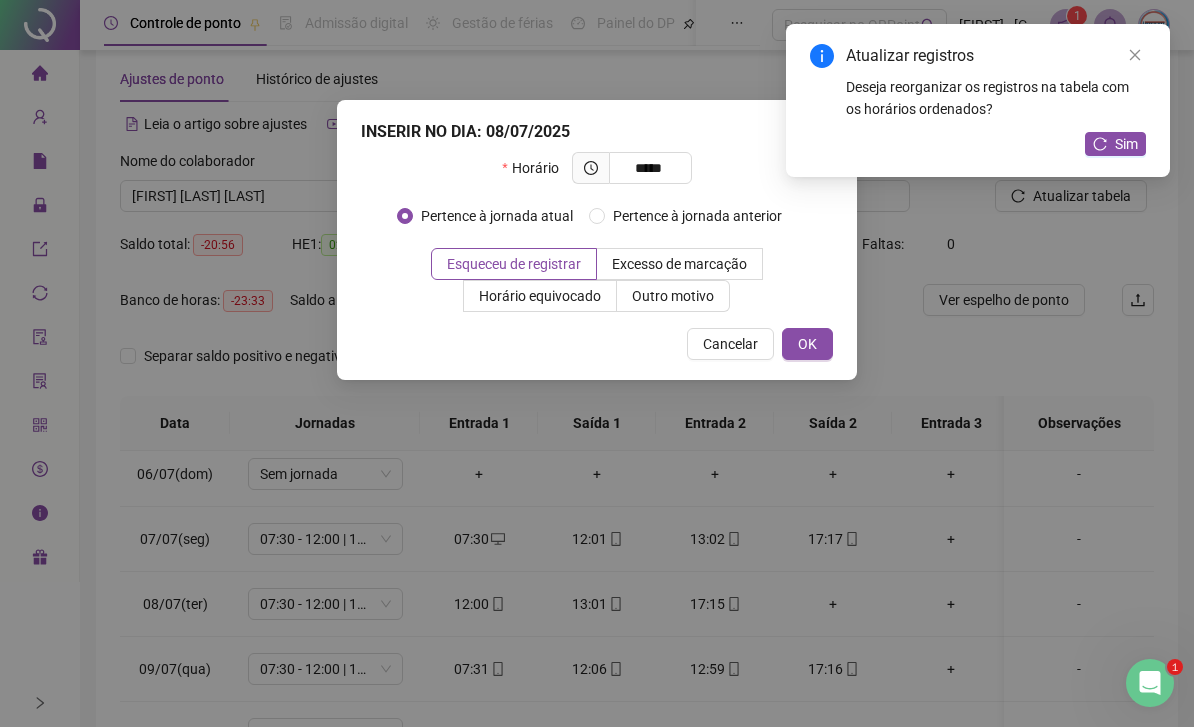 type on "*****" 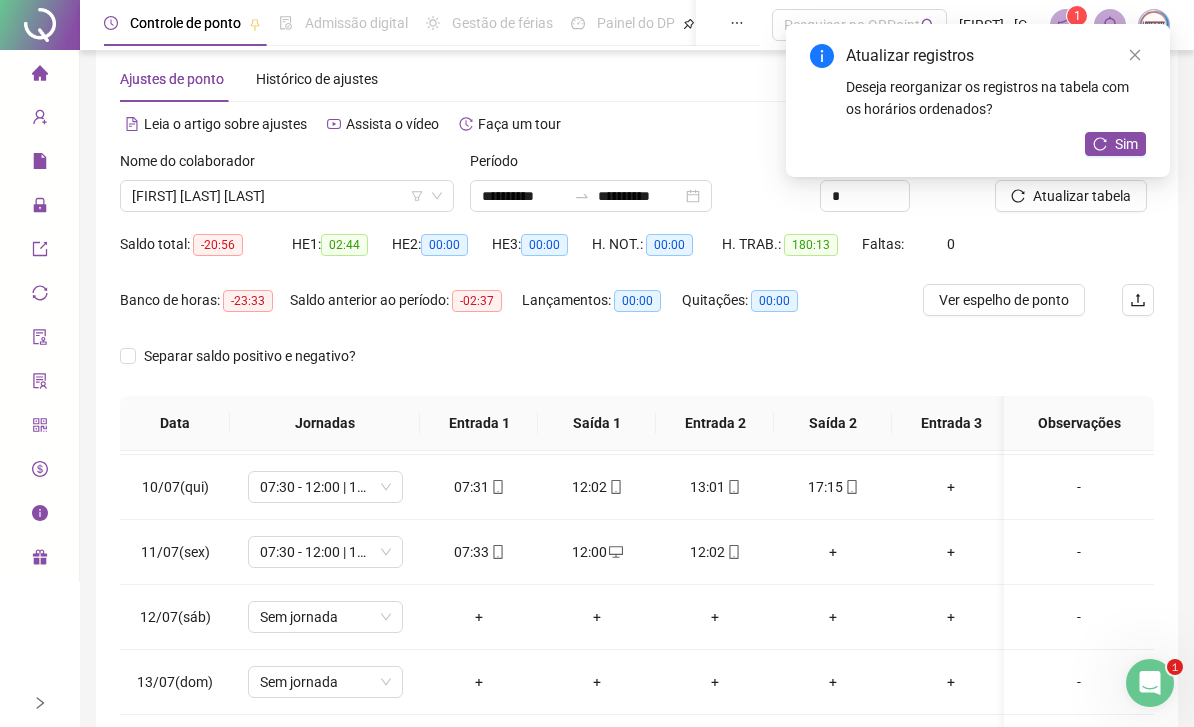 scroll, scrollTop: 580, scrollLeft: 0, axis: vertical 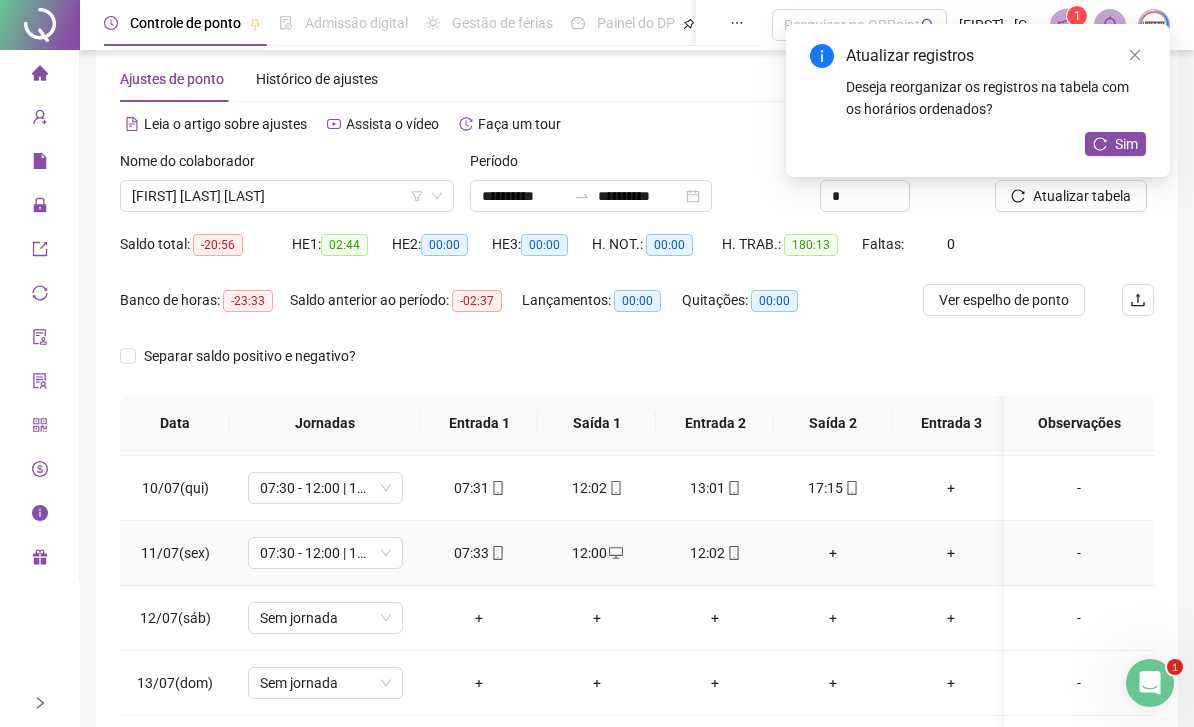 click on "12:00" at bounding box center (597, 553) 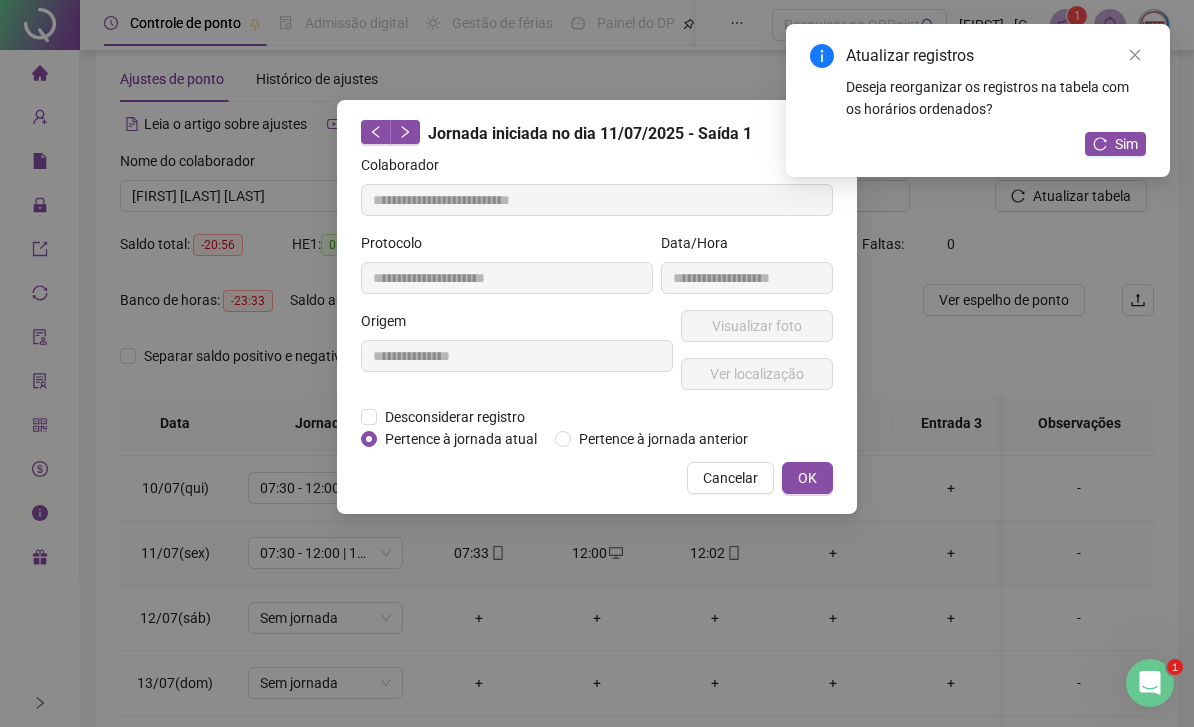 click on "Cancelar" at bounding box center (730, 478) 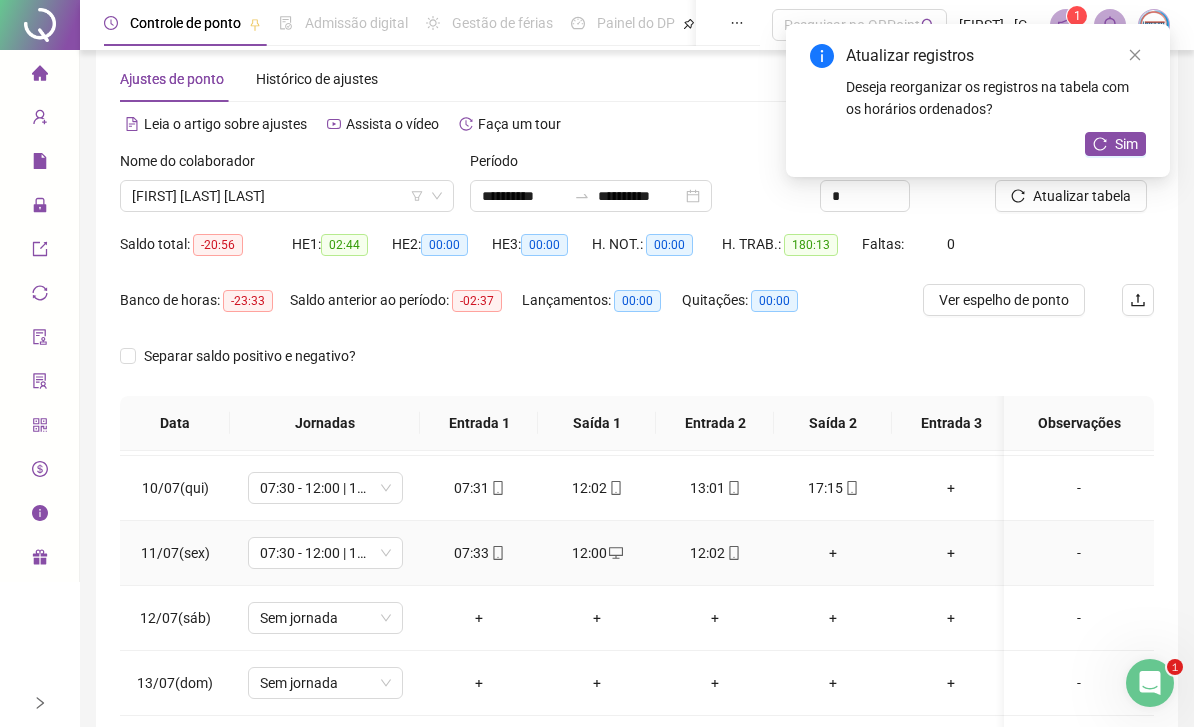 click on "12:02" at bounding box center [715, 553] 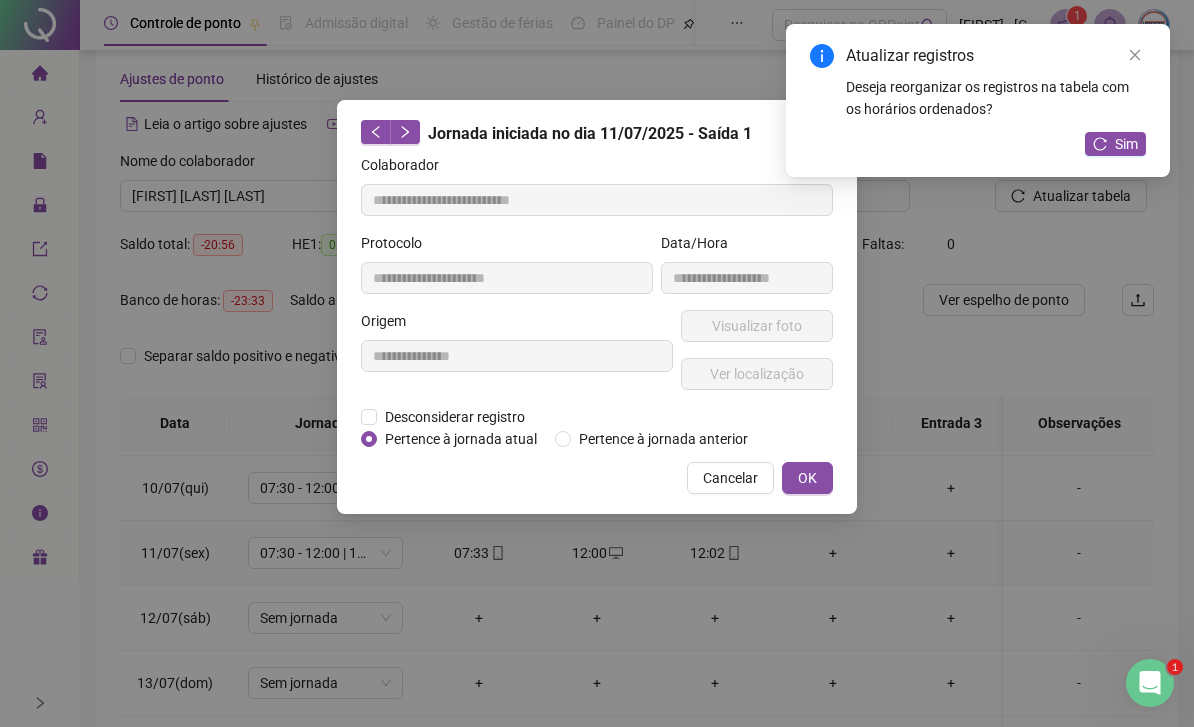 type on "**********" 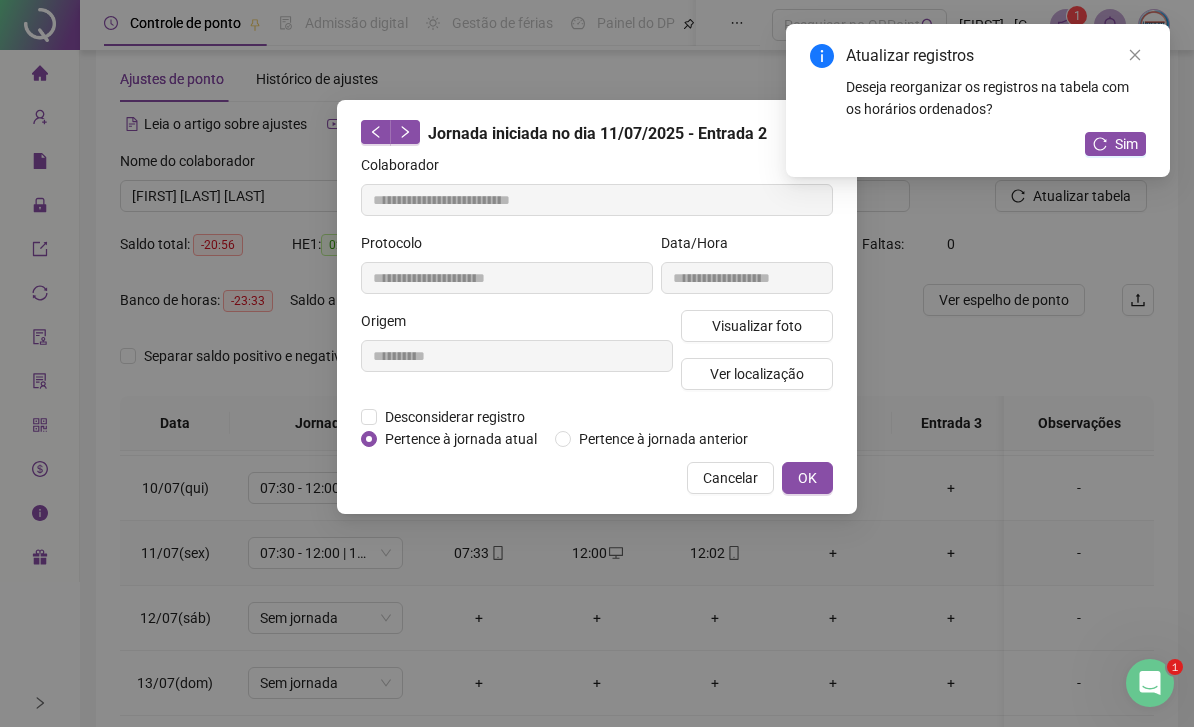 click on "Cancelar" at bounding box center (730, 478) 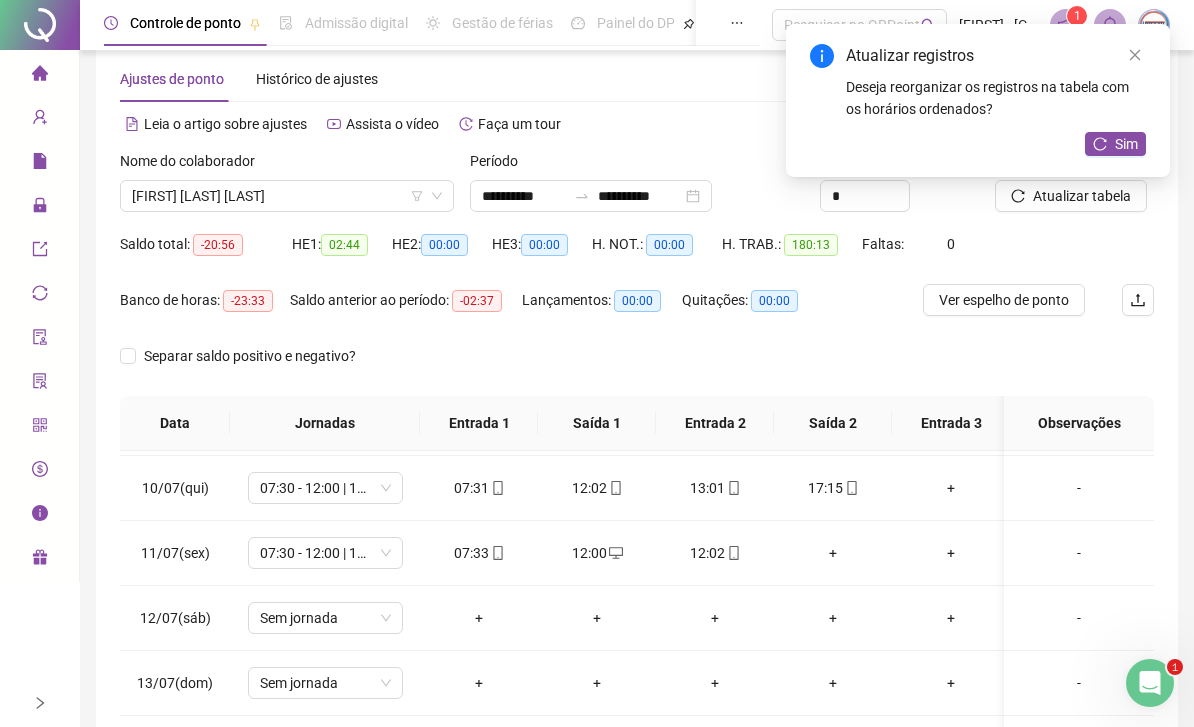 click on "12:00" at bounding box center [597, 553] 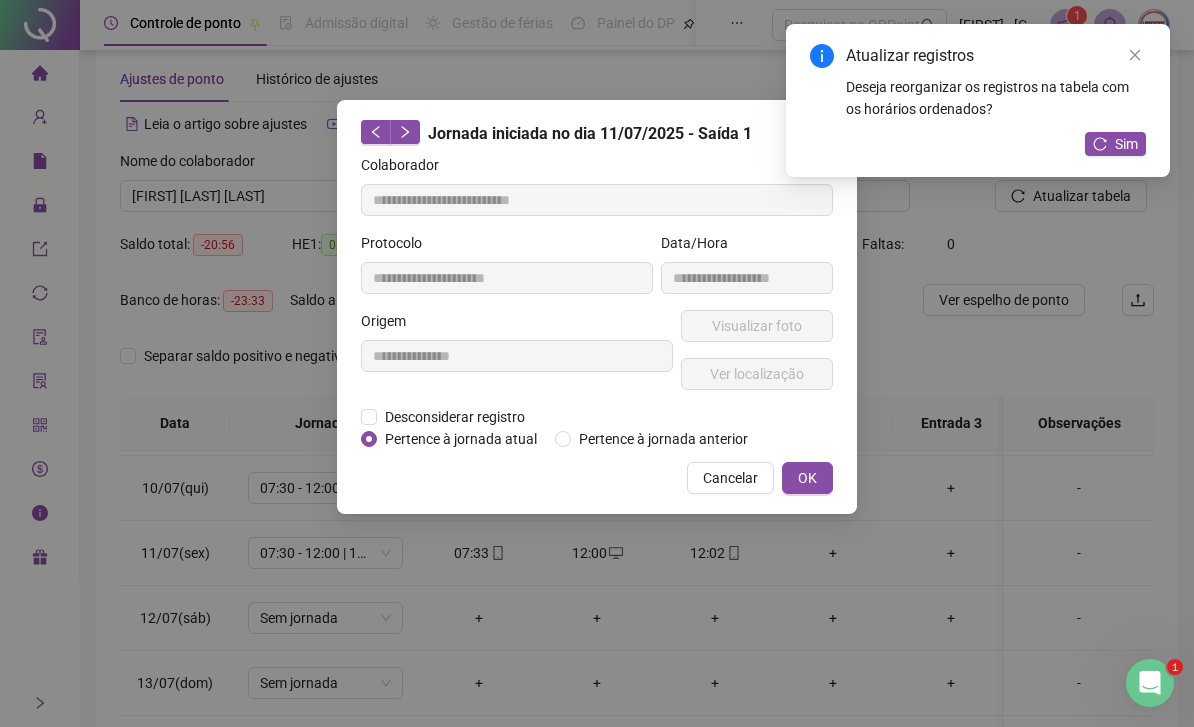 click on "Desconsiderar registro" at bounding box center (455, 417) 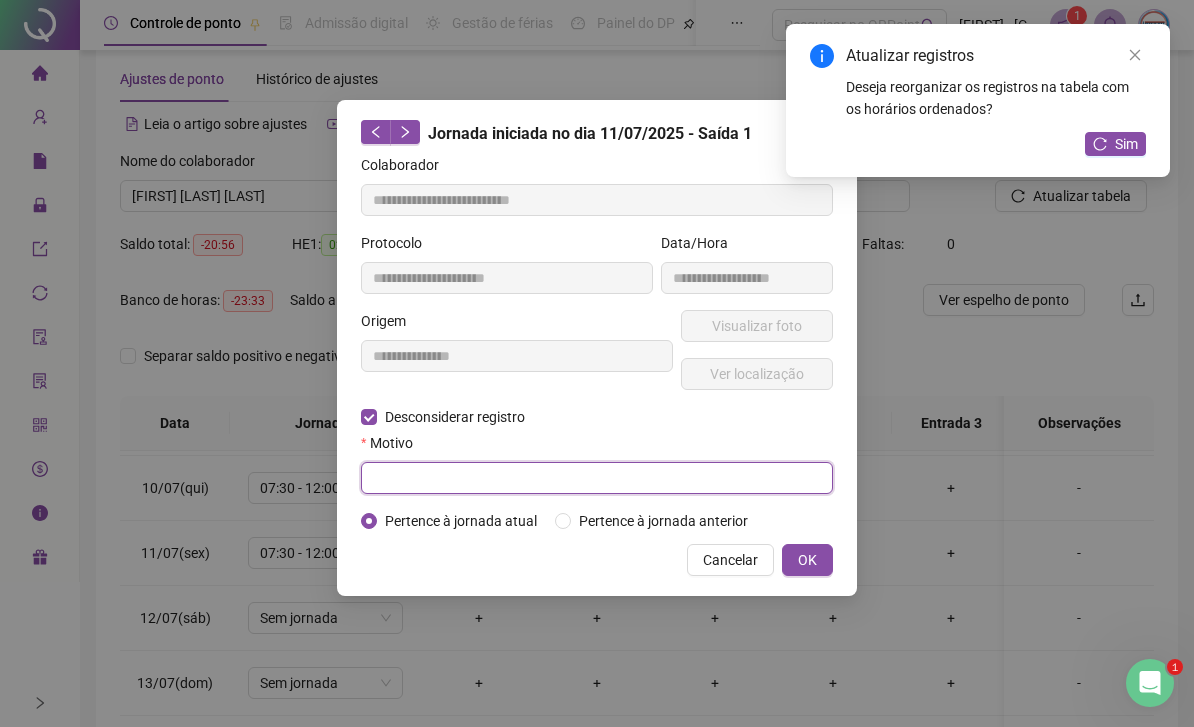 click at bounding box center [597, 478] 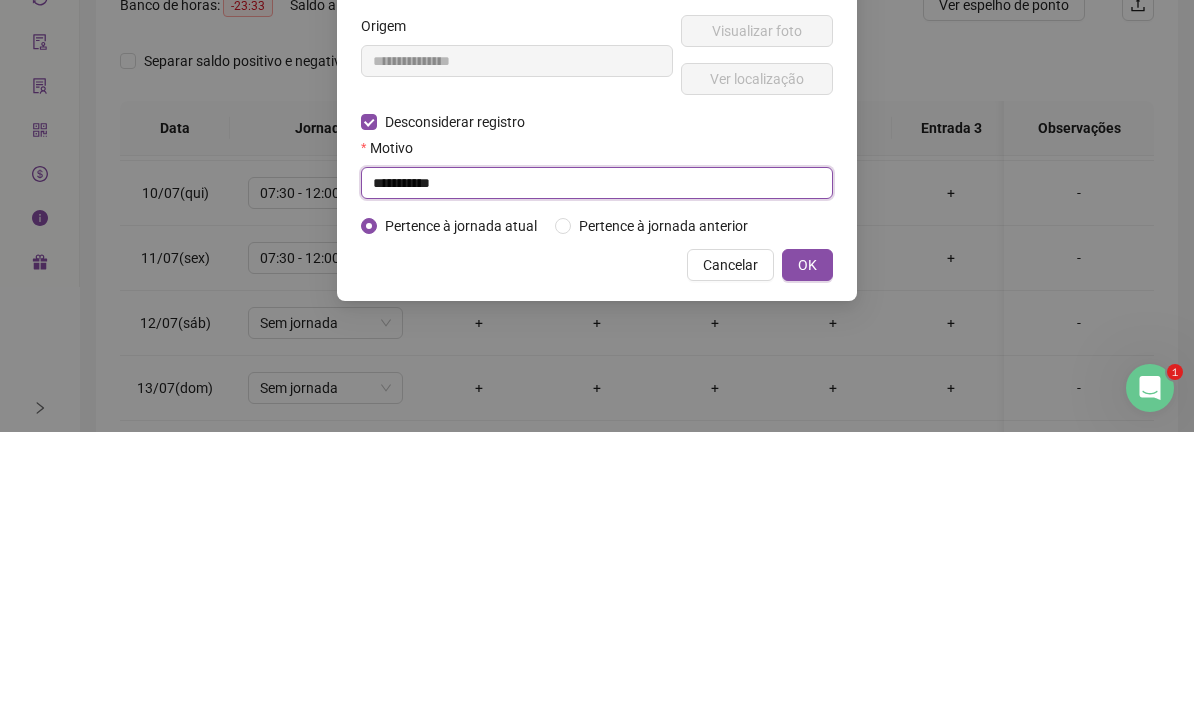 type on "**********" 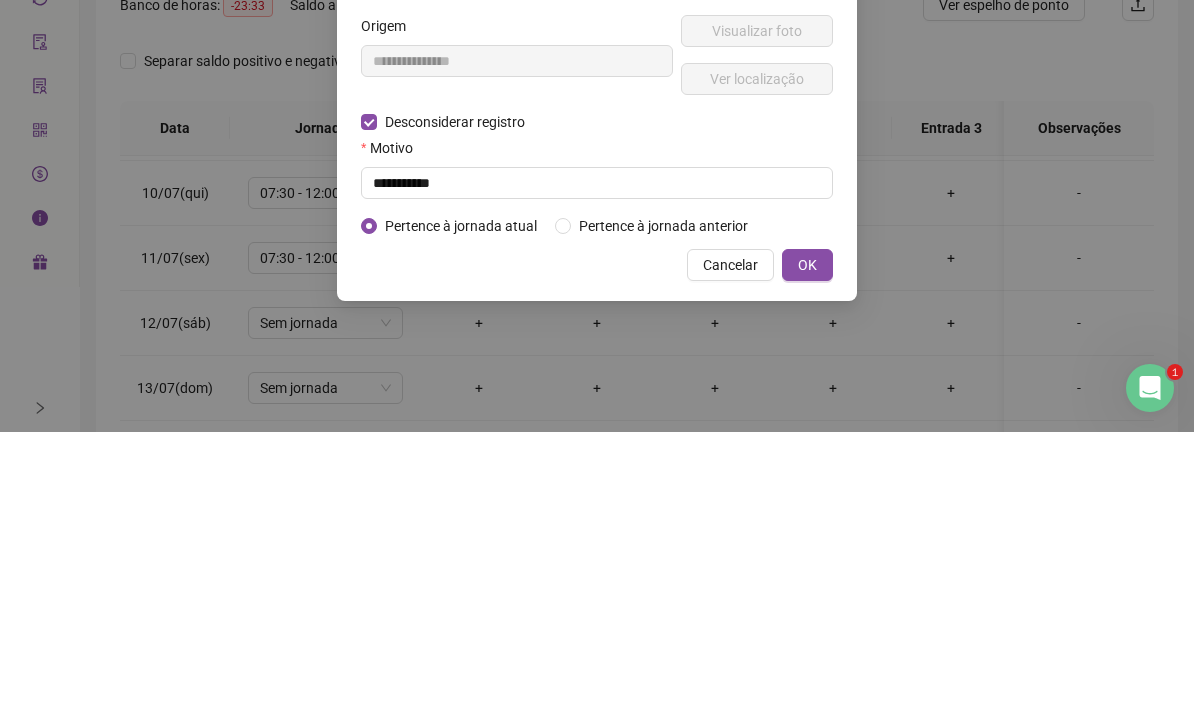 click on "OK" at bounding box center (807, 560) 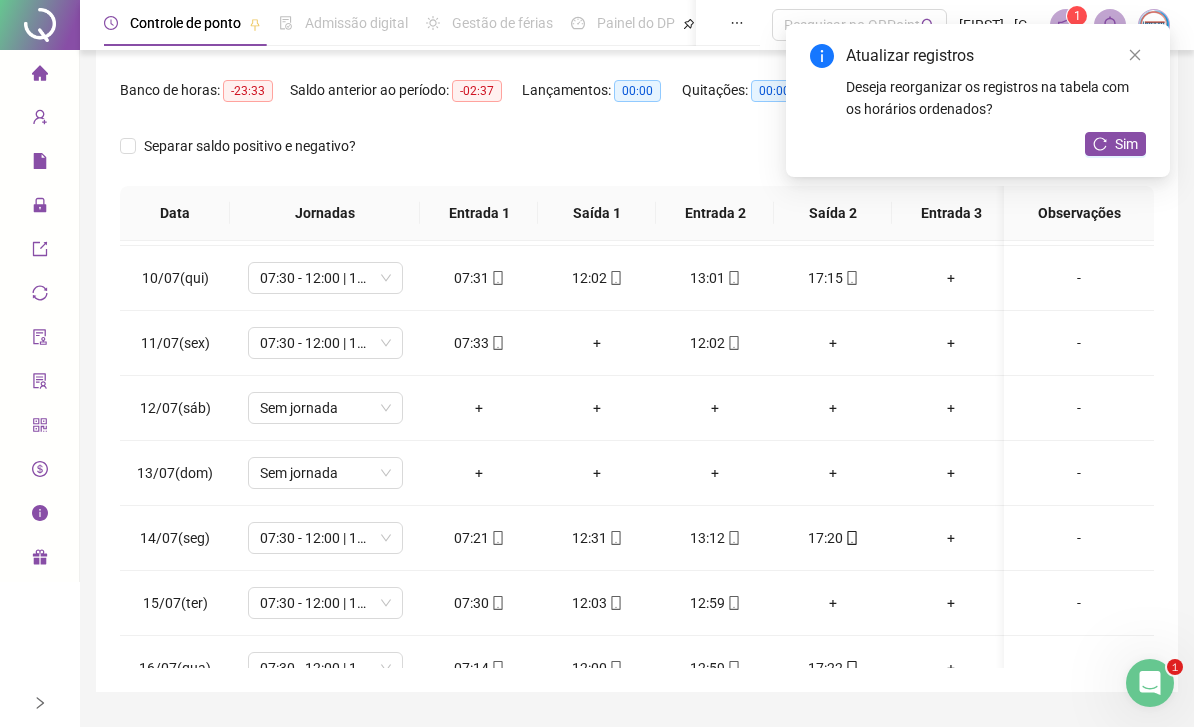 click on "Sim" at bounding box center (1126, 144) 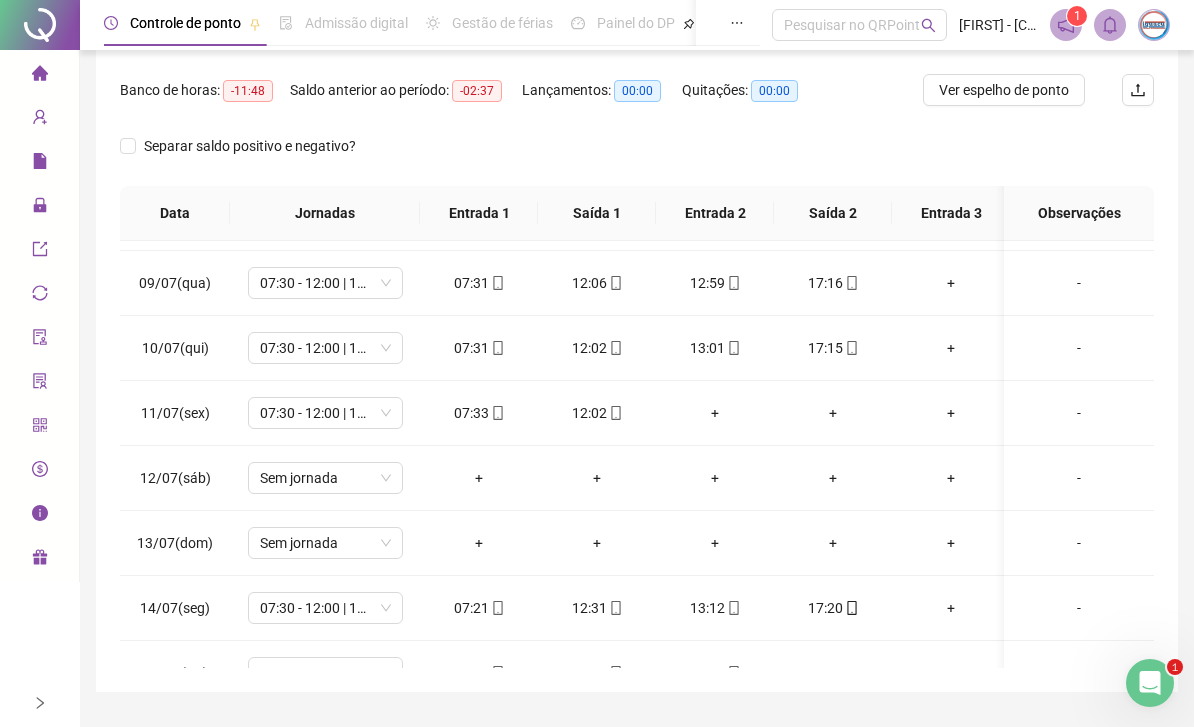 scroll, scrollTop: 506, scrollLeft: 0, axis: vertical 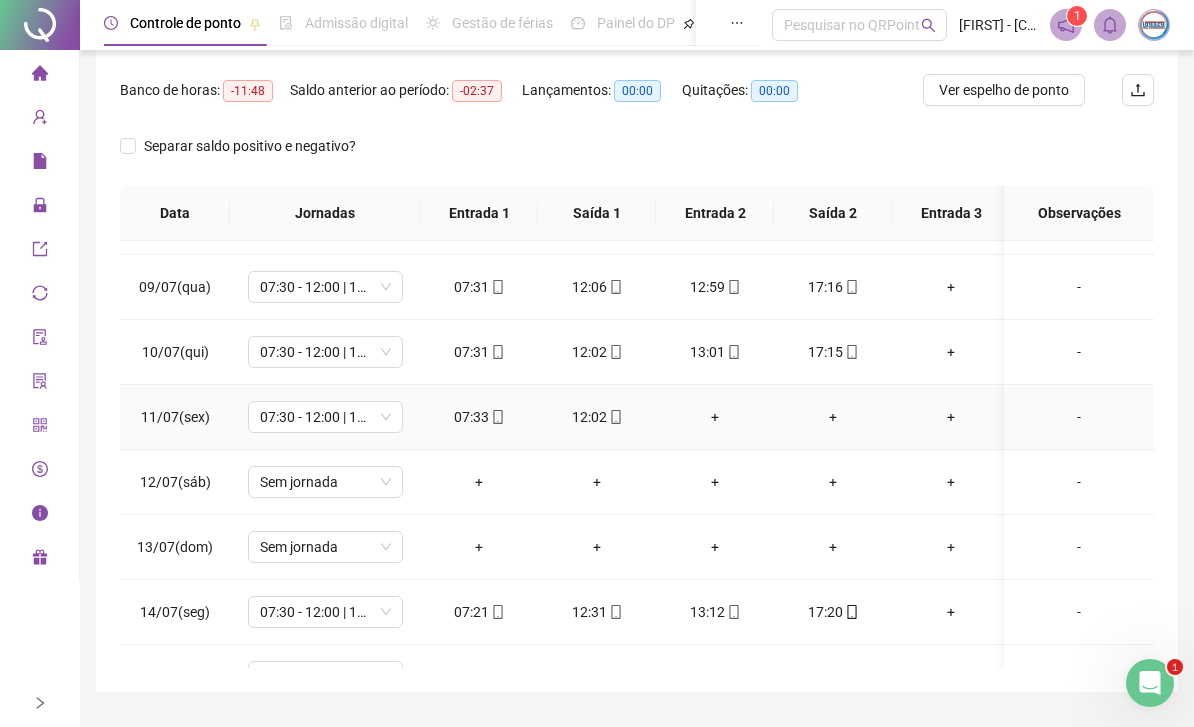 click on "+" at bounding box center [715, 417] 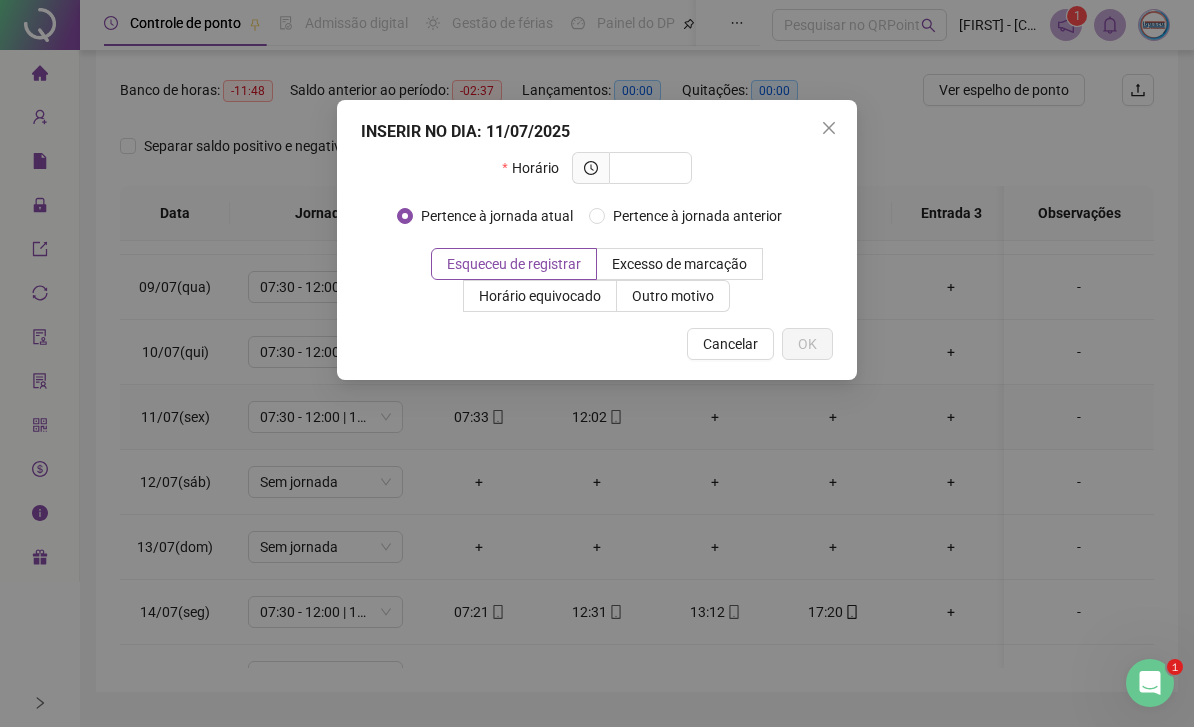 click at bounding box center (648, 168) 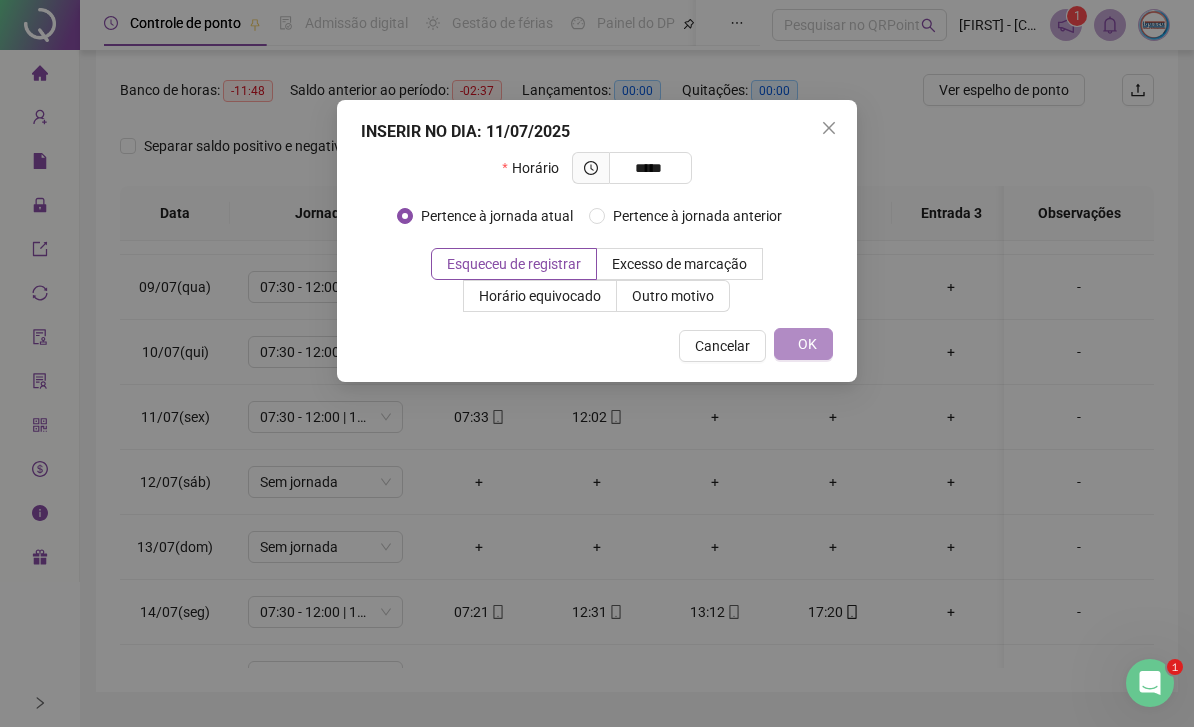 type on "*****" 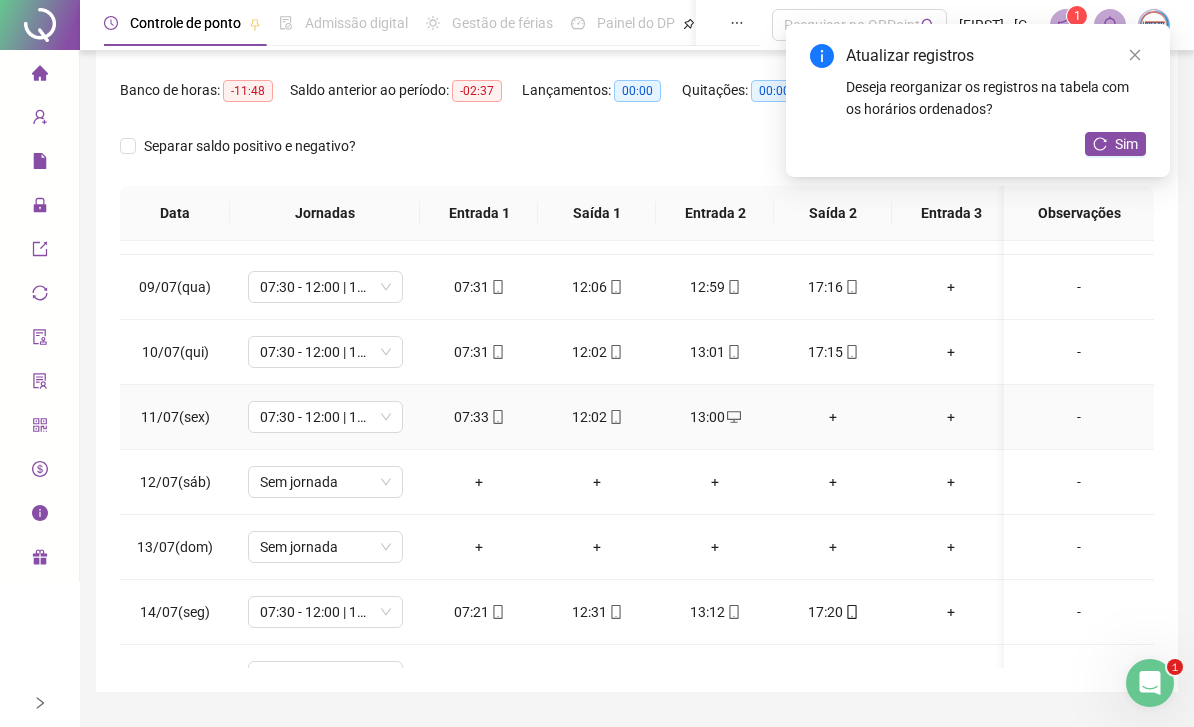 click on "+" at bounding box center [833, 417] 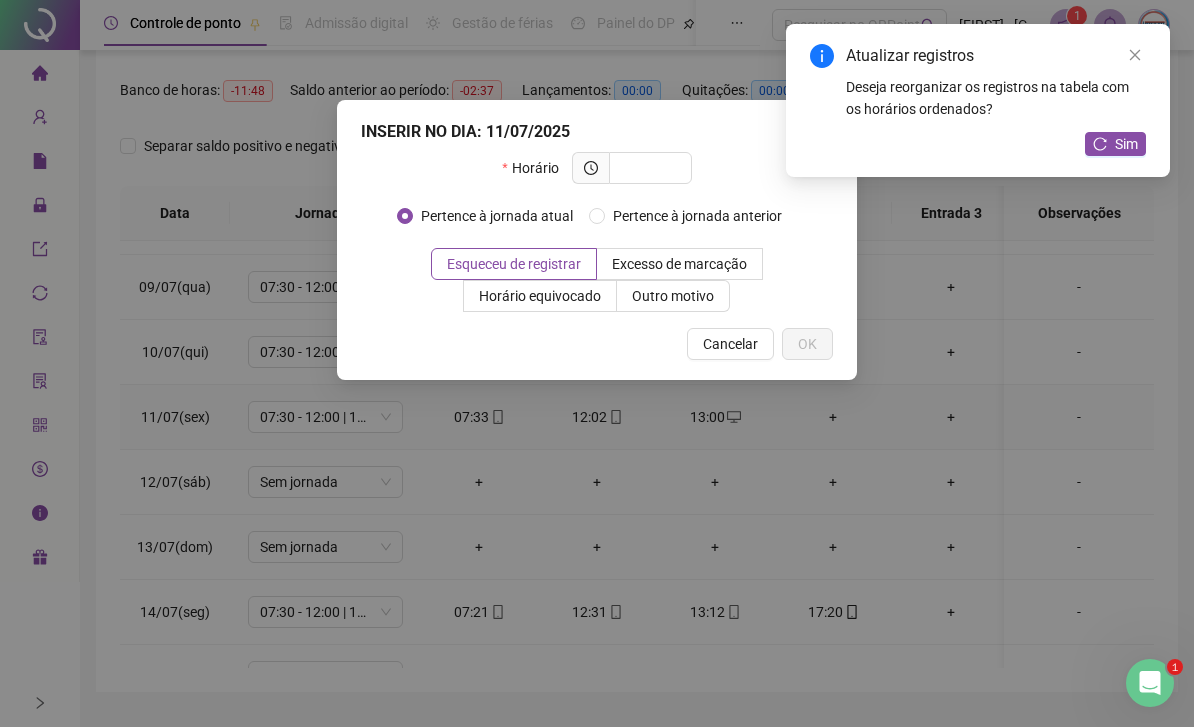 click at bounding box center [648, 168] 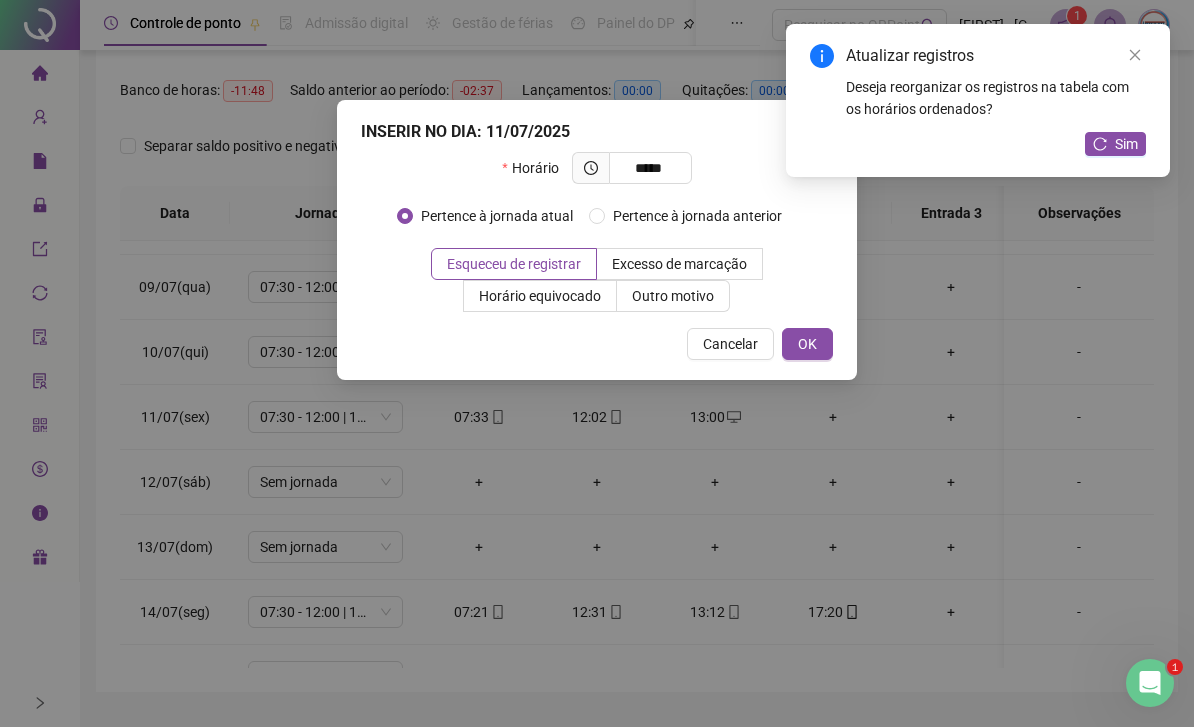 type on "*****" 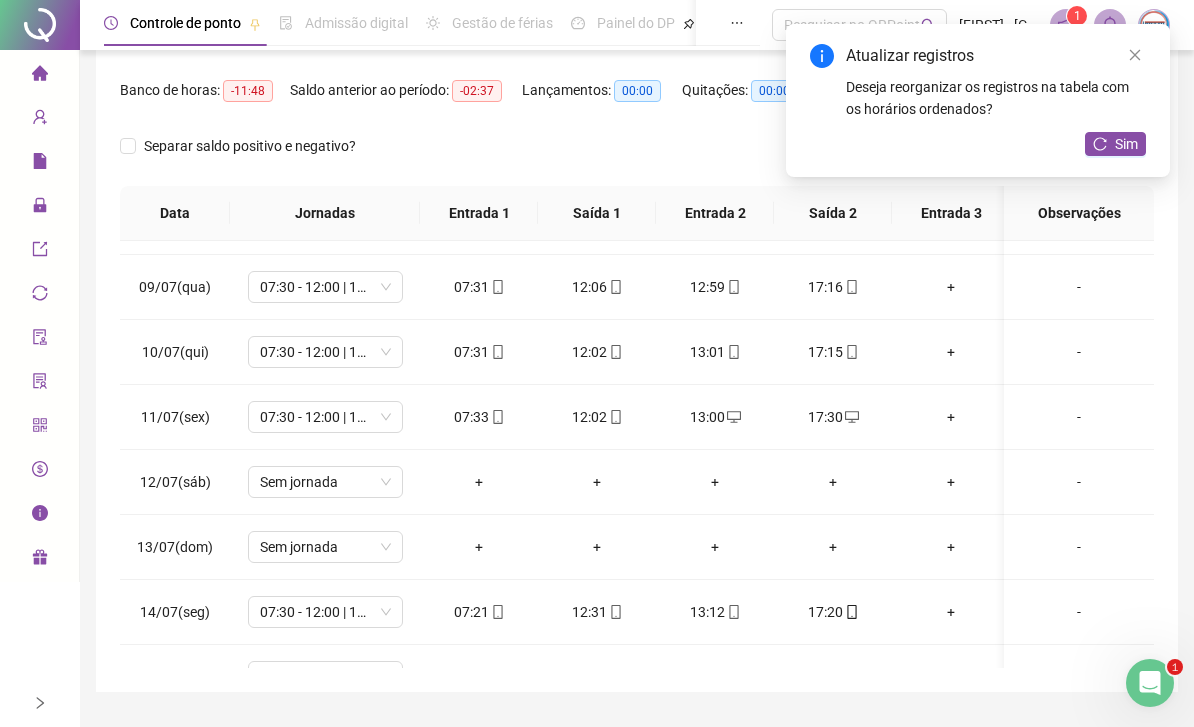 scroll, scrollTop: 539, scrollLeft: 5, axis: both 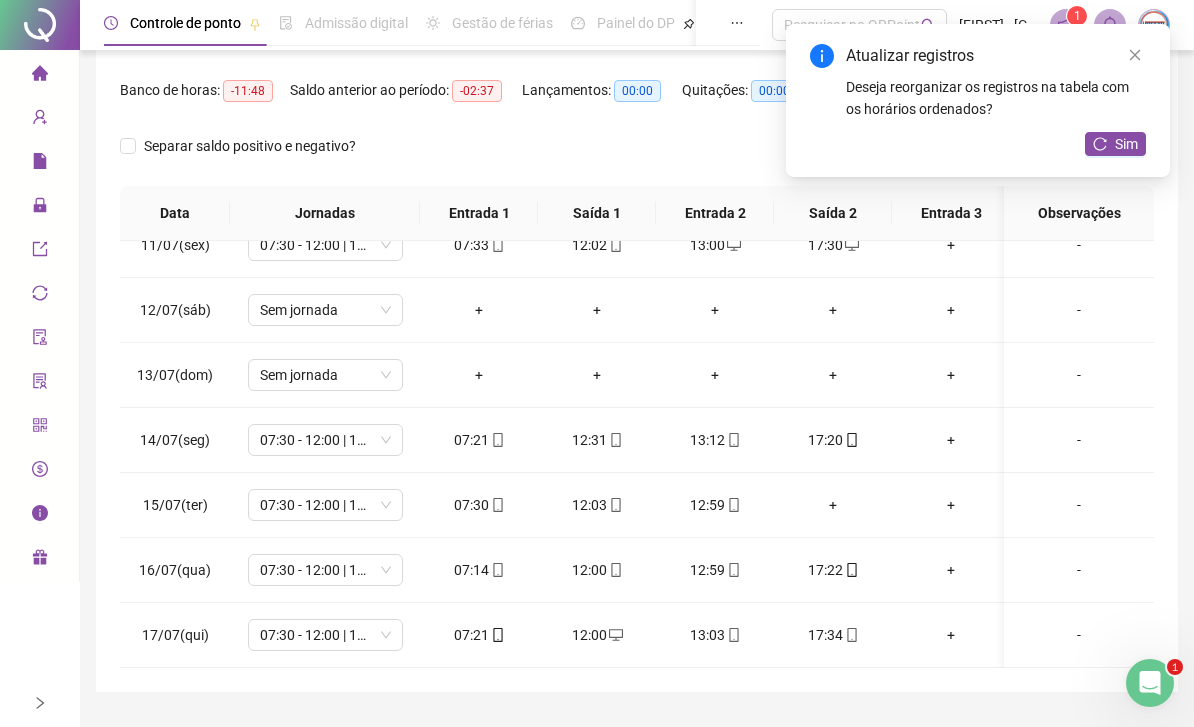click on "+" at bounding box center [833, 505] 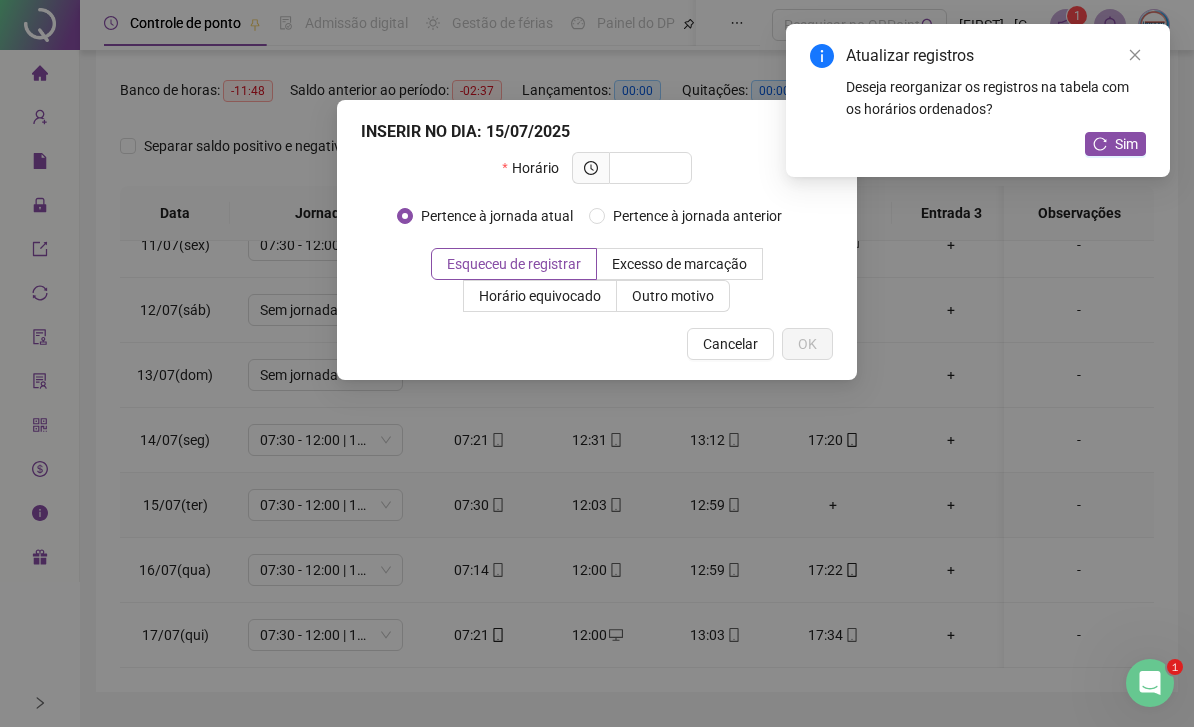 click at bounding box center (648, 168) 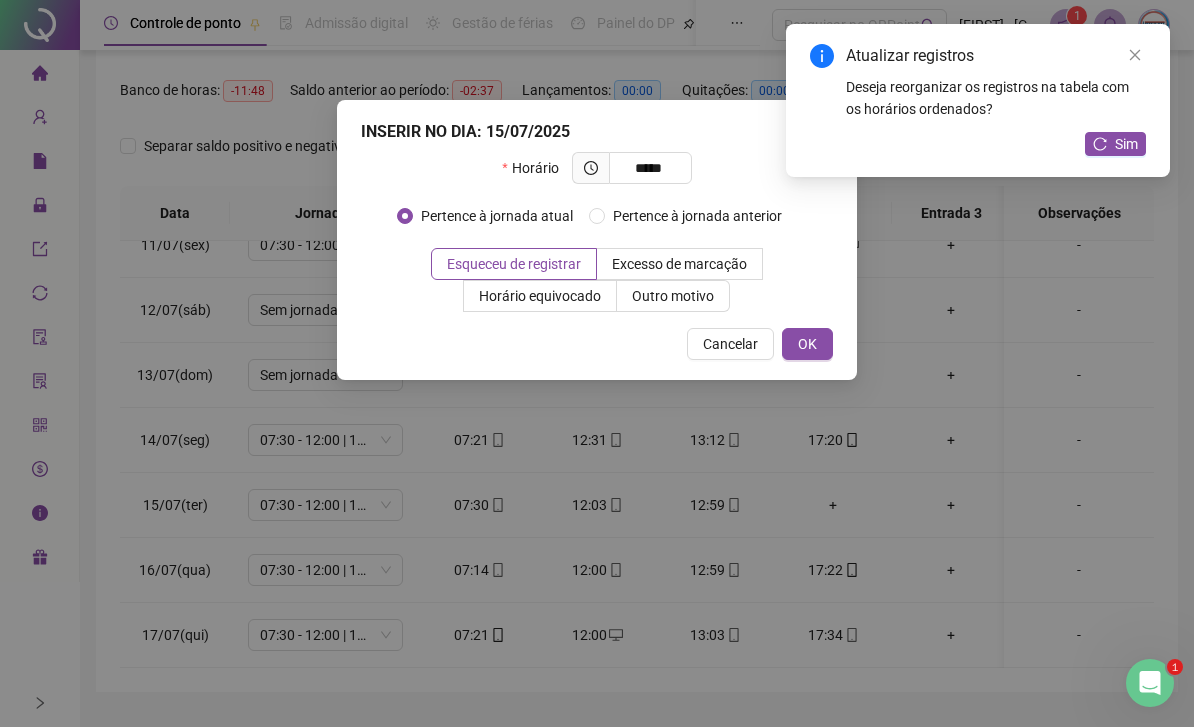 type on "*****" 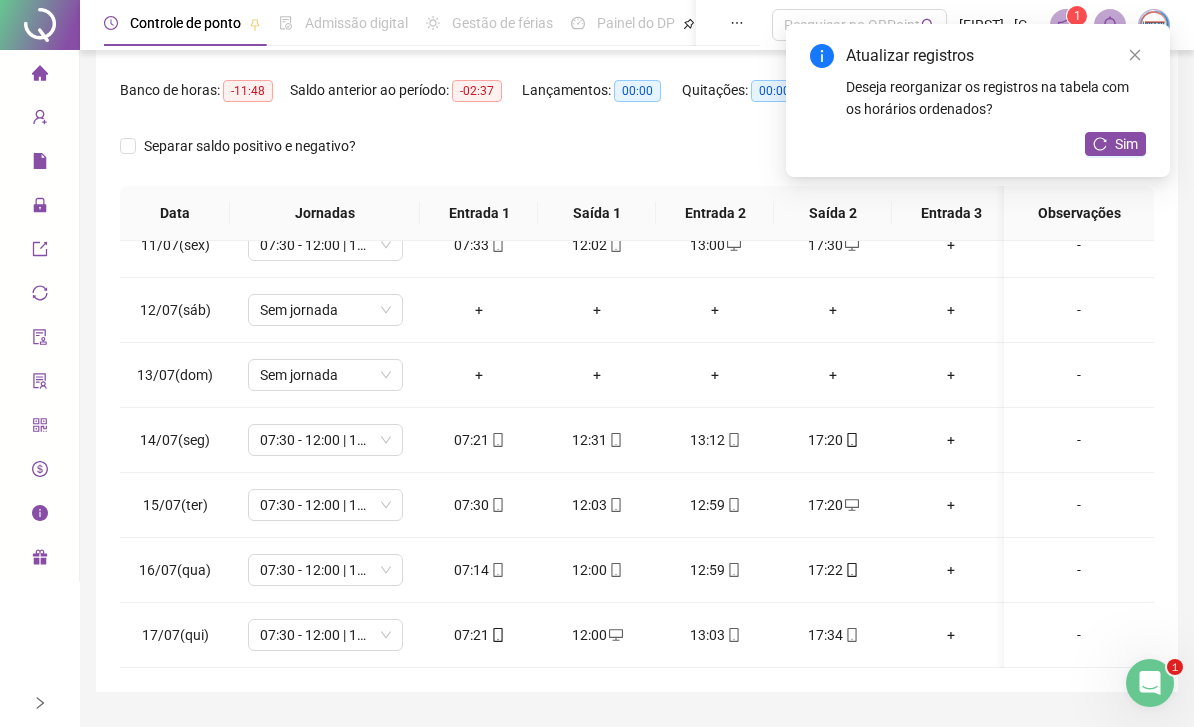 scroll, scrollTop: 746, scrollLeft: 2, axis: both 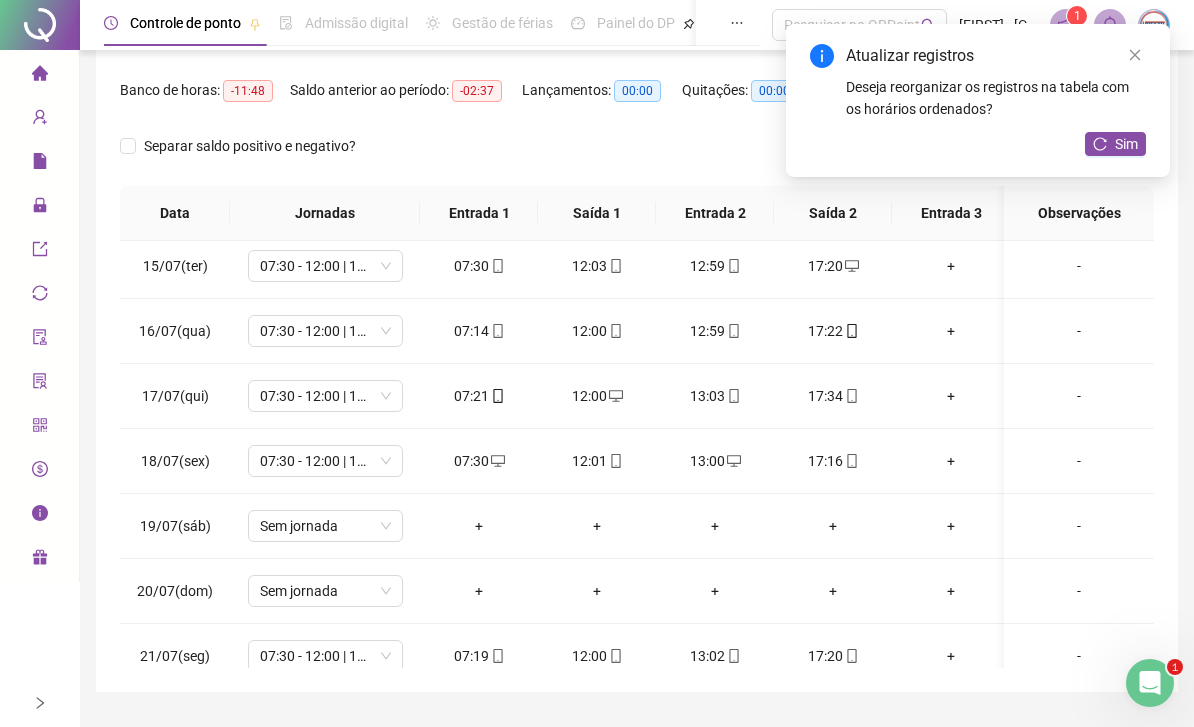 click 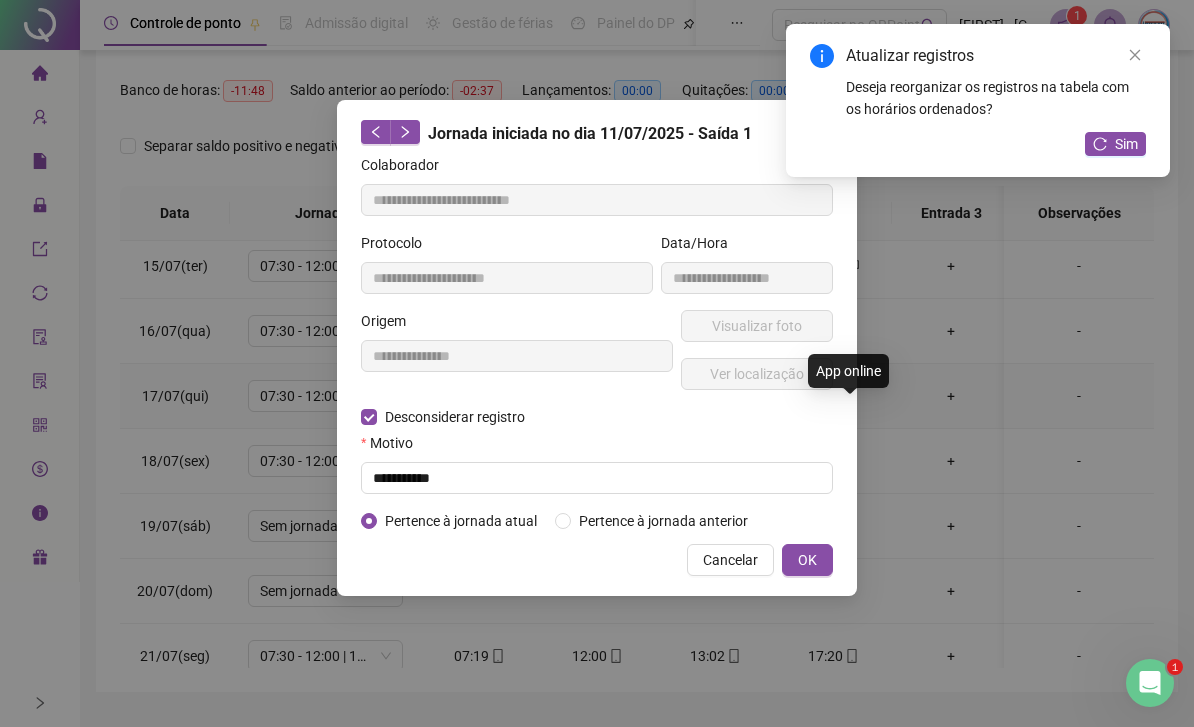 type on "**********" 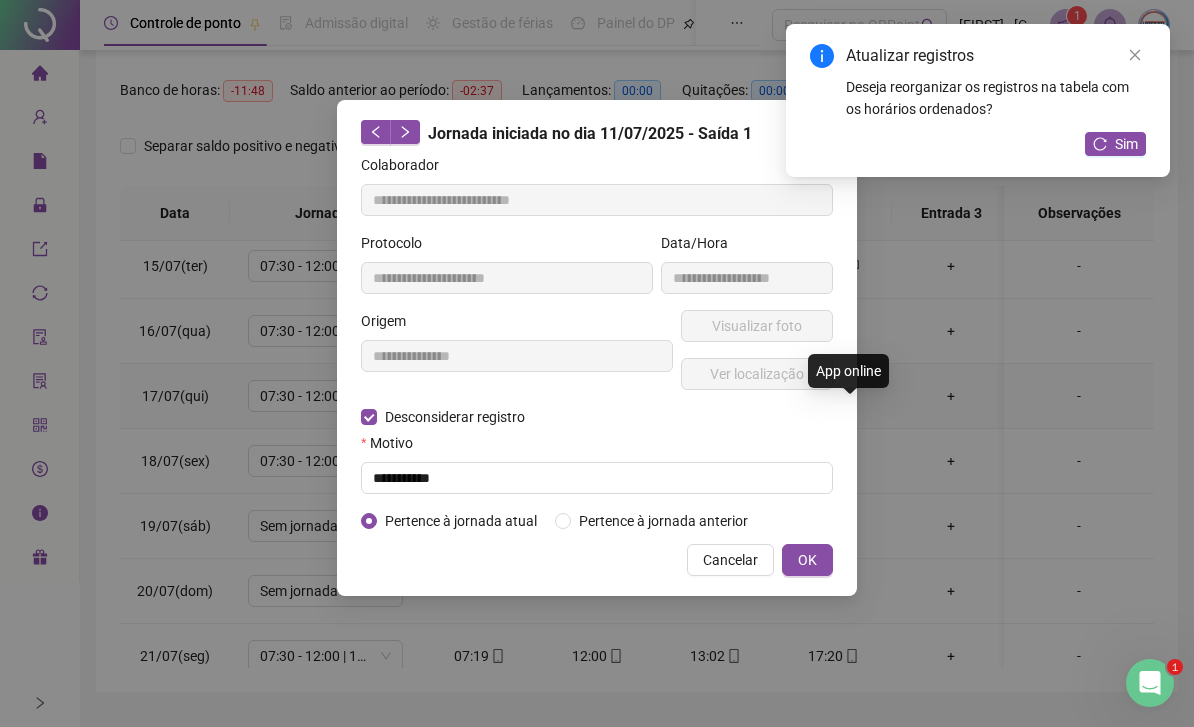 type on "**********" 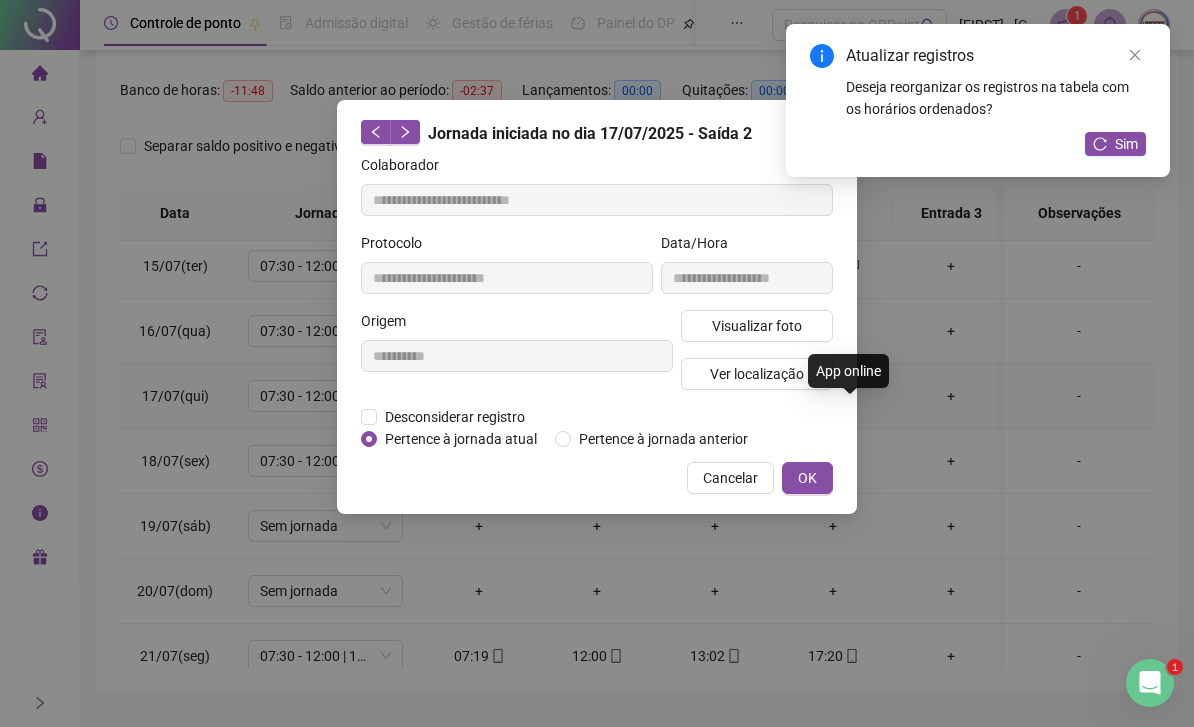 click on "Ver localização" at bounding box center (757, 374) 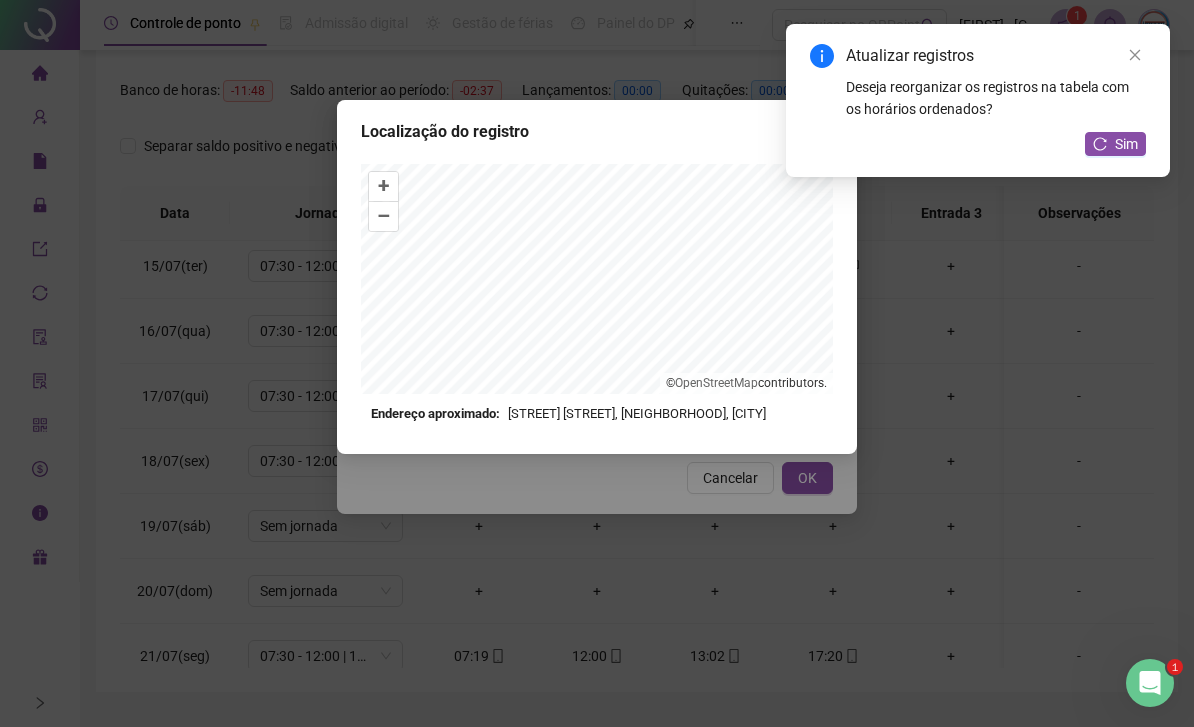 click 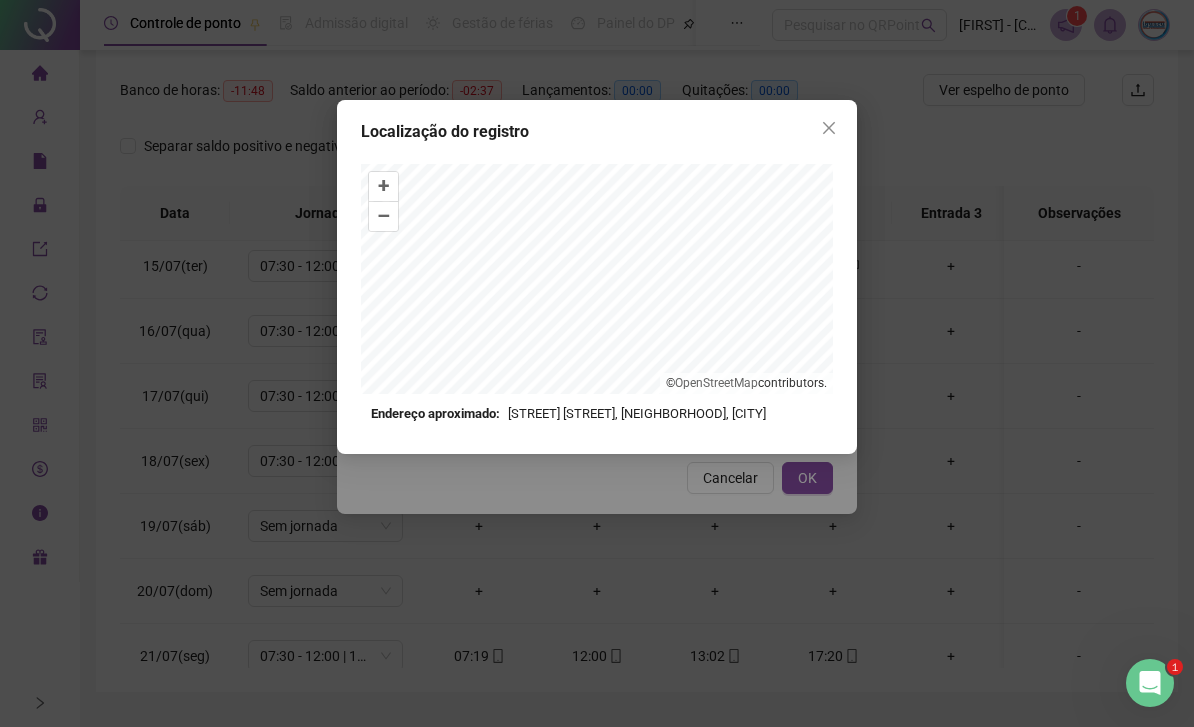 click 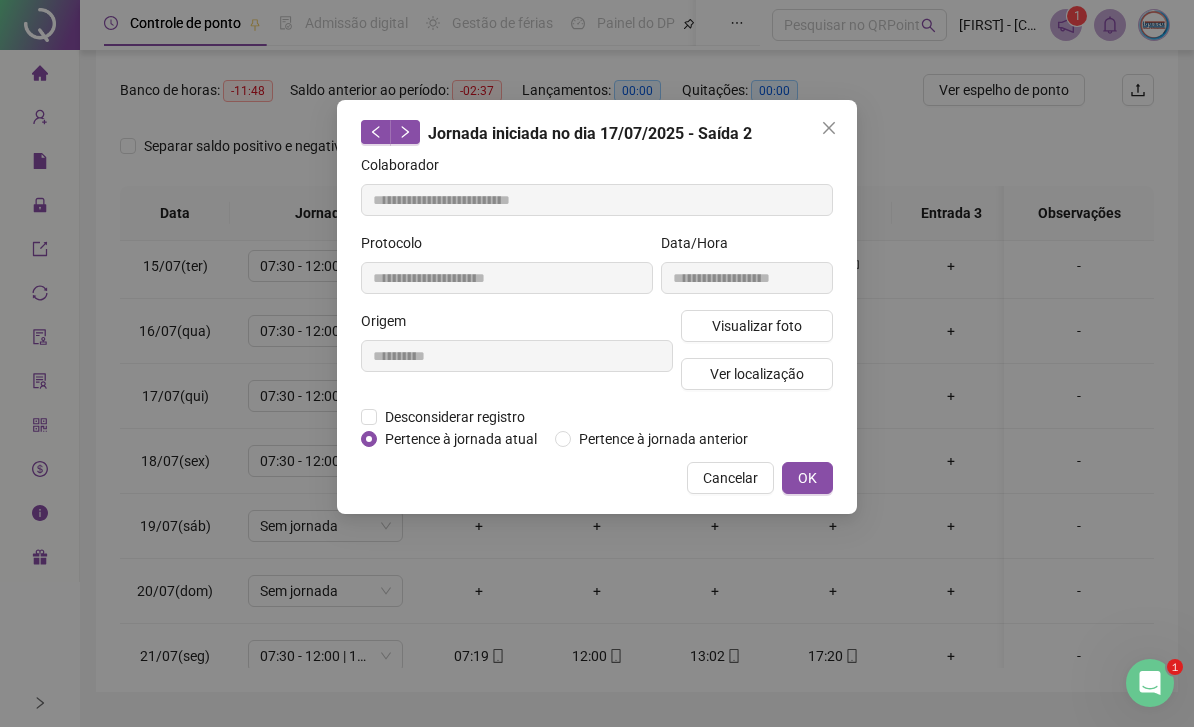 click on "Visualizar foto" at bounding box center [757, 326] 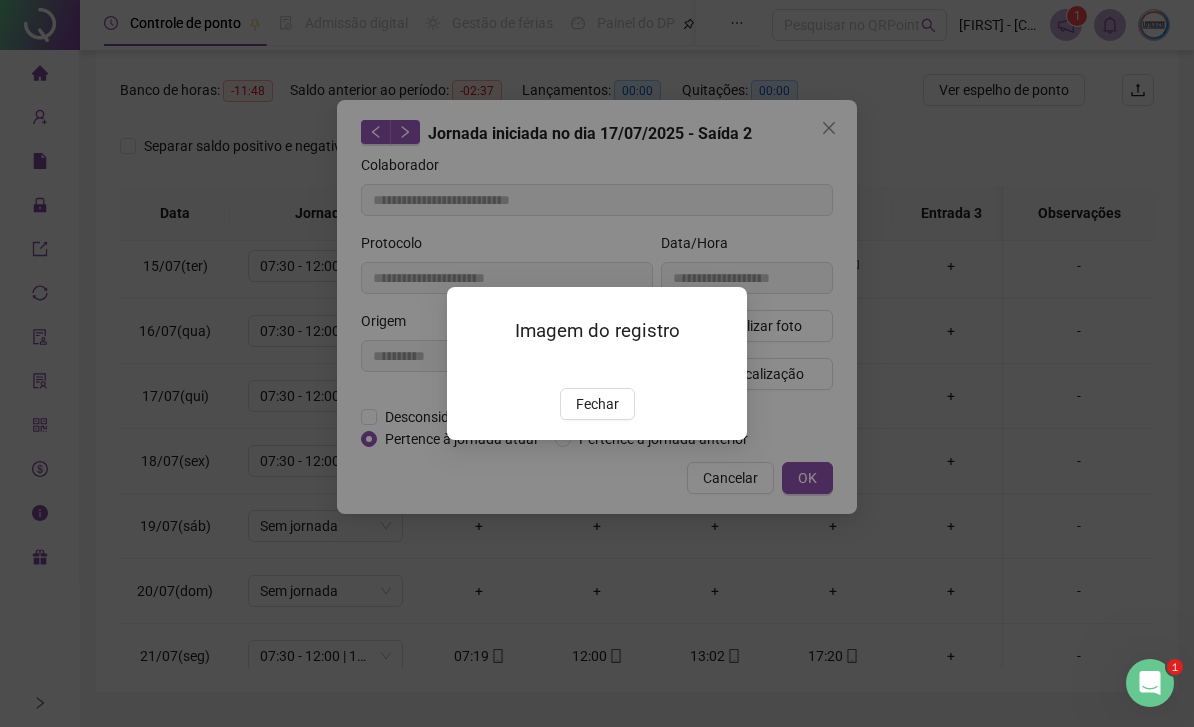 click on "Fechar" at bounding box center (597, 404) 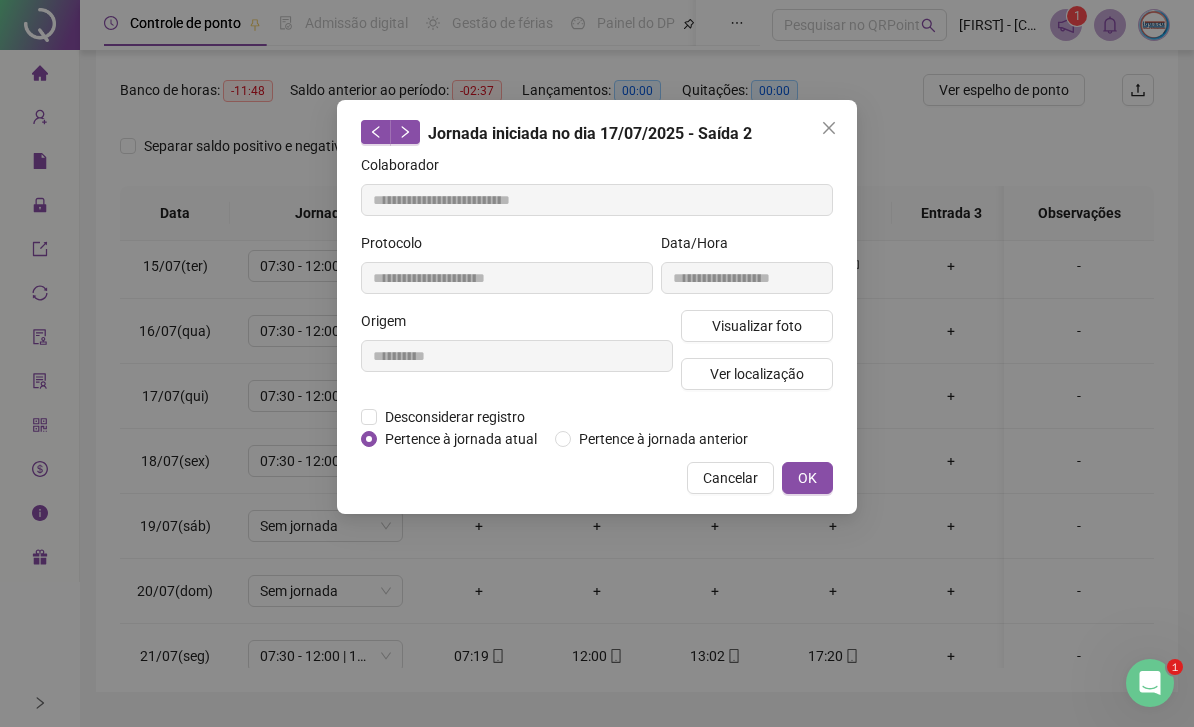 click on "OK" at bounding box center [807, 478] 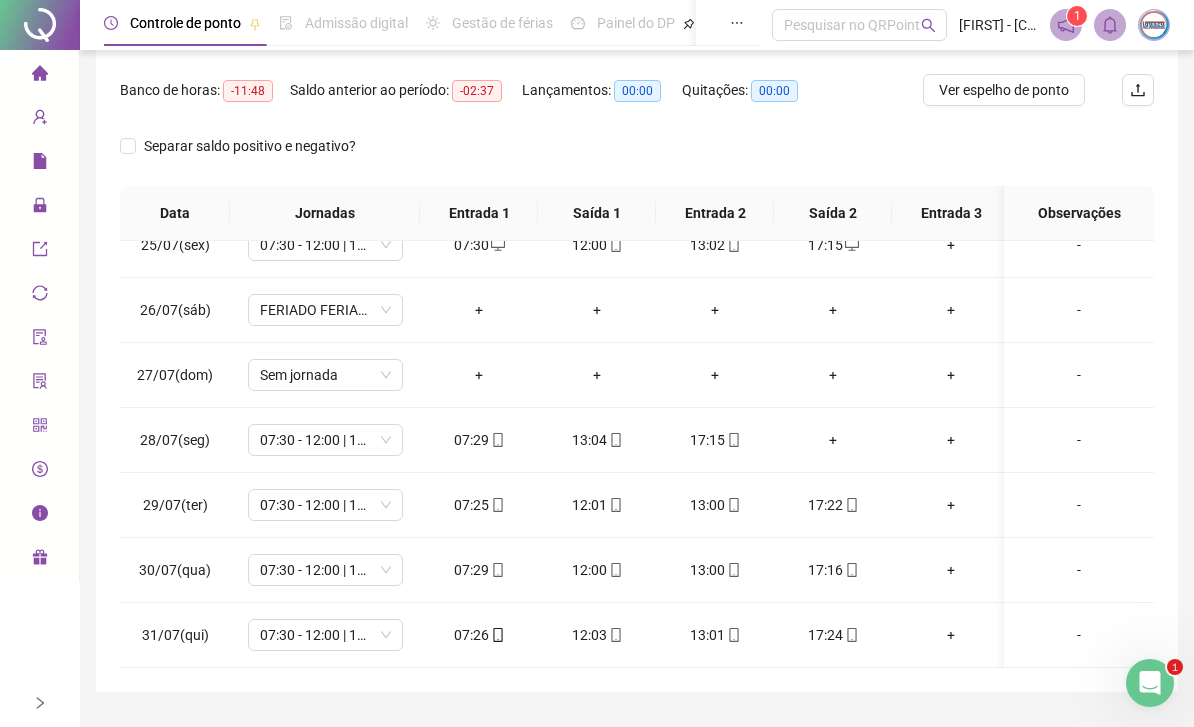 scroll, scrollTop: 1588, scrollLeft: 0, axis: vertical 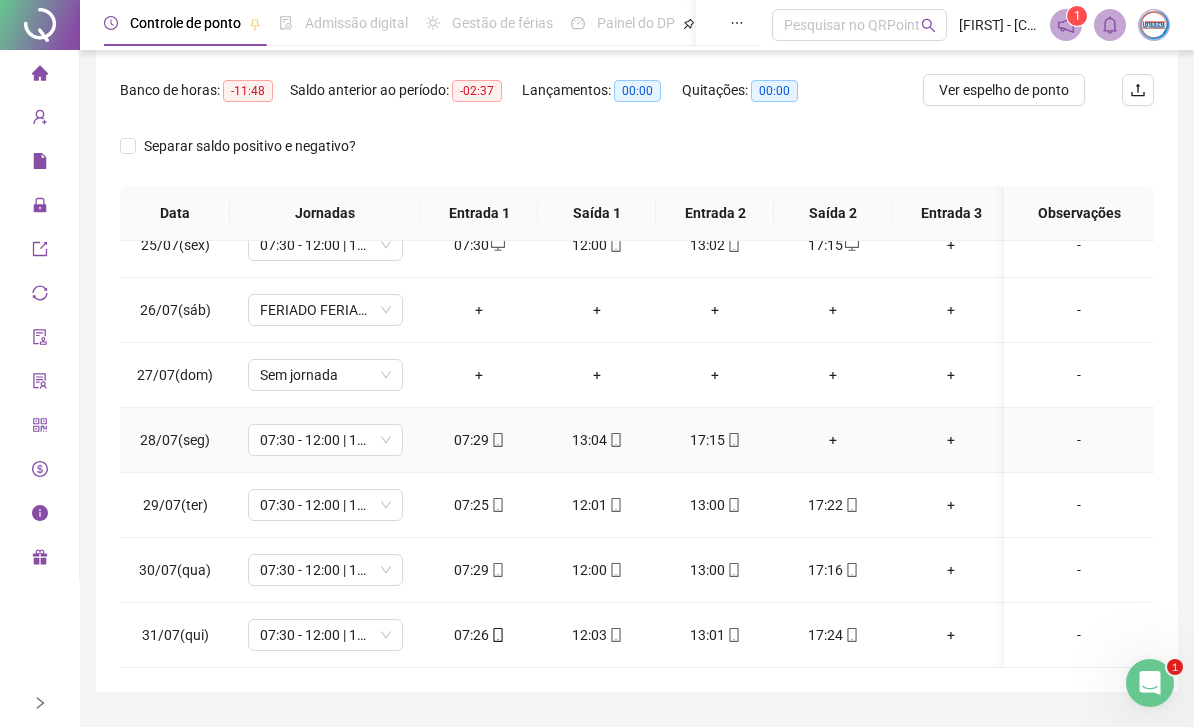 click on "+" at bounding box center [833, 440] 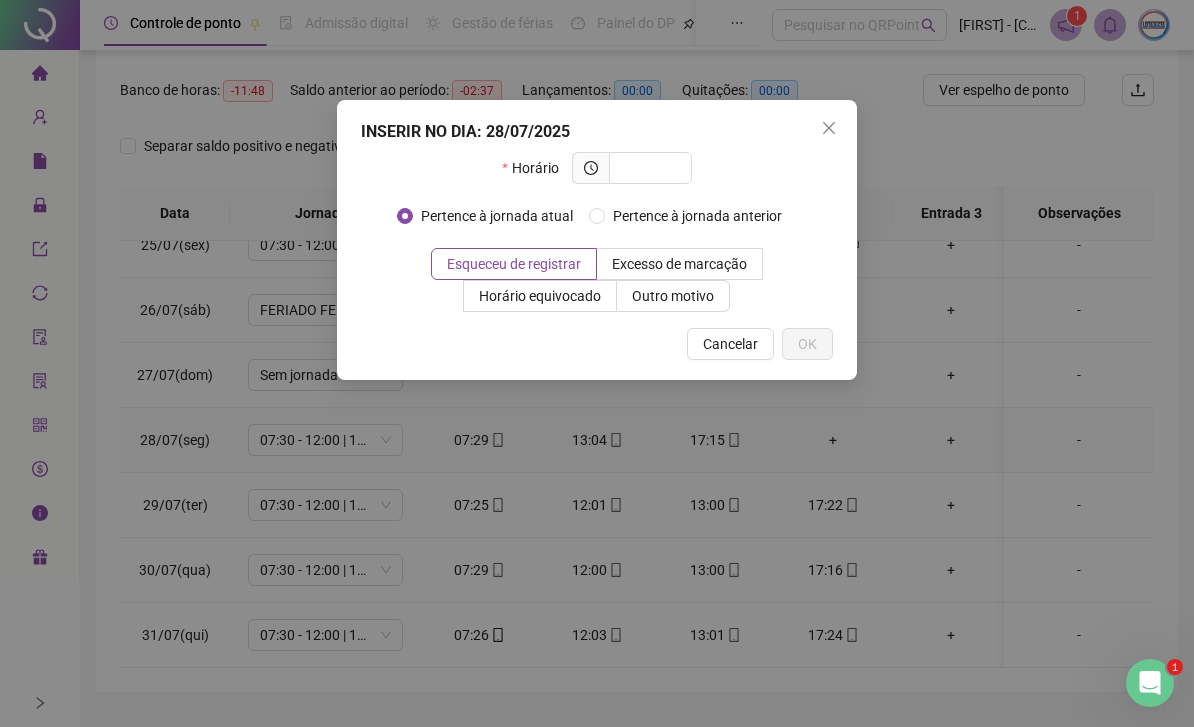 click at bounding box center (648, 168) 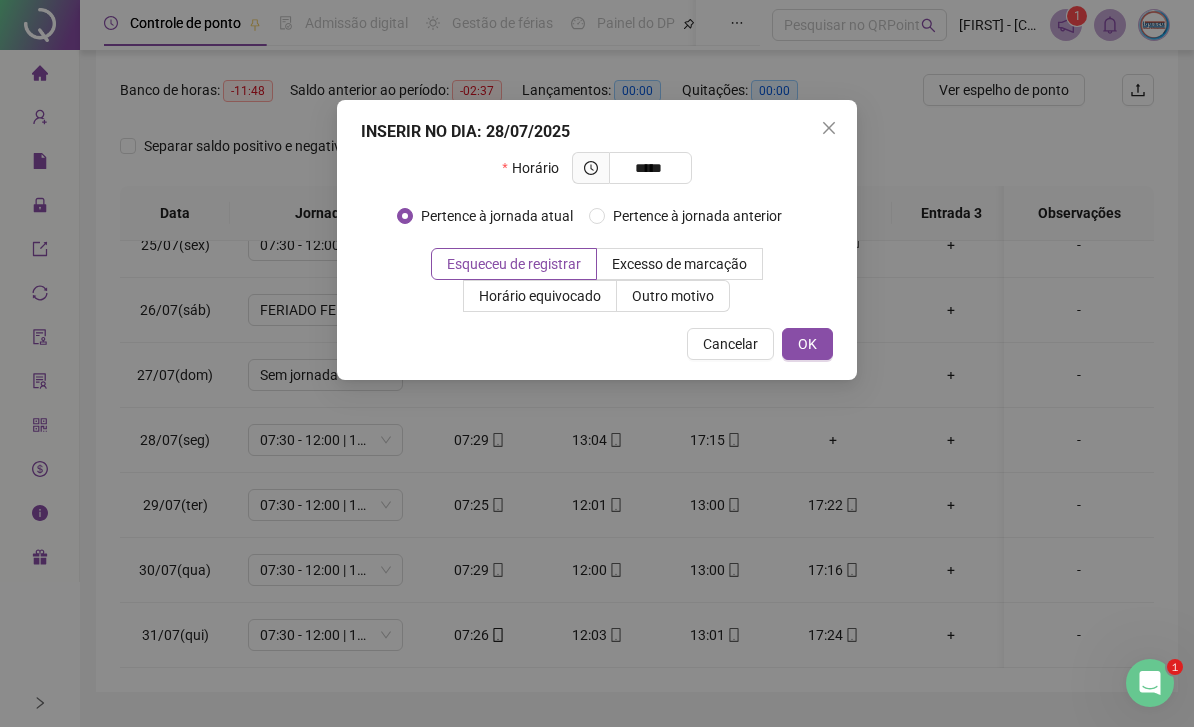 type on "*****" 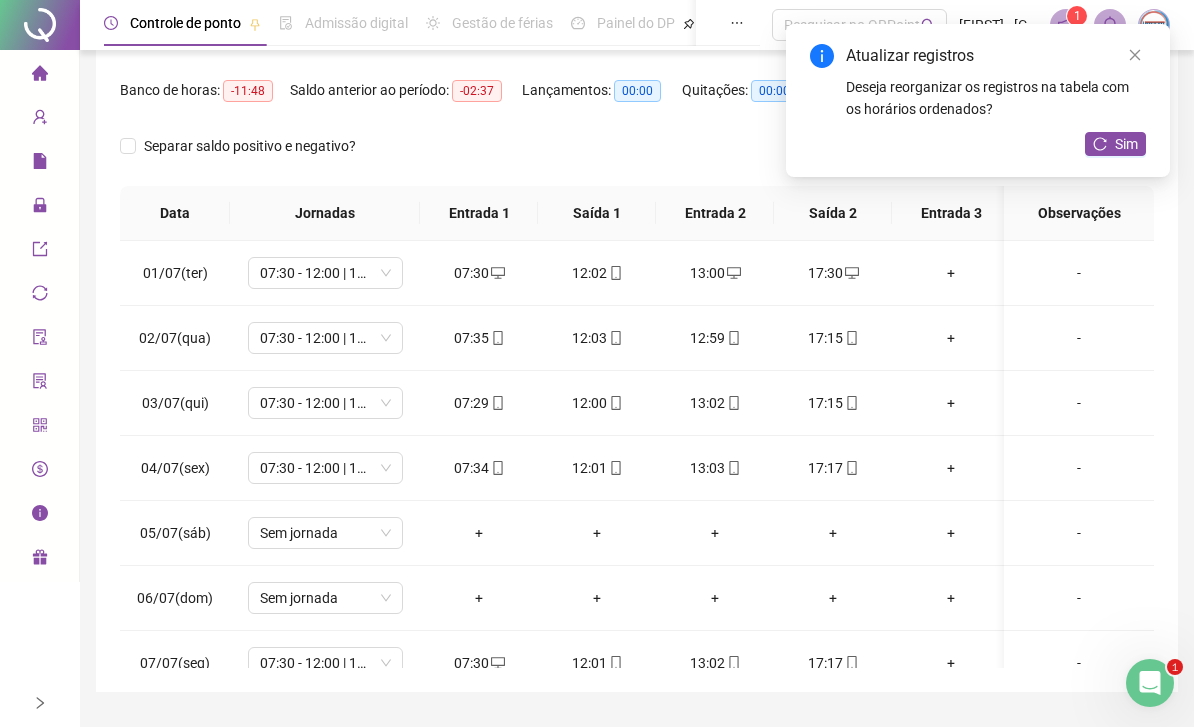 scroll, scrollTop: -1, scrollLeft: 0, axis: vertical 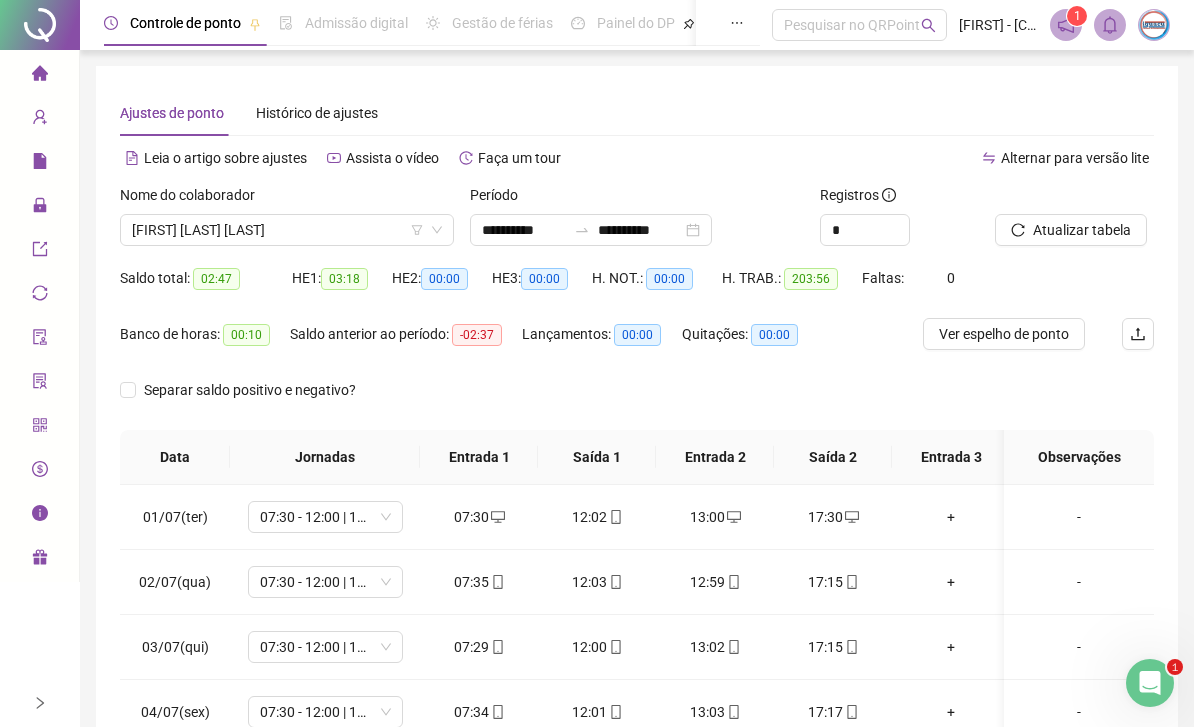 click on "[FIRST] [LAST] [LAST]" at bounding box center (287, 230) 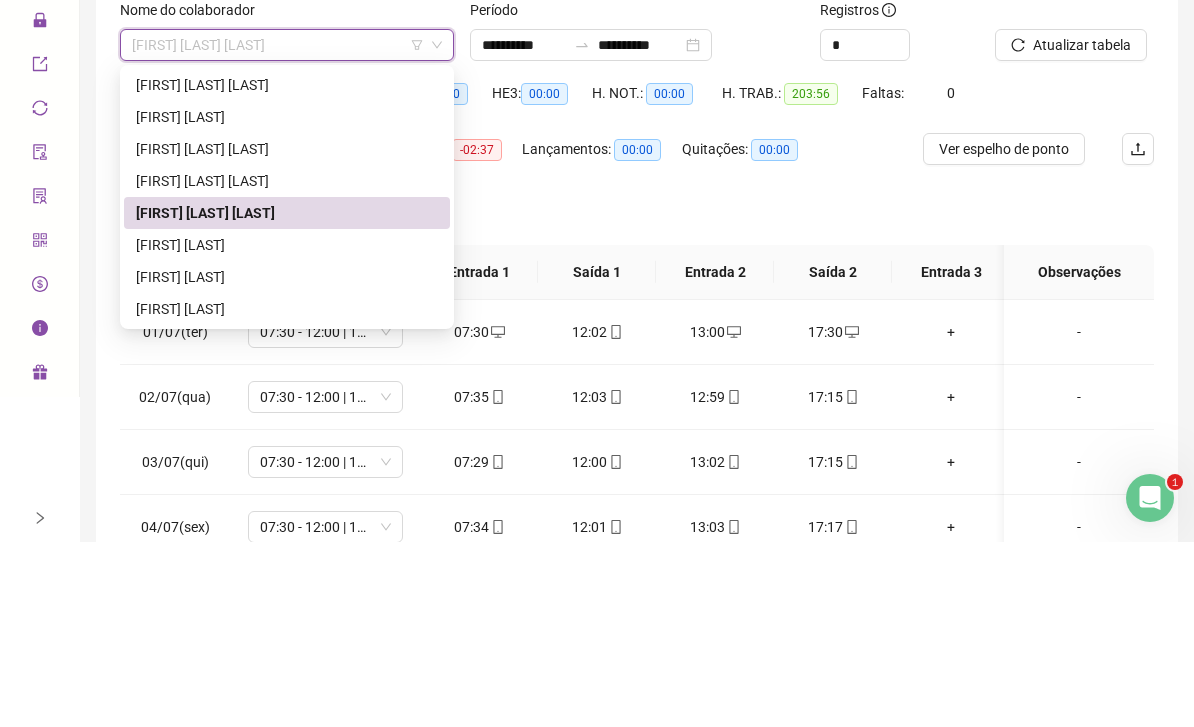 click on "[FIRST] [LAST]" at bounding box center (287, 430) 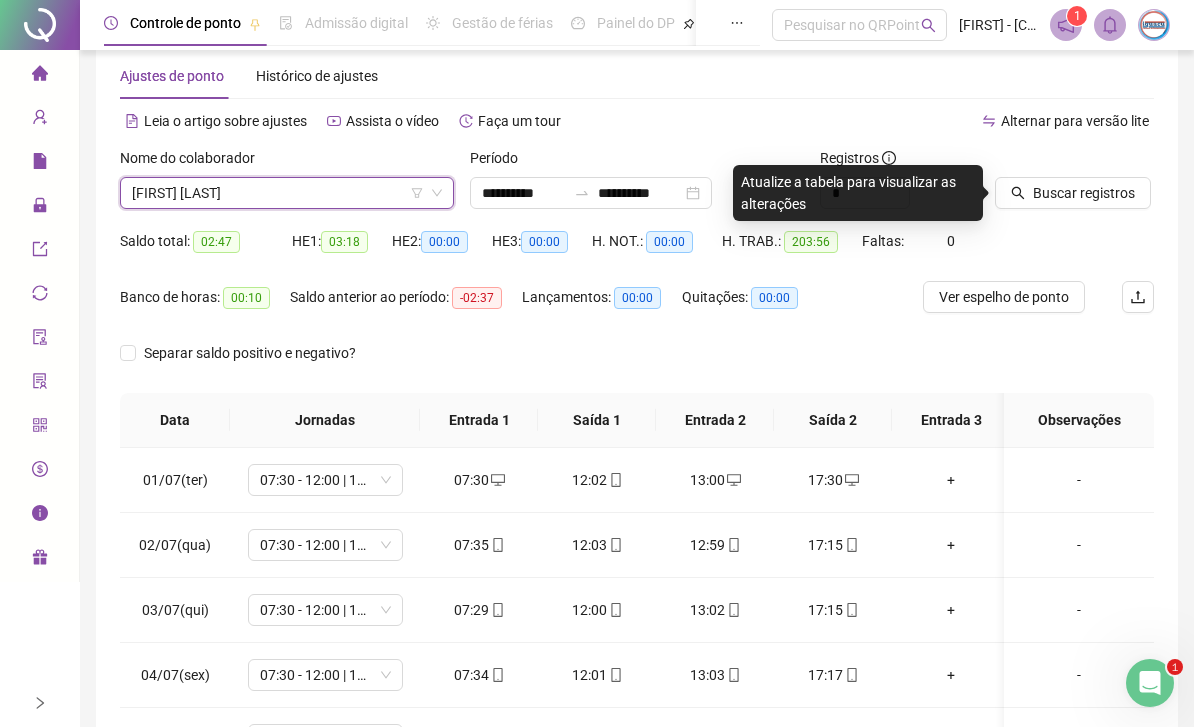 scroll, scrollTop: 28, scrollLeft: 0, axis: vertical 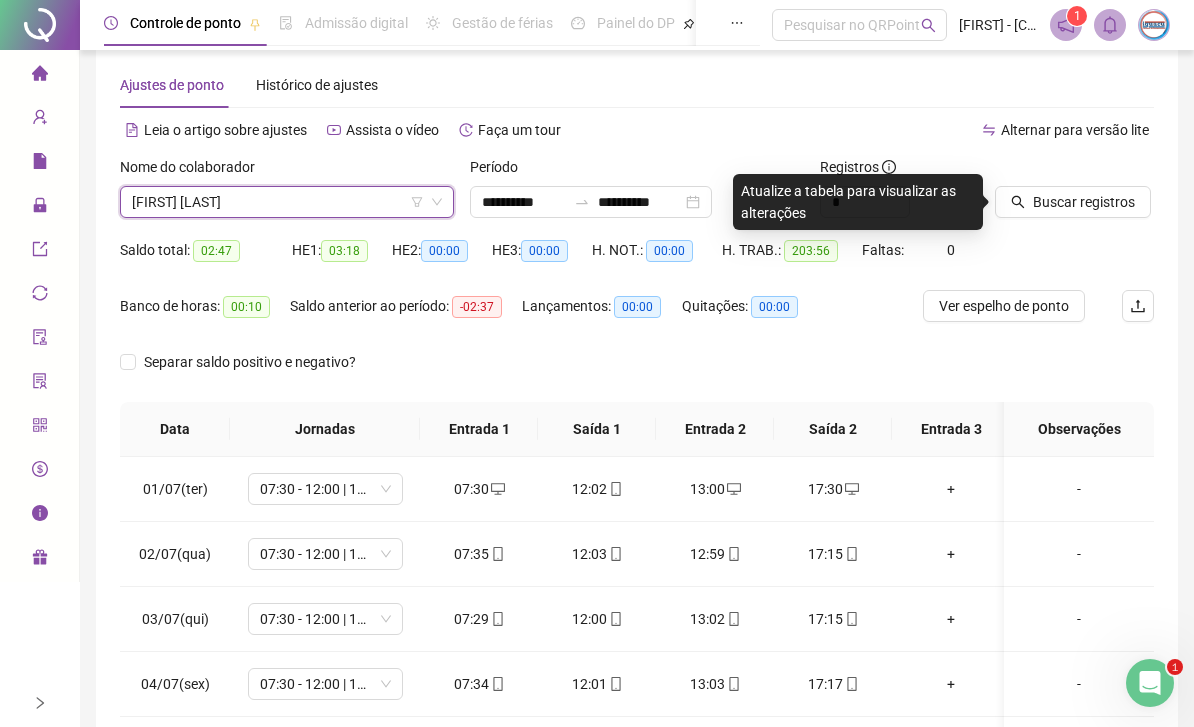 click on "Buscar registros" at bounding box center [1084, 202] 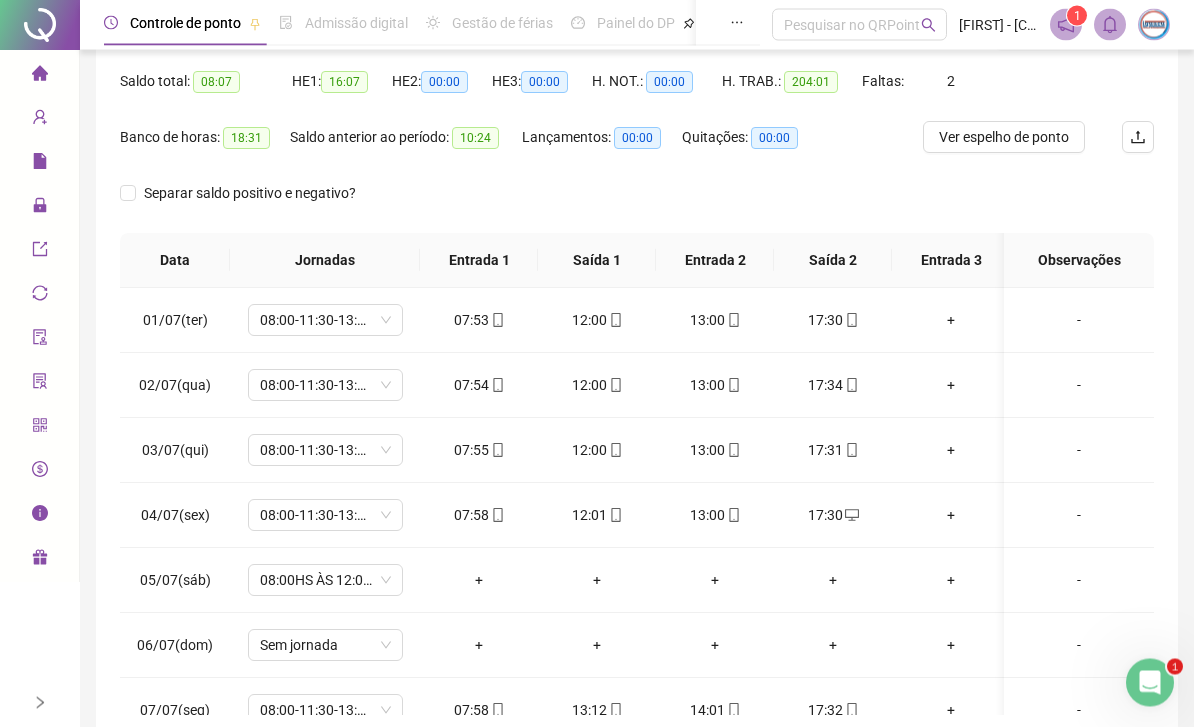 scroll, scrollTop: 231, scrollLeft: 0, axis: vertical 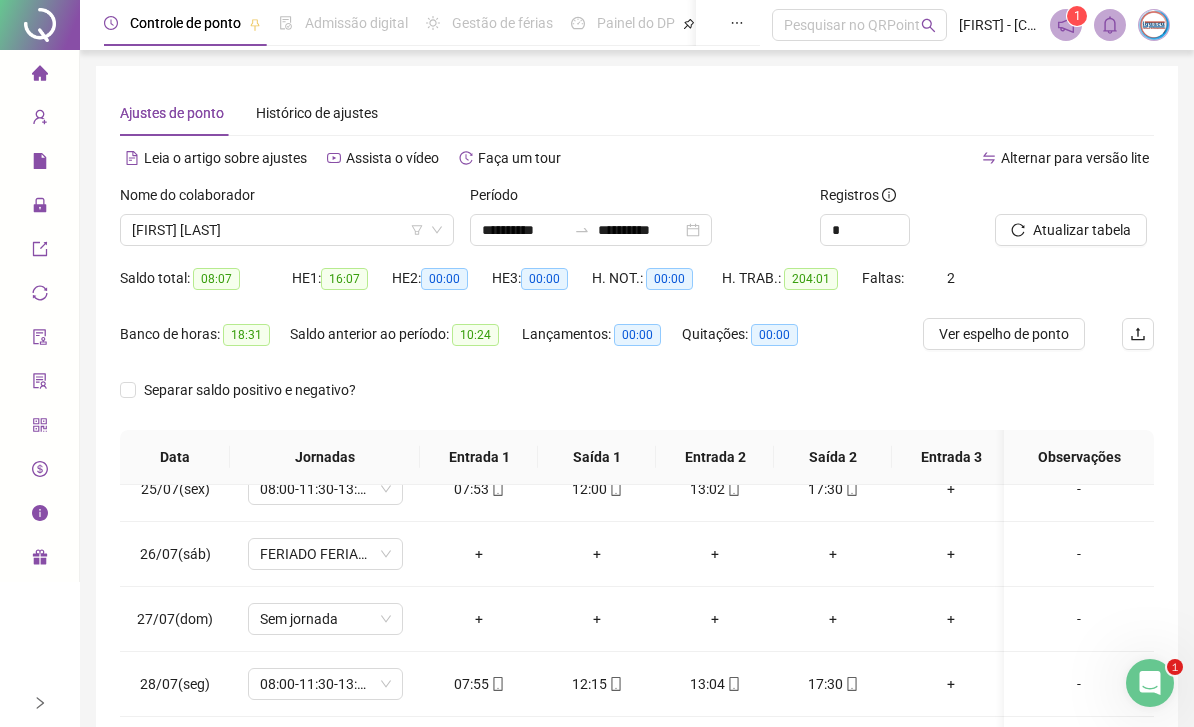 click on "[FIRST] [LAST]" at bounding box center (287, 230) 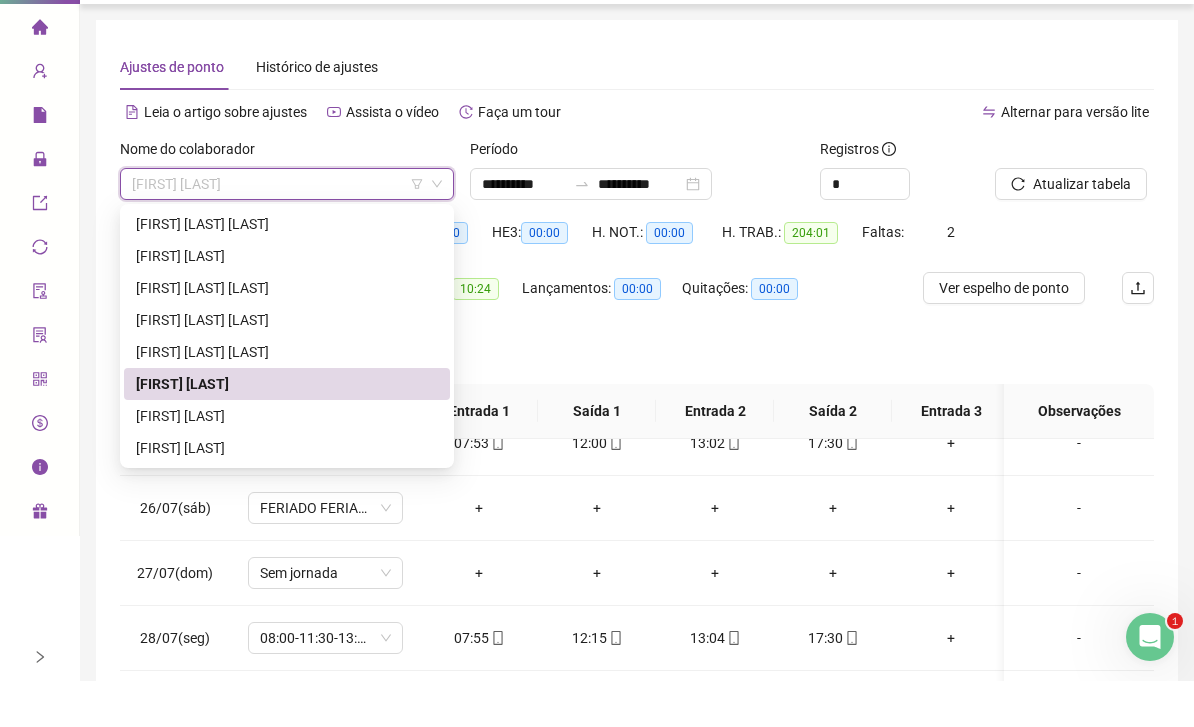 click on "Atualizar tabela" at bounding box center (1082, 230) 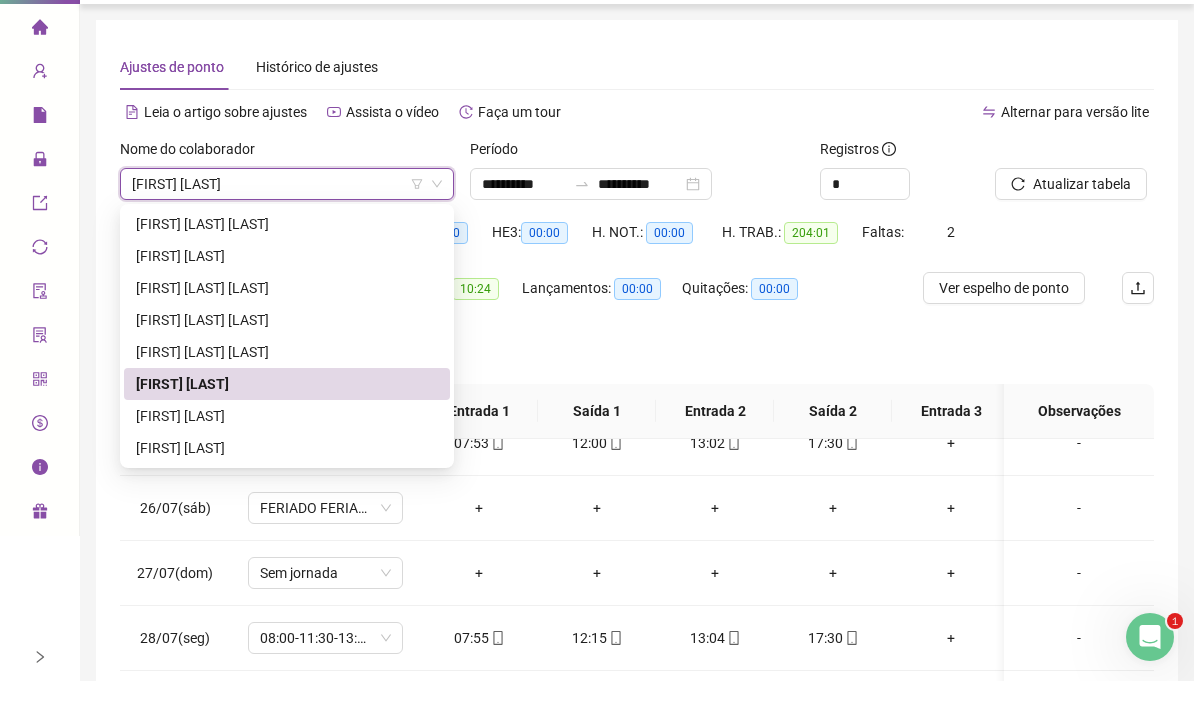 scroll, scrollTop: 46, scrollLeft: 0, axis: vertical 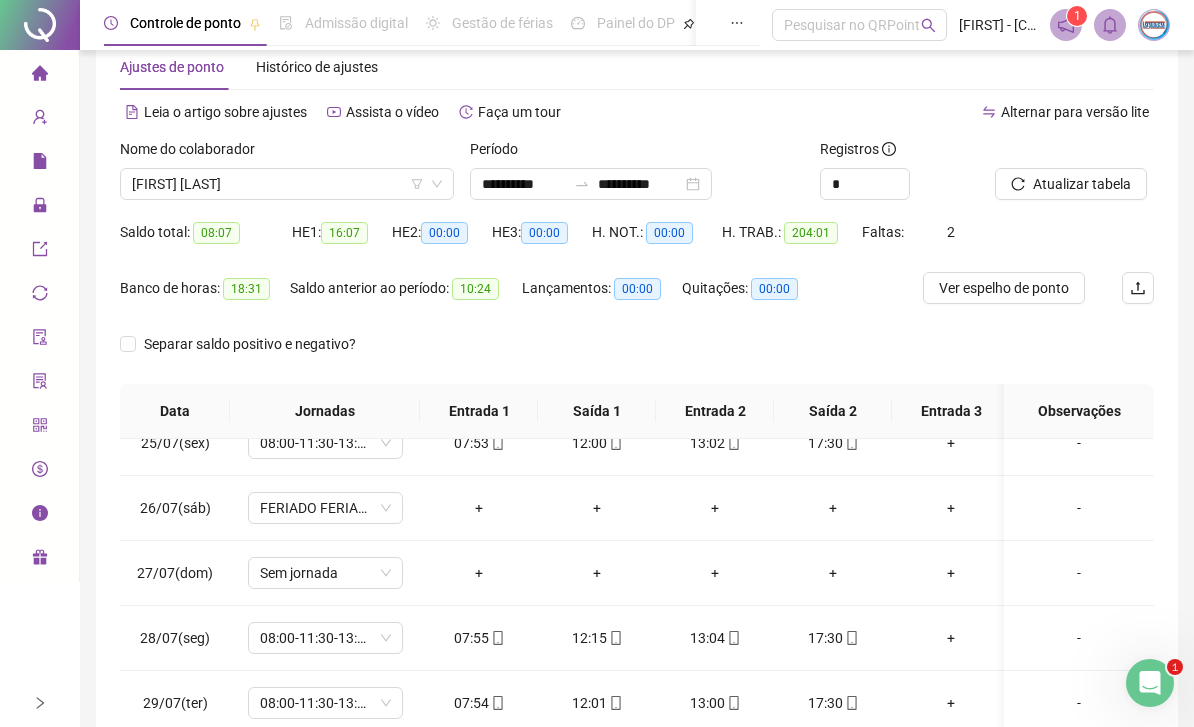 click on "[FIRST] [LAST]" at bounding box center [287, 184] 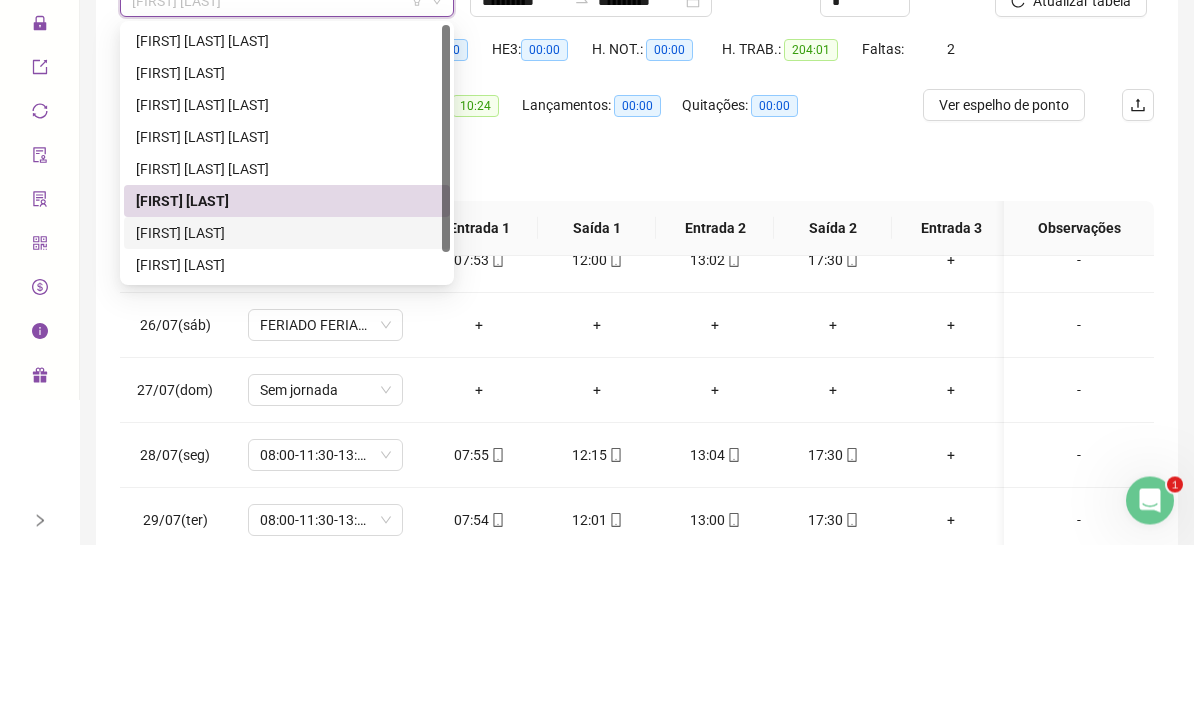 click on "[FIRST] [LAST]" at bounding box center (287, 416) 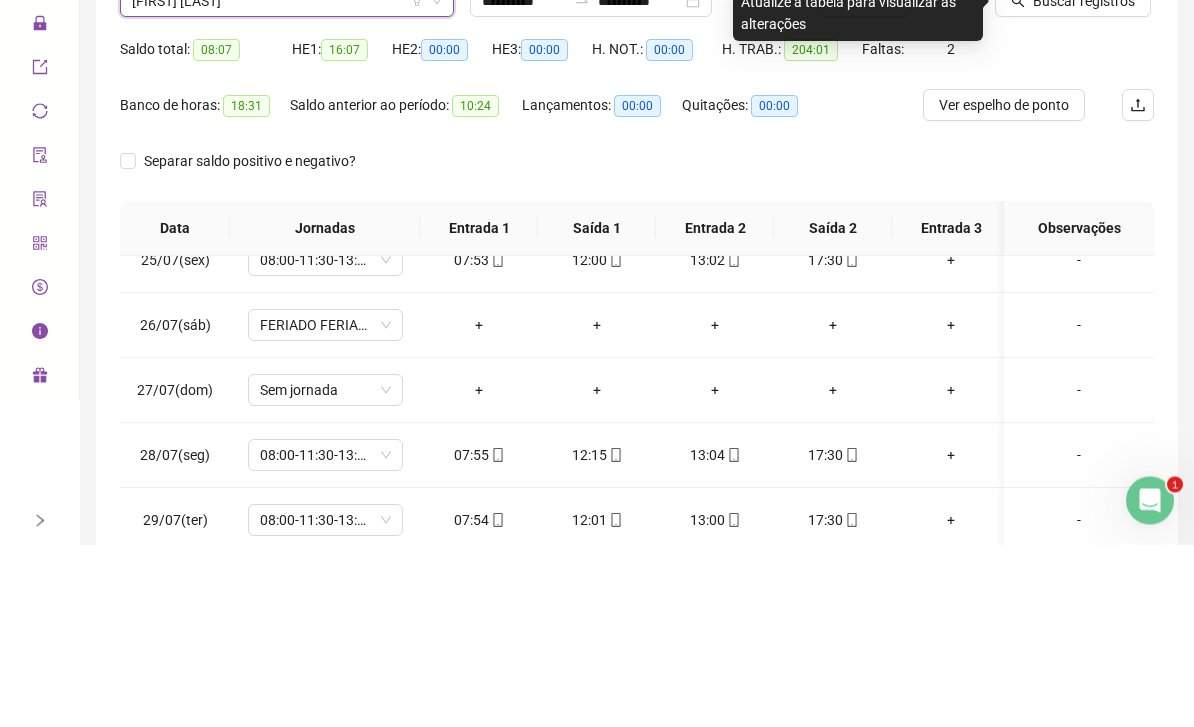 scroll, scrollTop: 229, scrollLeft: 0, axis: vertical 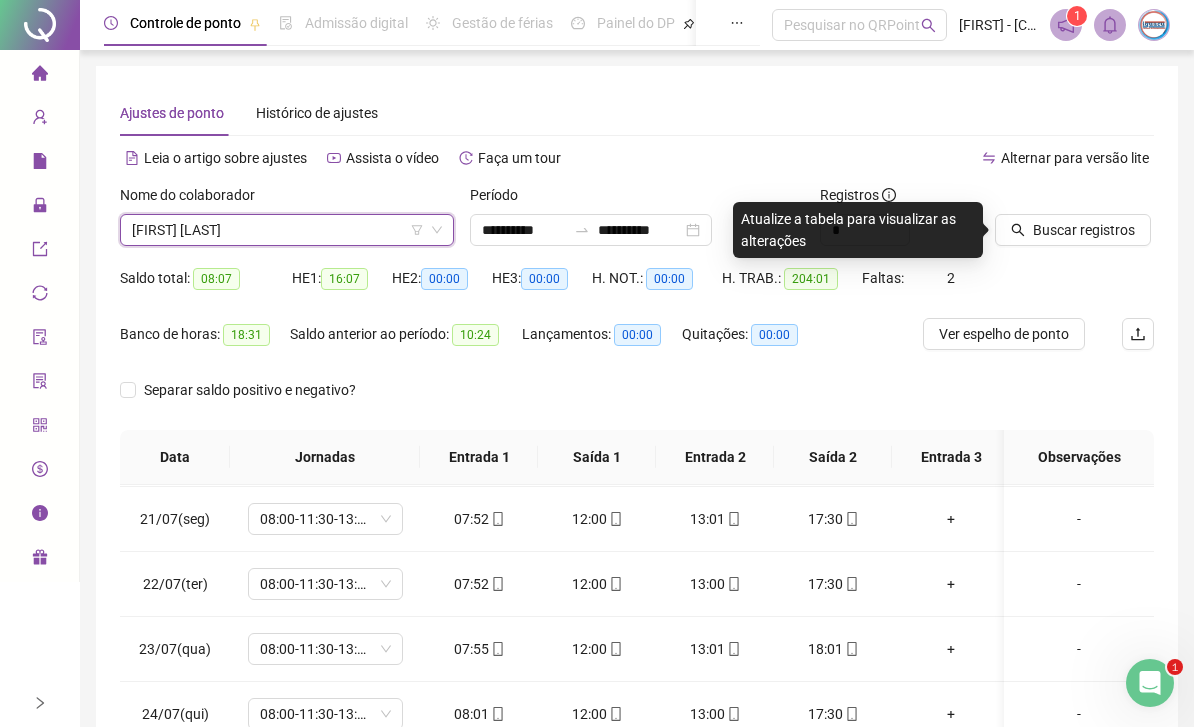 click on "Buscar registros" at bounding box center (1084, 230) 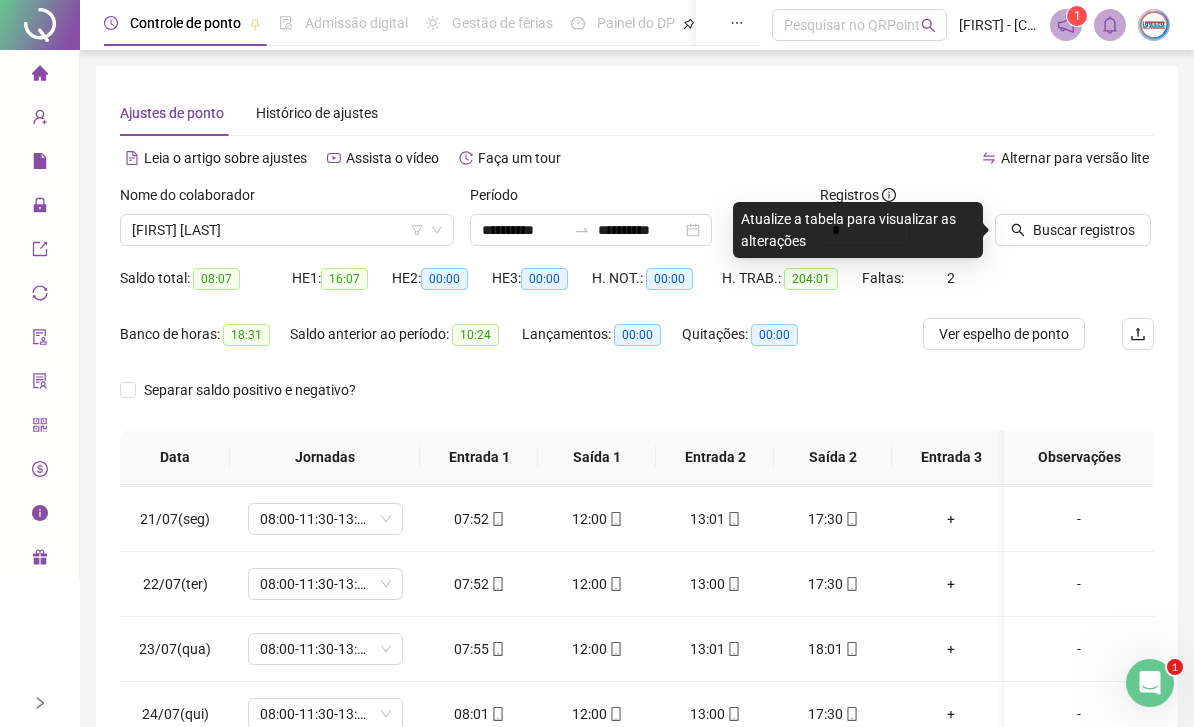 scroll, scrollTop: 1296, scrollLeft: 0, axis: vertical 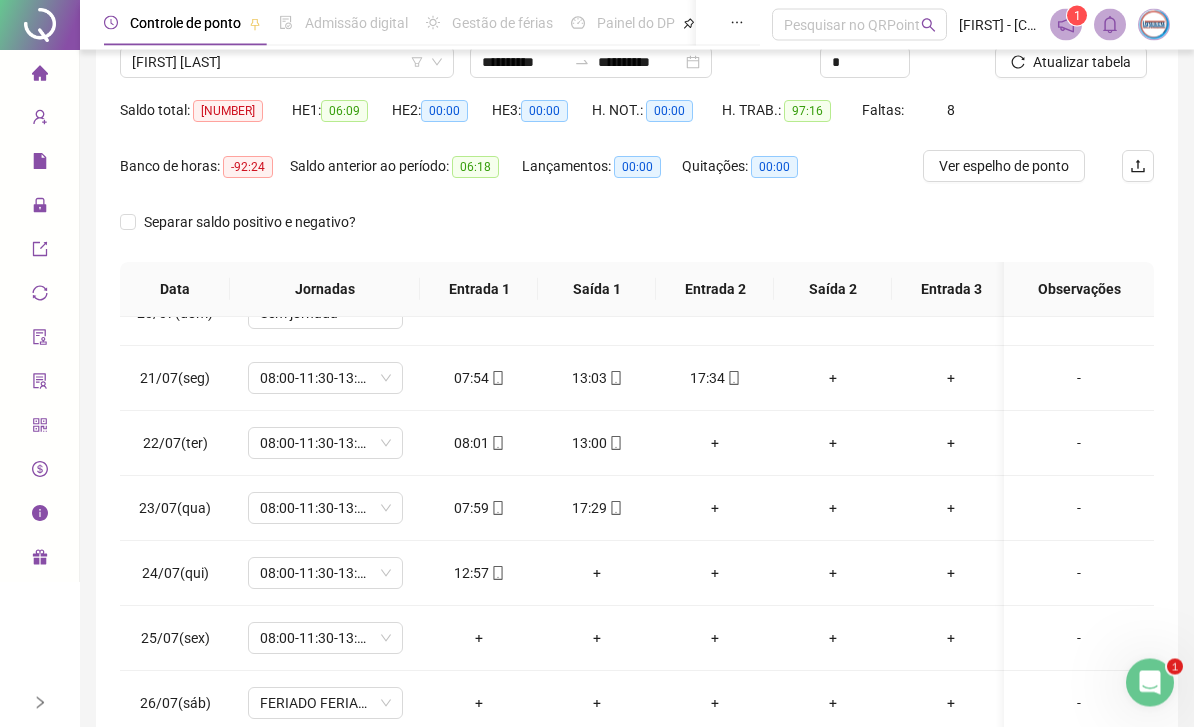 click on "+" at bounding box center [833, 379] 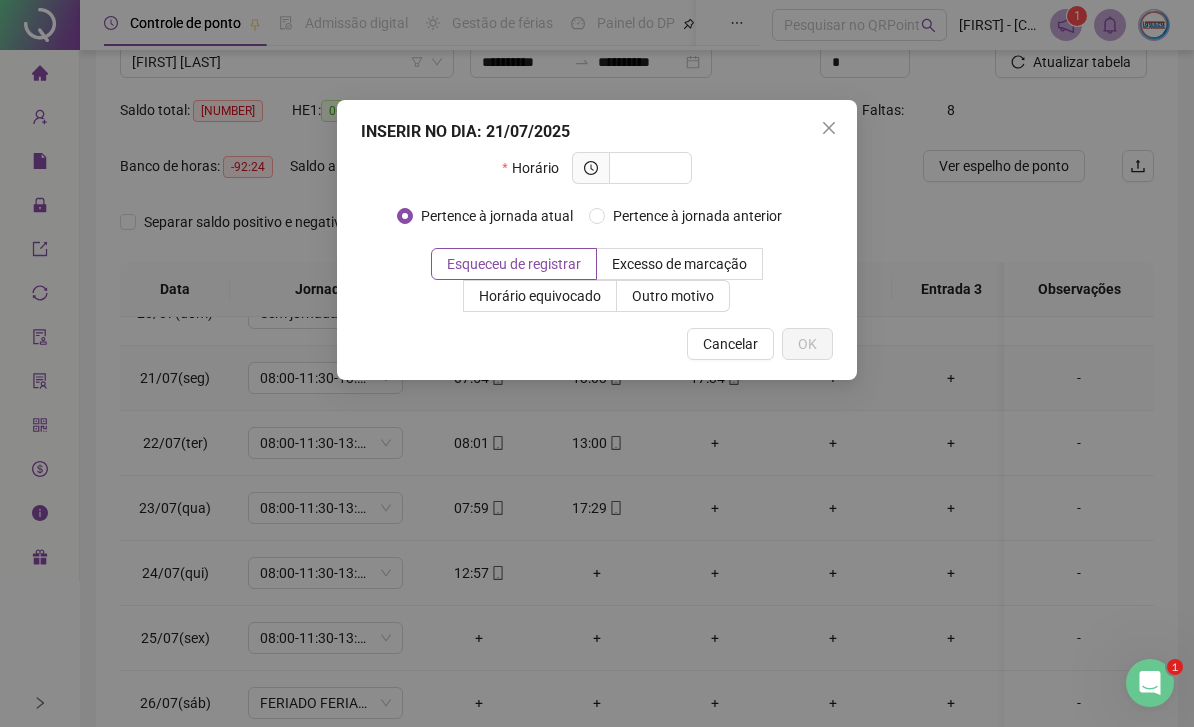 click at bounding box center [648, 168] 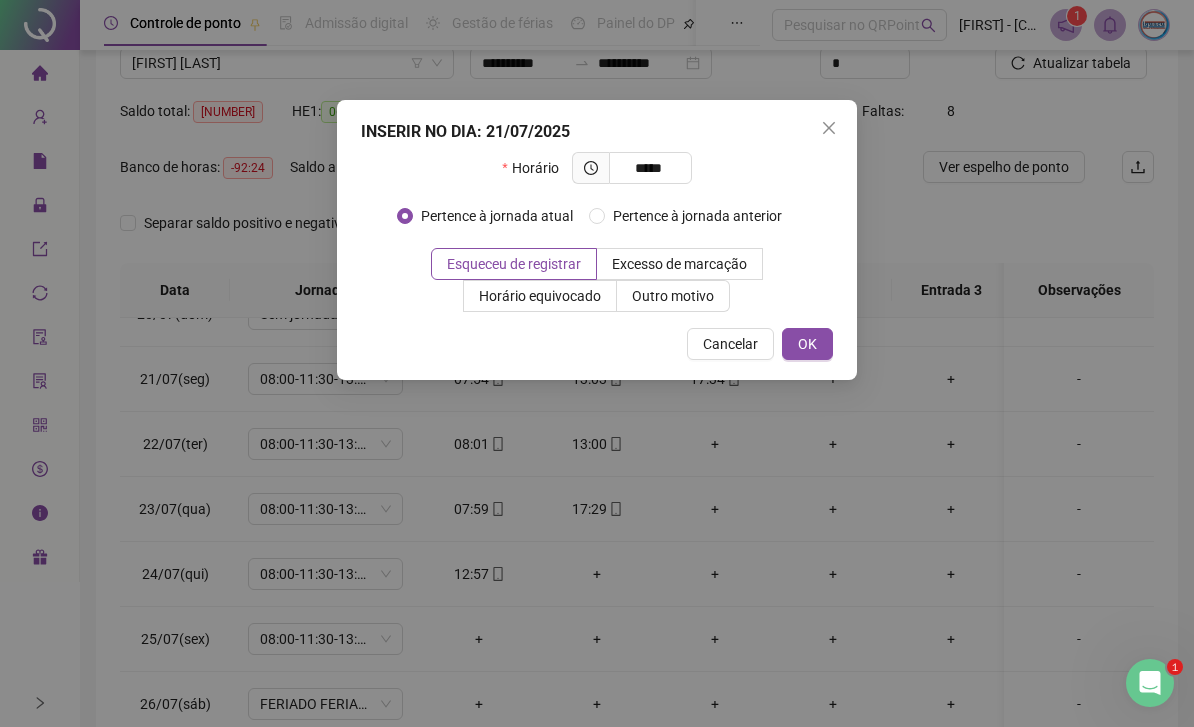 type on "*****" 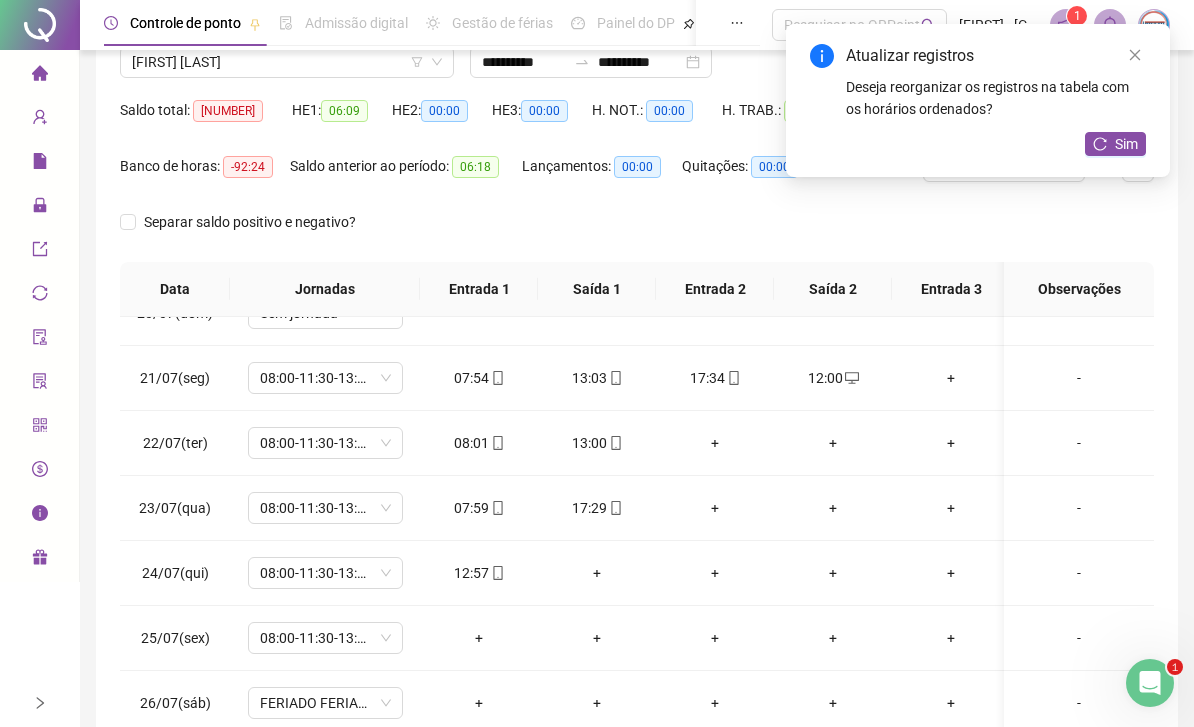 click on "+" at bounding box center [715, 443] 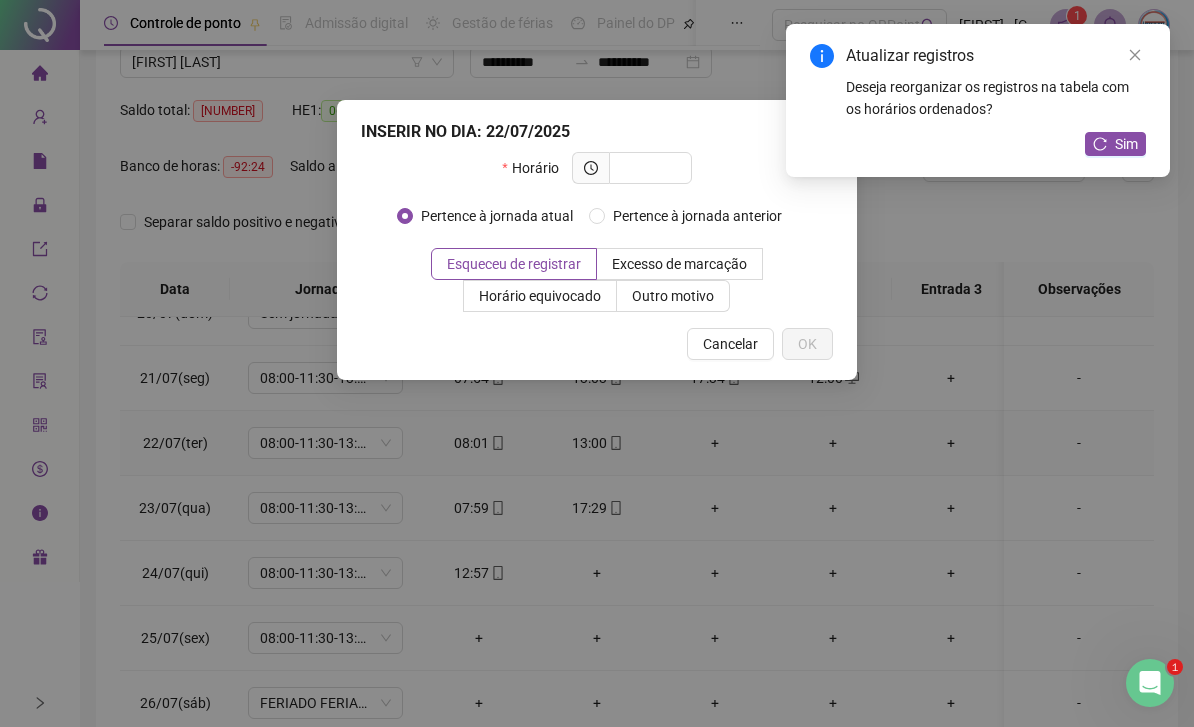click at bounding box center [648, 168] 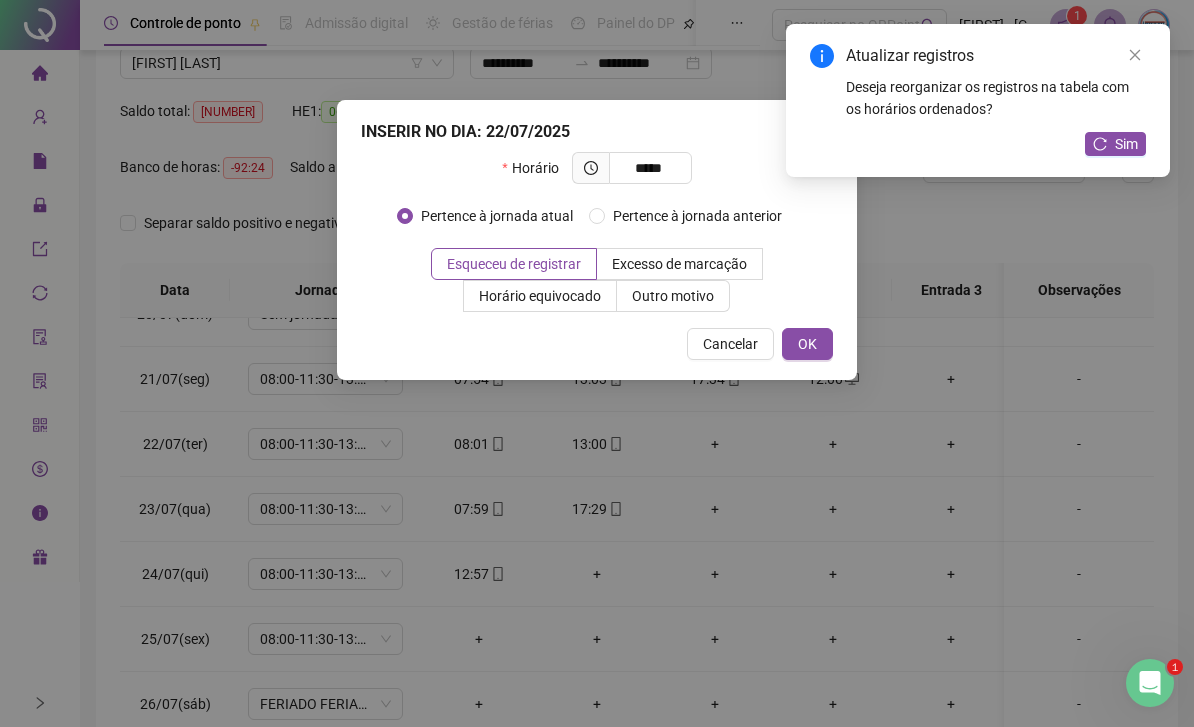 type on "*****" 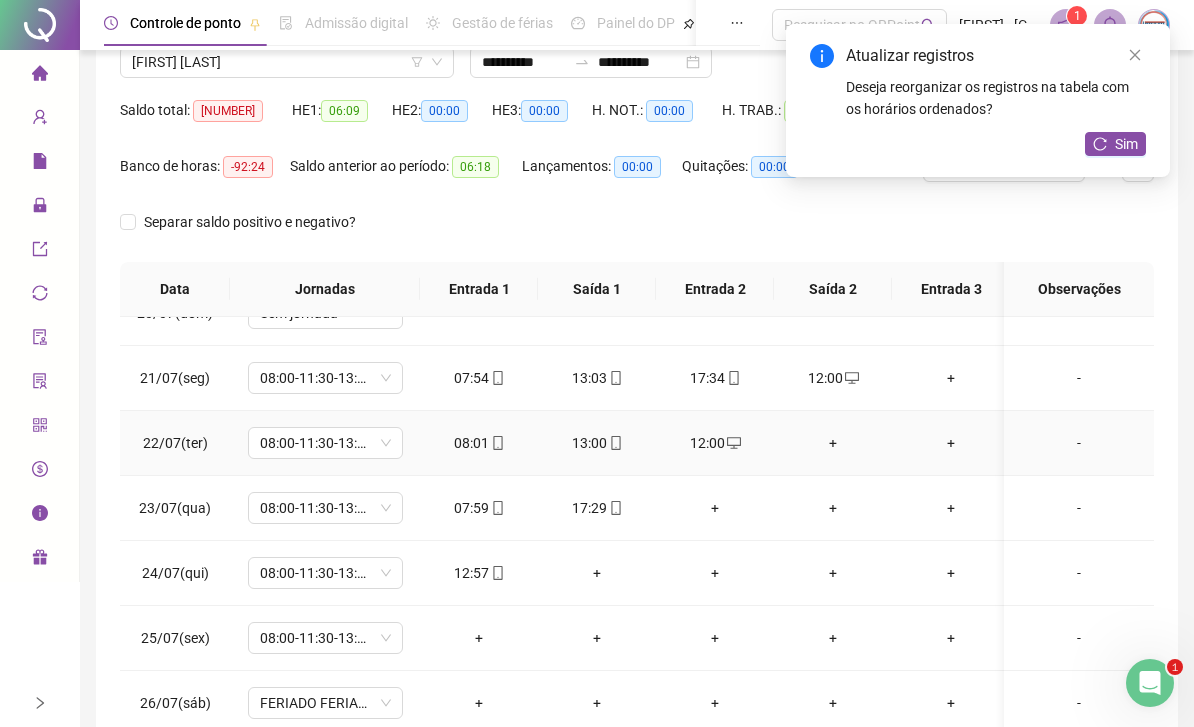 click on "+" at bounding box center (833, 443) 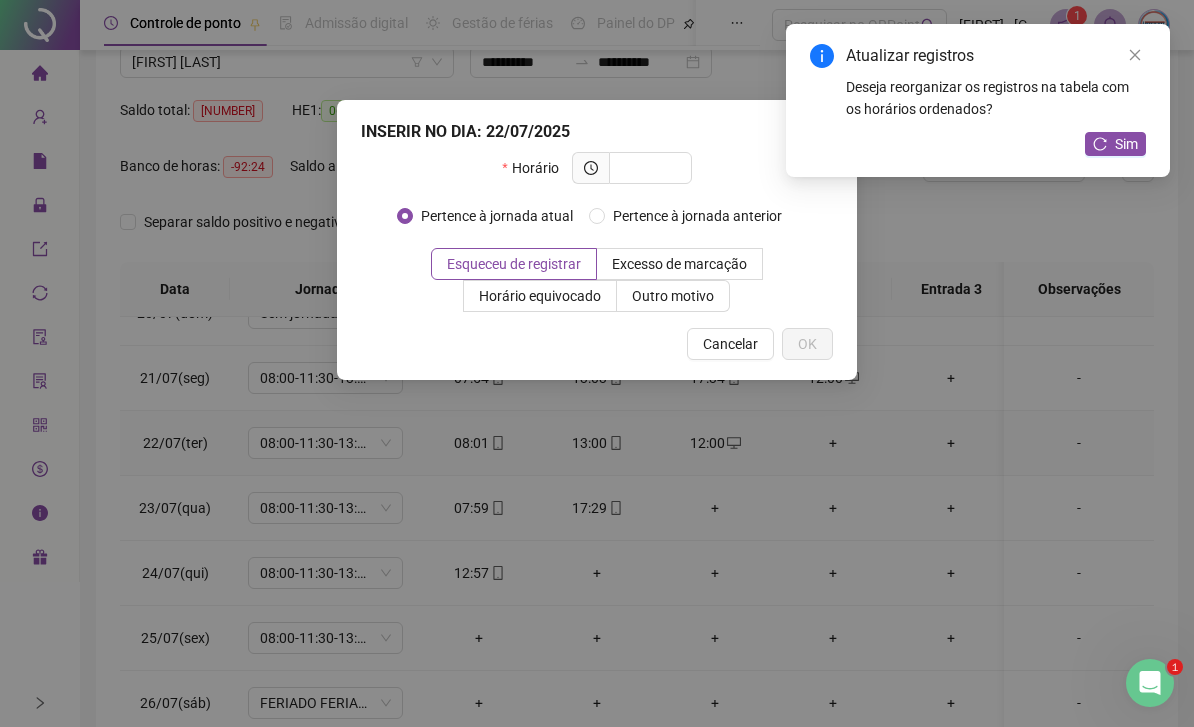 click at bounding box center [648, 168] 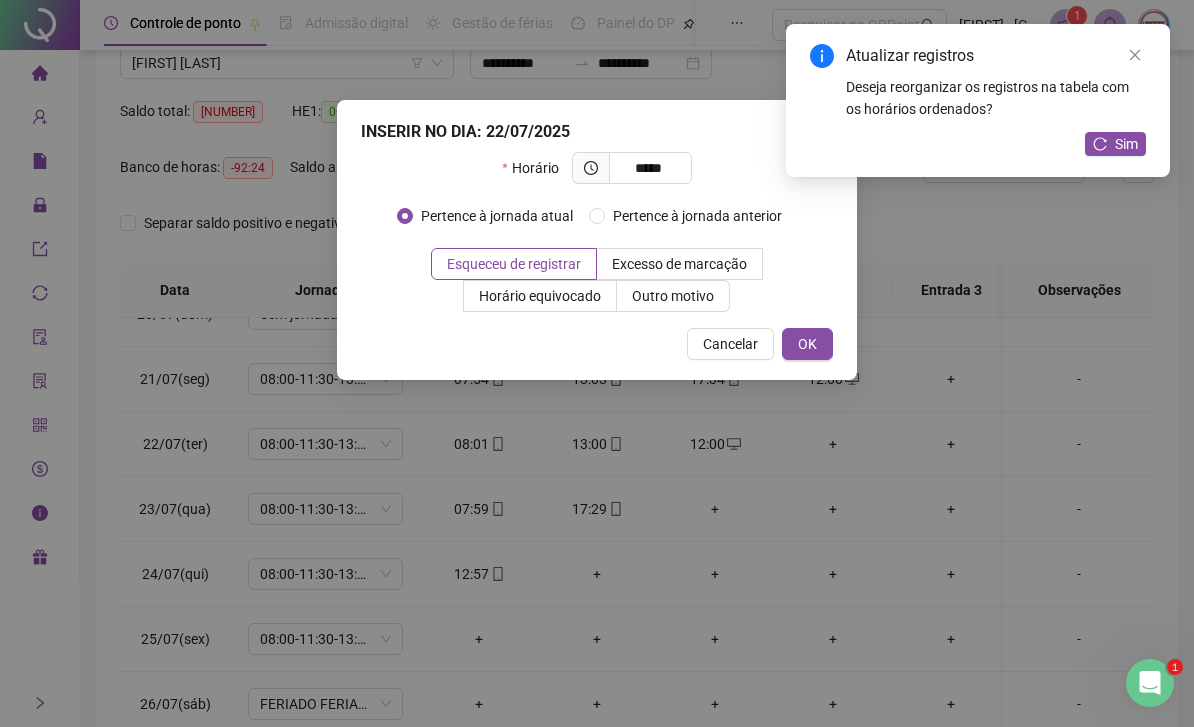 type on "*****" 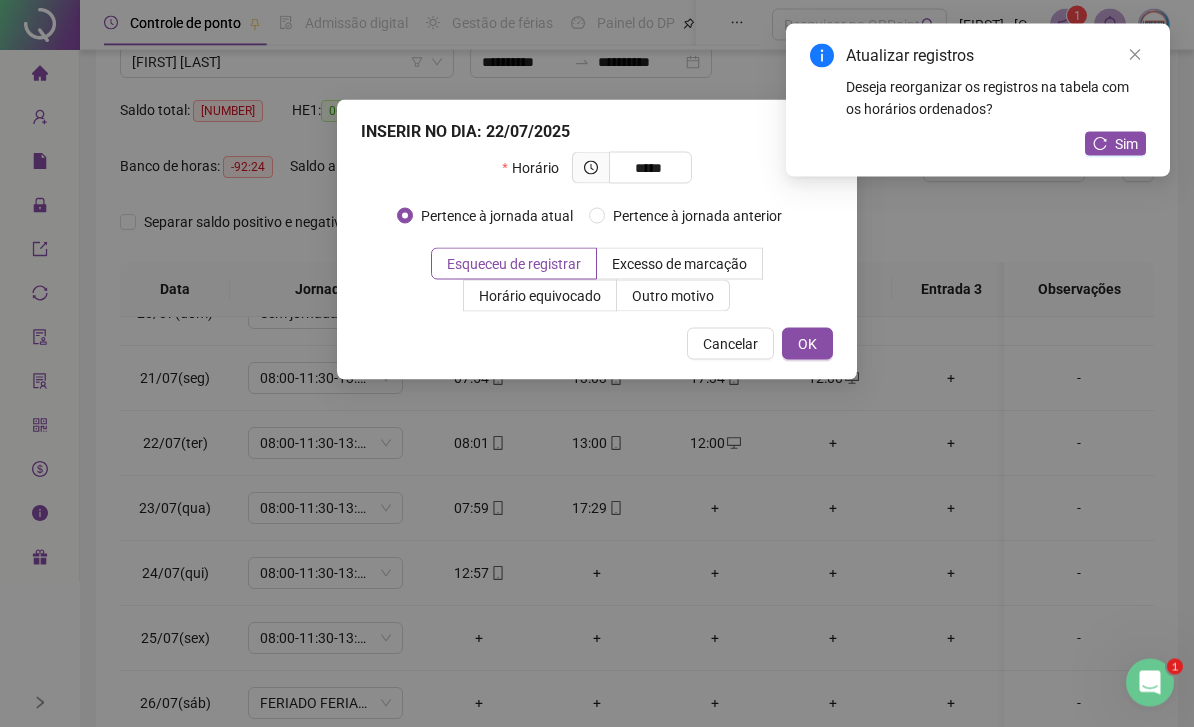 scroll, scrollTop: 168, scrollLeft: 0, axis: vertical 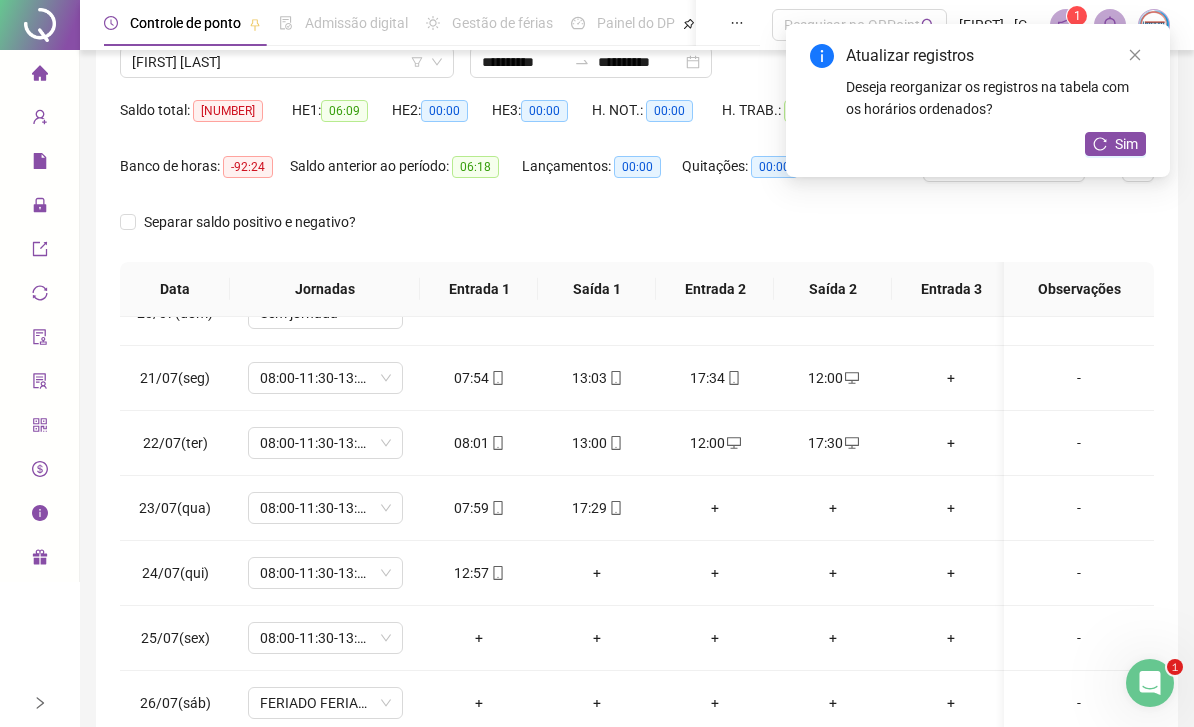 click on "+" at bounding box center (715, 508) 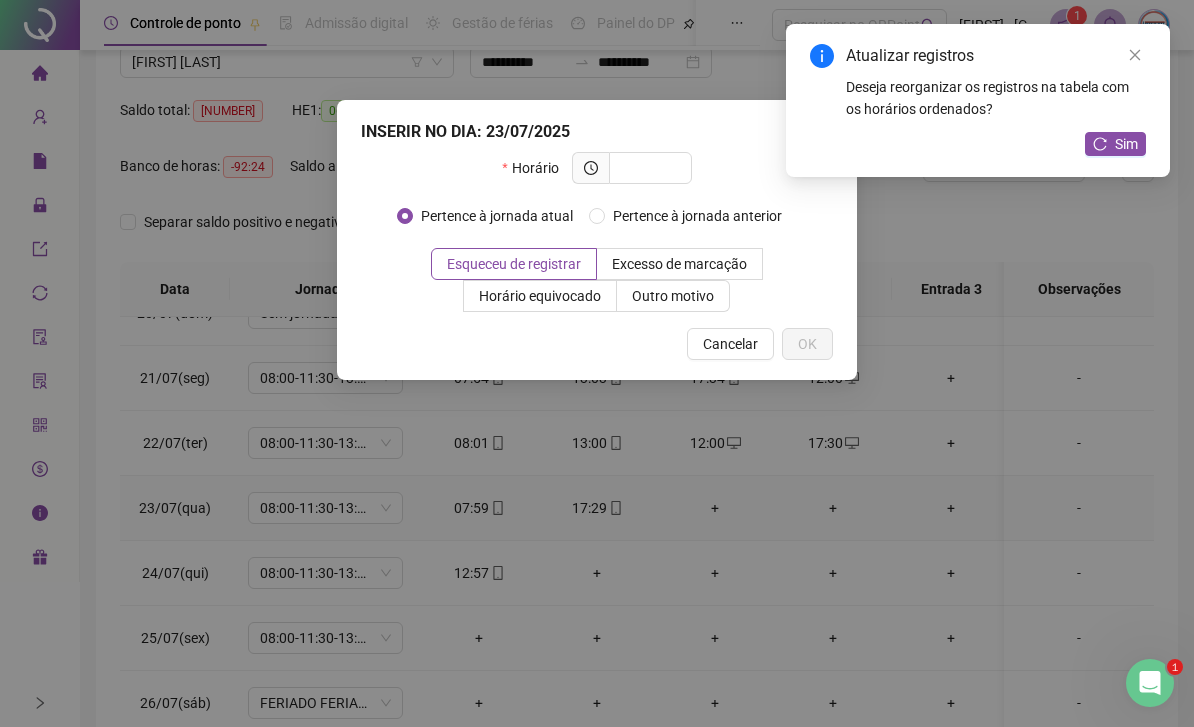 click at bounding box center (650, 168) 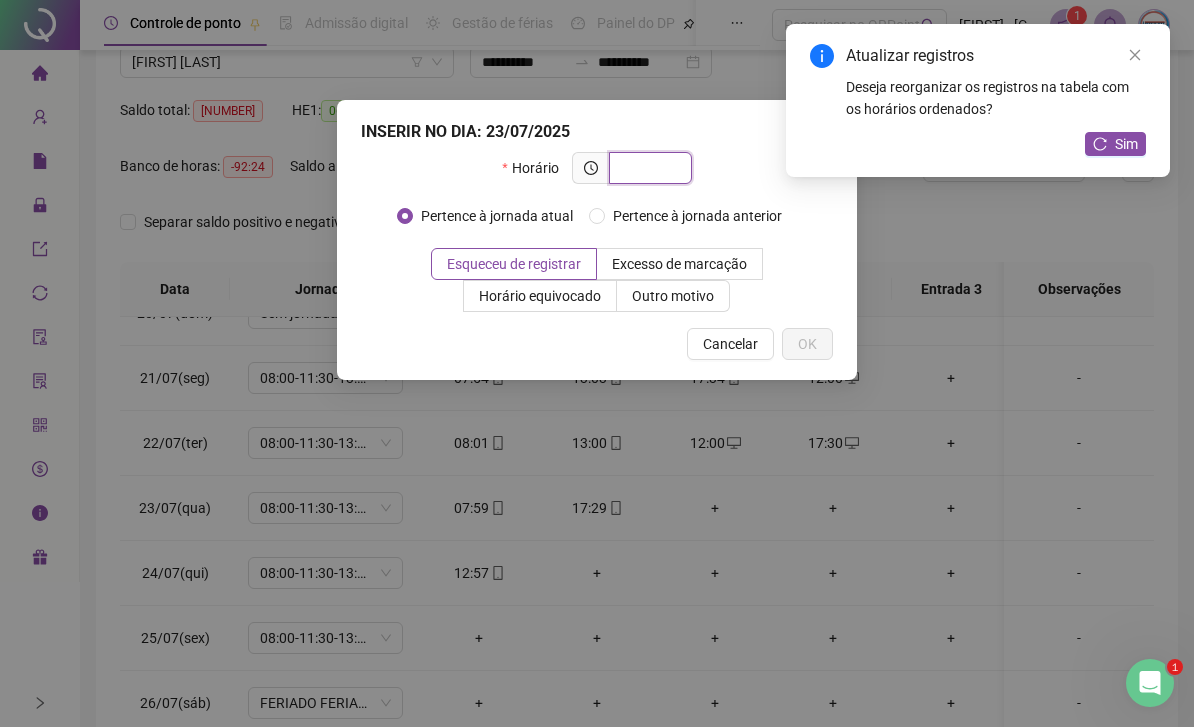scroll, scrollTop: 167, scrollLeft: 0, axis: vertical 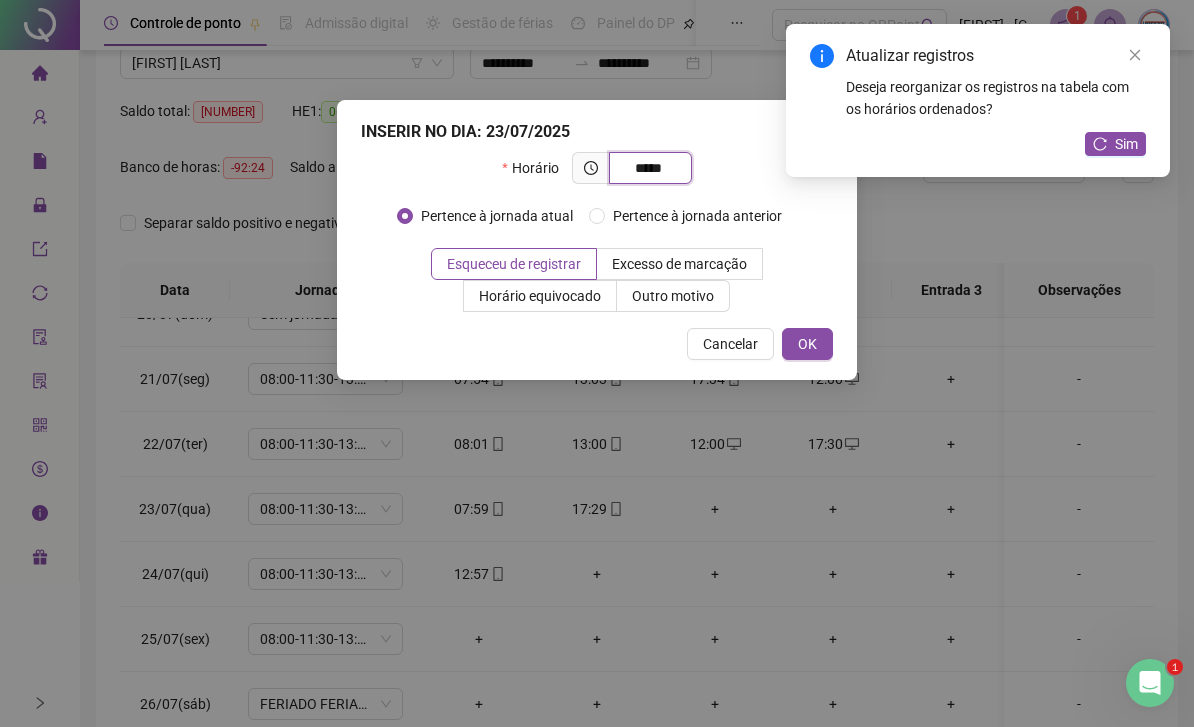 type on "*****" 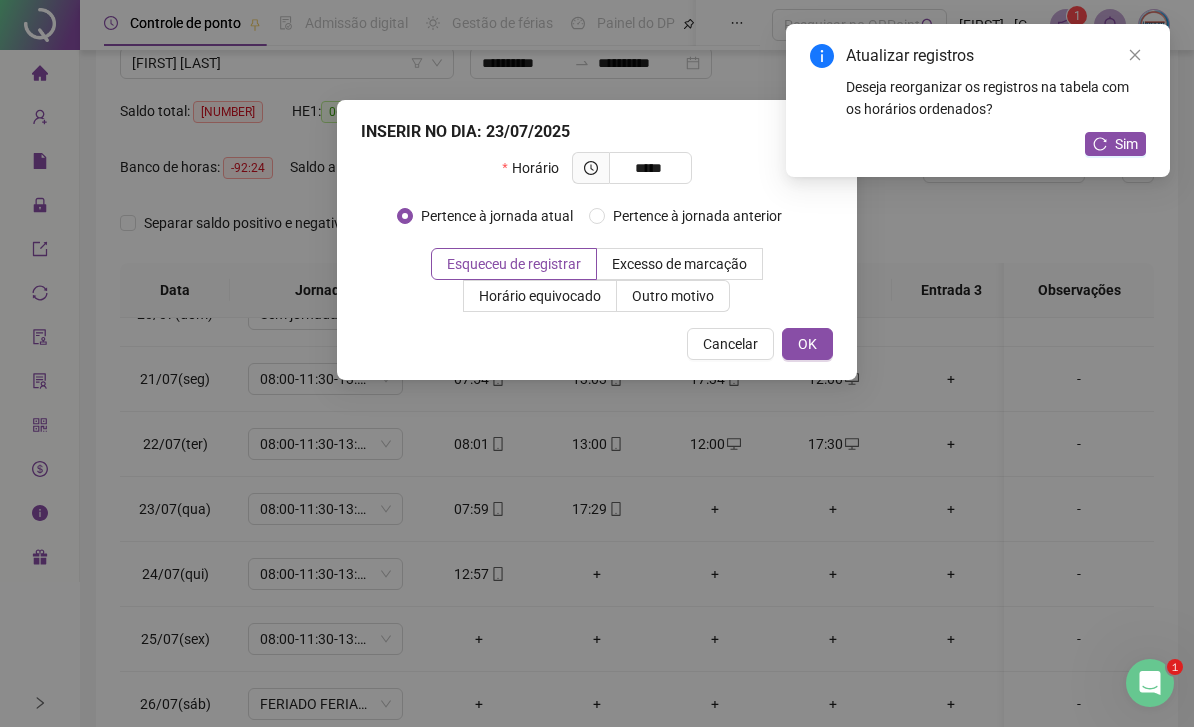 click on "OK" at bounding box center [807, 344] 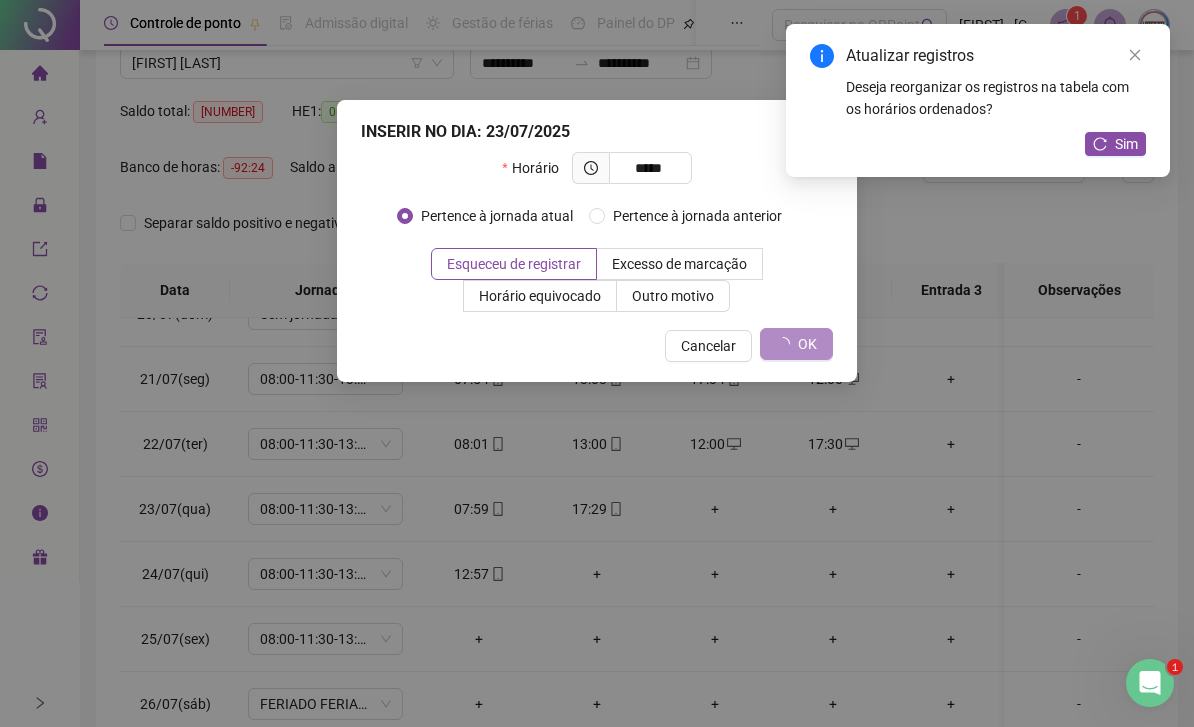 scroll, scrollTop: 168, scrollLeft: 0, axis: vertical 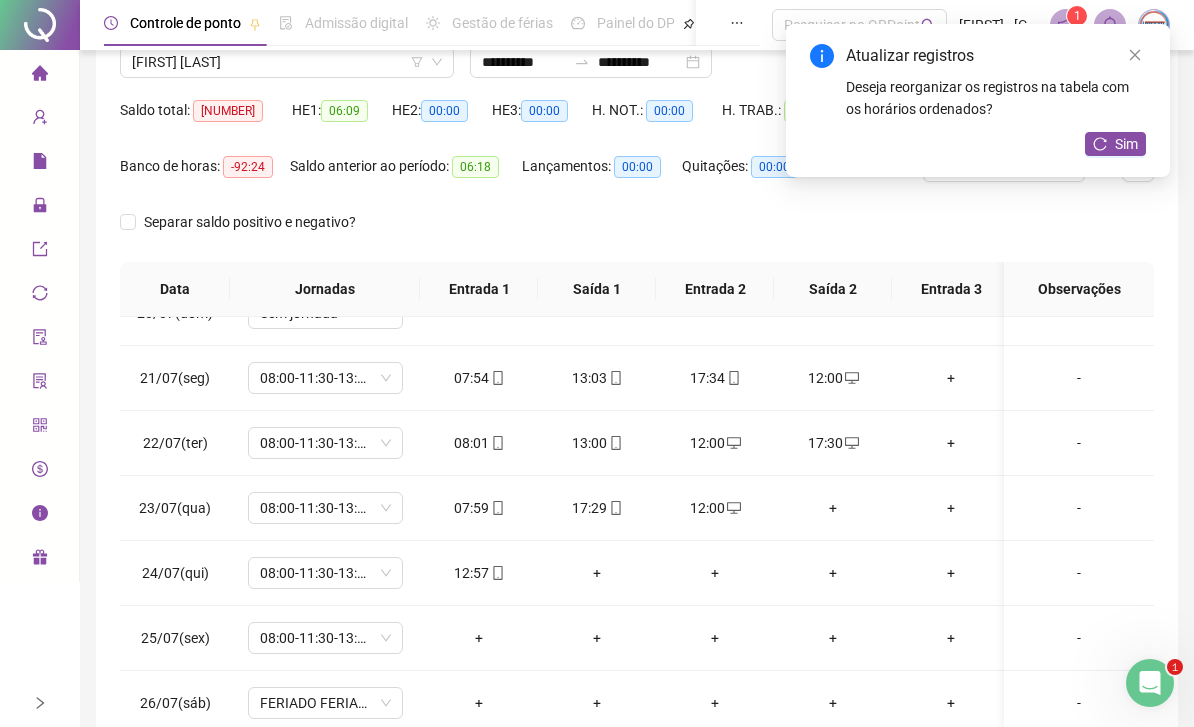 click on "+" at bounding box center [833, 508] 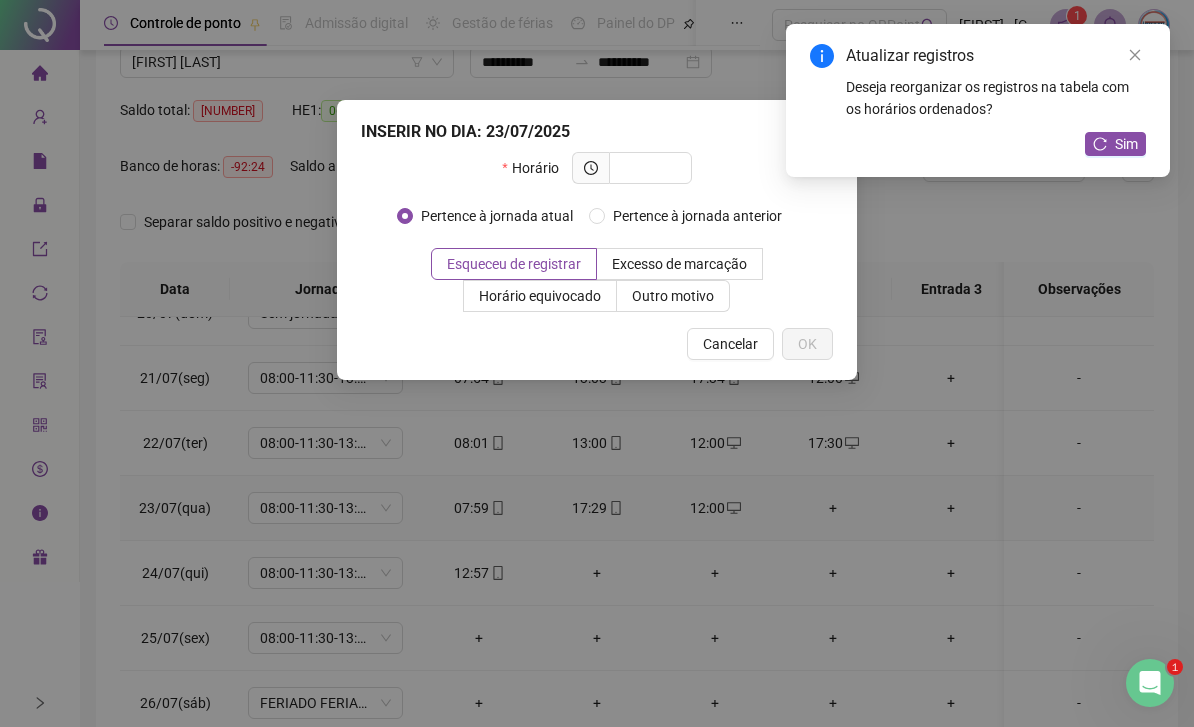 click at bounding box center [648, 168] 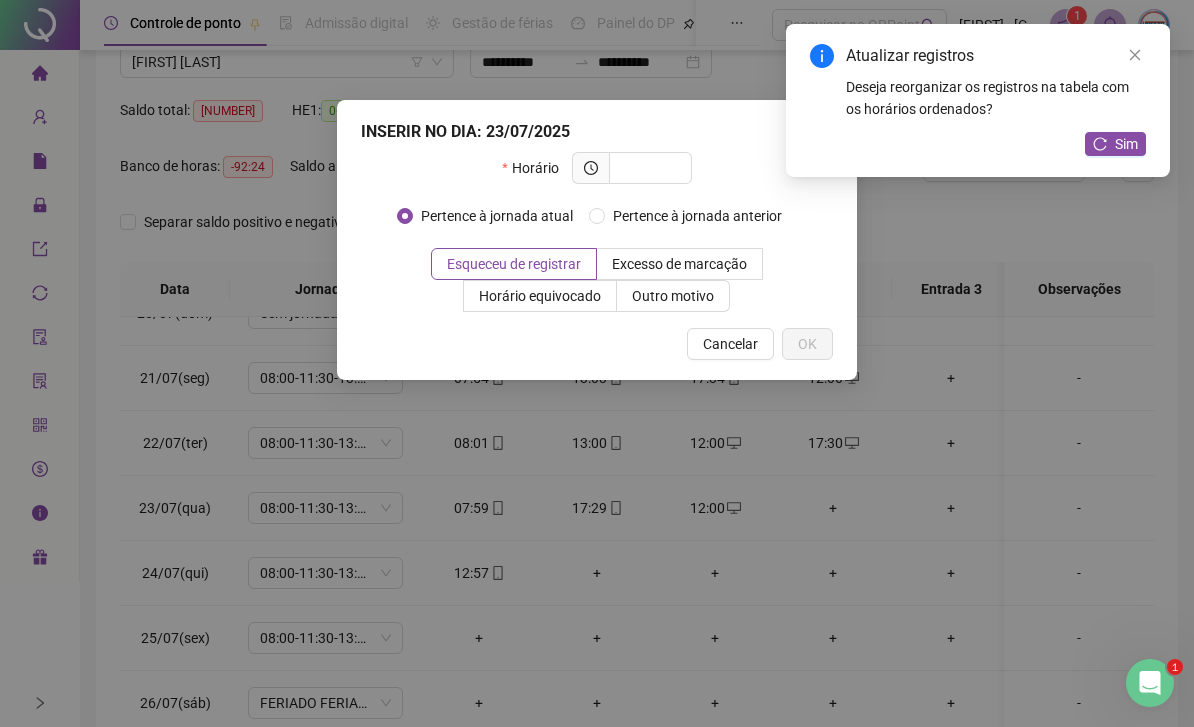 scroll, scrollTop: 167, scrollLeft: 0, axis: vertical 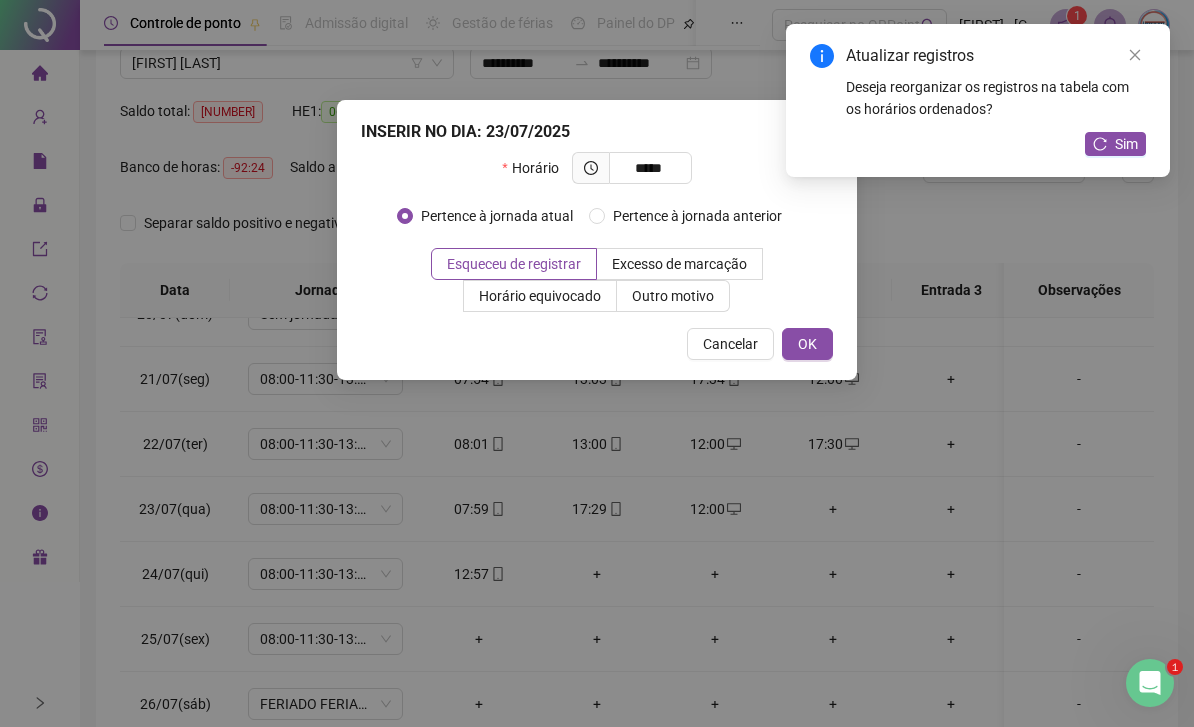type on "*****" 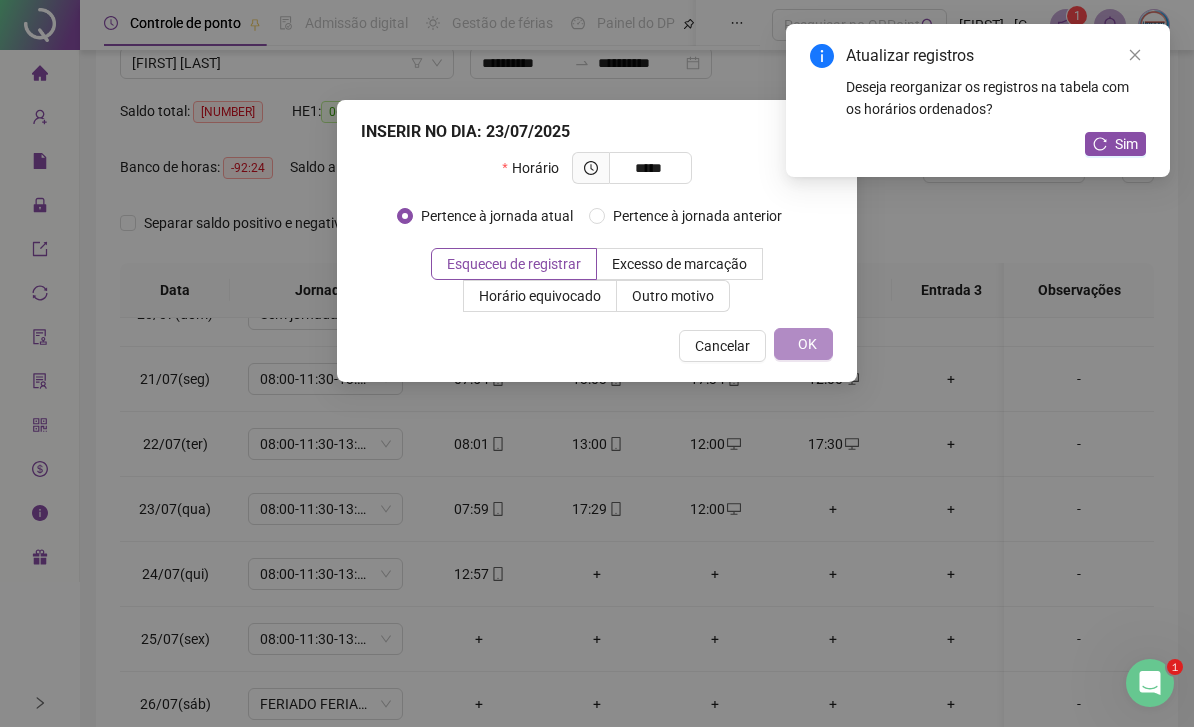 scroll, scrollTop: 168, scrollLeft: 0, axis: vertical 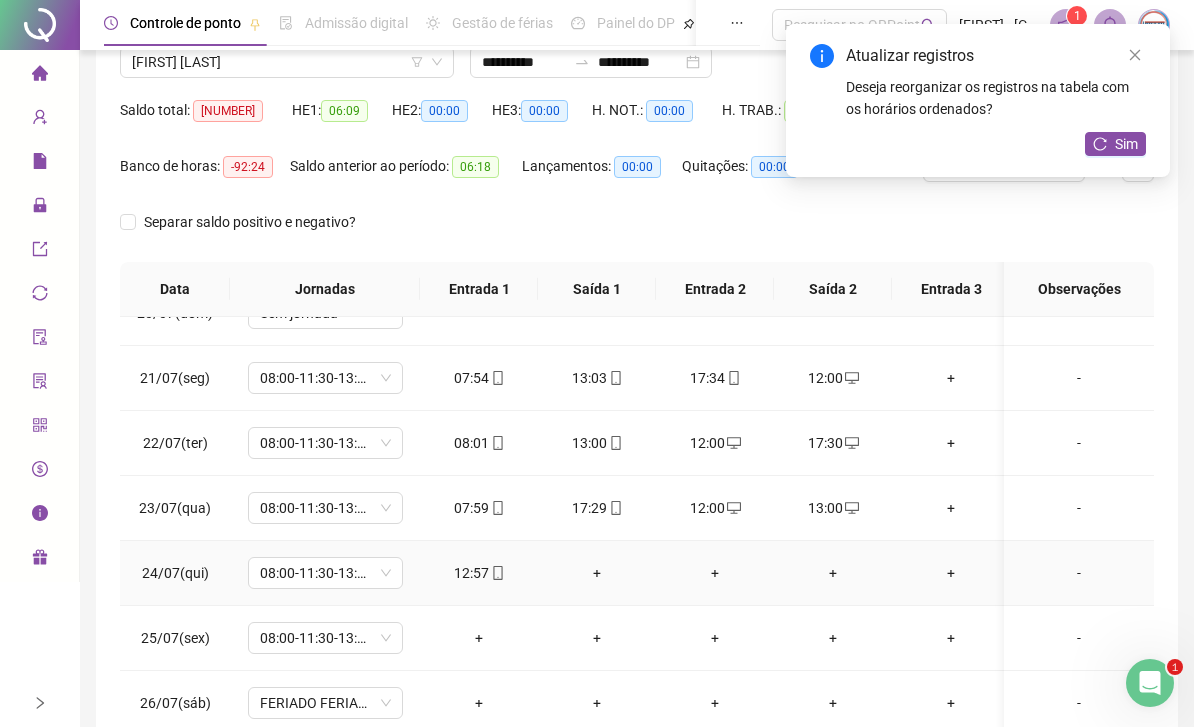 click on "+" at bounding box center (597, 573) 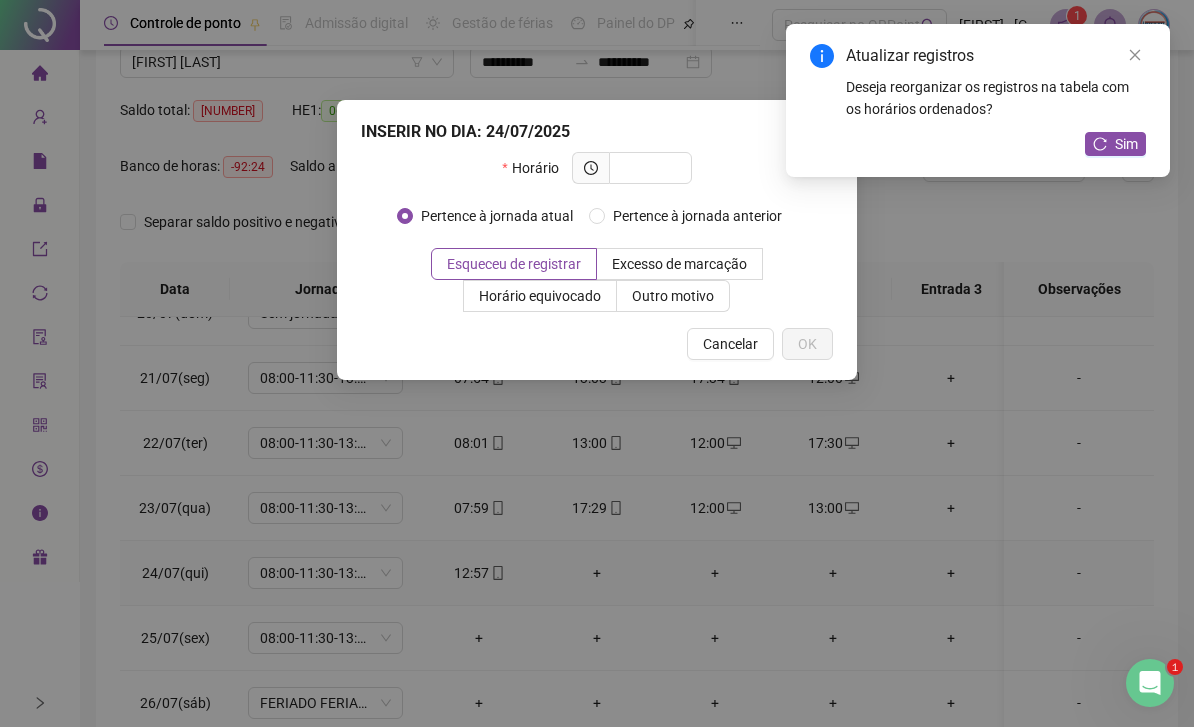 click at bounding box center [648, 168] 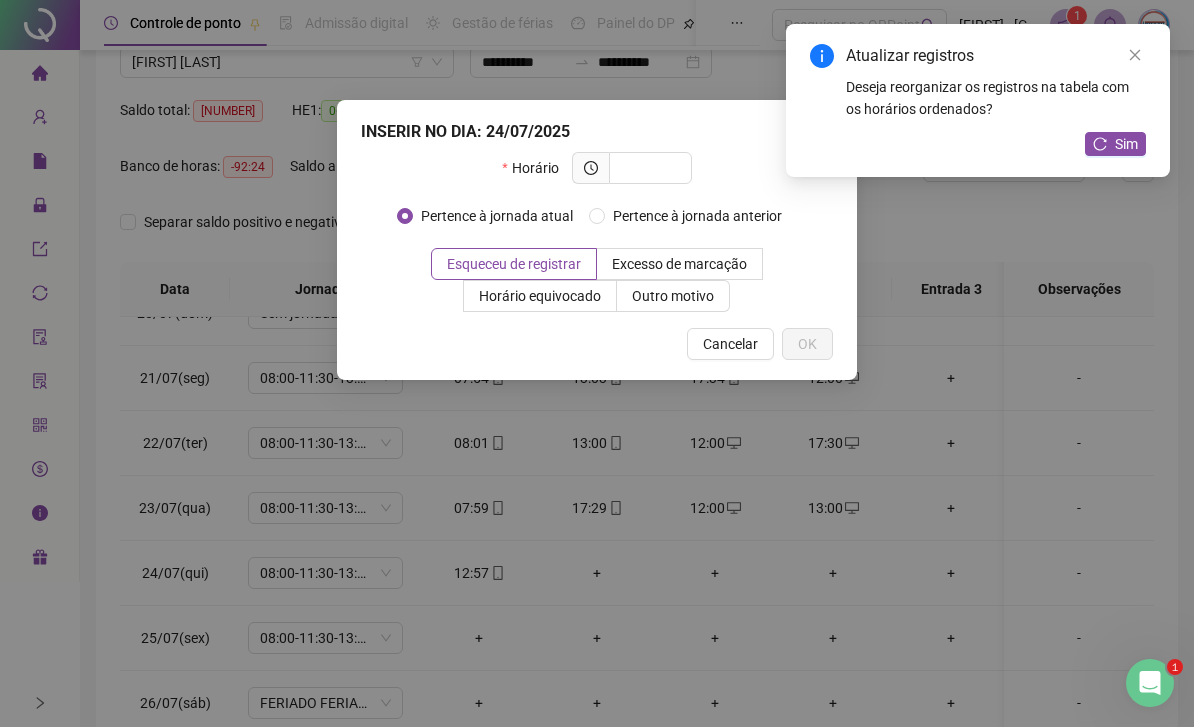 scroll, scrollTop: 167, scrollLeft: 0, axis: vertical 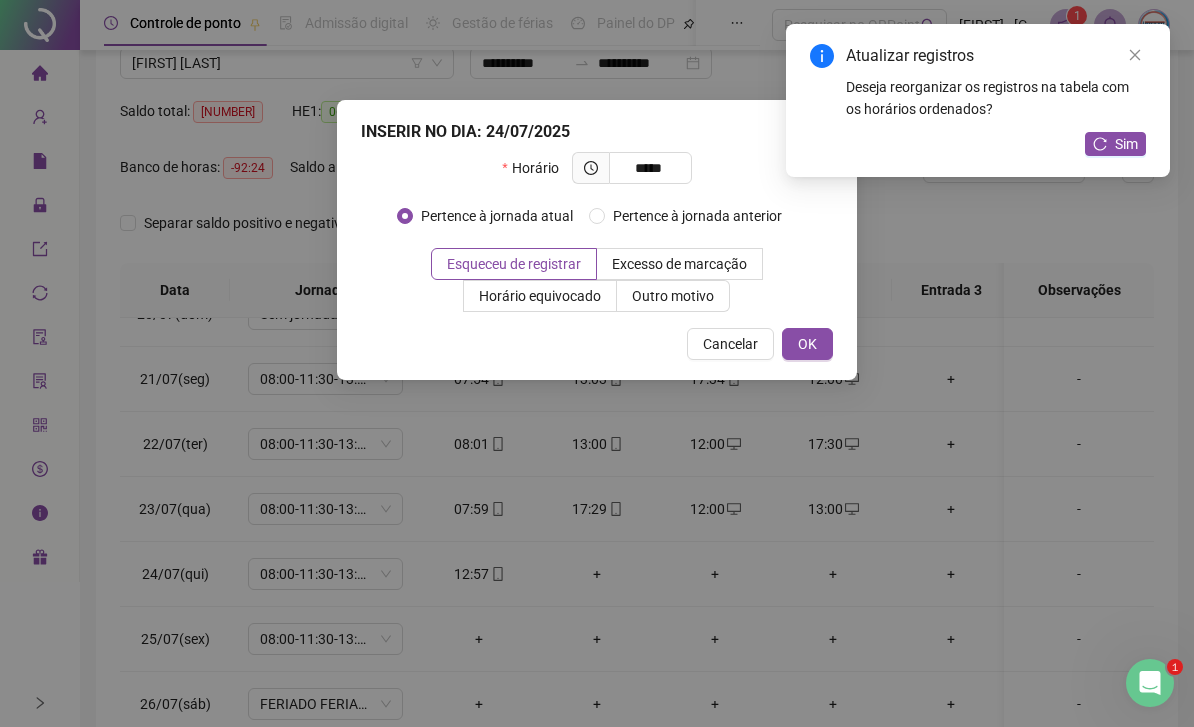 type on "*****" 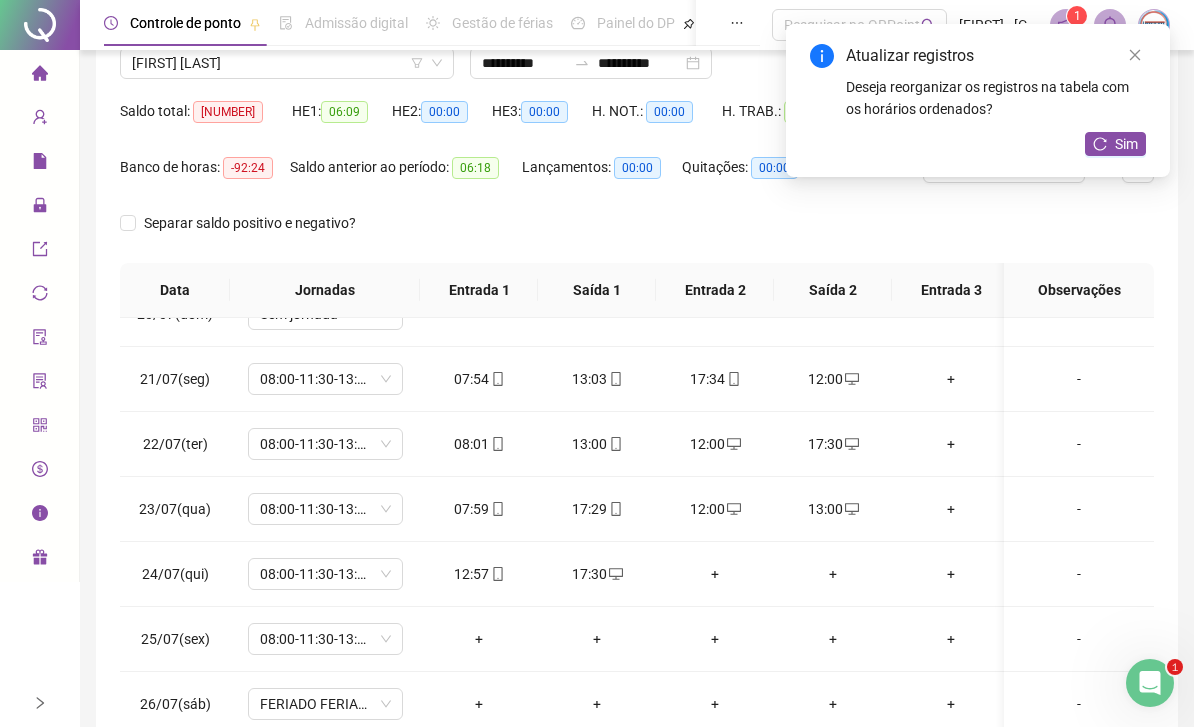 scroll, scrollTop: 168, scrollLeft: 0, axis: vertical 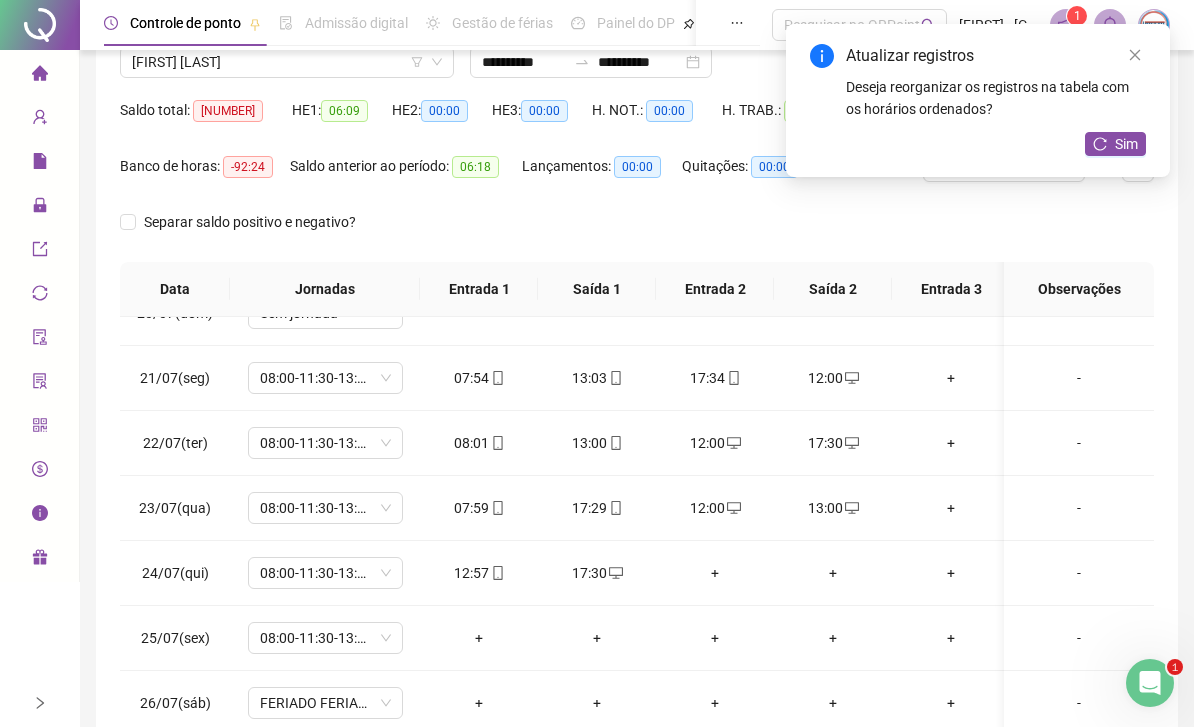 click on "+" at bounding box center [715, 573] 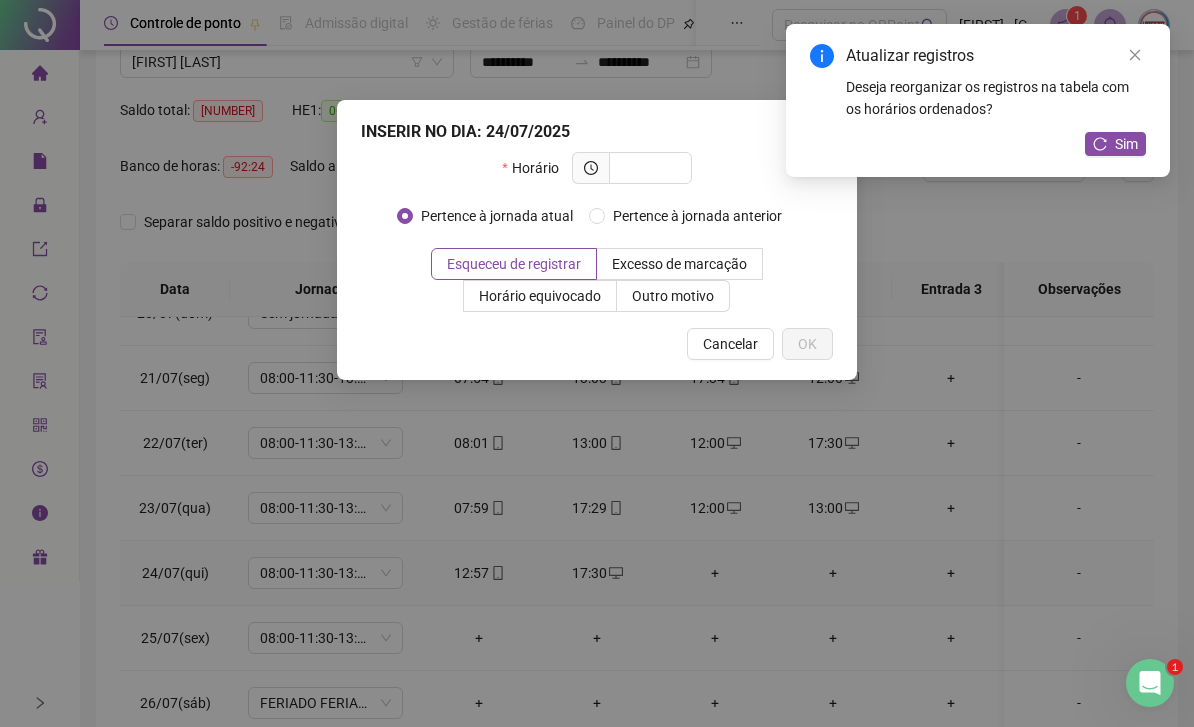 click at bounding box center [648, 168] 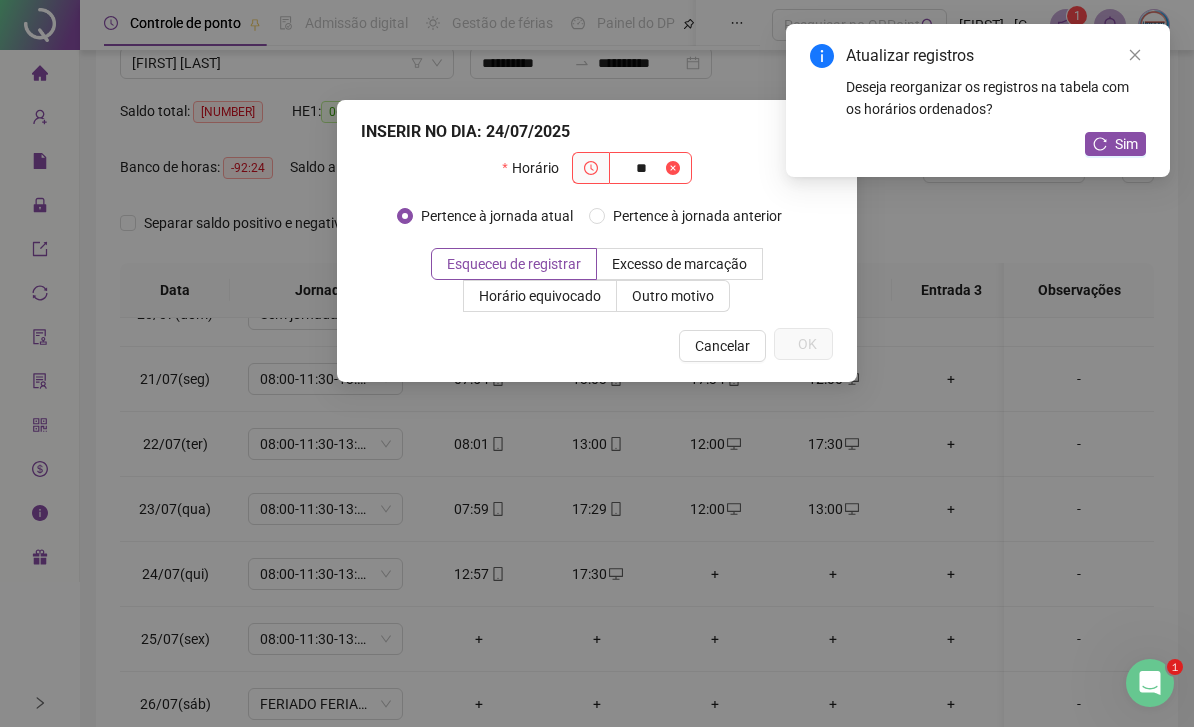 scroll, scrollTop: 168, scrollLeft: 0, axis: vertical 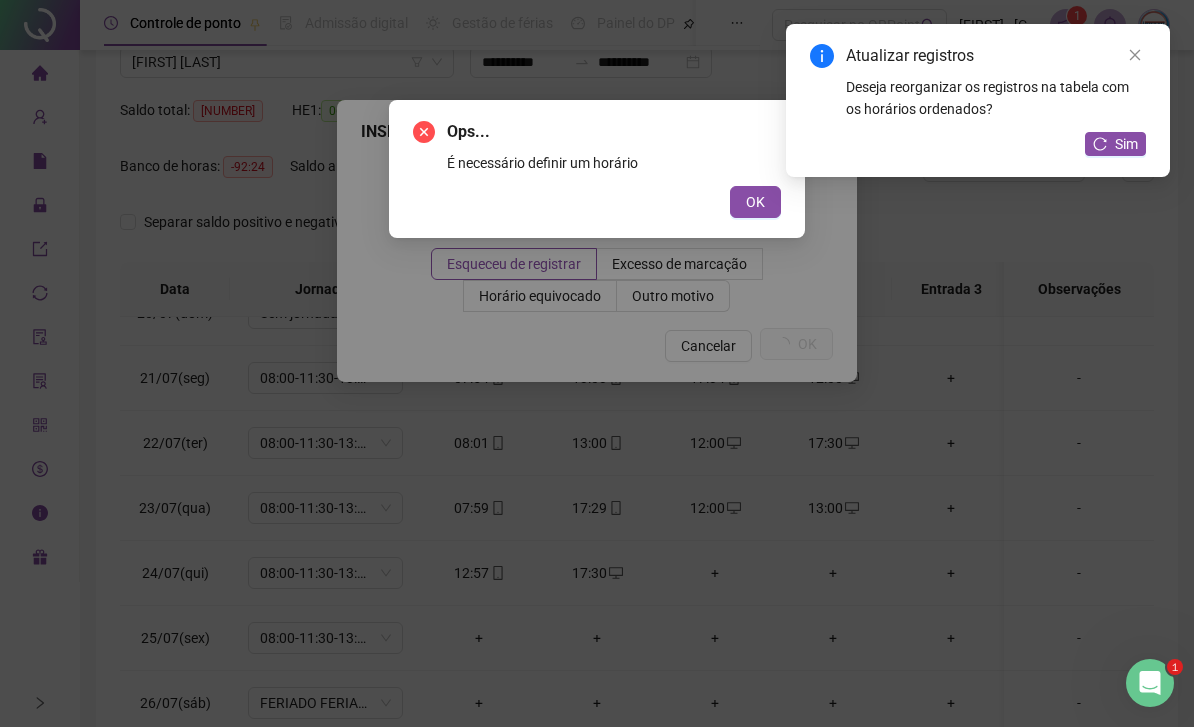 click on "OK" at bounding box center (755, 202) 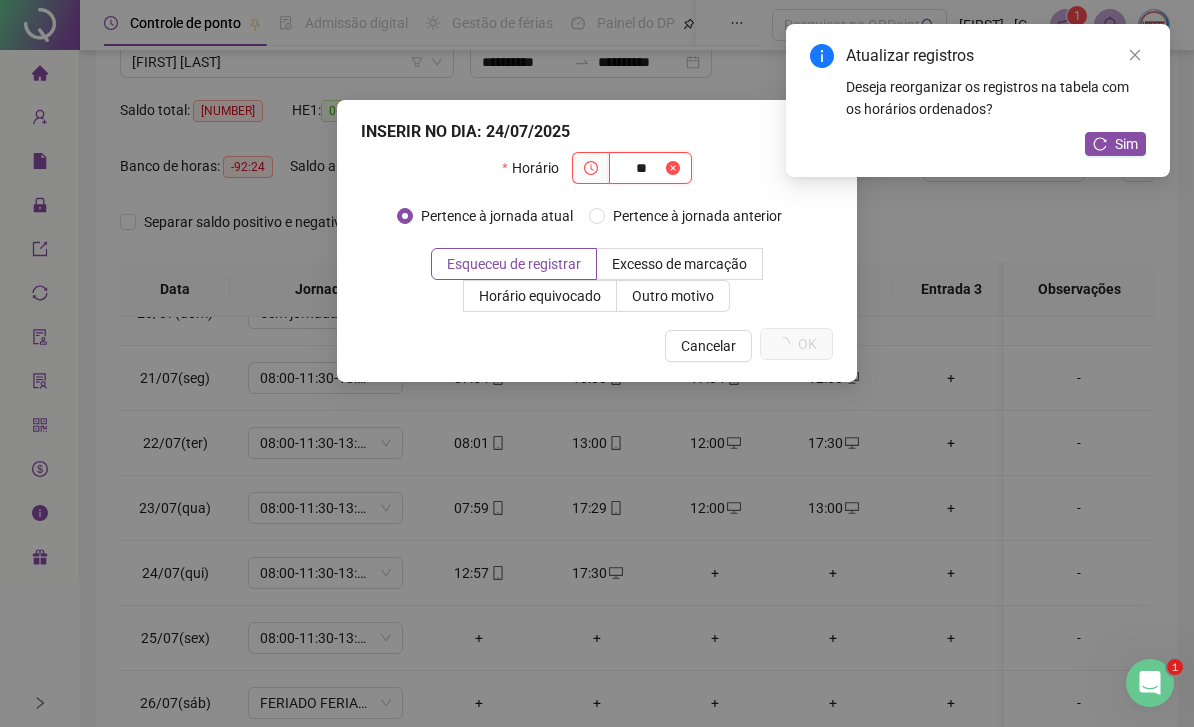 click on "**" at bounding box center (641, 168) 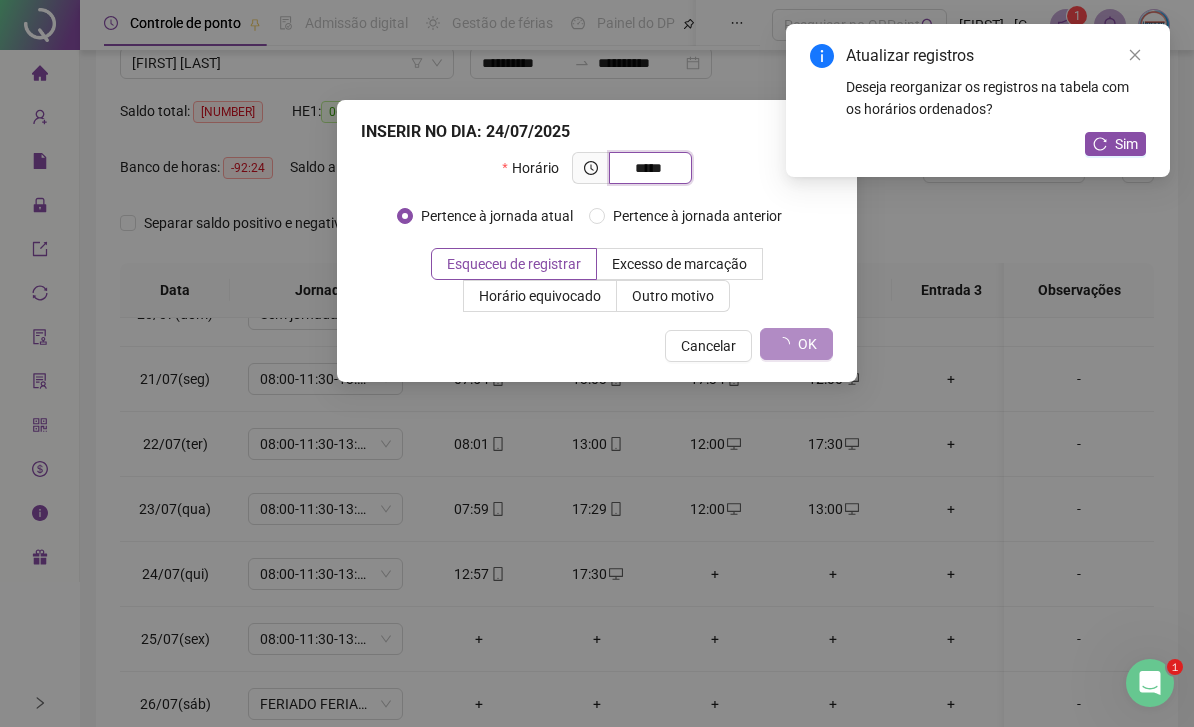 type on "*****" 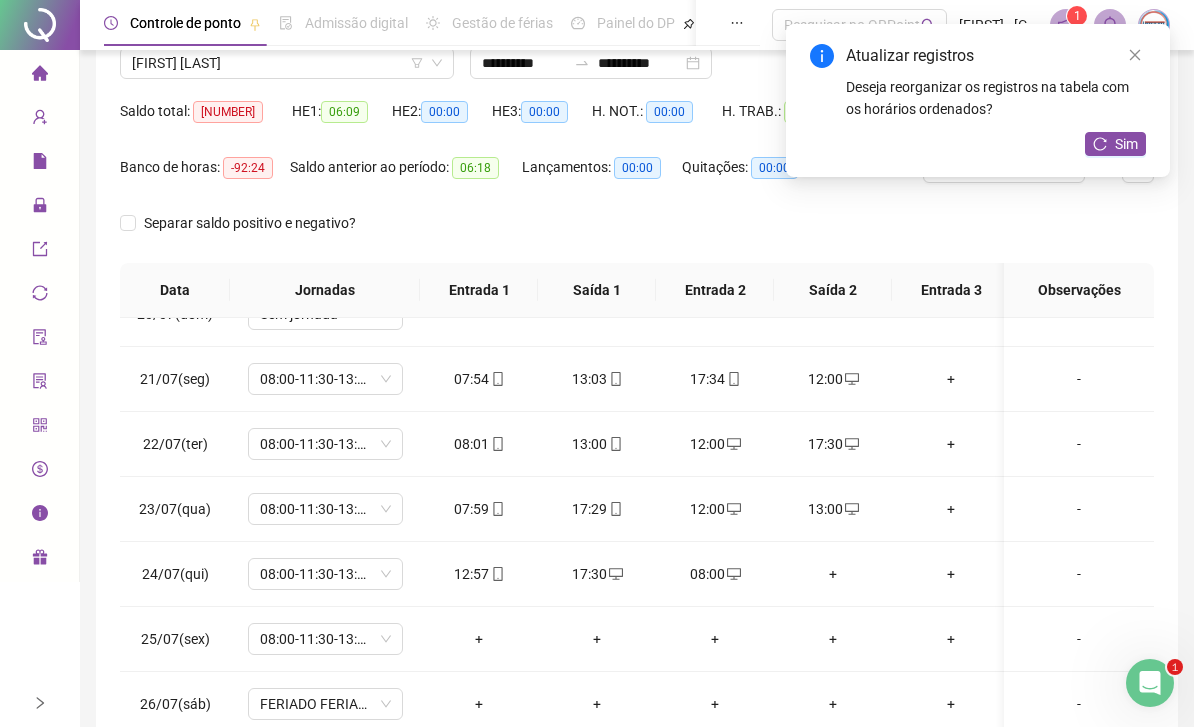 scroll, scrollTop: 168, scrollLeft: 0, axis: vertical 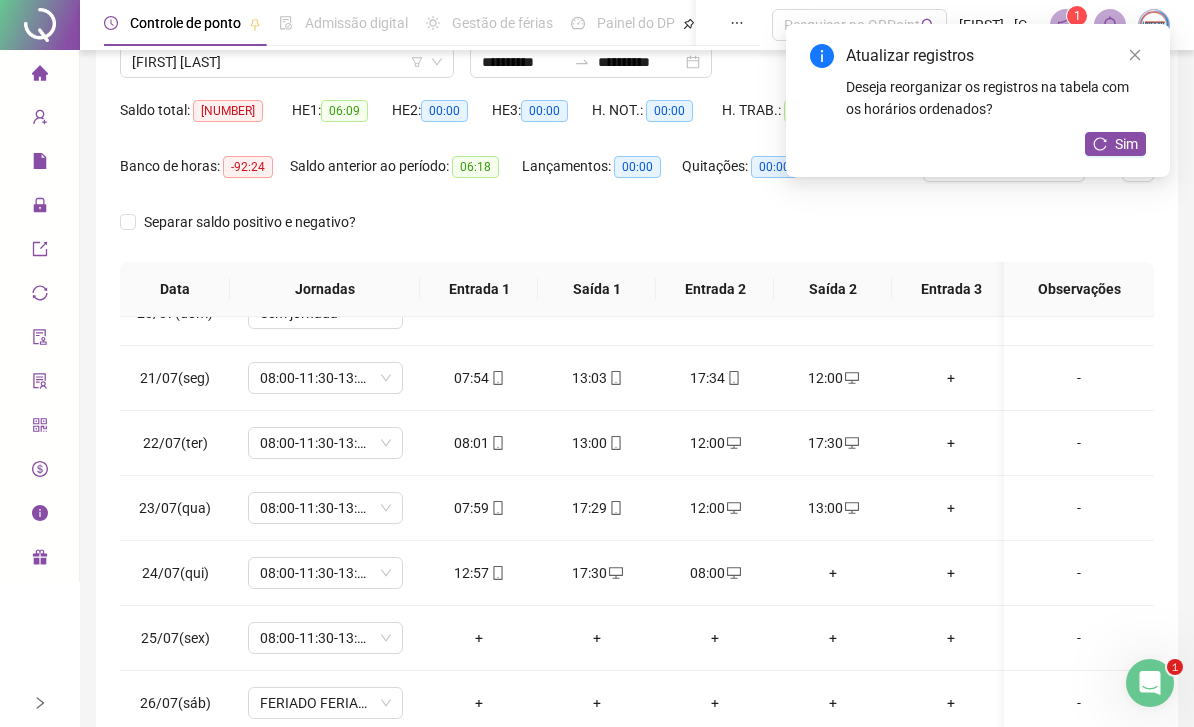 click on "+" at bounding box center (833, 573) 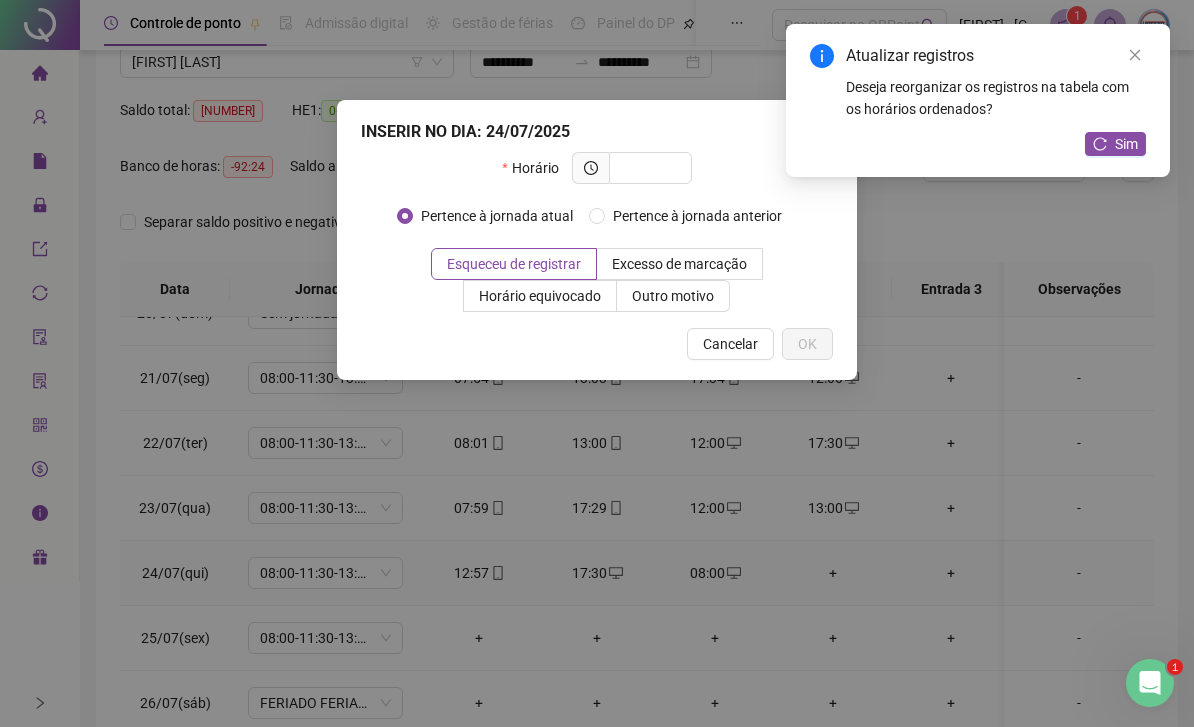 click at bounding box center (648, 168) 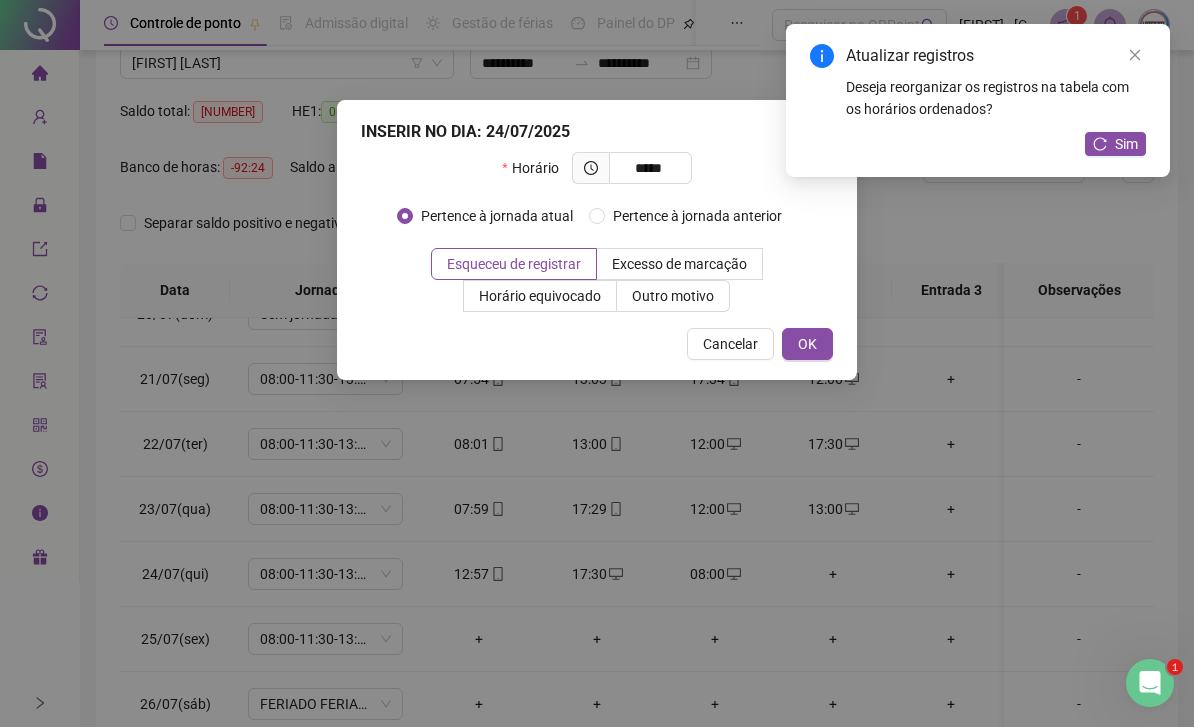 type on "*****" 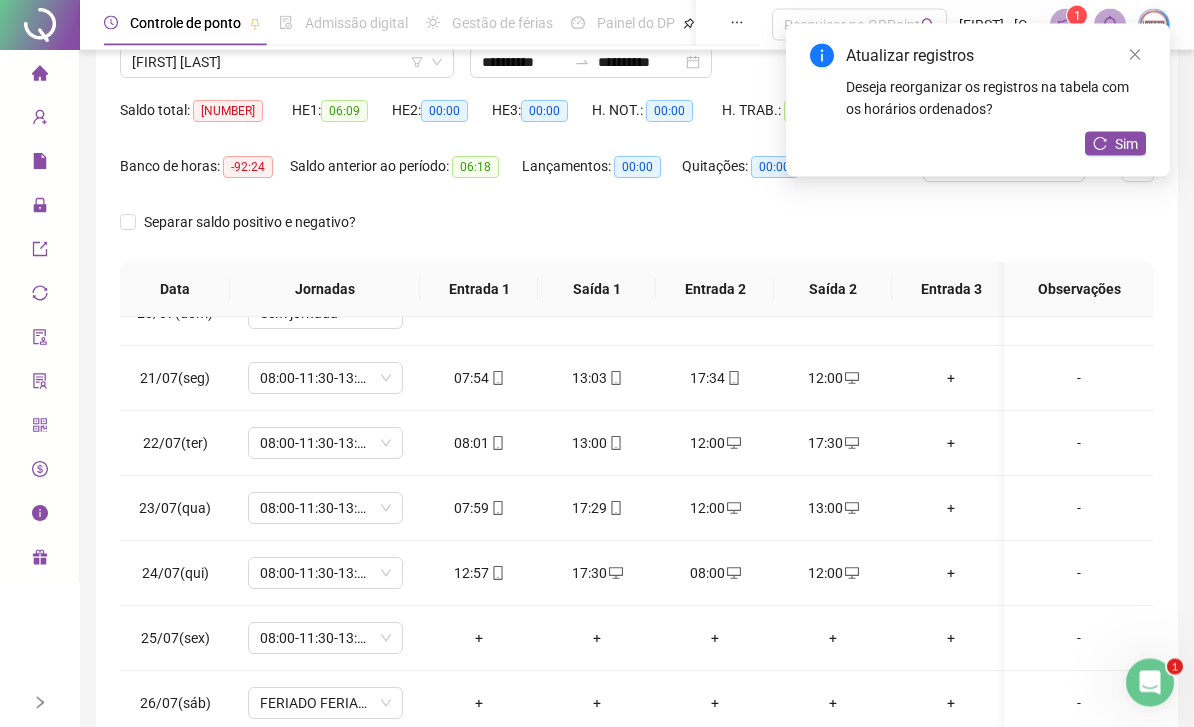 scroll, scrollTop: 168, scrollLeft: 0, axis: vertical 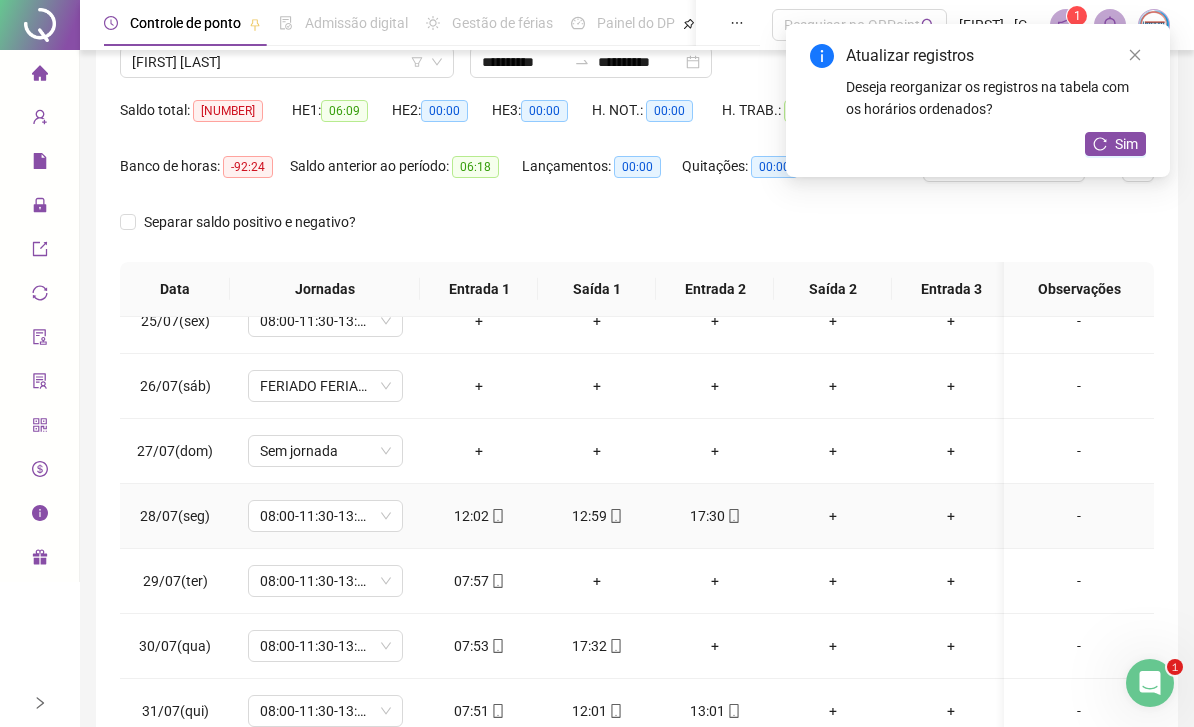 click on "+" at bounding box center [833, 516] 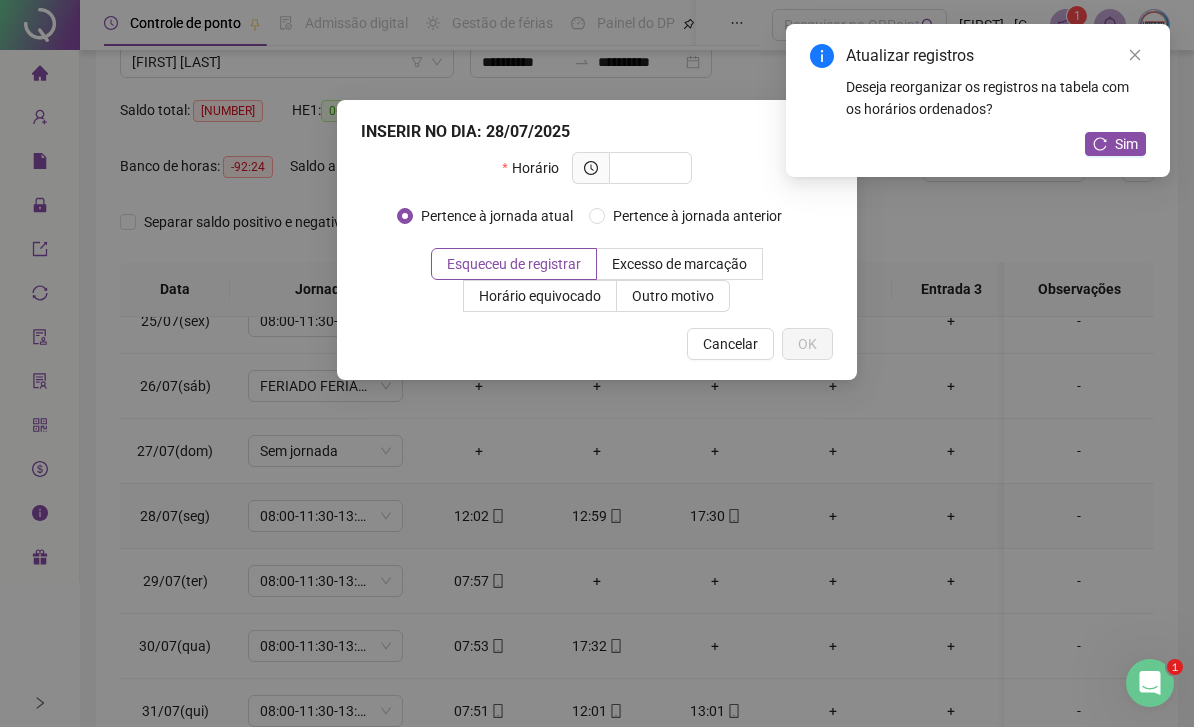 click at bounding box center (648, 168) 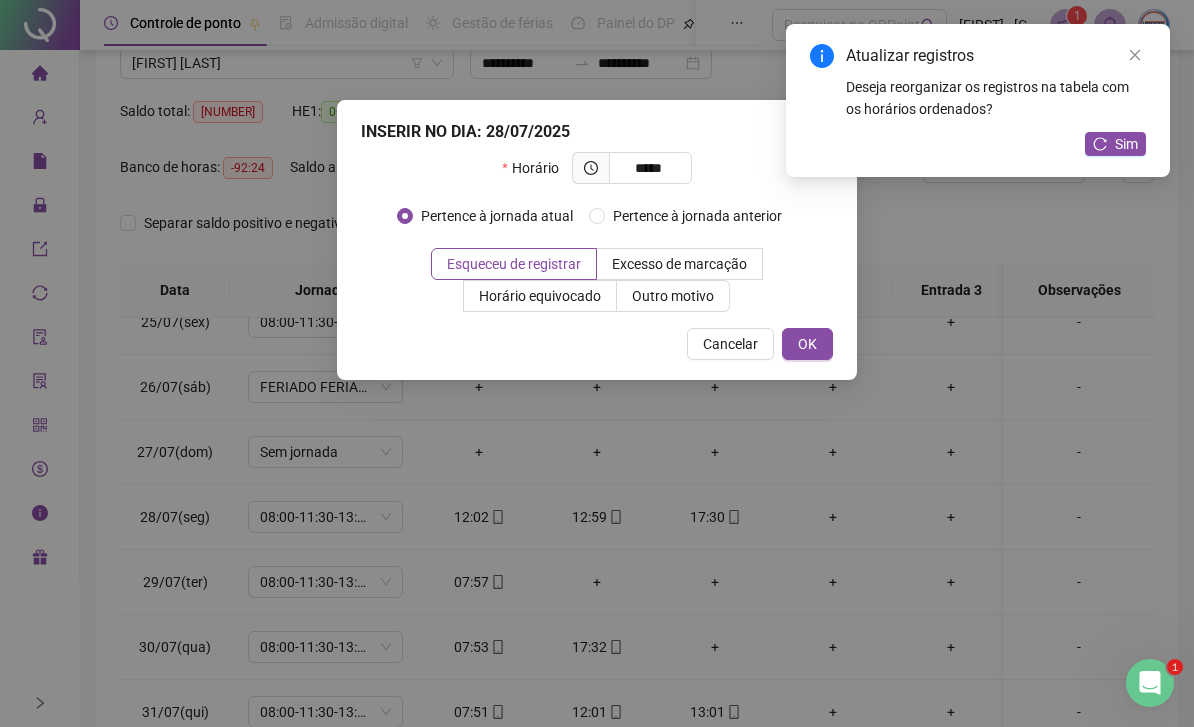 type on "*****" 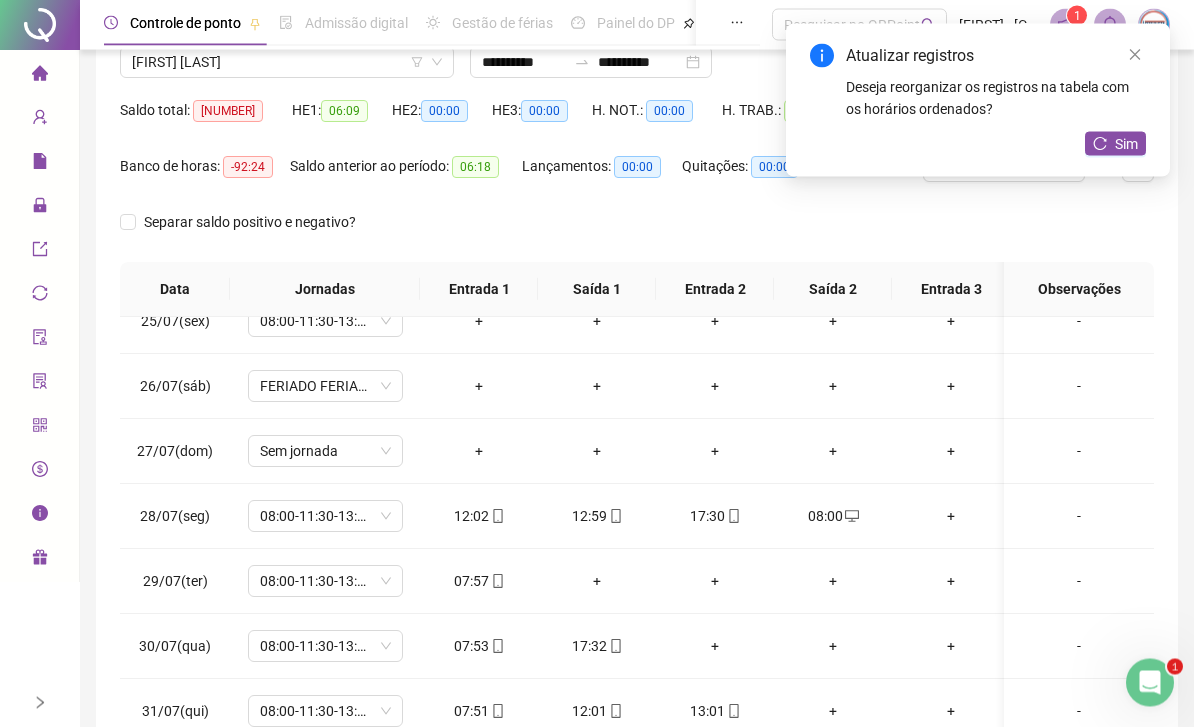 scroll, scrollTop: 168, scrollLeft: 0, axis: vertical 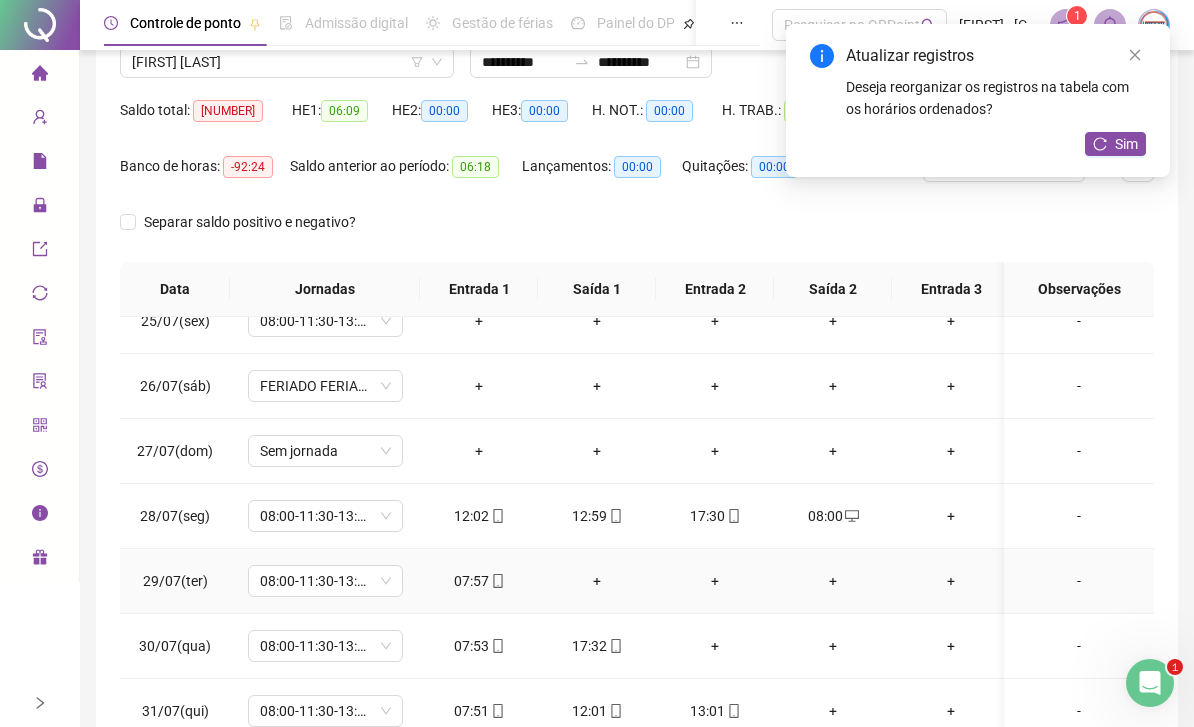 click on "+" at bounding box center [597, 581] 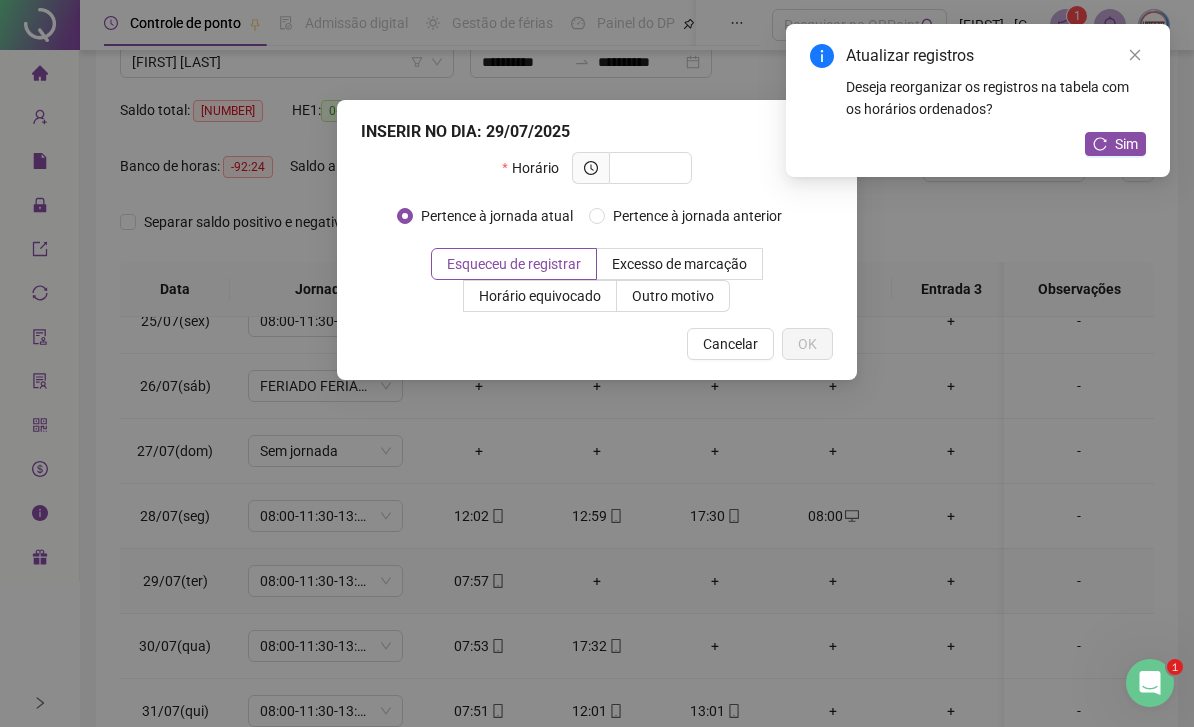click at bounding box center (648, 168) 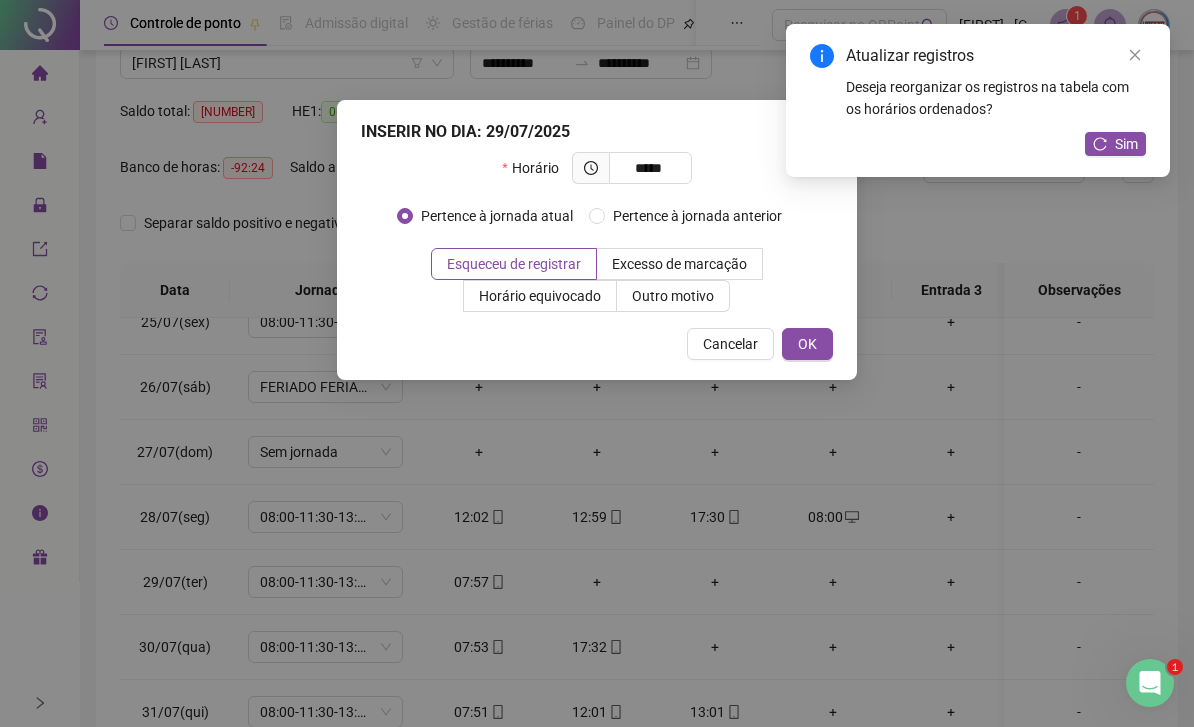 type on "*****" 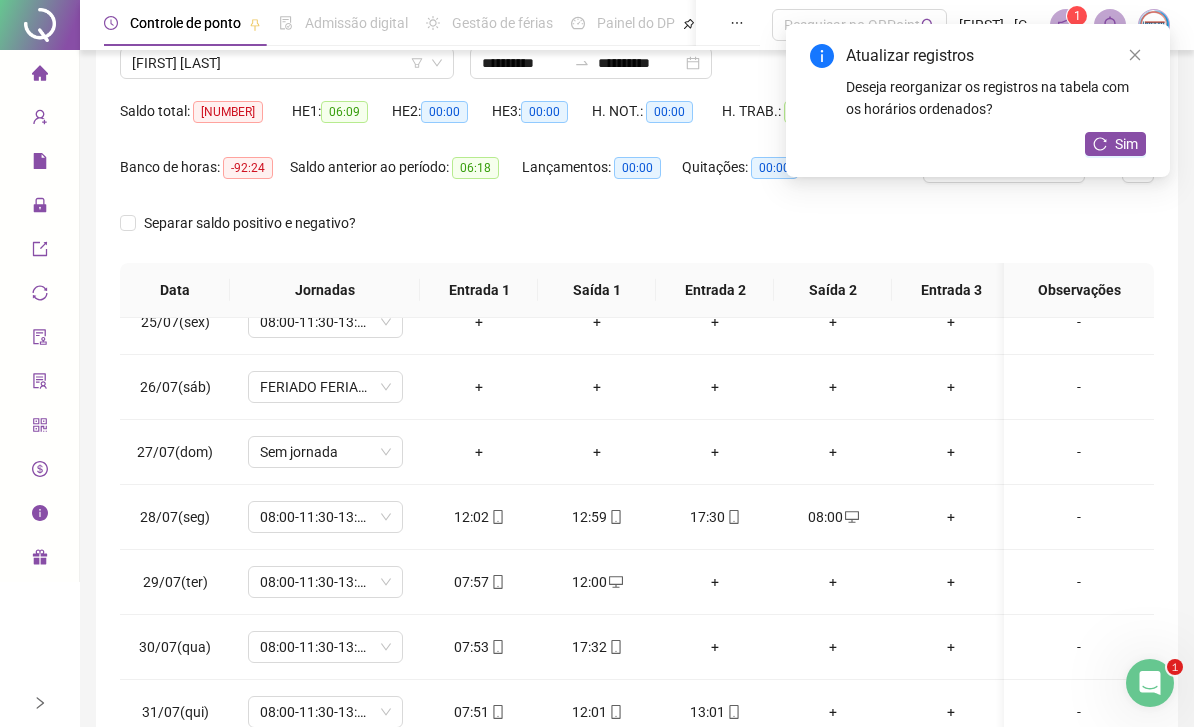 scroll, scrollTop: 168, scrollLeft: 0, axis: vertical 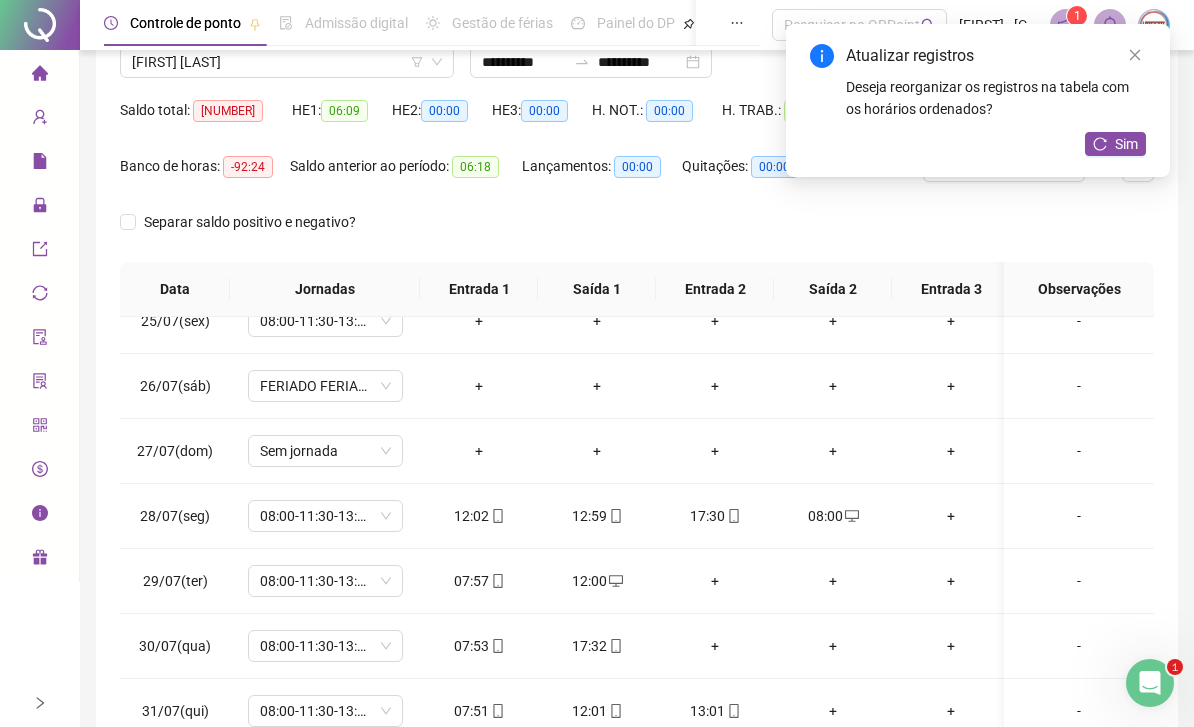 click on "+" at bounding box center (715, 581) 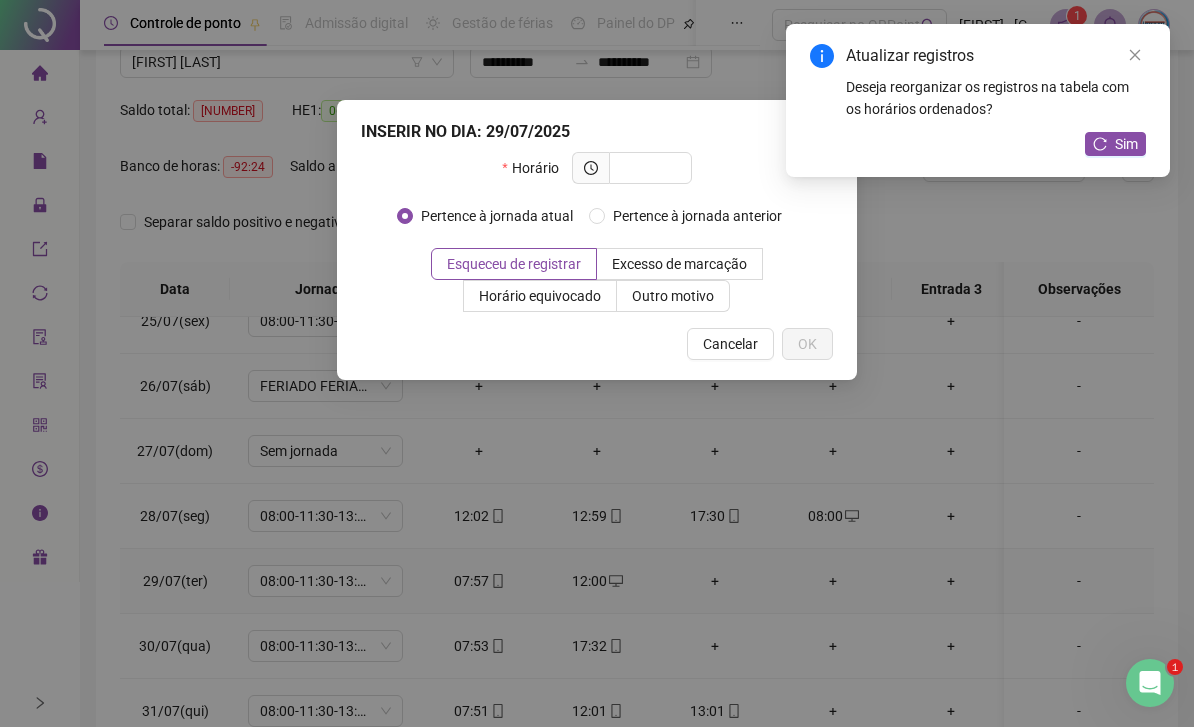 click at bounding box center [648, 168] 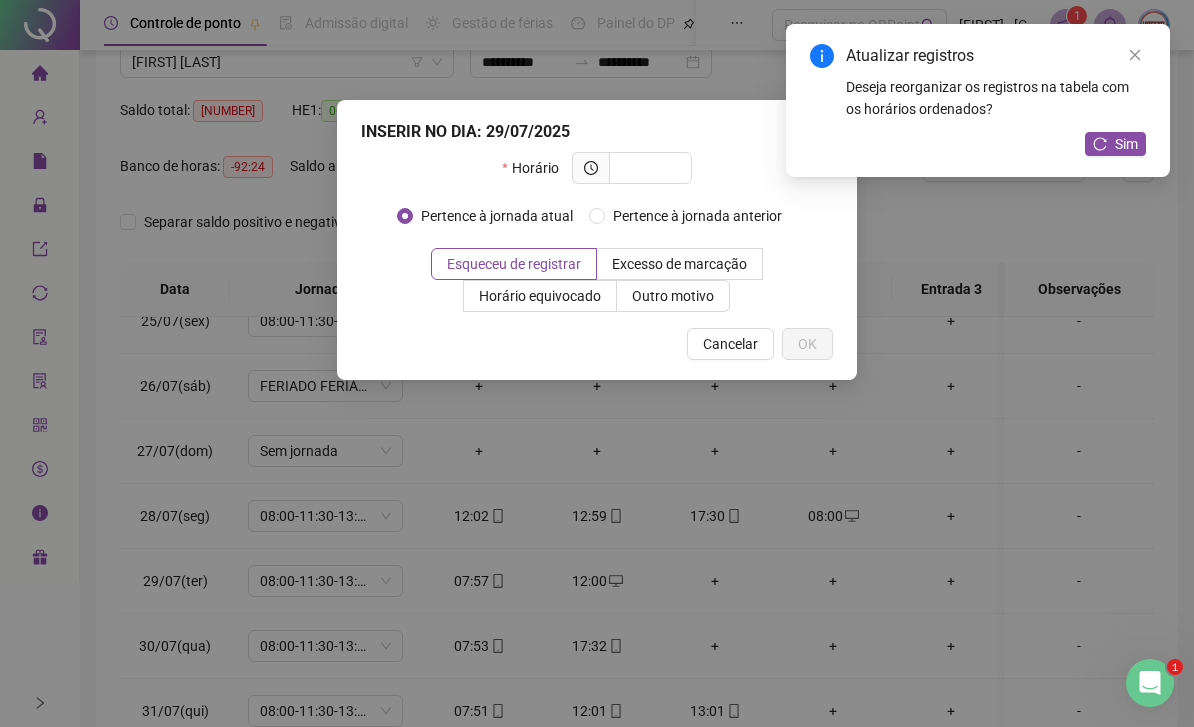 scroll, scrollTop: 167, scrollLeft: 0, axis: vertical 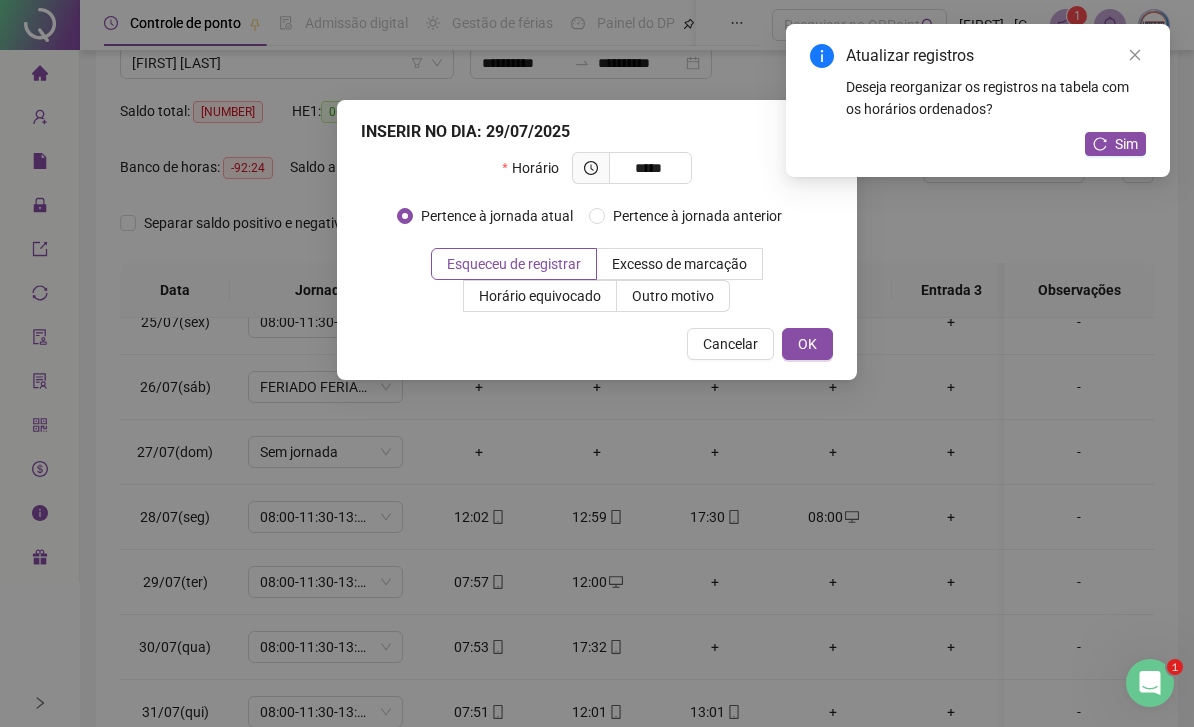 type on "*****" 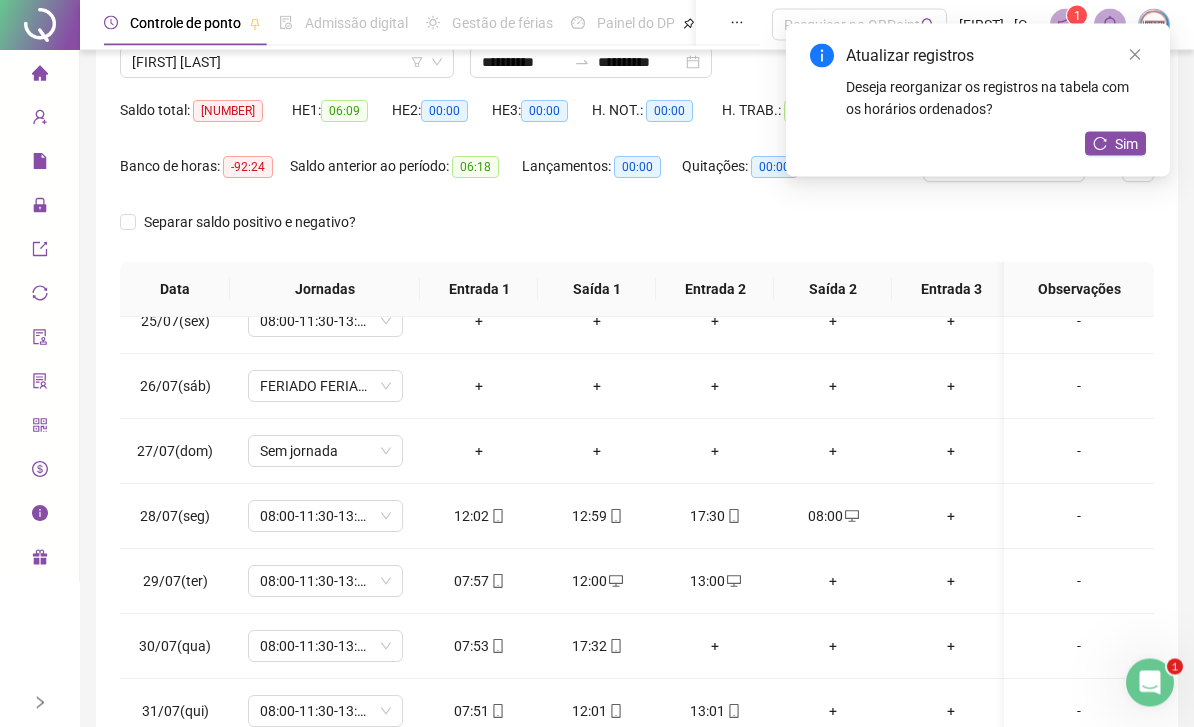 scroll, scrollTop: 168, scrollLeft: 0, axis: vertical 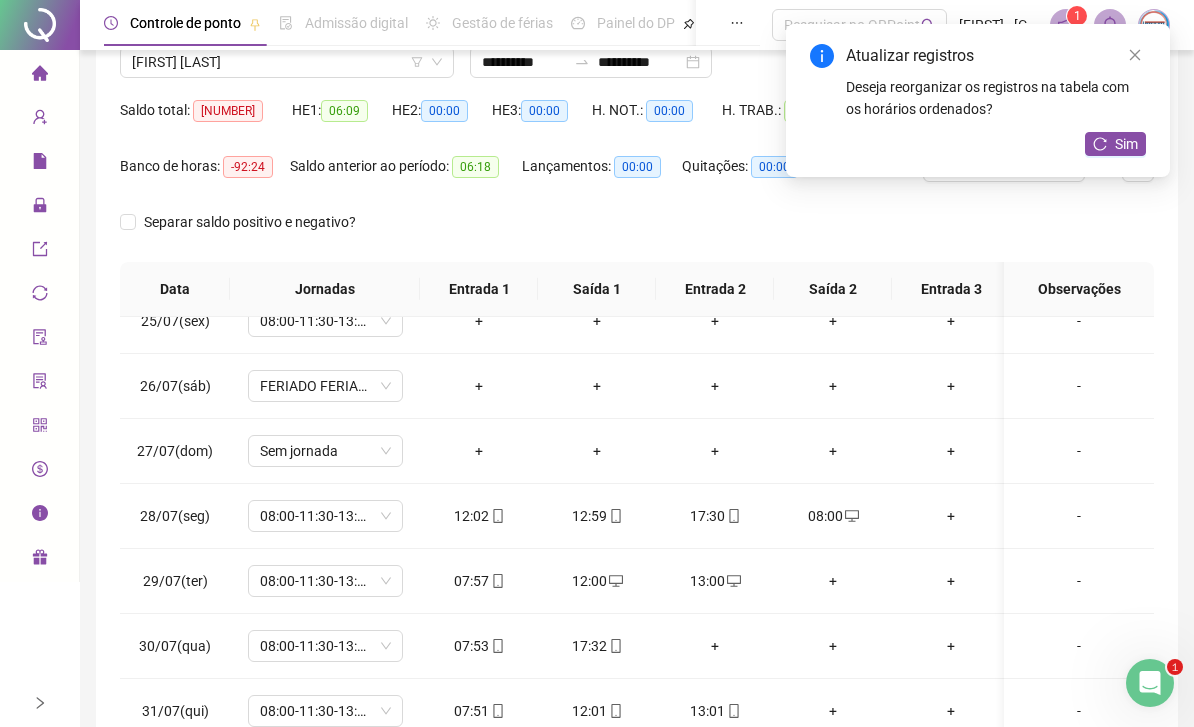 click on "+" at bounding box center (833, 581) 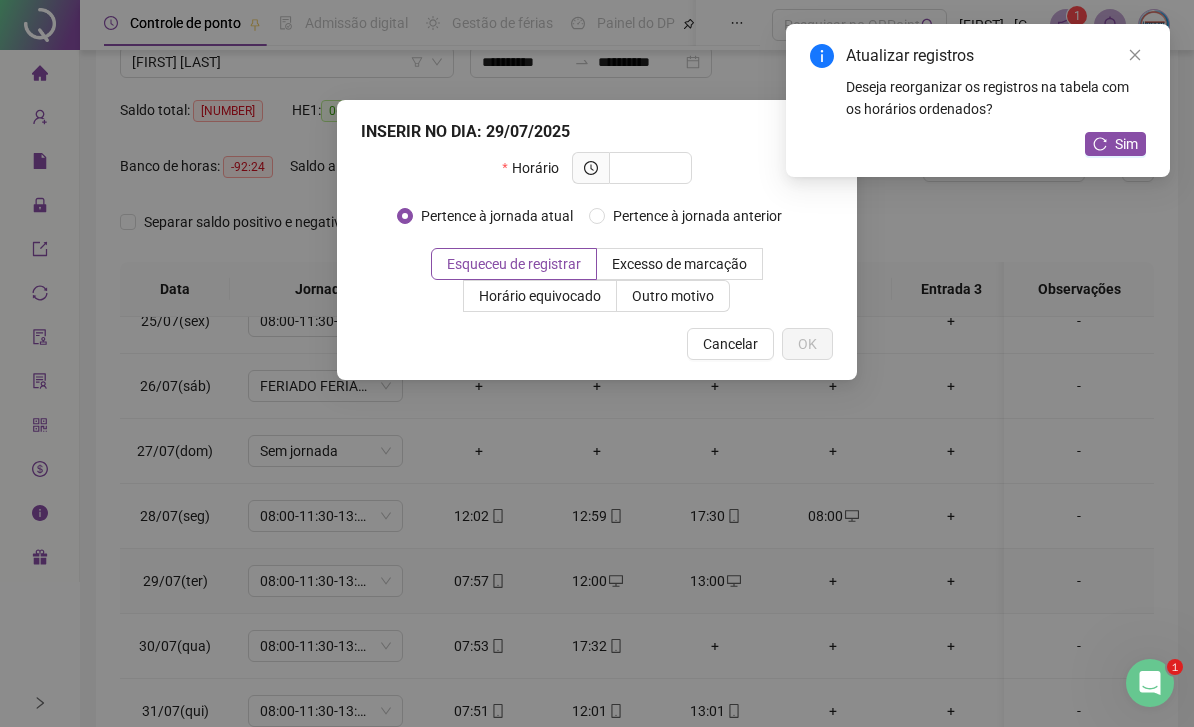 click at bounding box center [648, 168] 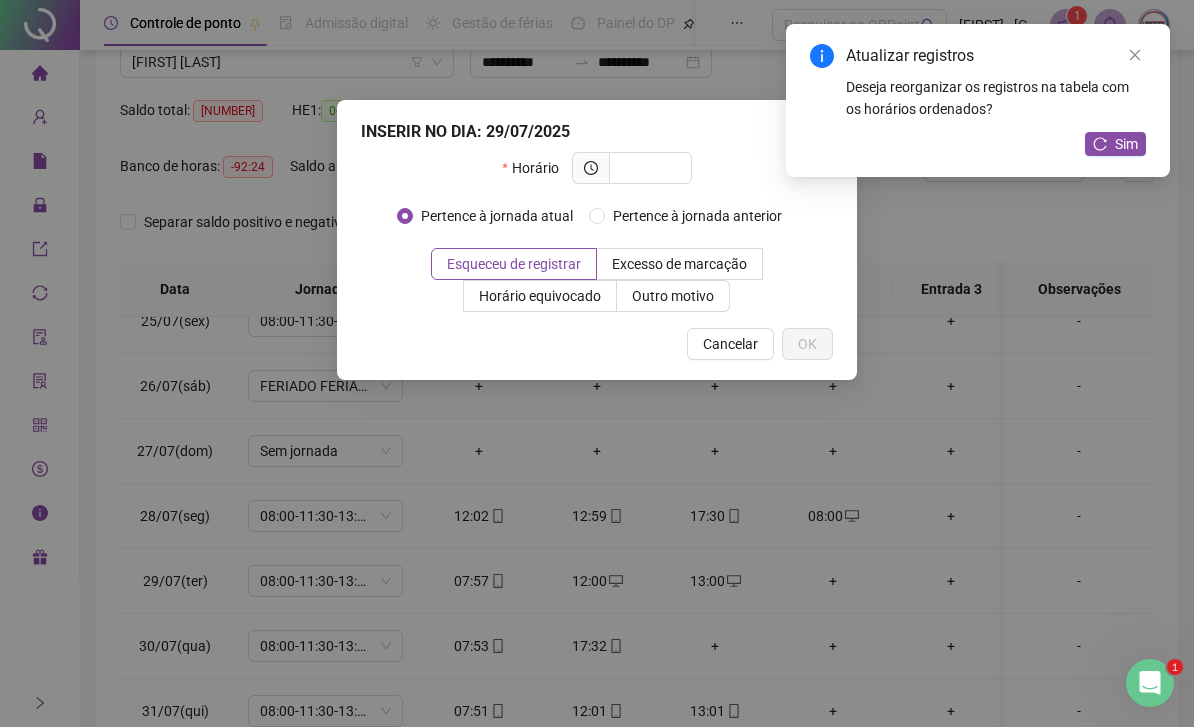 scroll, scrollTop: 167, scrollLeft: 0, axis: vertical 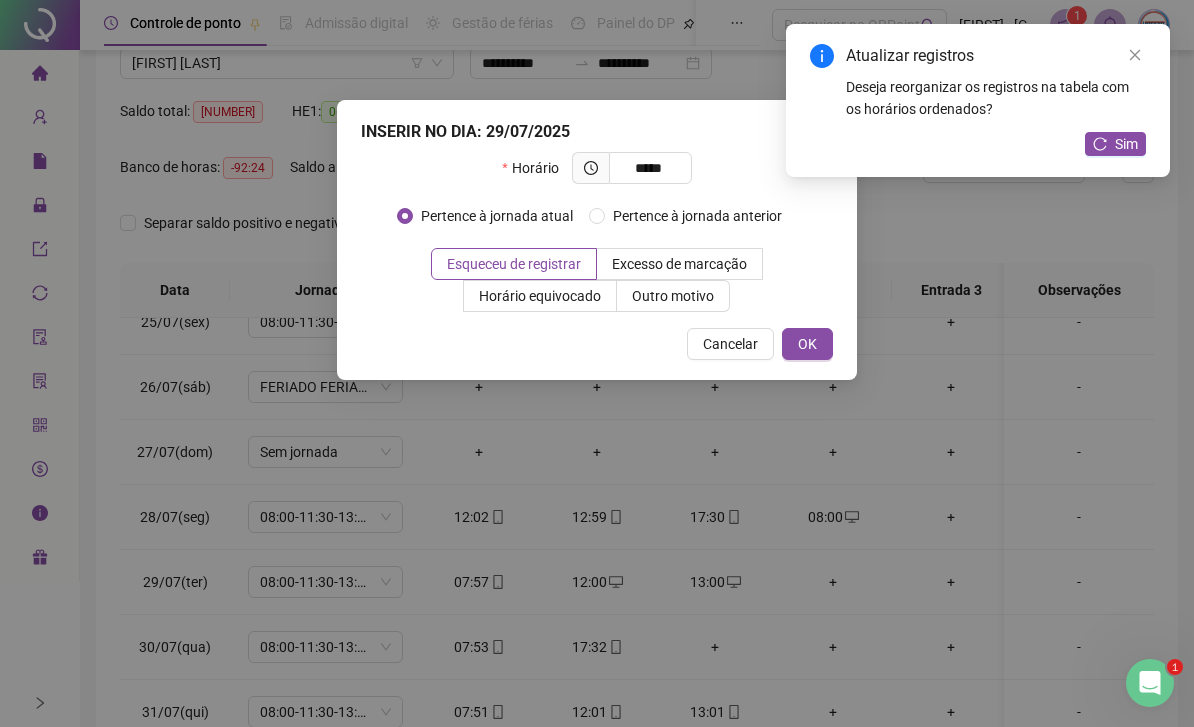 type on "*****" 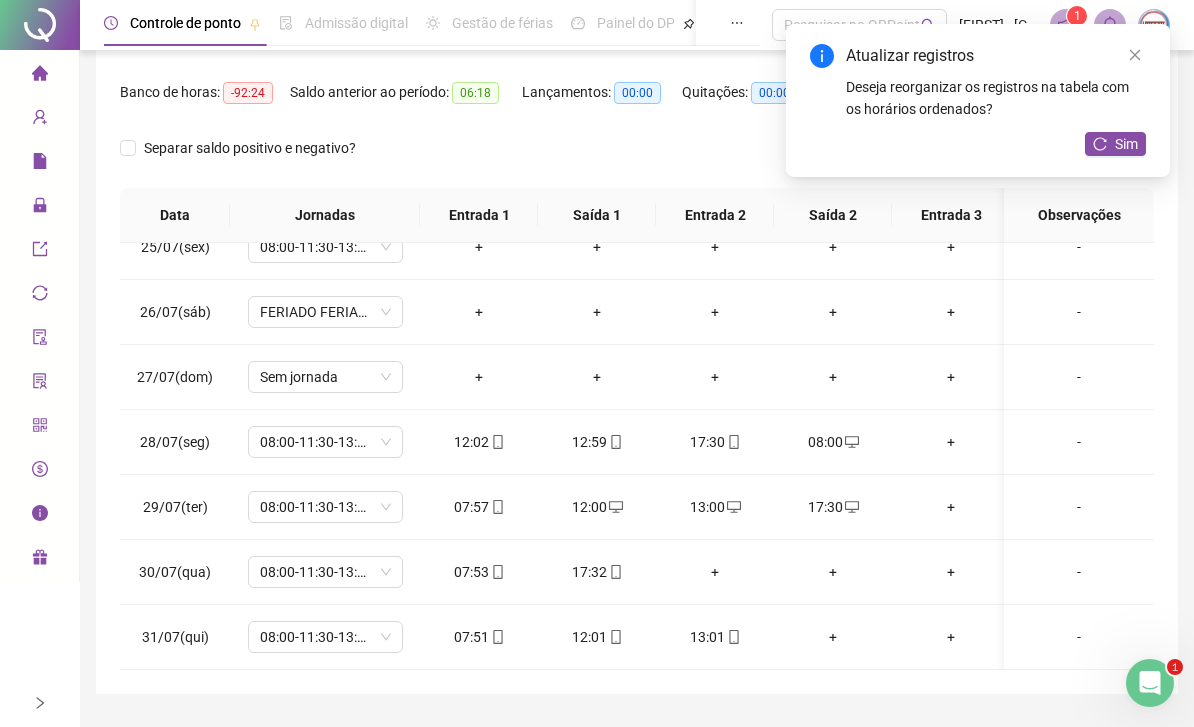 scroll, scrollTop: 244, scrollLeft: 0, axis: vertical 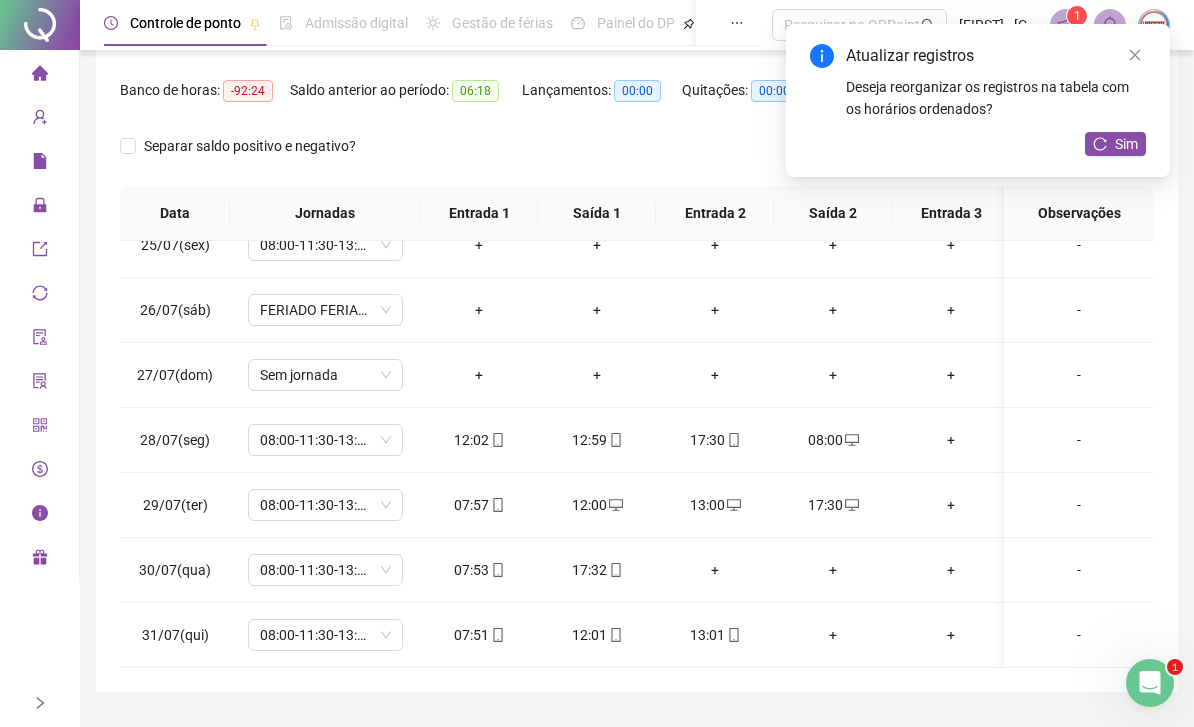 click on "+" at bounding box center (715, 570) 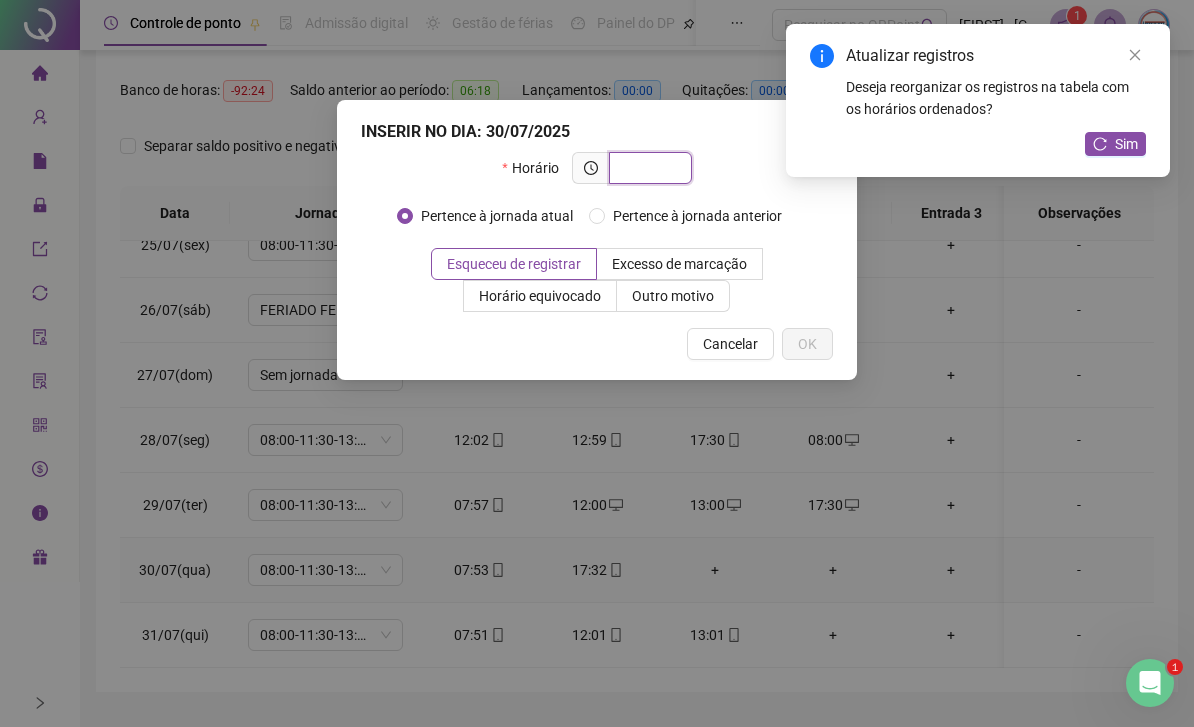click at bounding box center (648, 168) 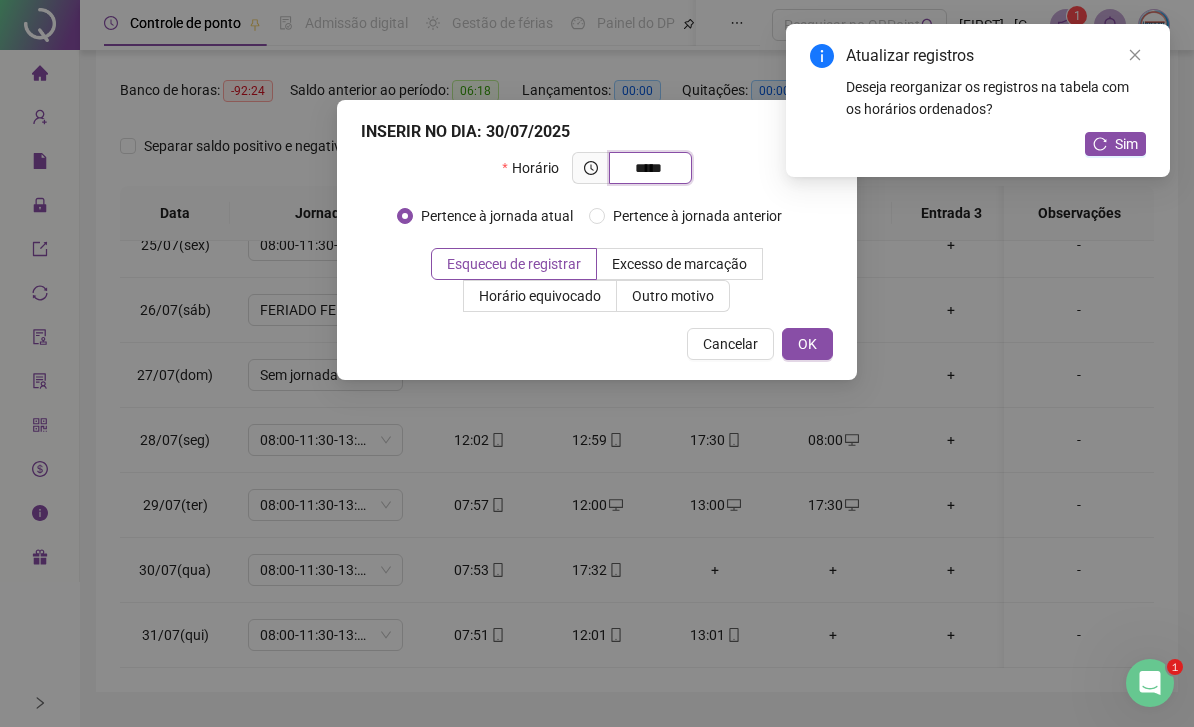 type on "*****" 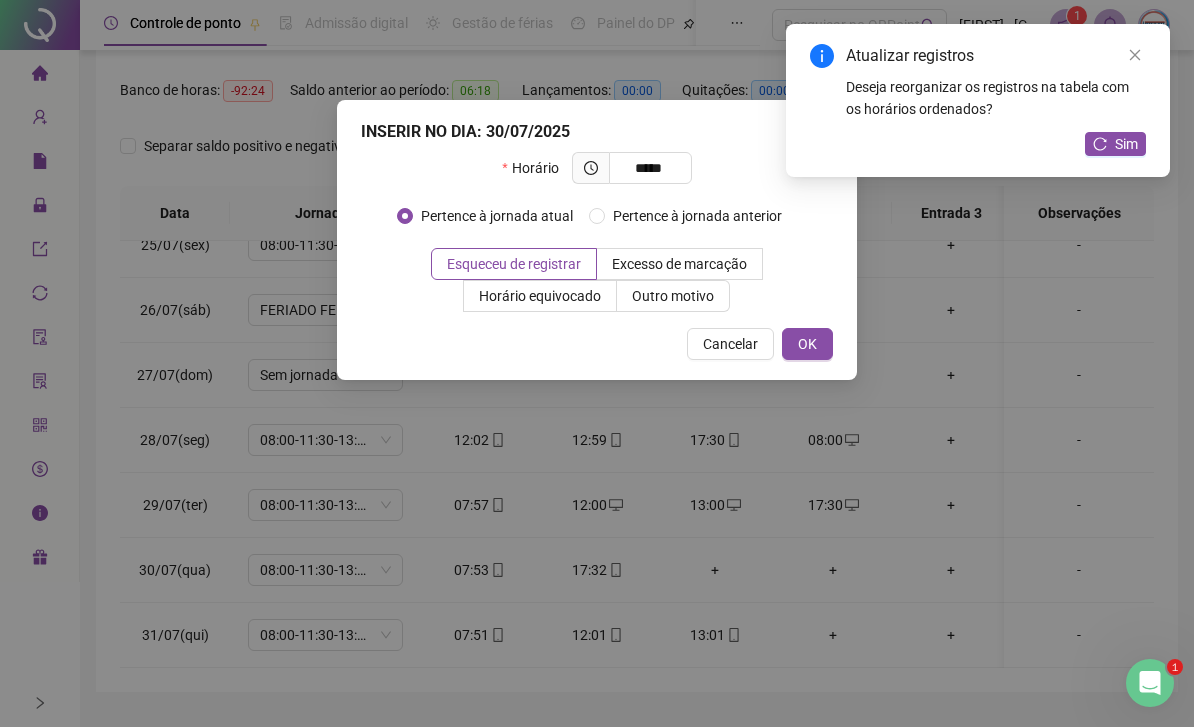 click on "OK" at bounding box center (807, 344) 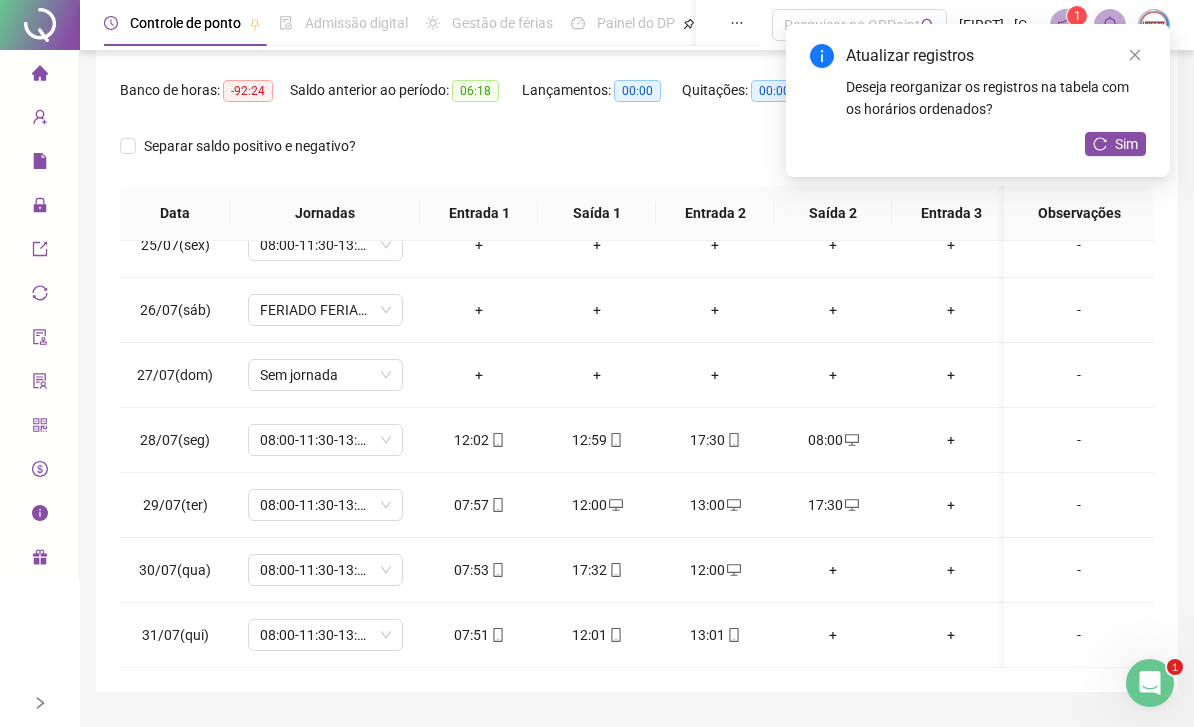 click on "+" at bounding box center [833, 570] 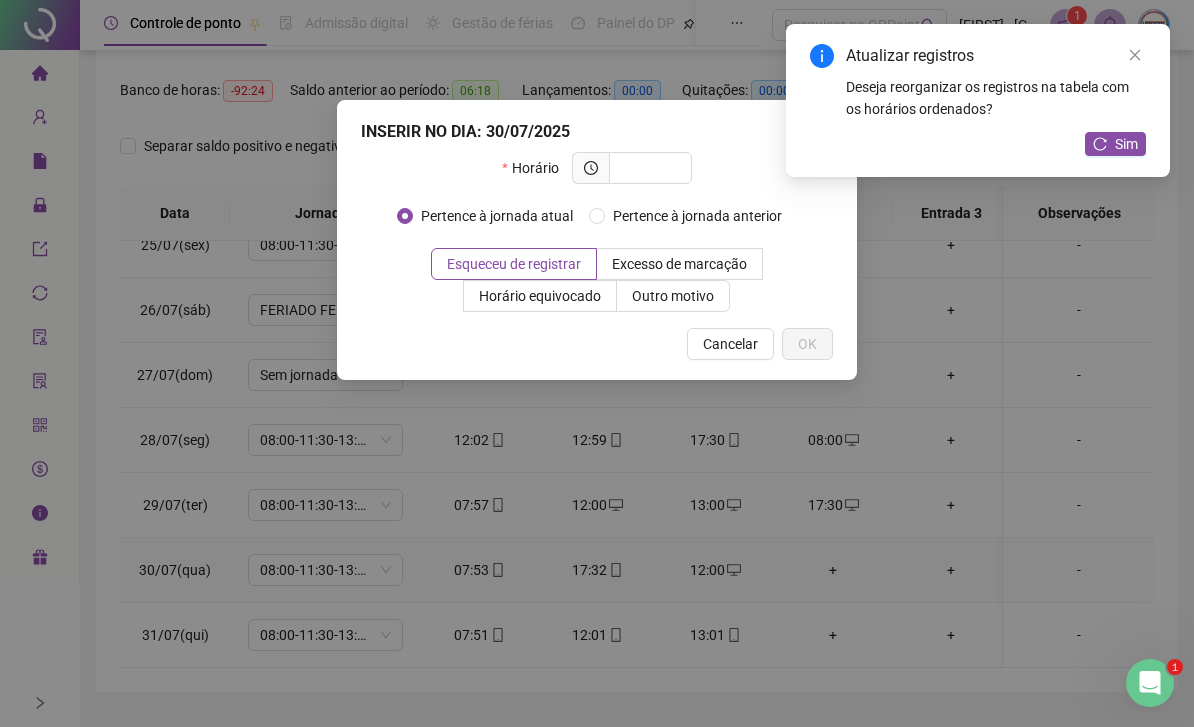 click at bounding box center [648, 168] 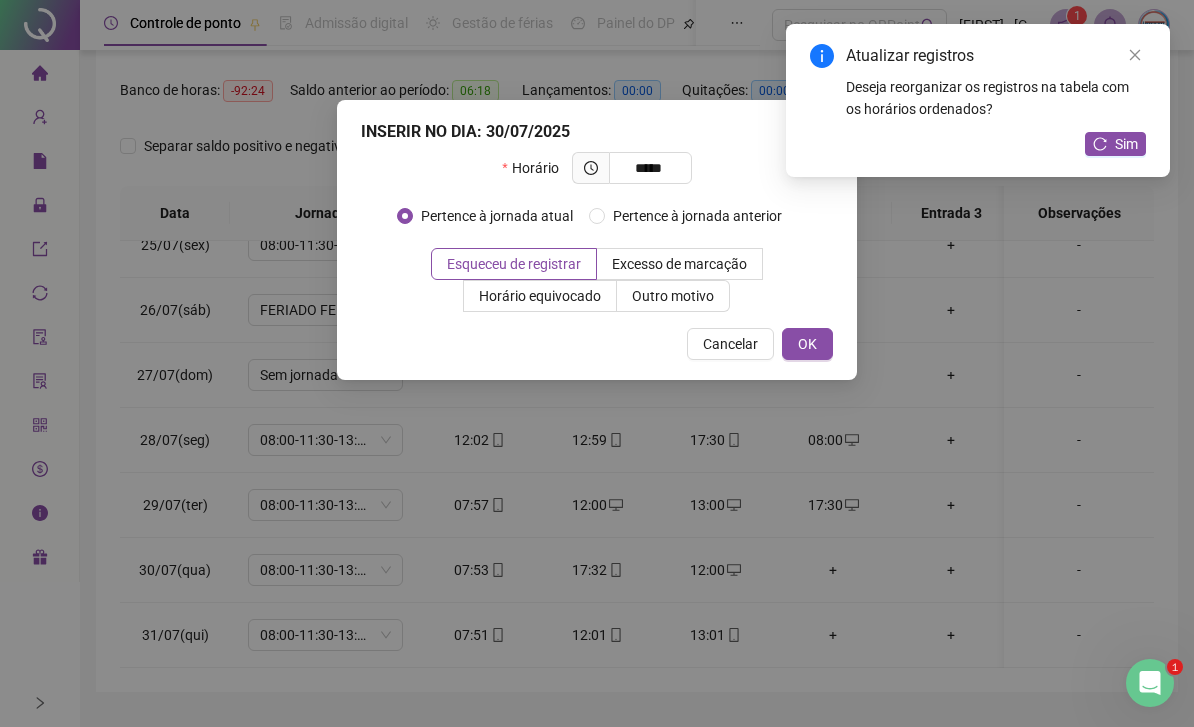 type on "*****" 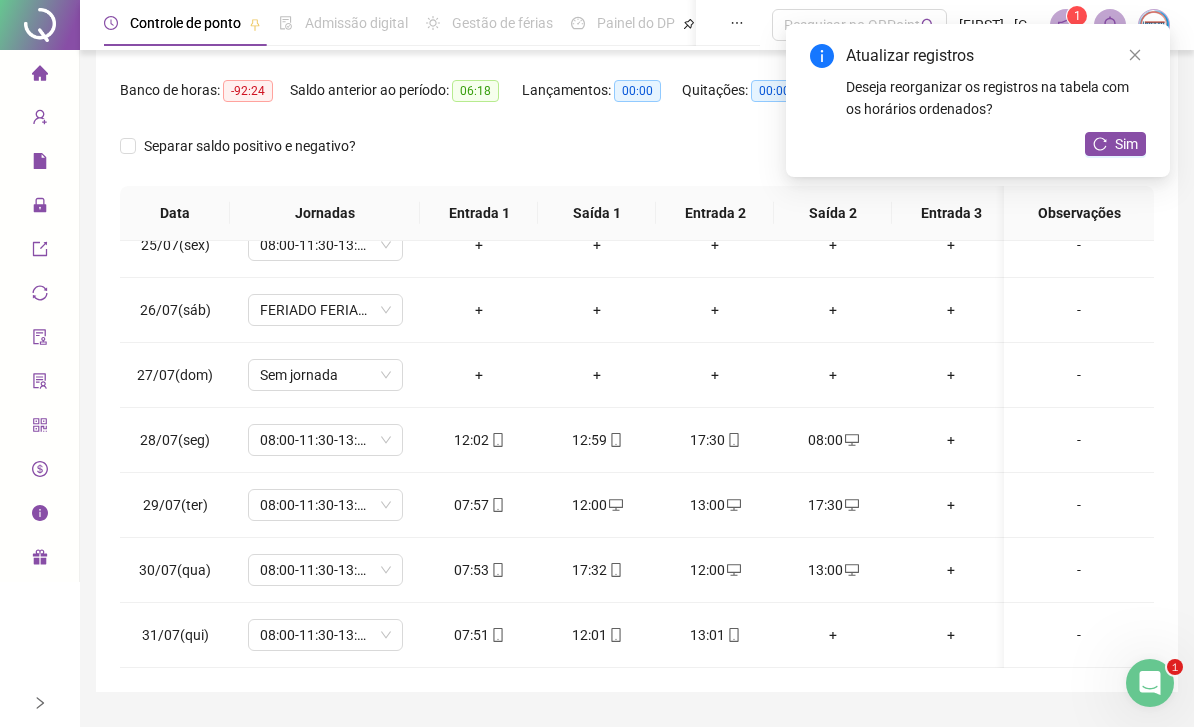 click on "+" at bounding box center (833, 635) 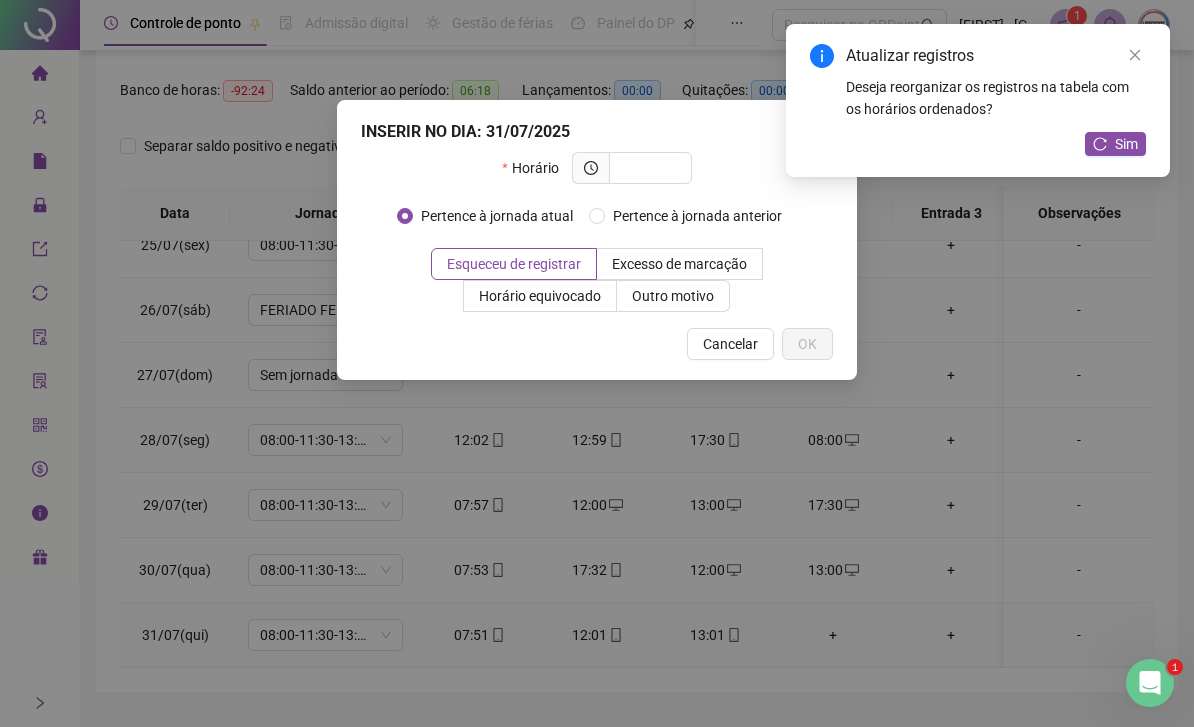 click at bounding box center (648, 168) 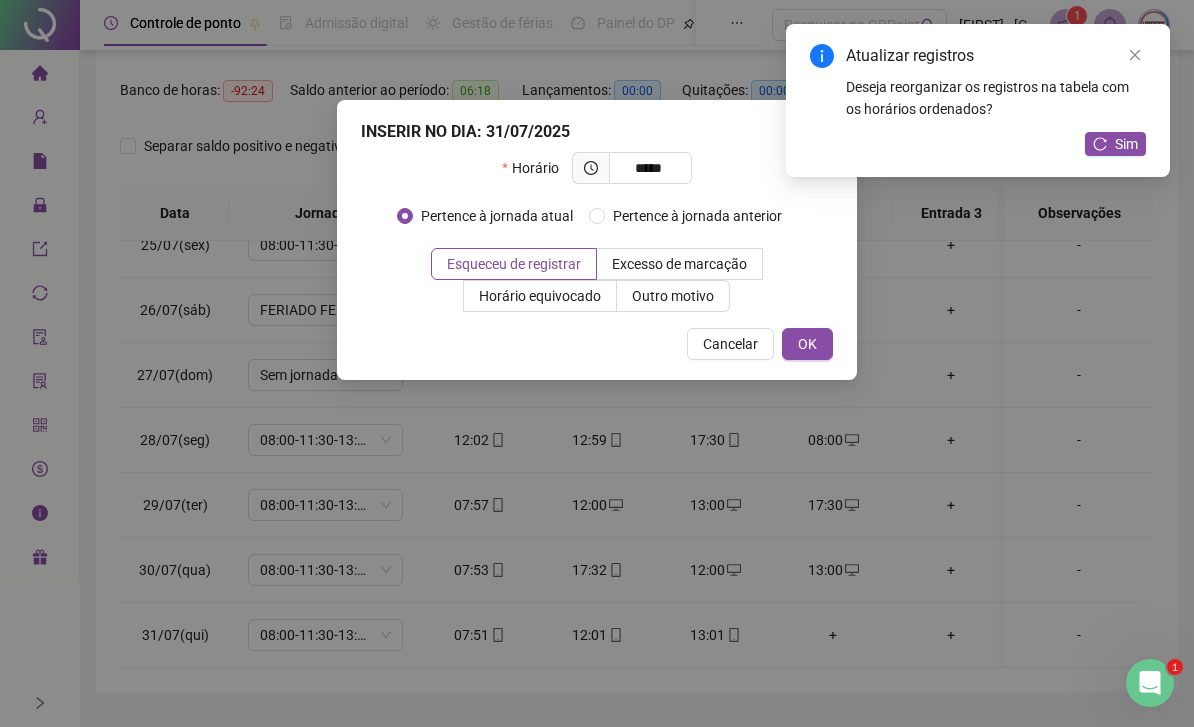 type on "*****" 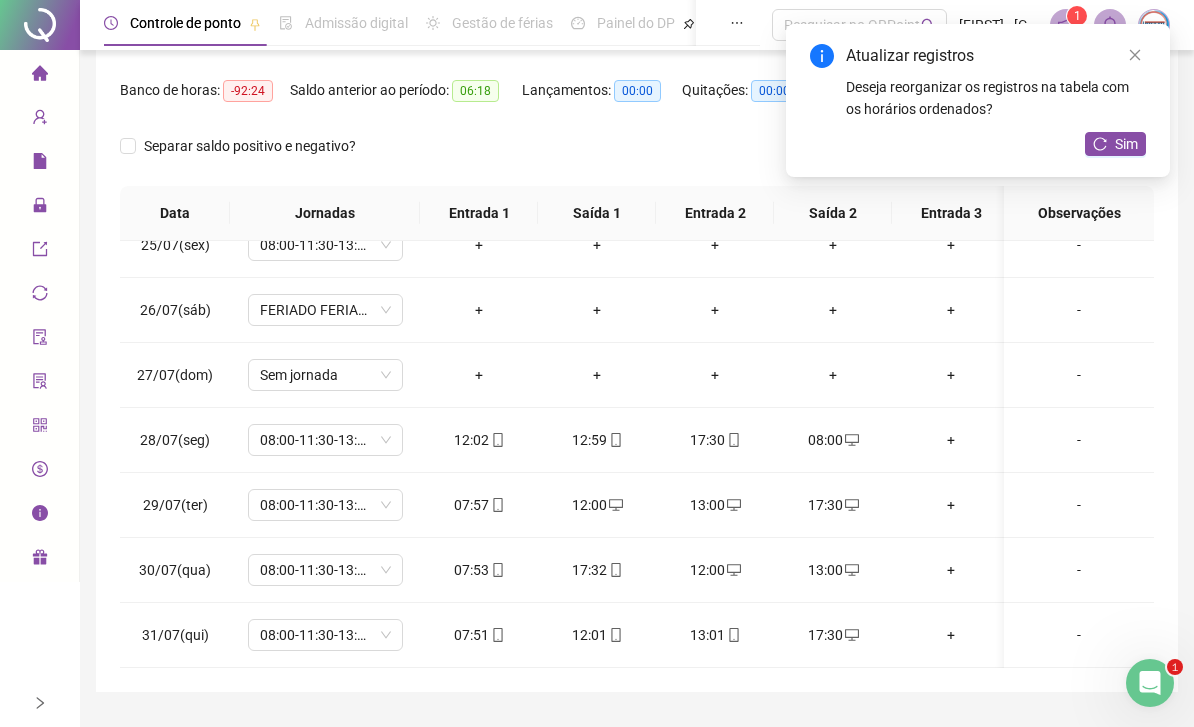 click on "Sim" at bounding box center (1115, 144) 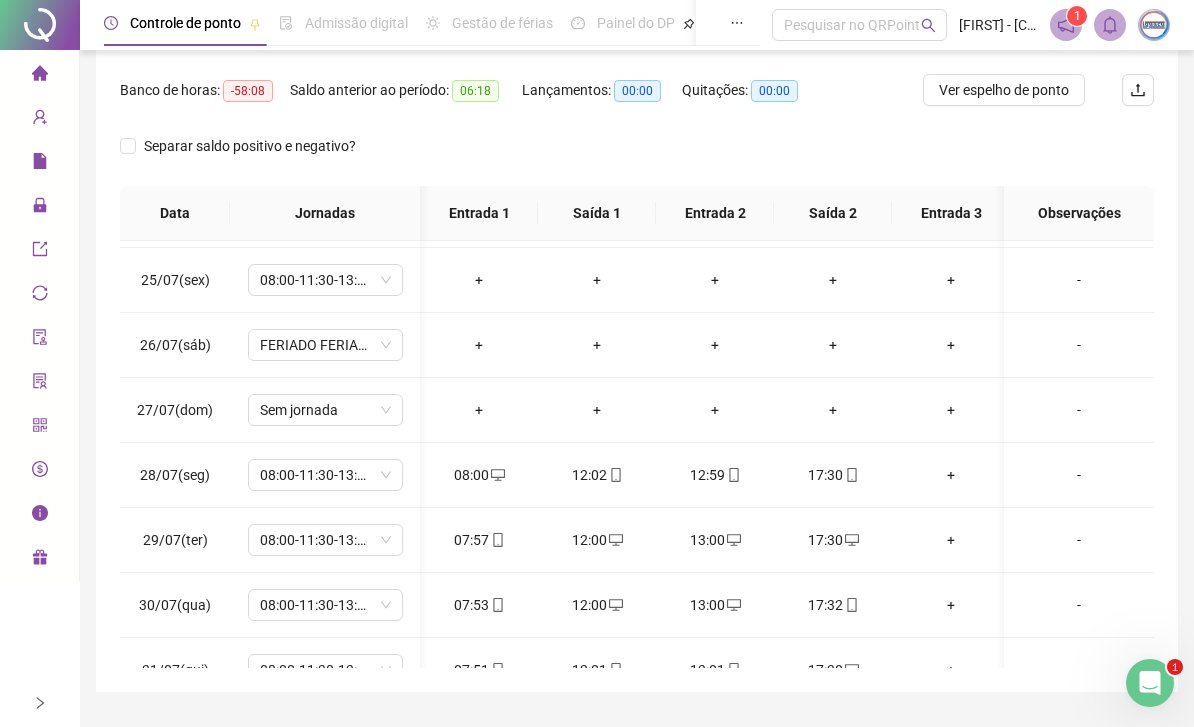 scroll, scrollTop: 1548, scrollLeft: 2, axis: both 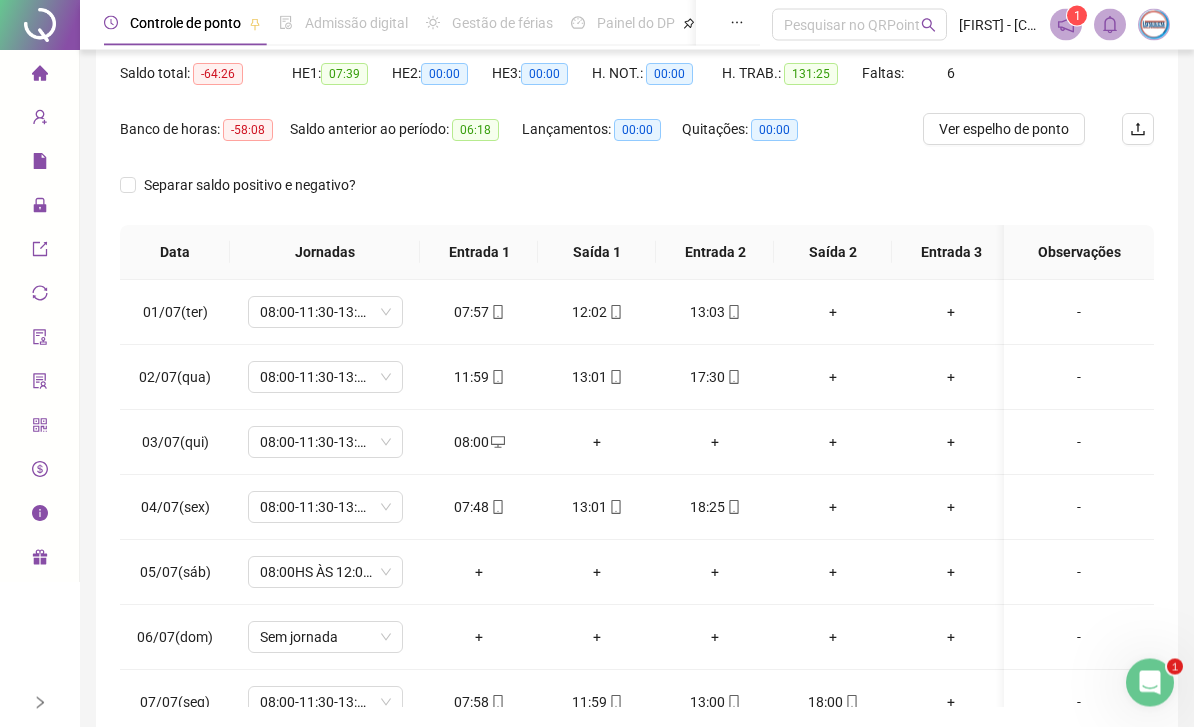 click on "+" at bounding box center (833, 313) 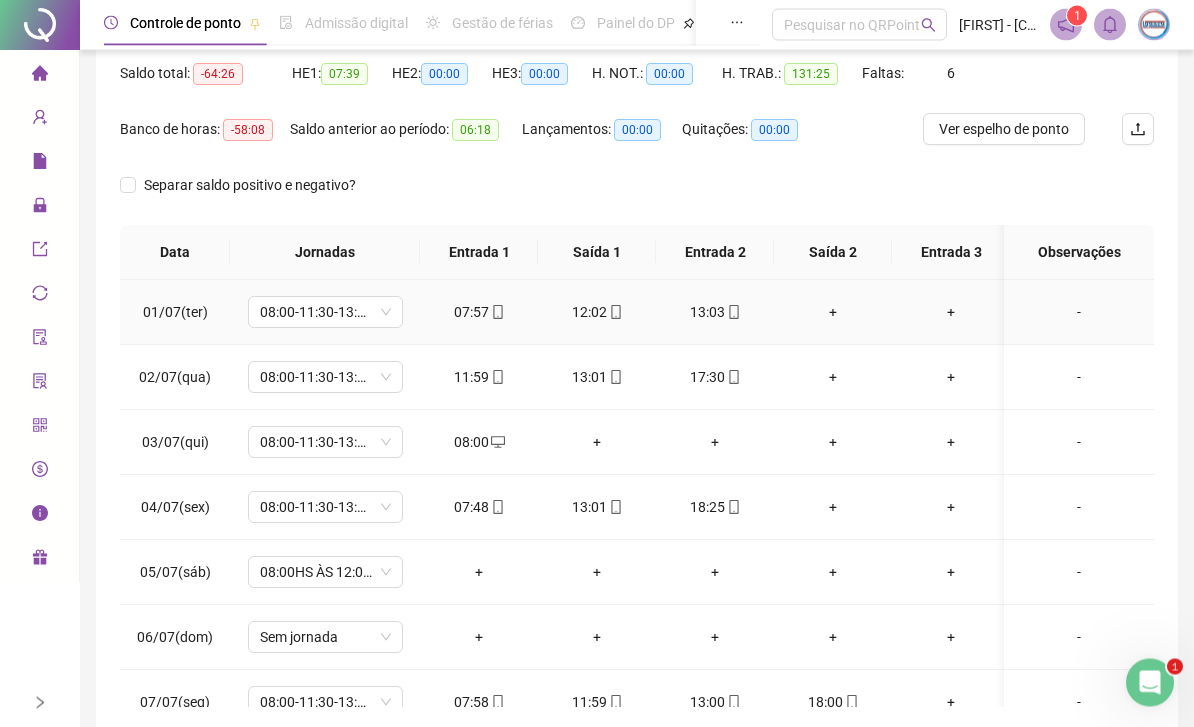 scroll, scrollTop: 205, scrollLeft: 0, axis: vertical 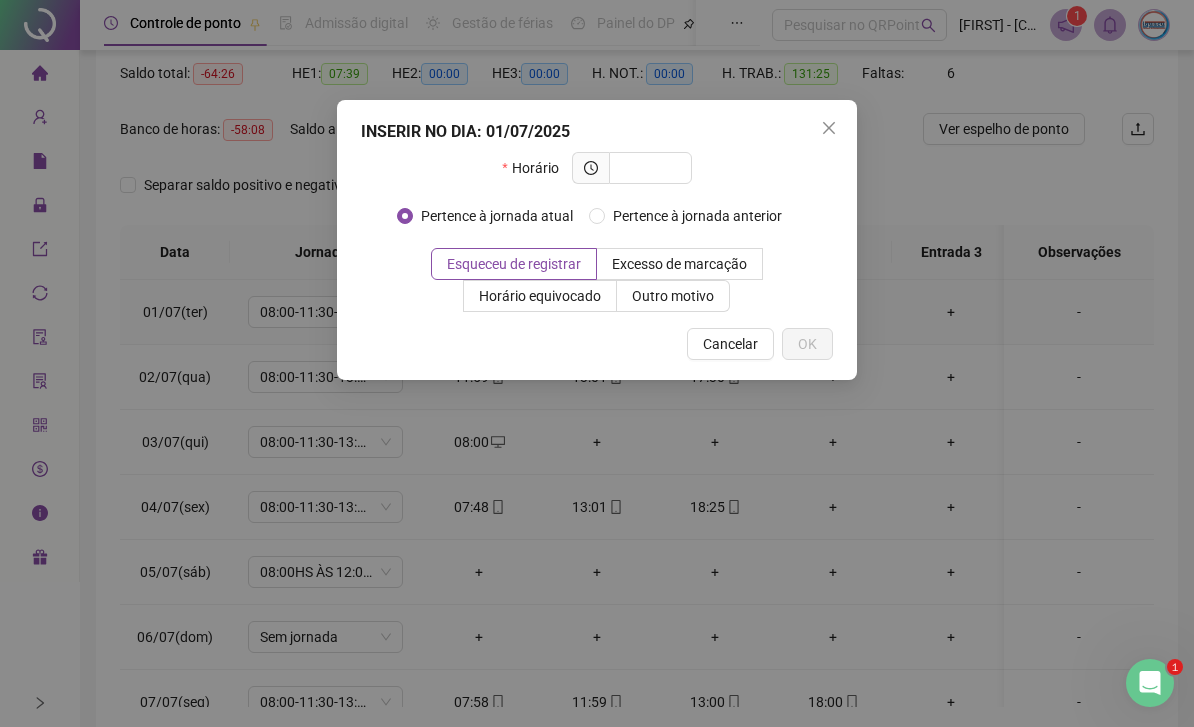click at bounding box center [648, 168] 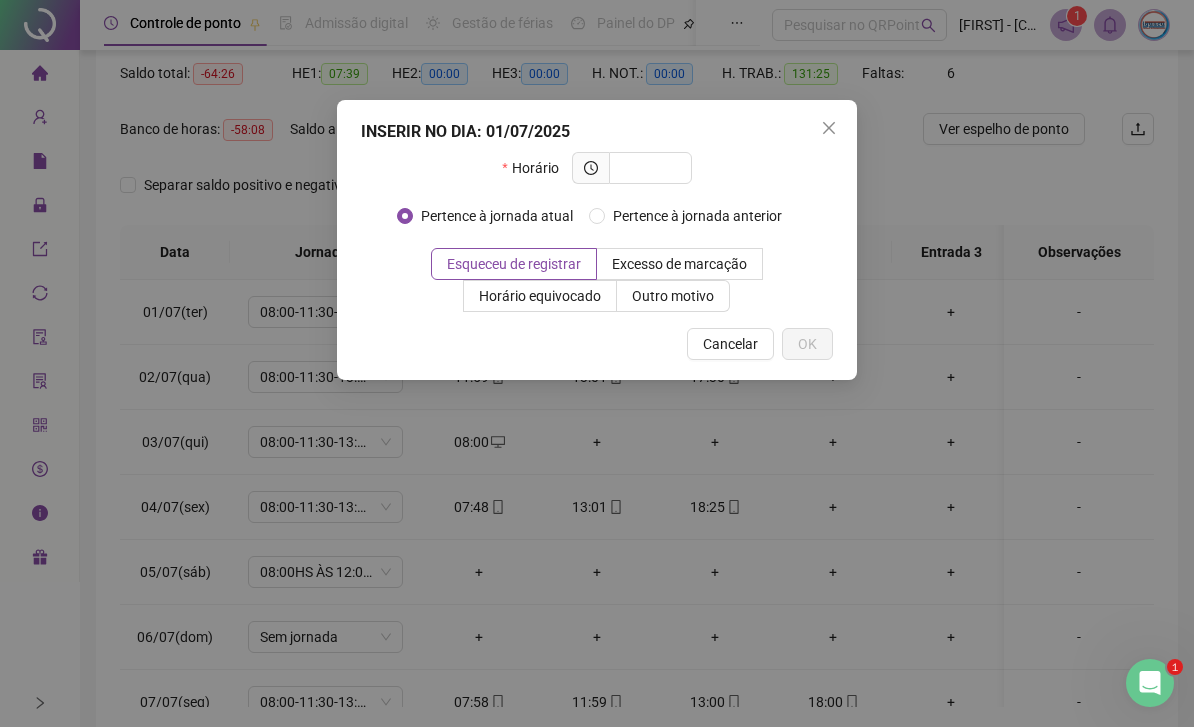 scroll, scrollTop: 204, scrollLeft: 0, axis: vertical 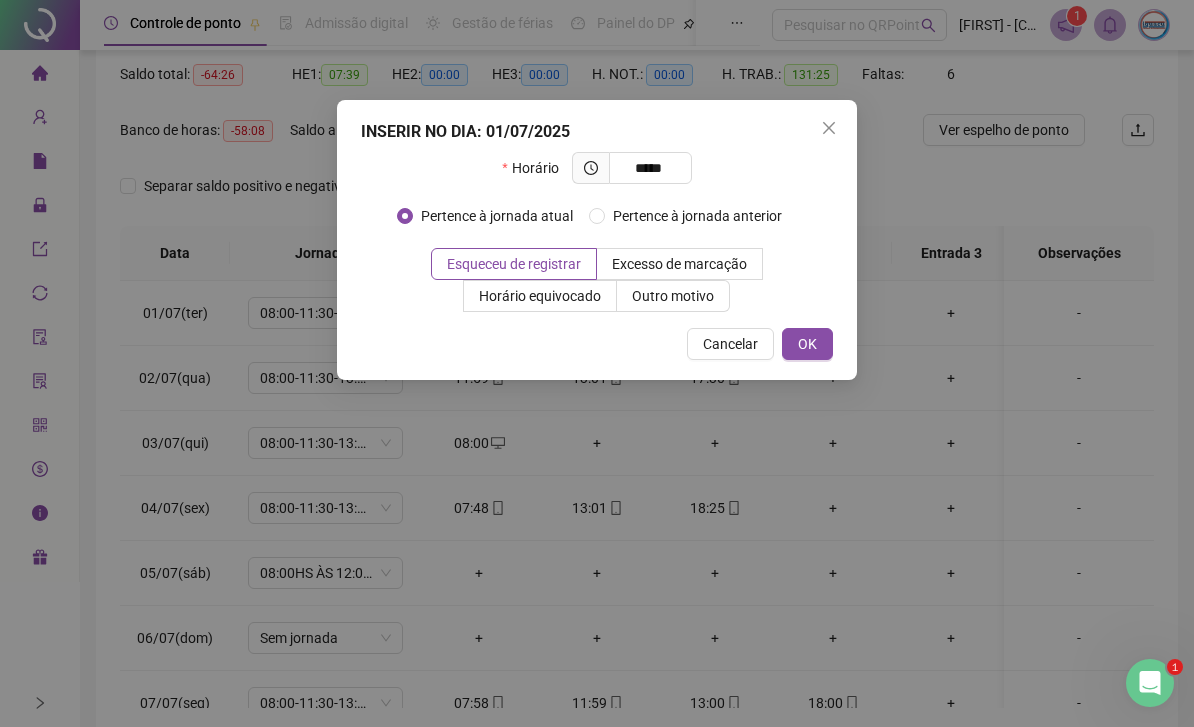 type on "*****" 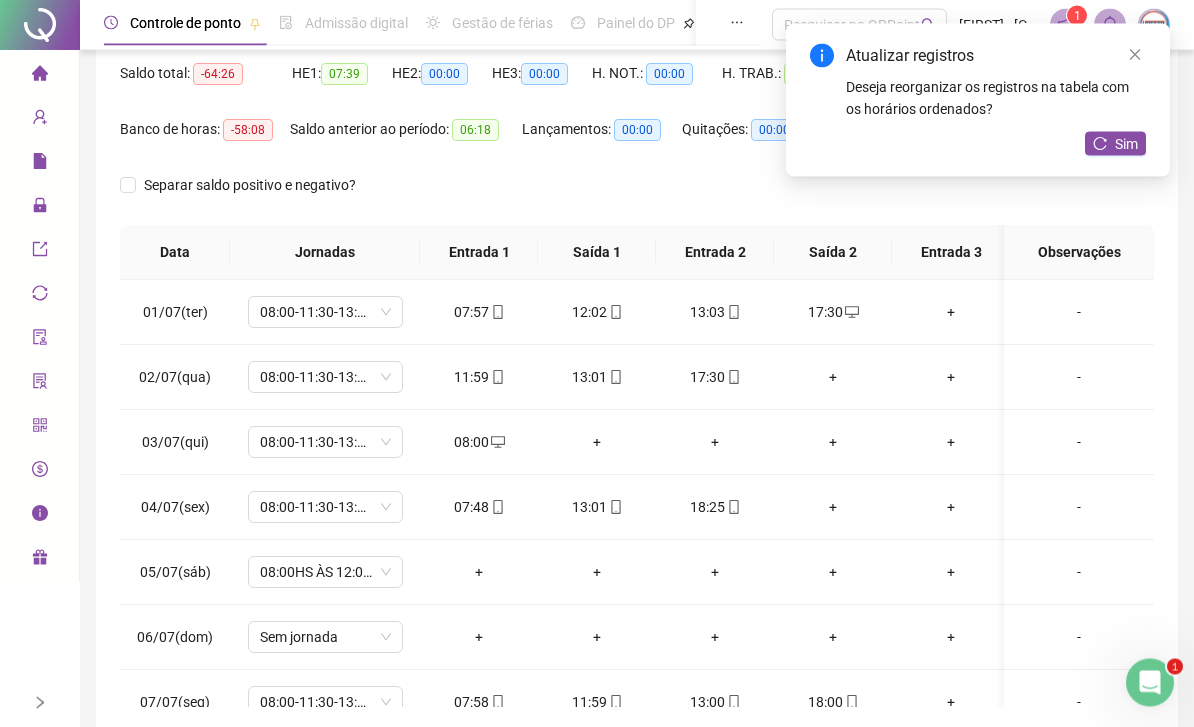 scroll, scrollTop: 205, scrollLeft: 0, axis: vertical 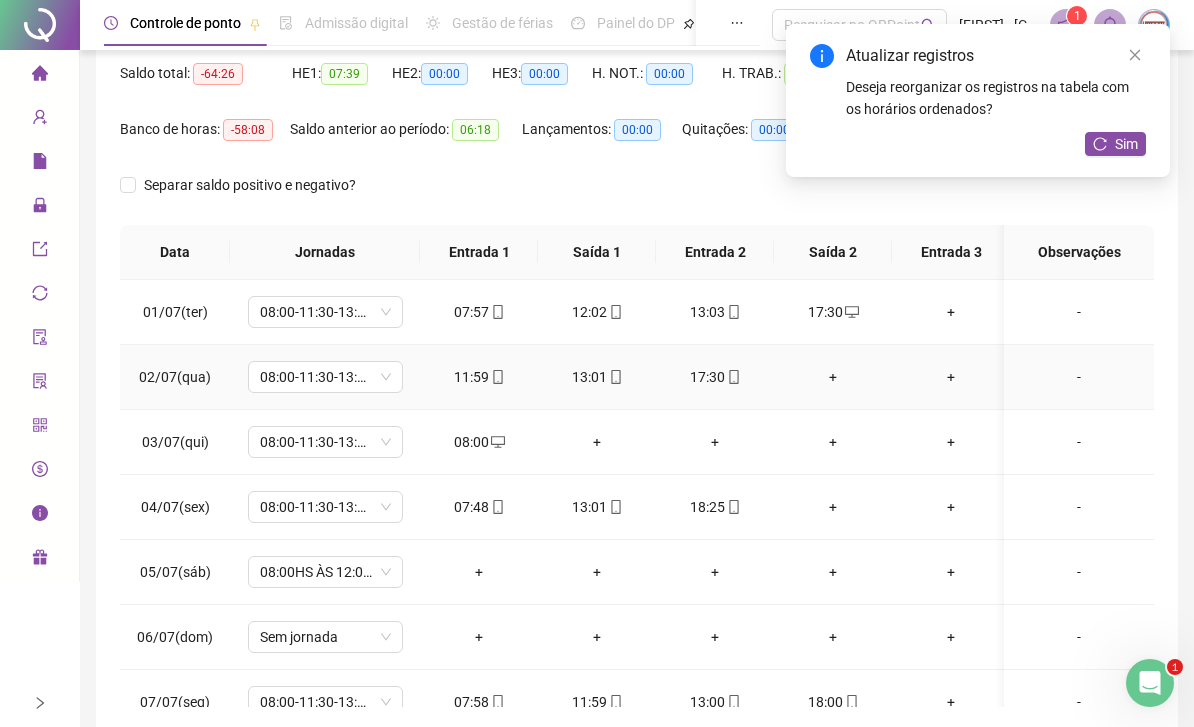 click on "+" at bounding box center [833, 377] 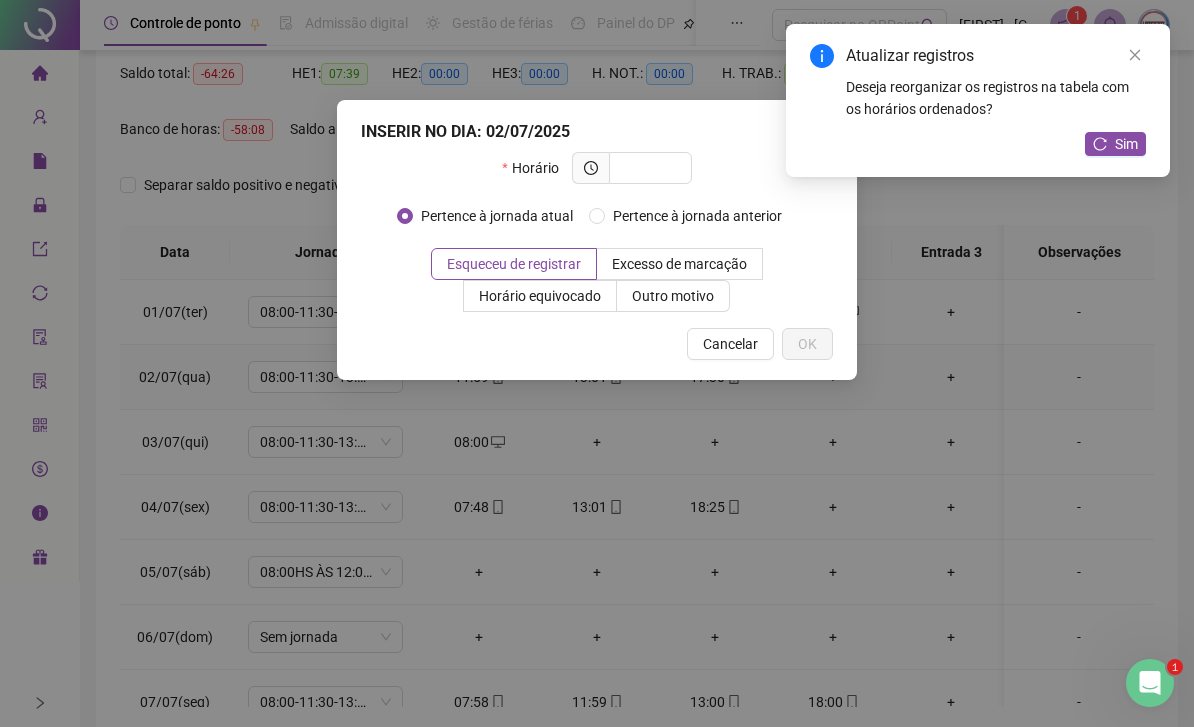 click at bounding box center [648, 168] 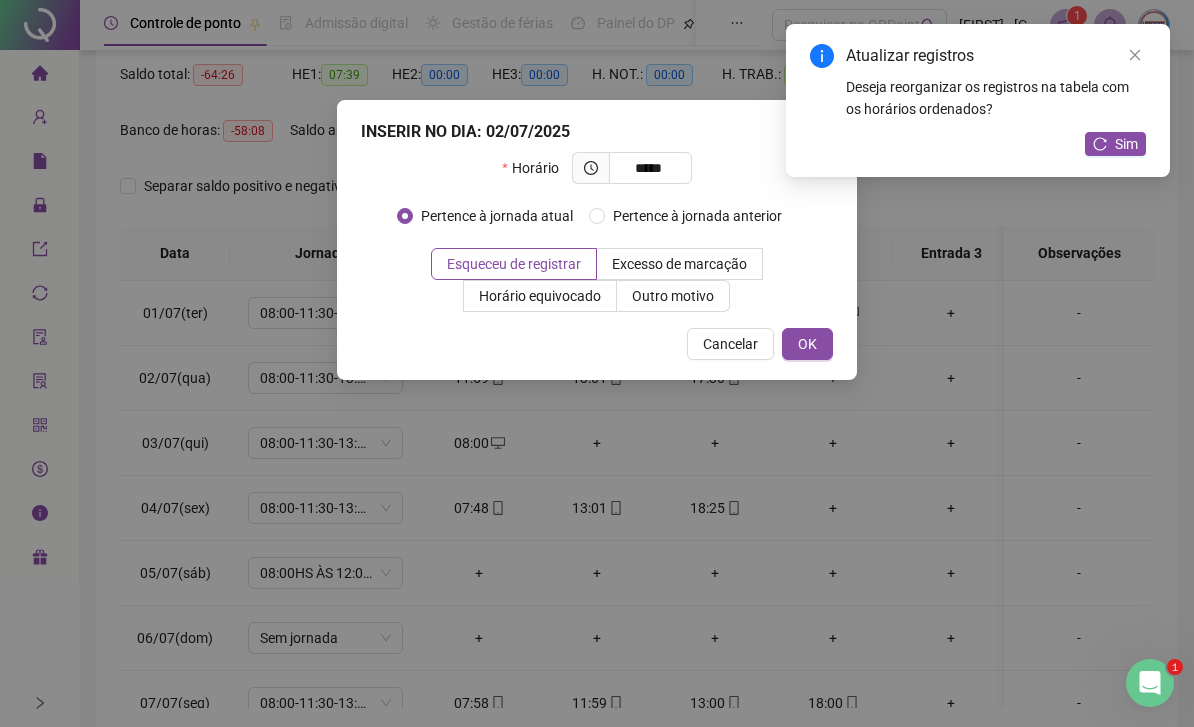 type on "*****" 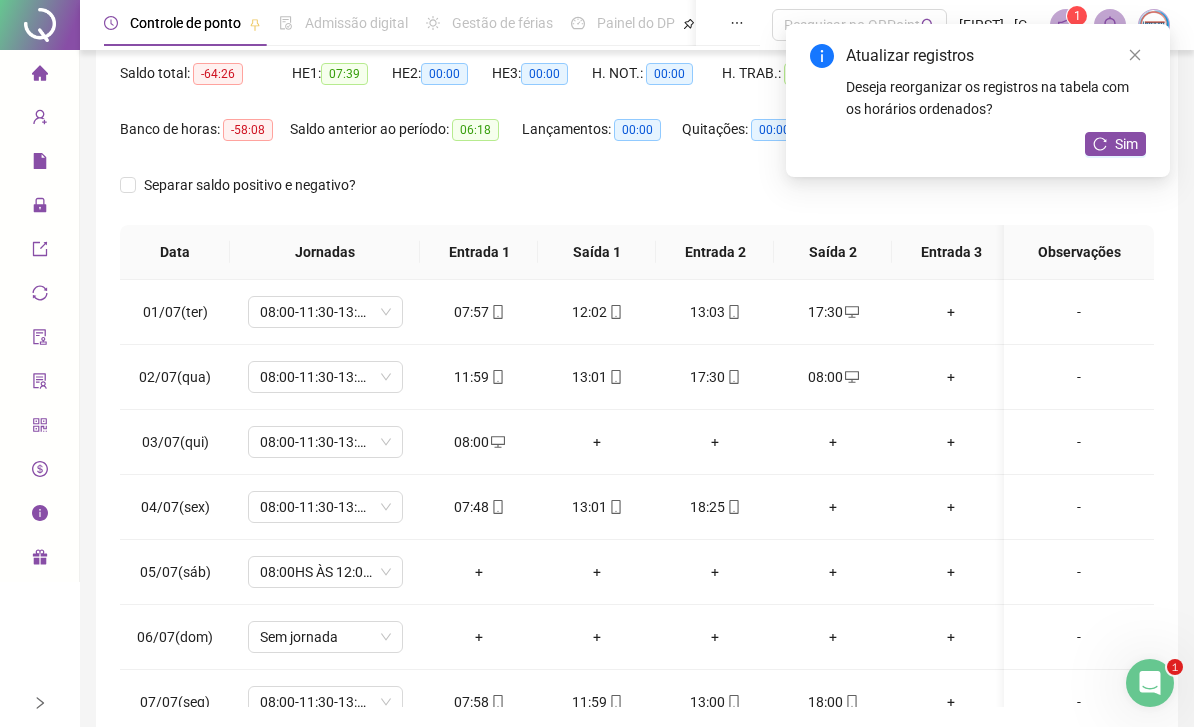 click on "+" at bounding box center [597, 442] 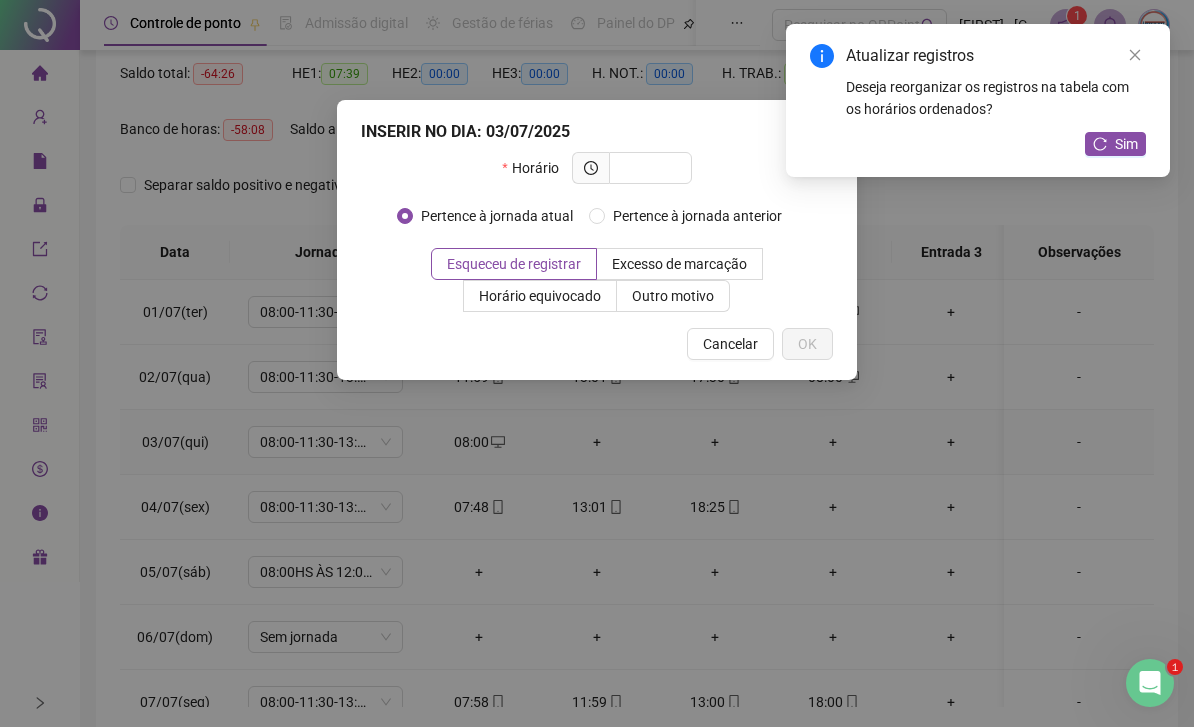 click at bounding box center (648, 168) 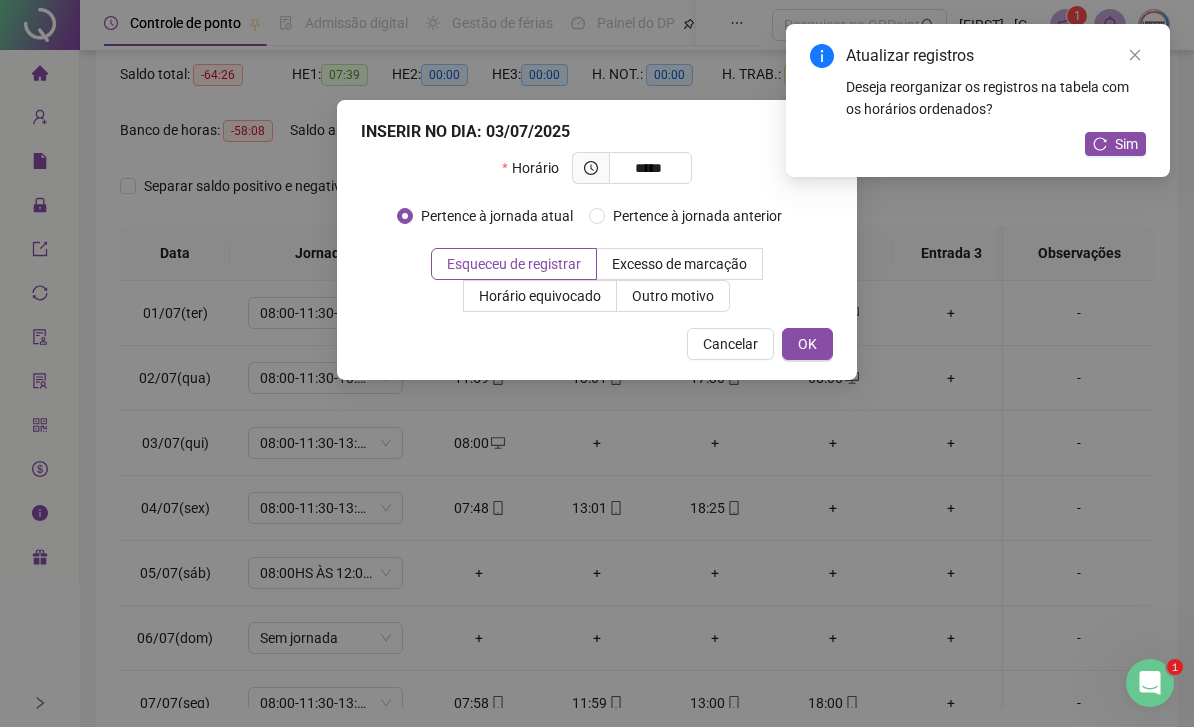 type on "*****" 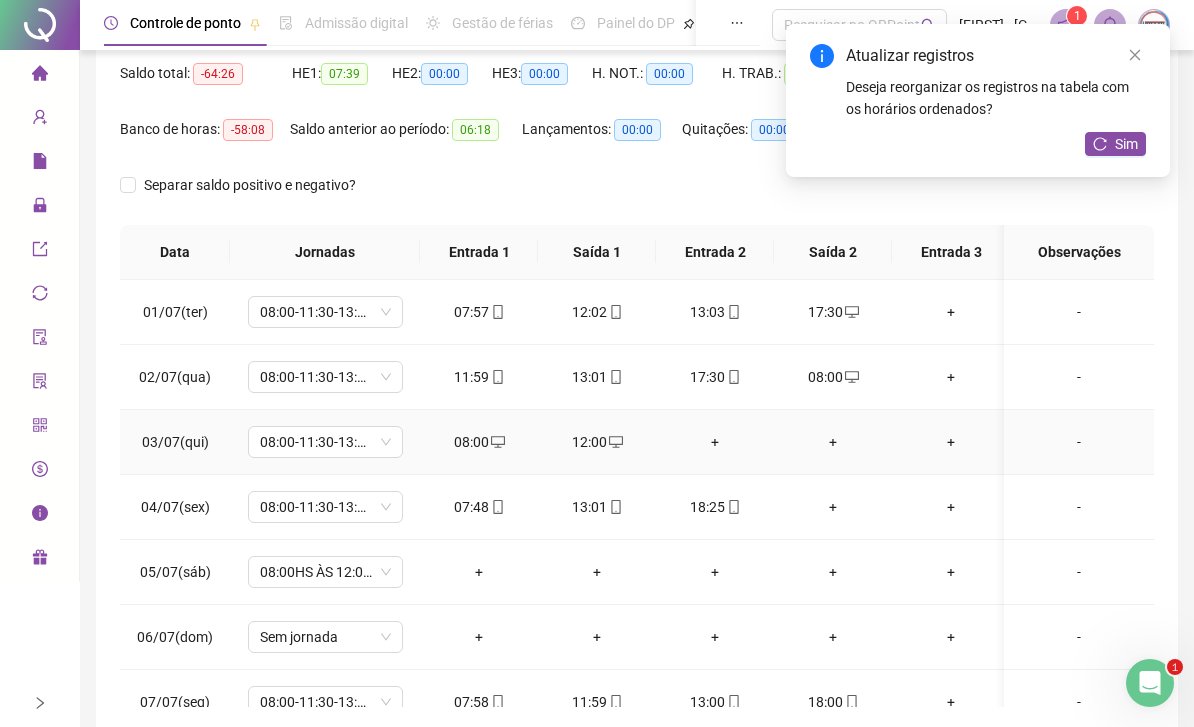 click on "+" at bounding box center (715, 442) 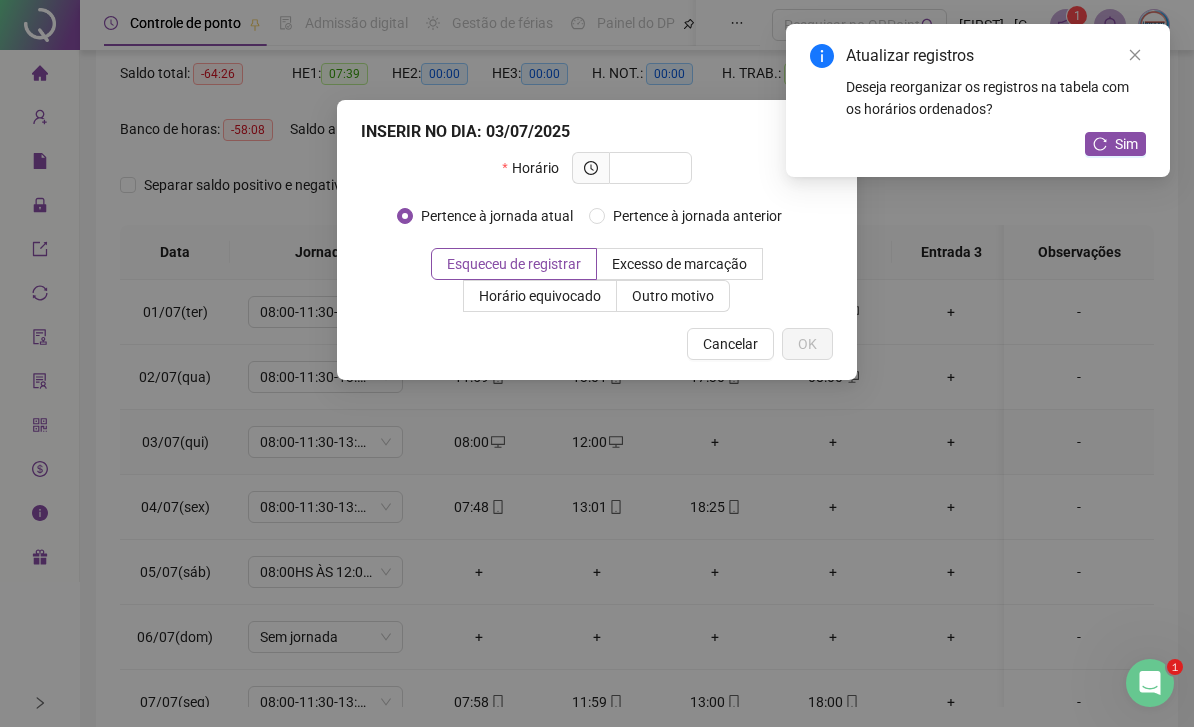 click at bounding box center [648, 168] 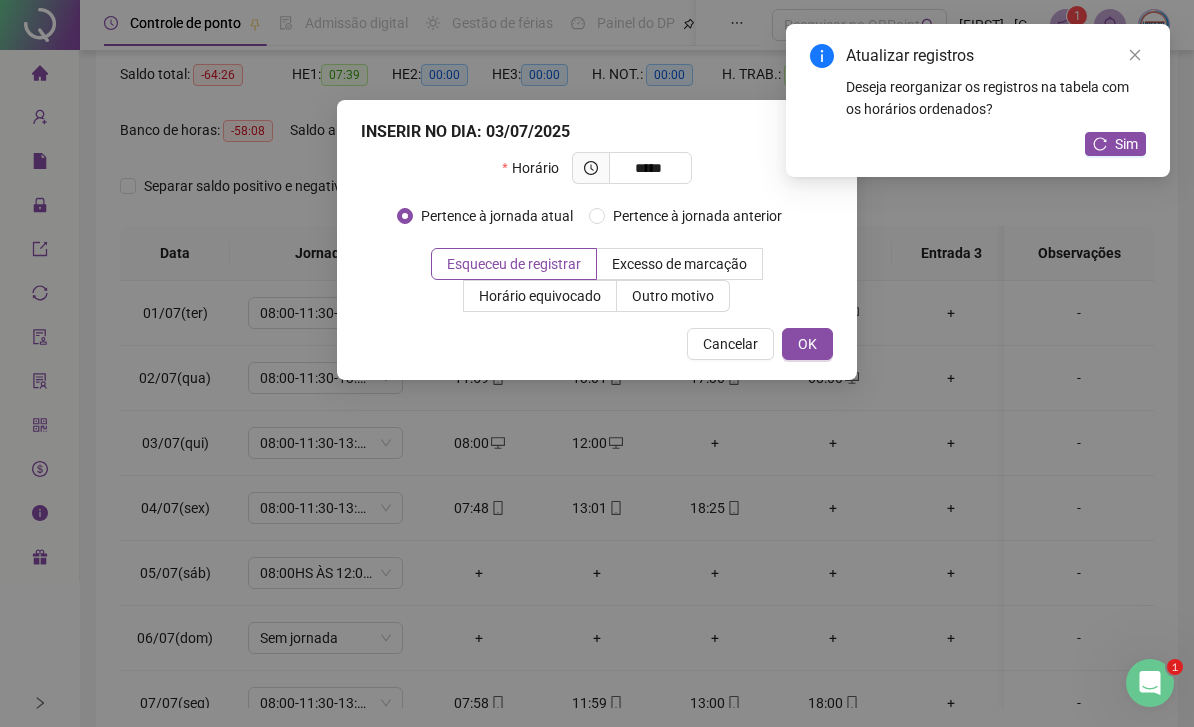 type on "*****" 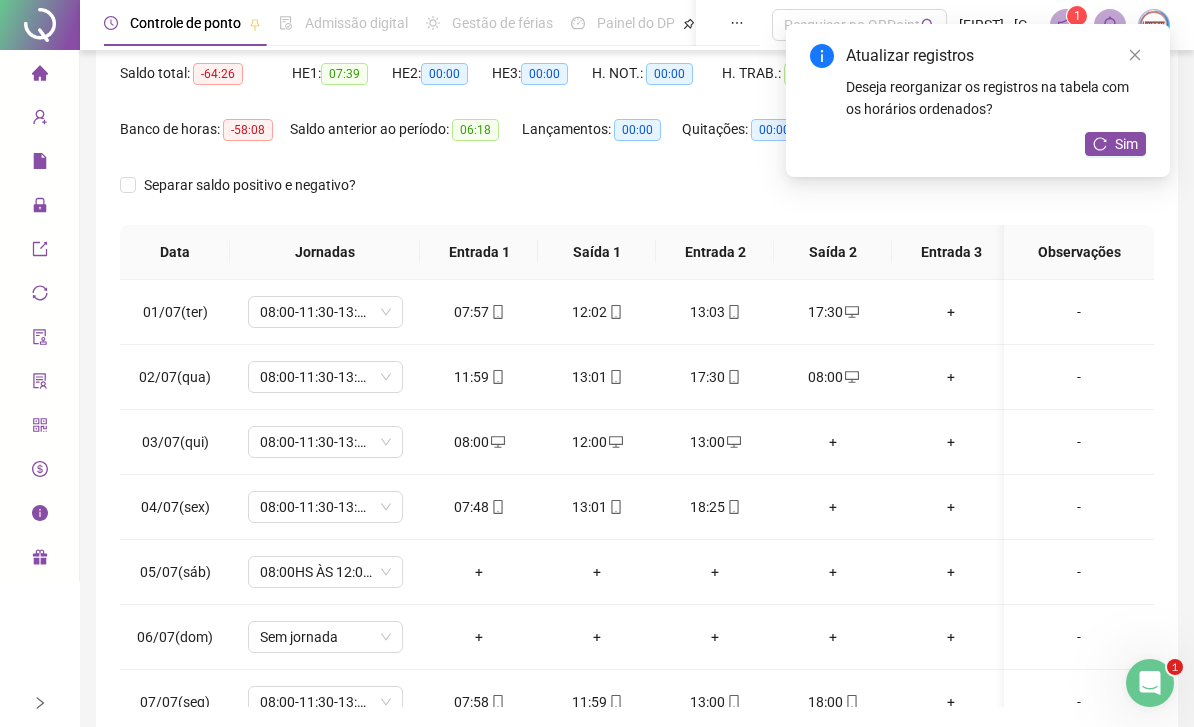click on "+" at bounding box center [833, 442] 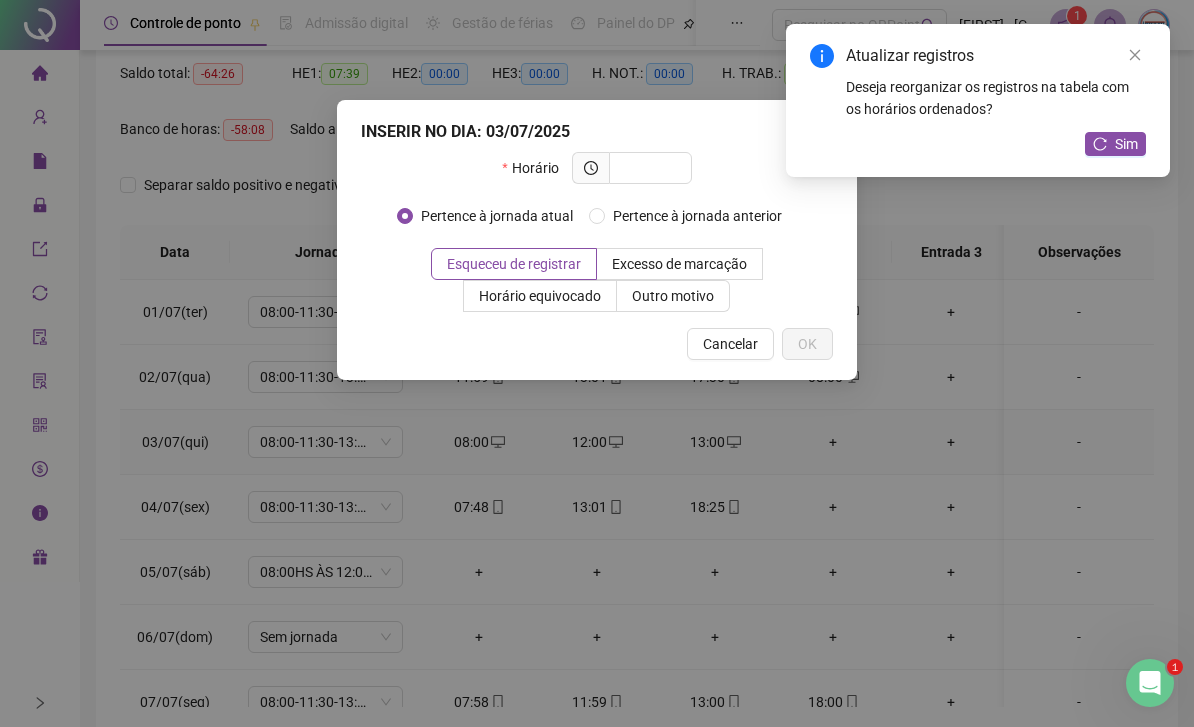 click at bounding box center [648, 168] 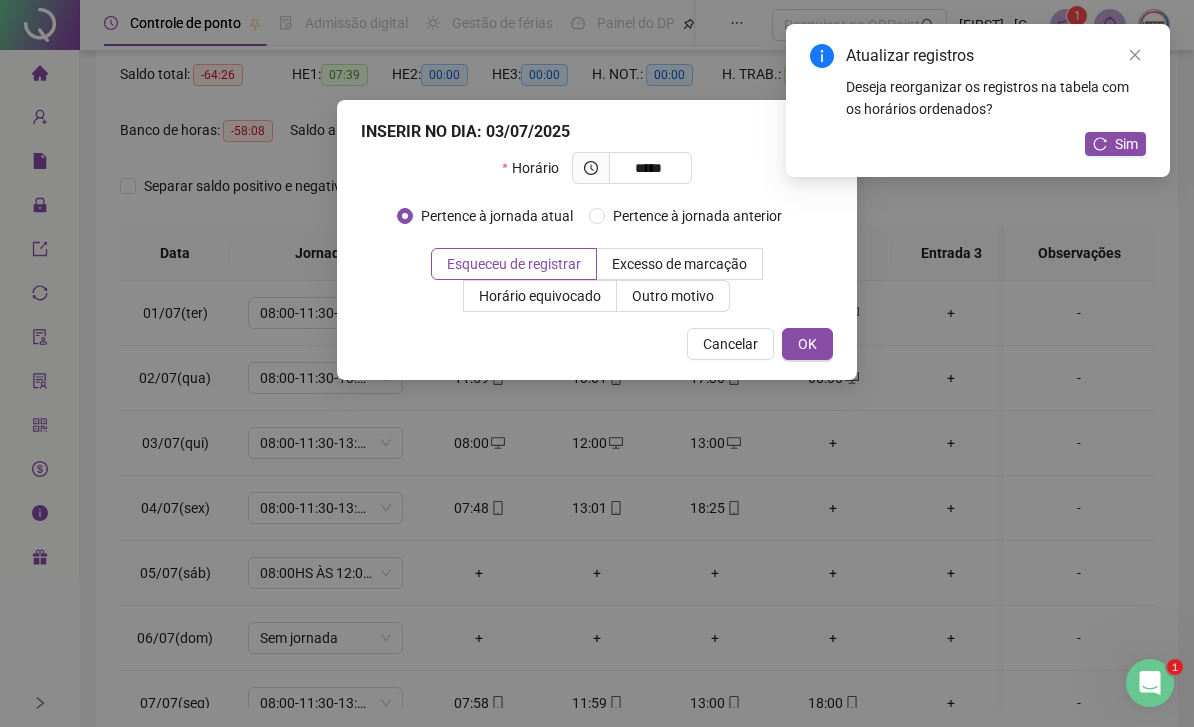 type on "*****" 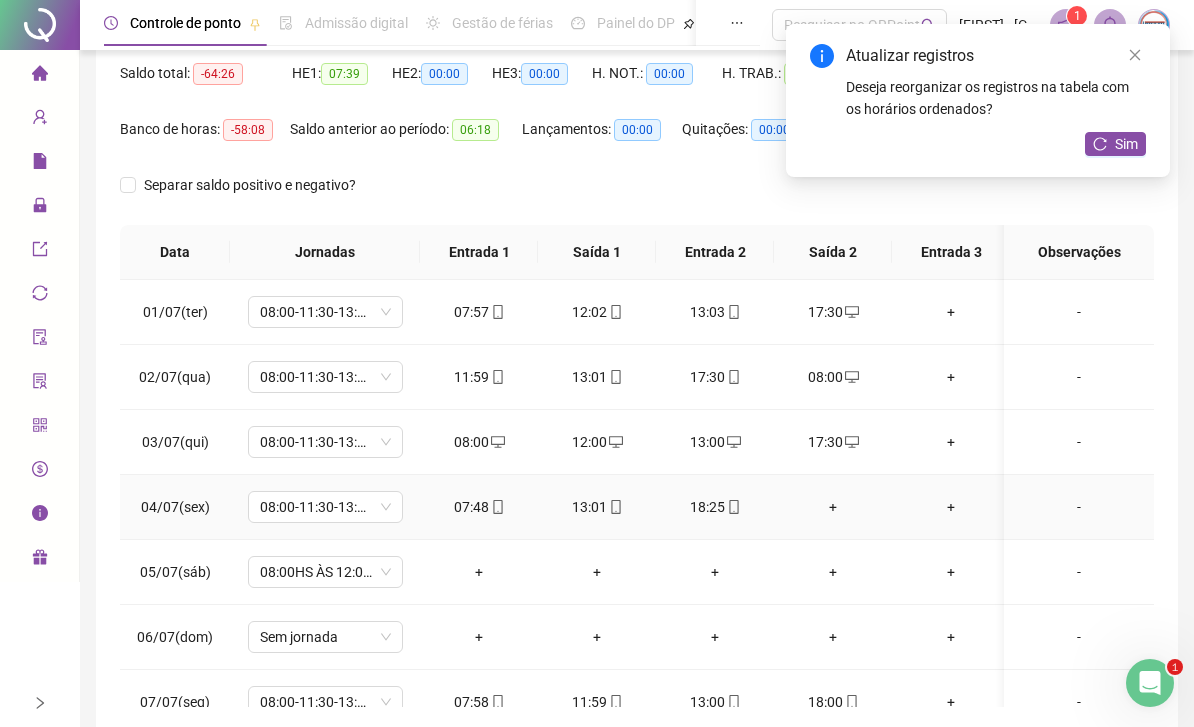 click on "+" at bounding box center (833, 507) 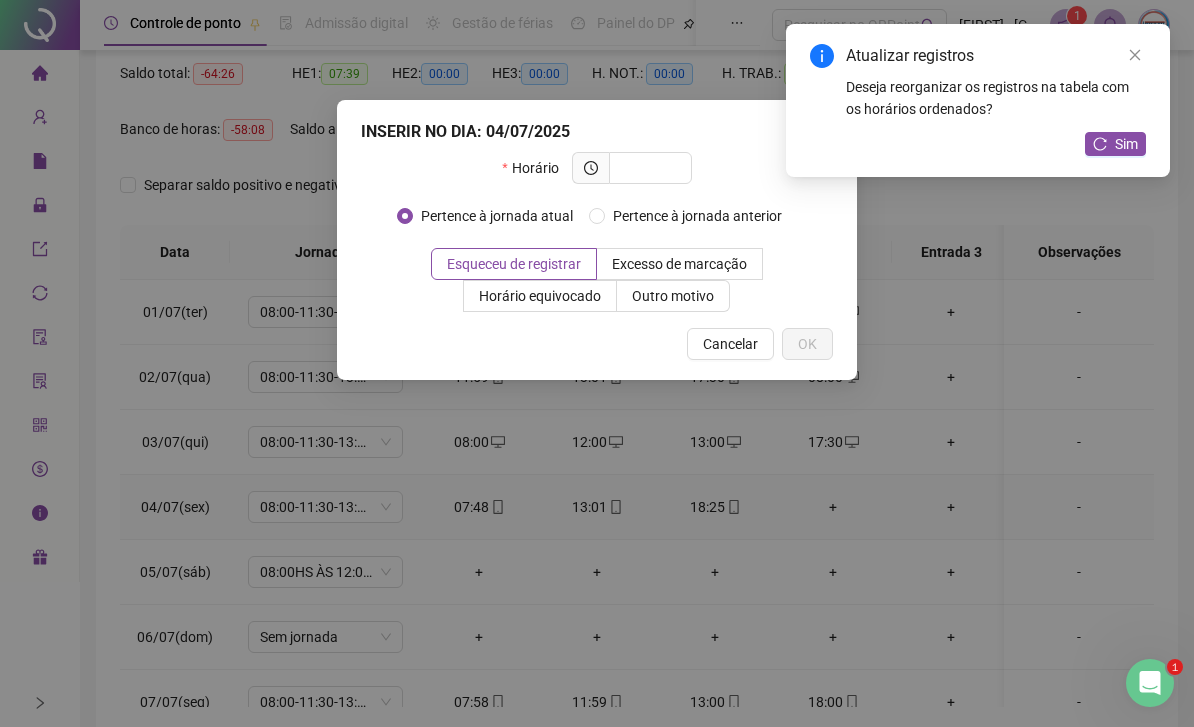 click at bounding box center [648, 168] 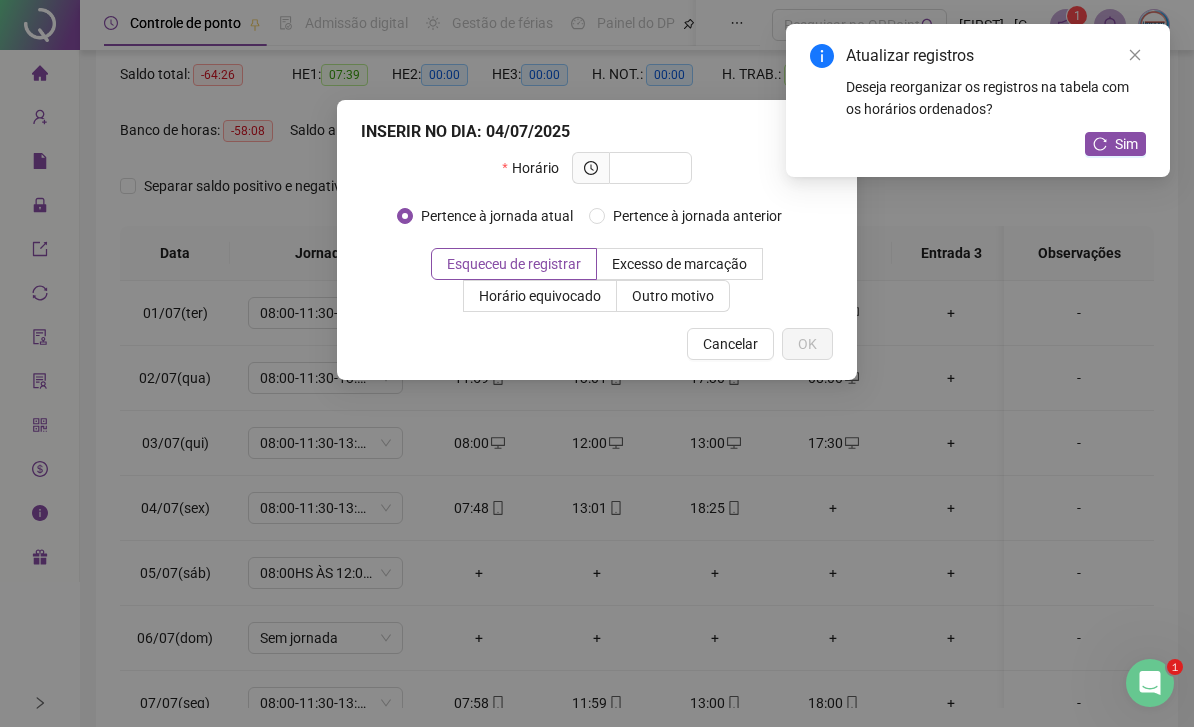 scroll, scrollTop: 205, scrollLeft: 0, axis: vertical 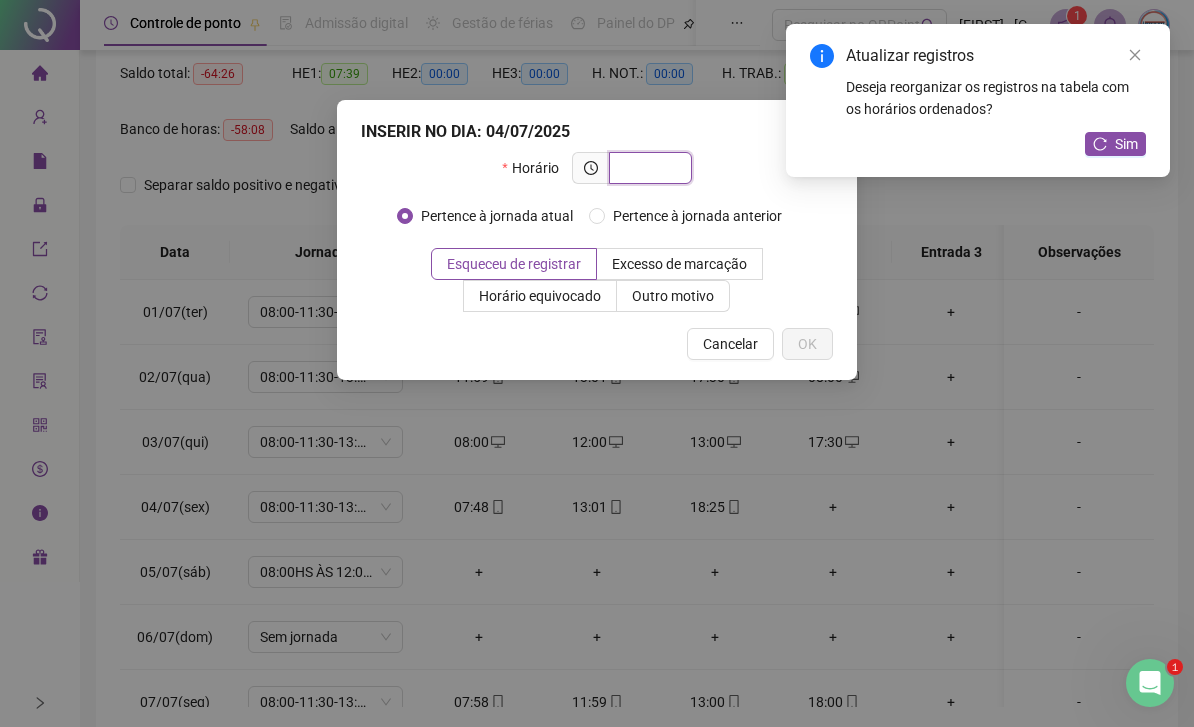 click at bounding box center (648, 168) 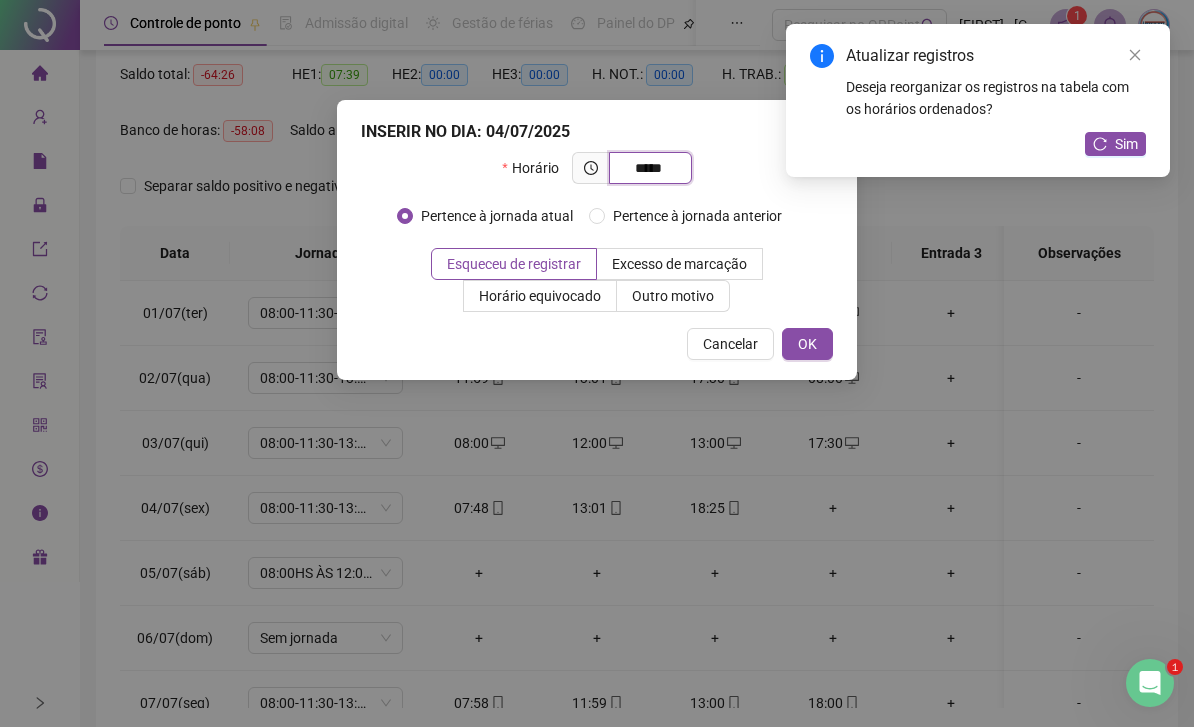 type on "*****" 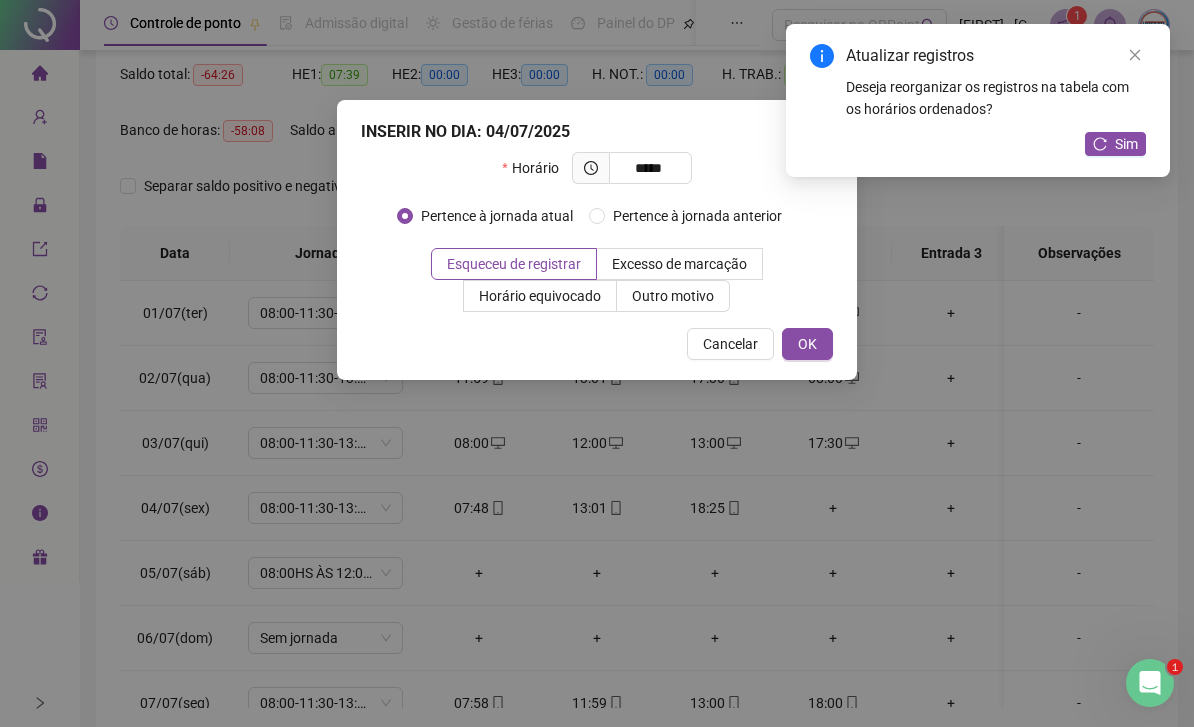 click on "OK" at bounding box center (807, 344) 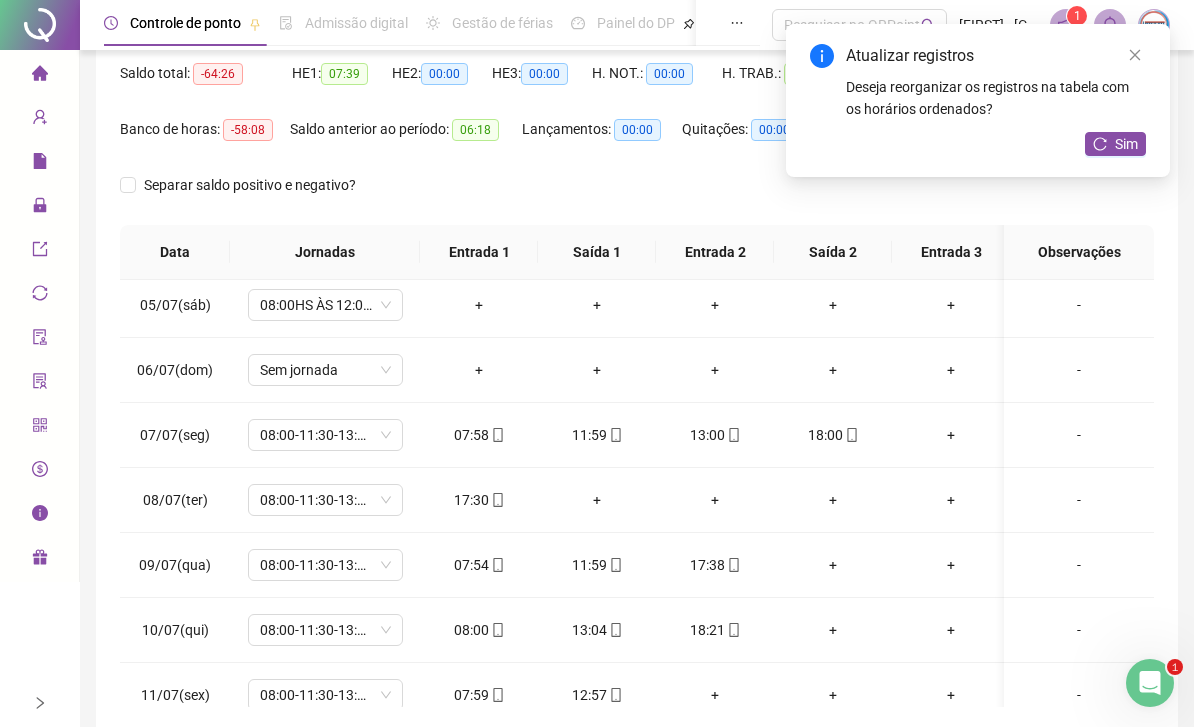scroll, scrollTop: 264, scrollLeft: 0, axis: vertical 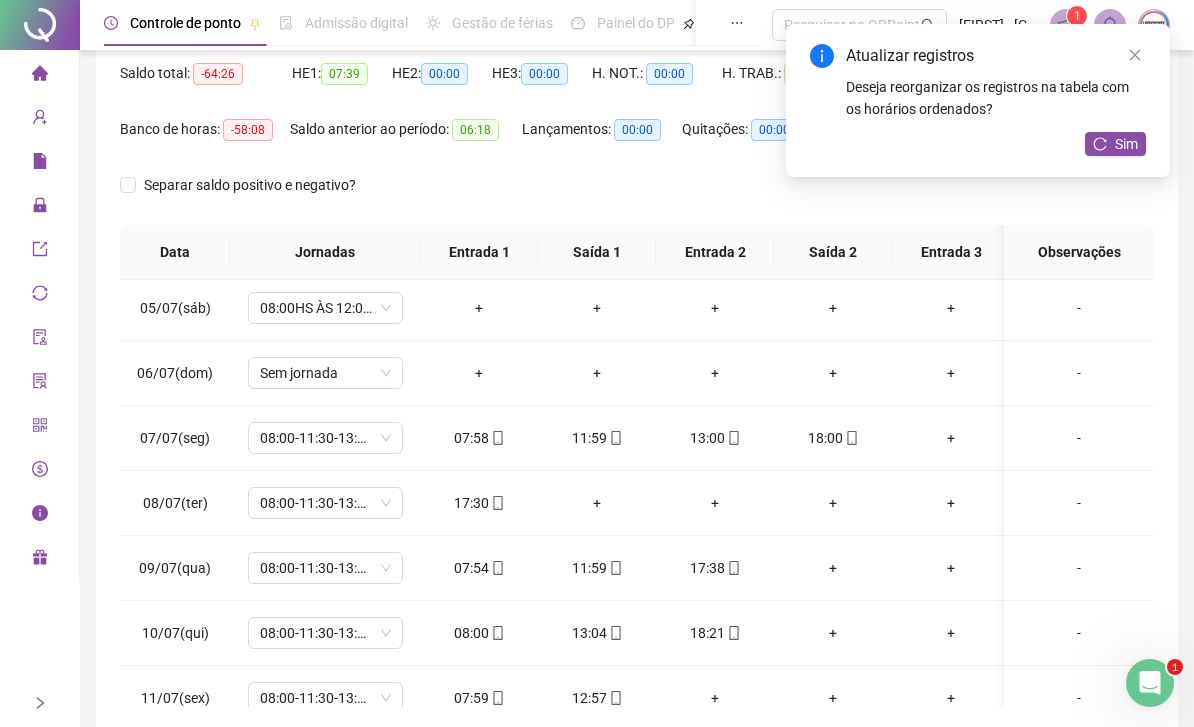 click on "+" at bounding box center (597, 503) 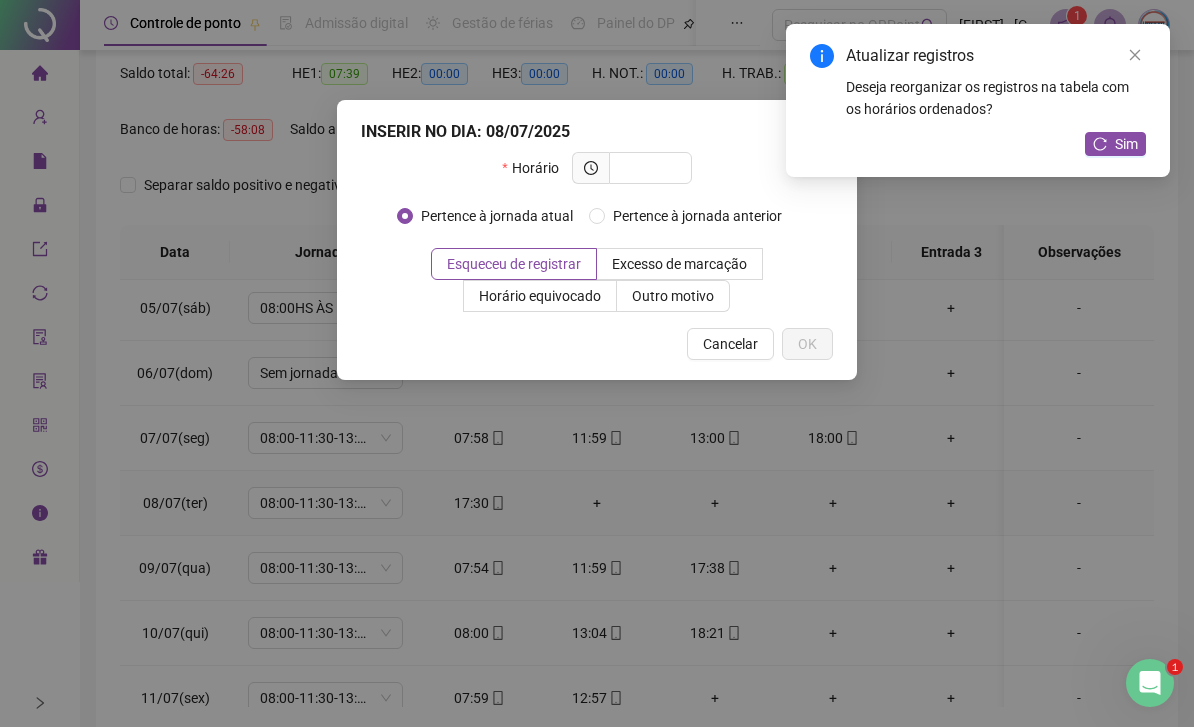 click at bounding box center [648, 168] 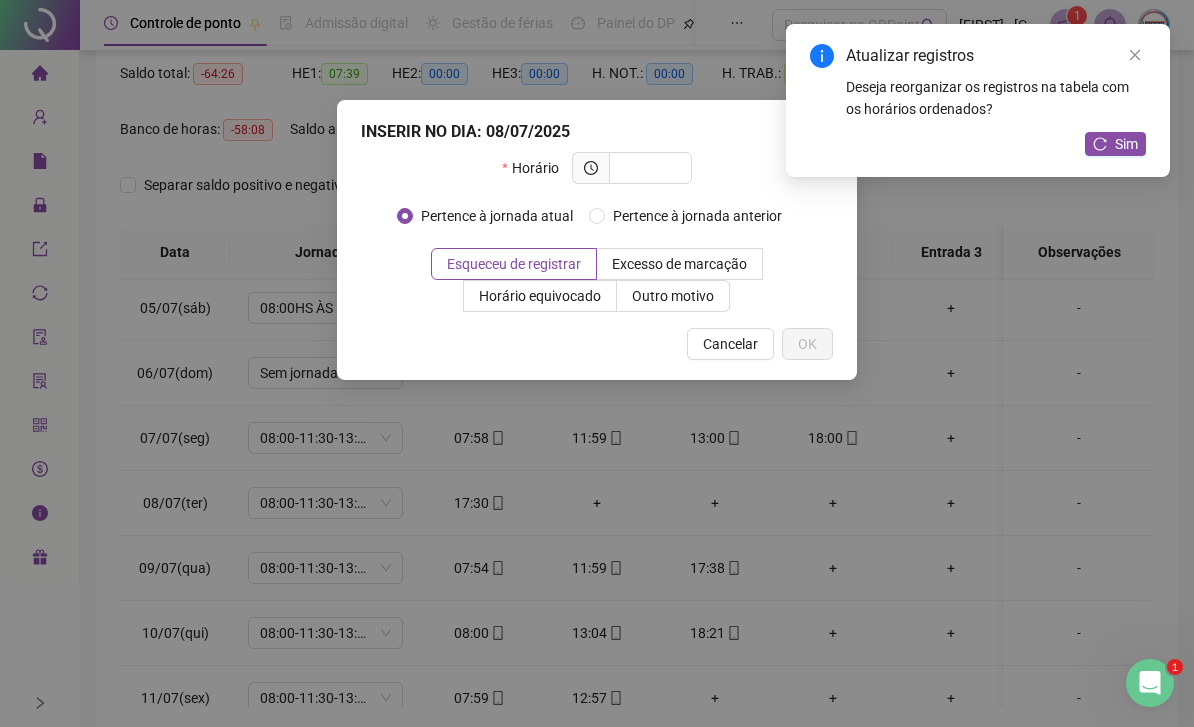 scroll, scrollTop: 204, scrollLeft: 0, axis: vertical 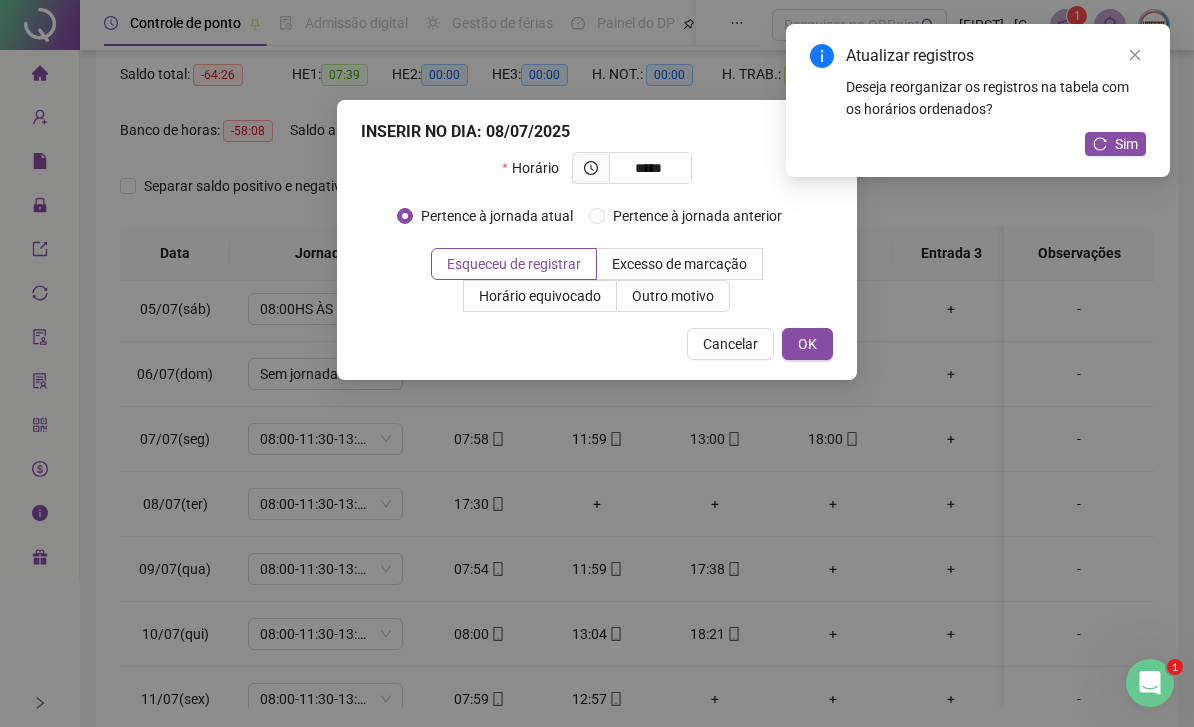 type on "*****" 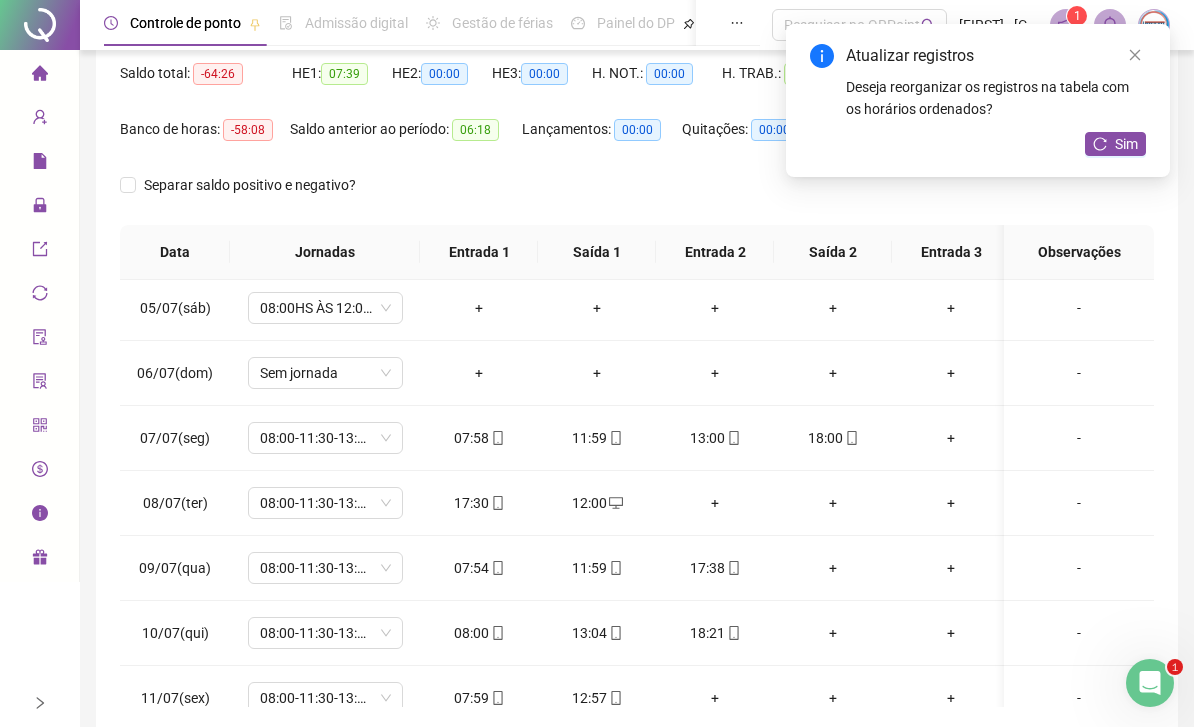 scroll, scrollTop: 266, scrollLeft: 0, axis: vertical 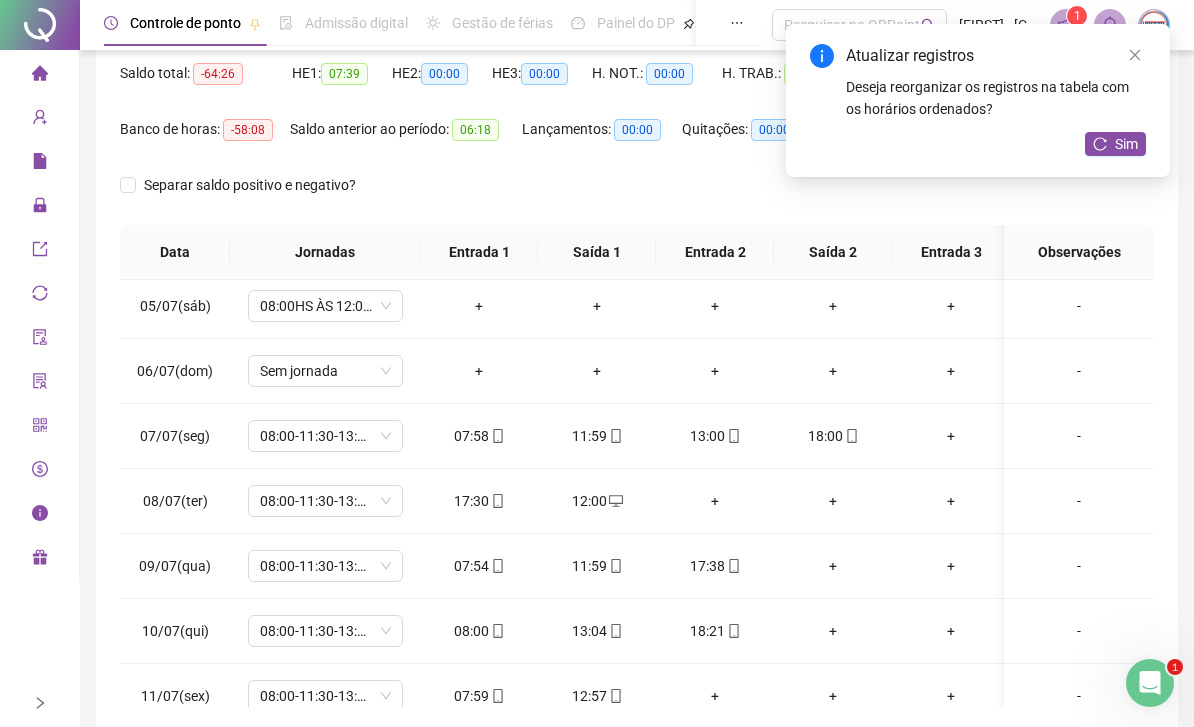 click on "+" at bounding box center (715, 501) 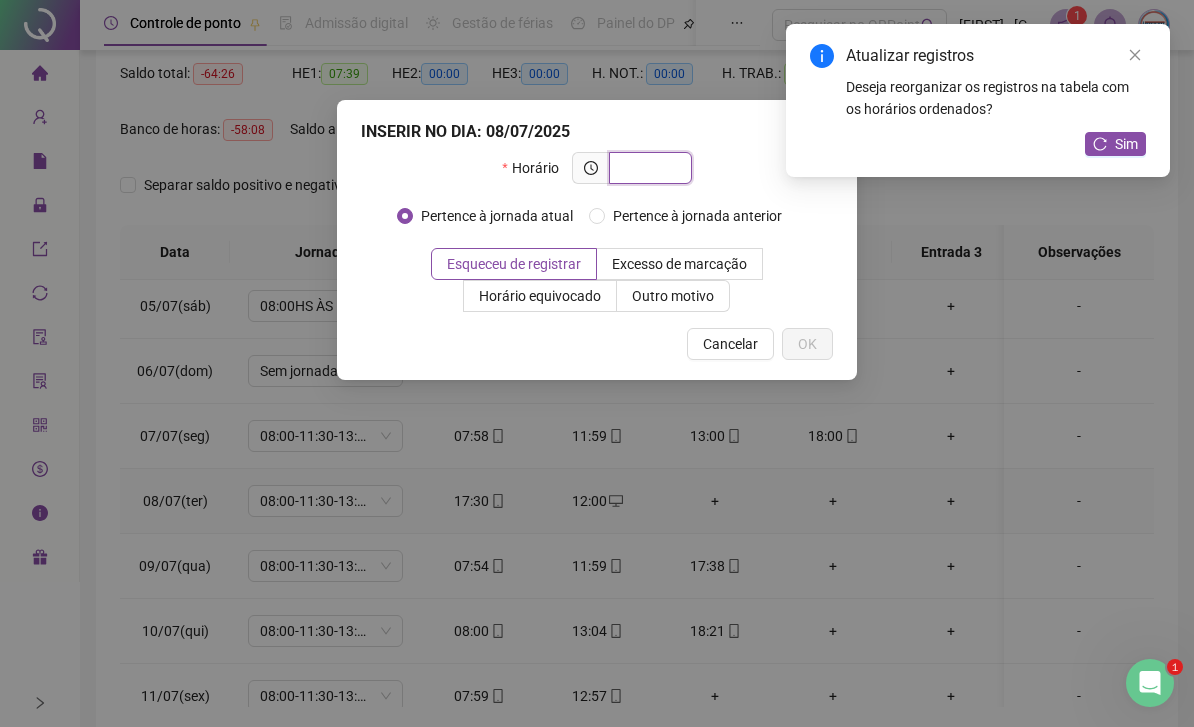 click at bounding box center [648, 168] 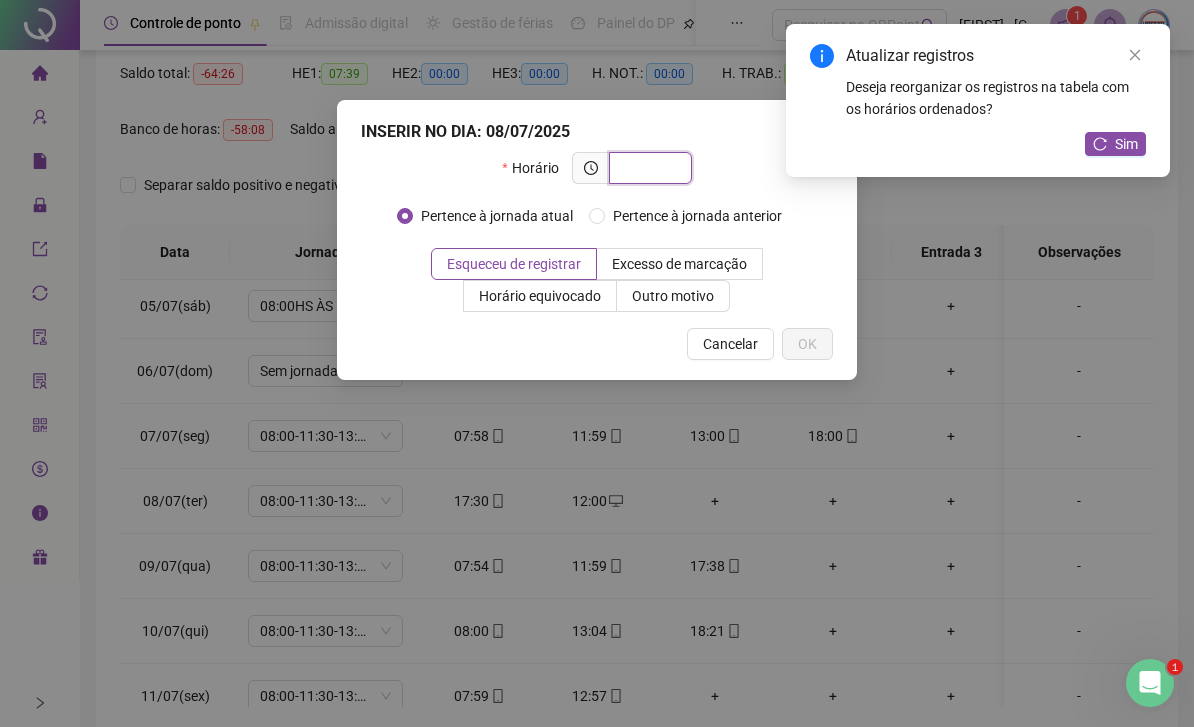 scroll, scrollTop: 204, scrollLeft: 0, axis: vertical 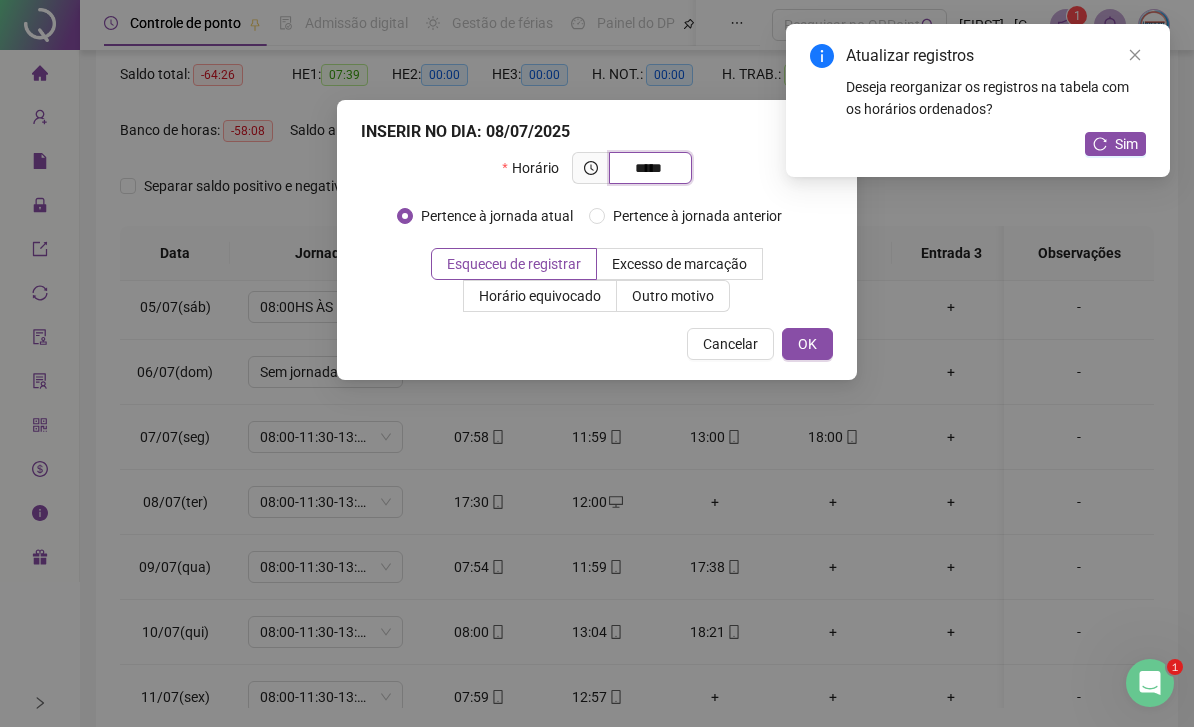 type on "*****" 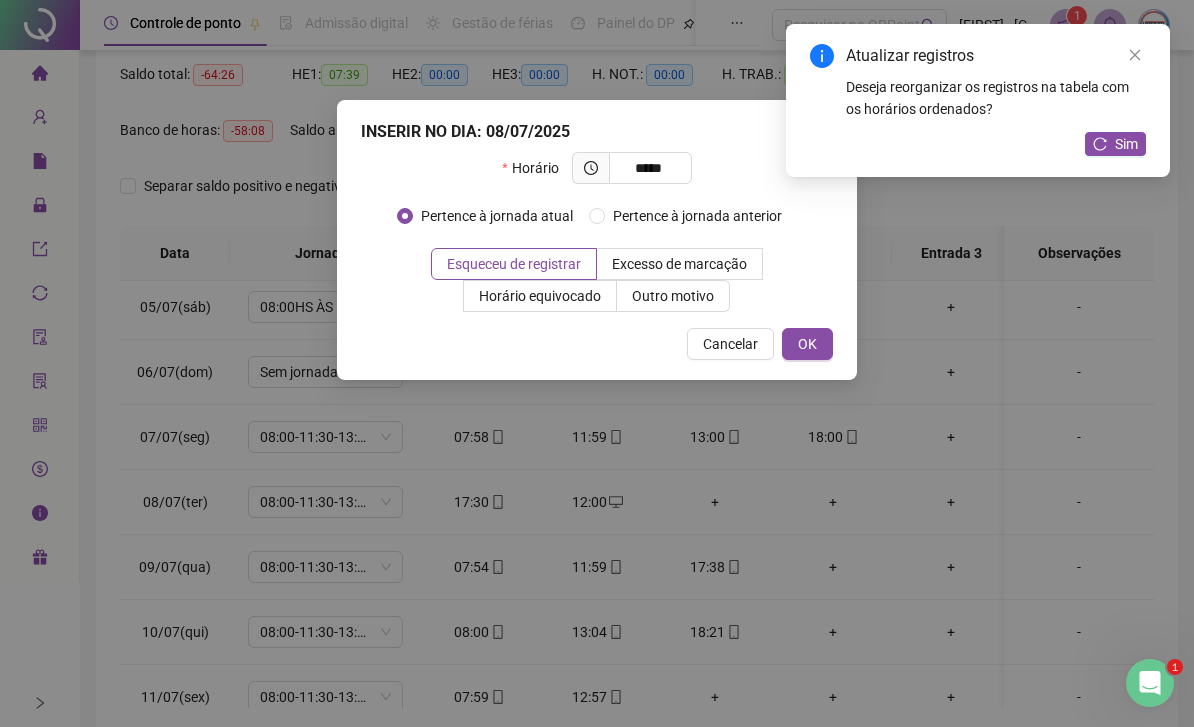 click on "OK" at bounding box center [807, 344] 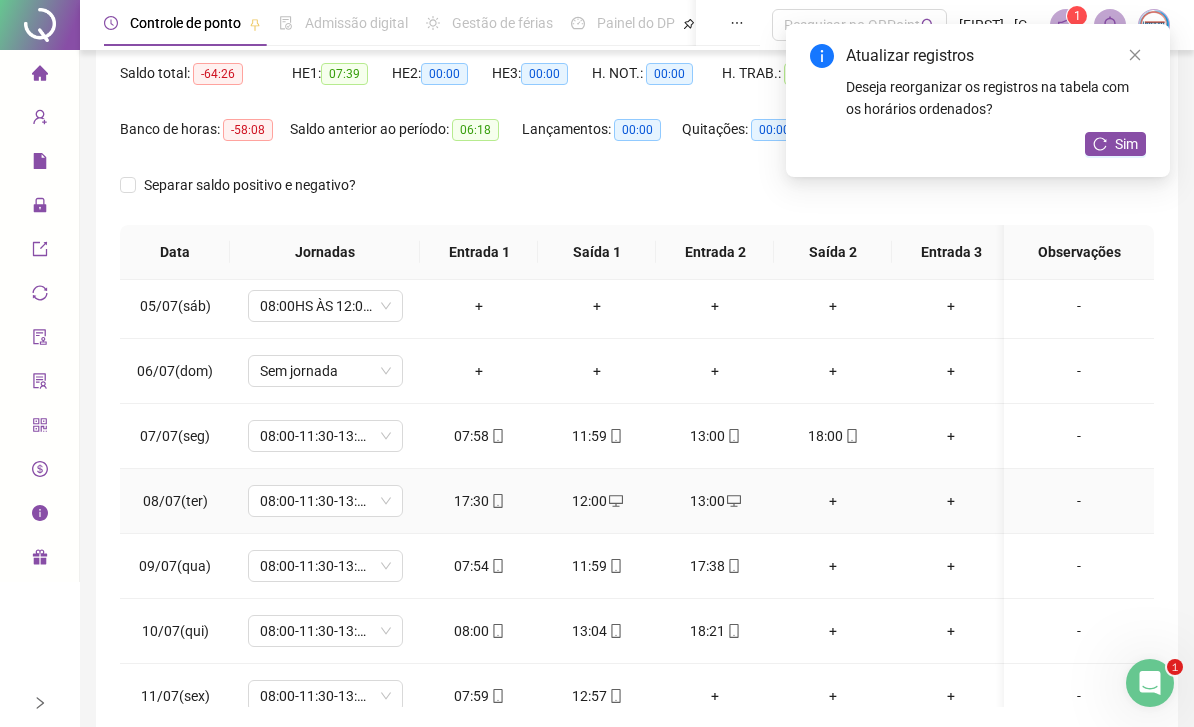 click on "+" at bounding box center [833, 501] 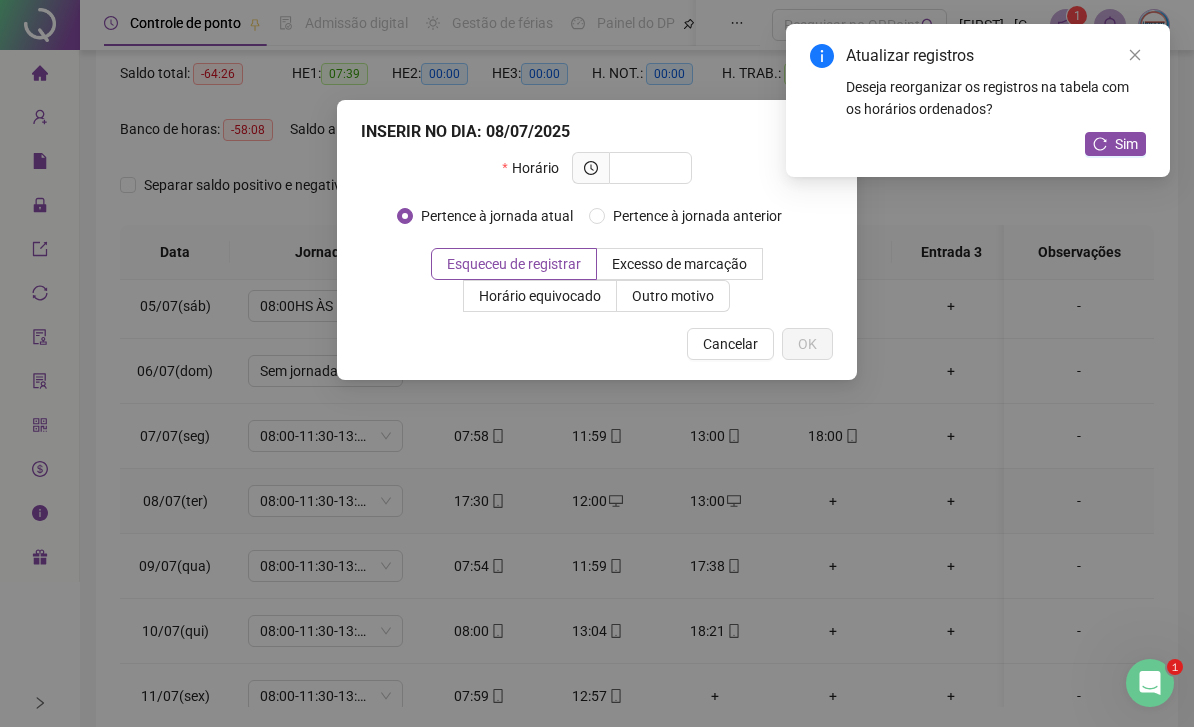click at bounding box center [648, 168] 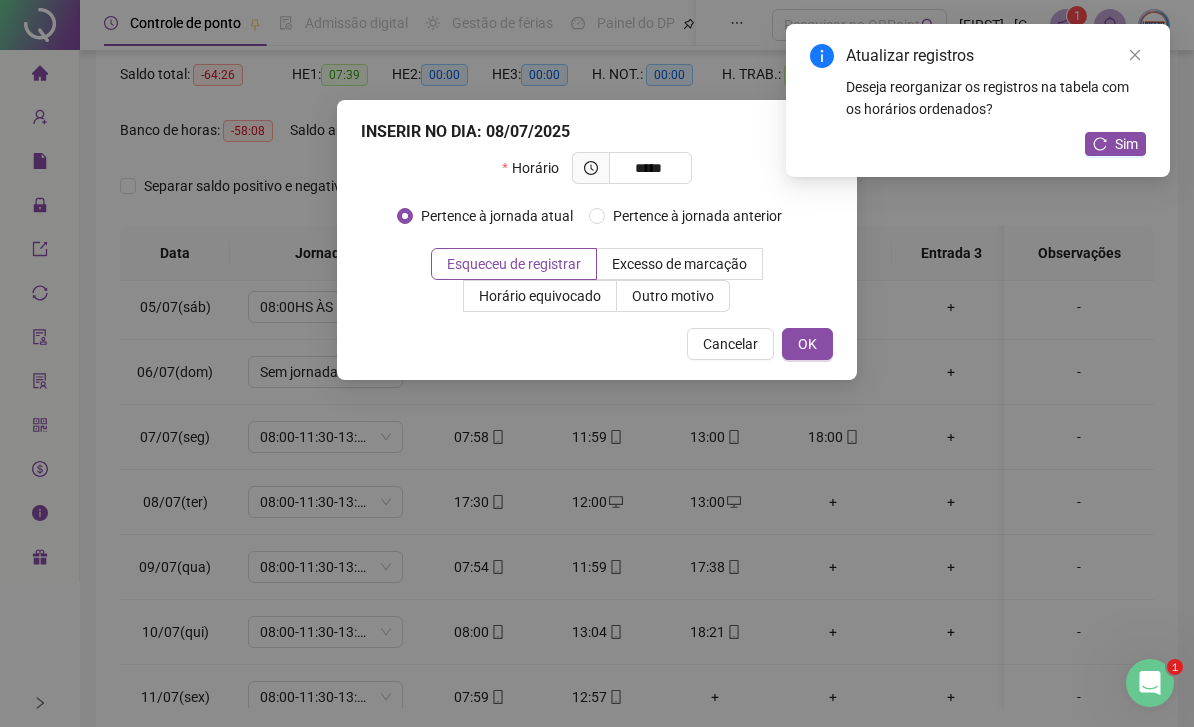 type on "*****" 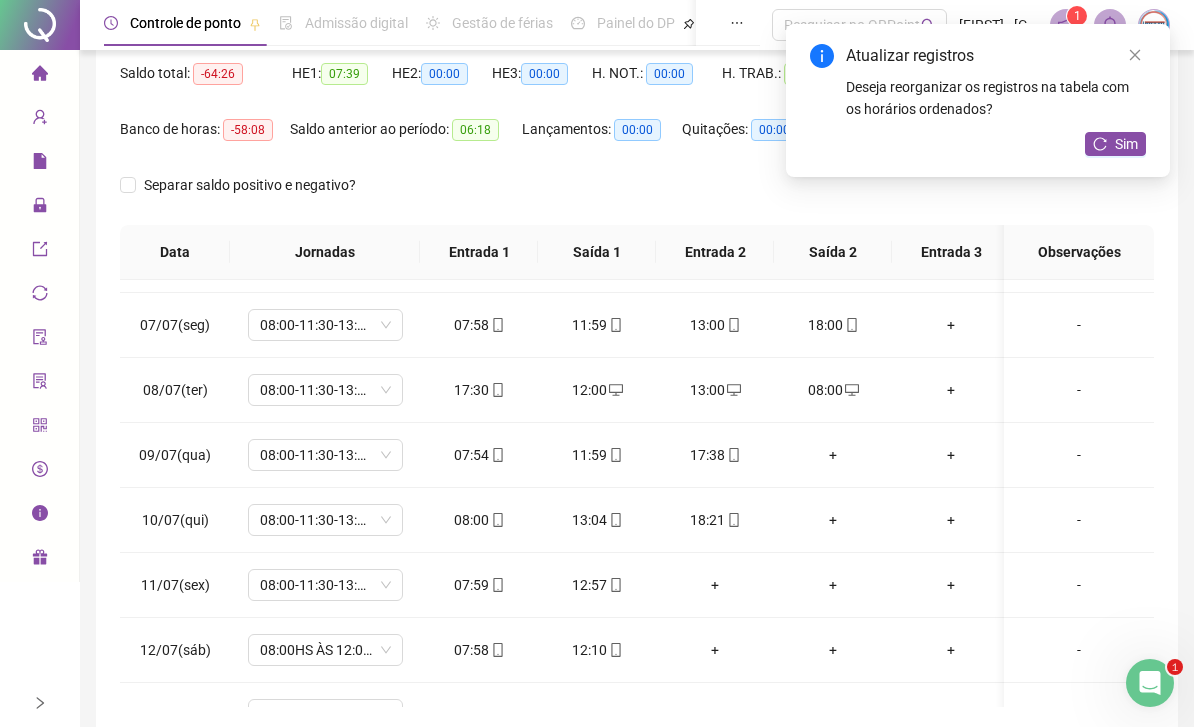 scroll, scrollTop: 377, scrollLeft: 1, axis: both 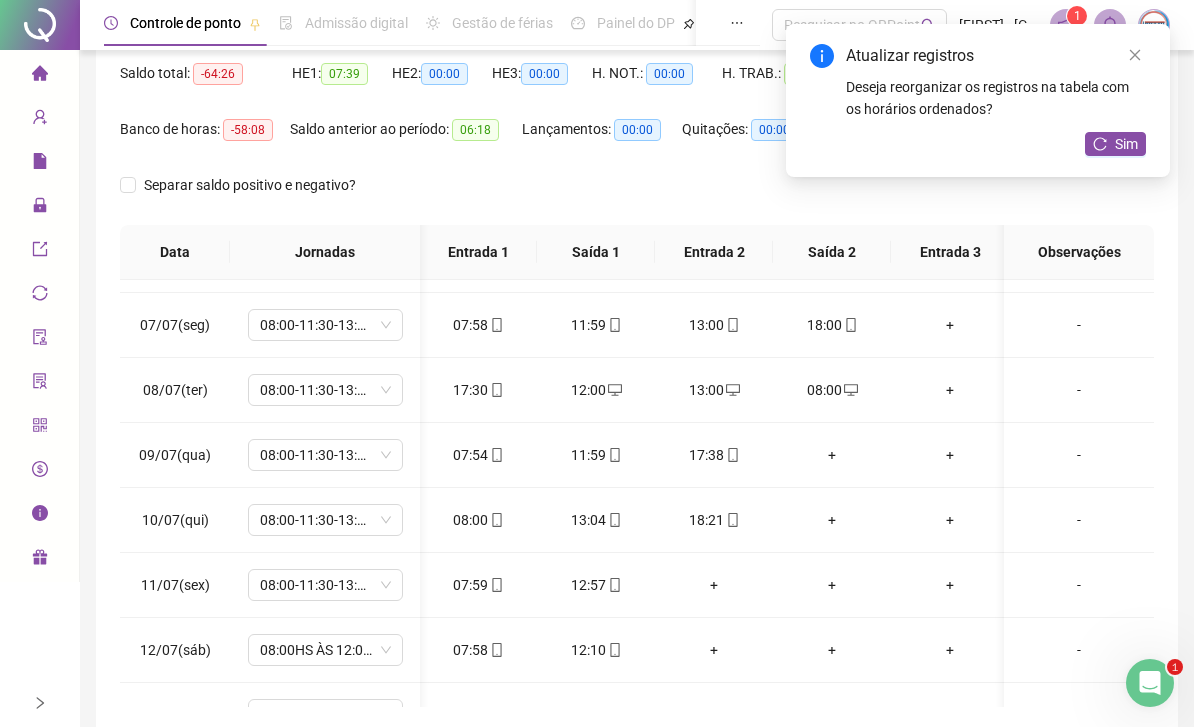 click on "+" at bounding box center [832, 455] 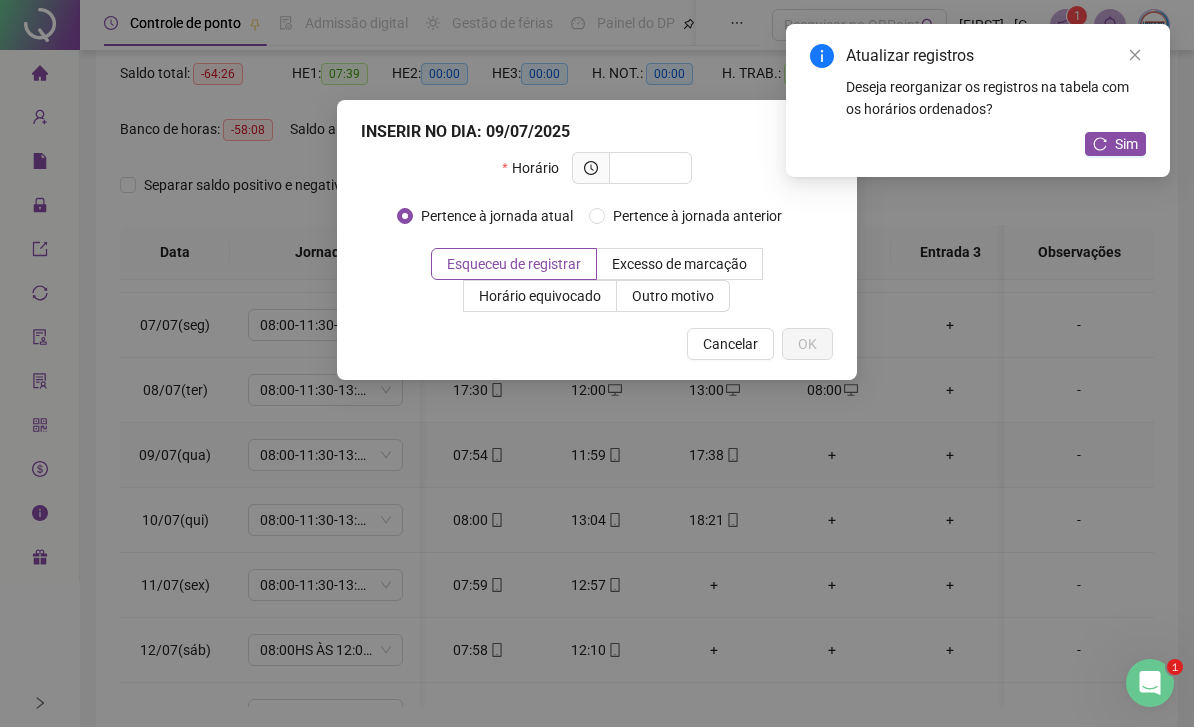 click at bounding box center (648, 168) 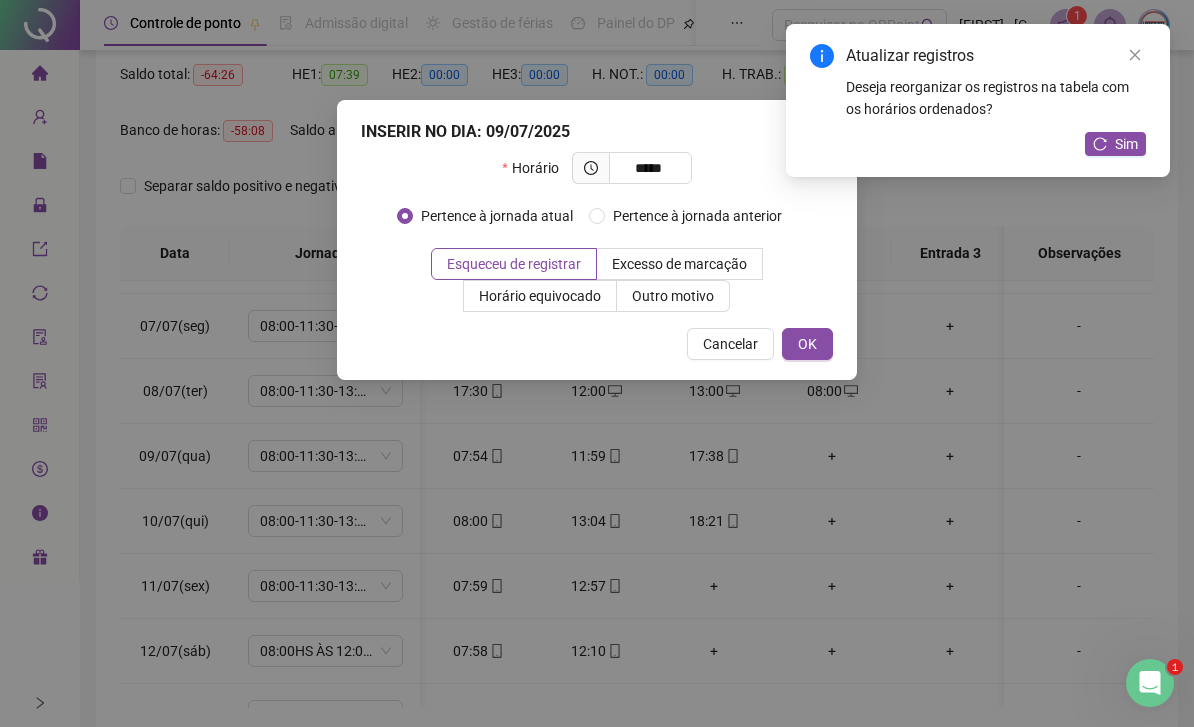 type on "*****" 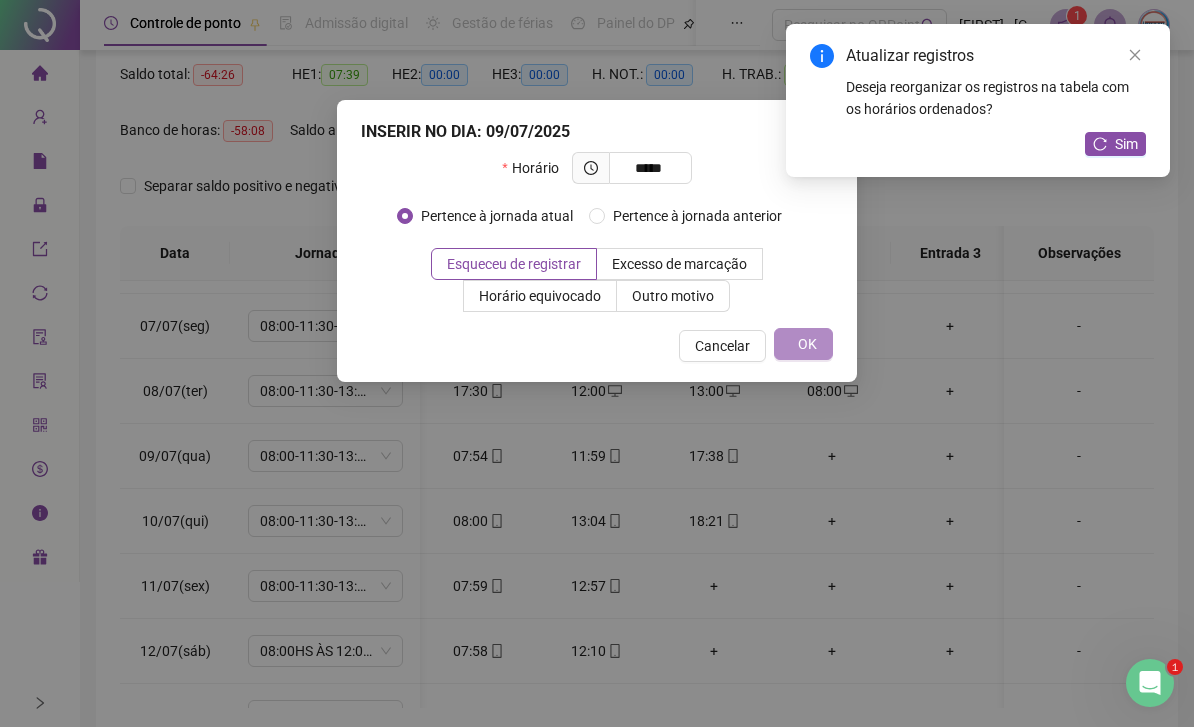 scroll, scrollTop: 205, scrollLeft: 0, axis: vertical 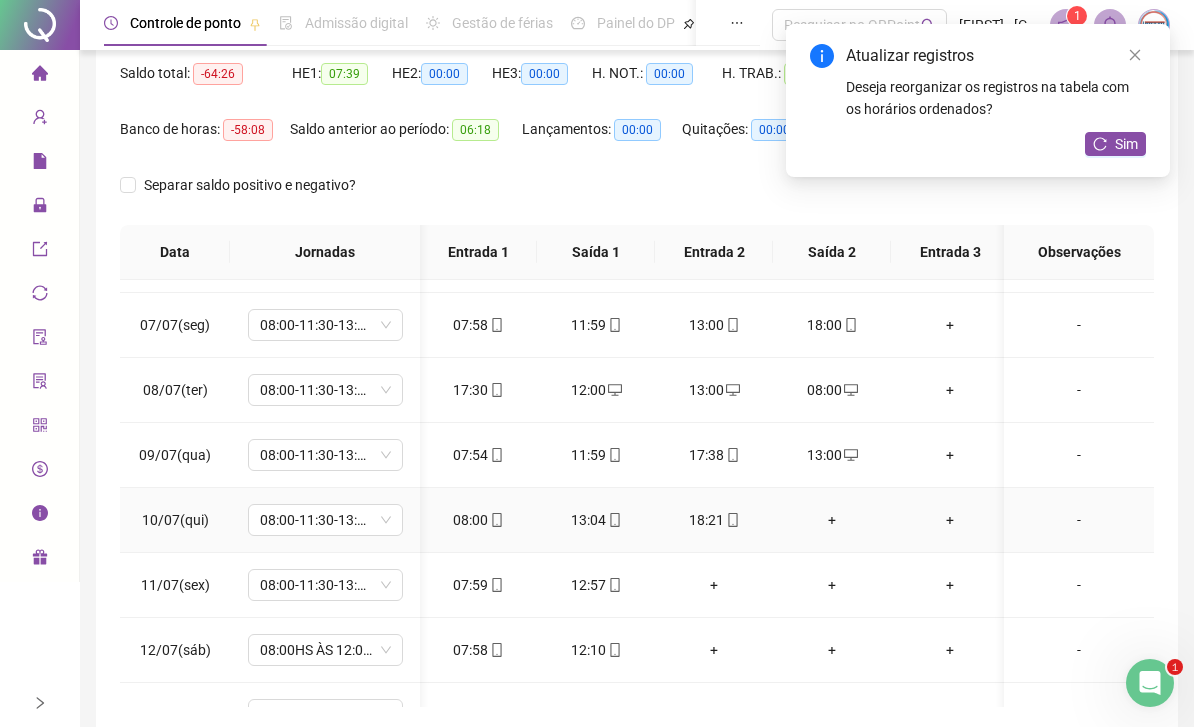 click on "+" at bounding box center (832, 520) 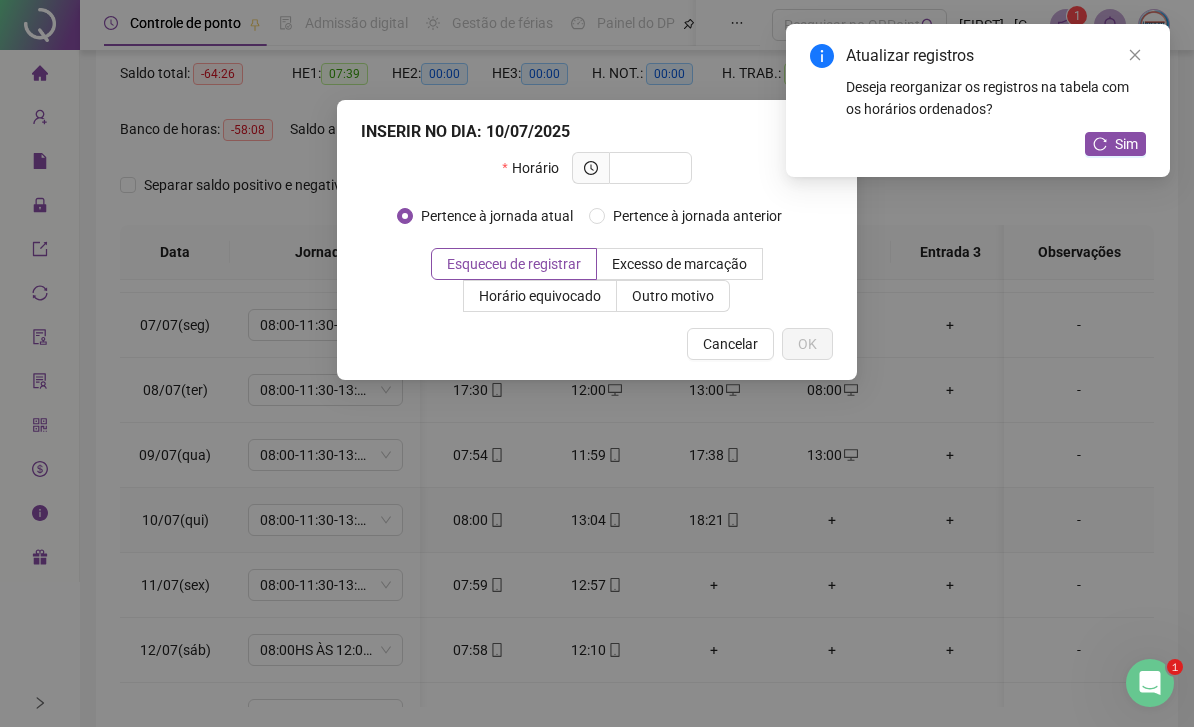 click at bounding box center [648, 168] 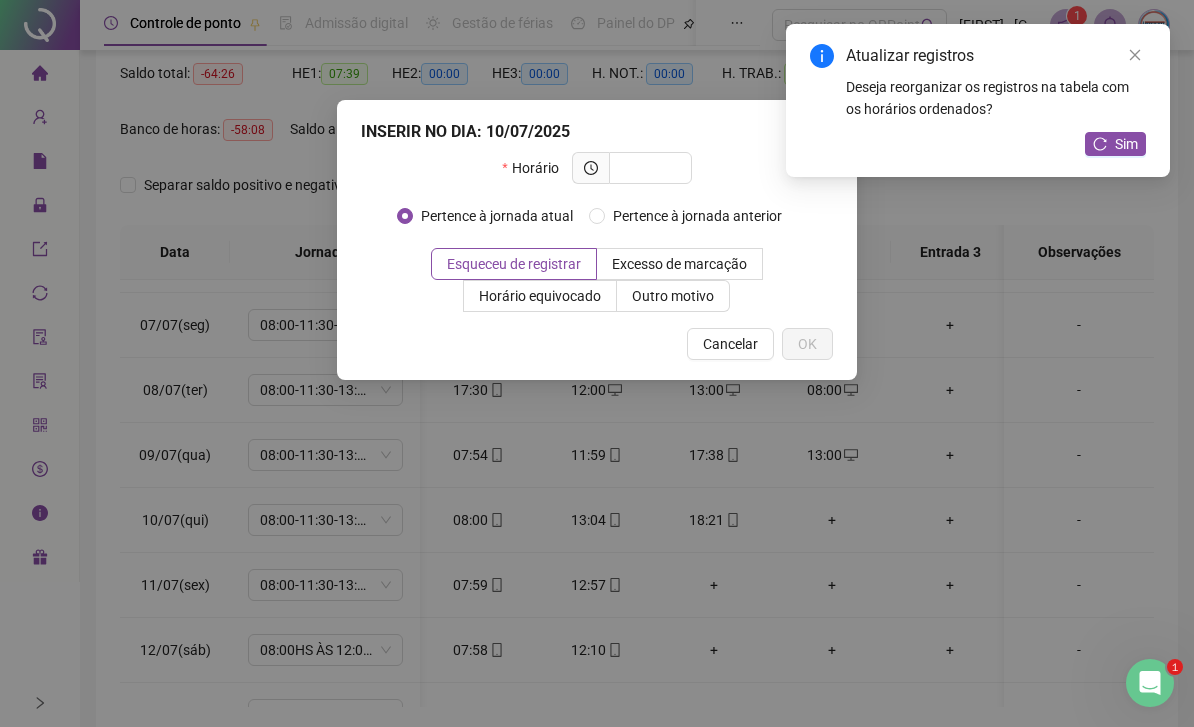 scroll, scrollTop: 204, scrollLeft: 0, axis: vertical 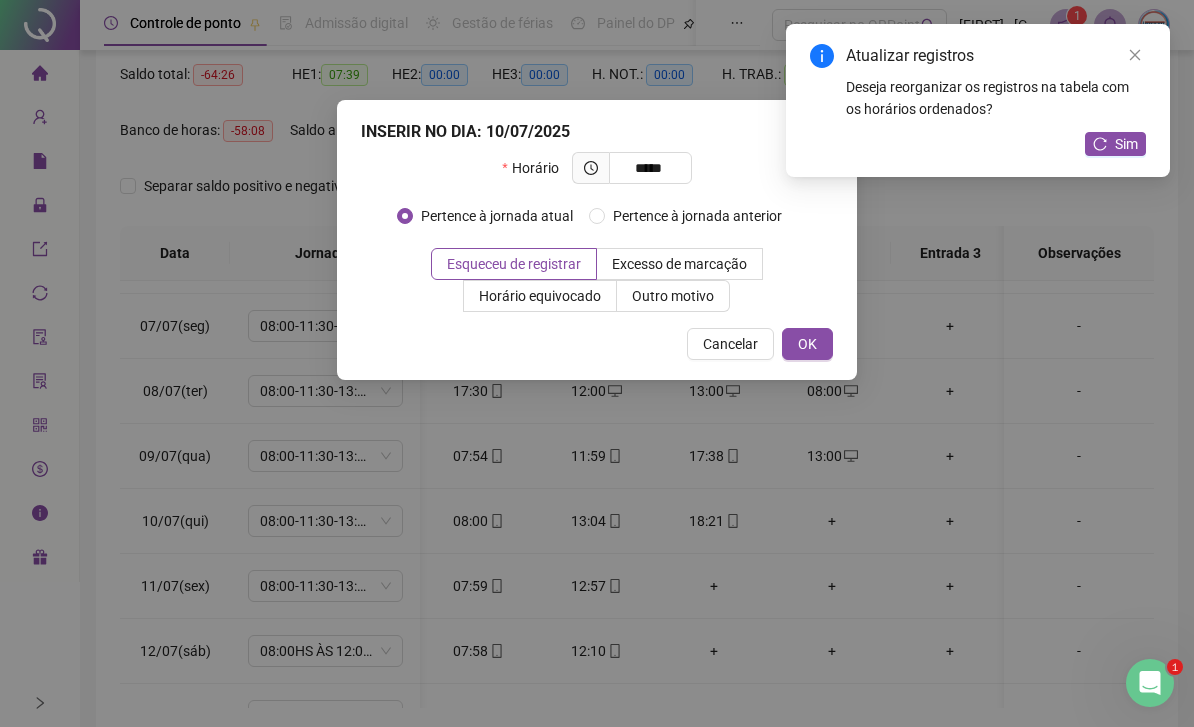 type on "*****" 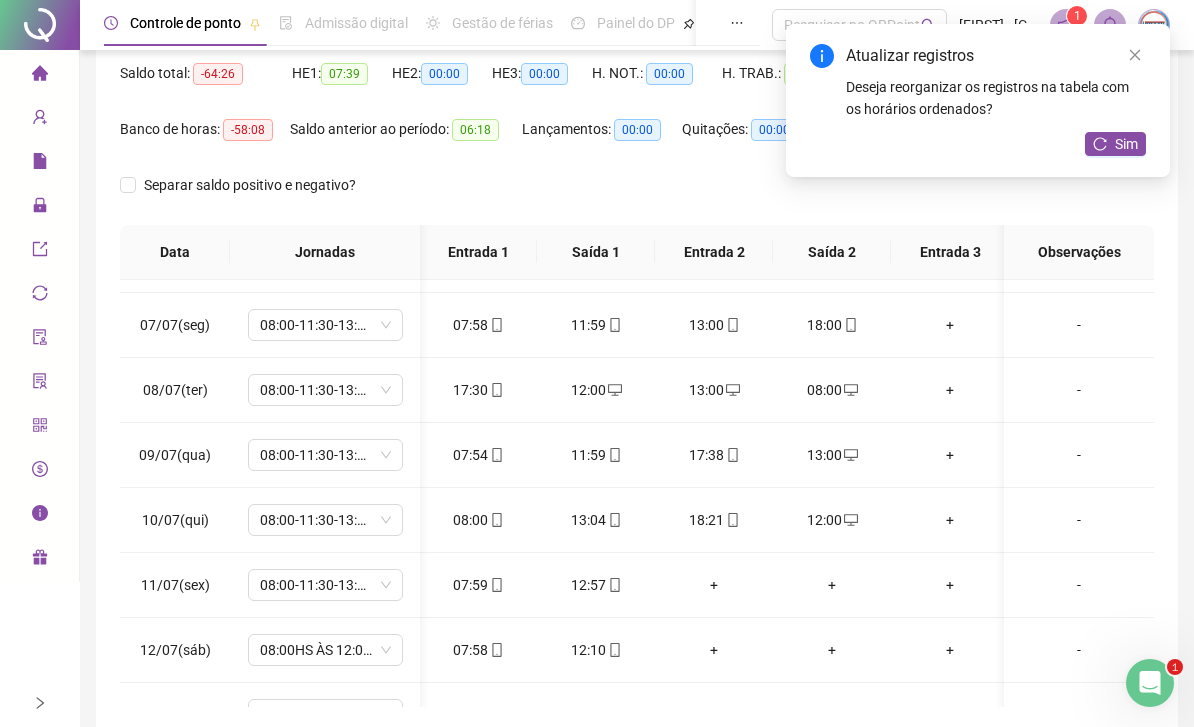 scroll, scrollTop: 417, scrollLeft: -2, axis: both 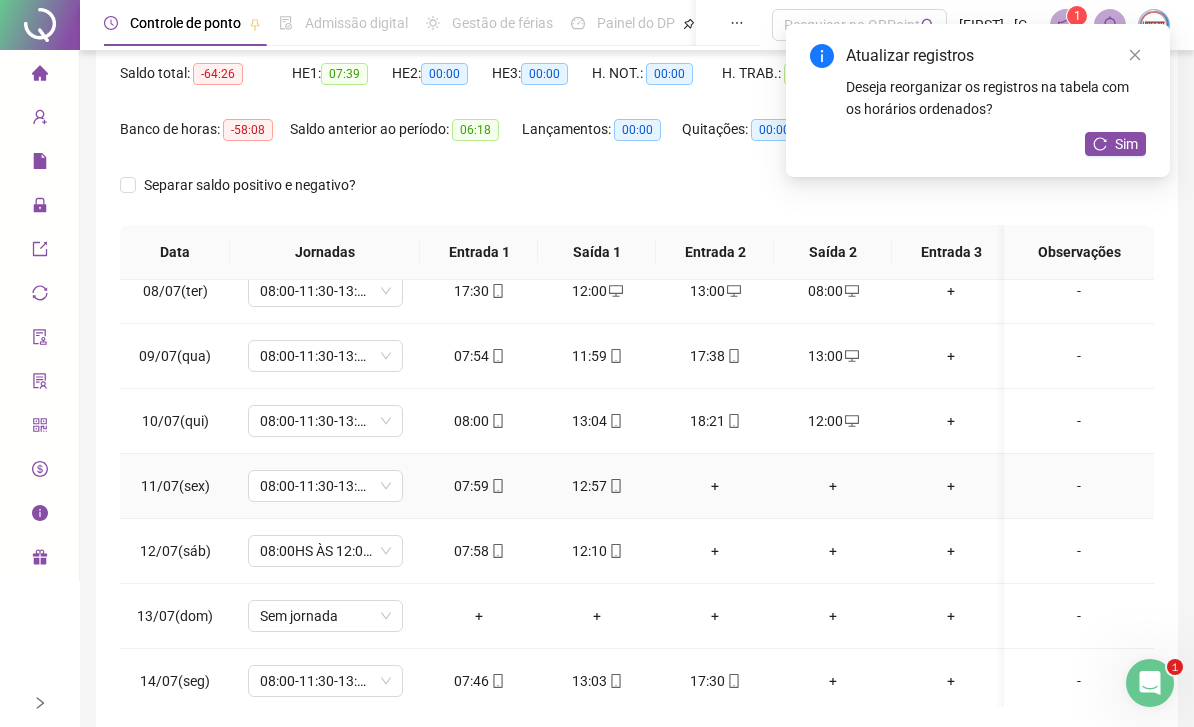 click on "+" at bounding box center (715, 486) 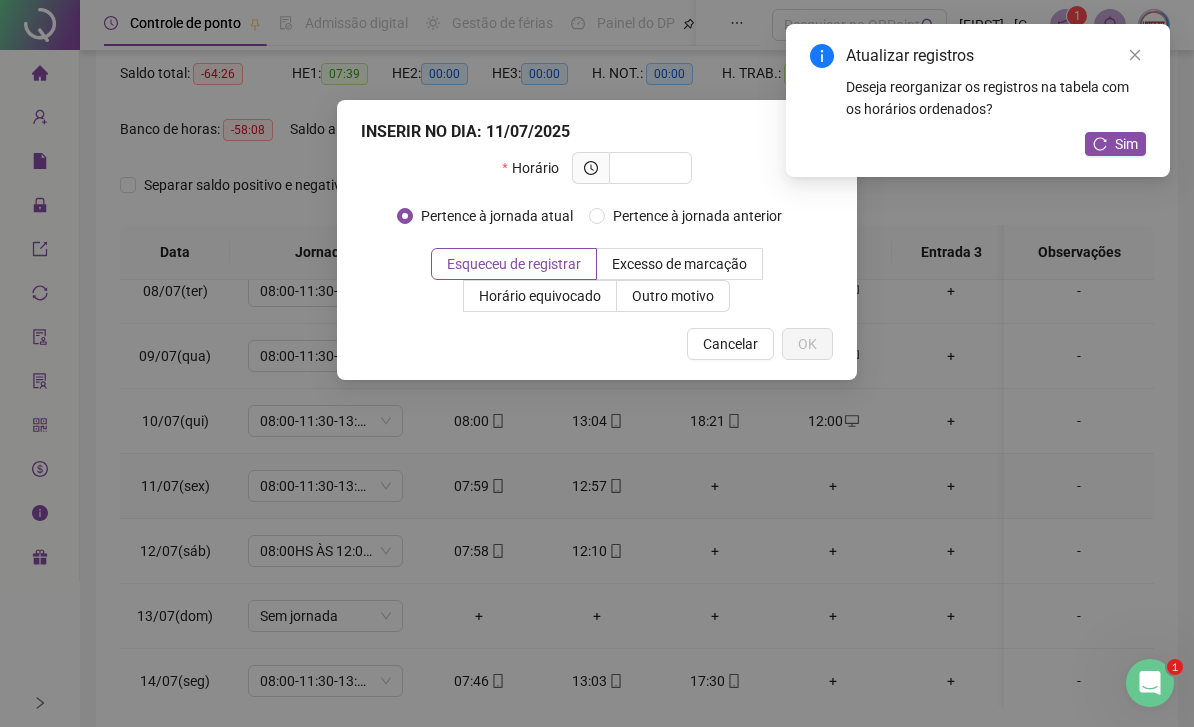 click at bounding box center [648, 168] 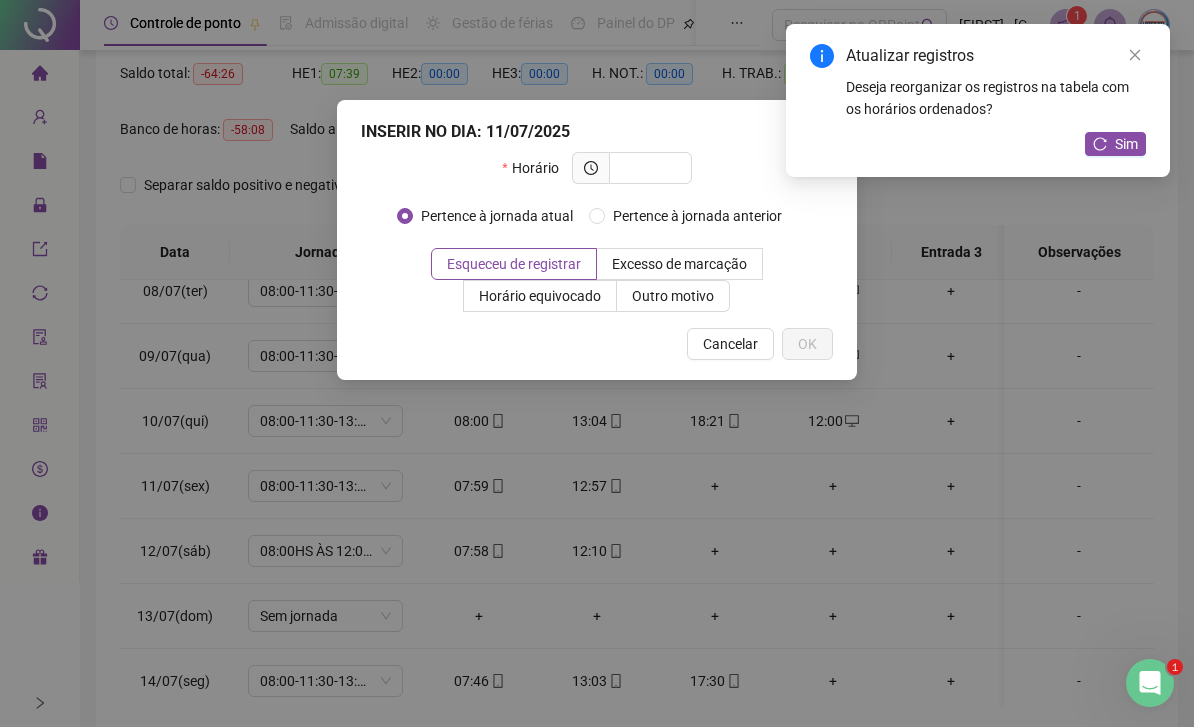 scroll, scrollTop: 204, scrollLeft: 0, axis: vertical 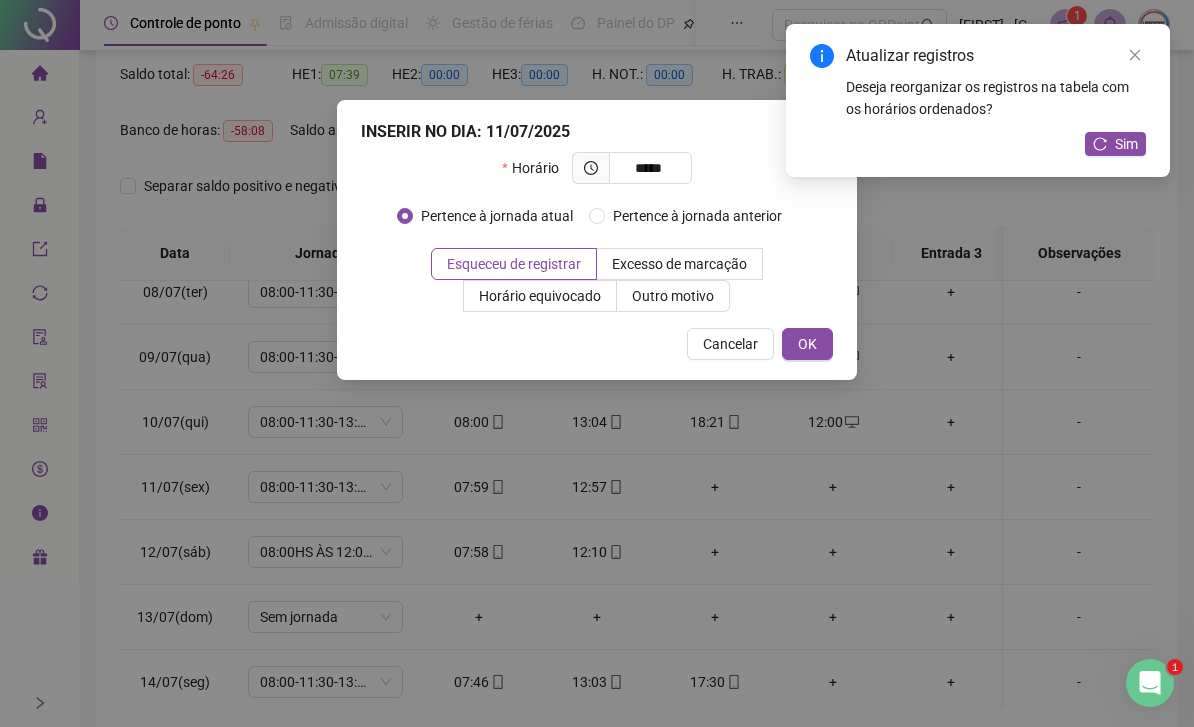 type on "*****" 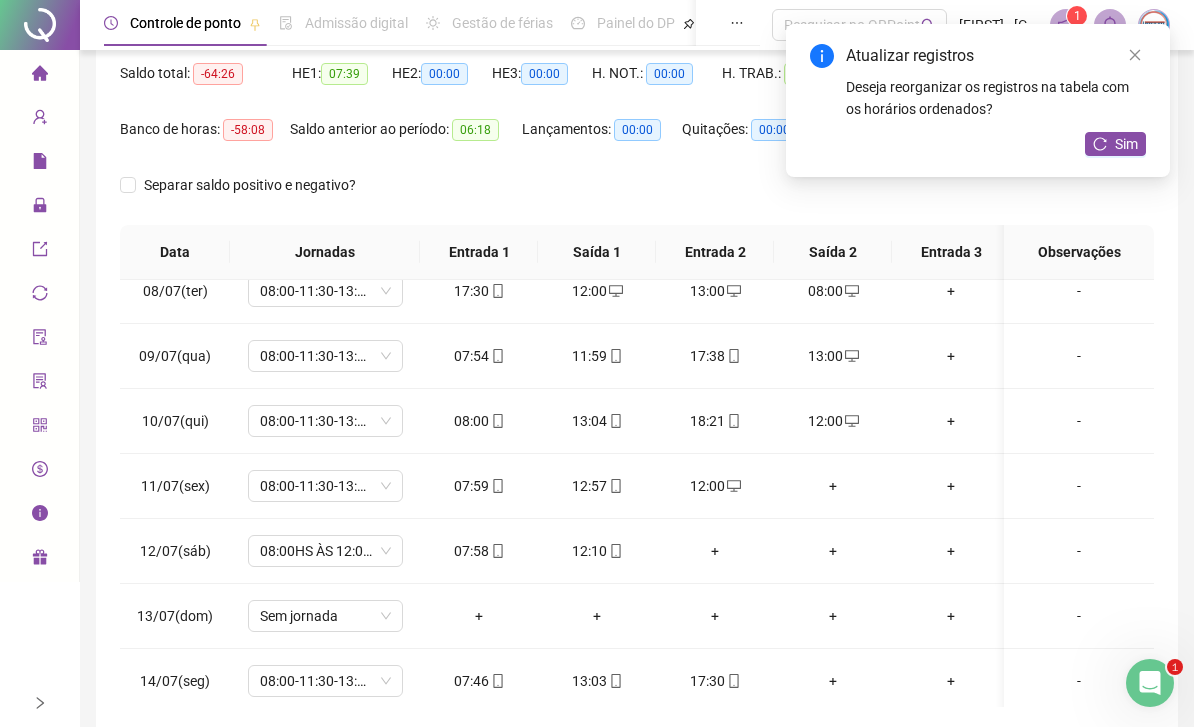 click on "+" at bounding box center (833, 486) 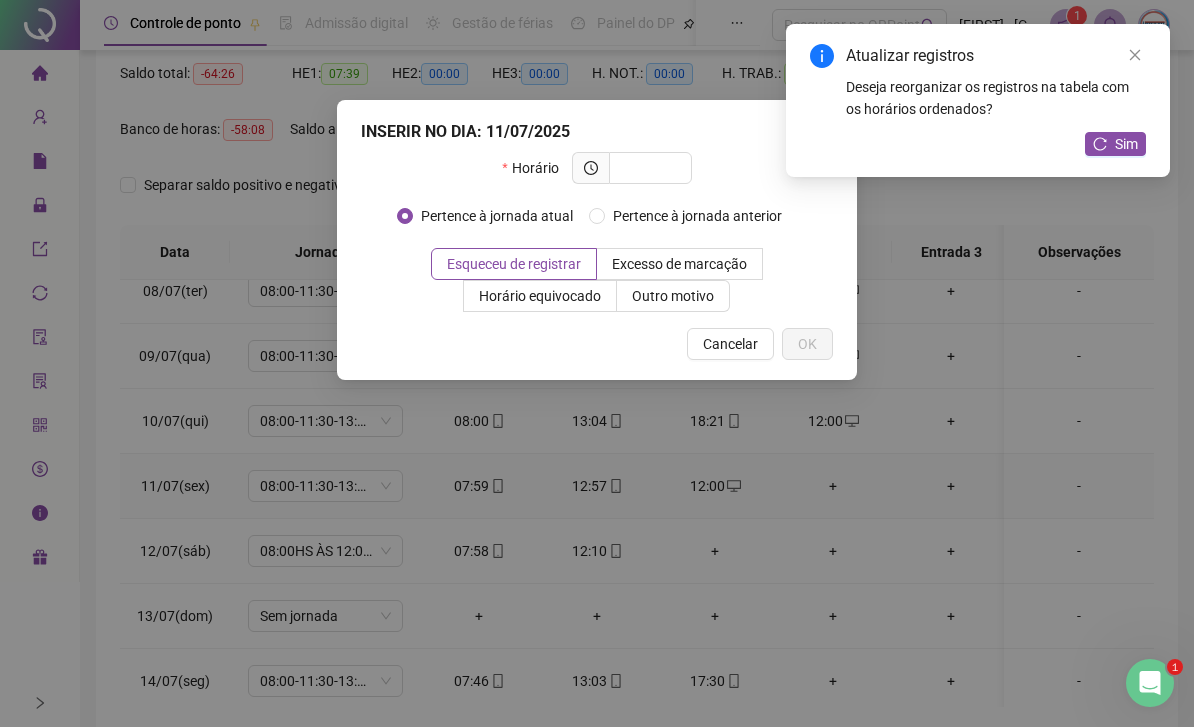 click at bounding box center [648, 168] 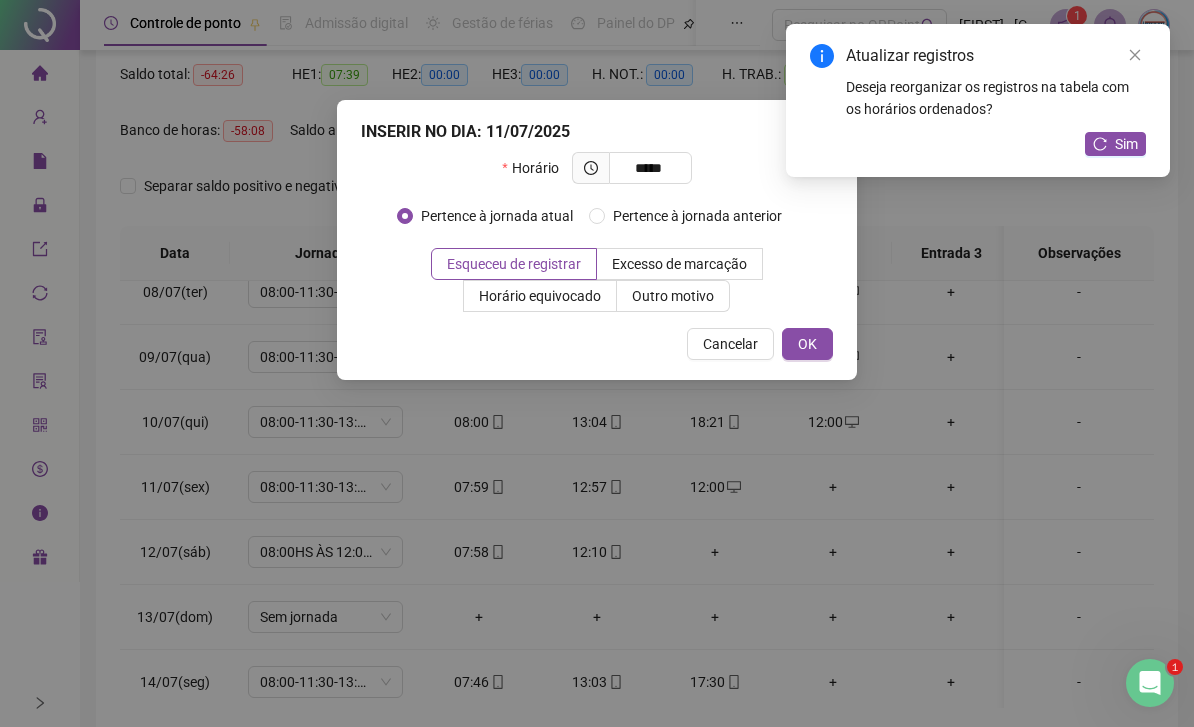 type on "*****" 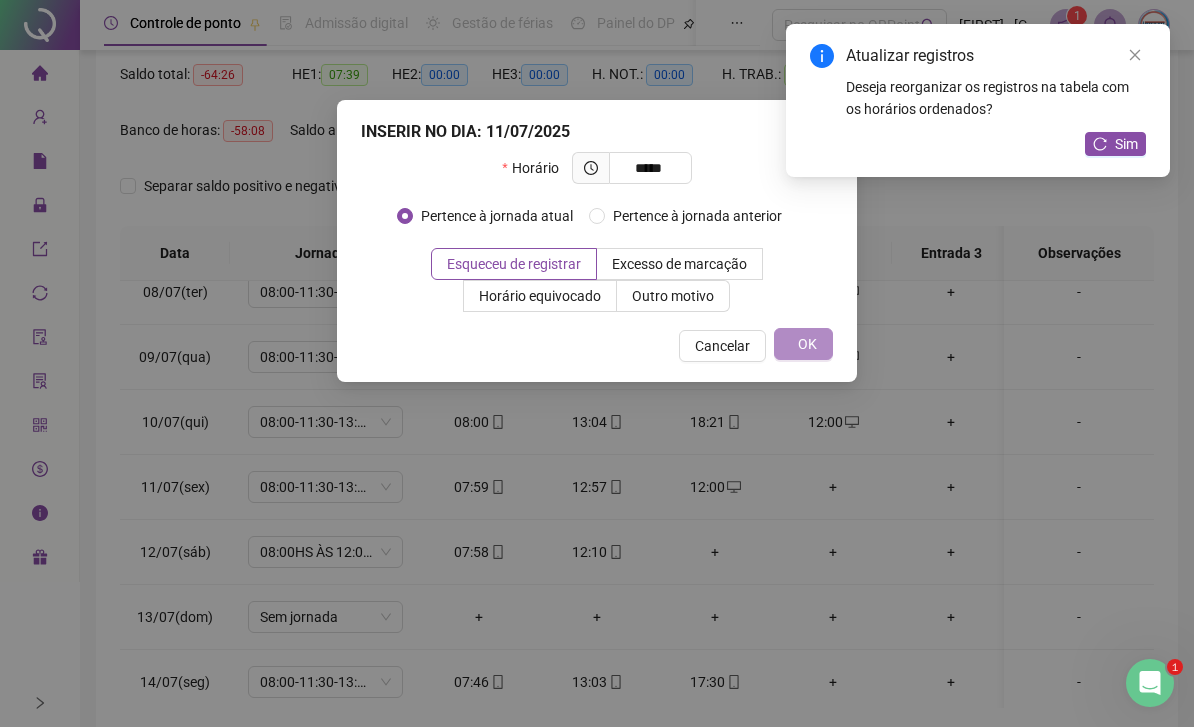 scroll, scrollTop: 205, scrollLeft: 0, axis: vertical 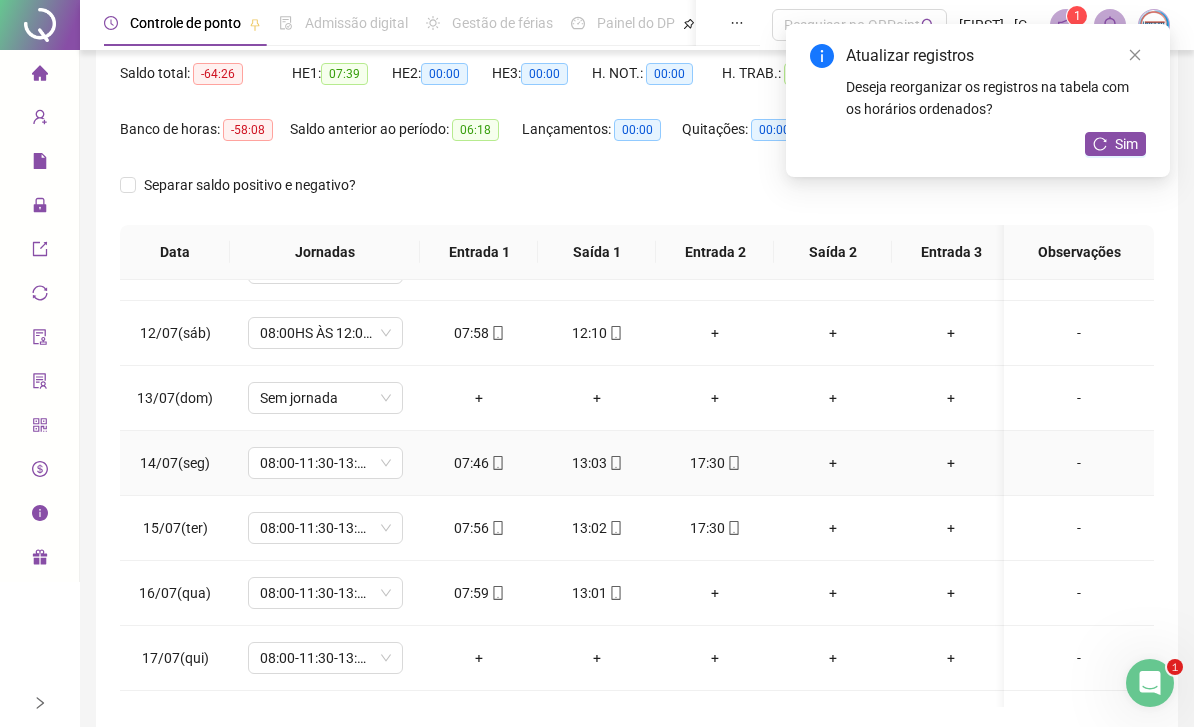click on "+" at bounding box center [833, 463] 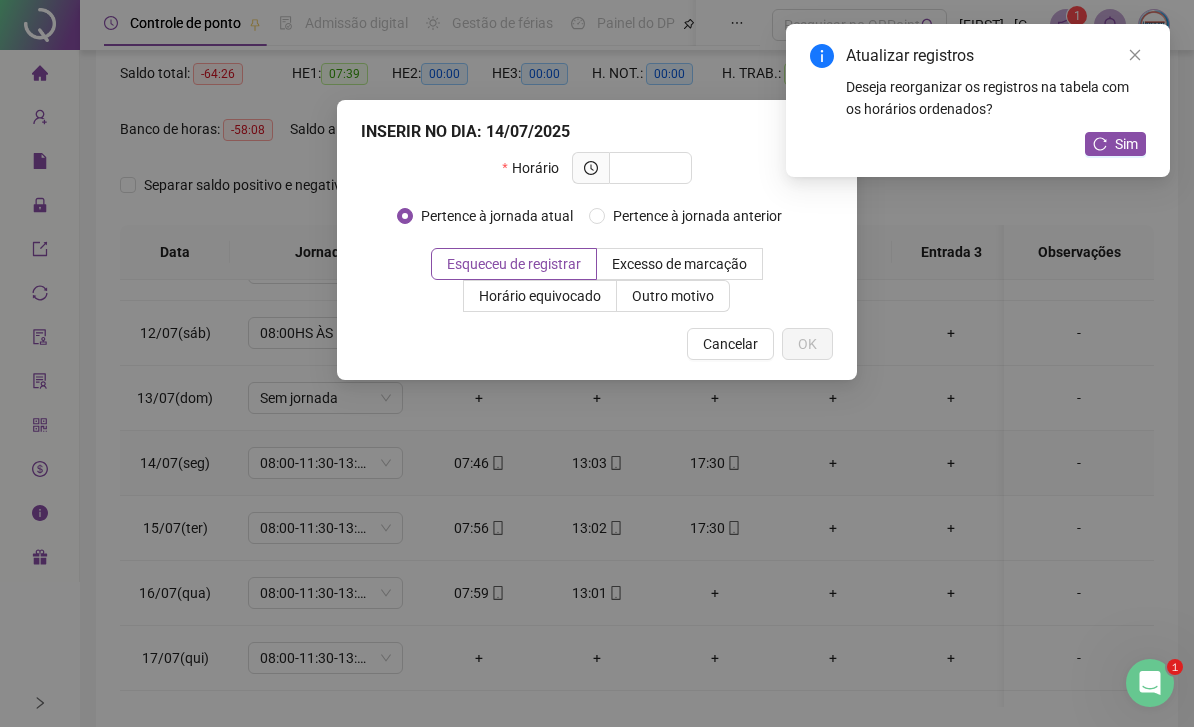 click at bounding box center (648, 168) 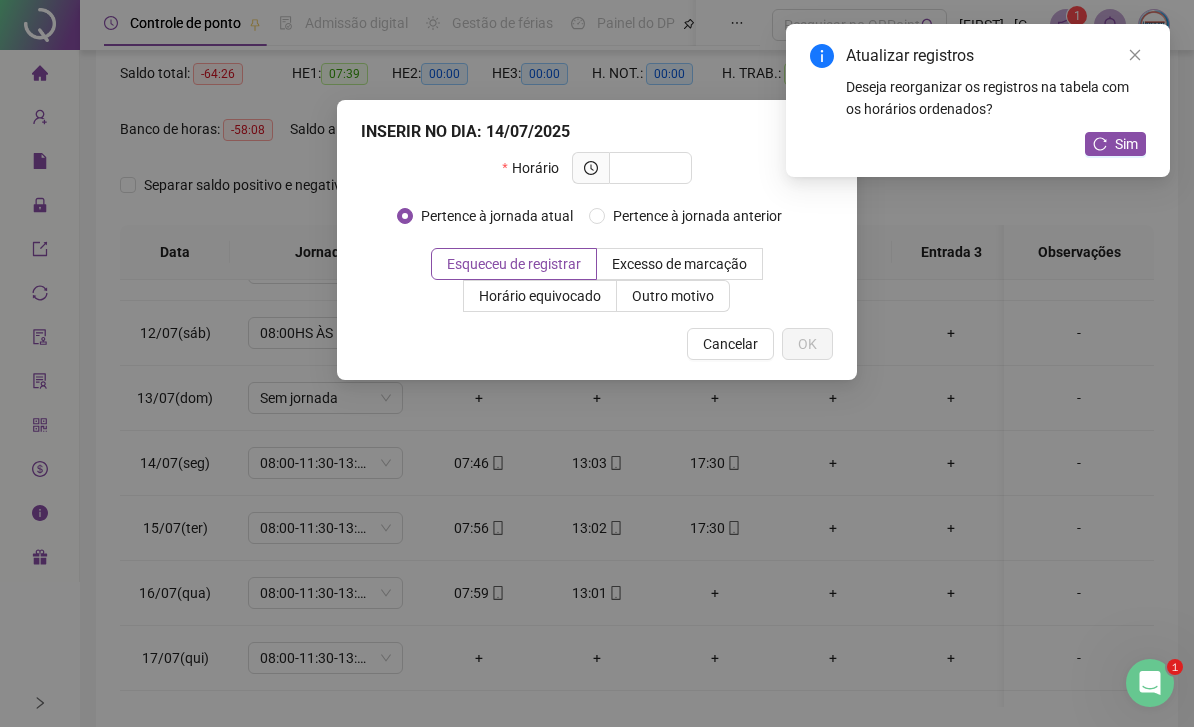 scroll, scrollTop: 204, scrollLeft: 0, axis: vertical 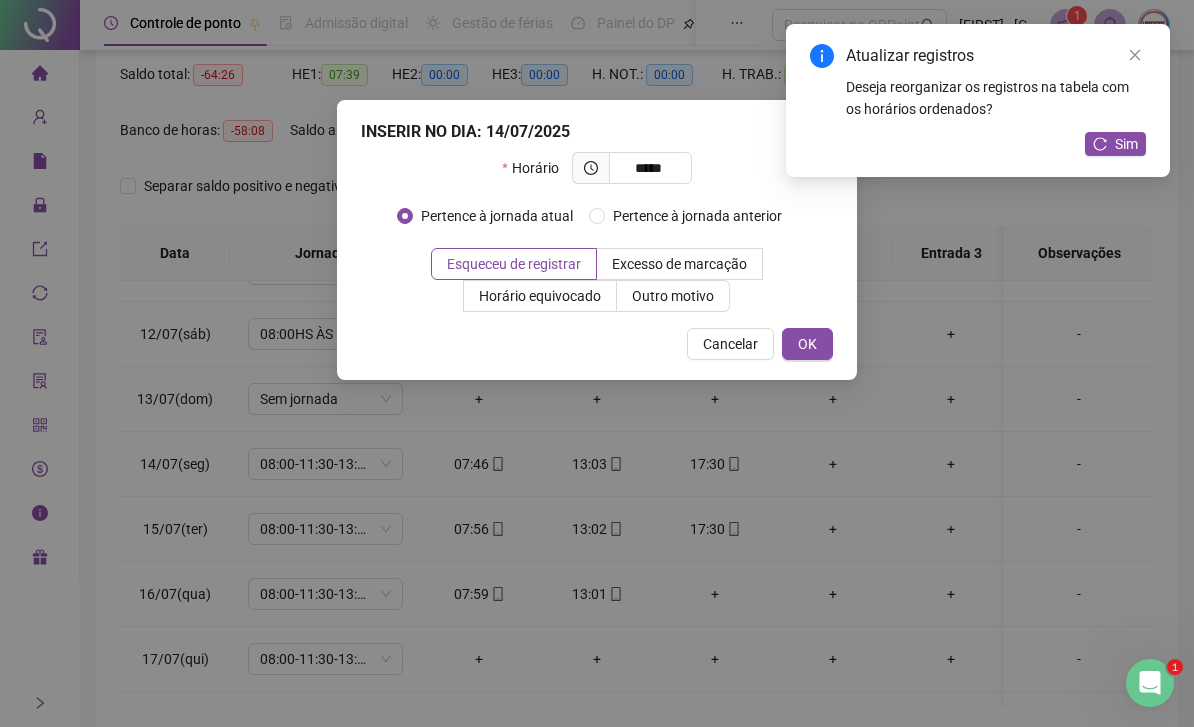 type on "*****" 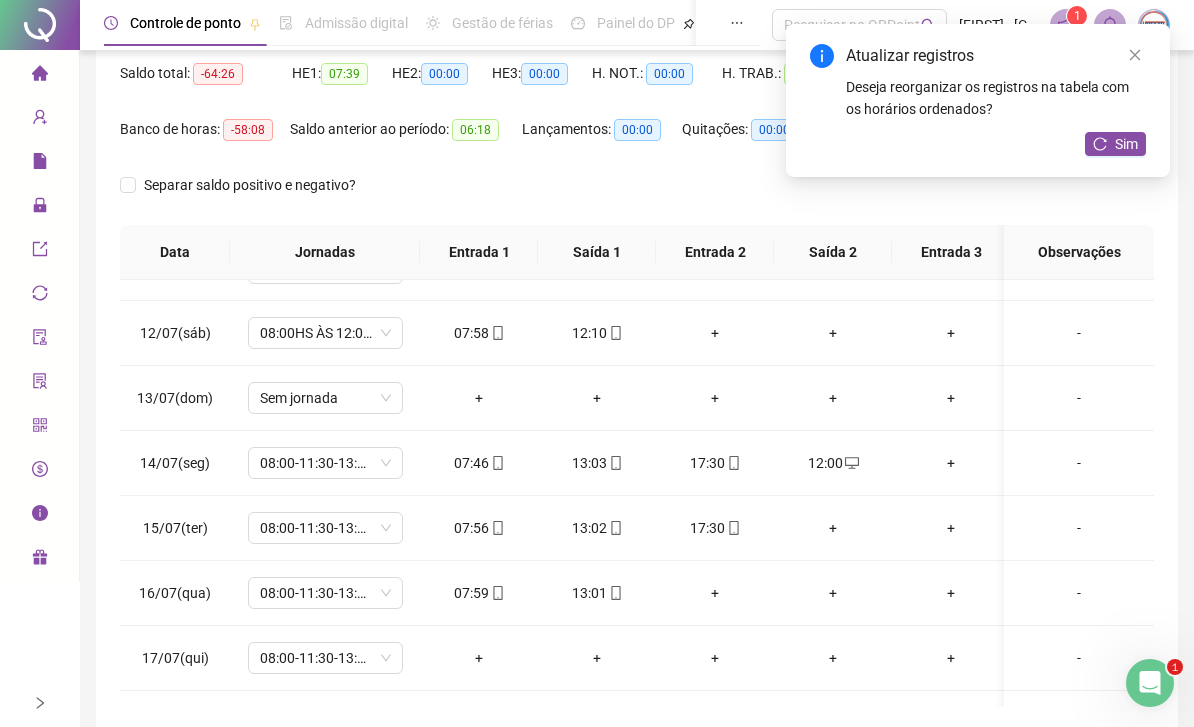 click on "+" at bounding box center (833, 528) 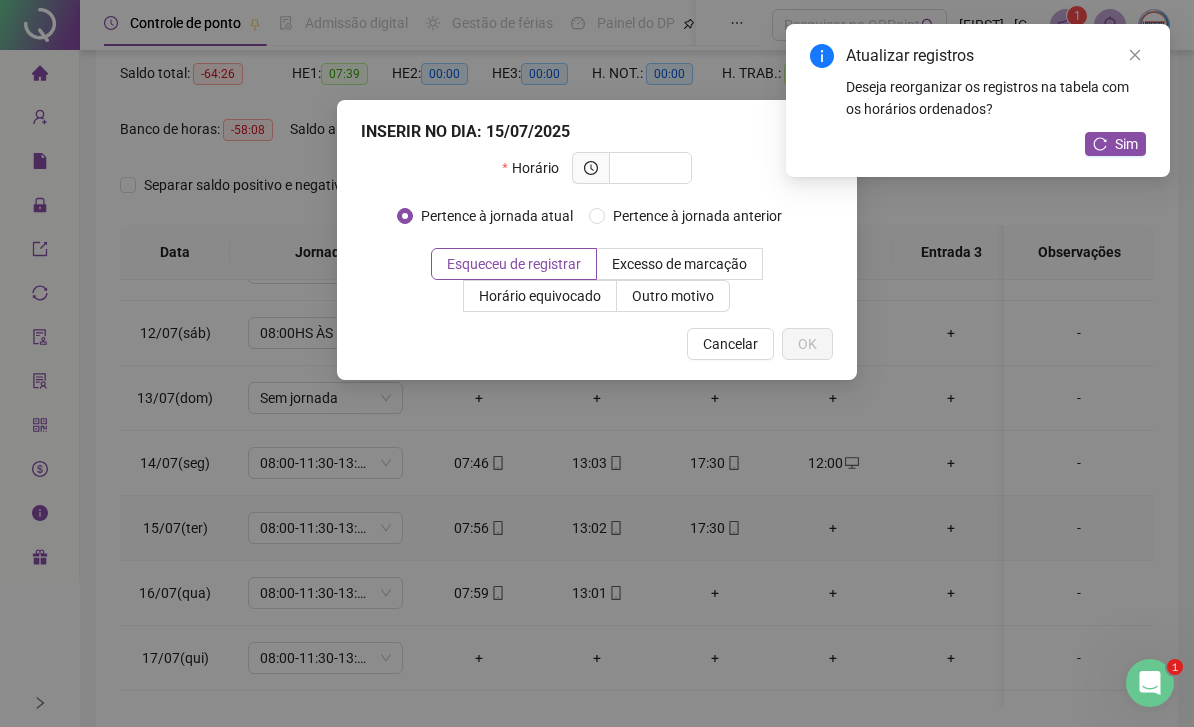 click at bounding box center [648, 168] 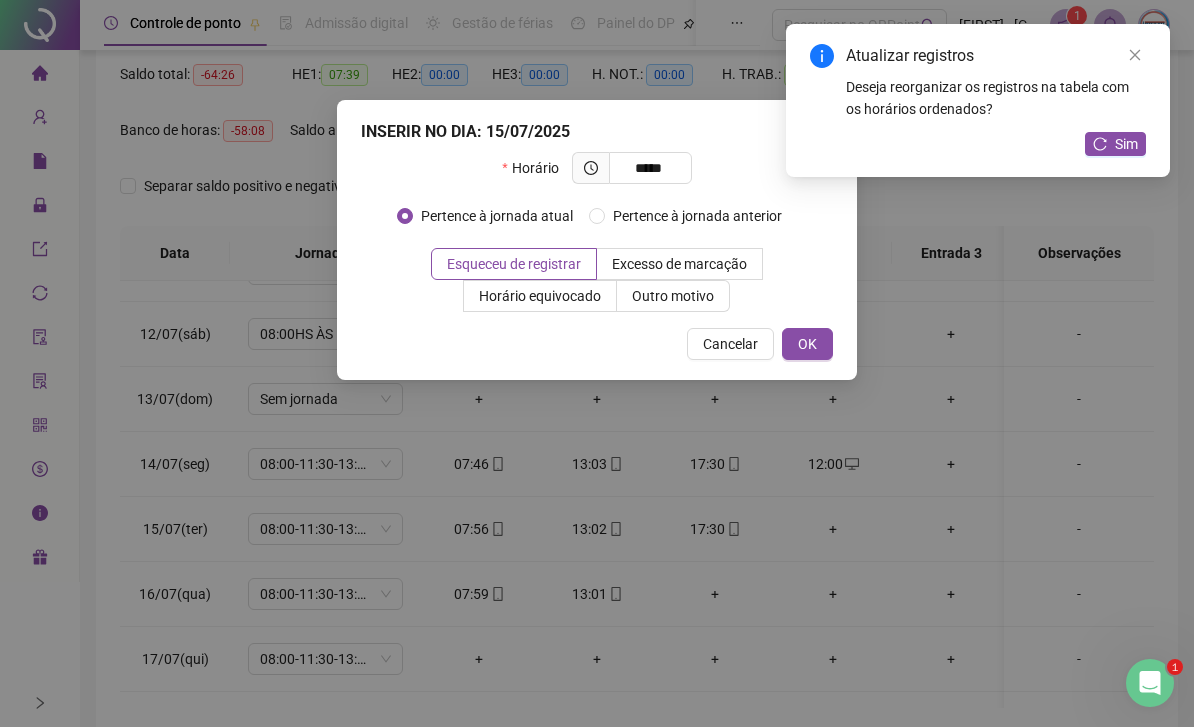 type on "*****" 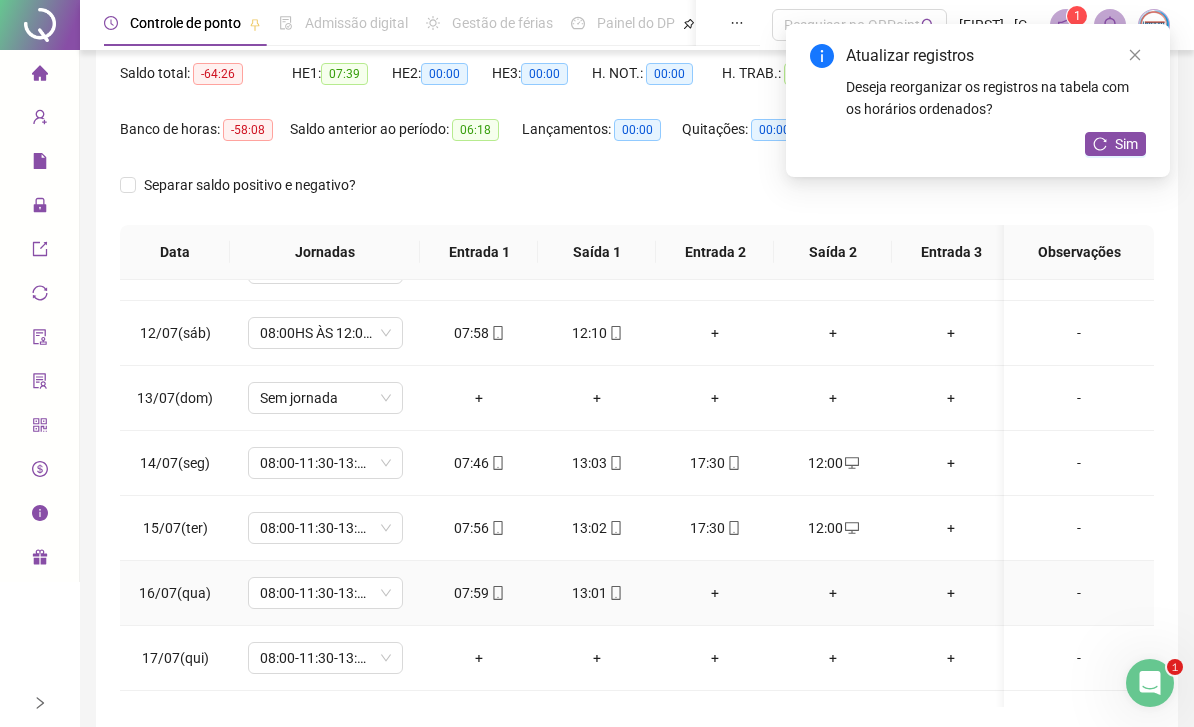click on "+" at bounding box center [715, 593] 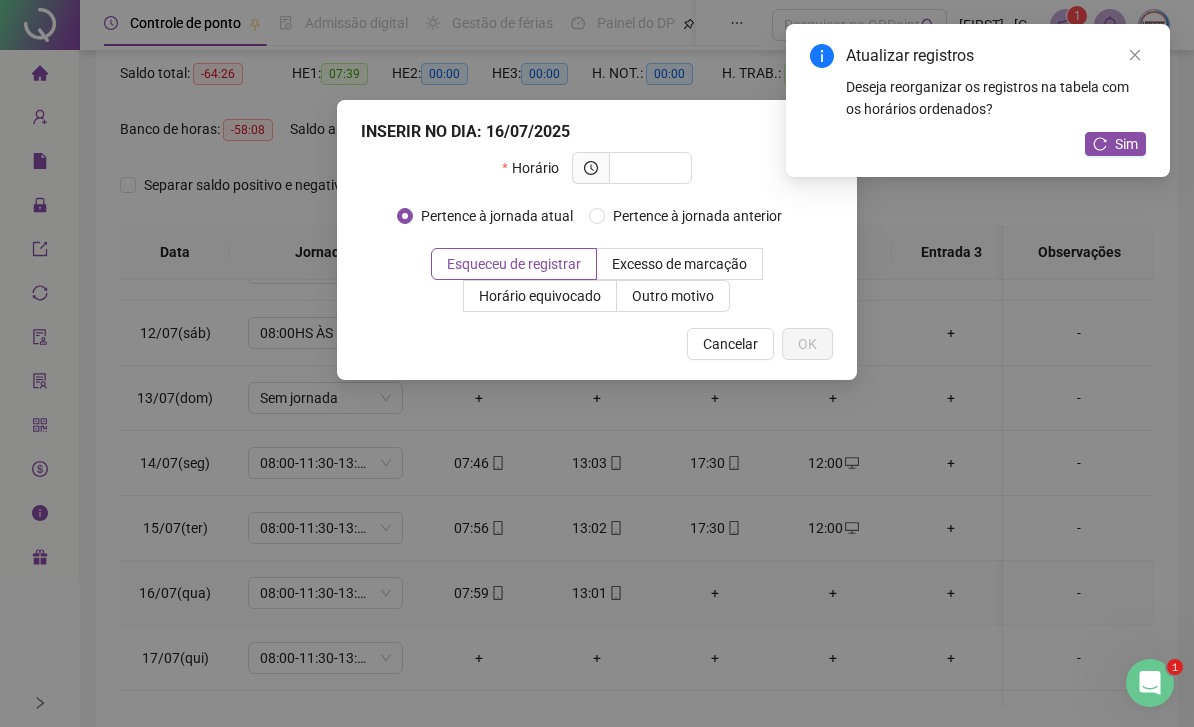 click at bounding box center [648, 168] 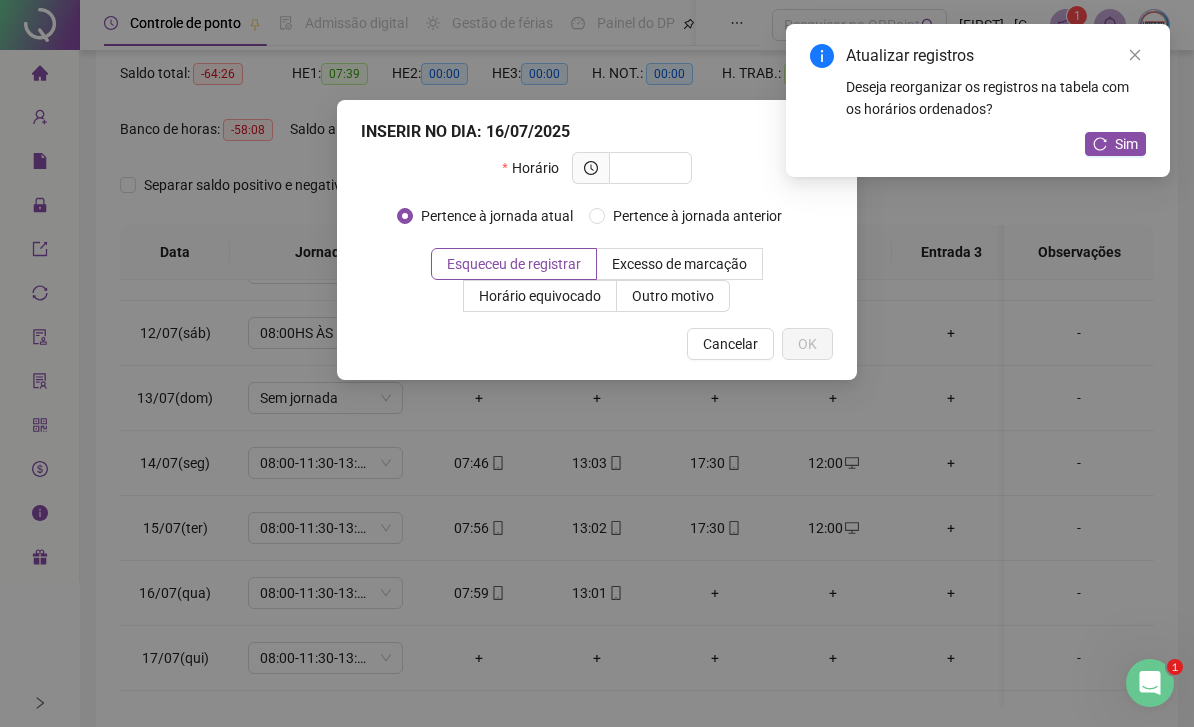 scroll, scrollTop: 204, scrollLeft: 0, axis: vertical 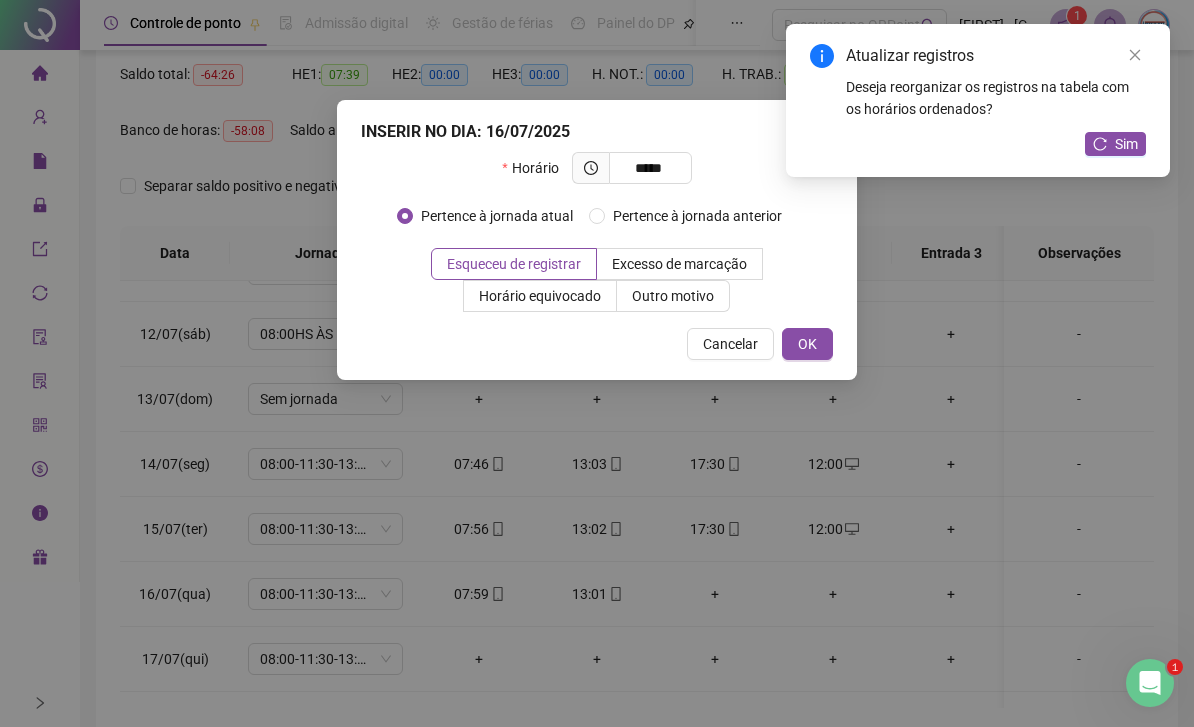 type on "*****" 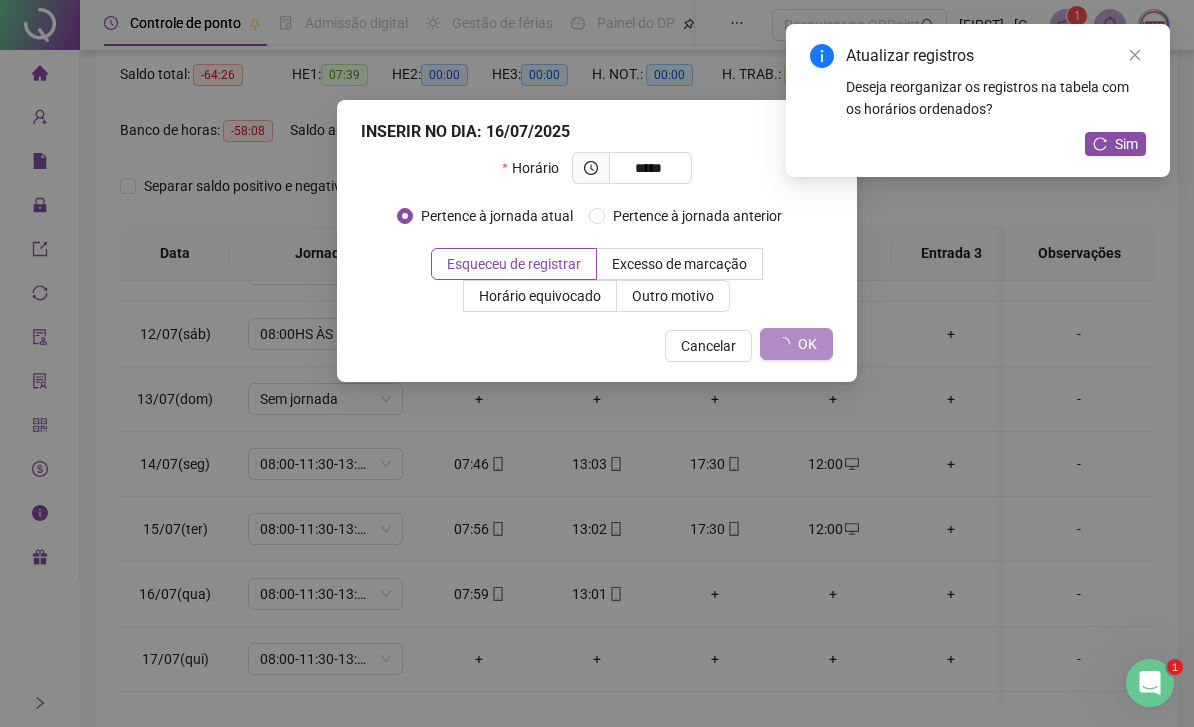 scroll, scrollTop: 205, scrollLeft: 0, axis: vertical 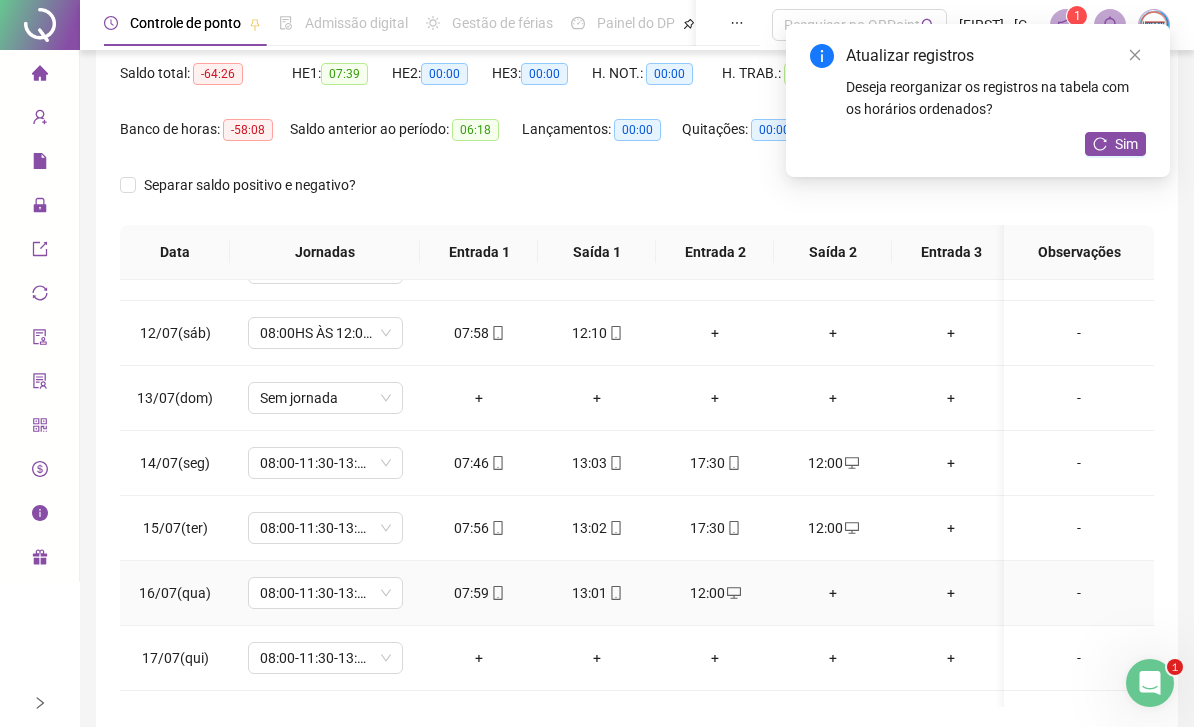 click on "+" at bounding box center [833, 593] 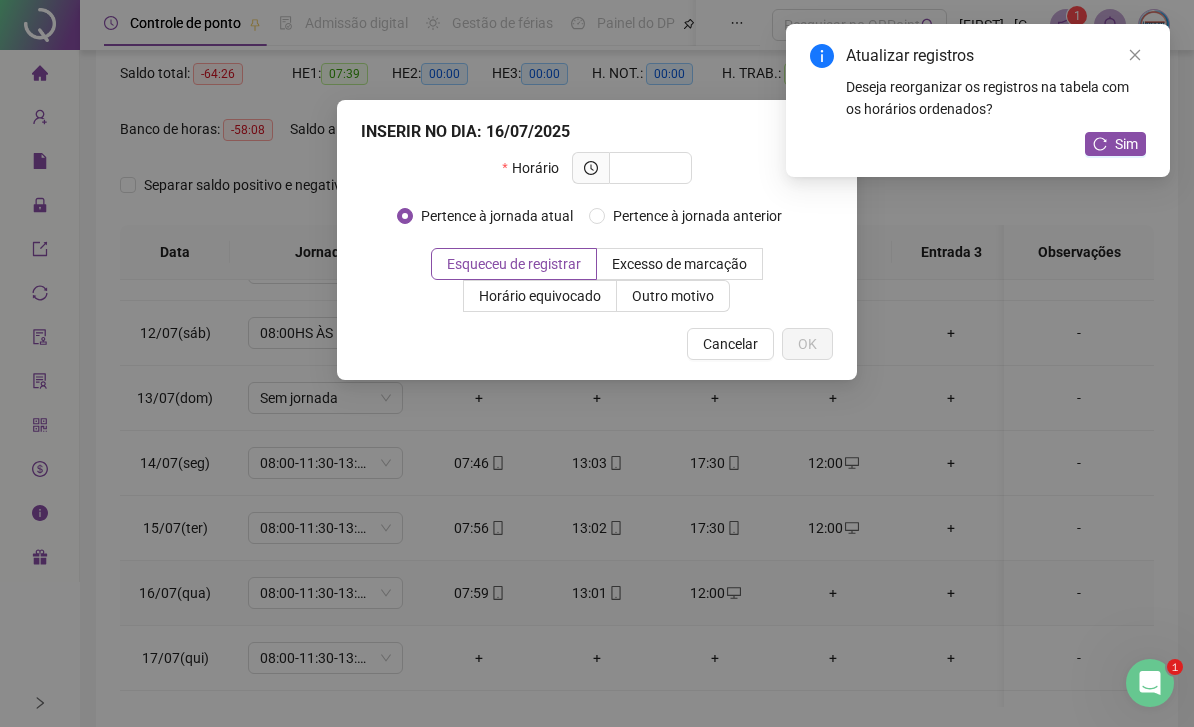 click at bounding box center [648, 168] 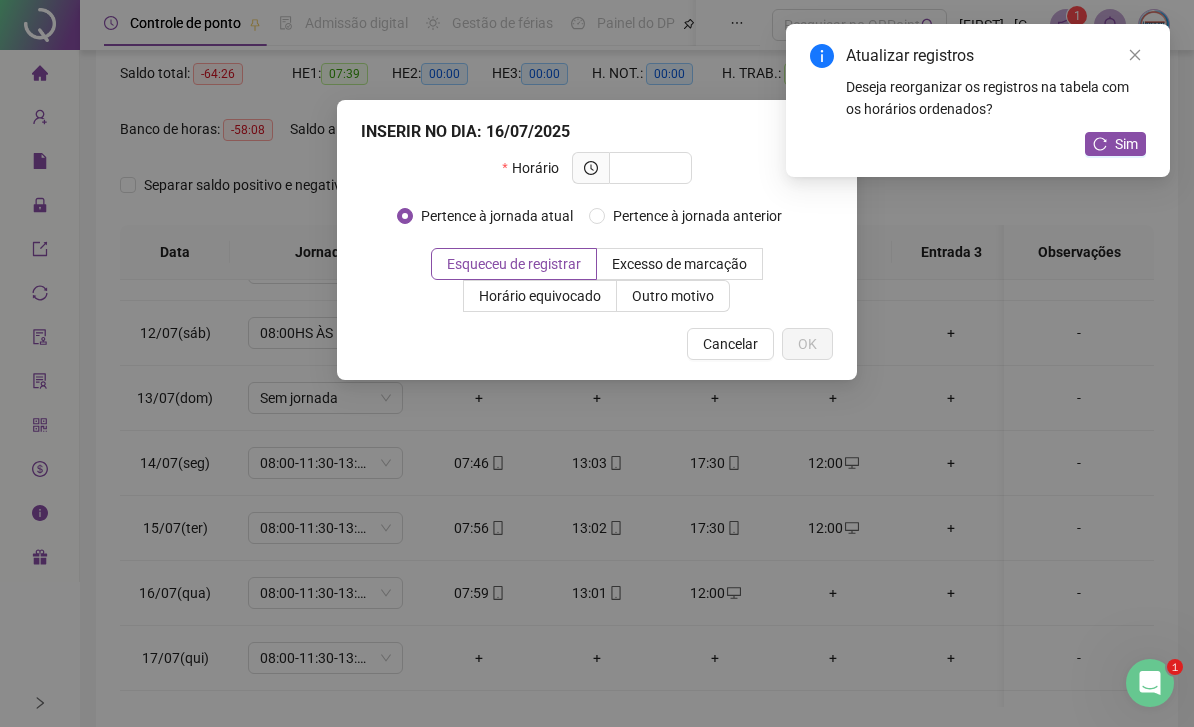 scroll, scrollTop: 204, scrollLeft: 0, axis: vertical 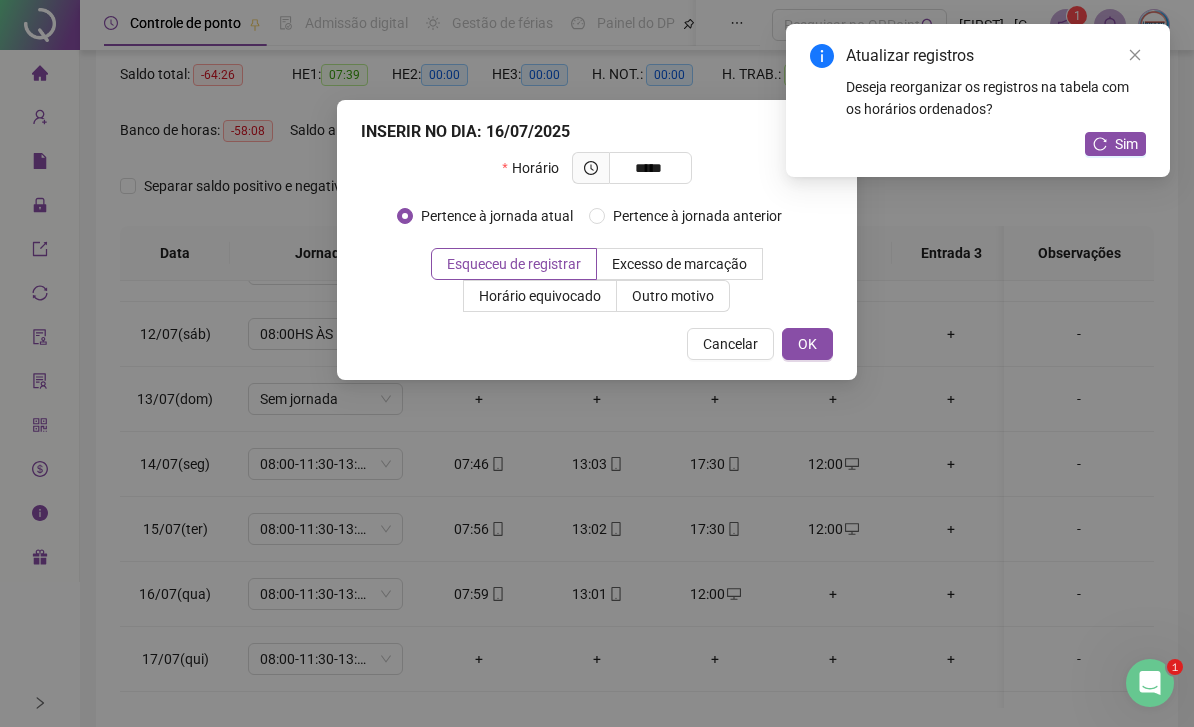 type on "*****" 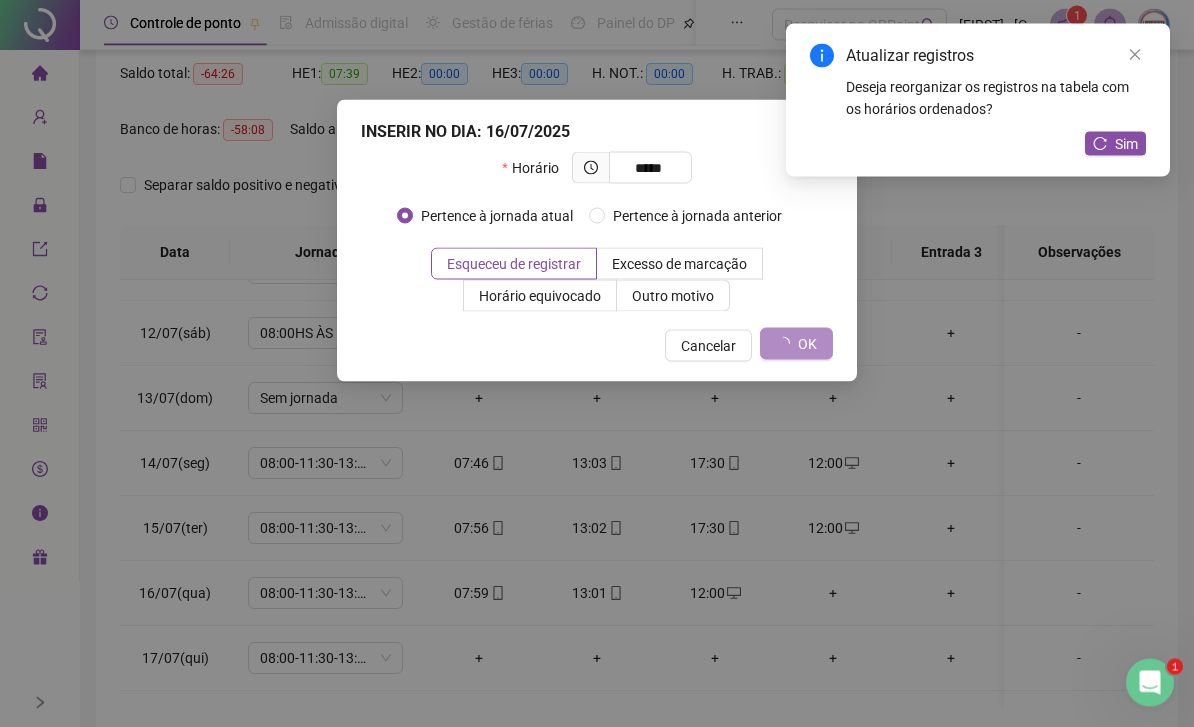 scroll, scrollTop: 205, scrollLeft: 0, axis: vertical 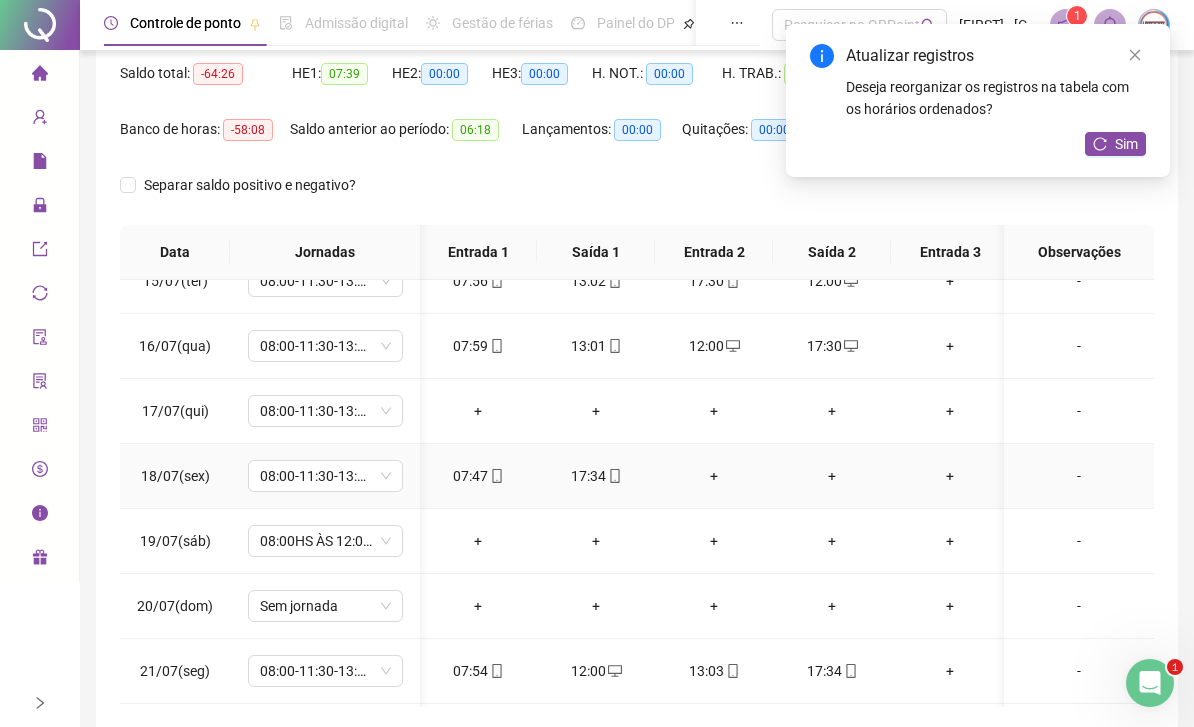 click on "+" at bounding box center [714, 476] 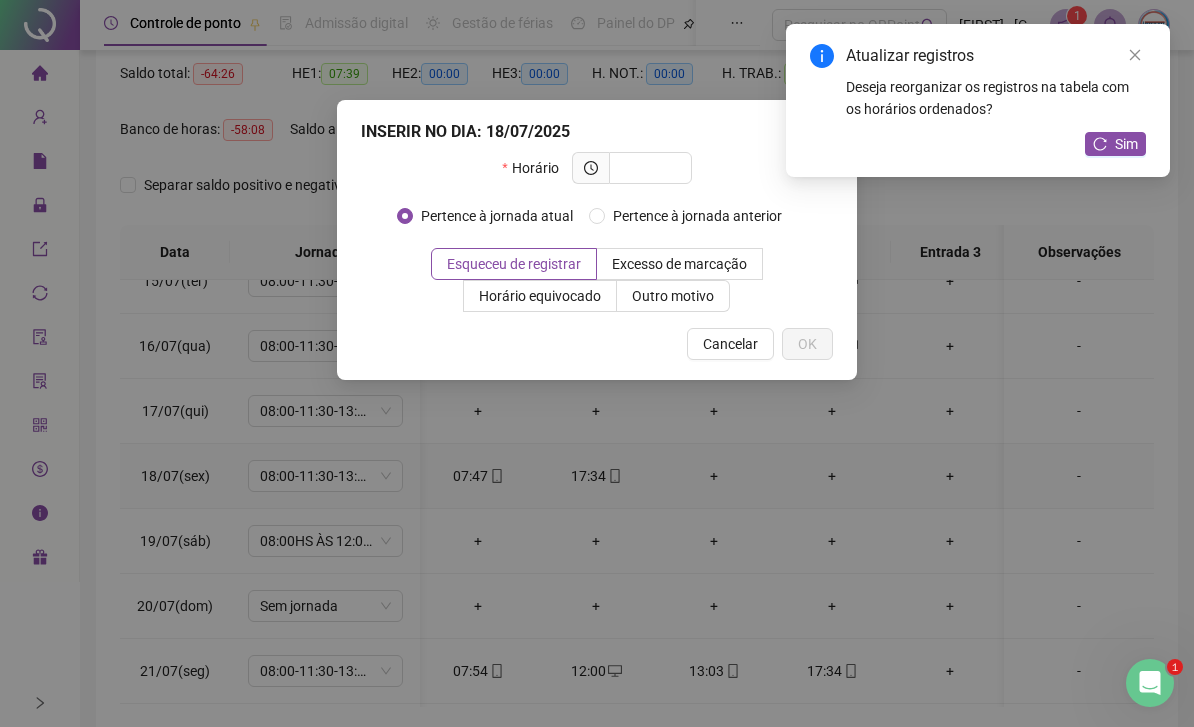 click at bounding box center (648, 168) 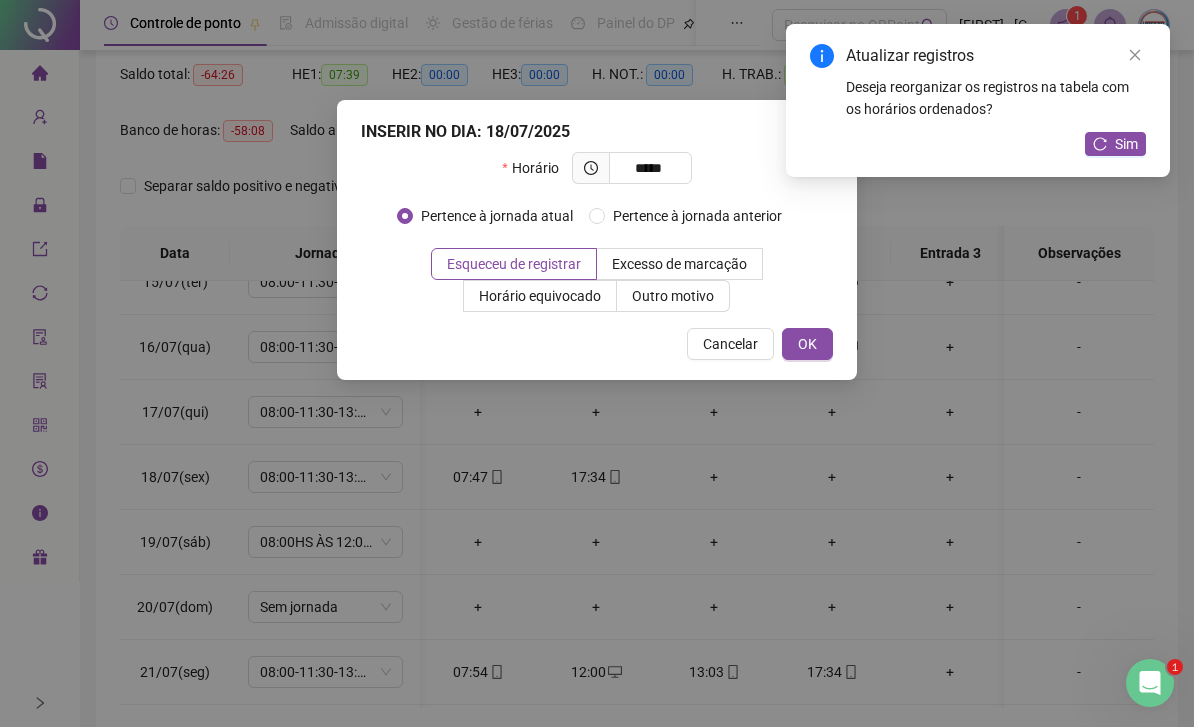 type on "*****" 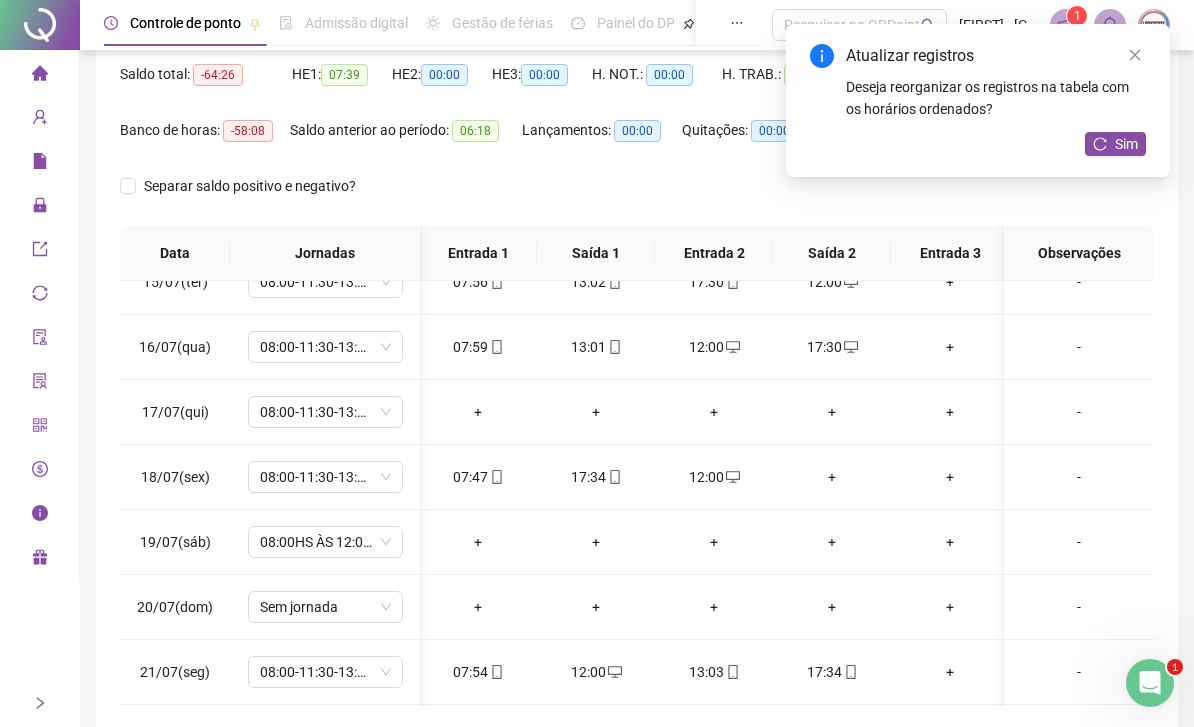 scroll, scrollTop: 205, scrollLeft: 0, axis: vertical 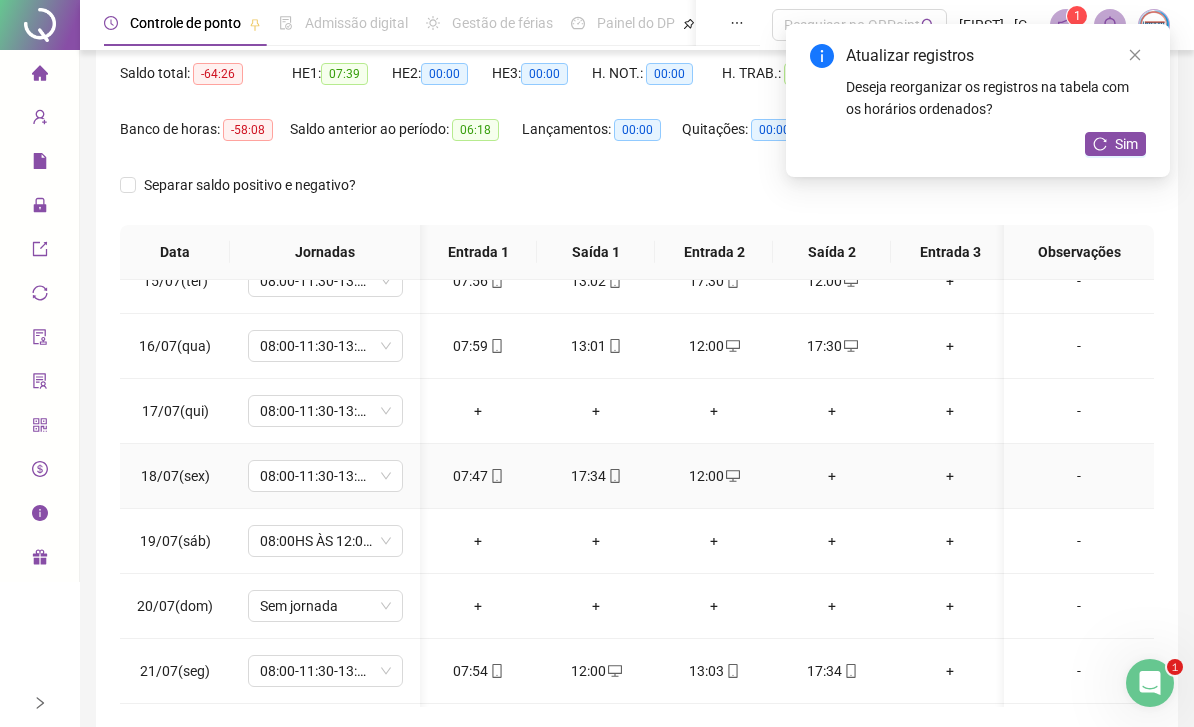 click on "+" at bounding box center [832, 476] 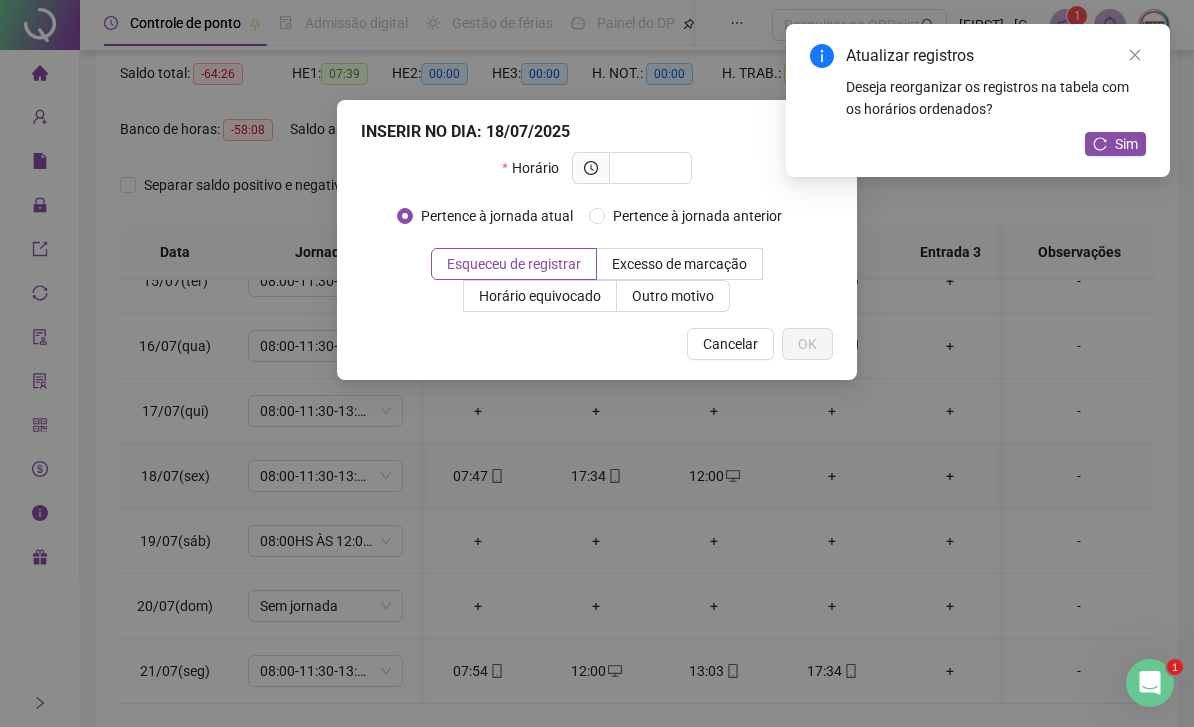 click at bounding box center (648, 168) 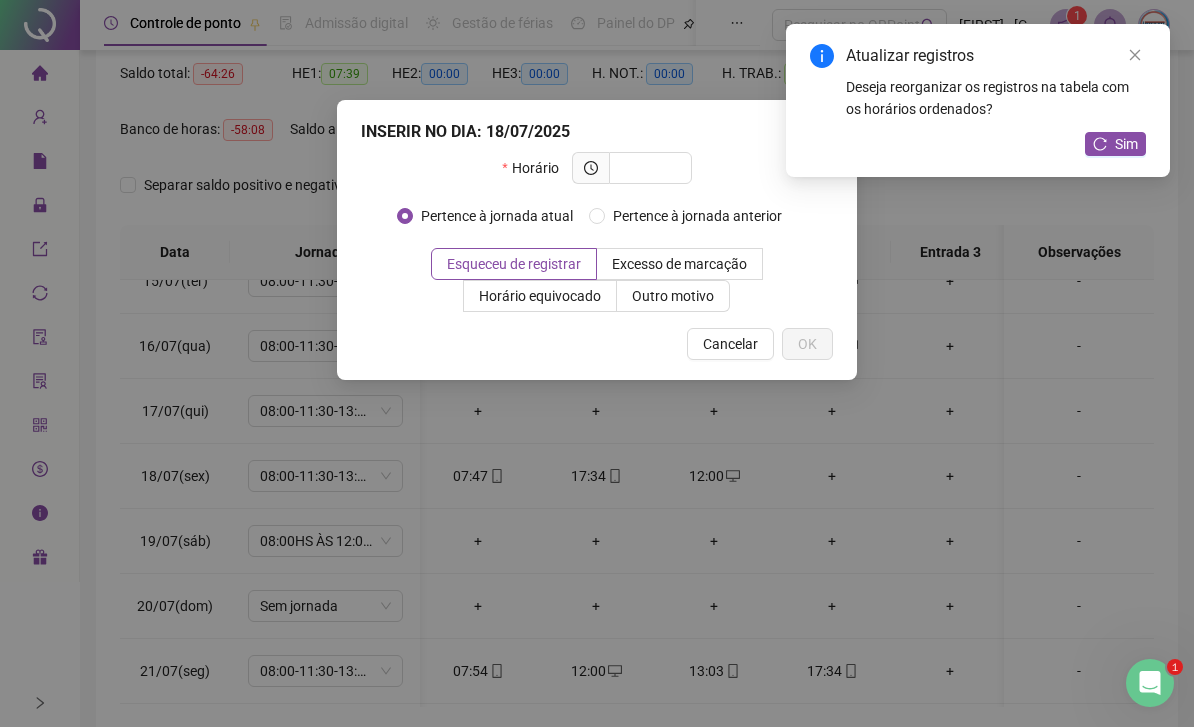 scroll, scrollTop: 204, scrollLeft: 0, axis: vertical 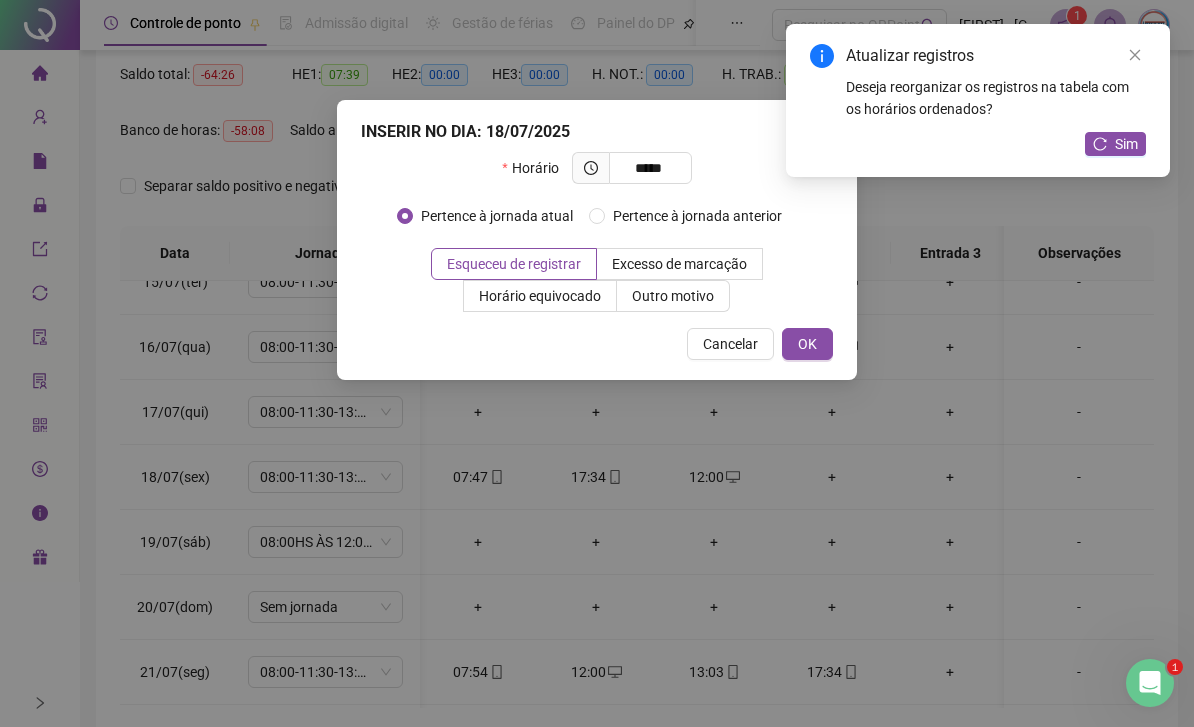 type on "*****" 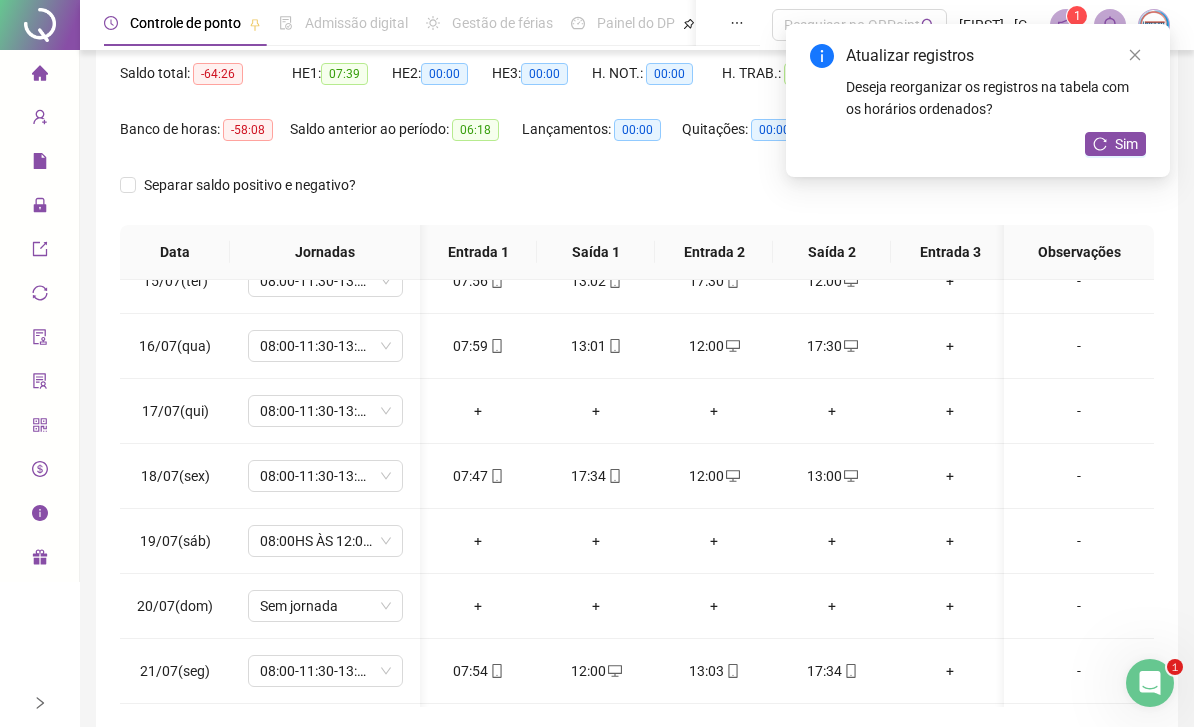 scroll, scrollTop: 973, scrollLeft: -4, axis: both 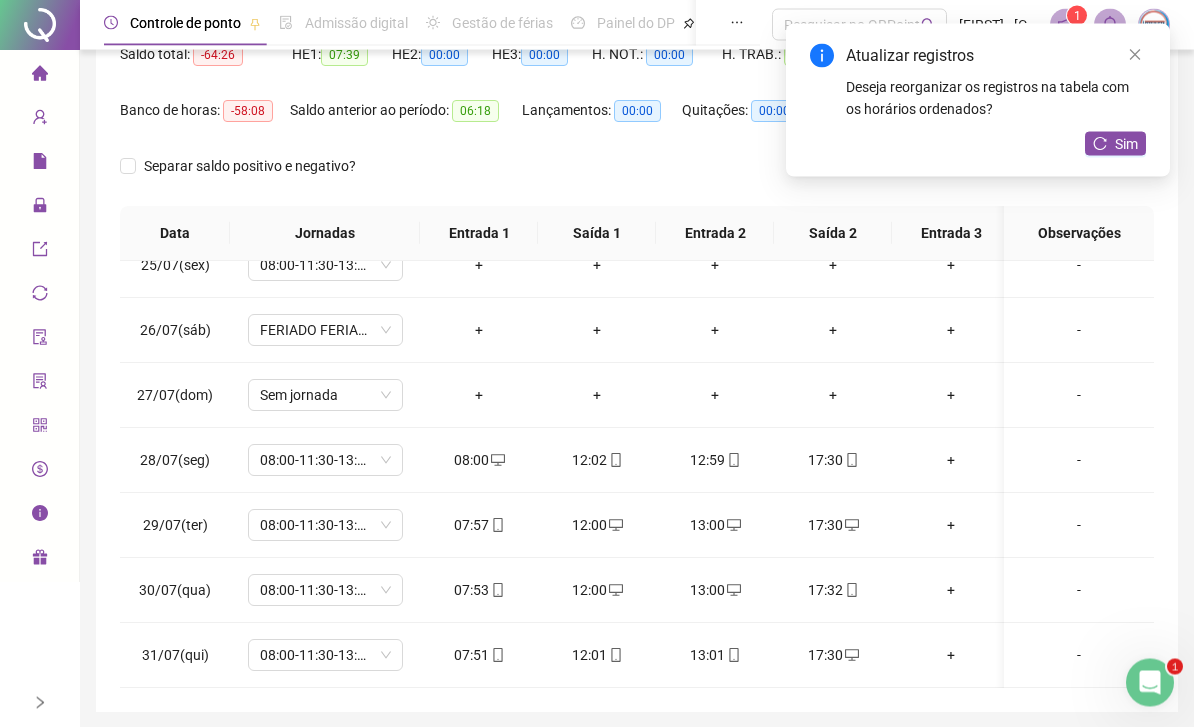click on "Sim" at bounding box center (1115, 144) 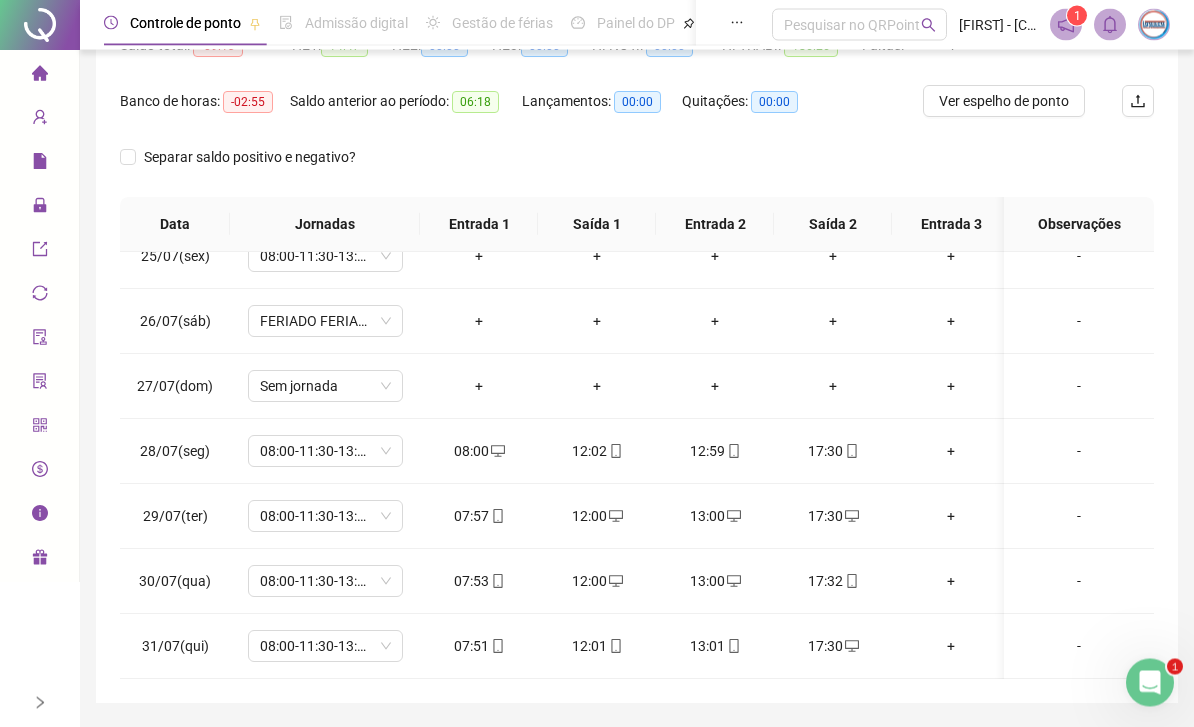 scroll, scrollTop: 244, scrollLeft: 0, axis: vertical 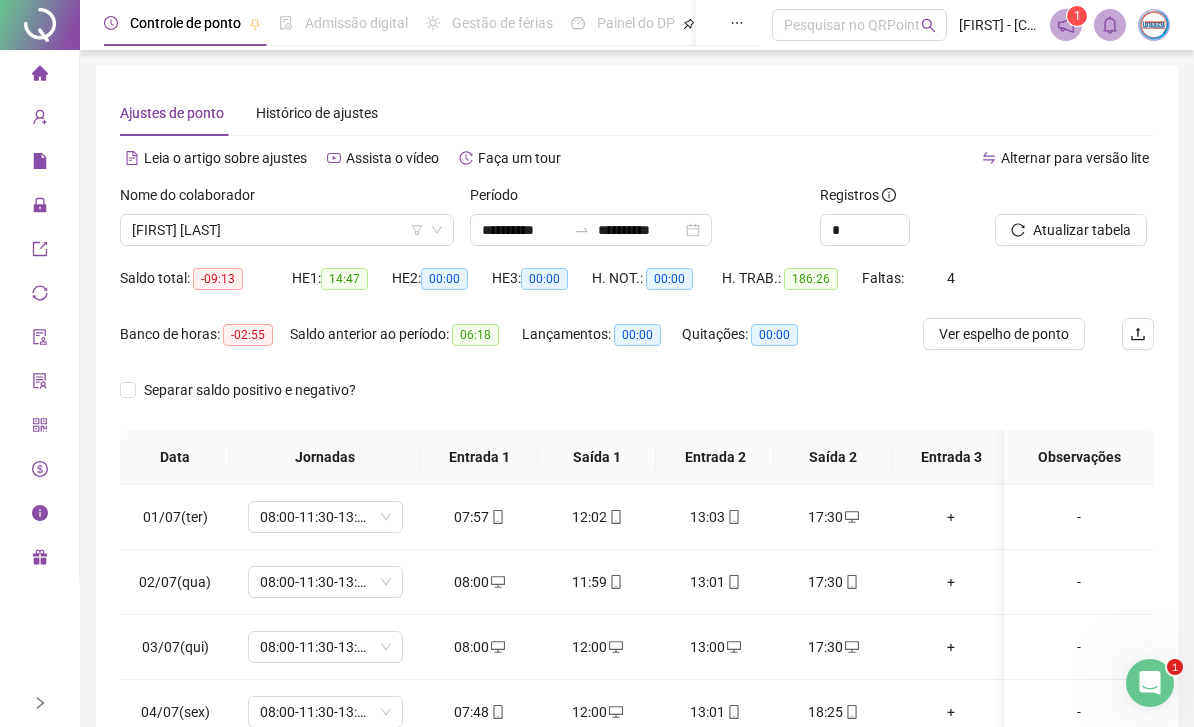 click on "[FIRST] [LAST]" at bounding box center [287, 230] 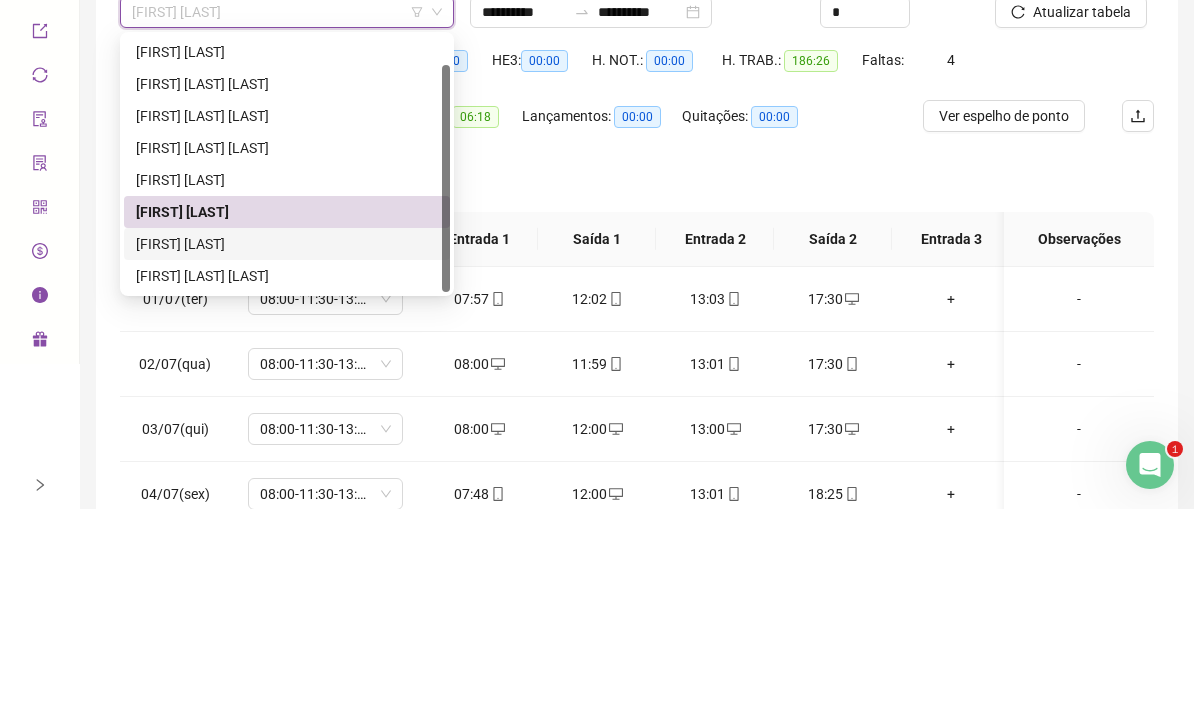 click on "[FIRST] [LAST]" at bounding box center [287, 462] 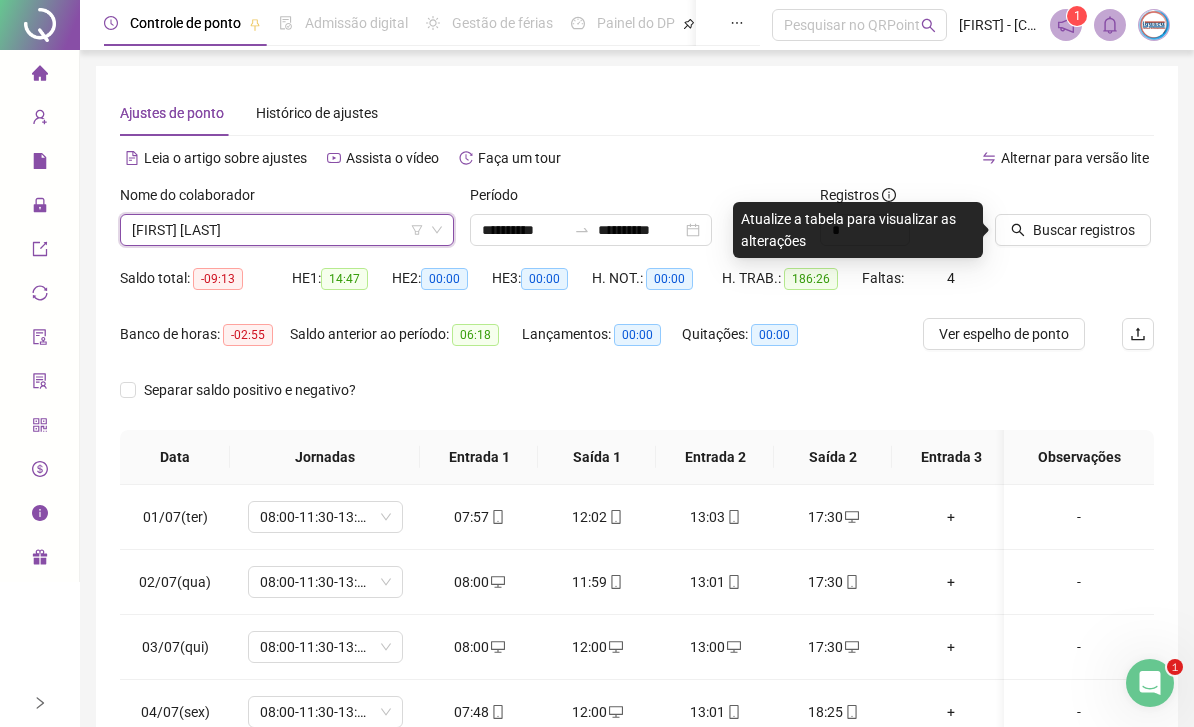 click on "Buscar registros" at bounding box center (1084, 230) 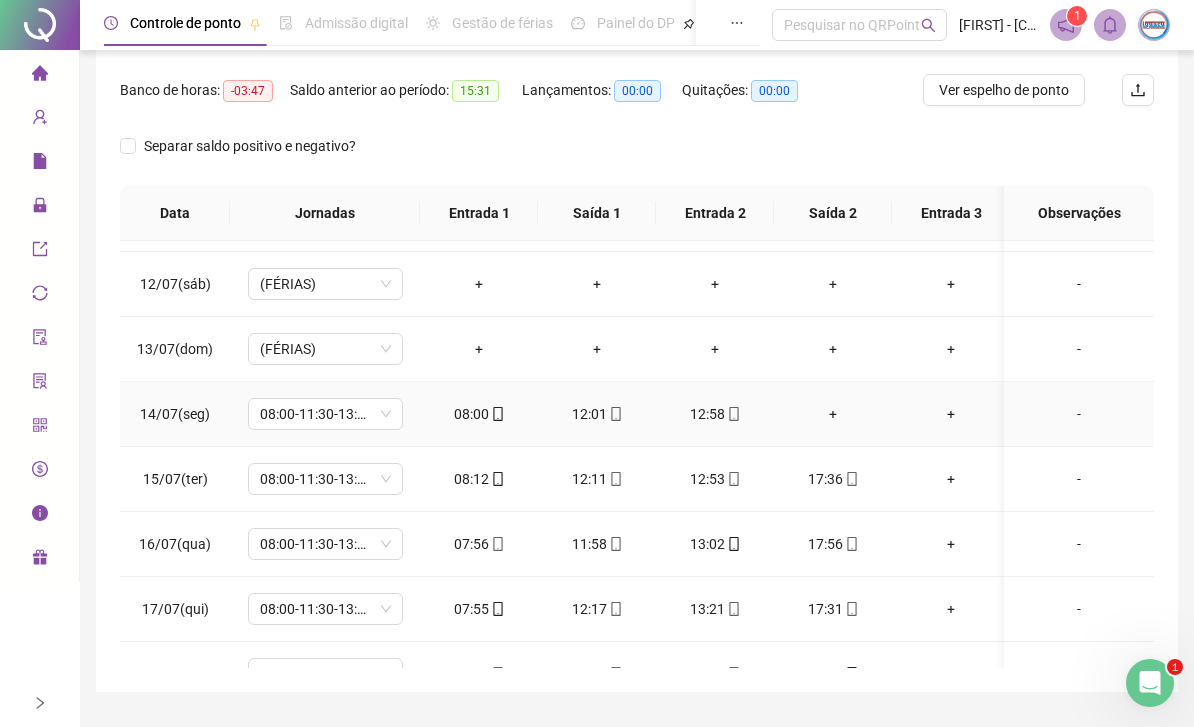click on "+" at bounding box center [833, 414] 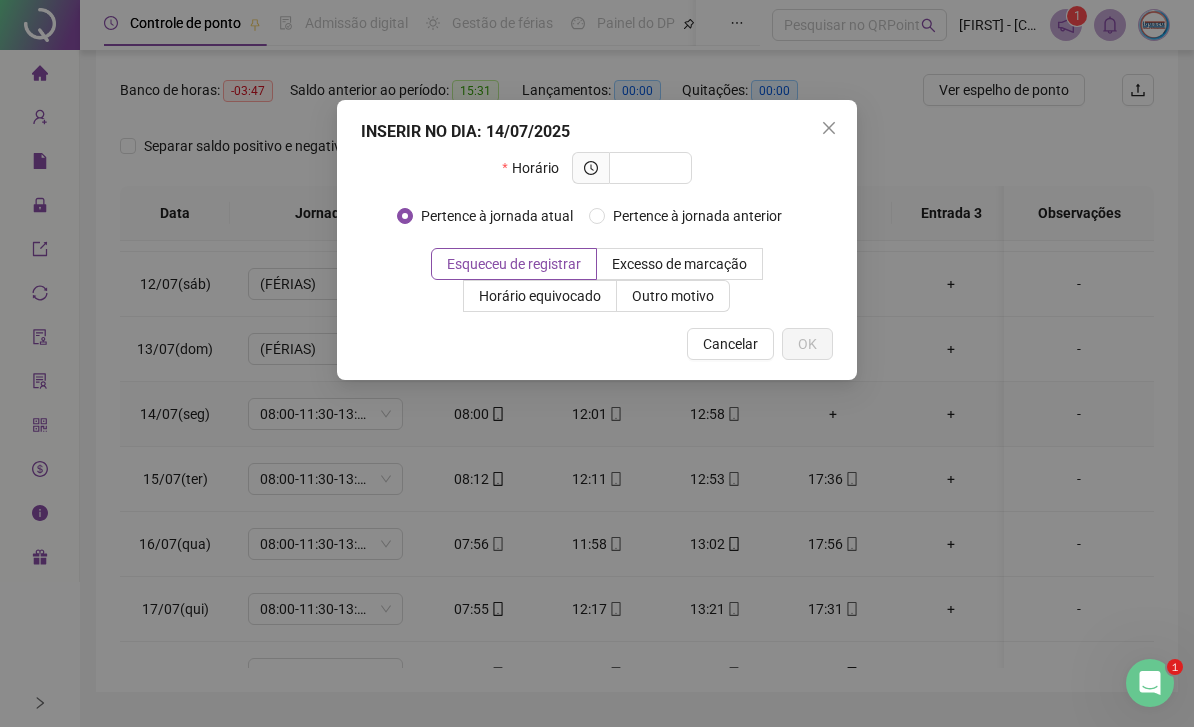 click at bounding box center [648, 168] 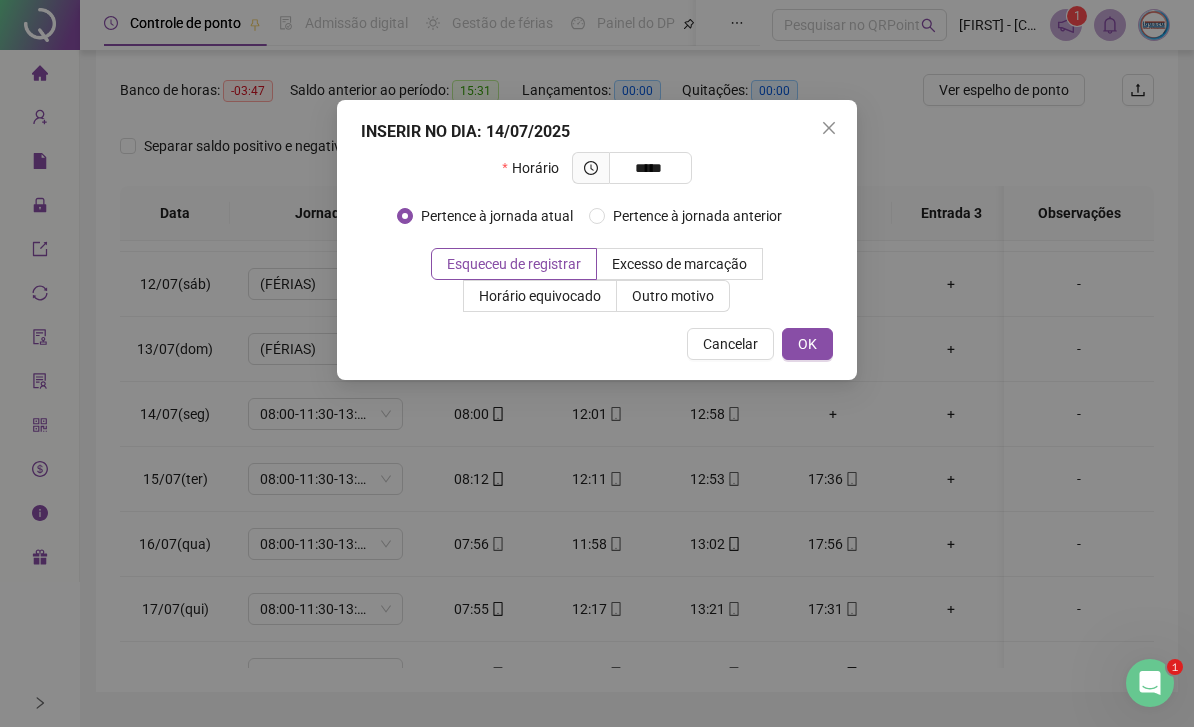 type on "*****" 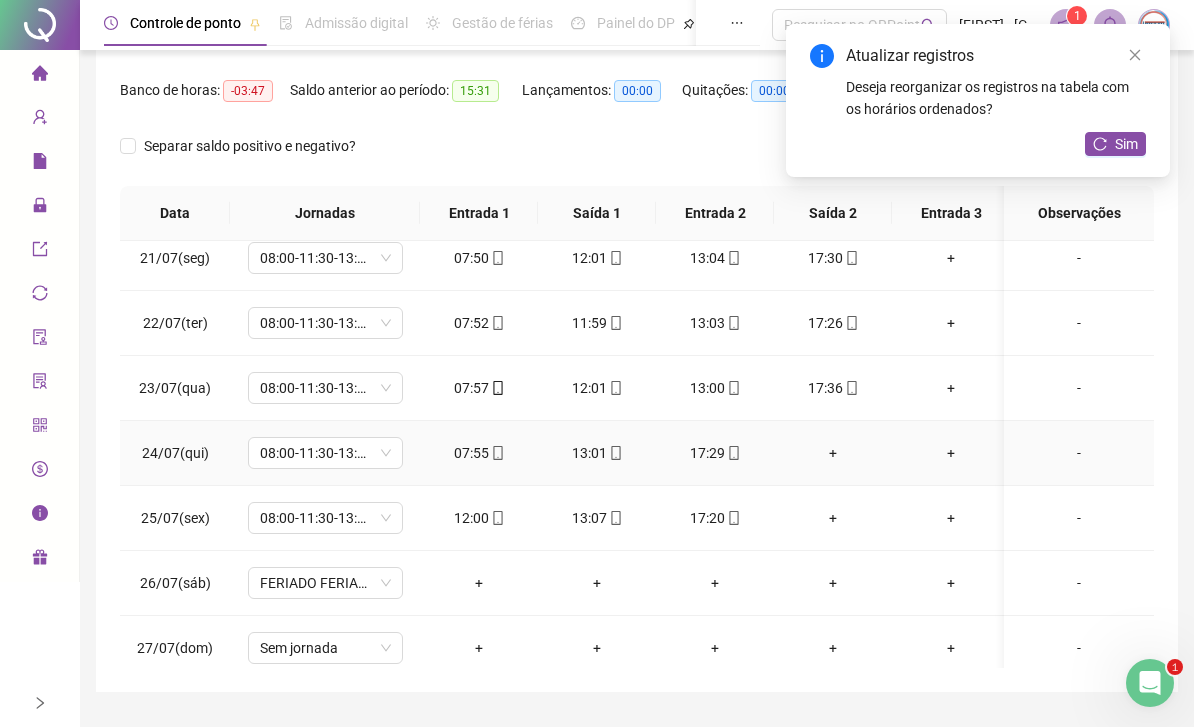click on "+" at bounding box center (833, 453) 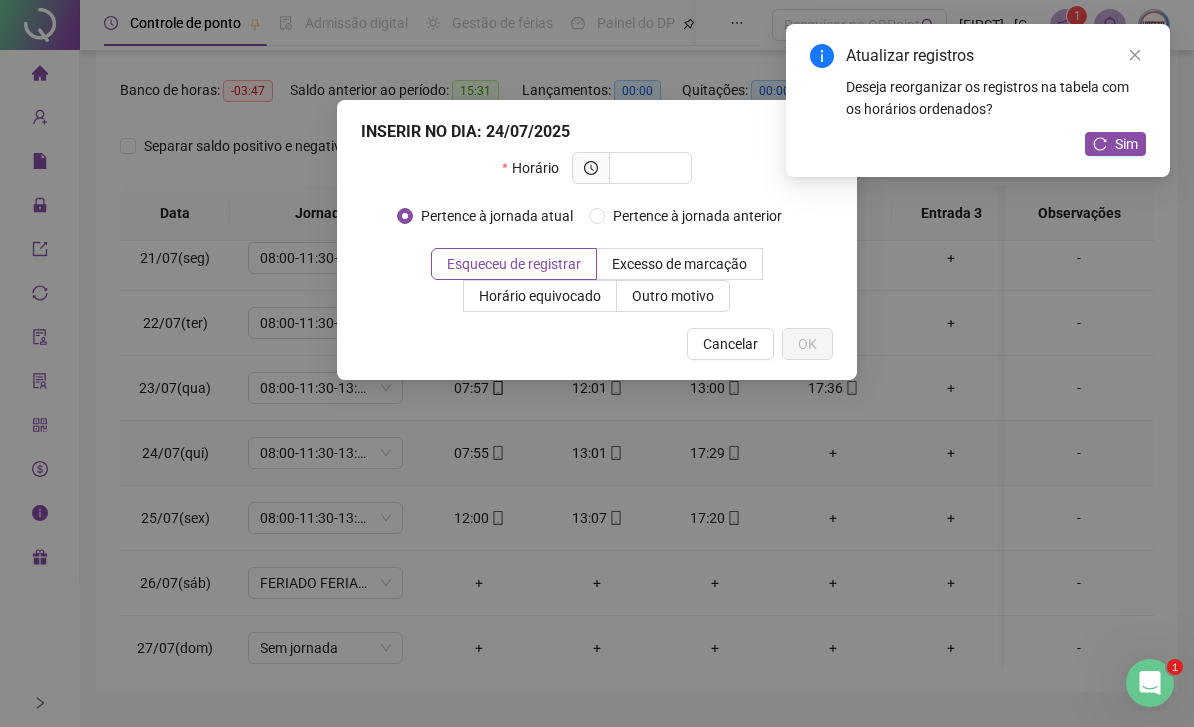 click at bounding box center (648, 168) 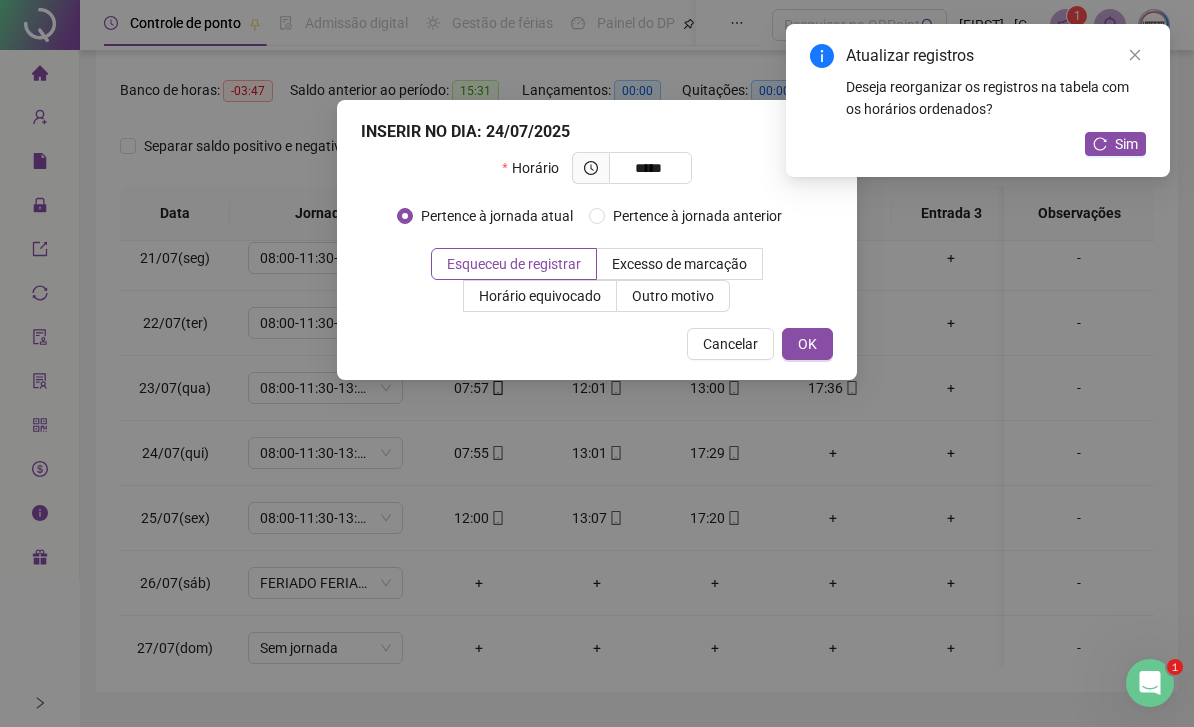 type on "*****" 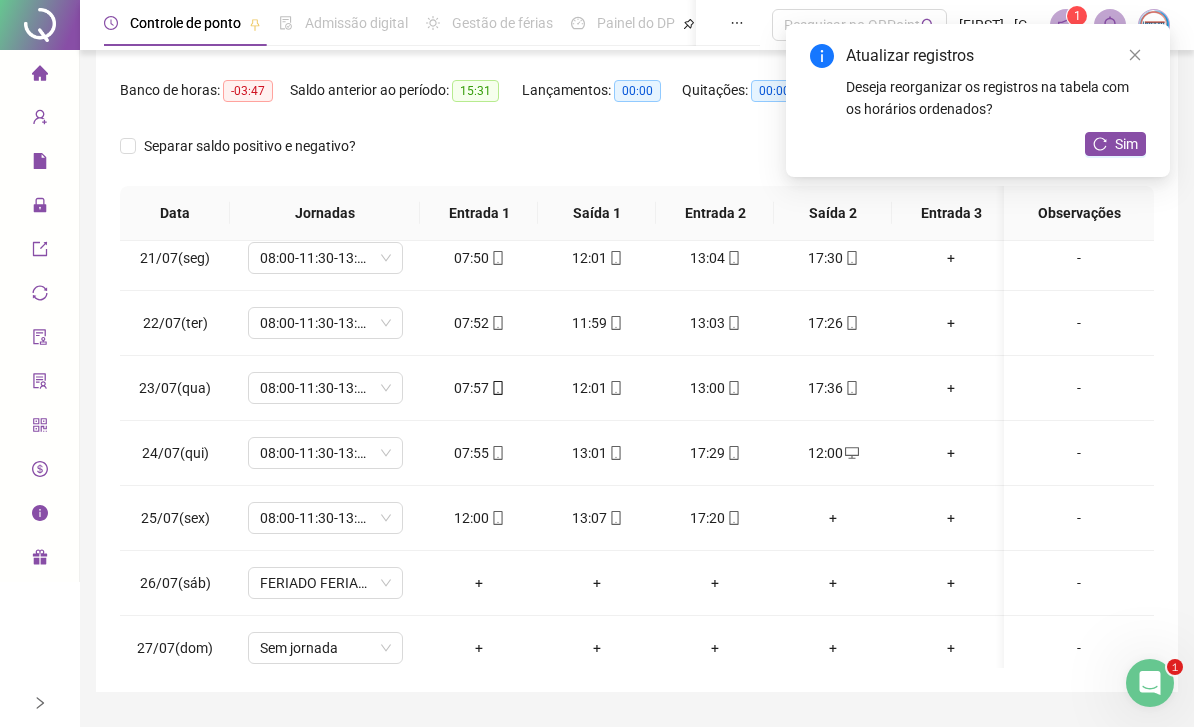 click on "+" at bounding box center [833, 518] 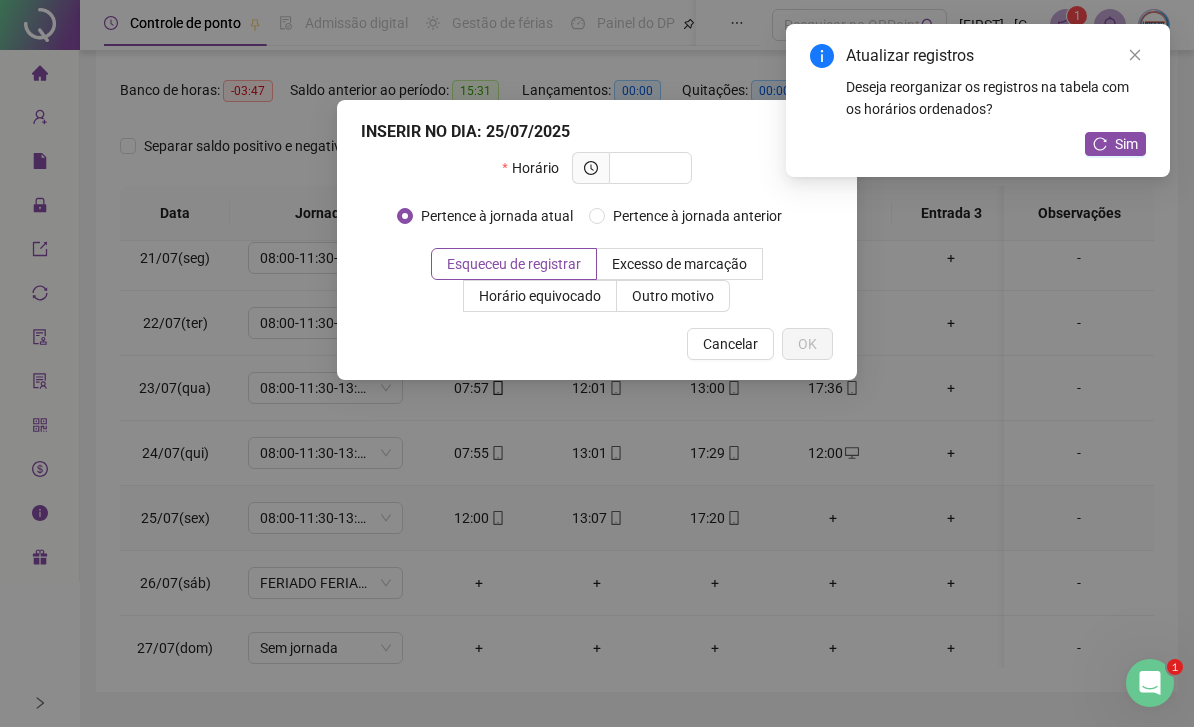 click at bounding box center (648, 168) 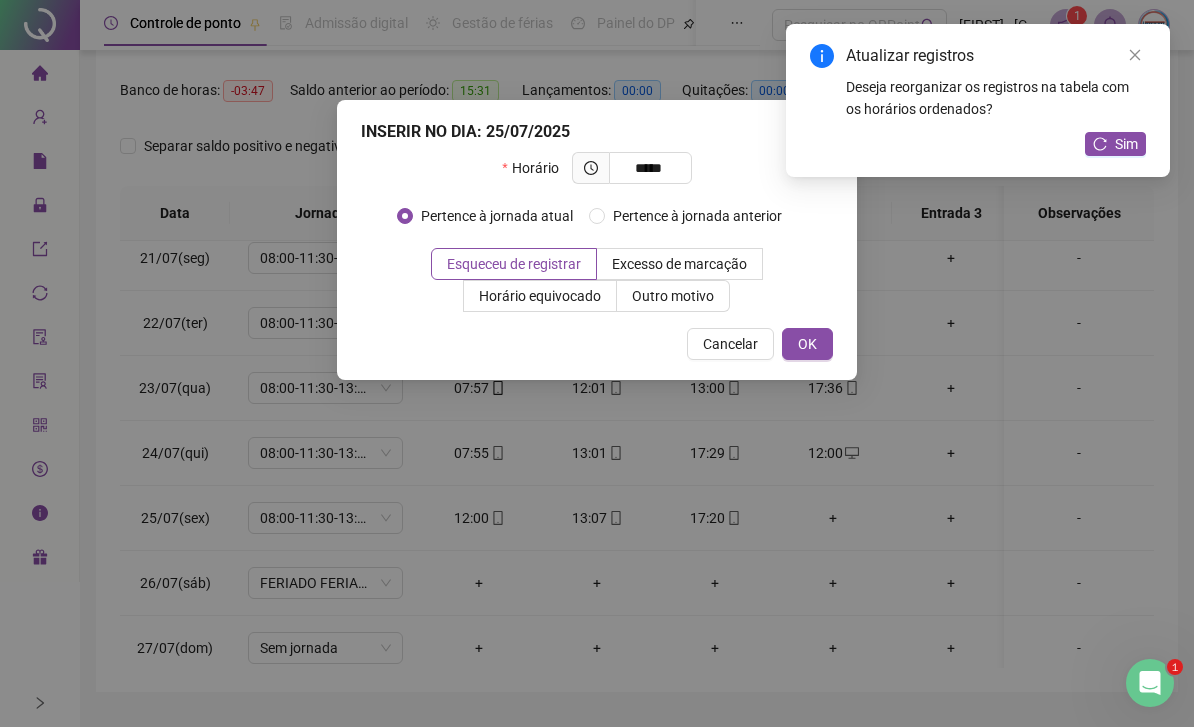 type on "*****" 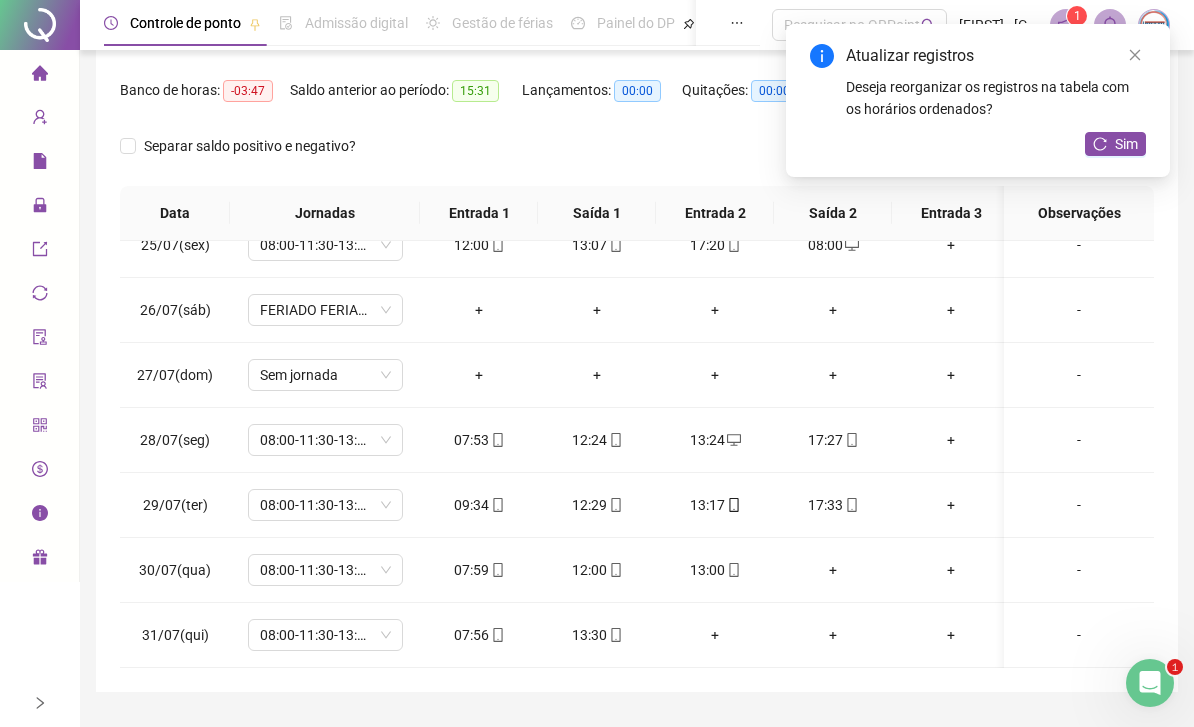 scroll, scrollTop: 1588, scrollLeft: 0, axis: vertical 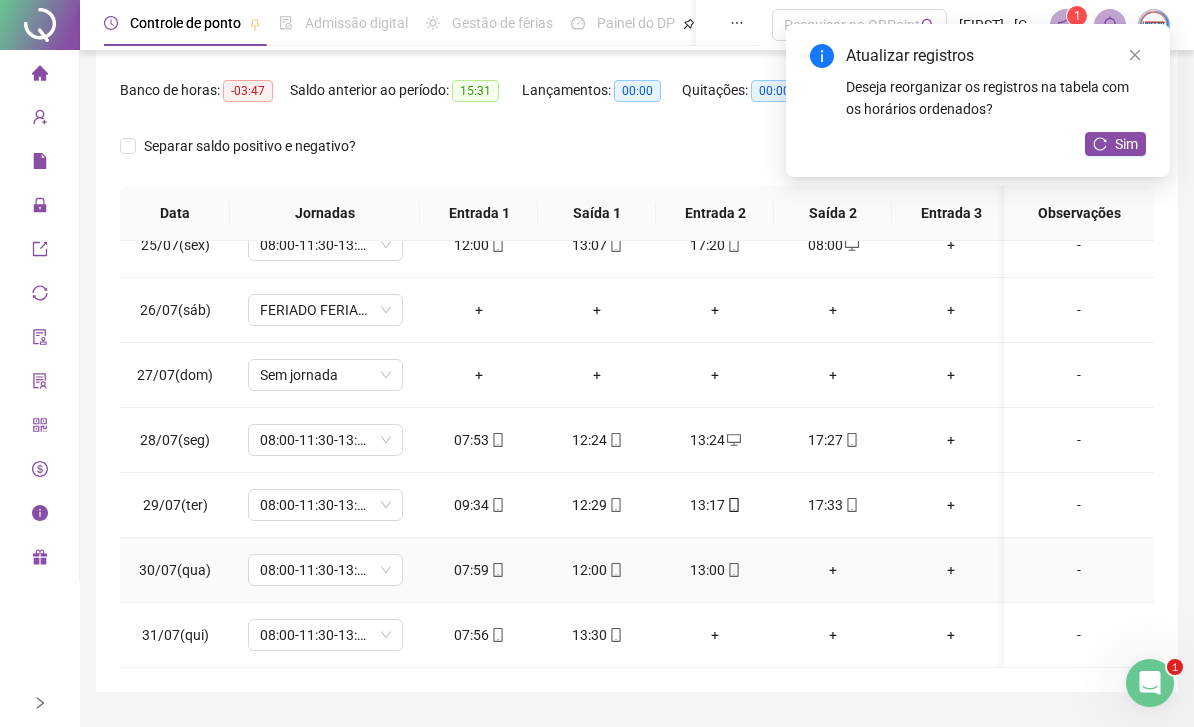 click on "+" at bounding box center [833, 570] 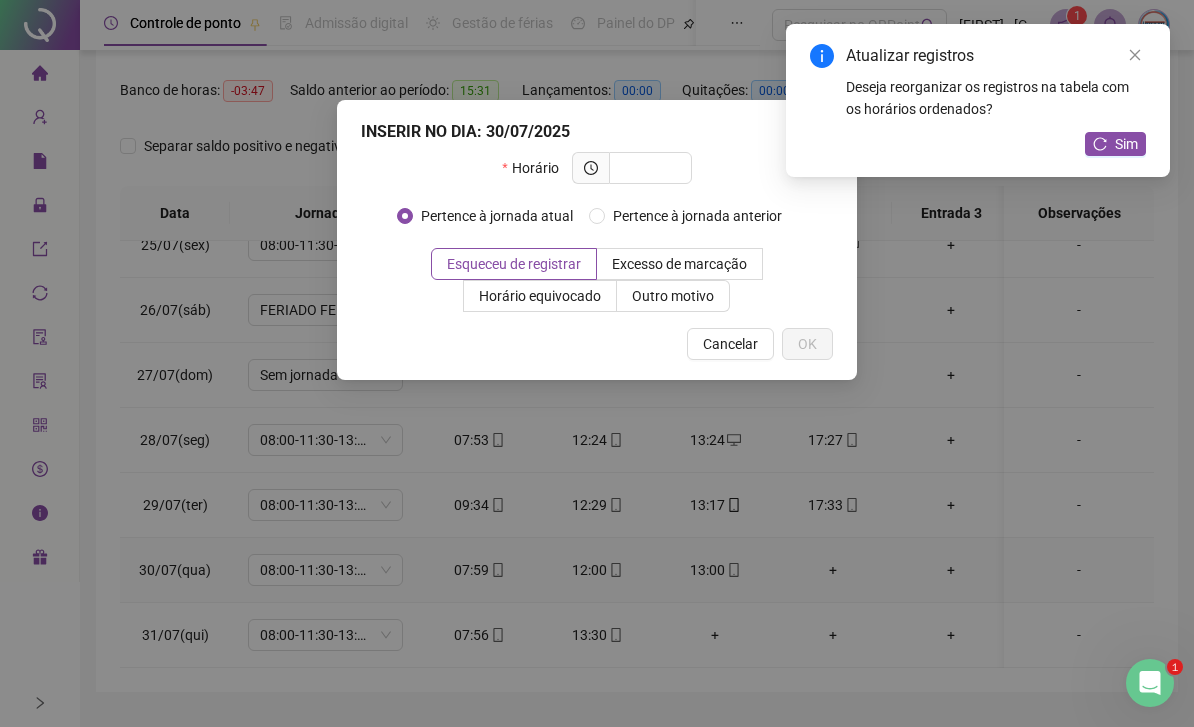 click at bounding box center [648, 168] 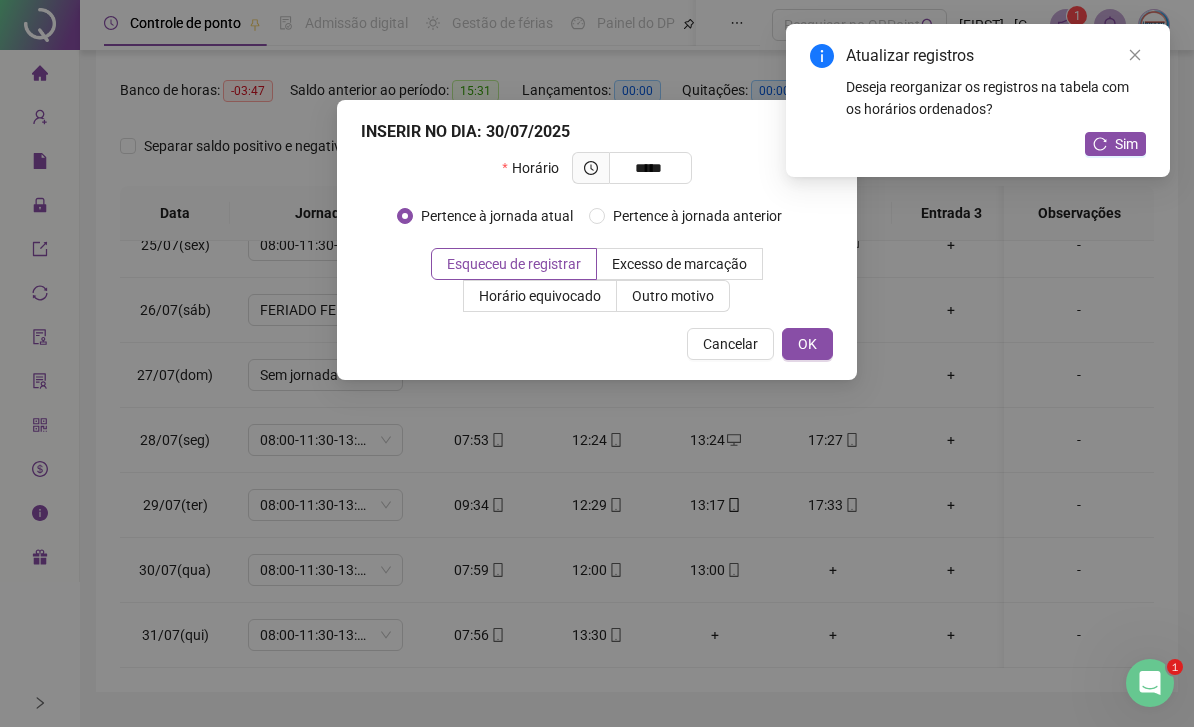 type on "*****" 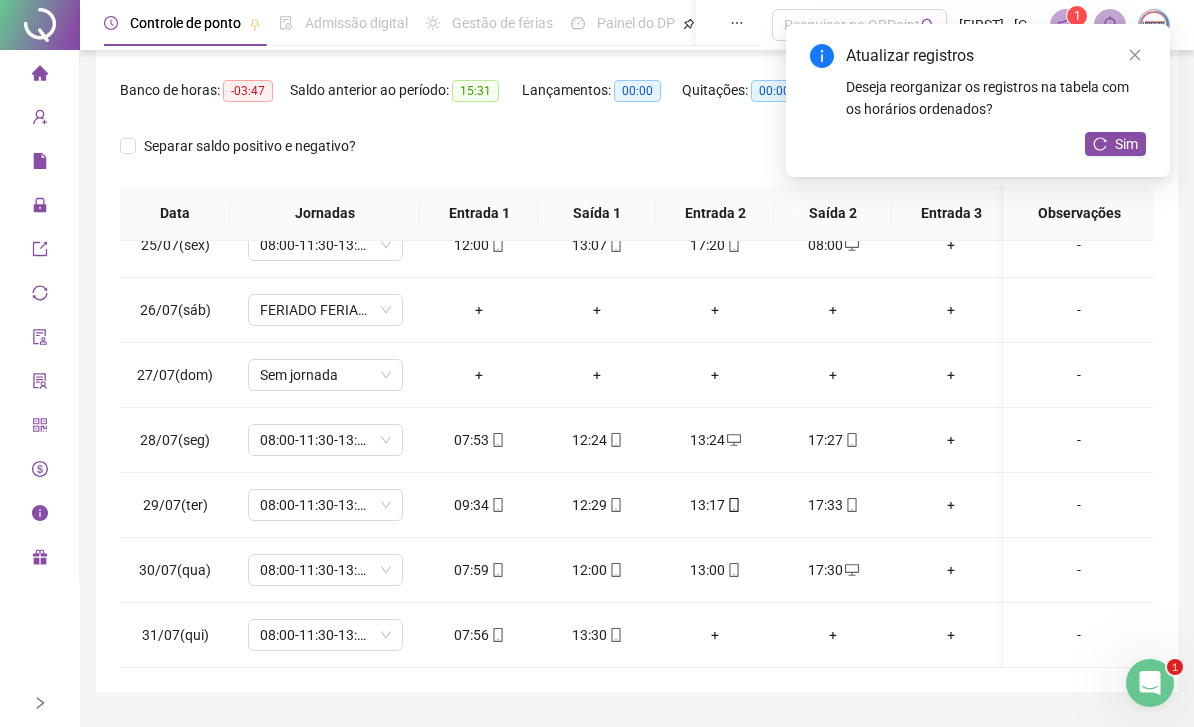click on "Sim" at bounding box center (1126, 144) 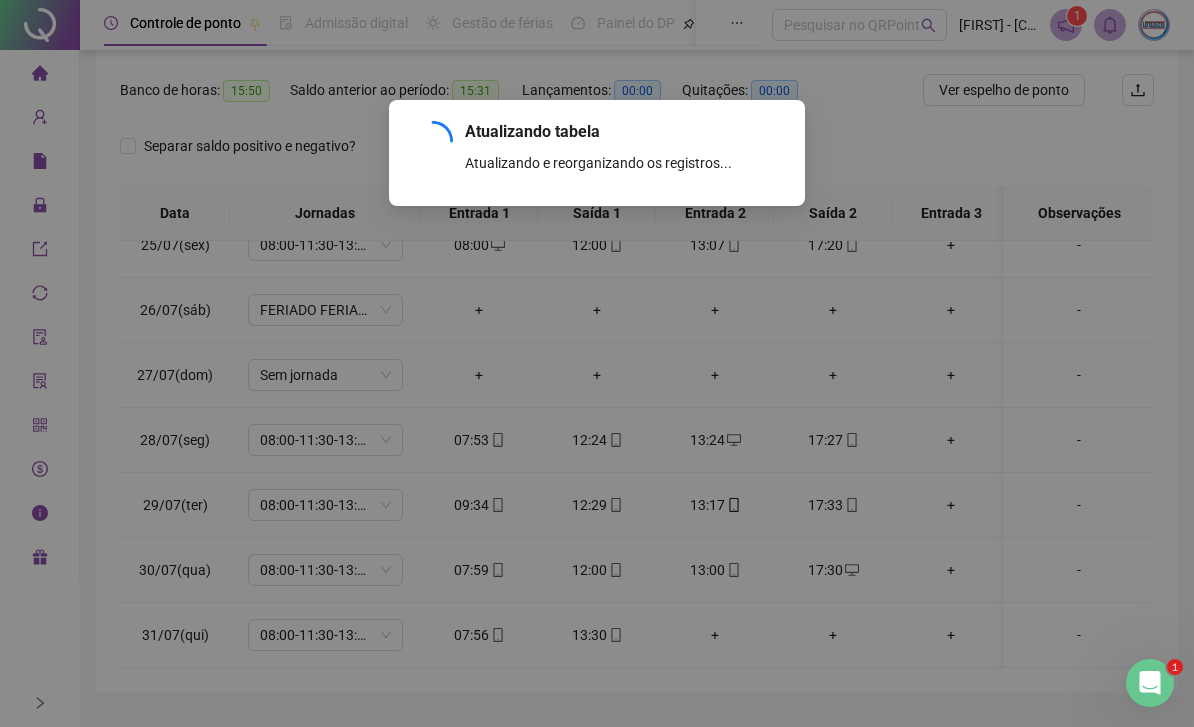 scroll, scrollTop: 231, scrollLeft: 0, axis: vertical 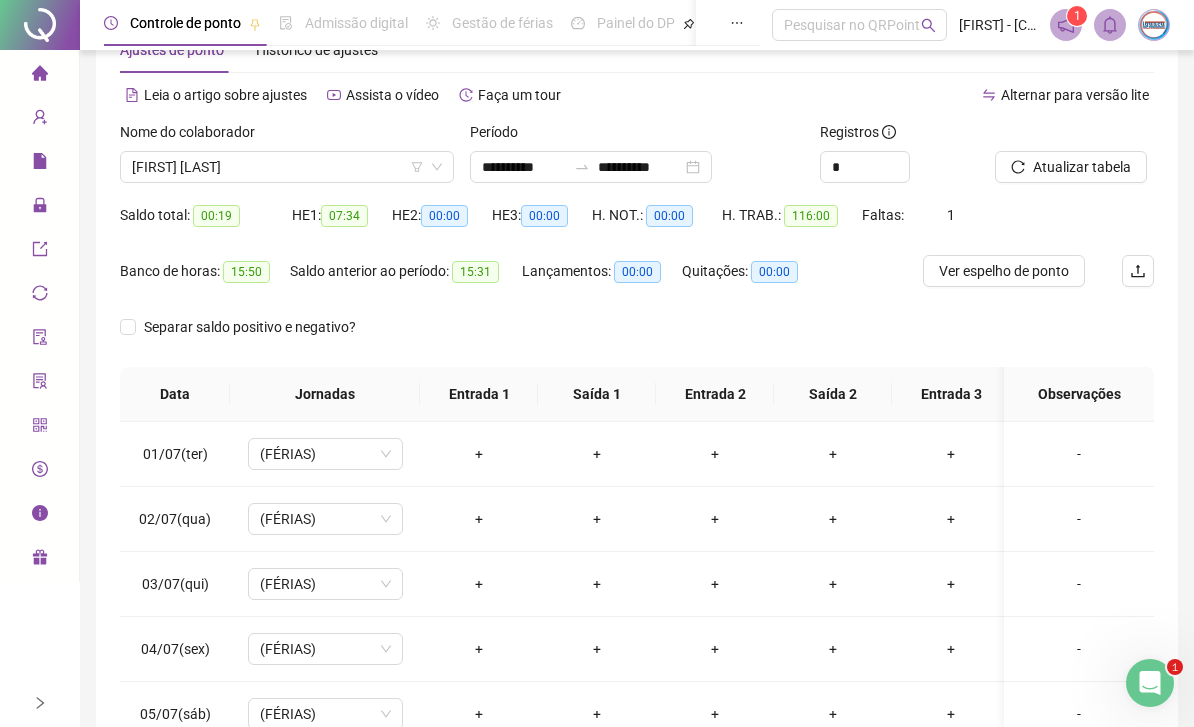 click on "[FIRST] [LAST]" at bounding box center (287, 167) 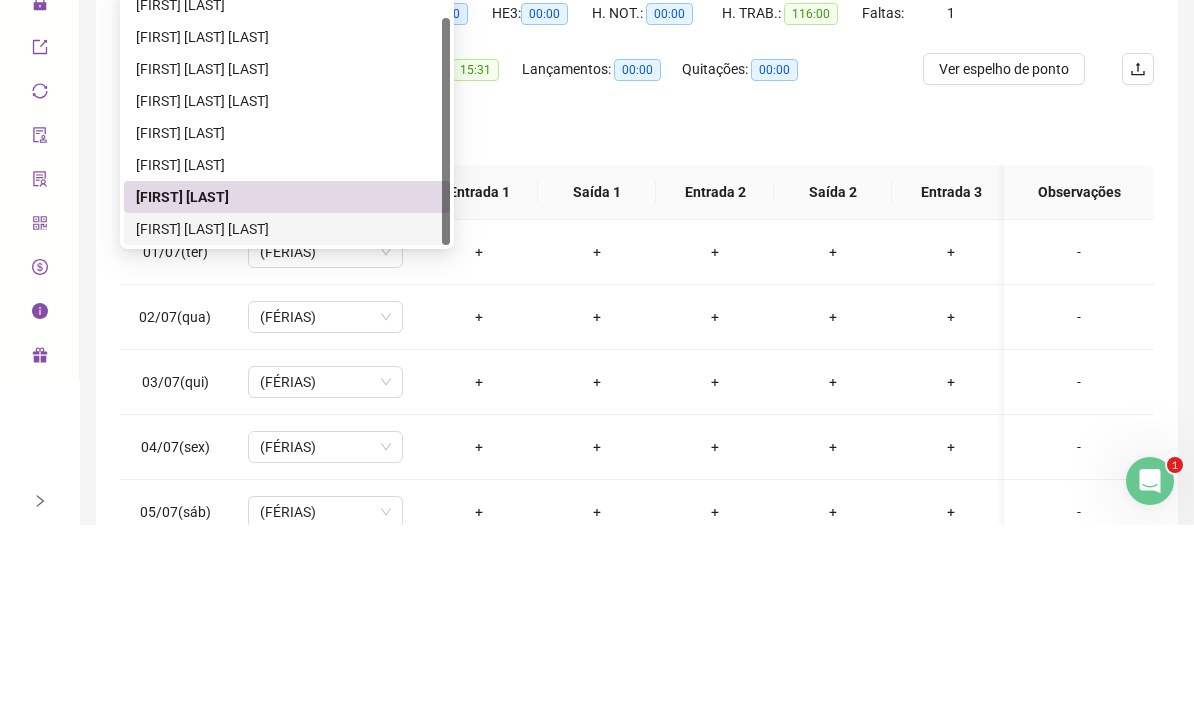 click on "[FIRST] [LAST] [LAST]" at bounding box center [287, 431] 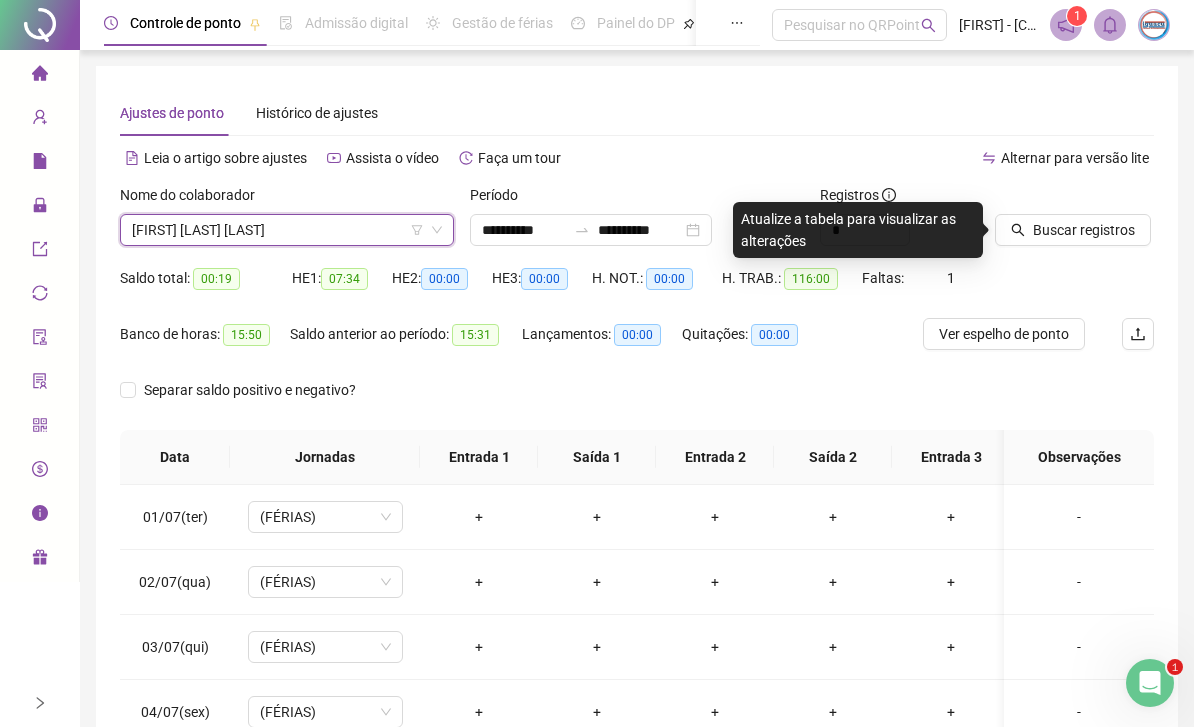 click on "Buscar registros" at bounding box center (1084, 230) 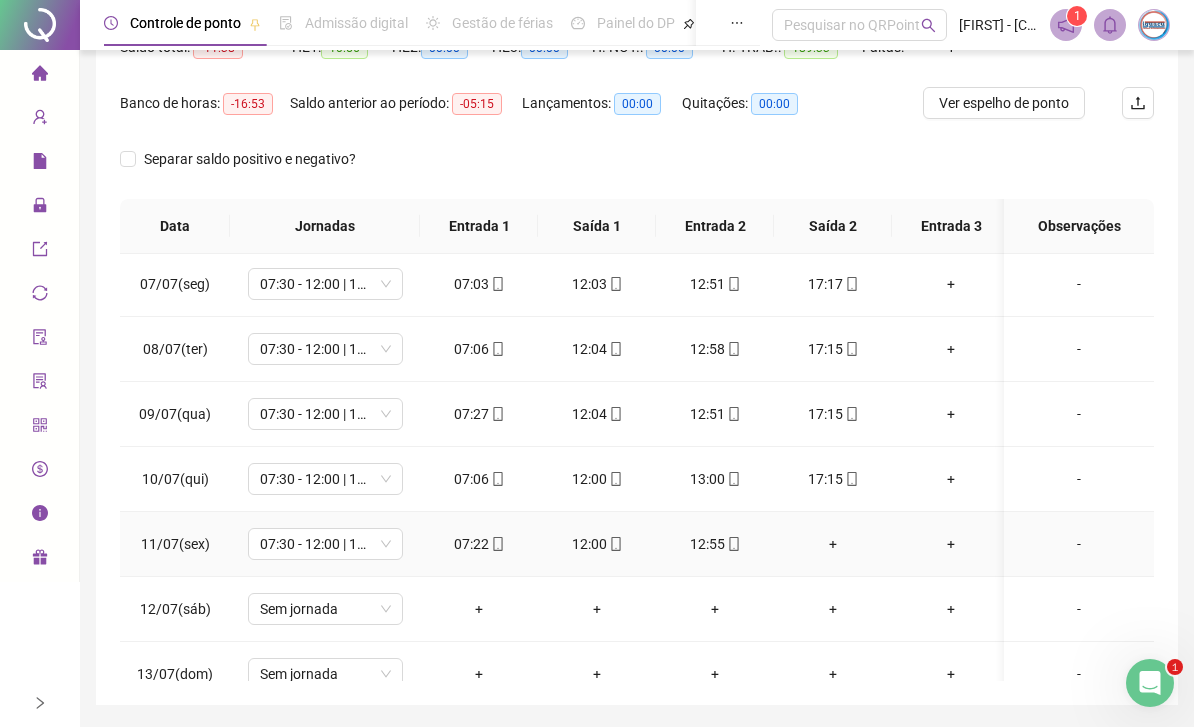 click on "+" at bounding box center (833, 544) 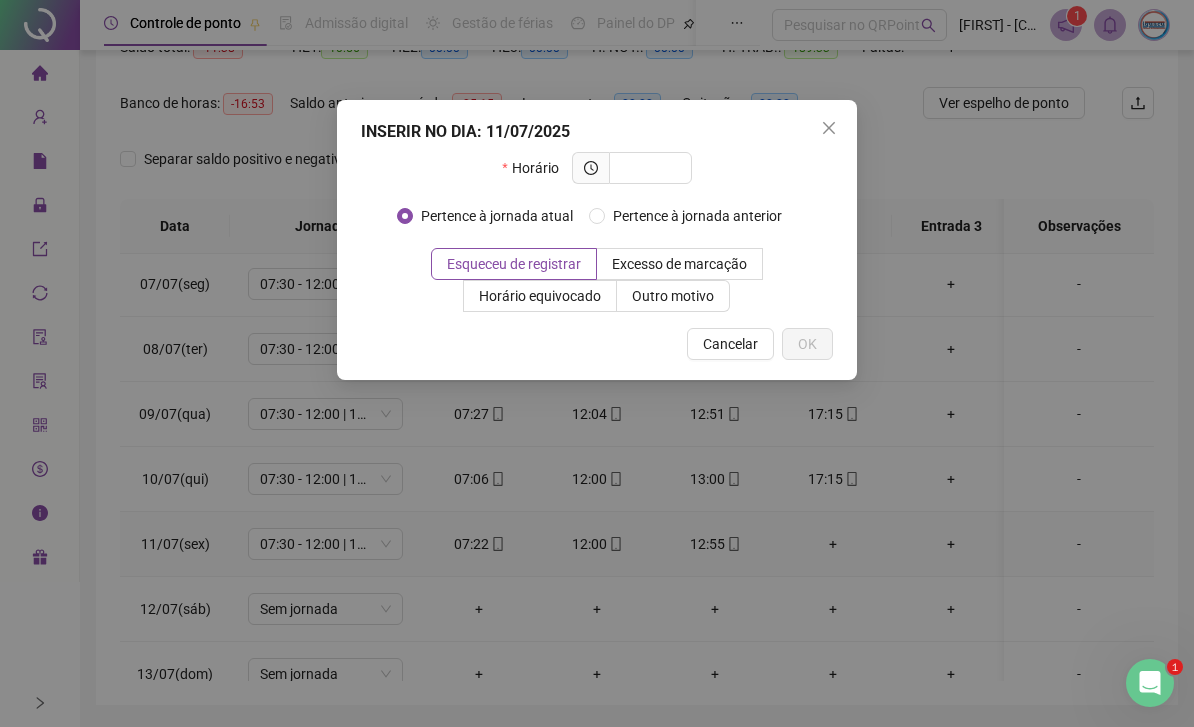 click at bounding box center (648, 168) 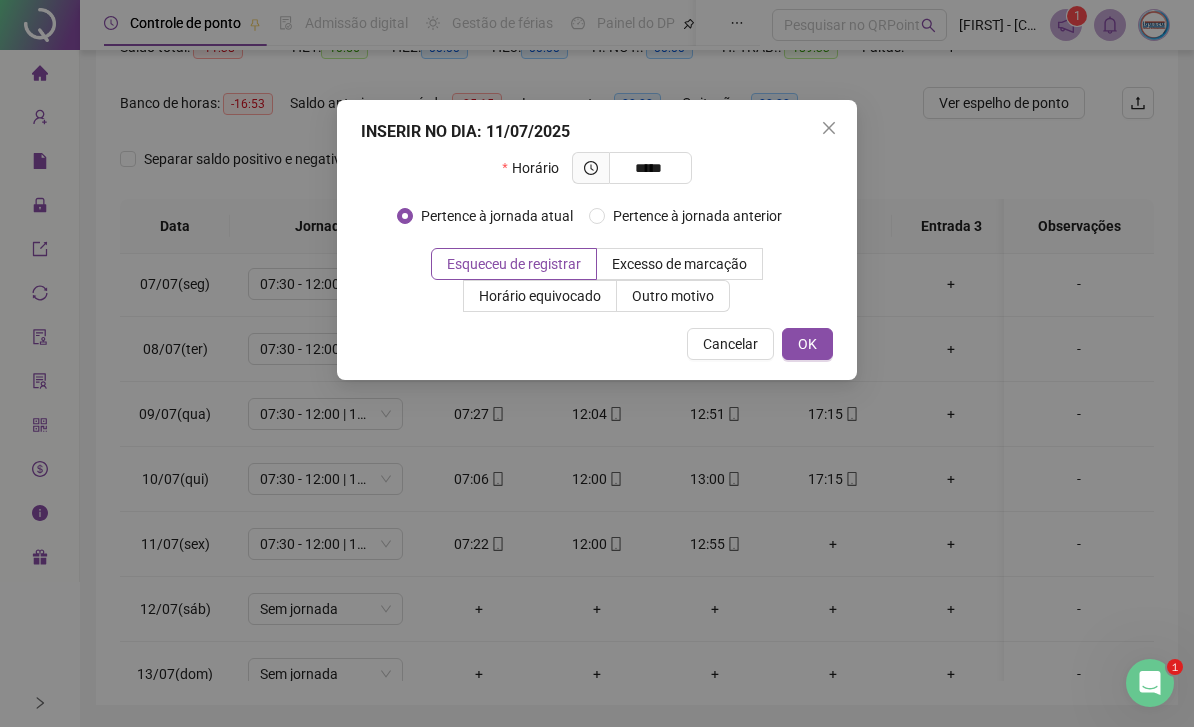 type on "*****" 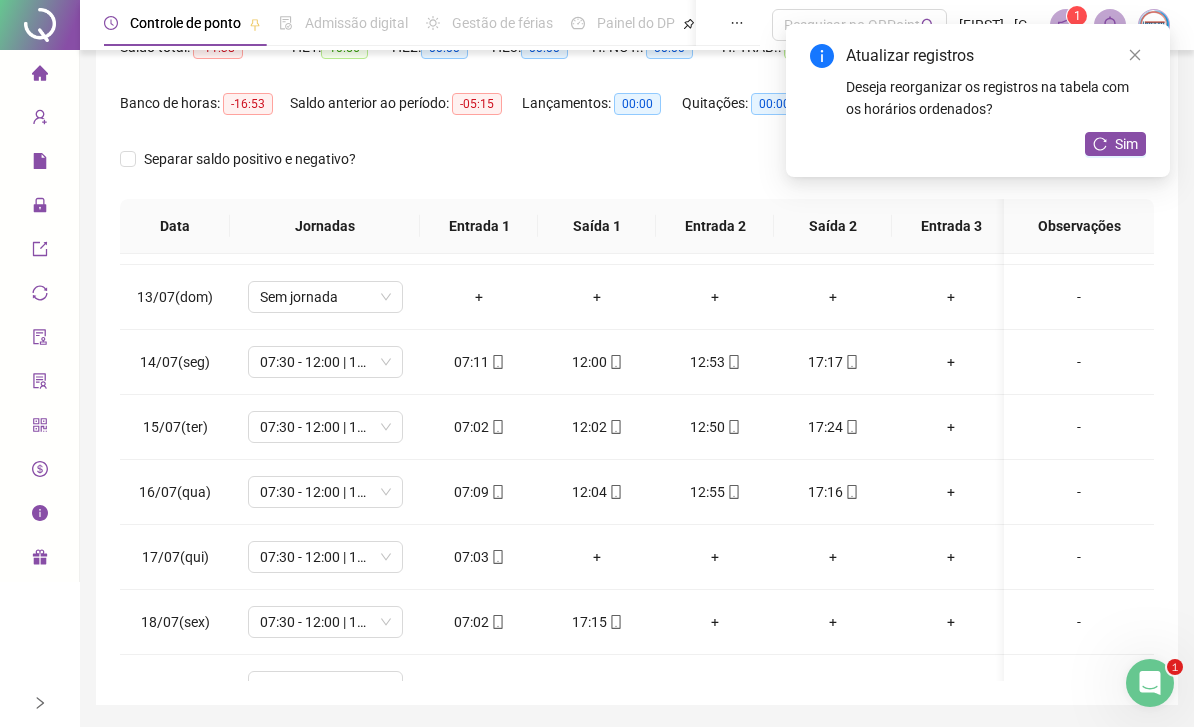 click on "+" at bounding box center [597, 557] 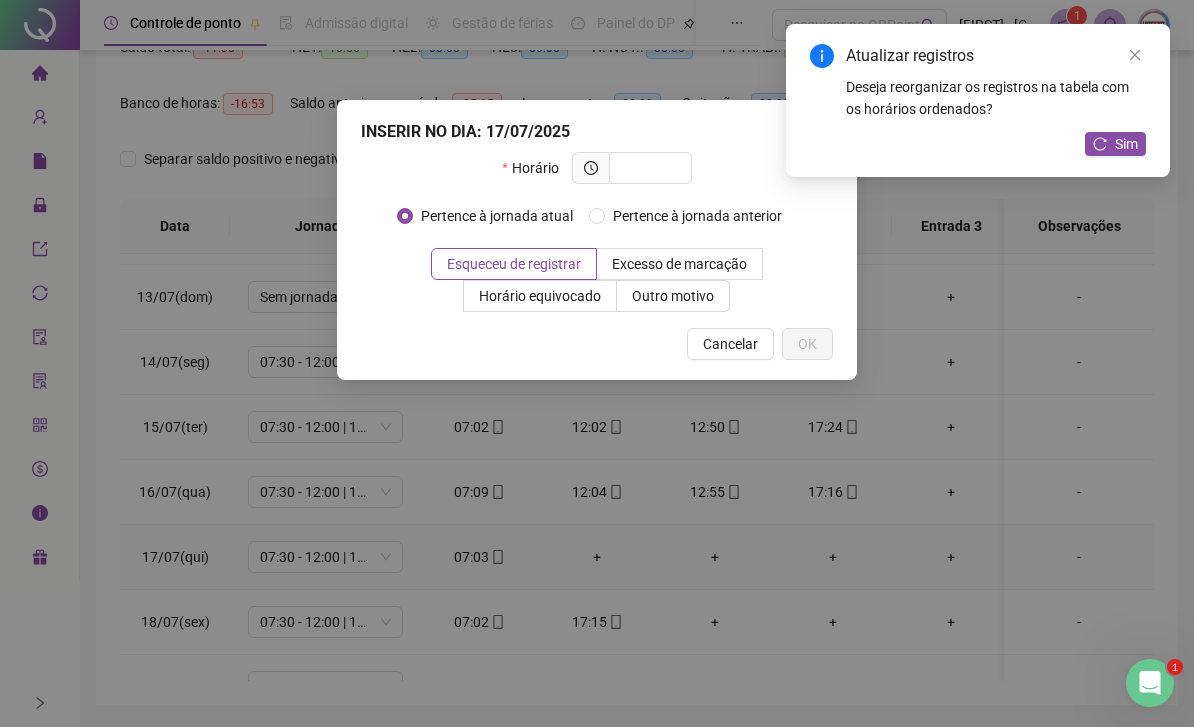 click at bounding box center (648, 168) 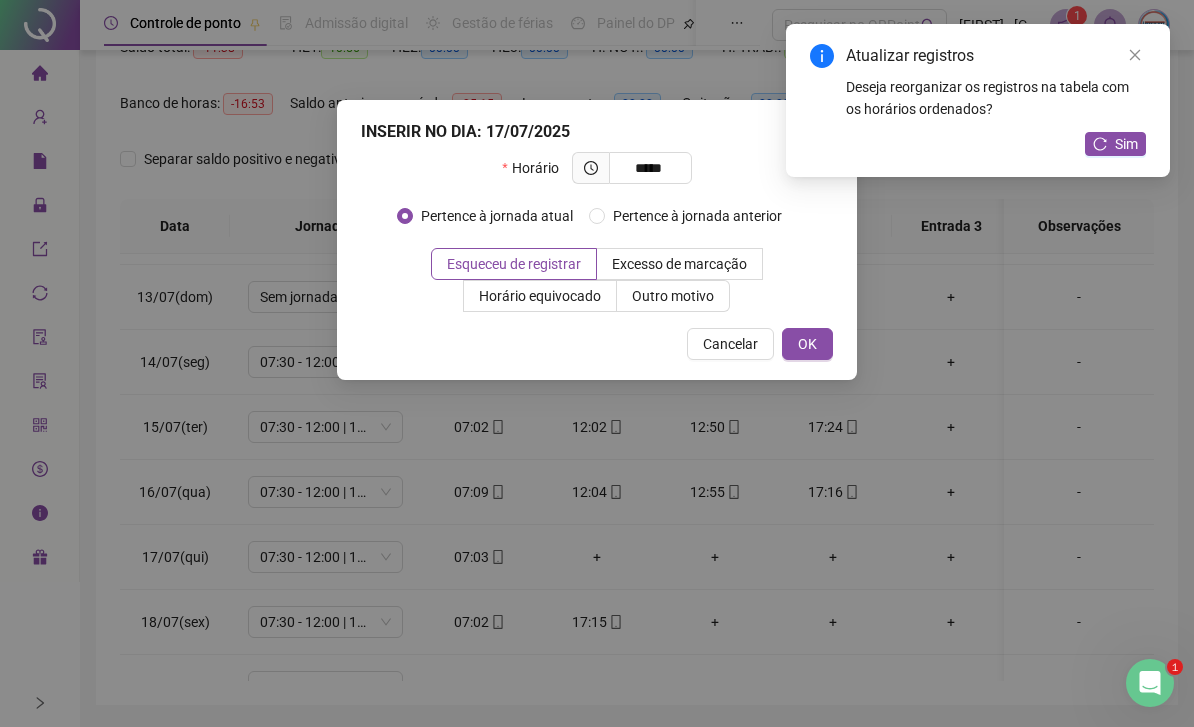 type on "*****" 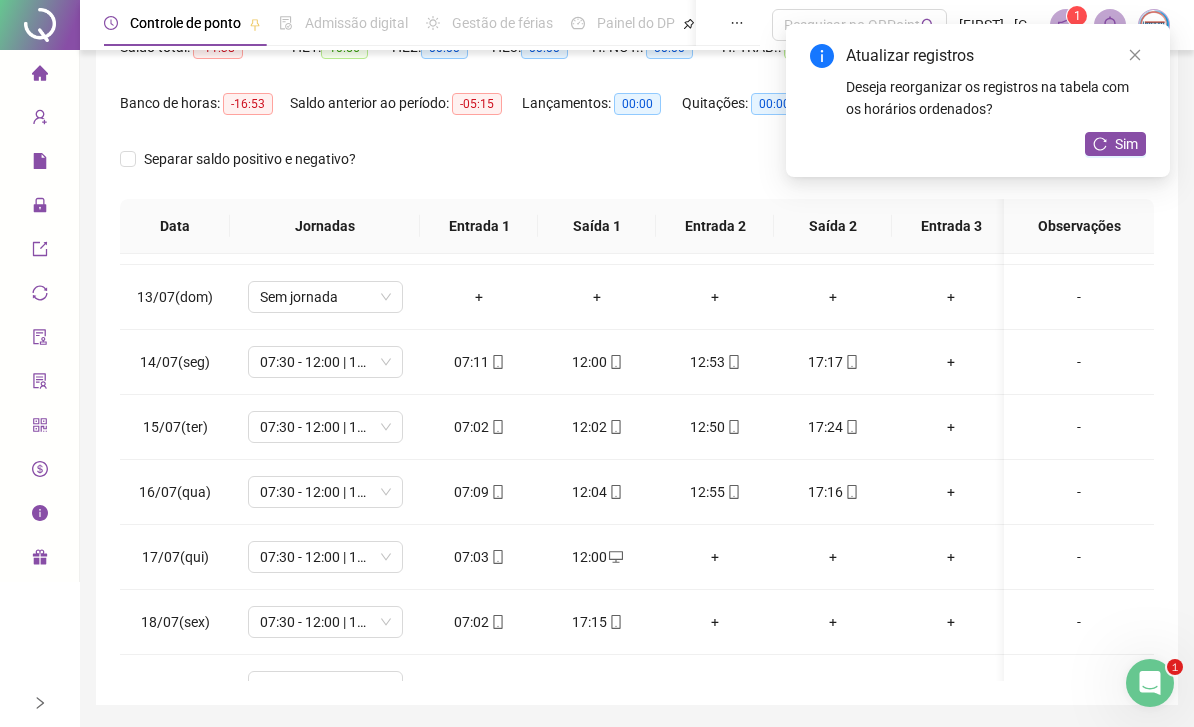 click on "+" at bounding box center [715, 557] 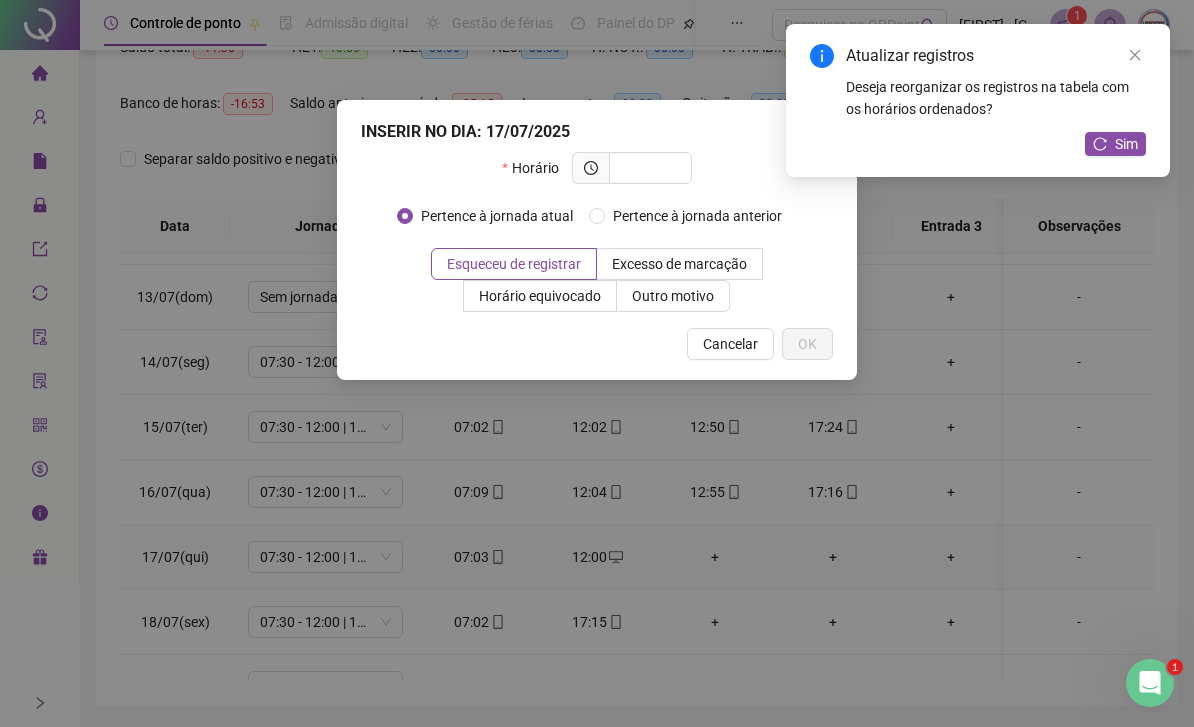 click at bounding box center (648, 168) 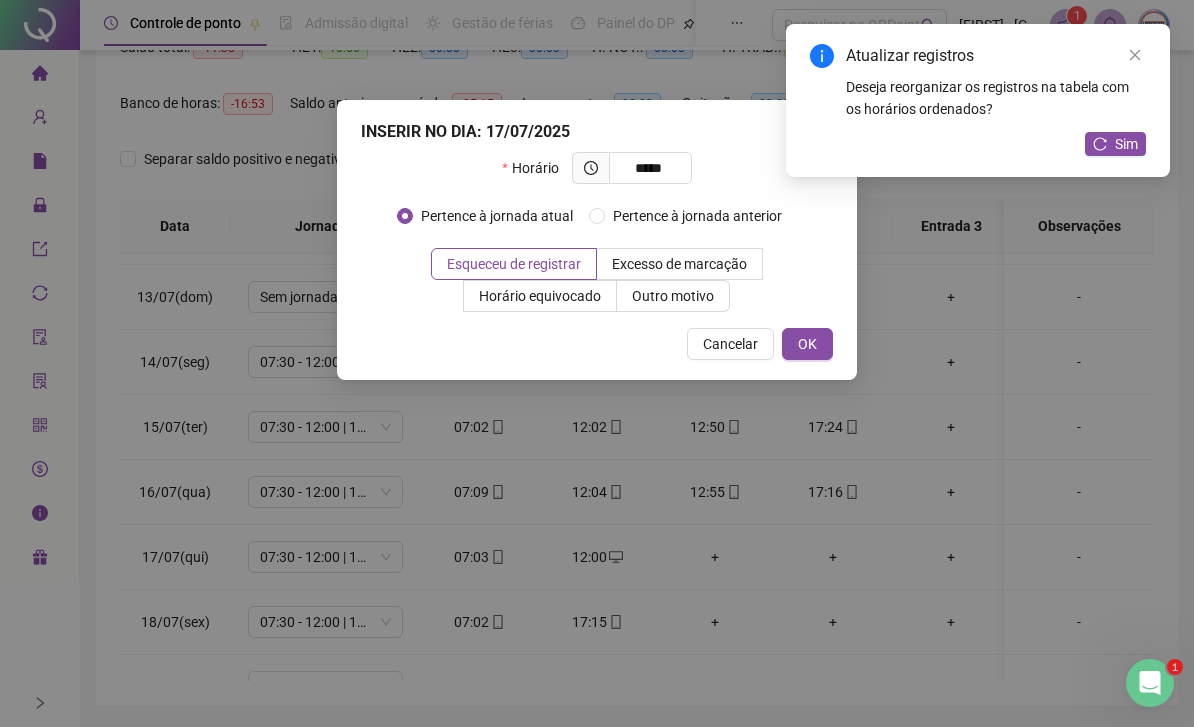 type on "*****" 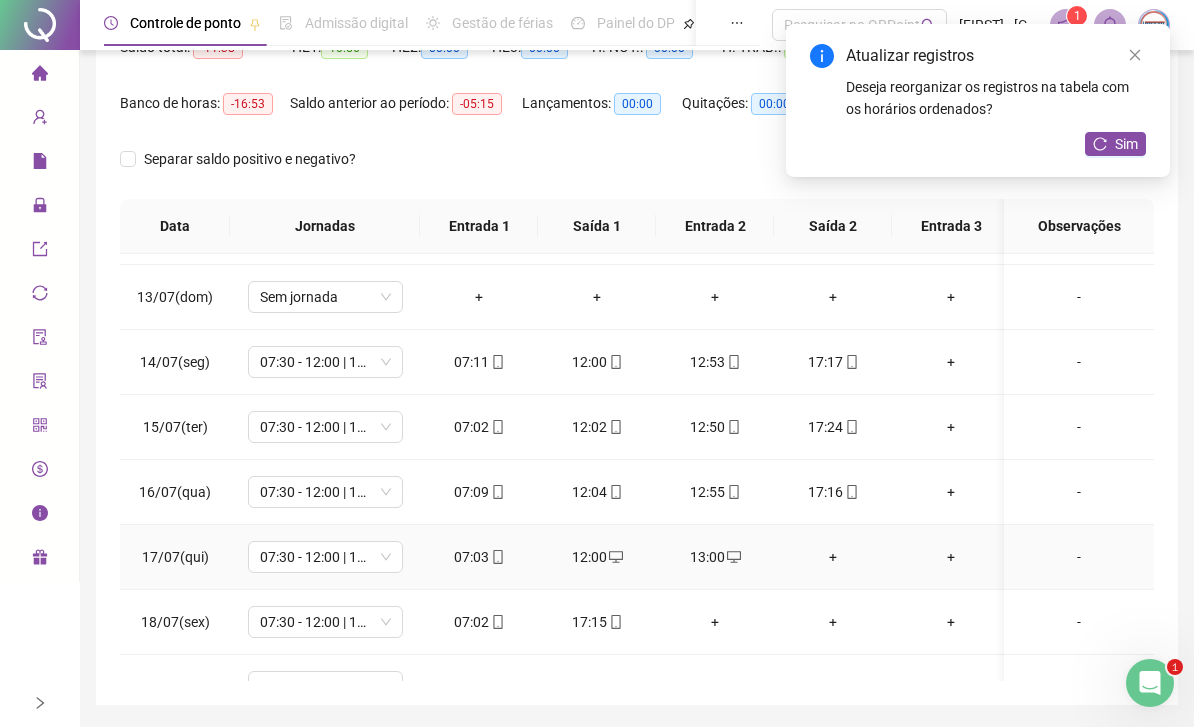 click on "+" at bounding box center [833, 557] 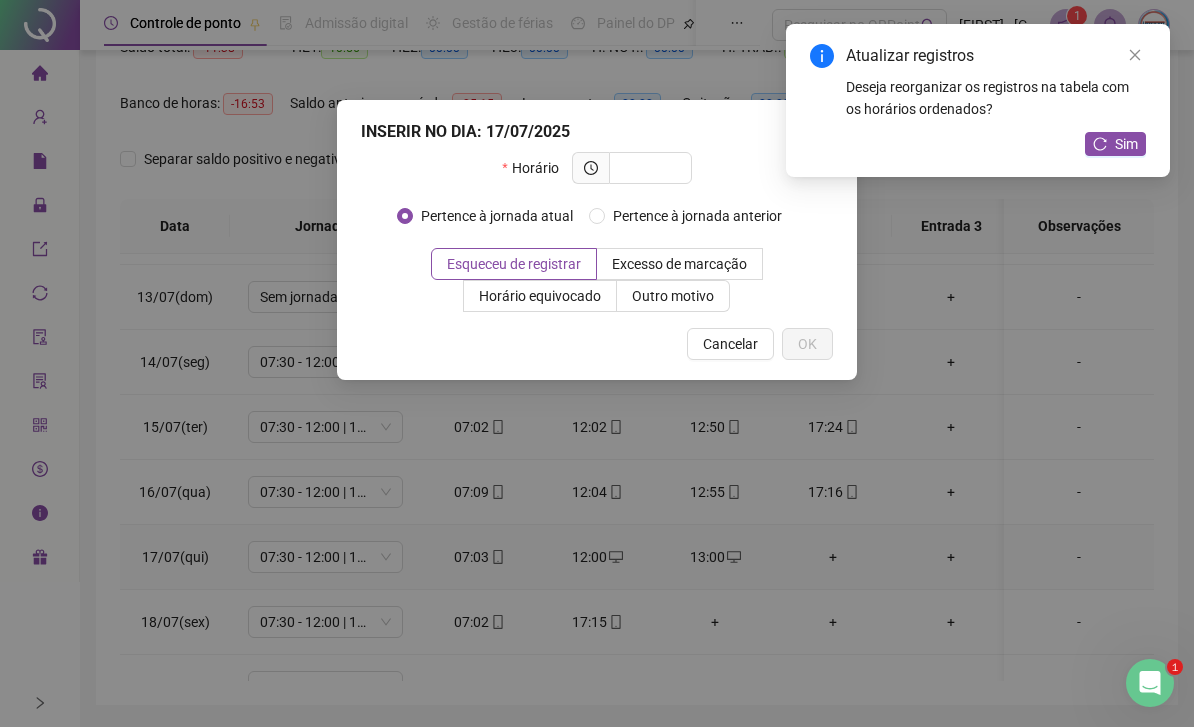 click 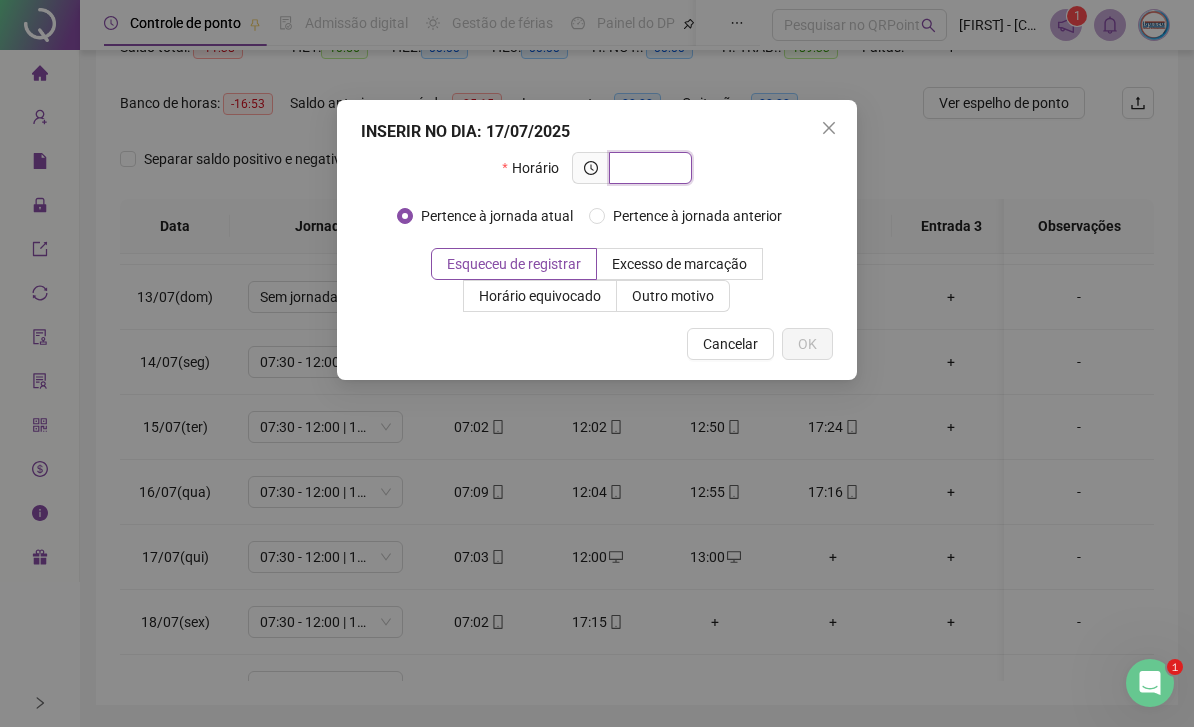click at bounding box center (648, 168) 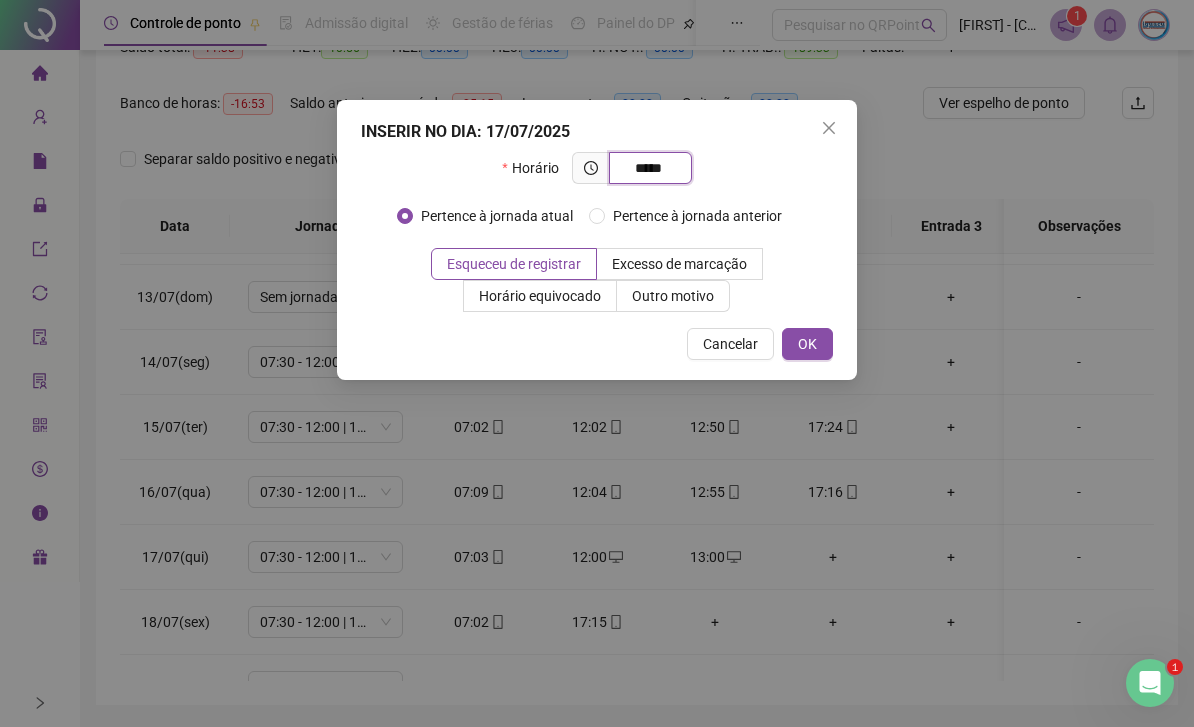 type on "*****" 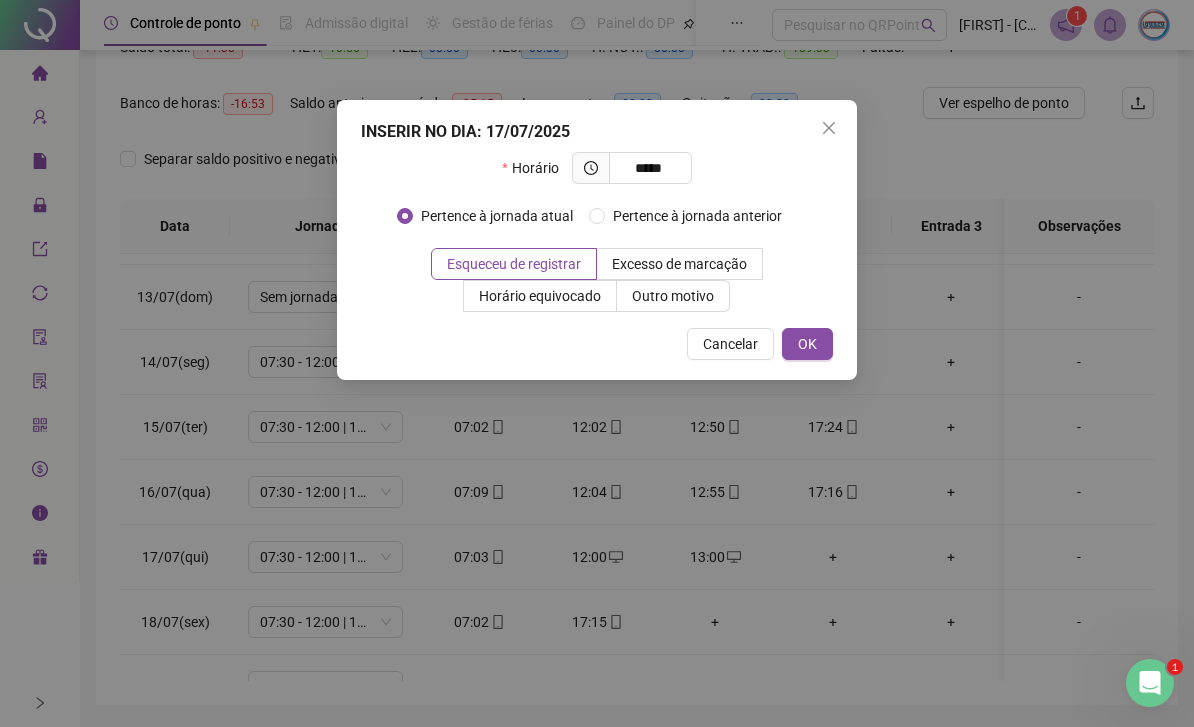 click on "OK" at bounding box center (807, 344) 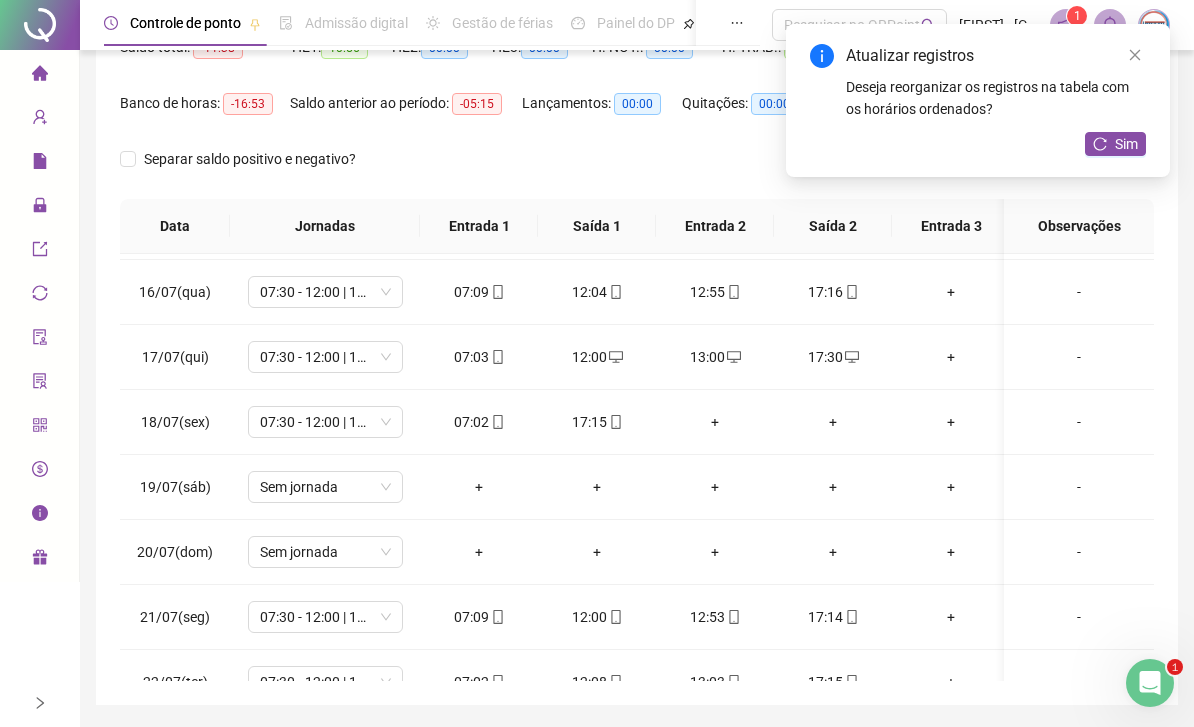 scroll, scrollTop: 964, scrollLeft: 4, axis: both 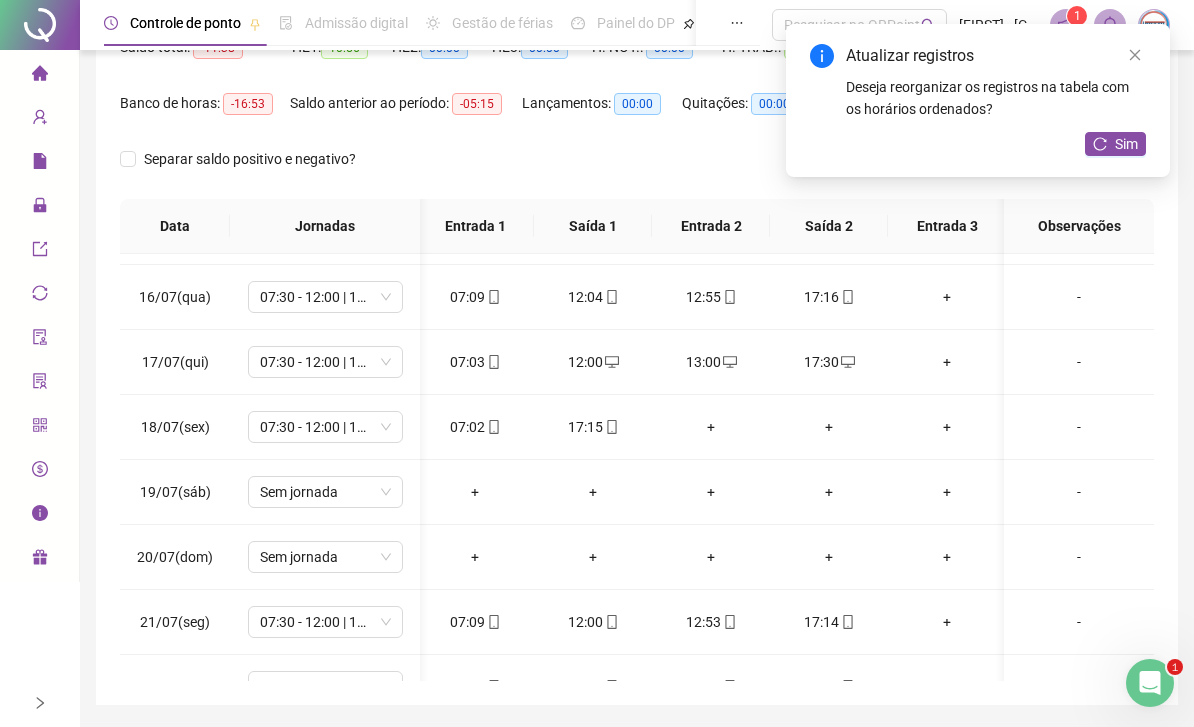 click on "+" at bounding box center [711, 427] 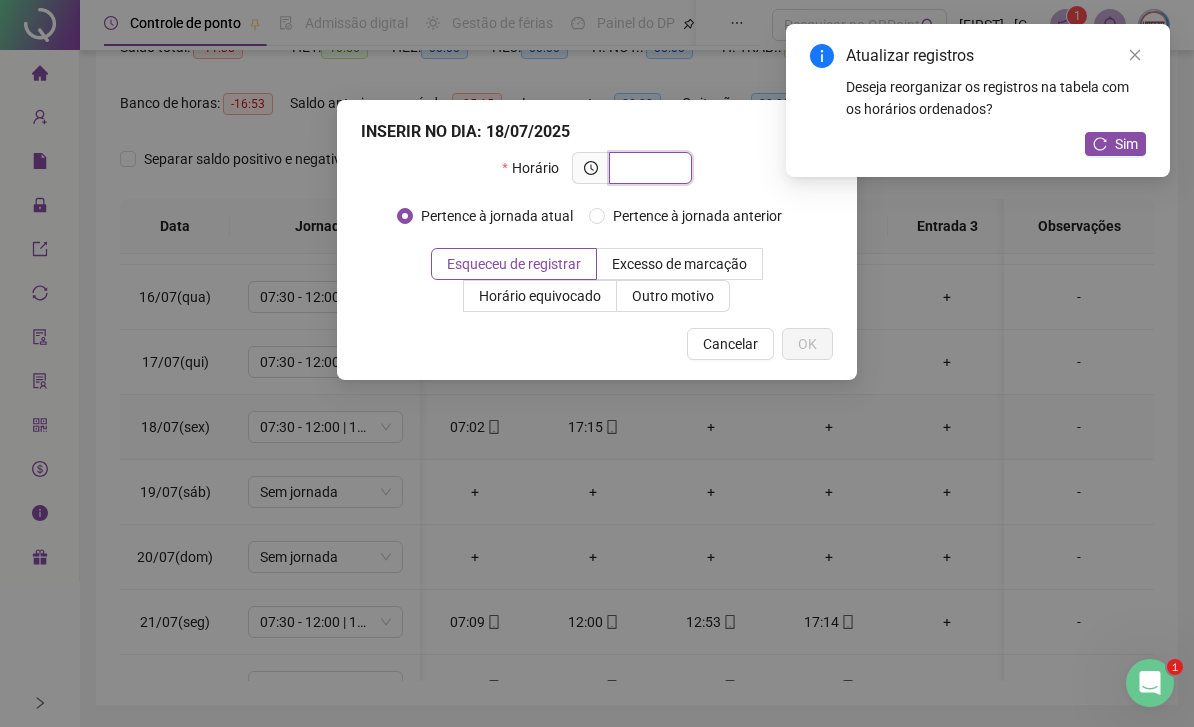 click at bounding box center [648, 168] 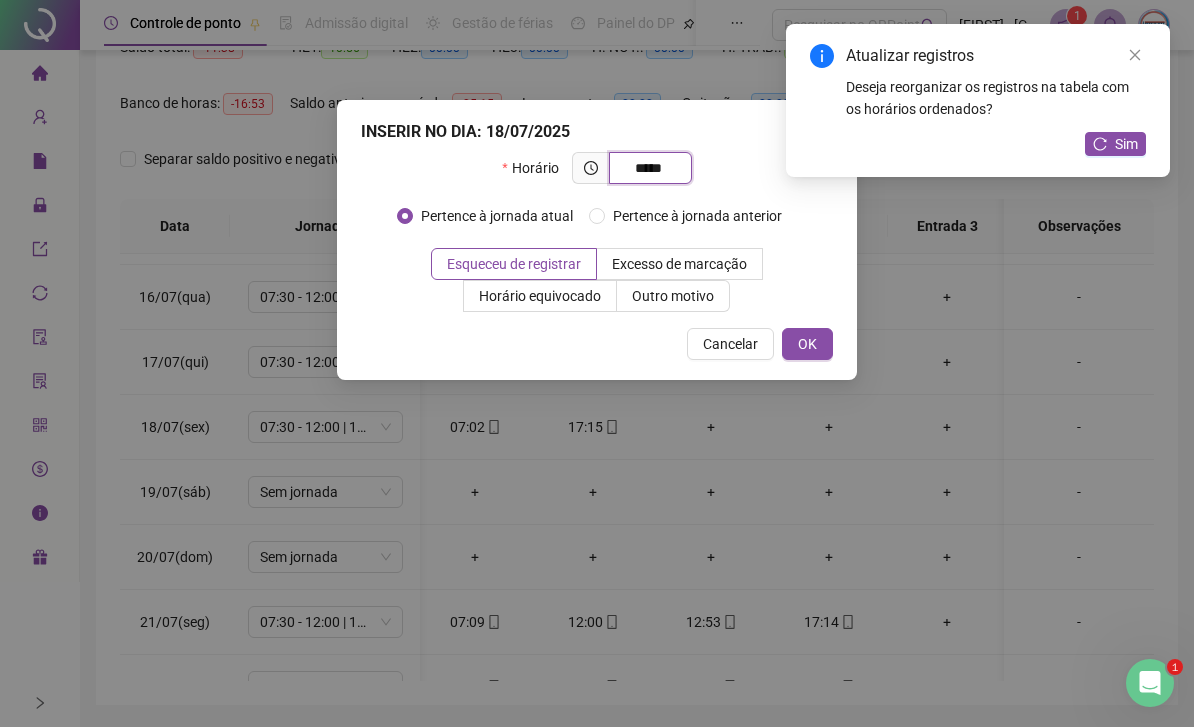 type on "*****" 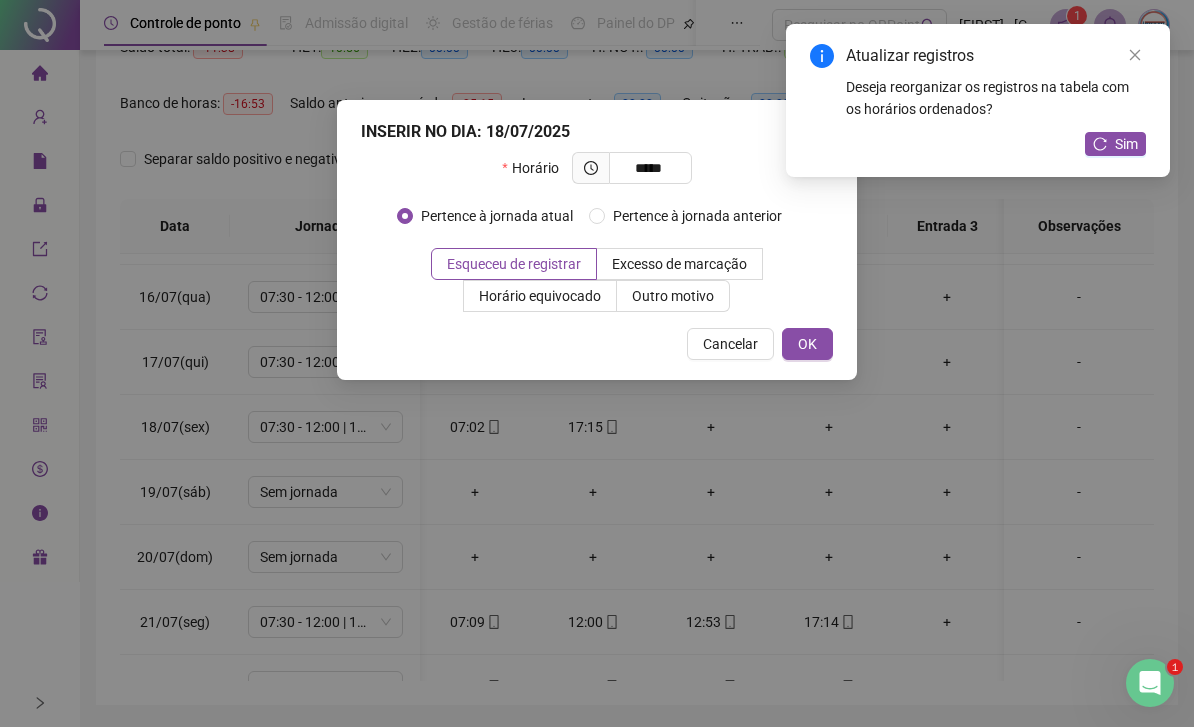 click on "OK" at bounding box center [807, 344] 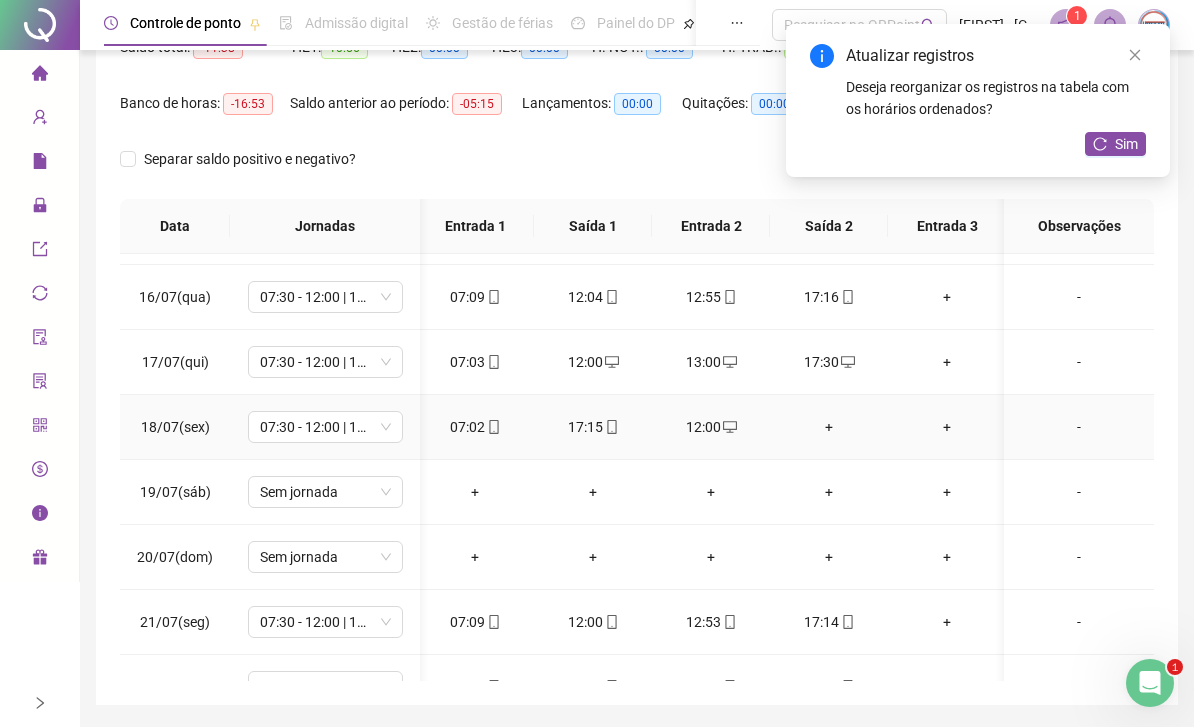 click on "+" at bounding box center (829, 427) 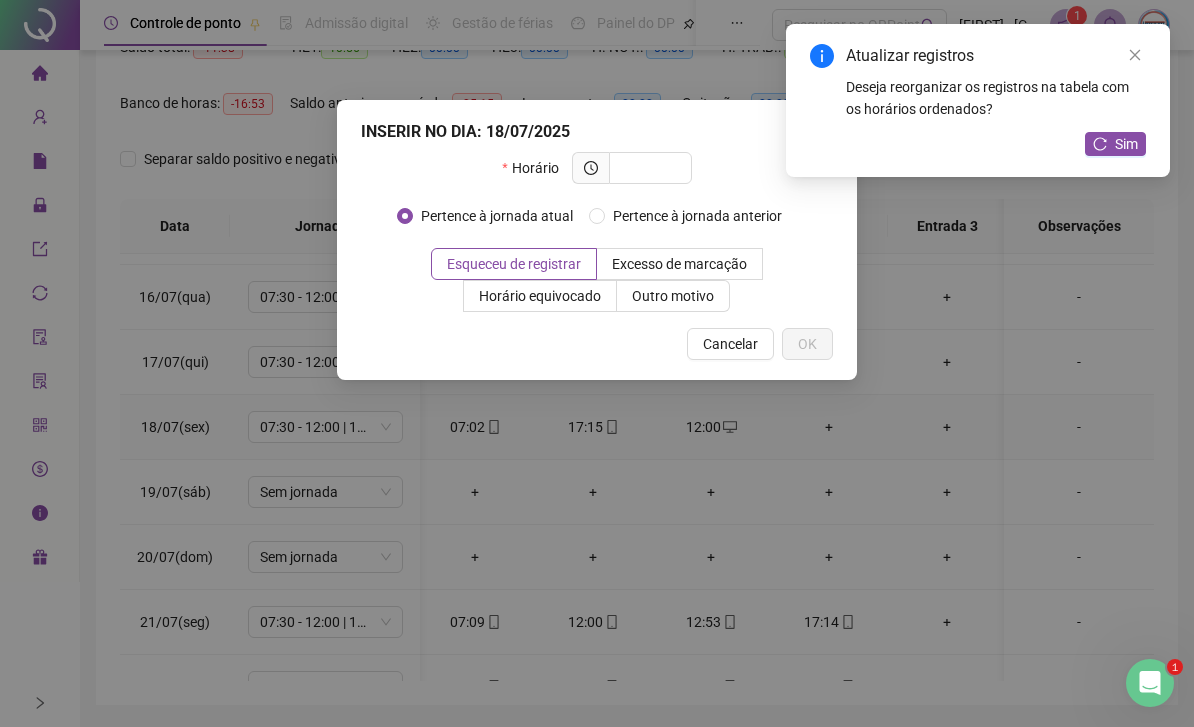 click at bounding box center (648, 168) 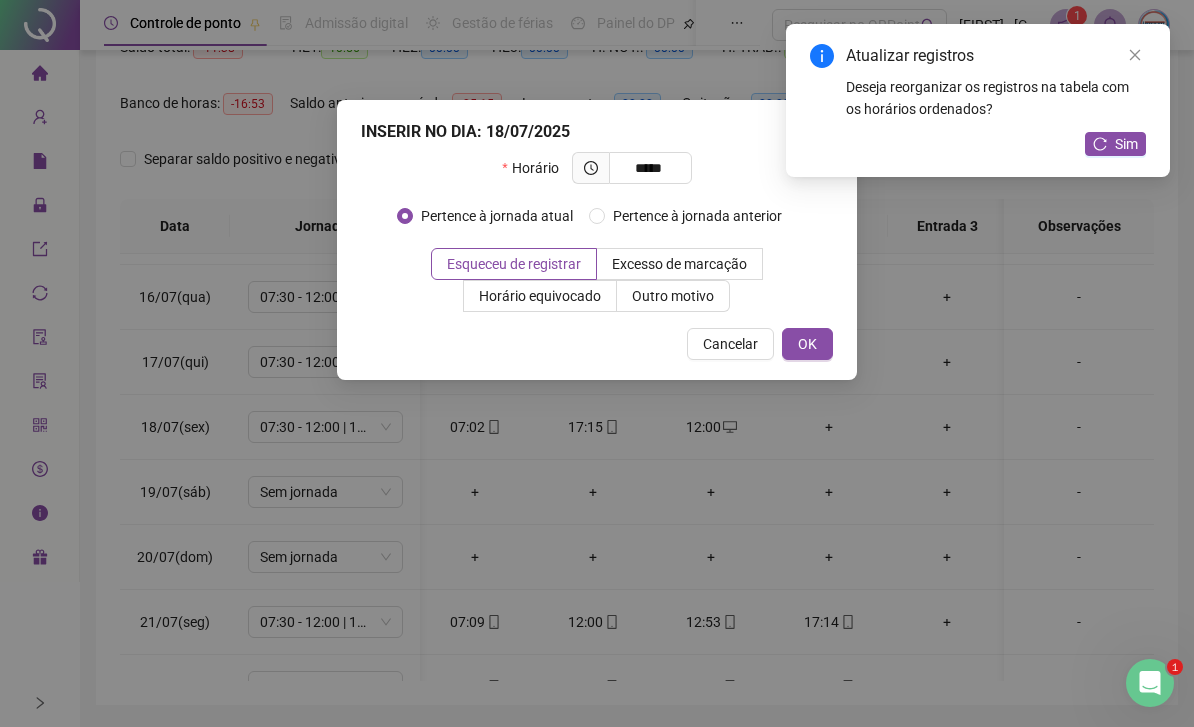type on "*****" 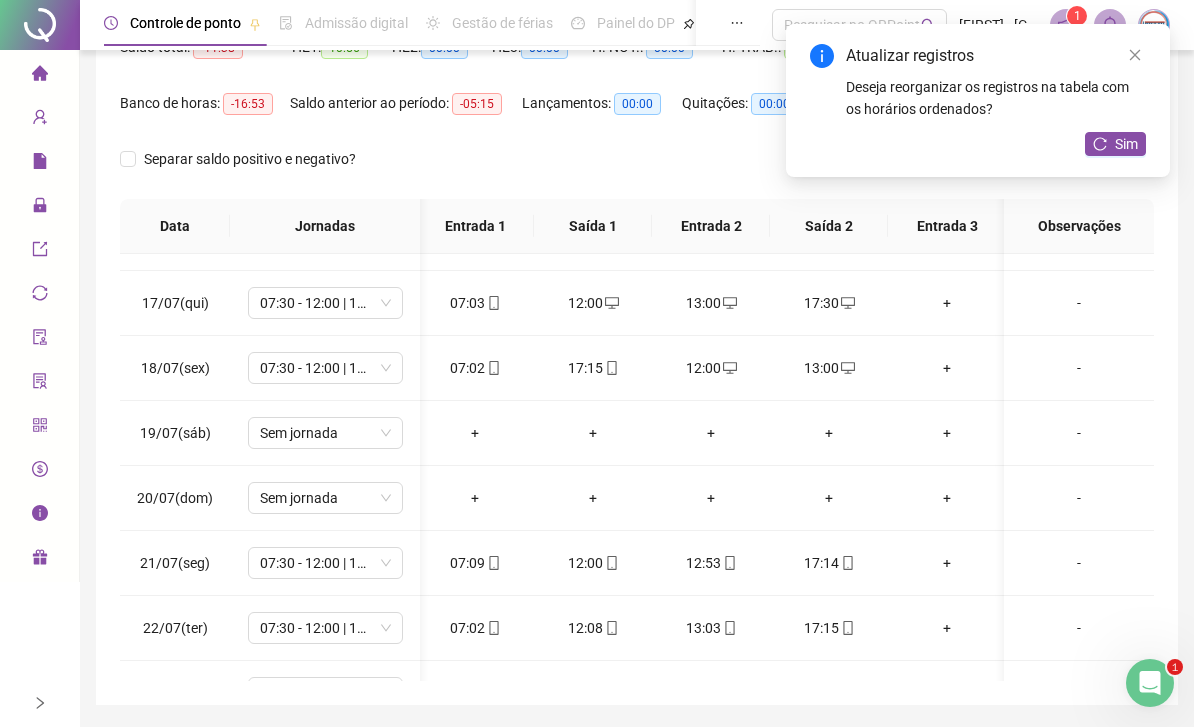 scroll, scrollTop: 1046, scrollLeft: 2, axis: both 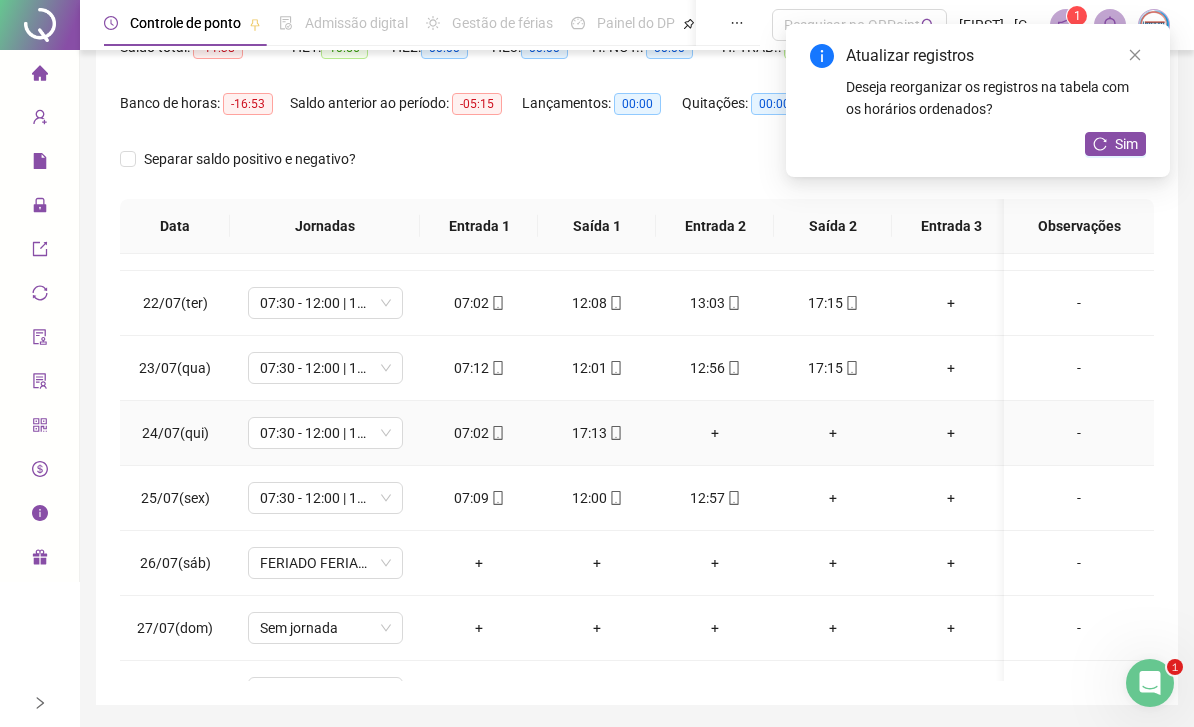 click on "+" at bounding box center [715, 433] 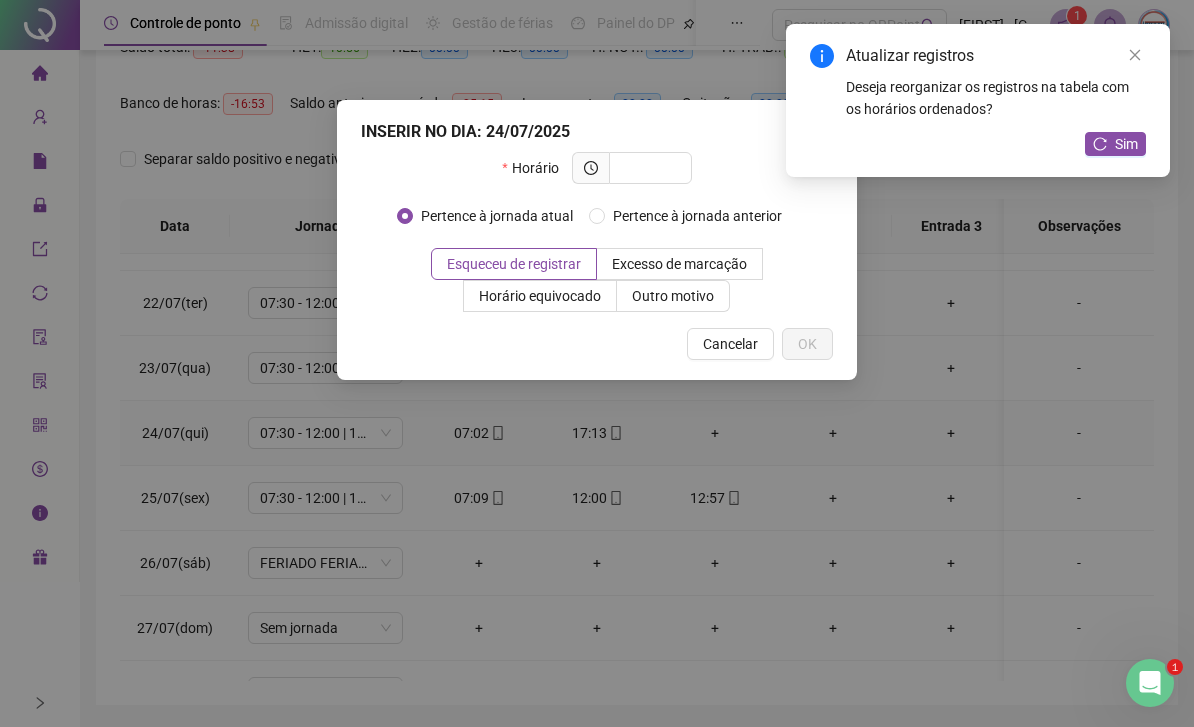 click at bounding box center (648, 168) 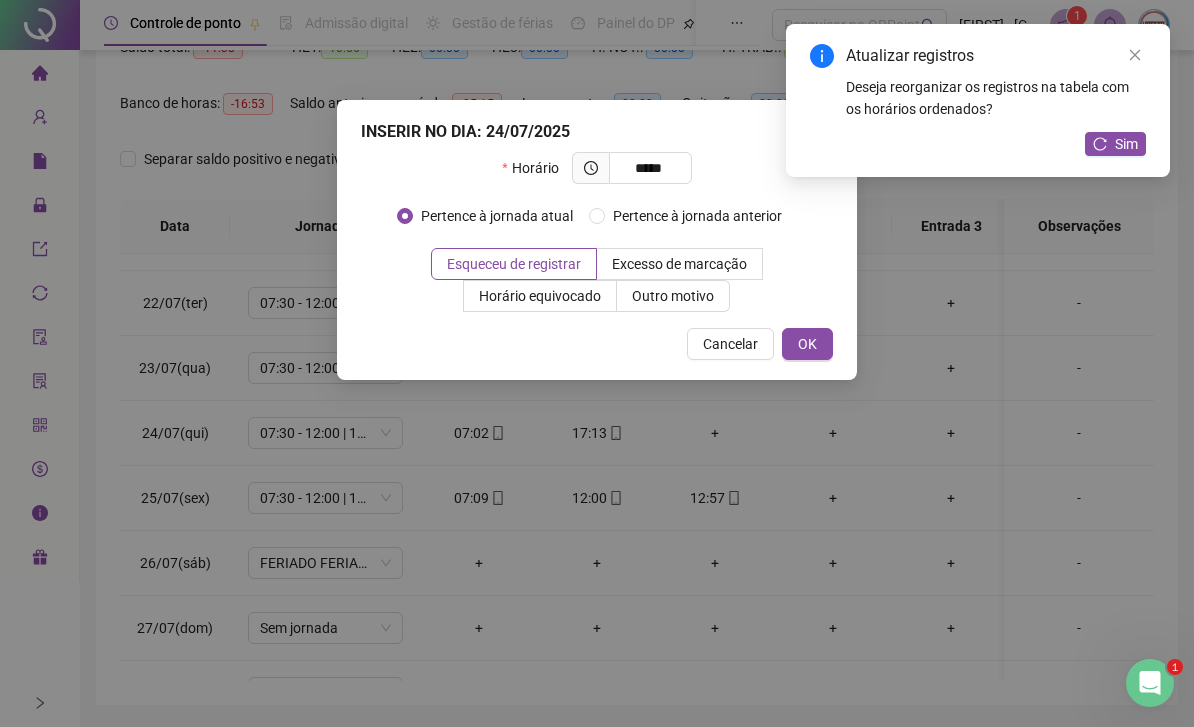 type on "*****" 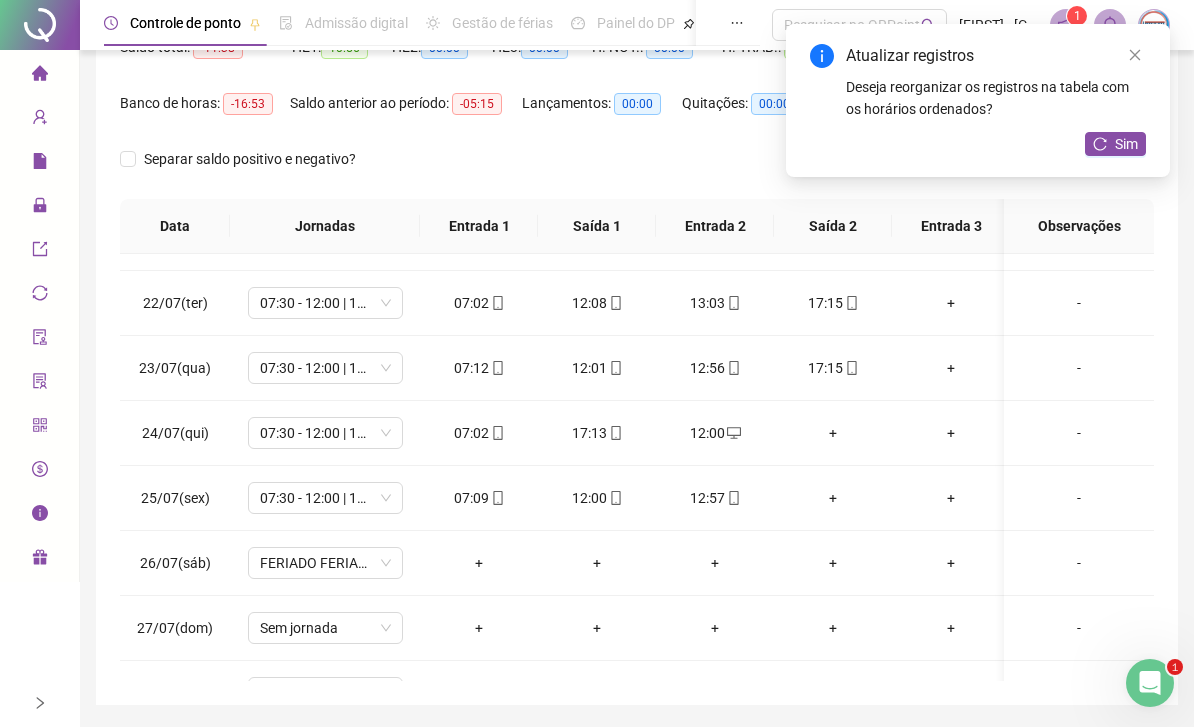 click on "+" at bounding box center (833, 433) 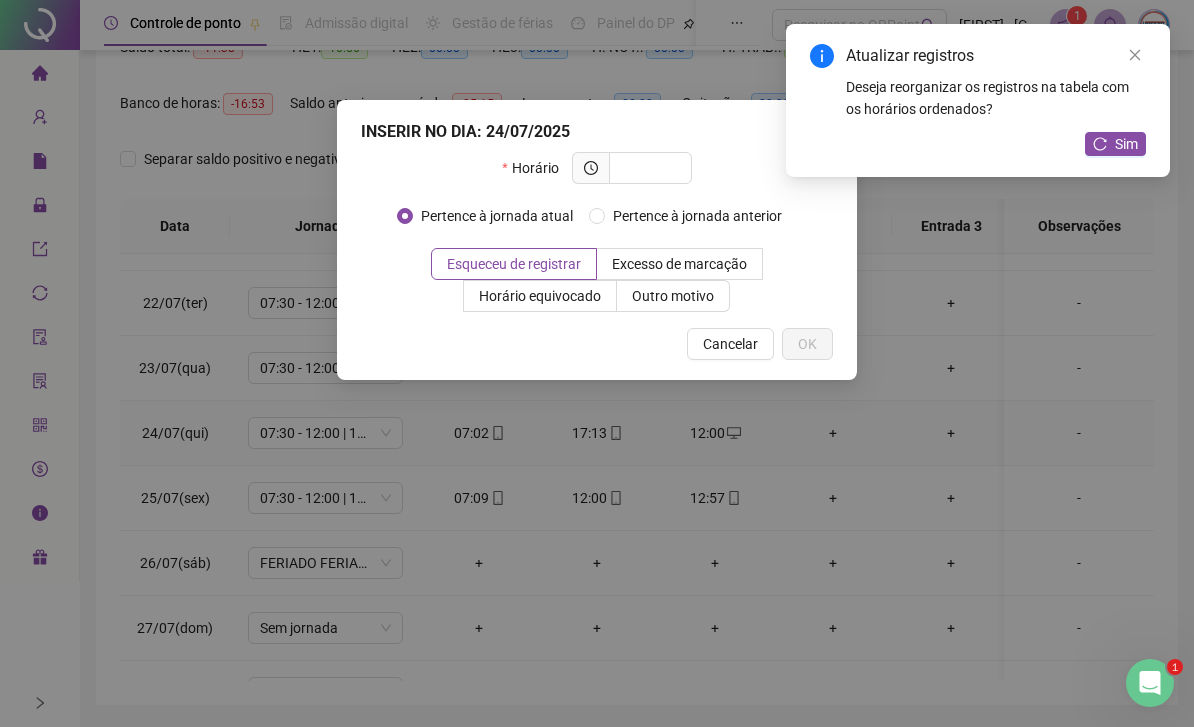 click at bounding box center (648, 168) 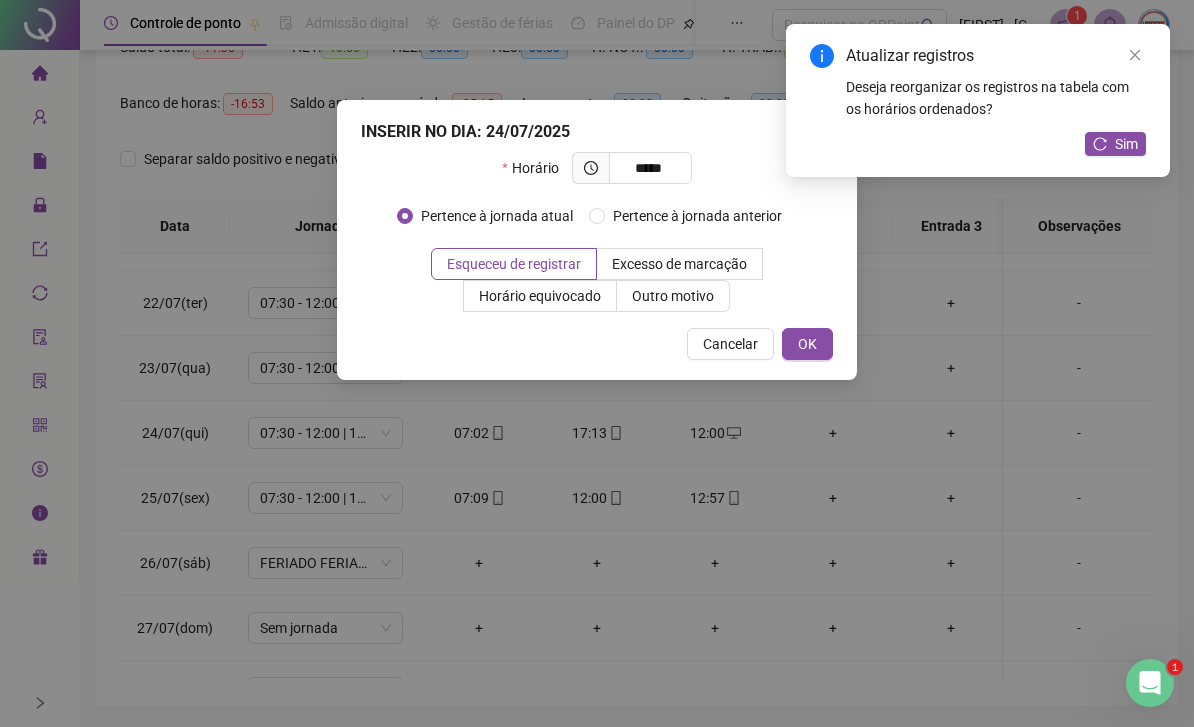 type on "*****" 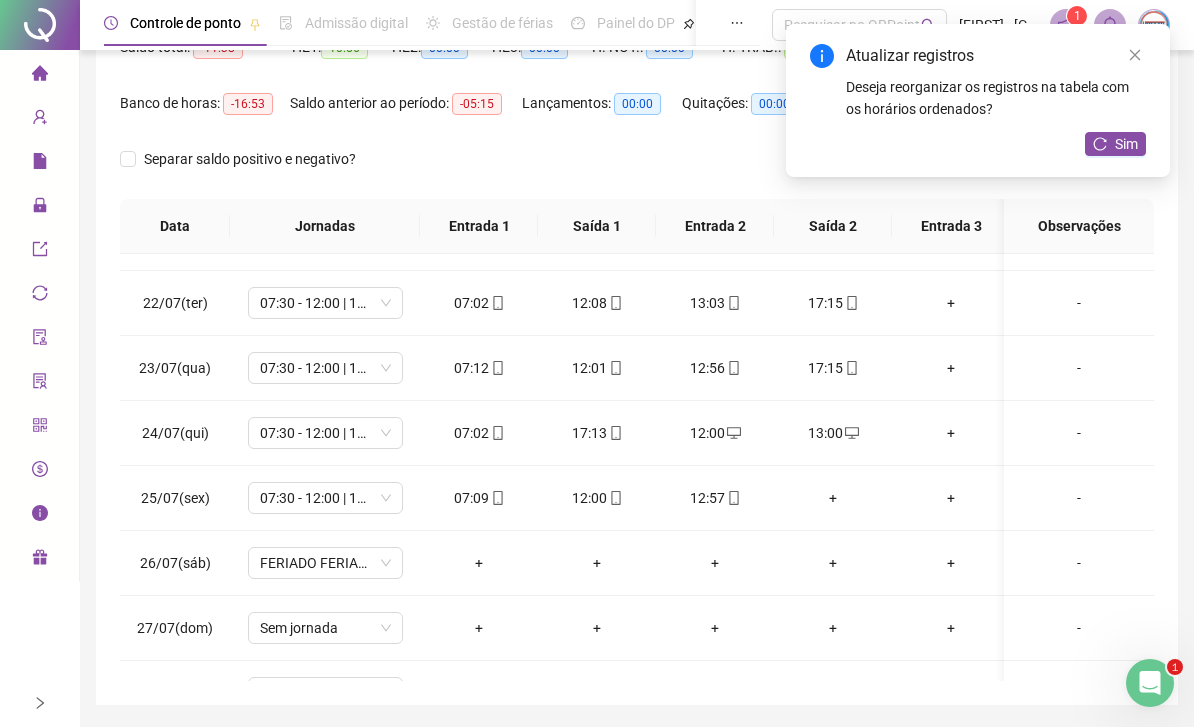 click on "+" at bounding box center (833, 498) 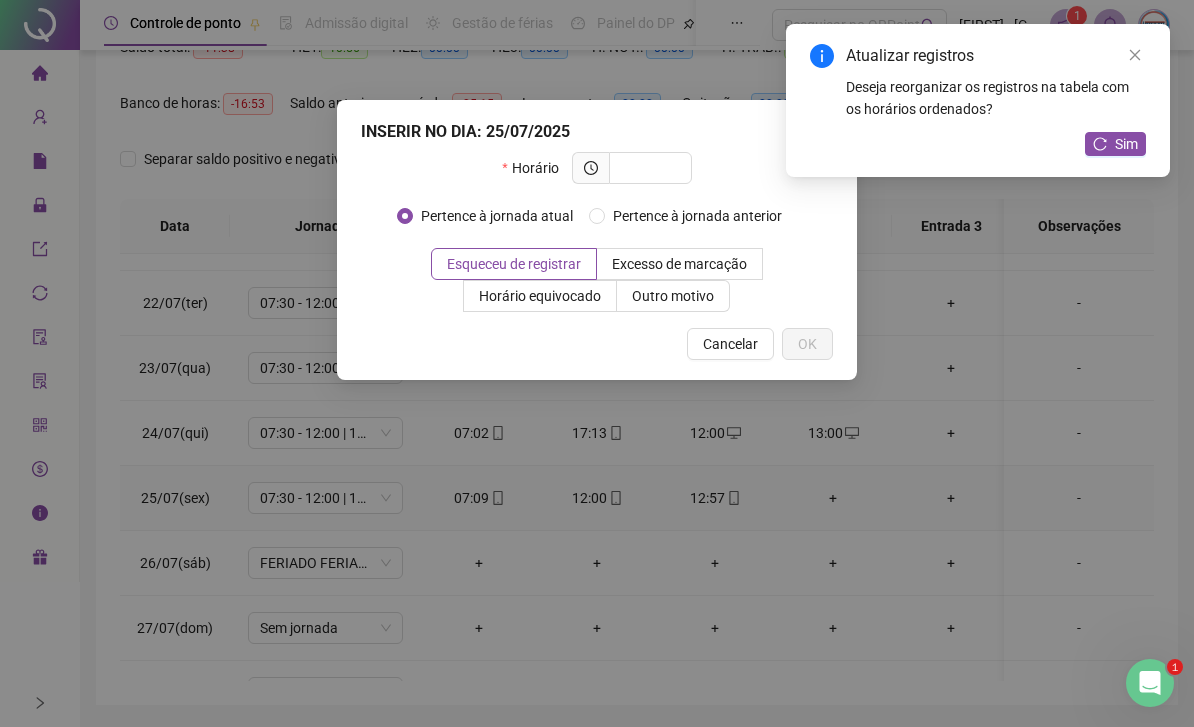click at bounding box center [648, 168] 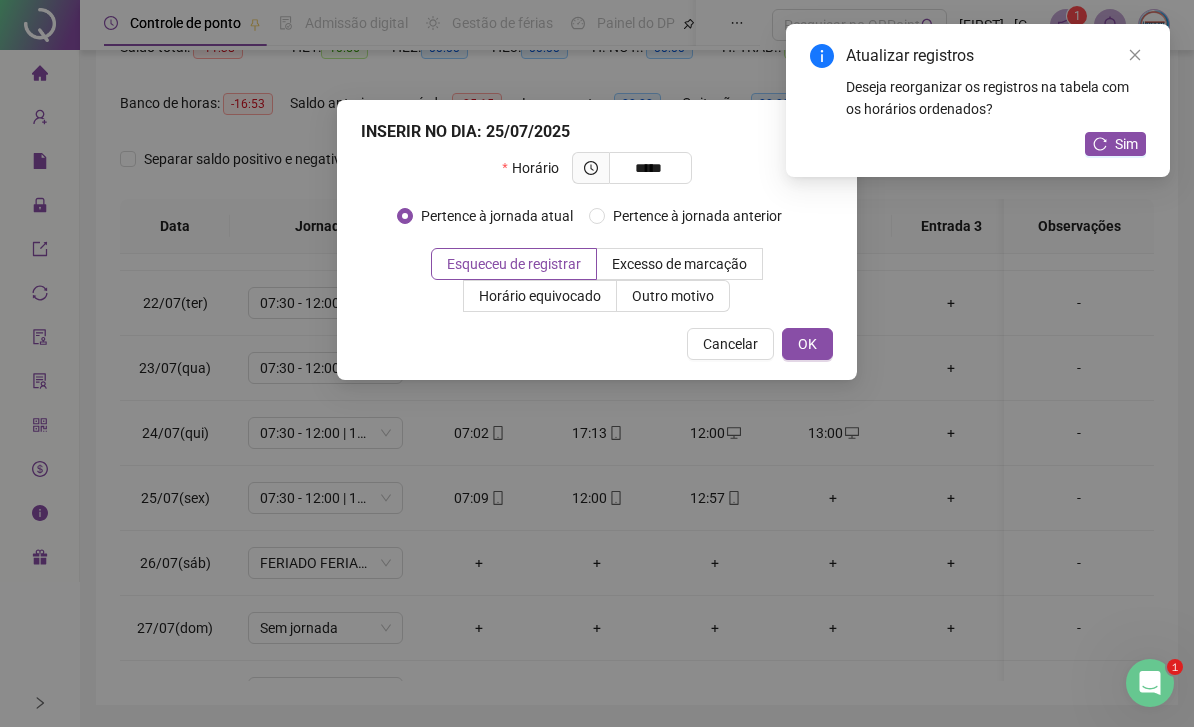 type on "*****" 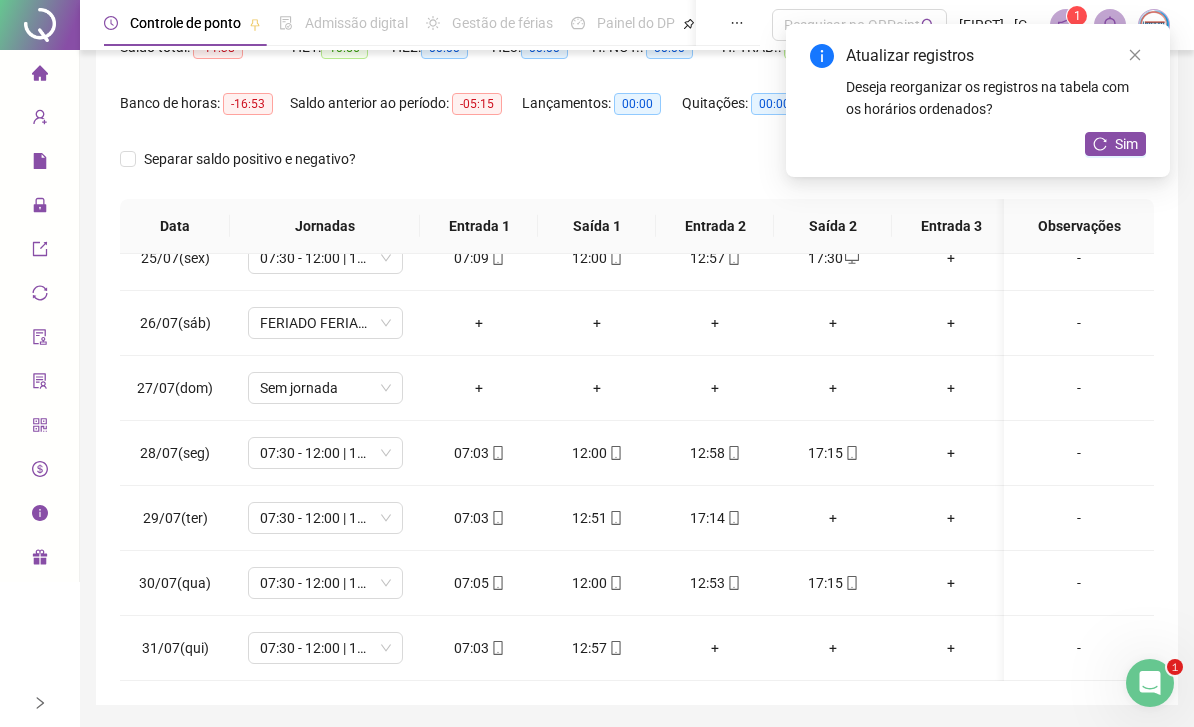 scroll, scrollTop: 1588, scrollLeft: 0, axis: vertical 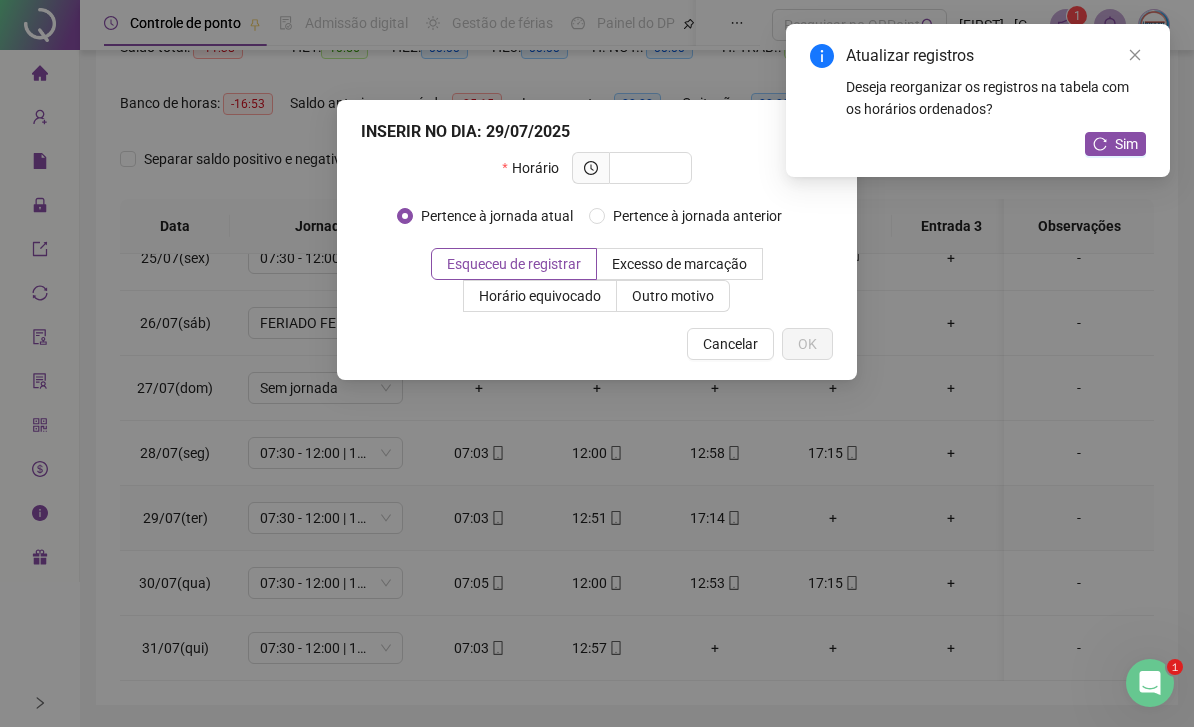 click at bounding box center (648, 168) 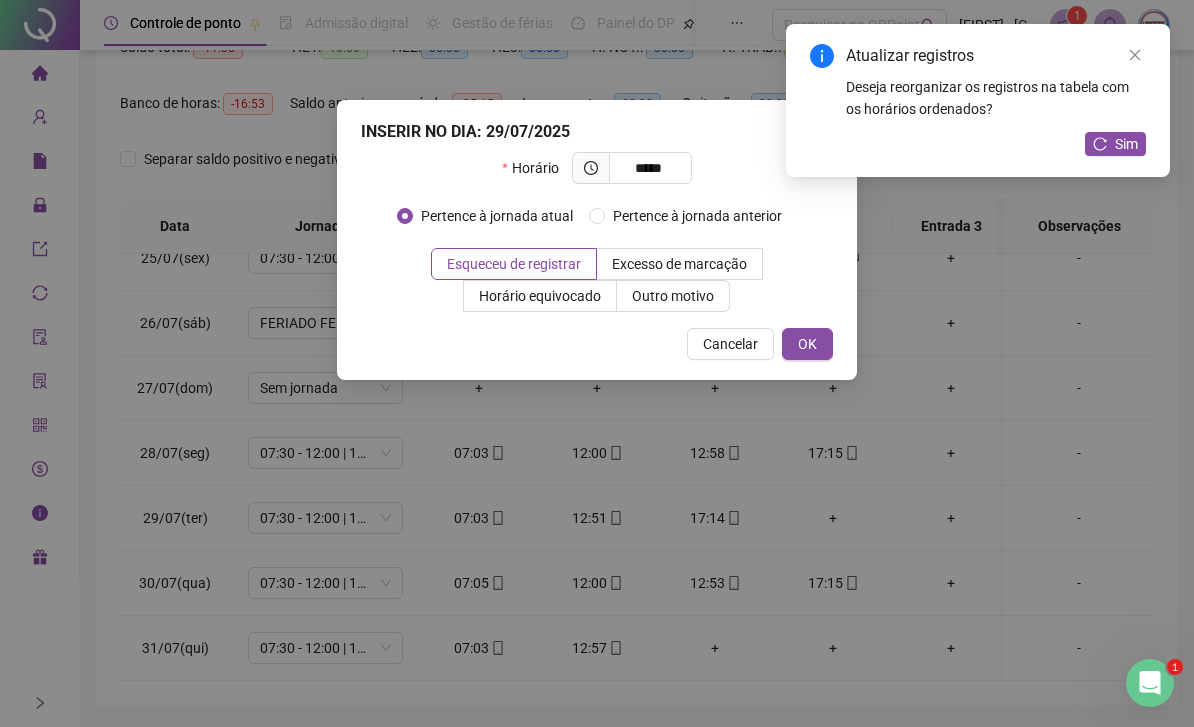 type on "*****" 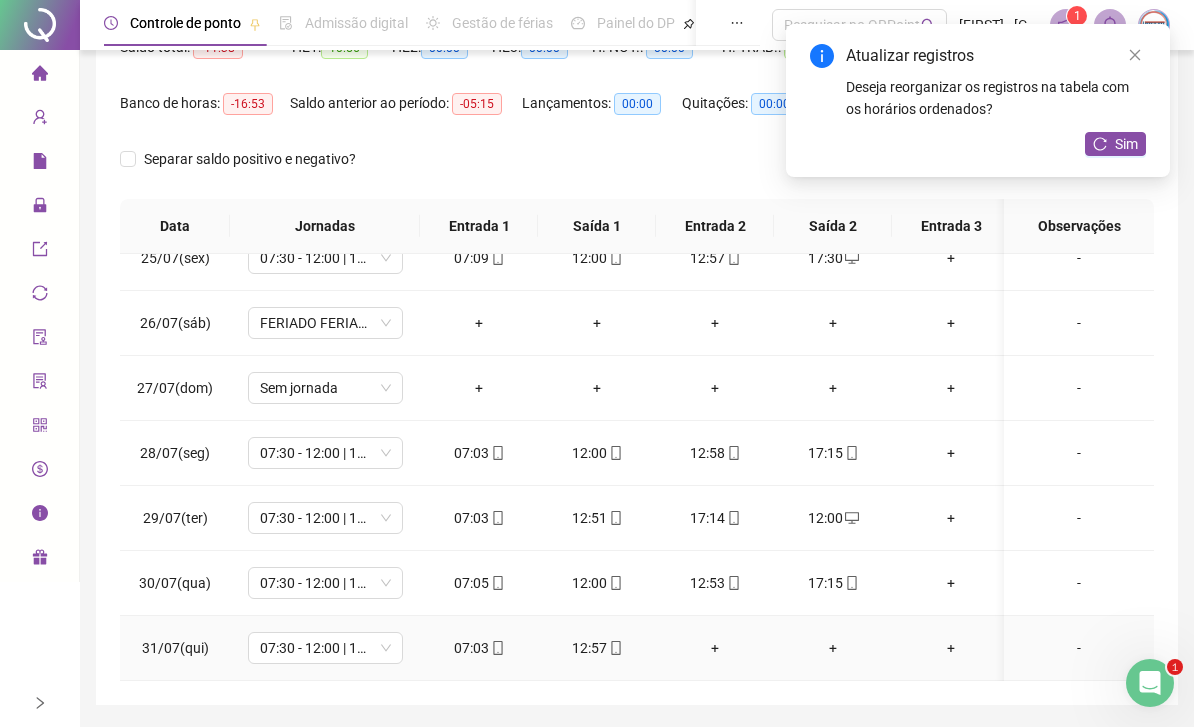 click on "+" at bounding box center (715, 648) 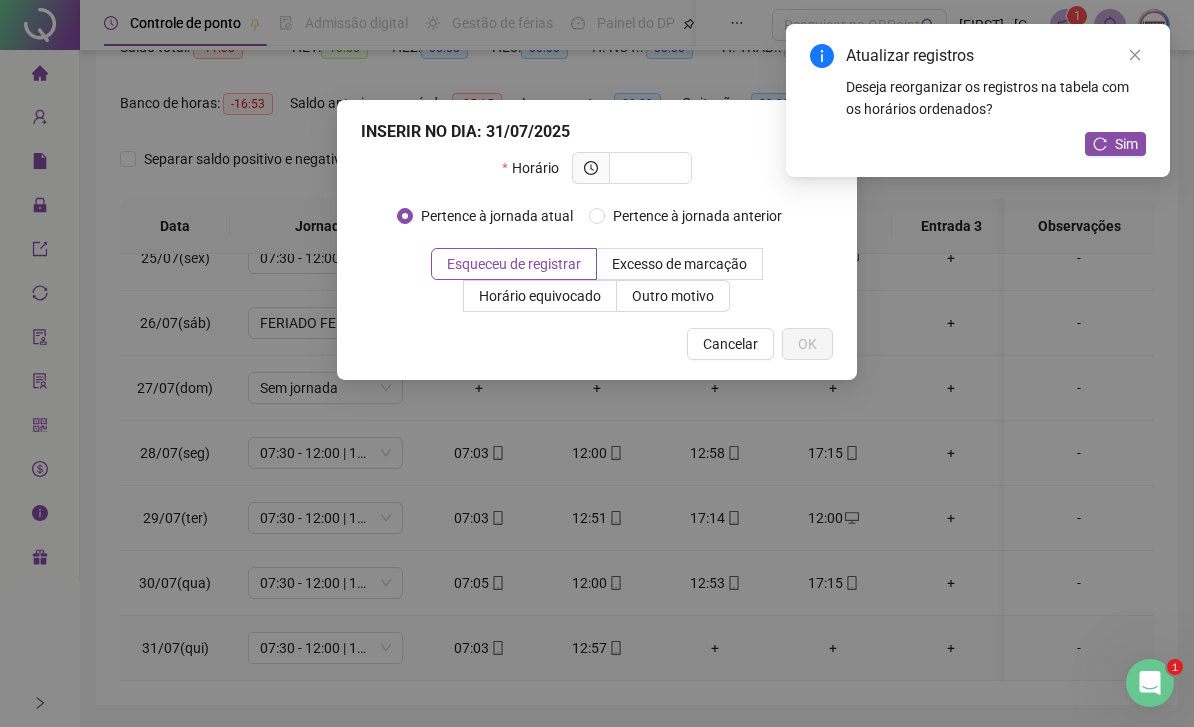 click at bounding box center [648, 168] 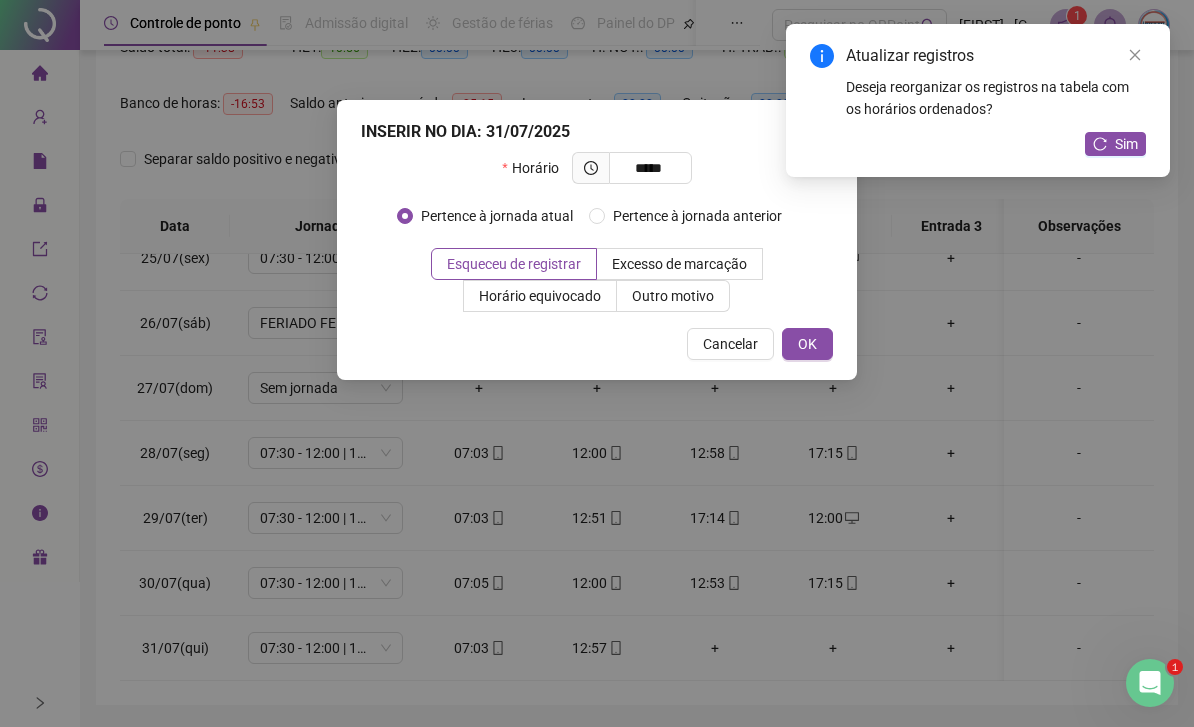type on "*****" 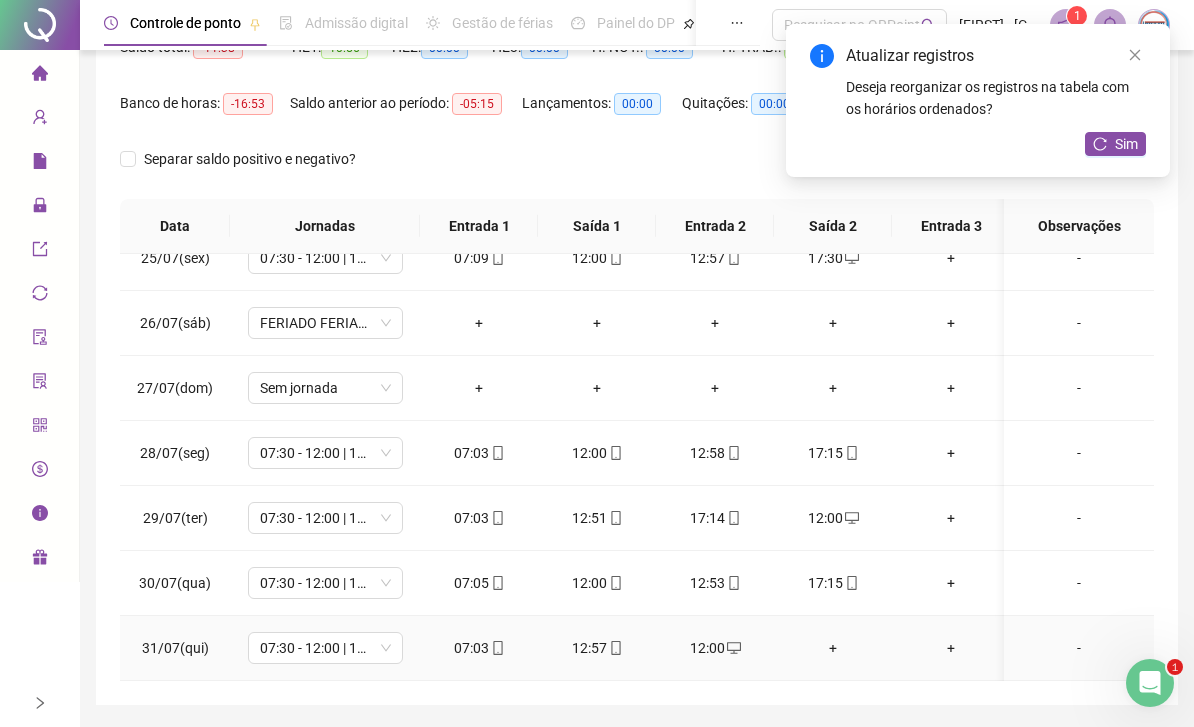 click on "+" at bounding box center (833, 648) 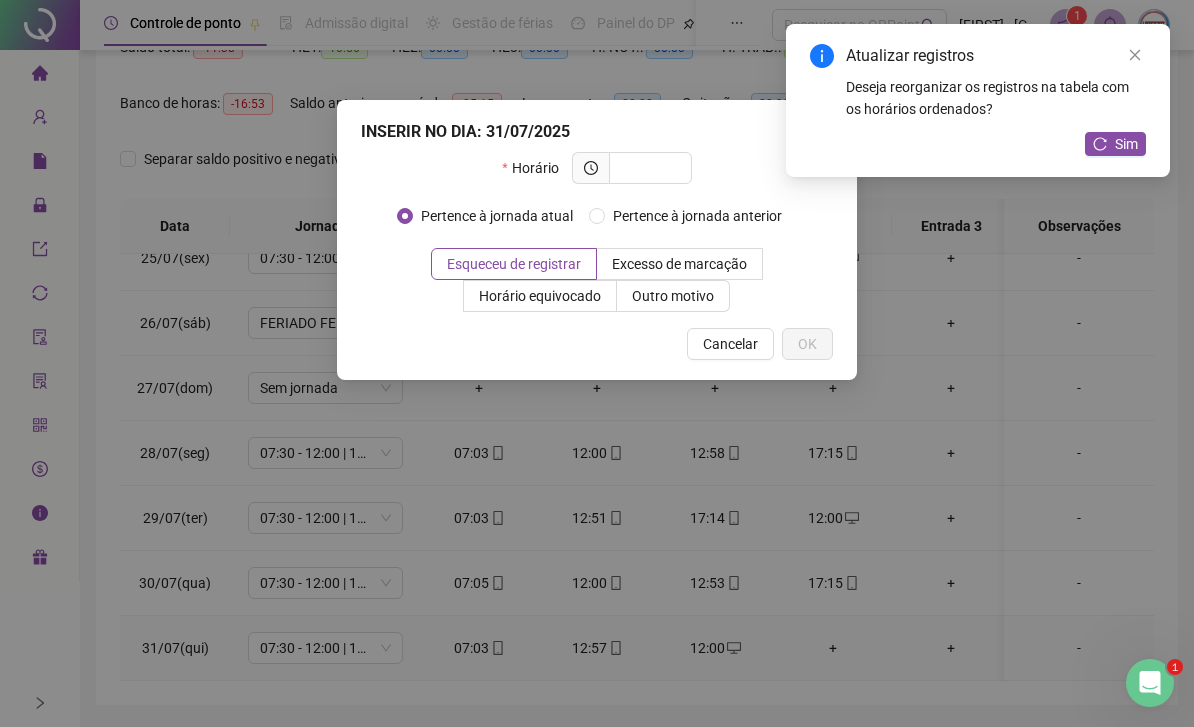 click at bounding box center [648, 168] 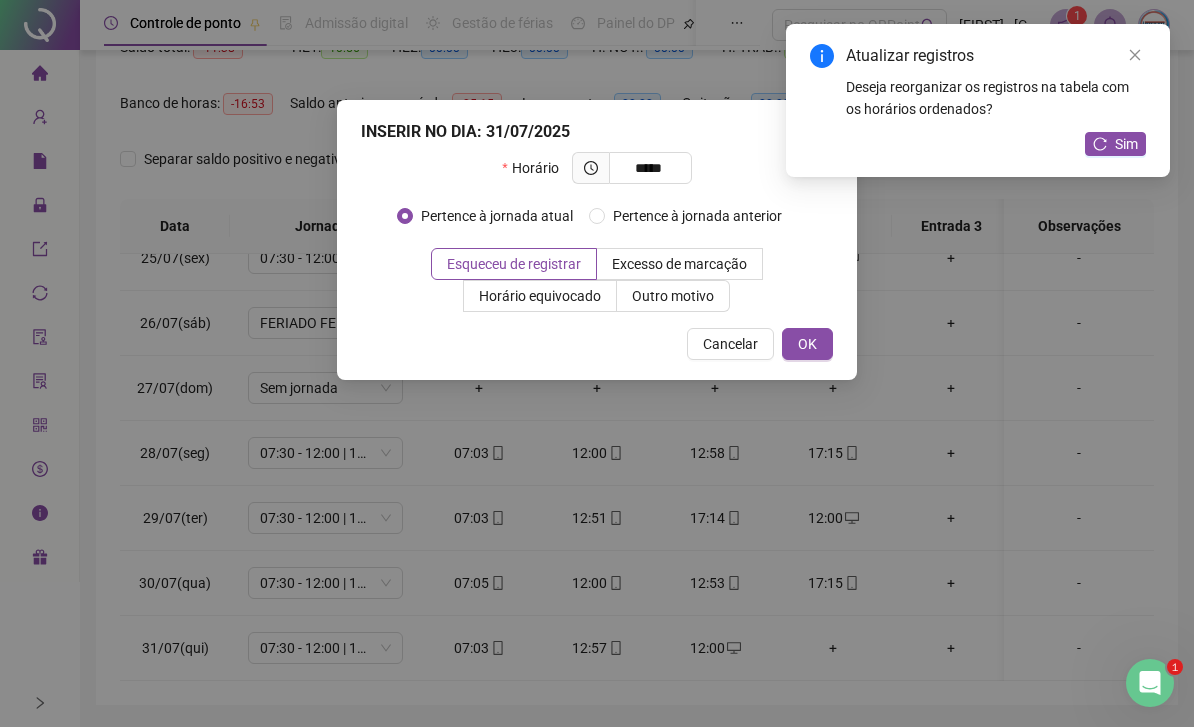 type on "*****" 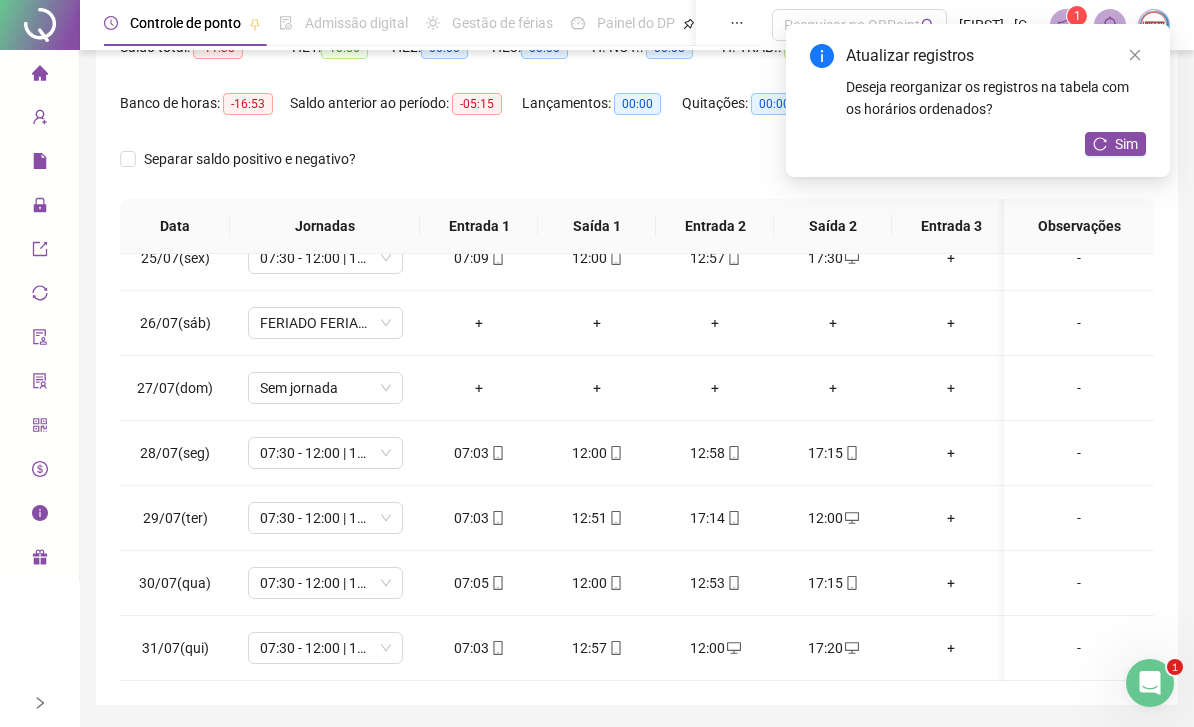 scroll, scrollTop: 1569, scrollLeft: 1, axis: both 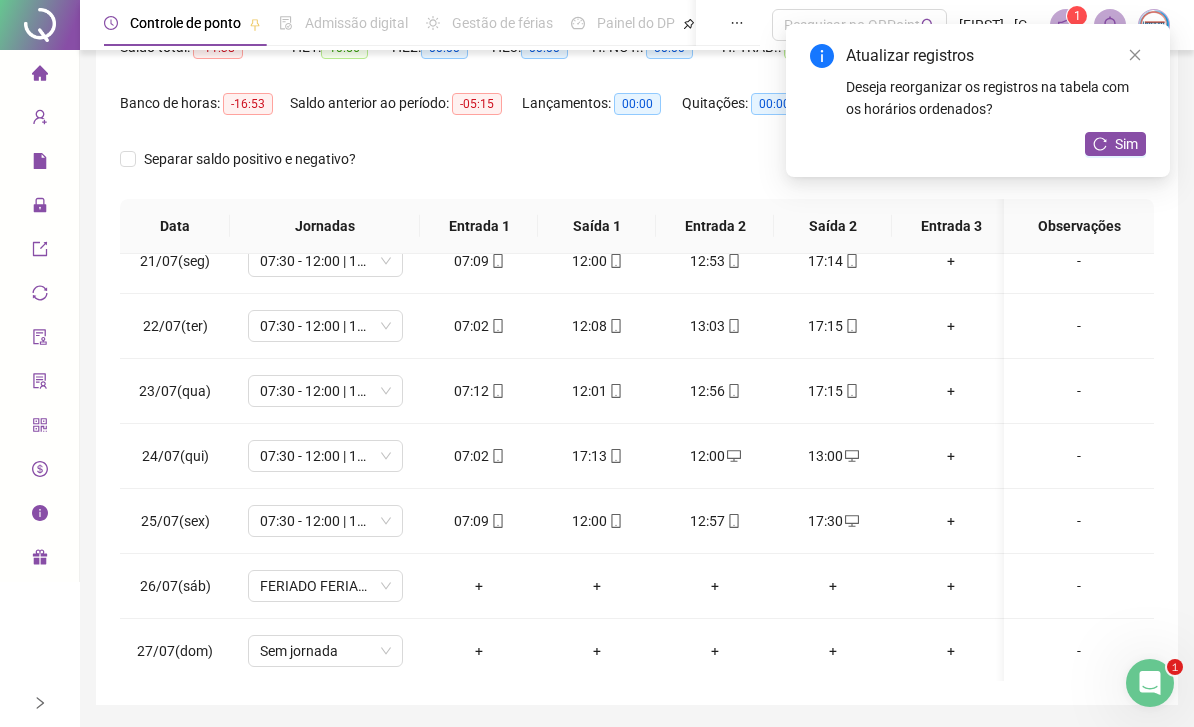 click 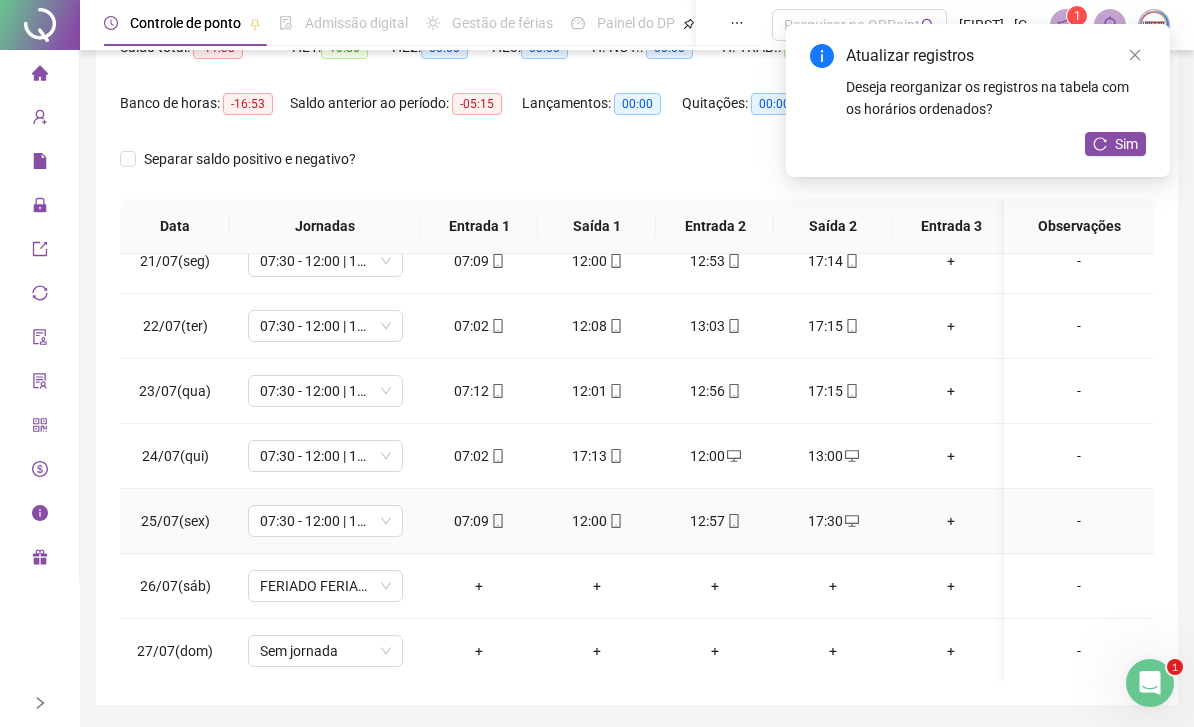 type on "**********" 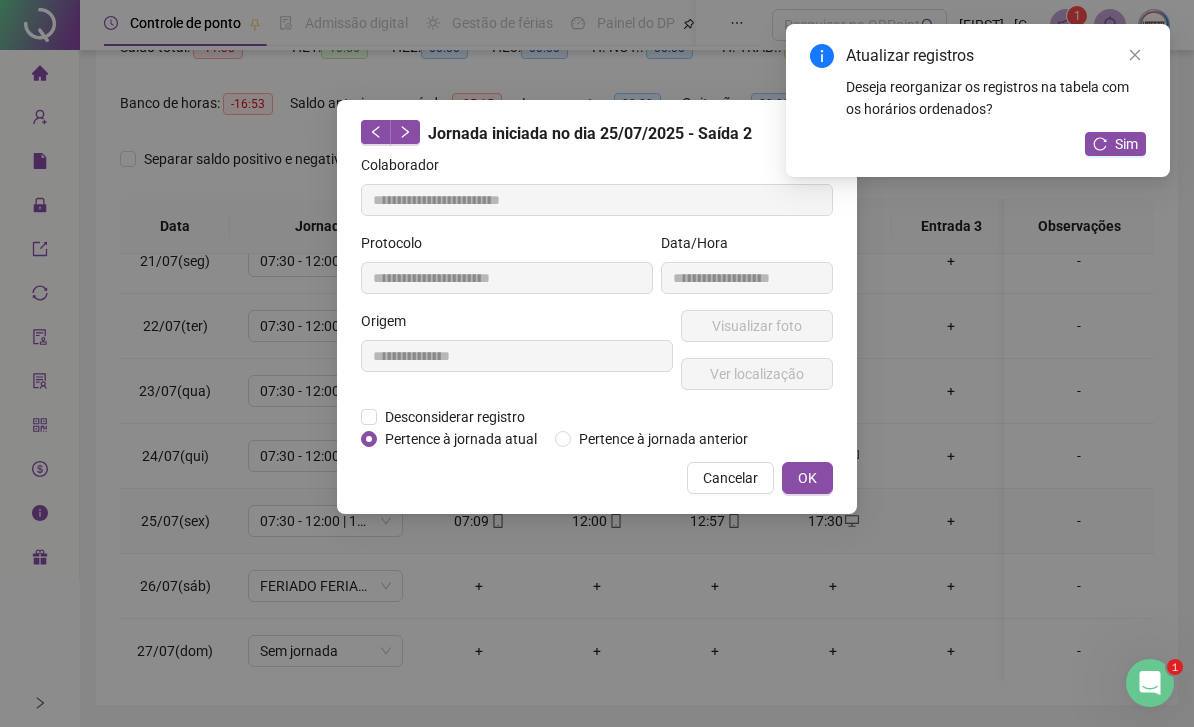 click on "**********" at bounding box center (517, 358) 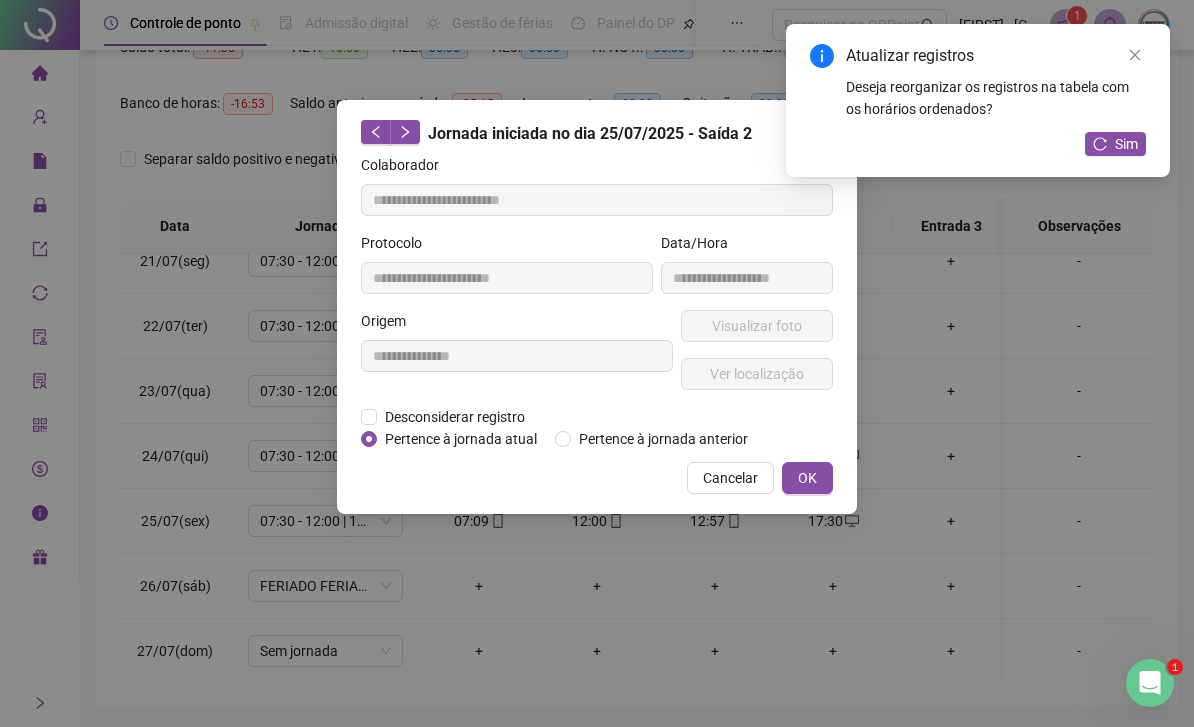click on "Desconsiderar registro" at bounding box center (455, 417) 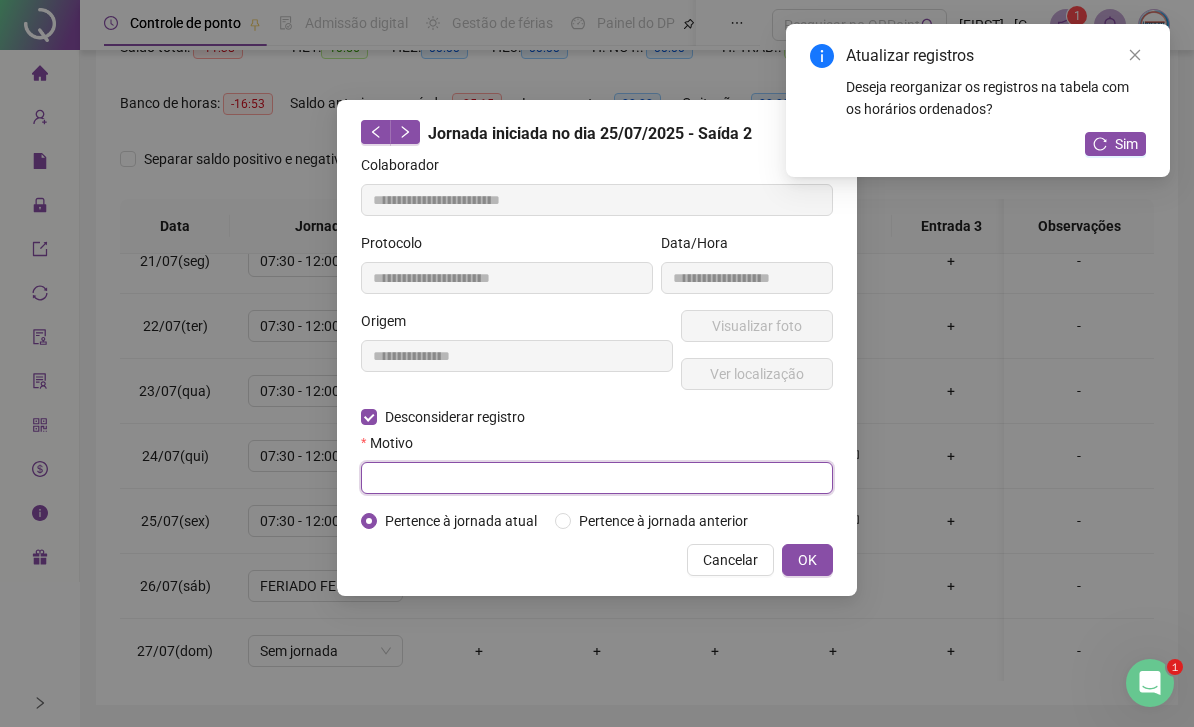 click at bounding box center (597, 478) 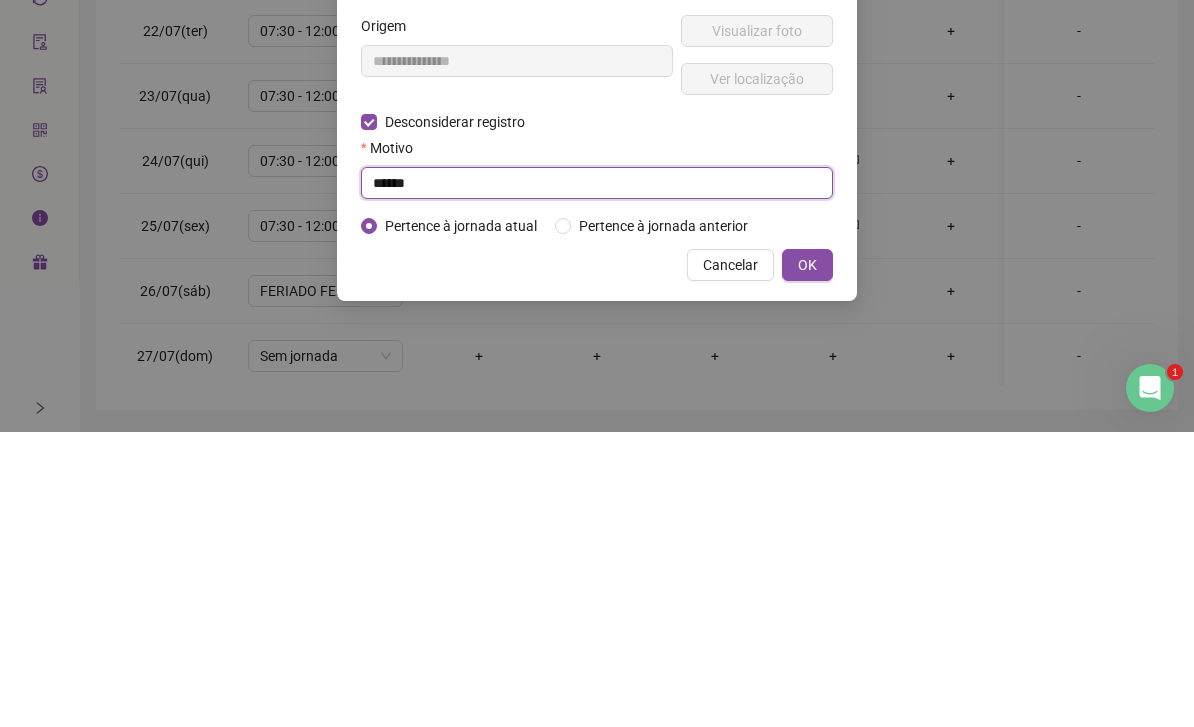 type on "******" 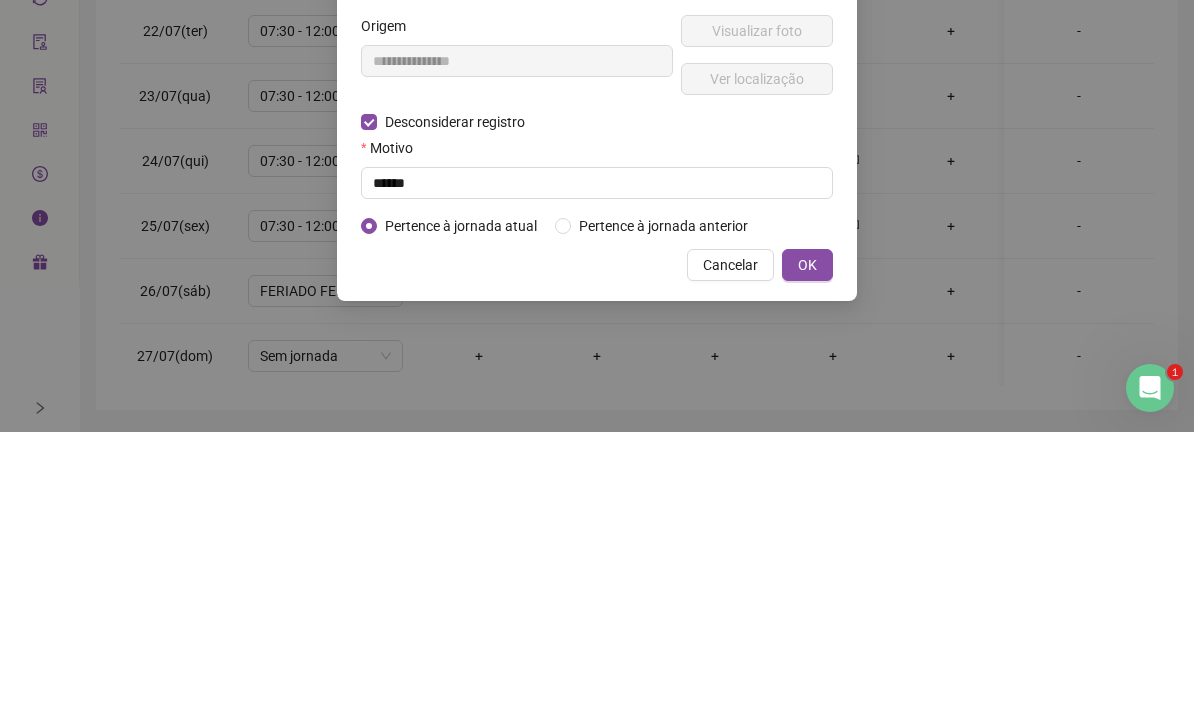 click on "OK" at bounding box center (807, 560) 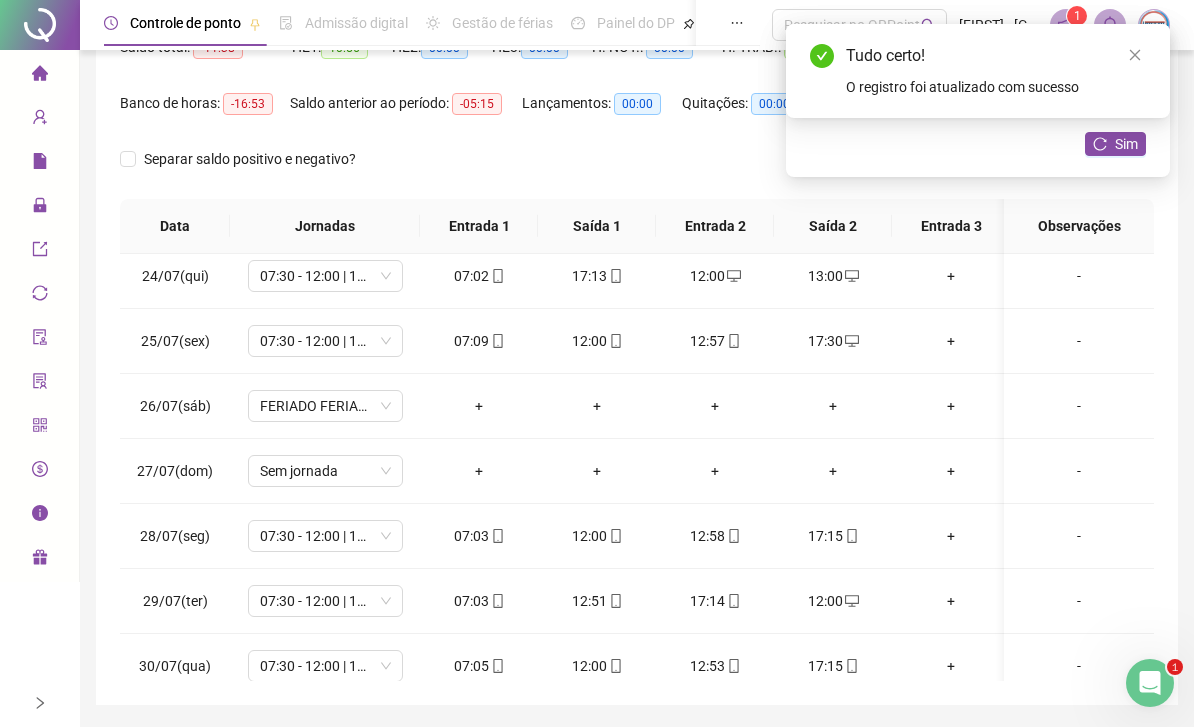 scroll, scrollTop: 1518, scrollLeft: -2, axis: both 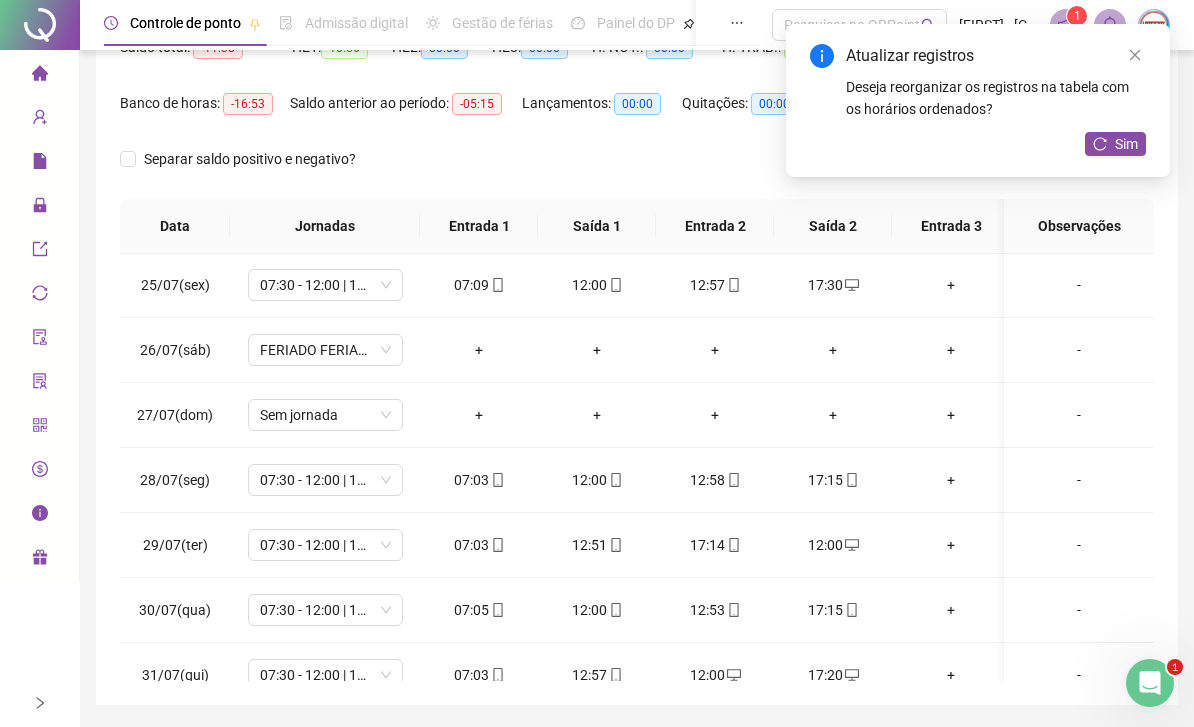 click 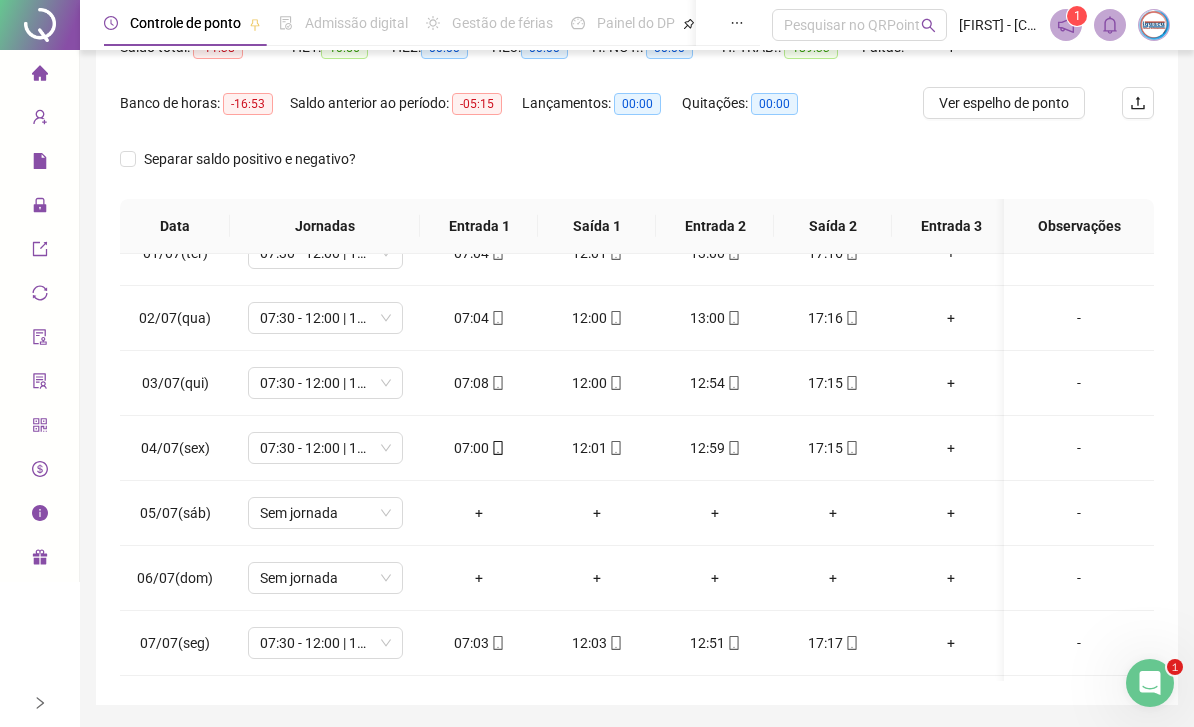 scroll, scrollTop: 68, scrollLeft: 1, axis: both 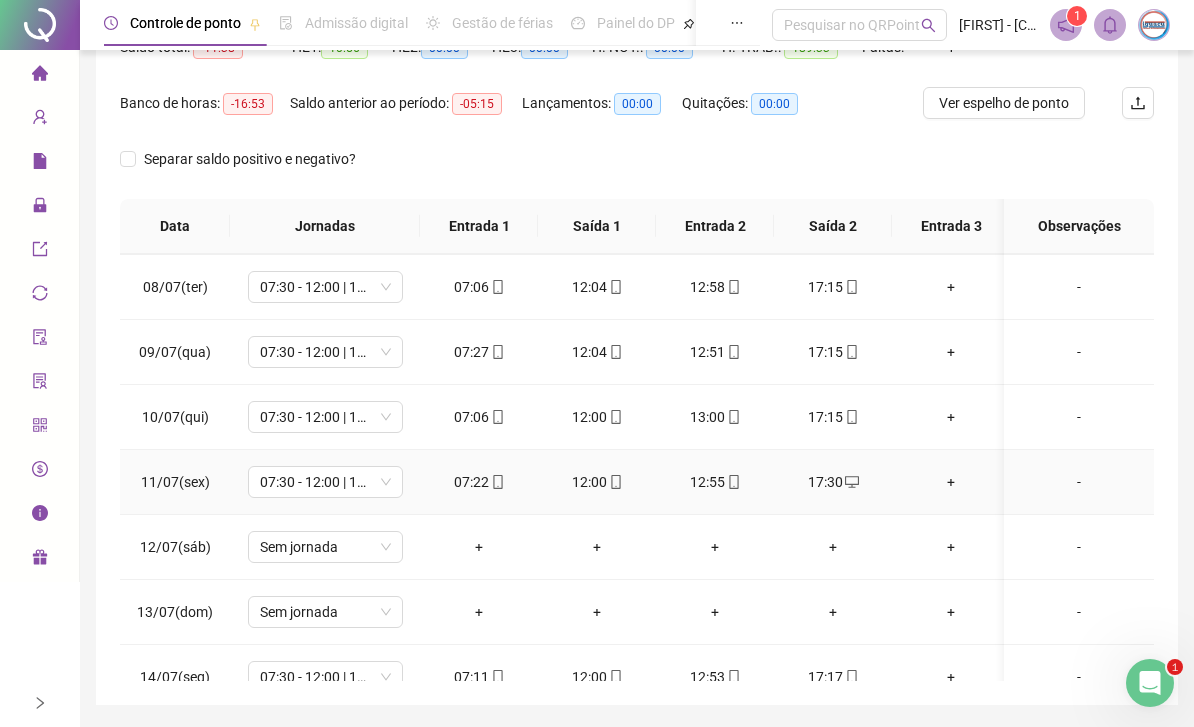 click 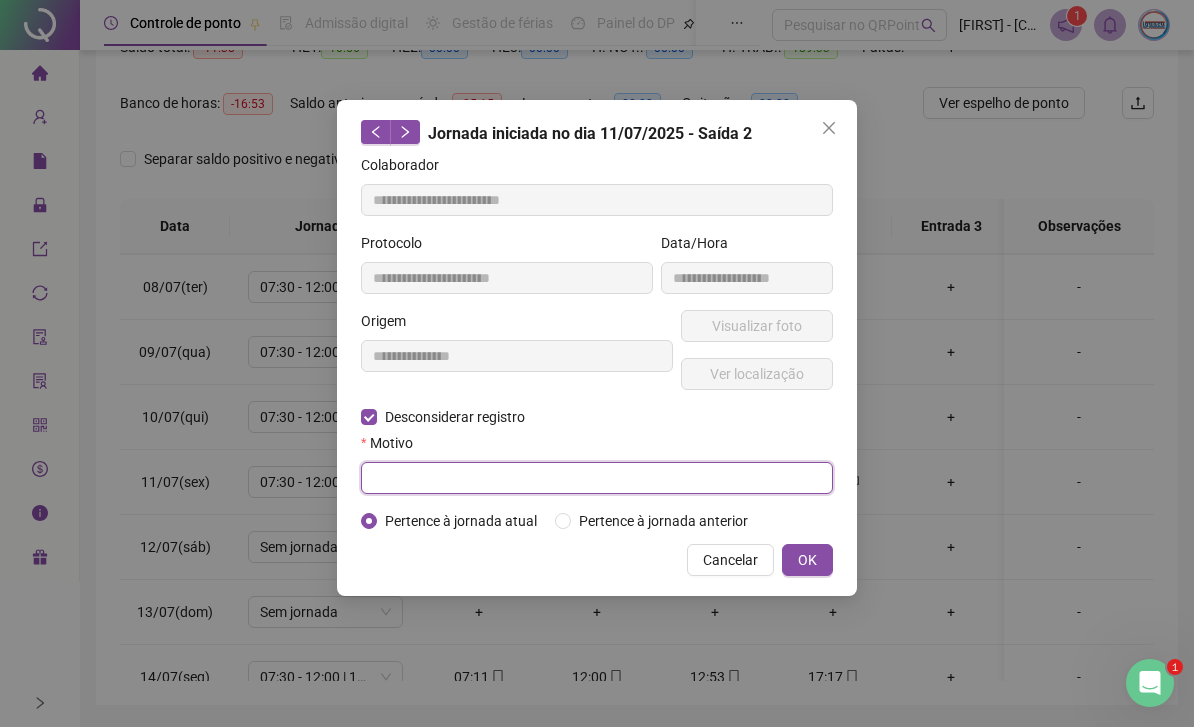 click at bounding box center (597, 478) 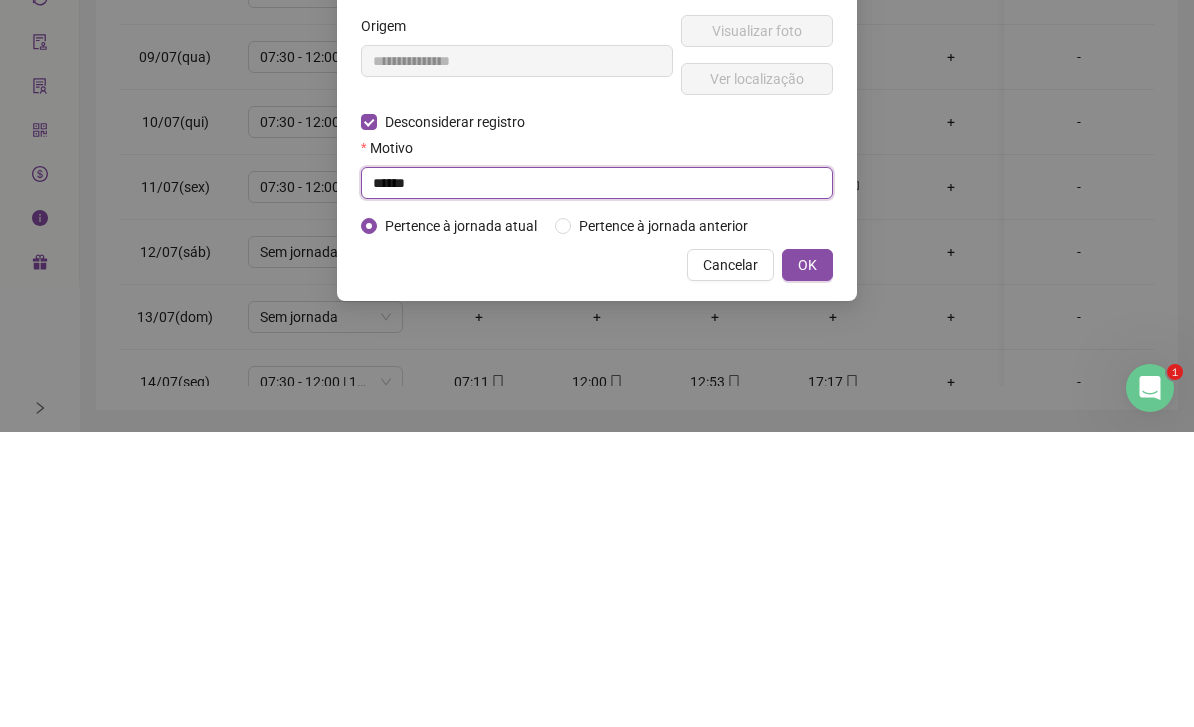 type on "******" 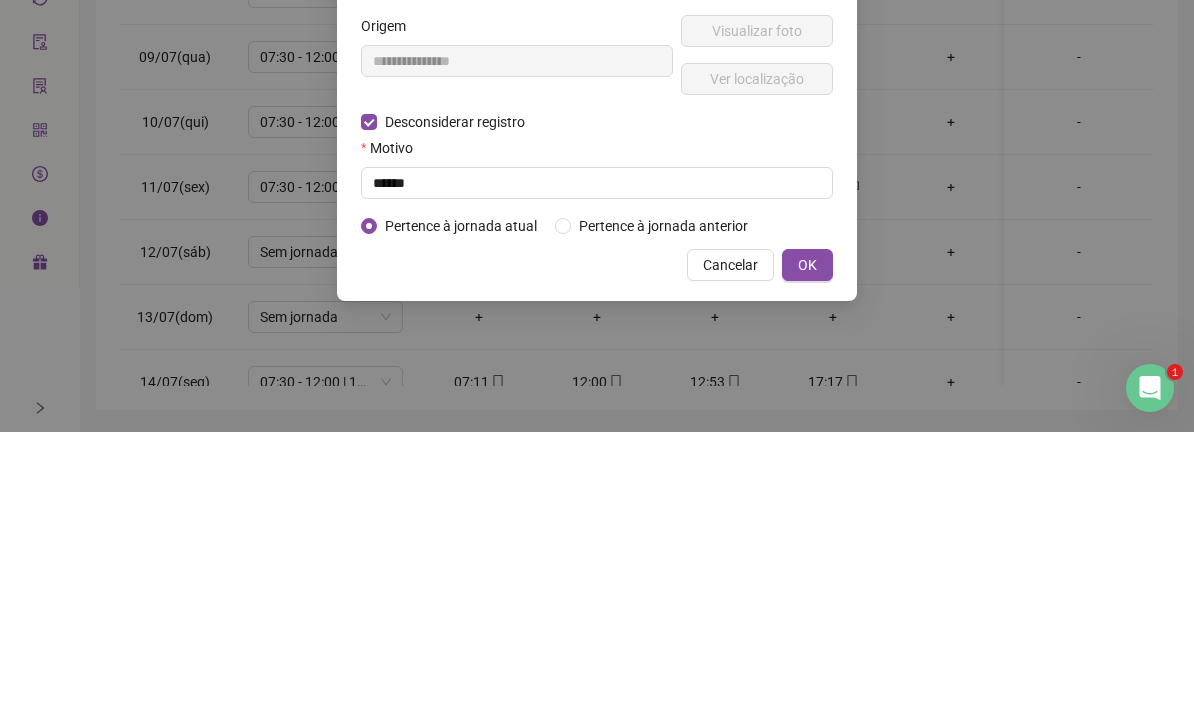 click on "OK" at bounding box center [807, 560] 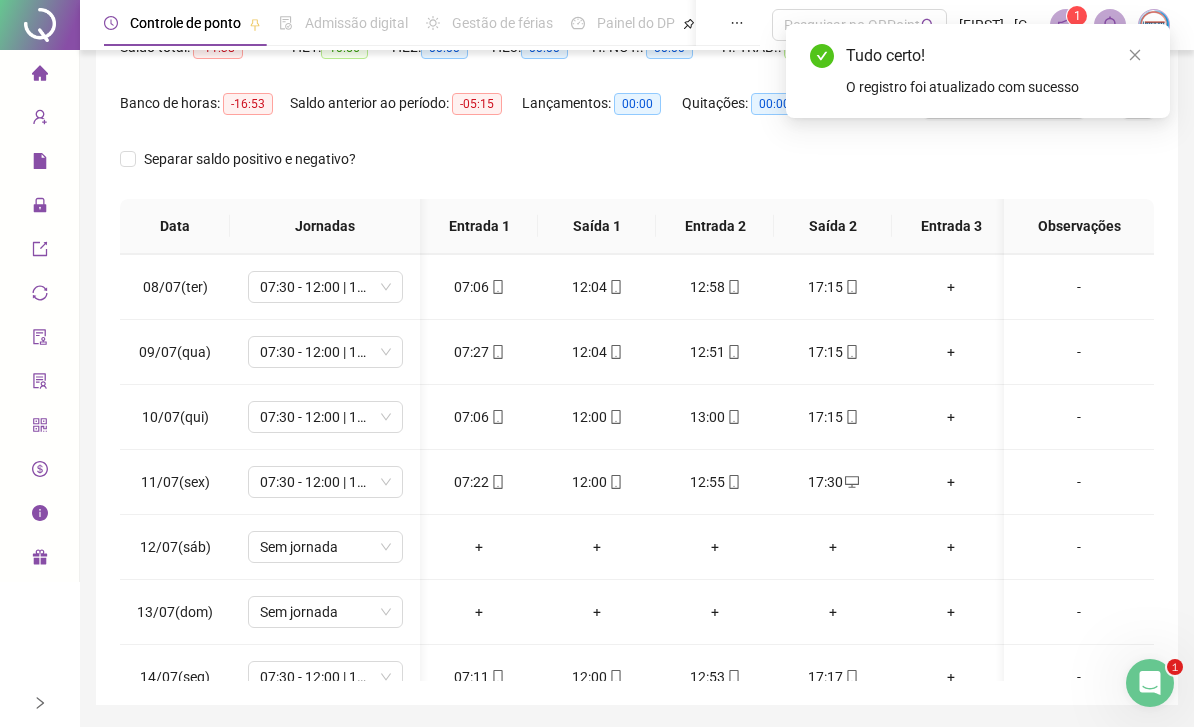 scroll, scrollTop: 535, scrollLeft: 2, axis: both 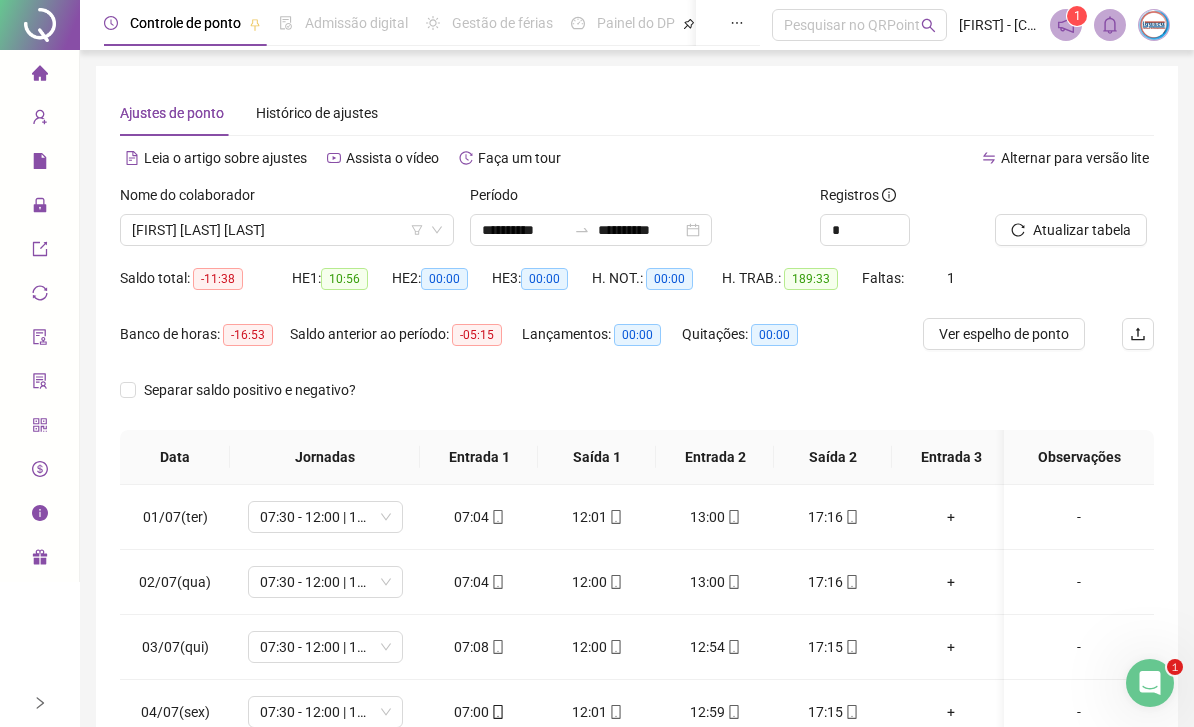 click on "Atualizar tabela" at bounding box center (1082, 230) 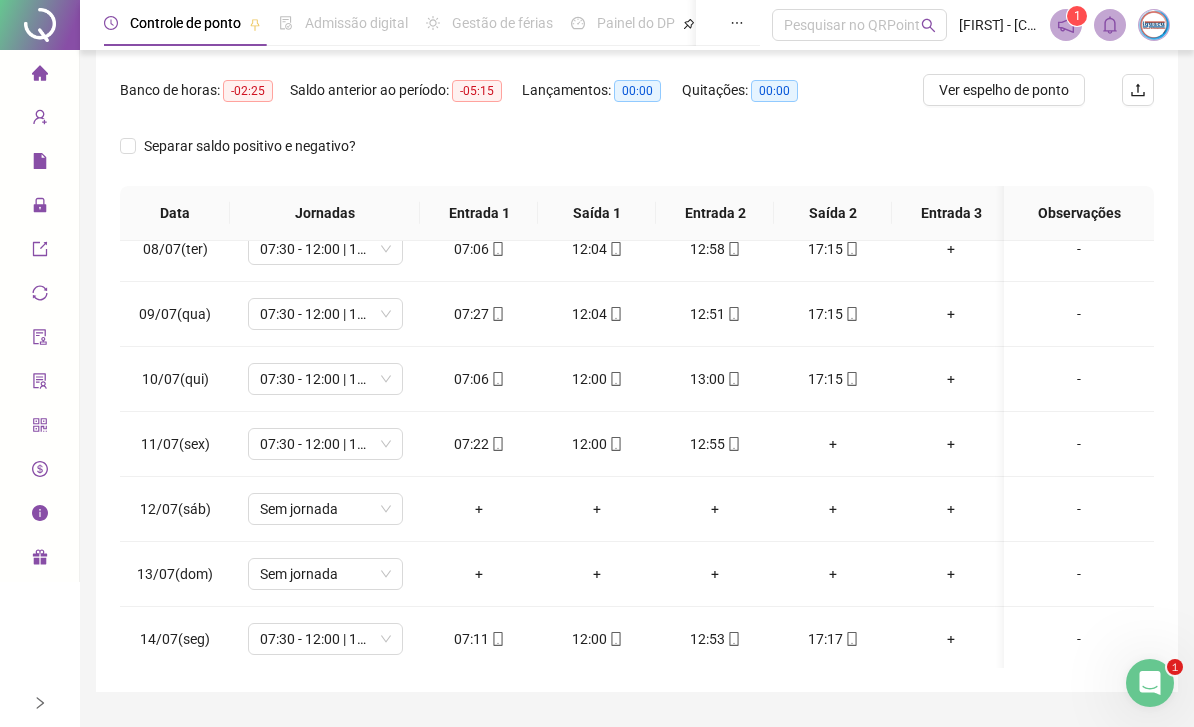 click on "+" at bounding box center [833, 444] 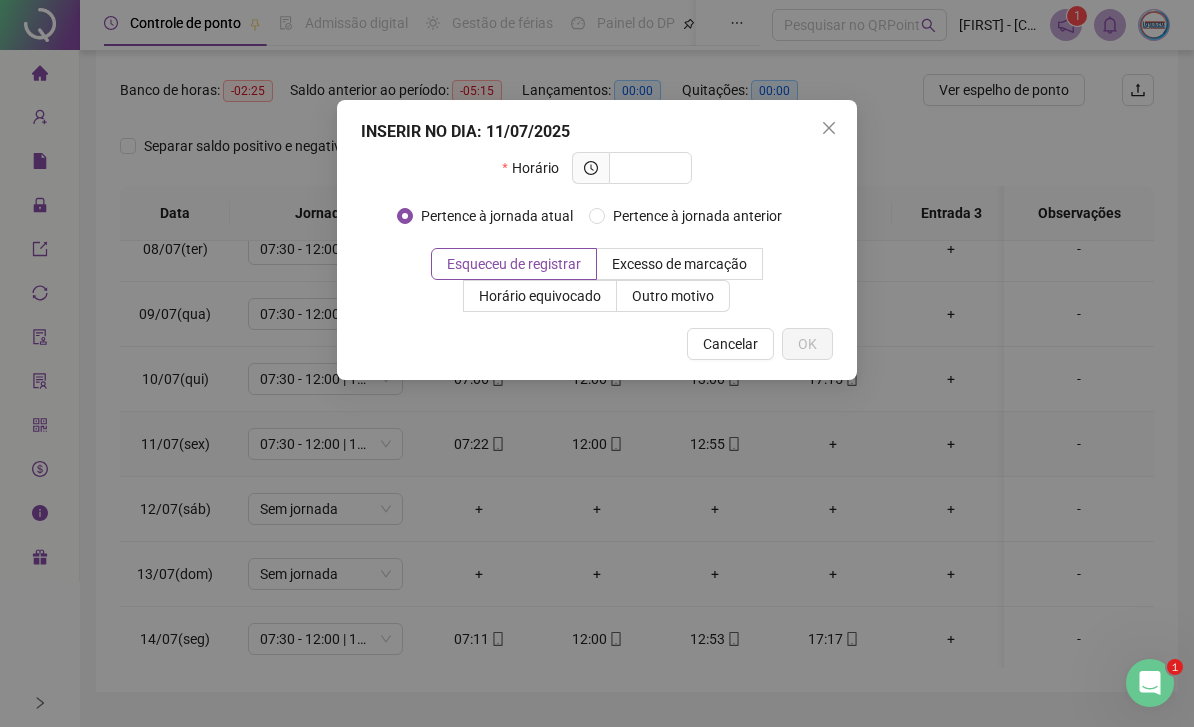 click at bounding box center (648, 168) 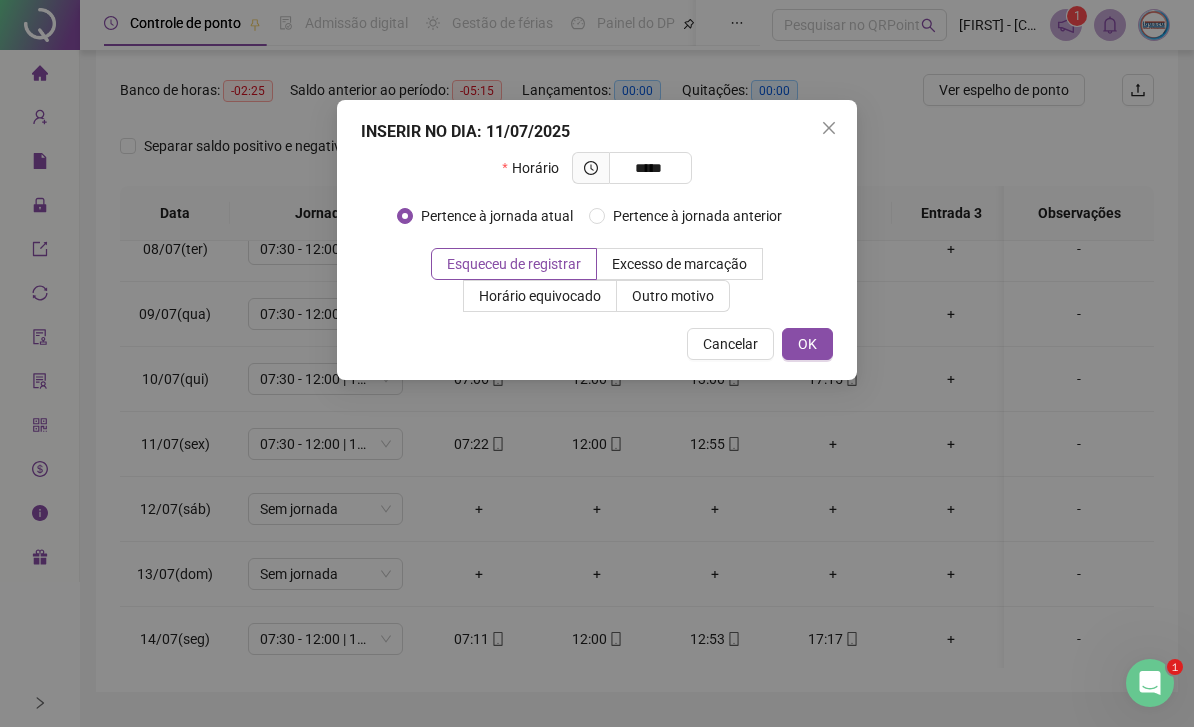 type on "*****" 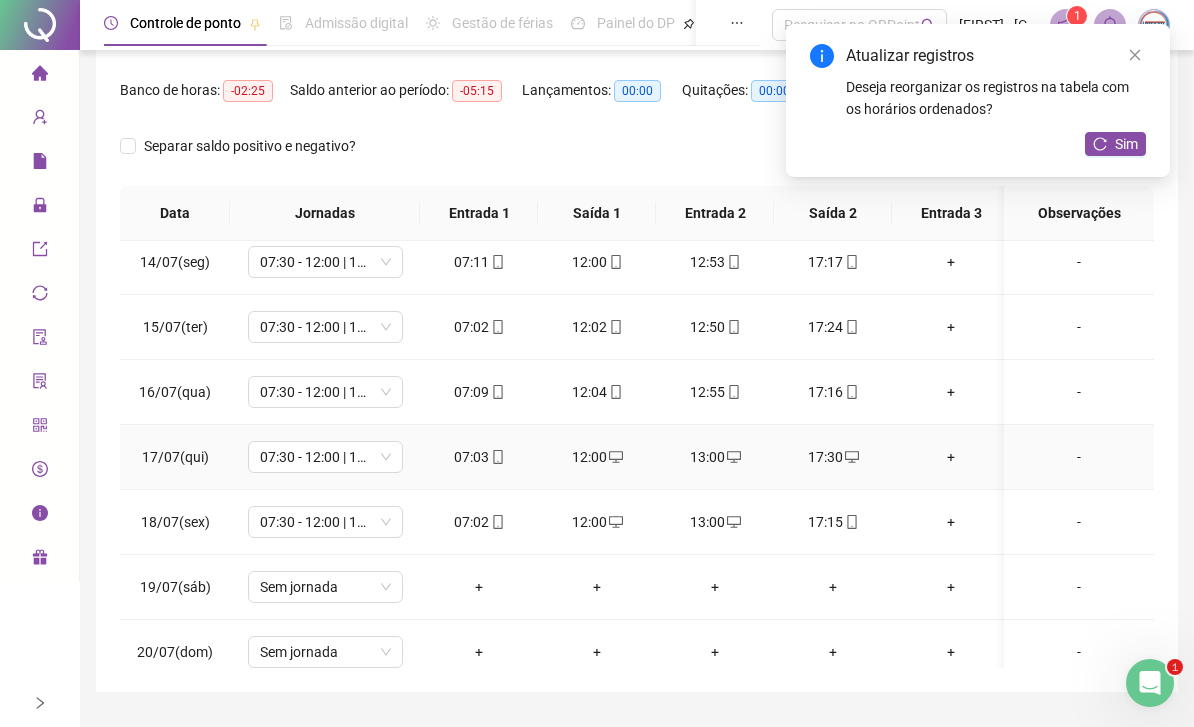 click 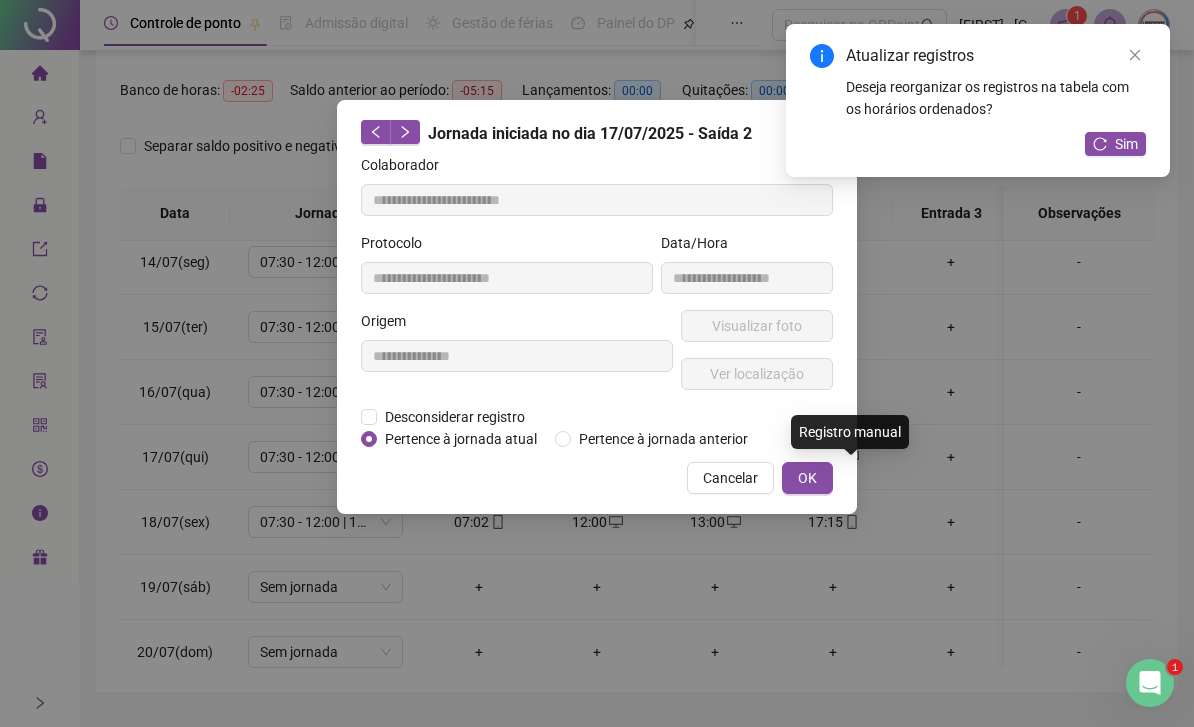 click on "Desconsiderar registro" at bounding box center (455, 417) 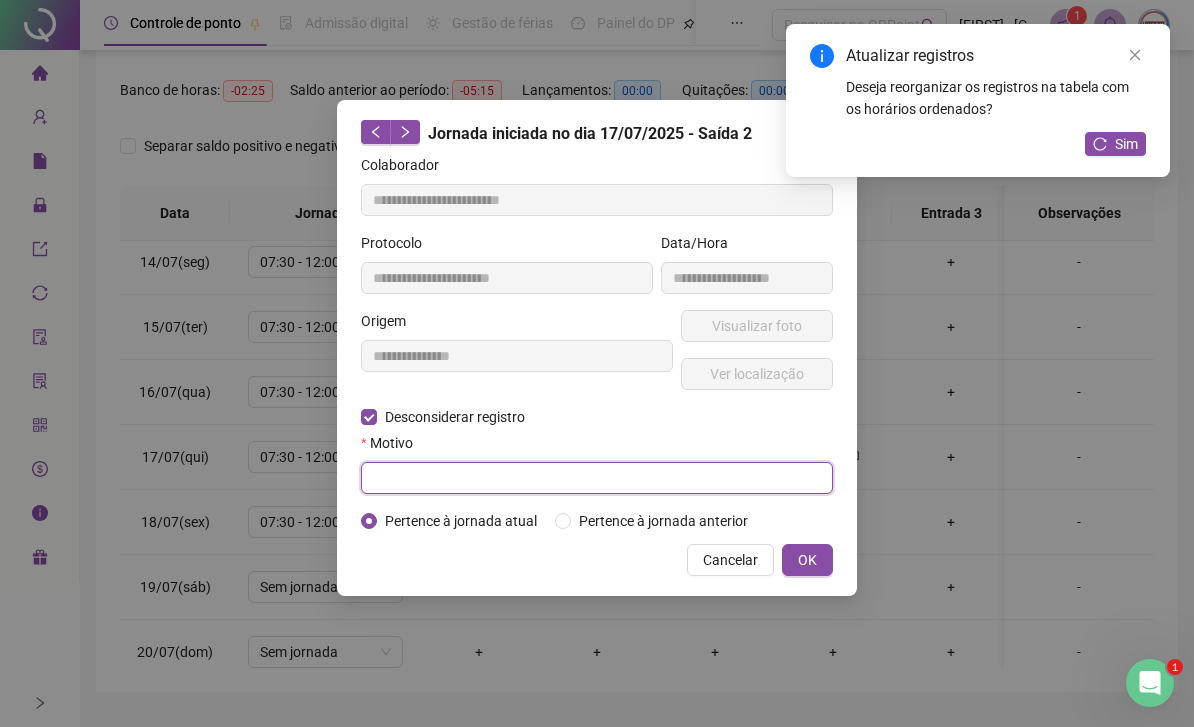 click at bounding box center (597, 478) 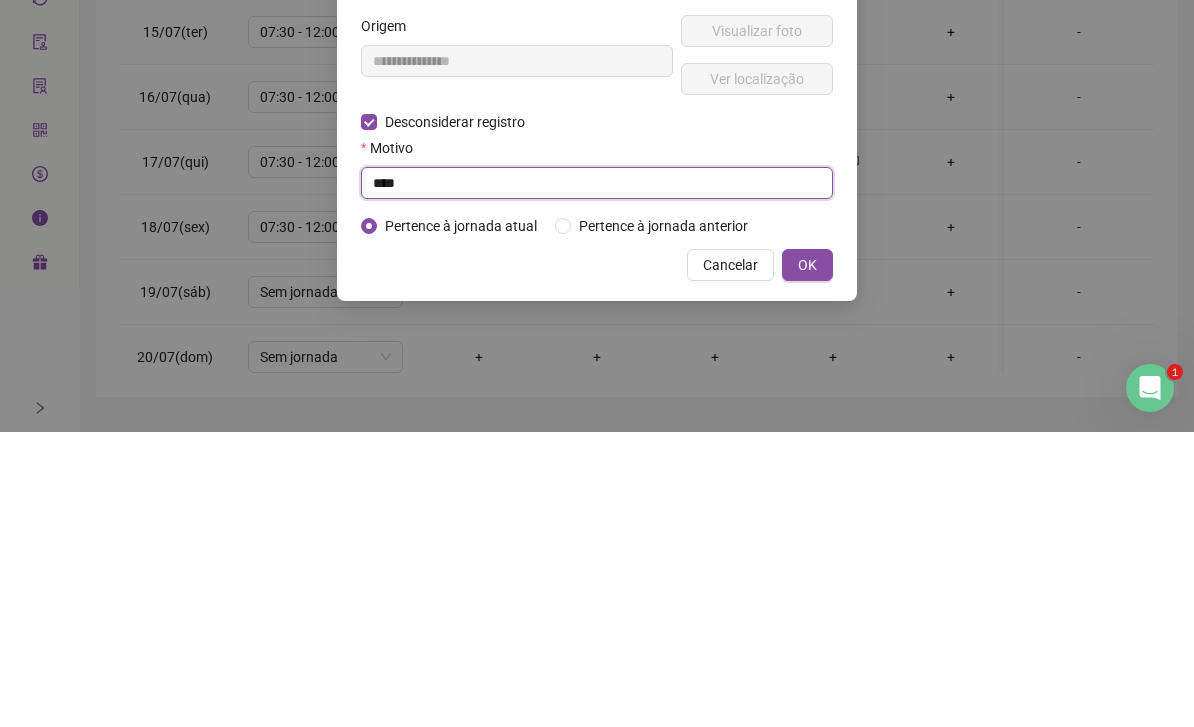 type on "****" 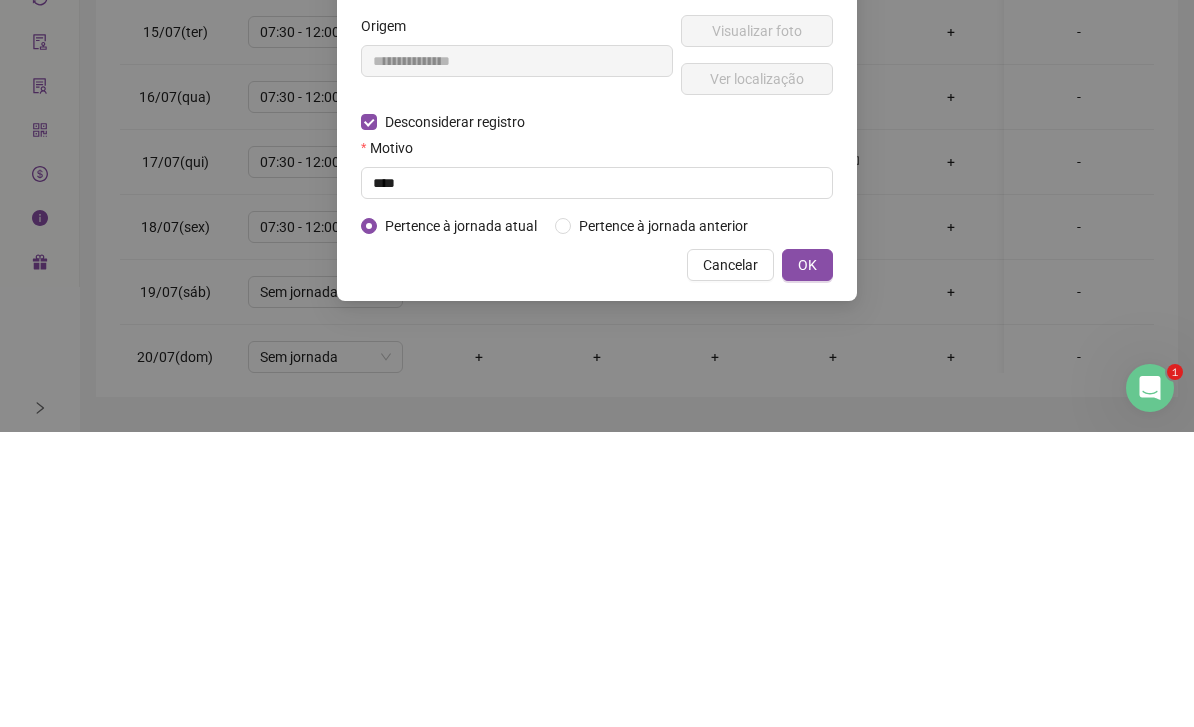 click on "OK" at bounding box center [807, 560] 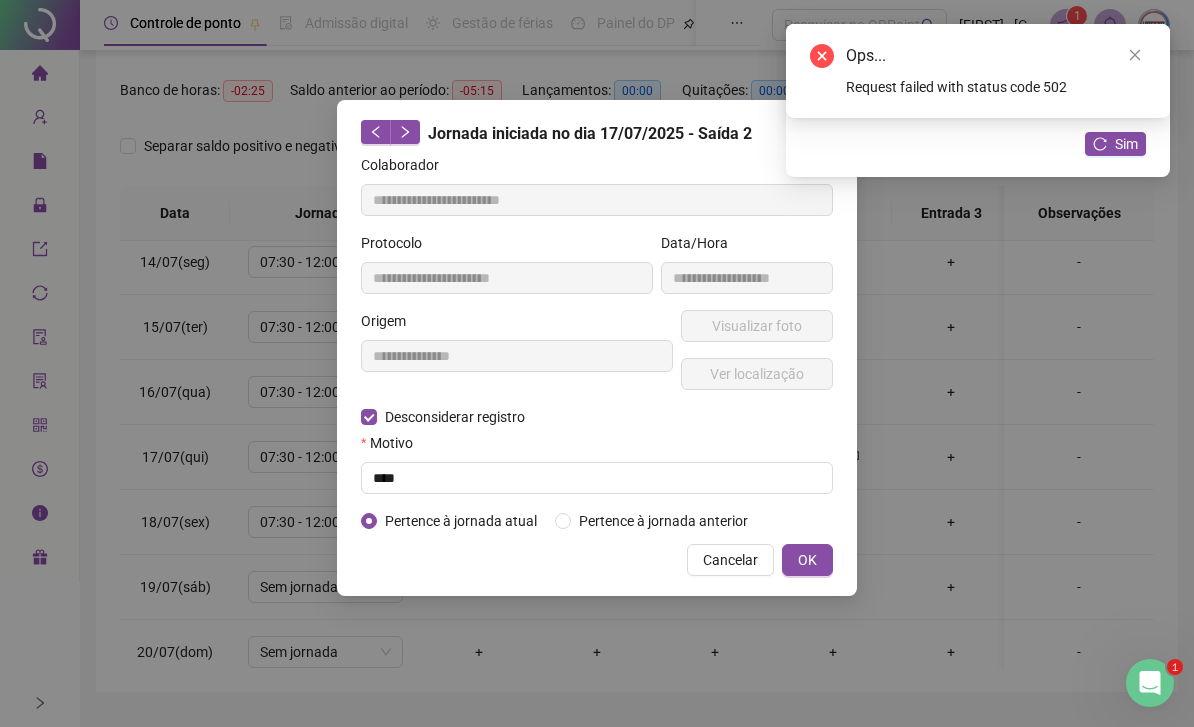 click on "OK" at bounding box center (807, 560) 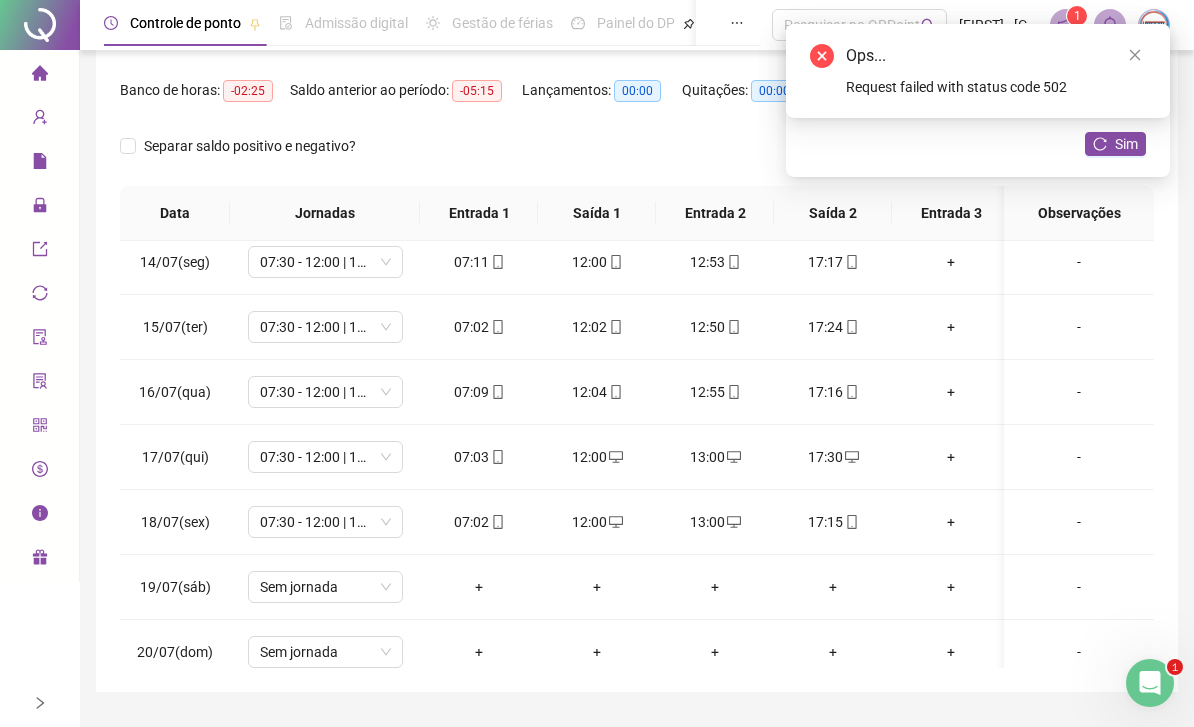click at bounding box center [1135, 55] 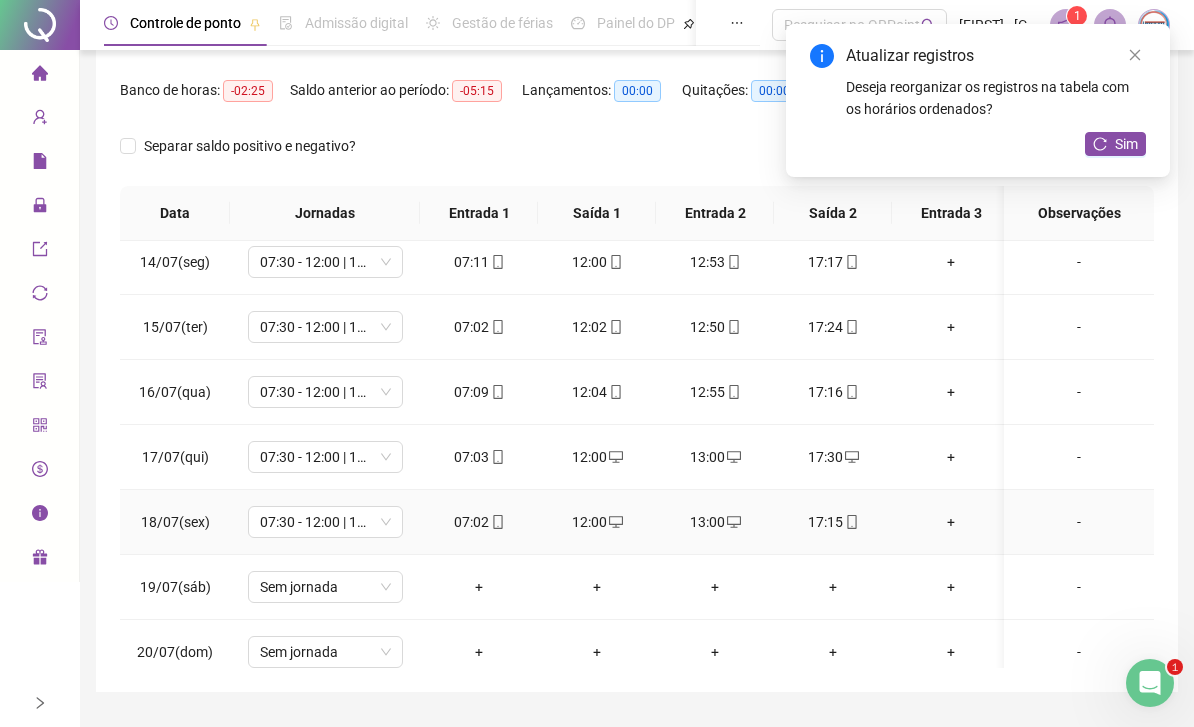 click 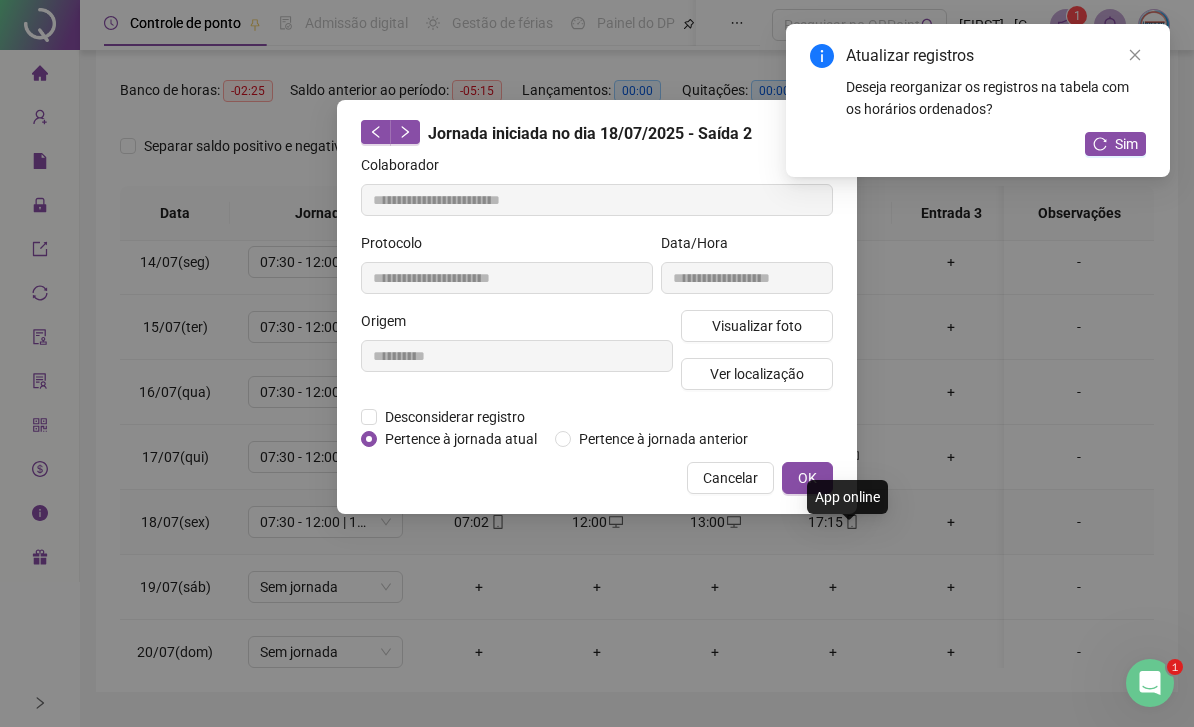 click on "Cancelar" at bounding box center (730, 478) 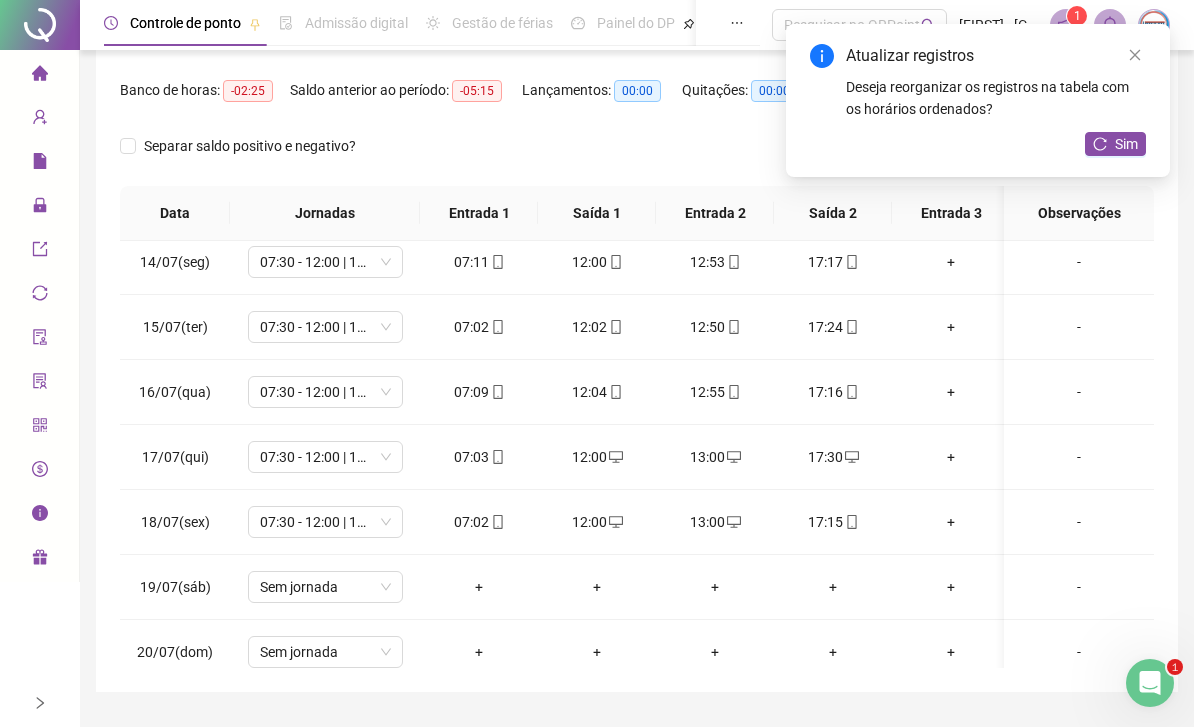 click 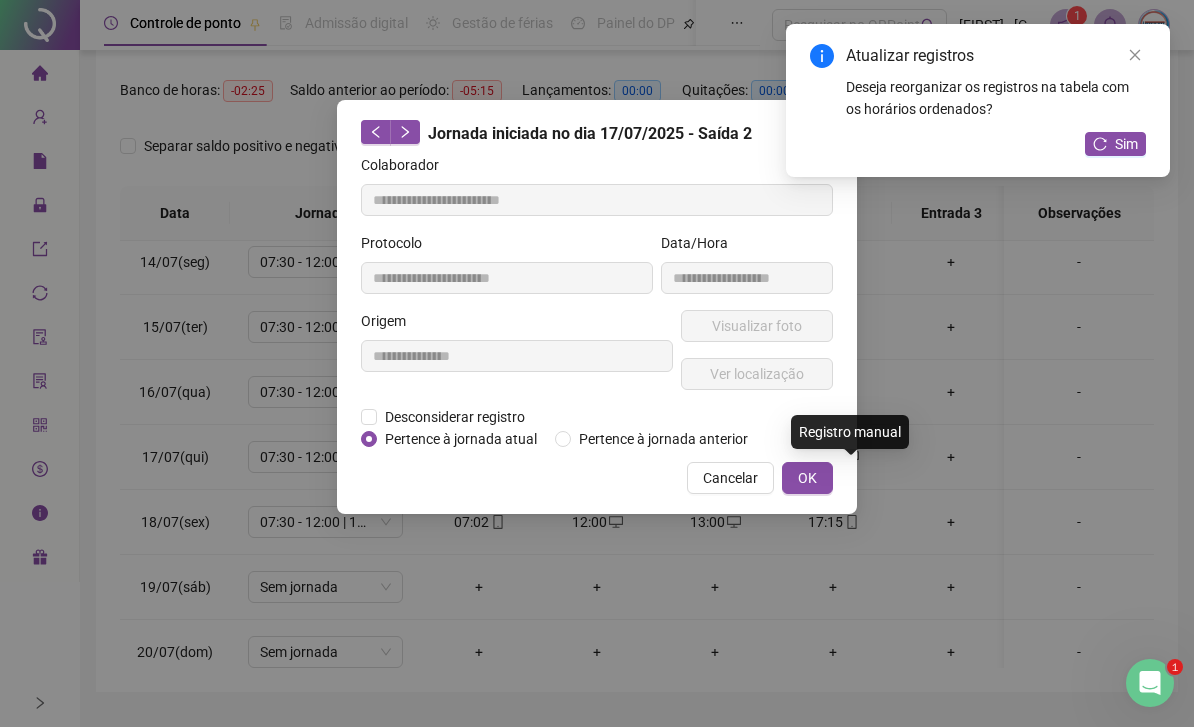 click on "Desconsiderar registro" at bounding box center (455, 417) 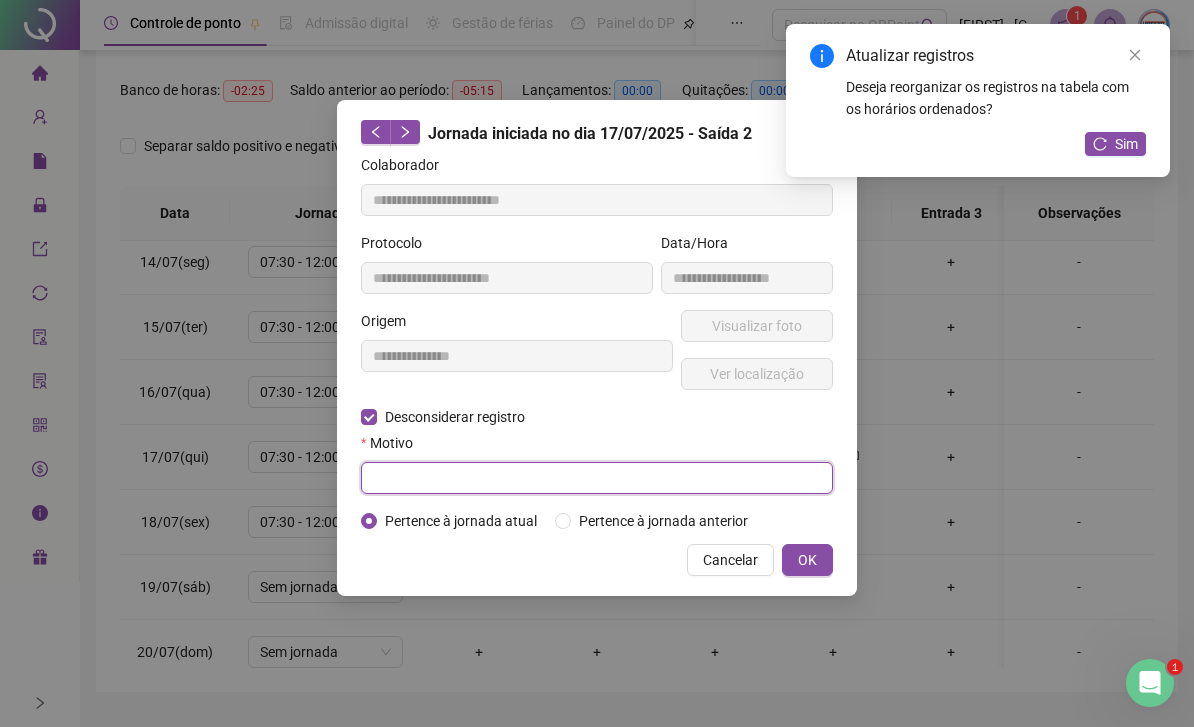 click at bounding box center (597, 478) 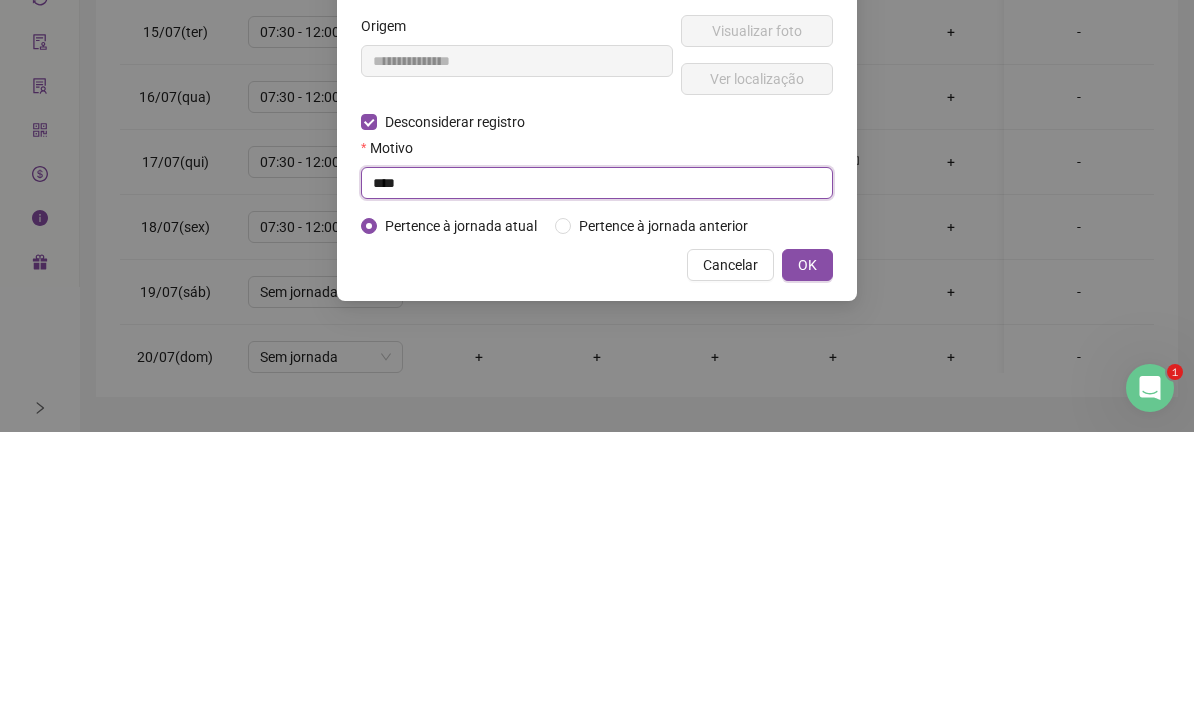 type on "****" 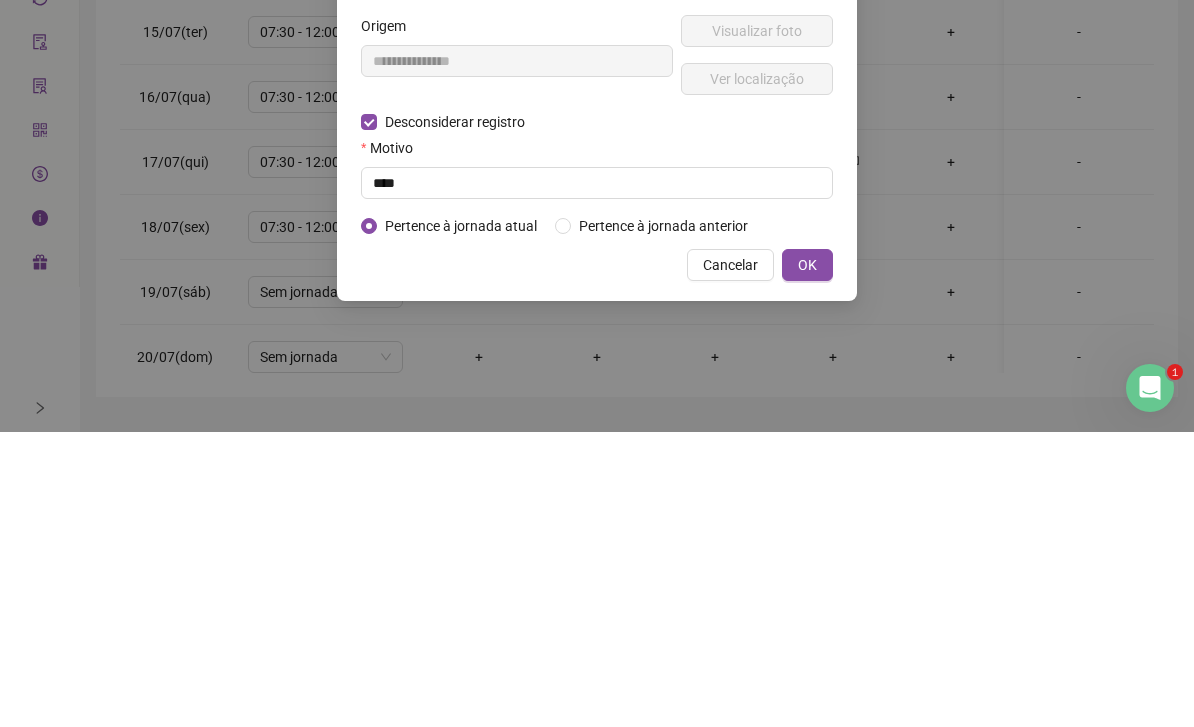 click on "OK" at bounding box center [807, 560] 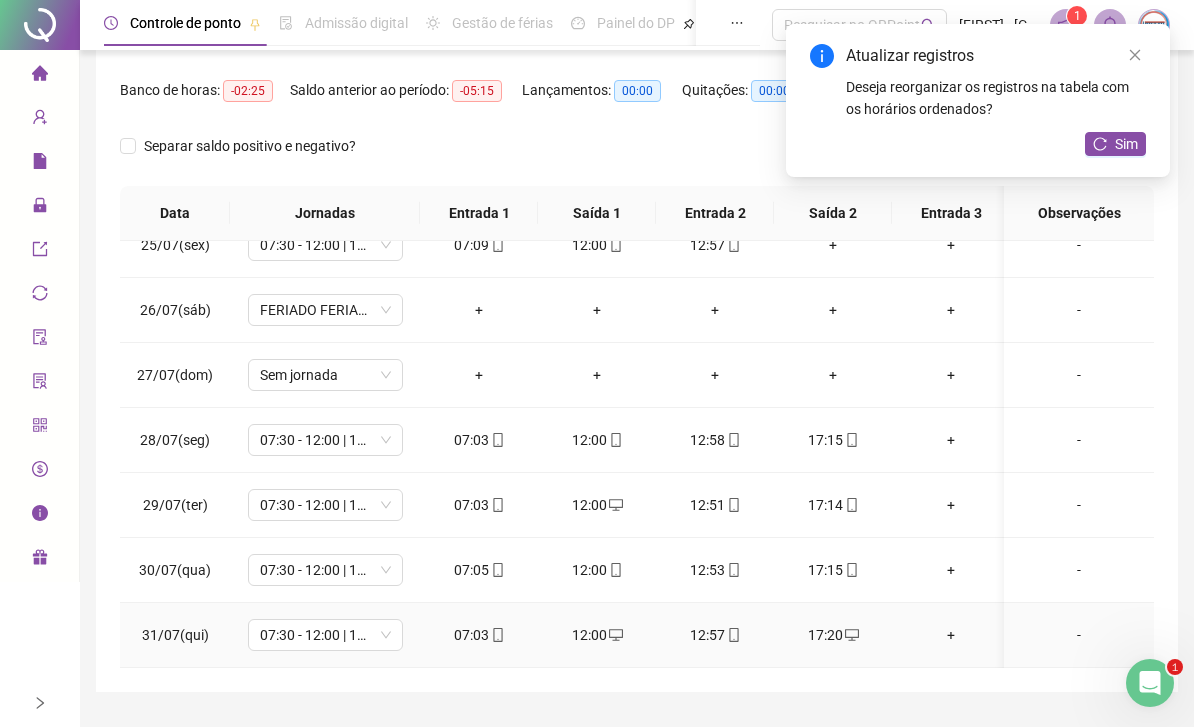 click at bounding box center [851, 635] 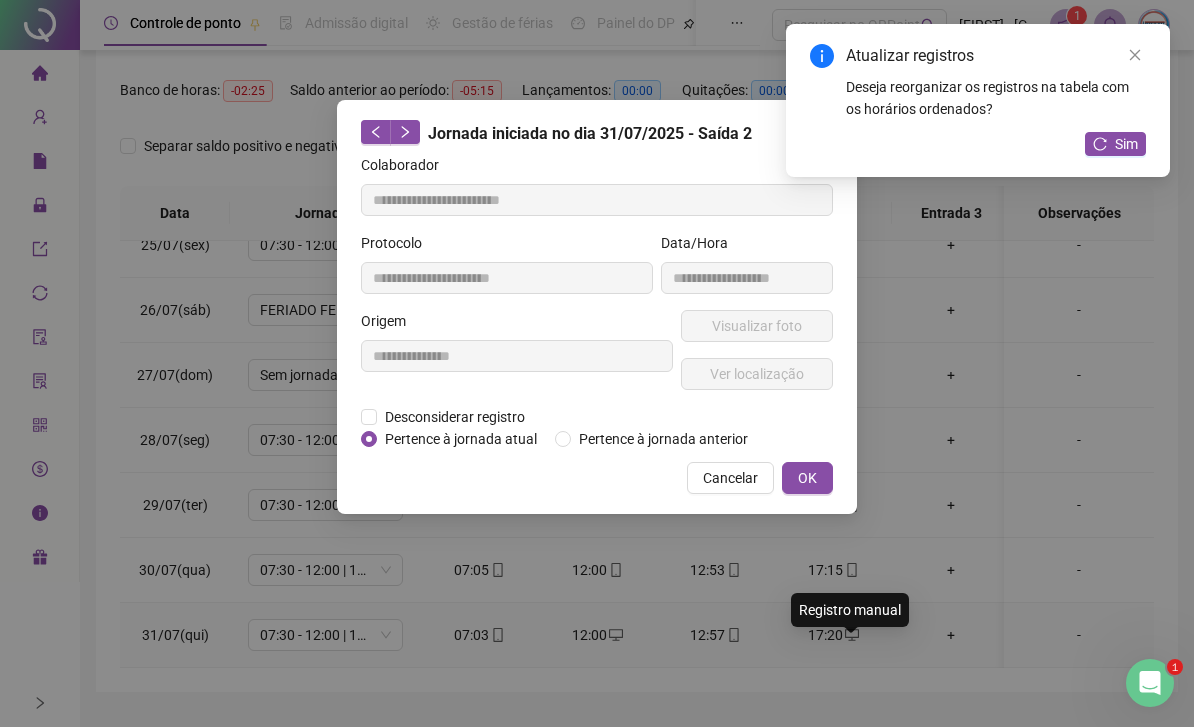 click on "Desconsiderar registro" at bounding box center (455, 417) 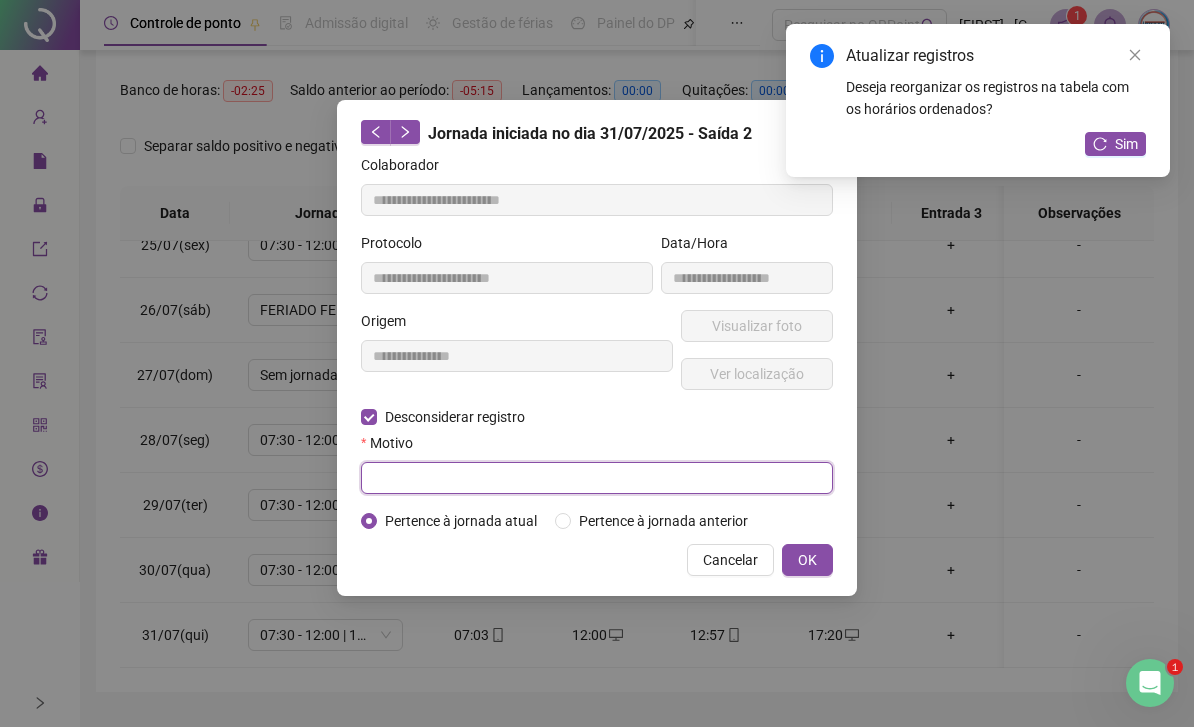 click at bounding box center (597, 478) 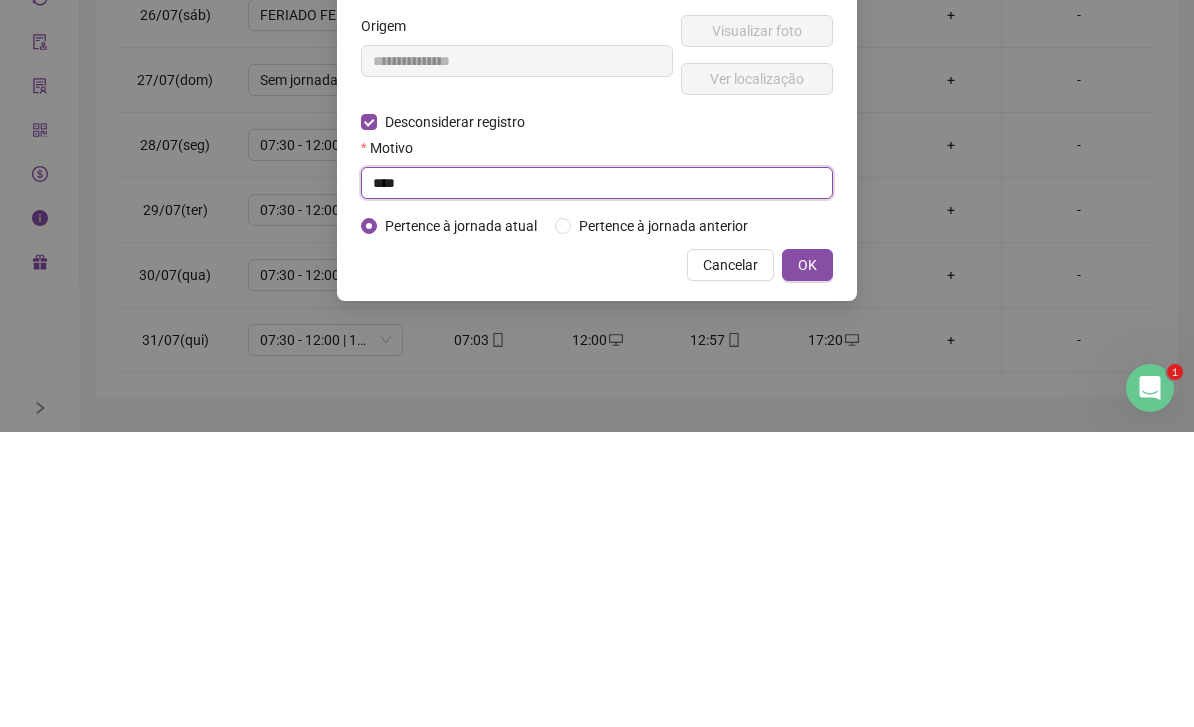 type on "****" 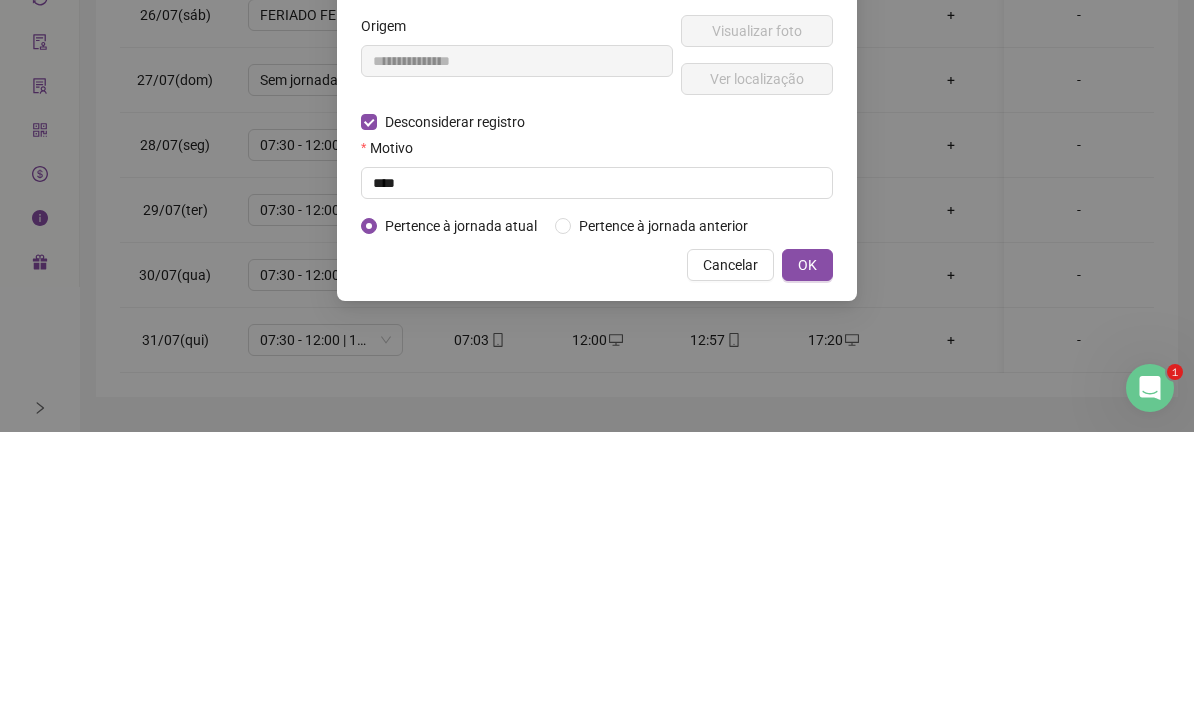 click on "OK" at bounding box center (807, 560) 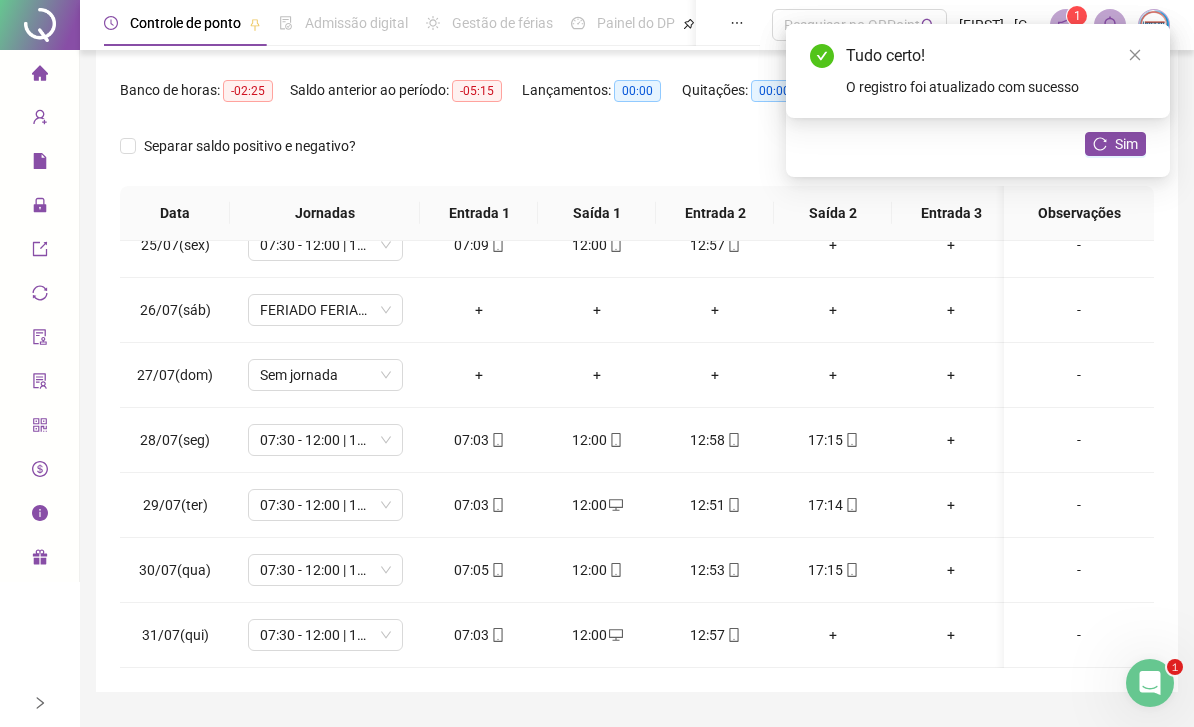 click 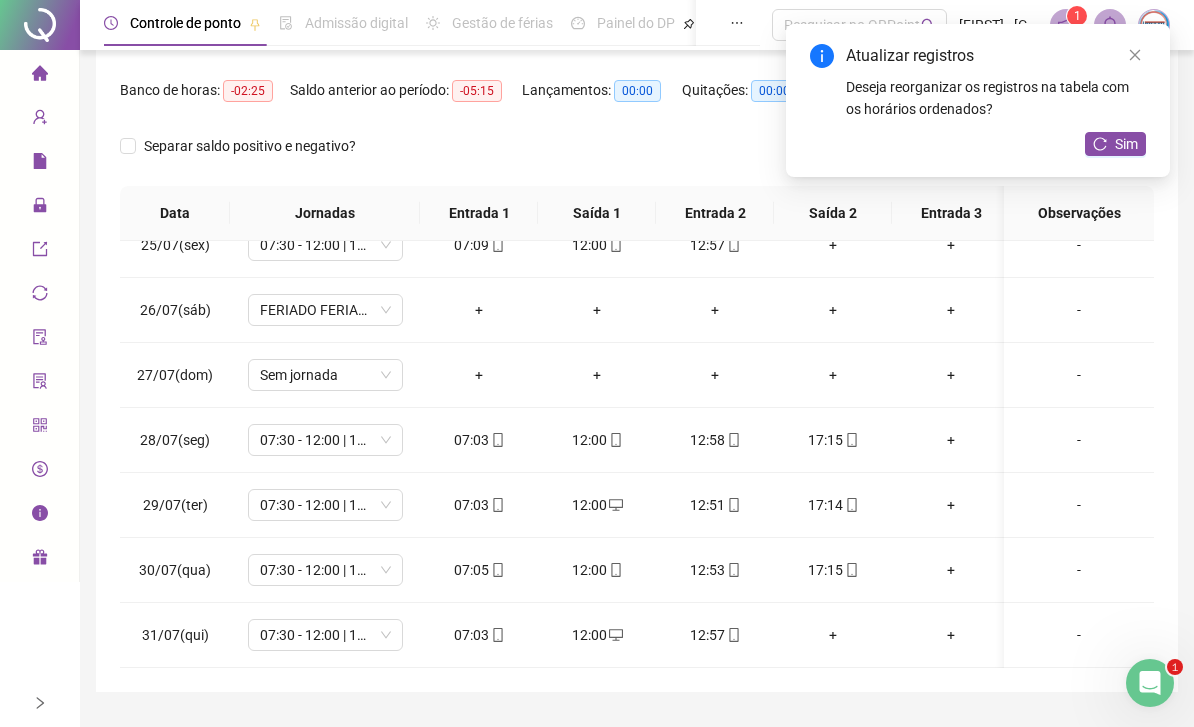 click on "Sim" at bounding box center (1126, 144) 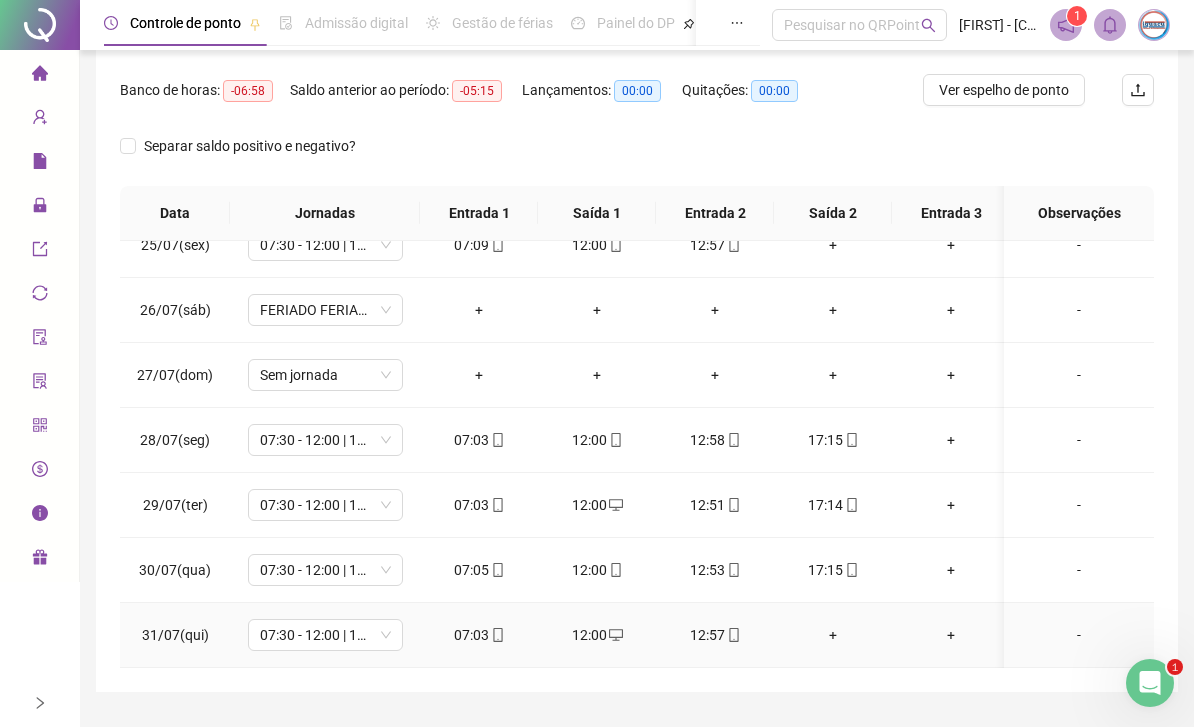 click on "+" at bounding box center [833, 635] 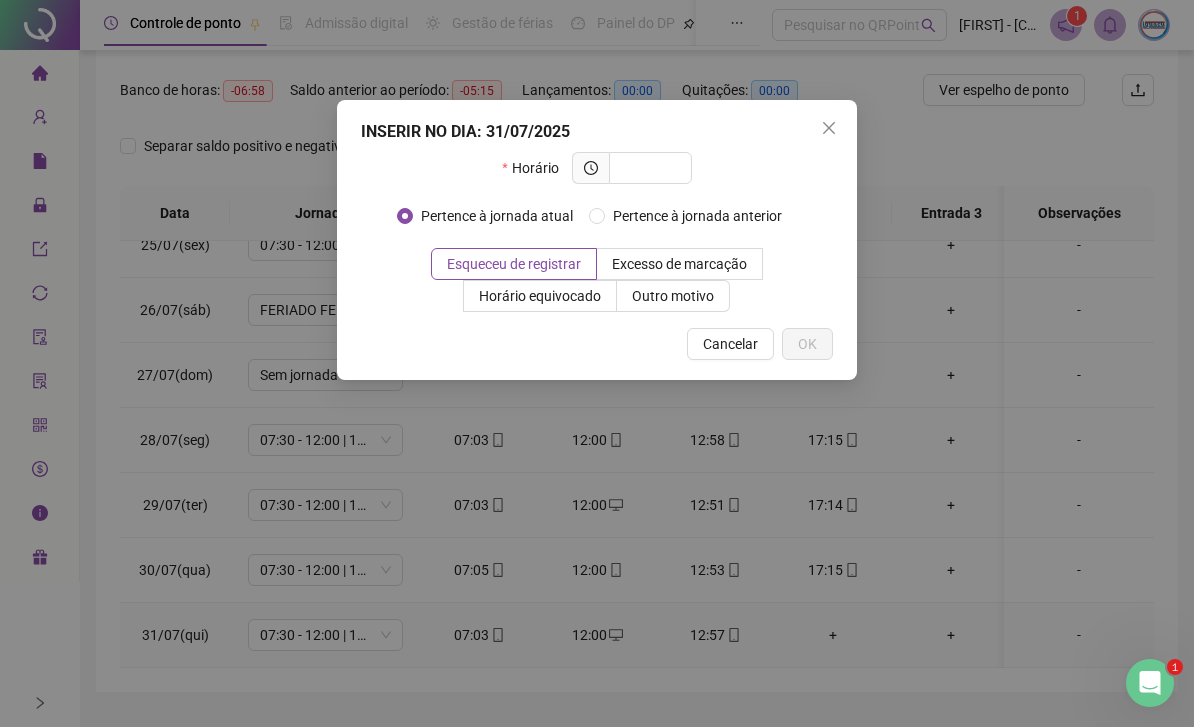 click at bounding box center [648, 168] 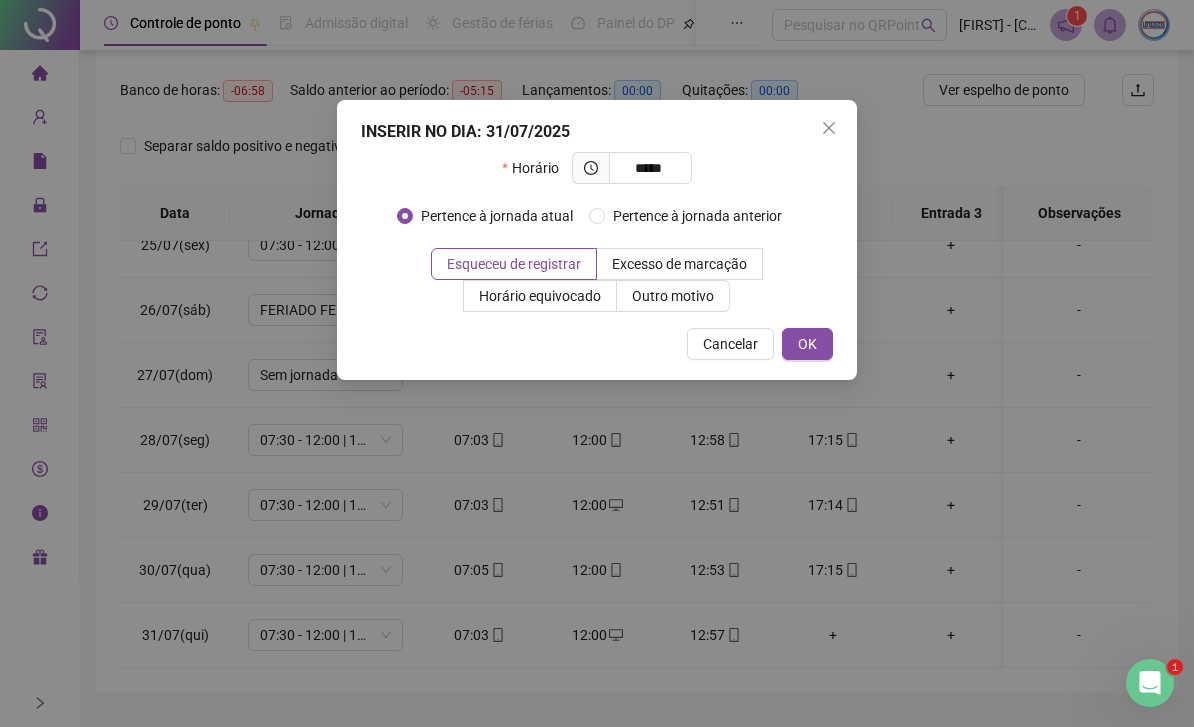 type on "*****" 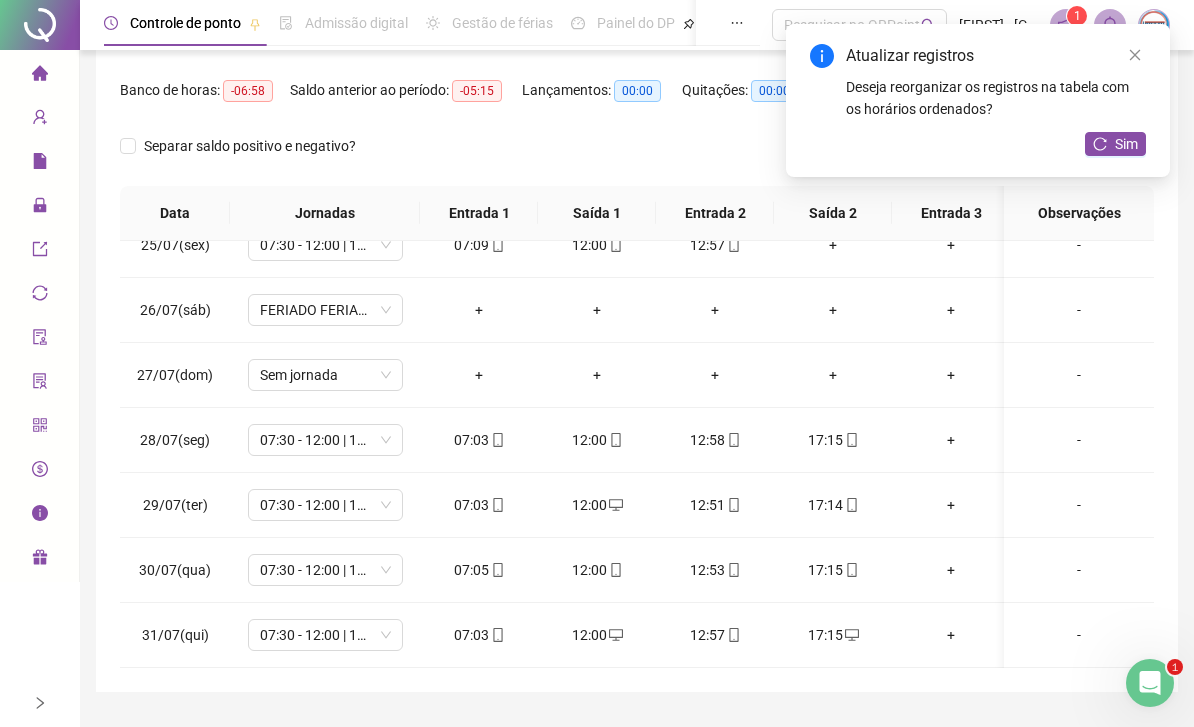 scroll, scrollTop: 1540, scrollLeft: 1, axis: both 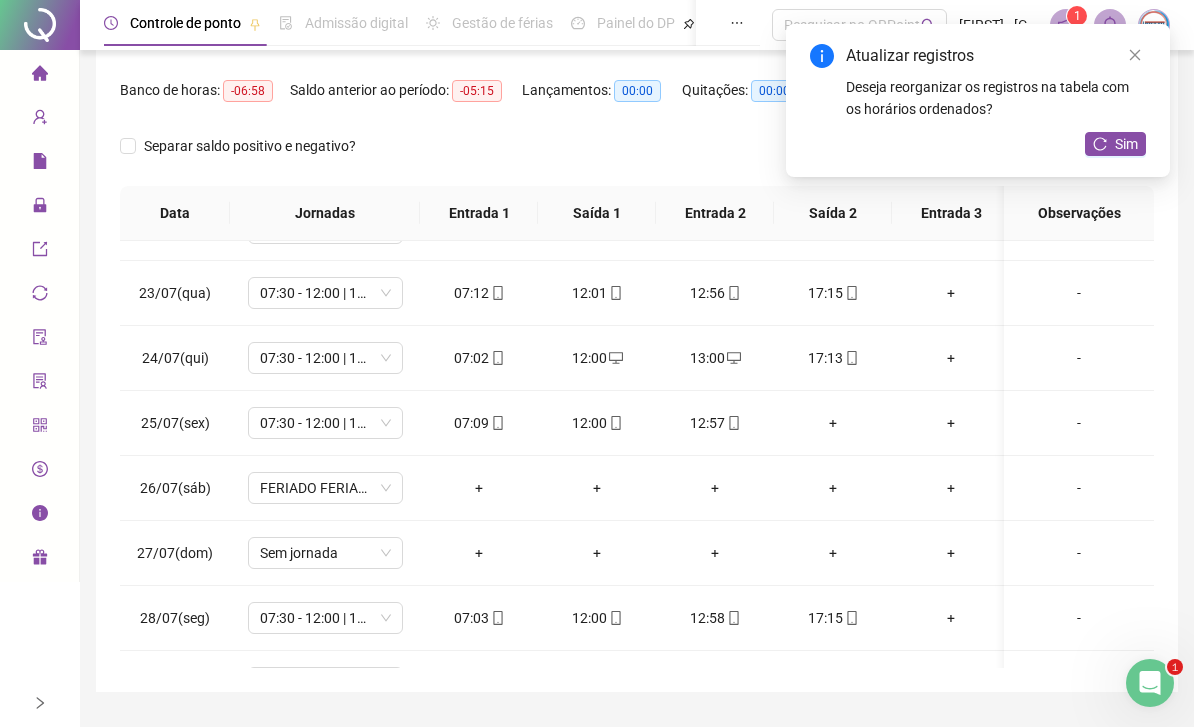 click on "+" at bounding box center (833, 423) 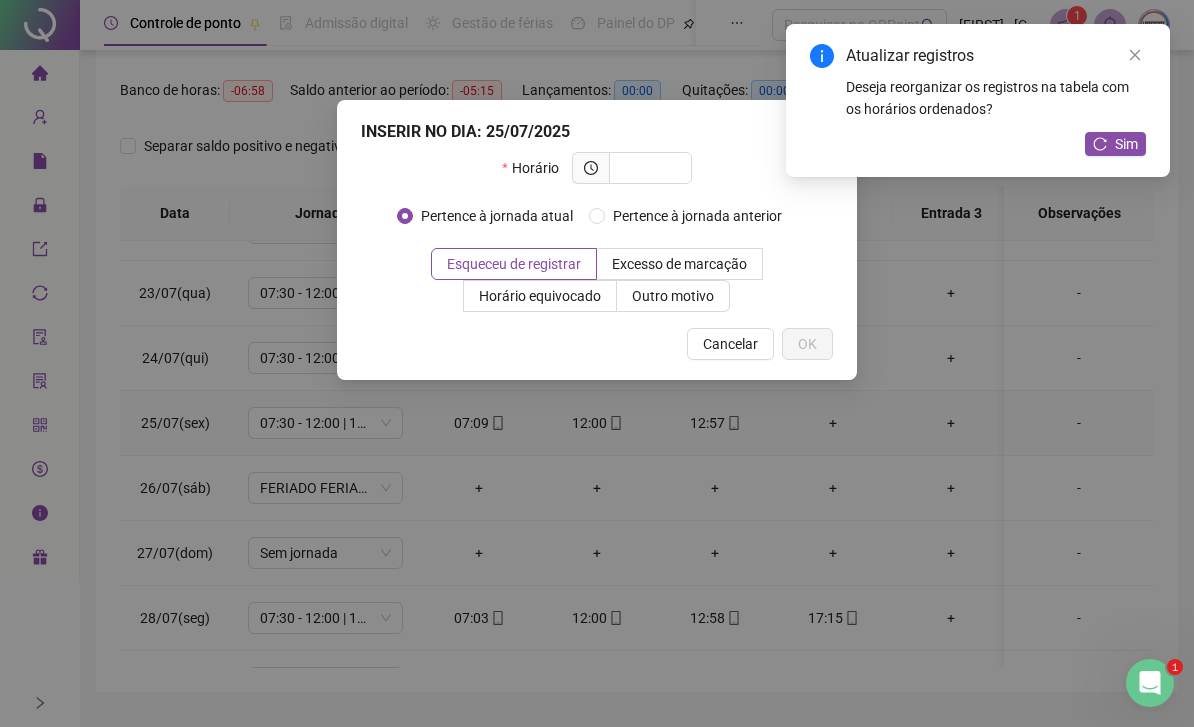 click at bounding box center (648, 168) 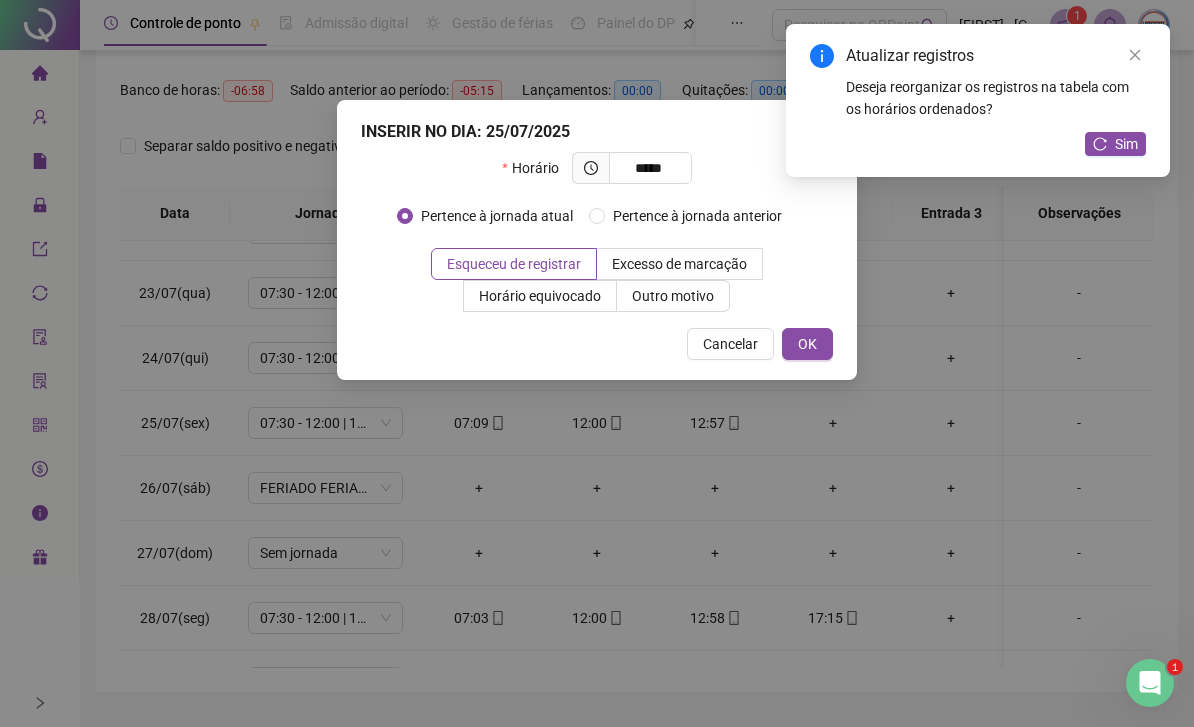 type on "*****" 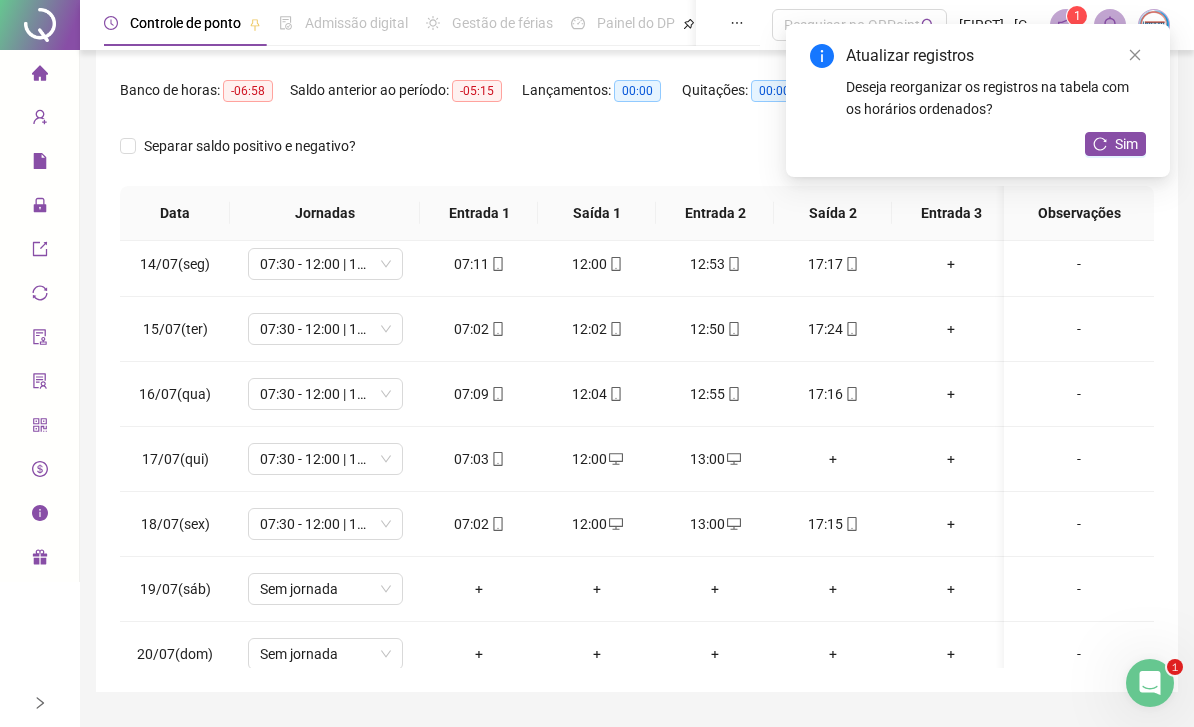 scroll, scrollTop: 854, scrollLeft: 0, axis: vertical 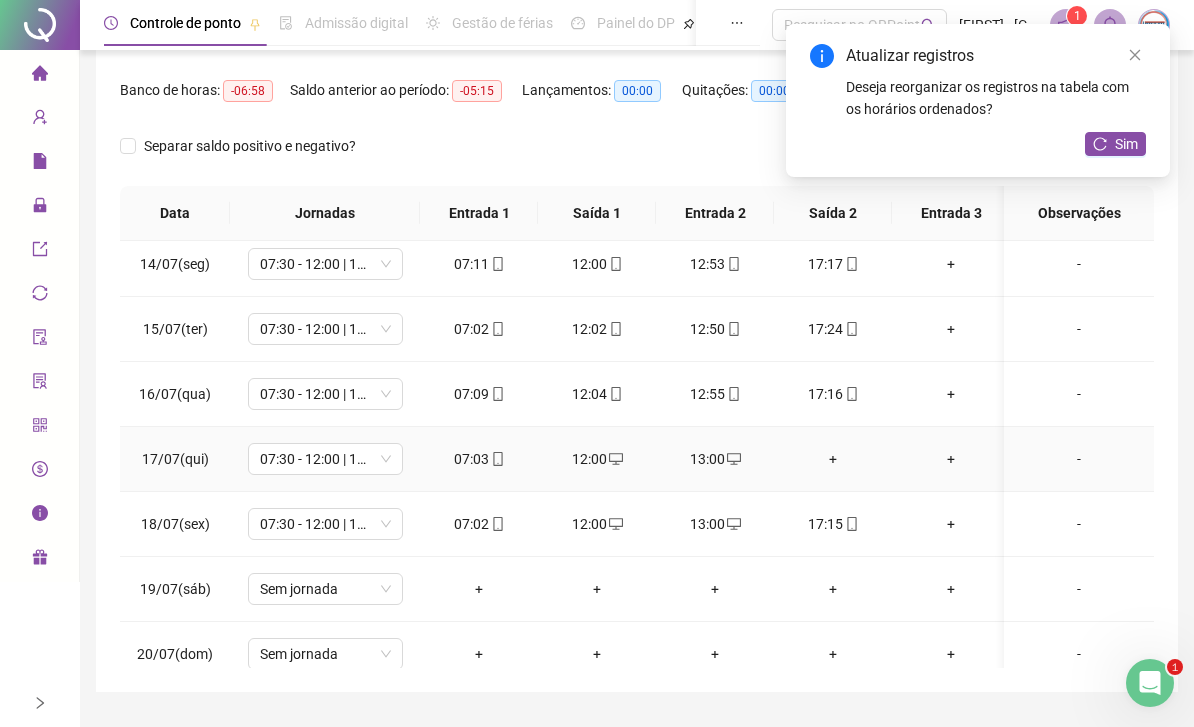 click on "+" at bounding box center [833, 459] 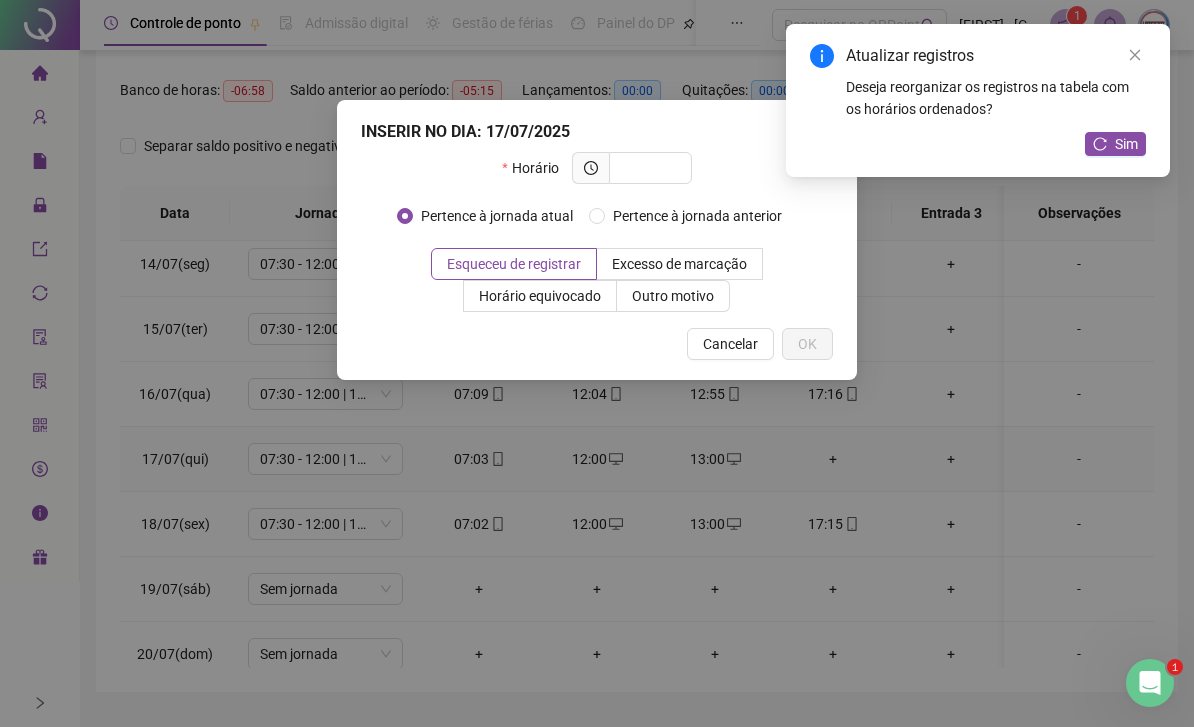 click at bounding box center [648, 168] 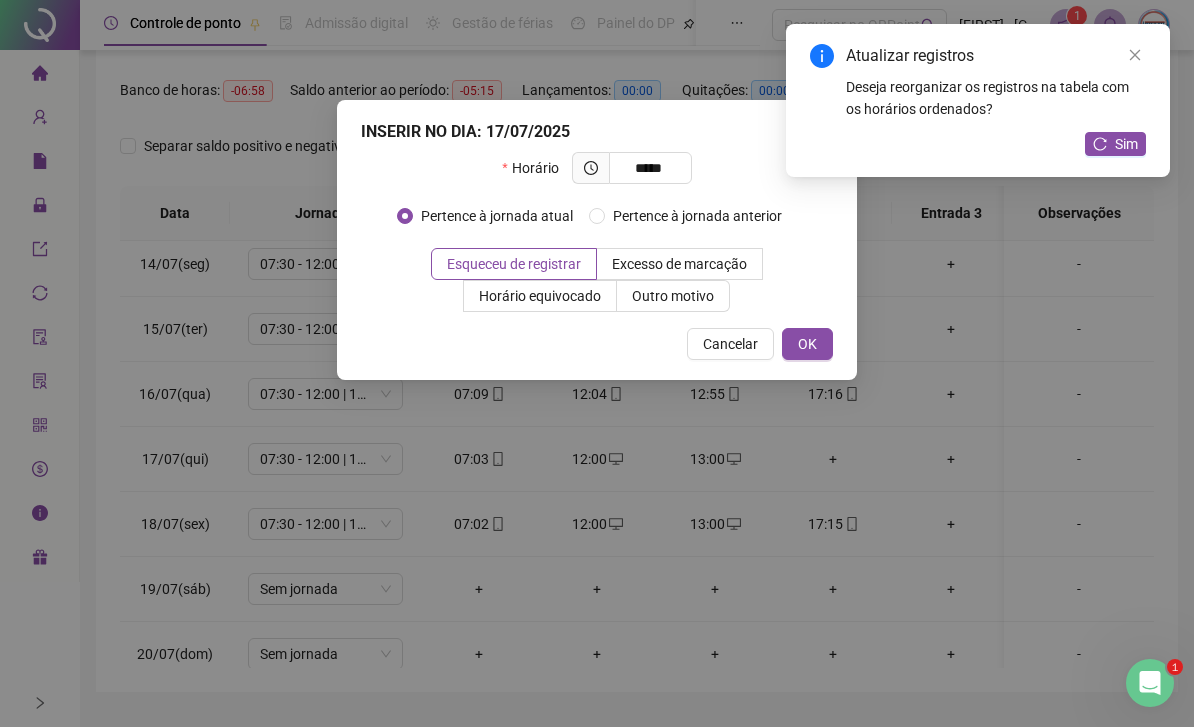 type on "*****" 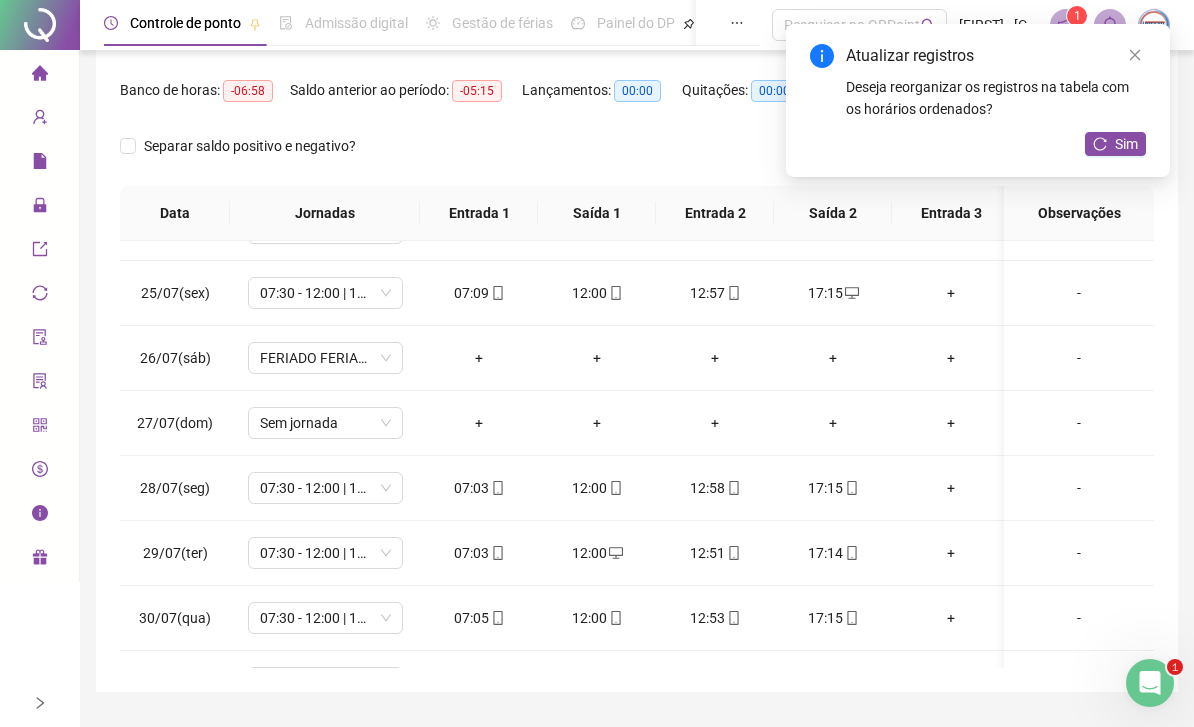 scroll, scrollTop: 1524, scrollLeft: 1, axis: both 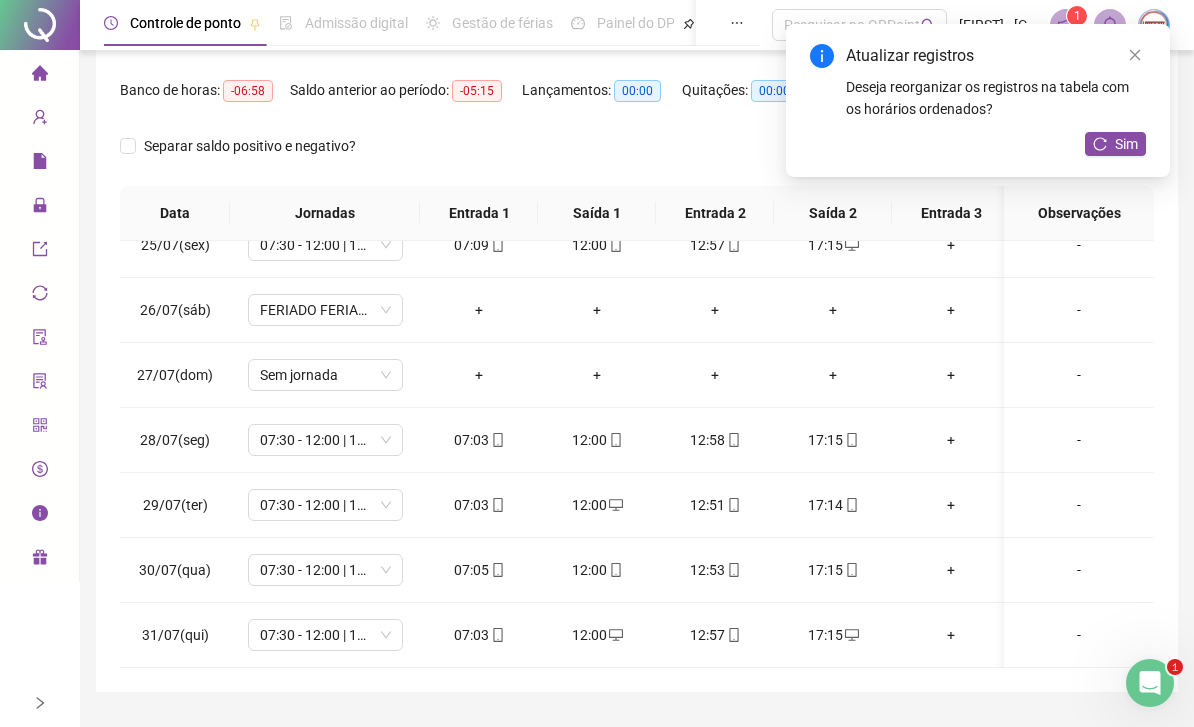 click on "Sim" at bounding box center (1115, 144) 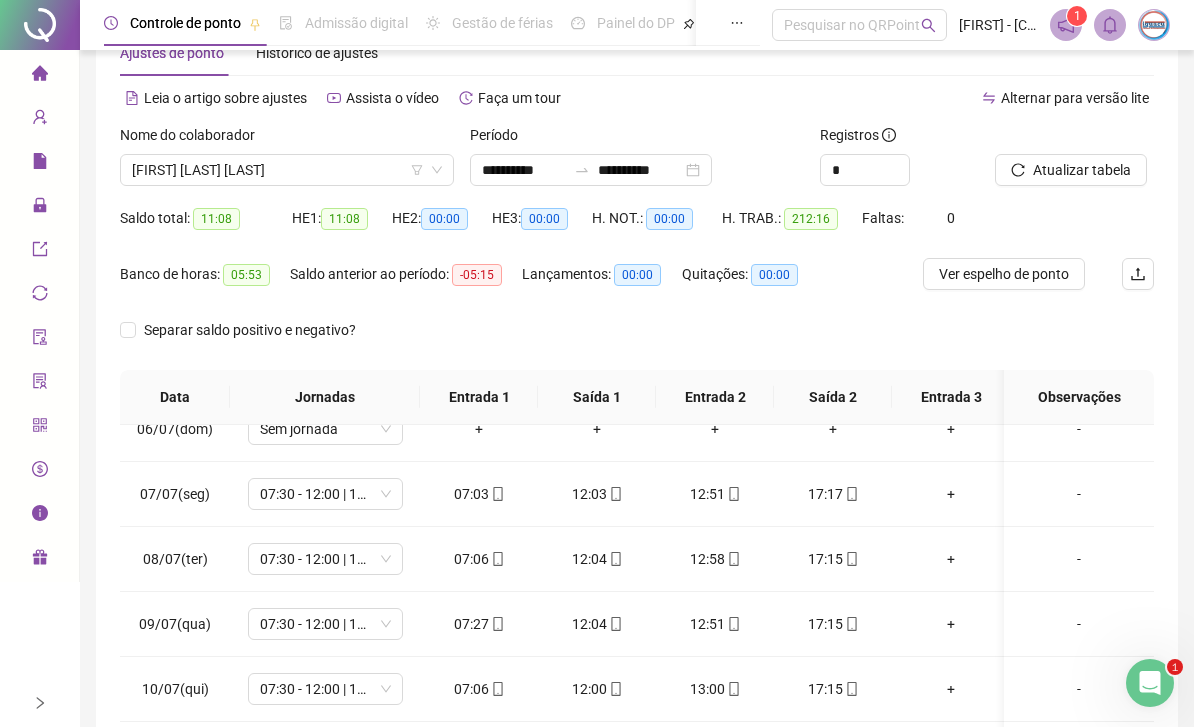 click at bounding box center [40, 703] 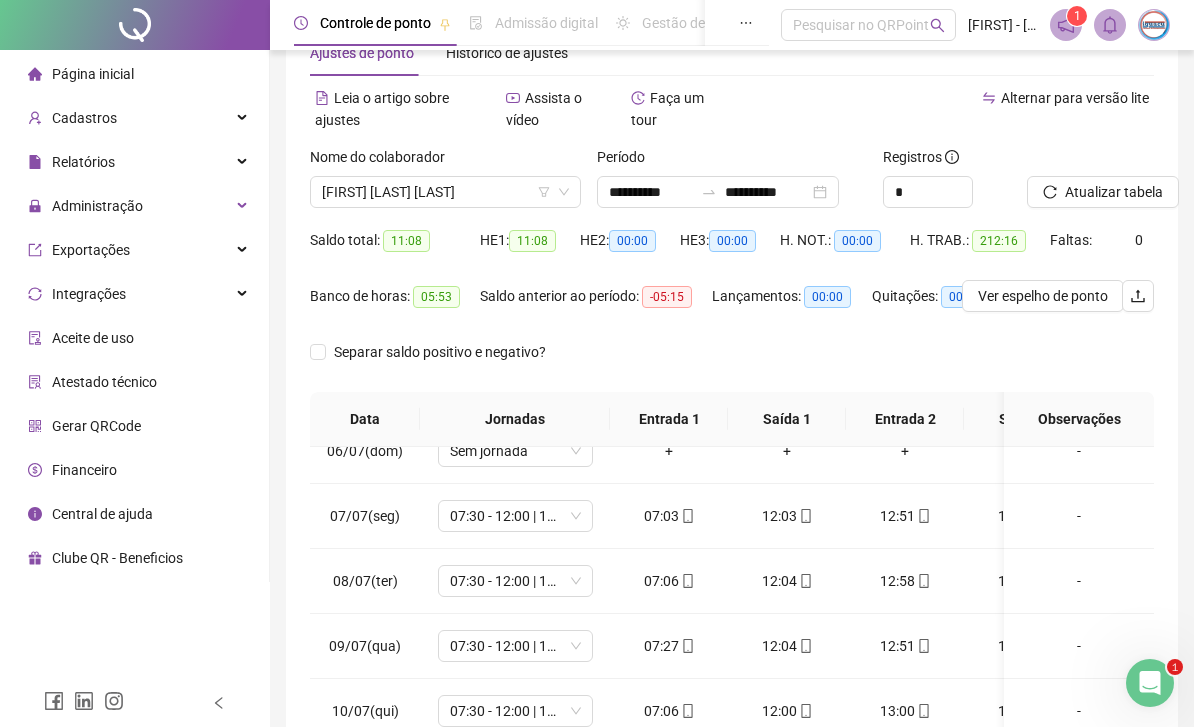 click on "Relatórios" at bounding box center [134, 162] 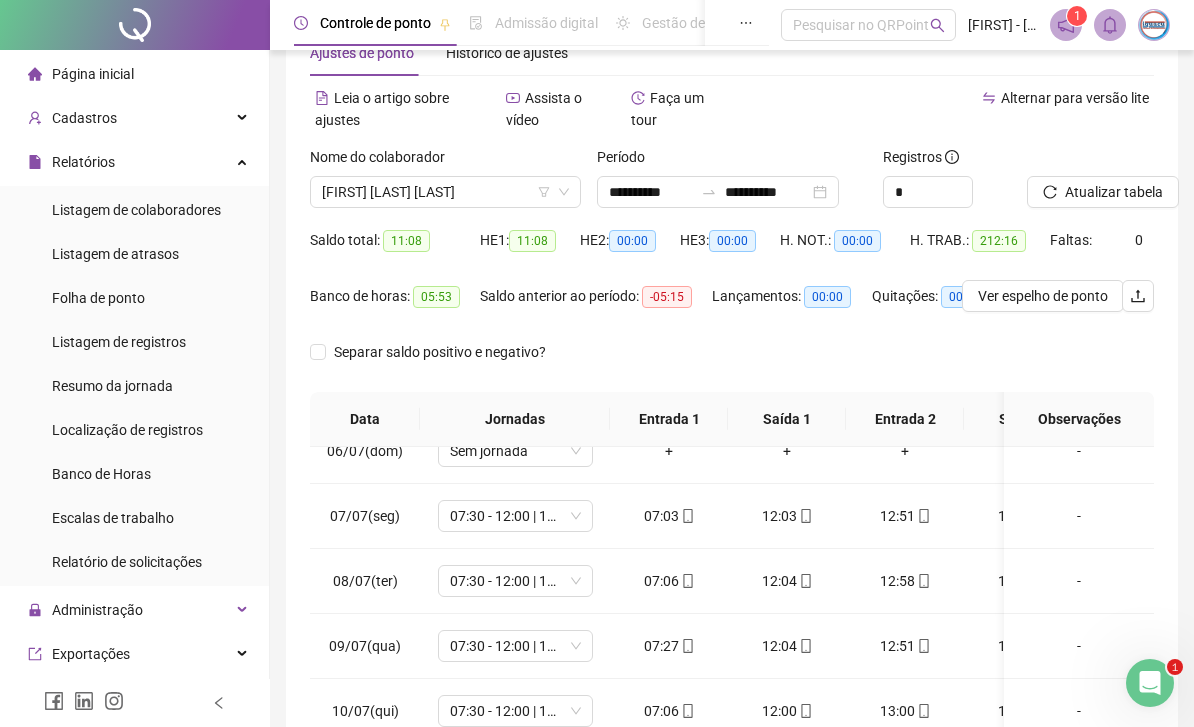 click on "Folha de ponto" at bounding box center (98, 298) 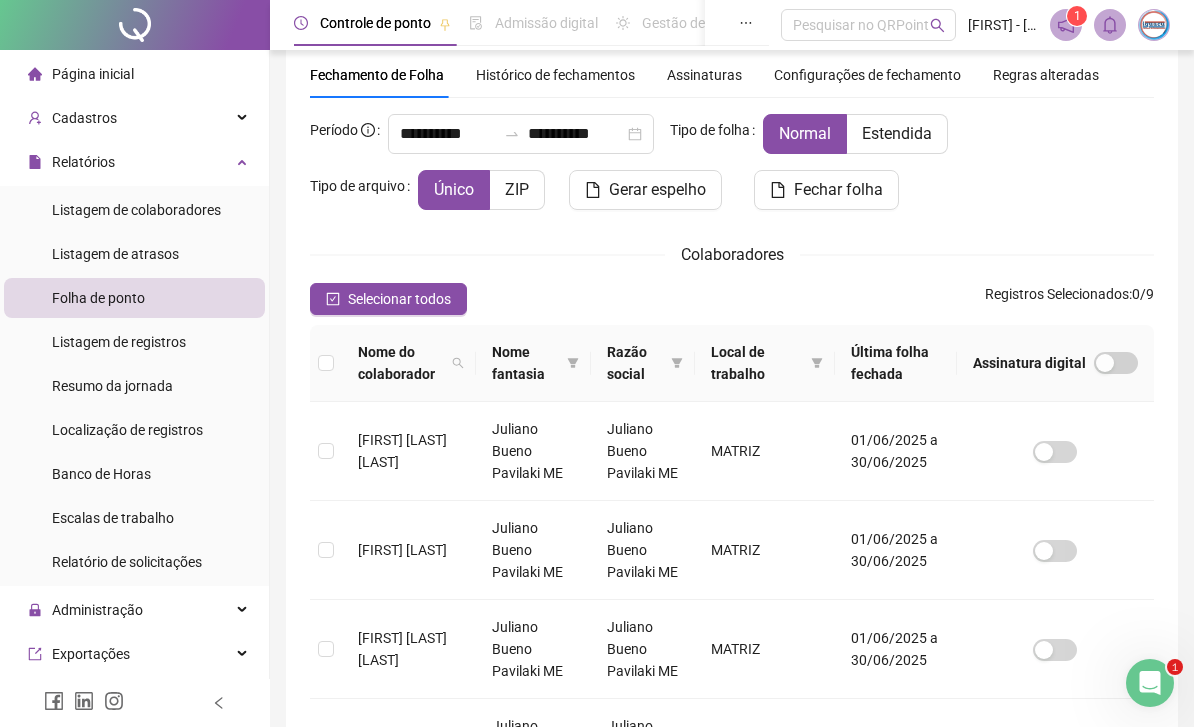 click on "Selecionar todos" at bounding box center (399, 299) 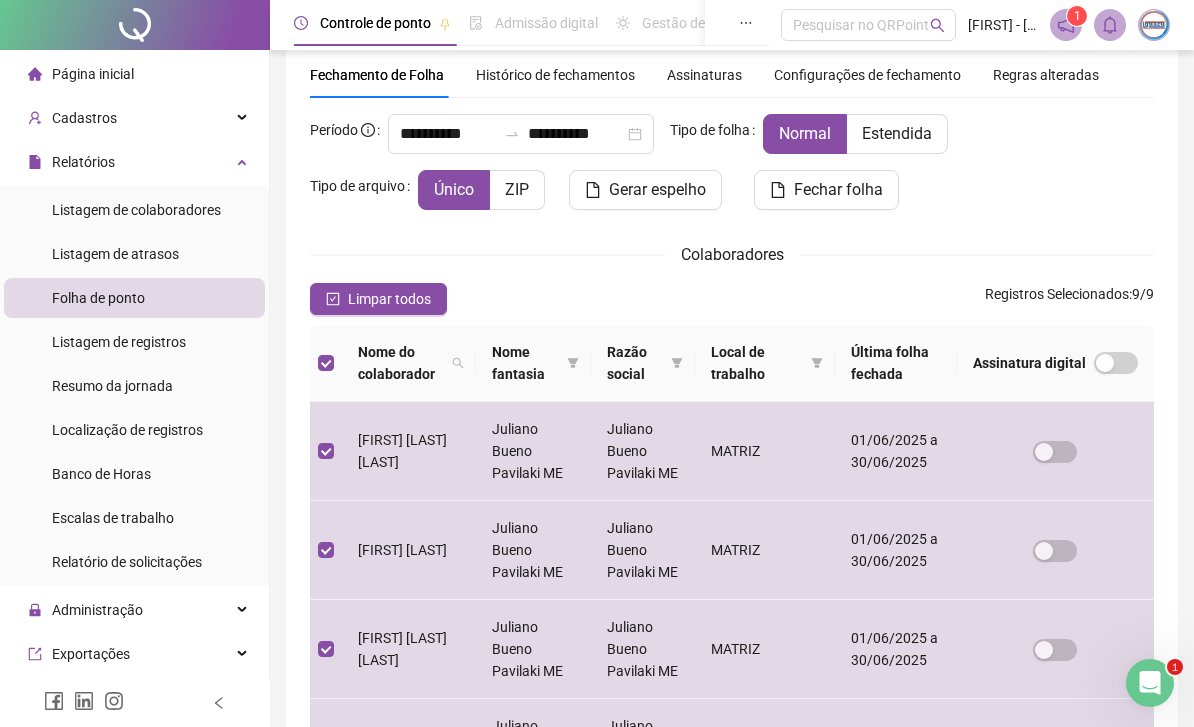click on "Estendida" at bounding box center (897, 133) 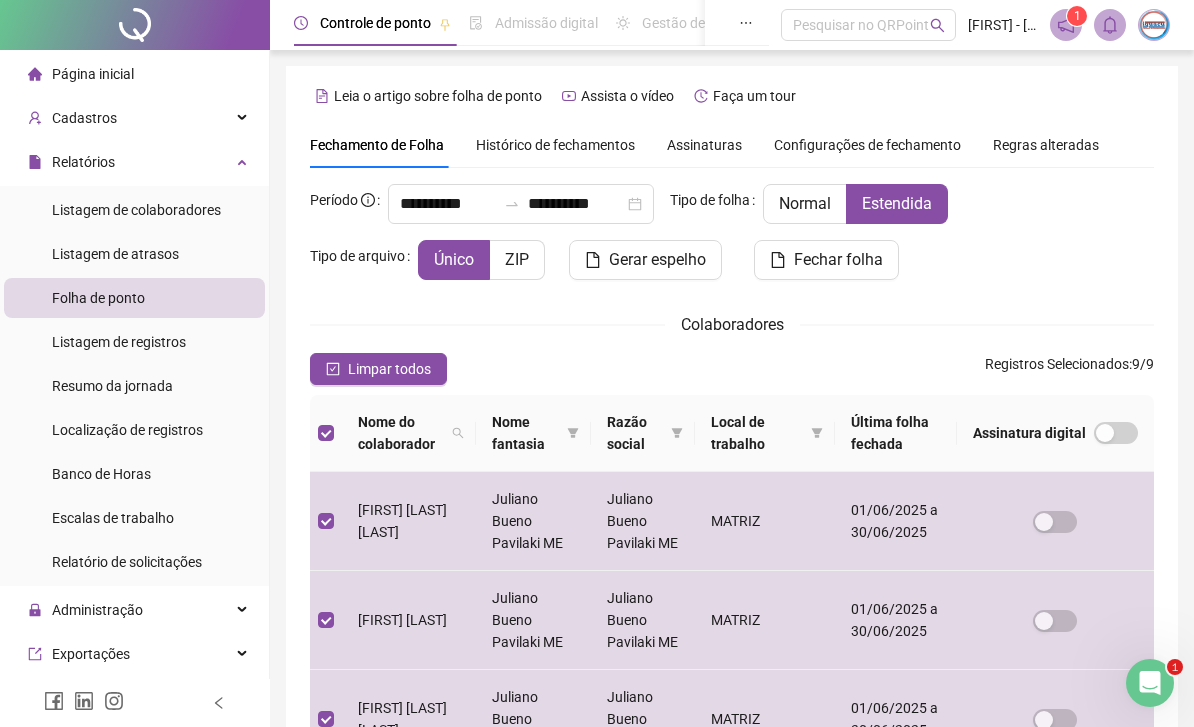 click on "Gerar espelho" at bounding box center (657, 260) 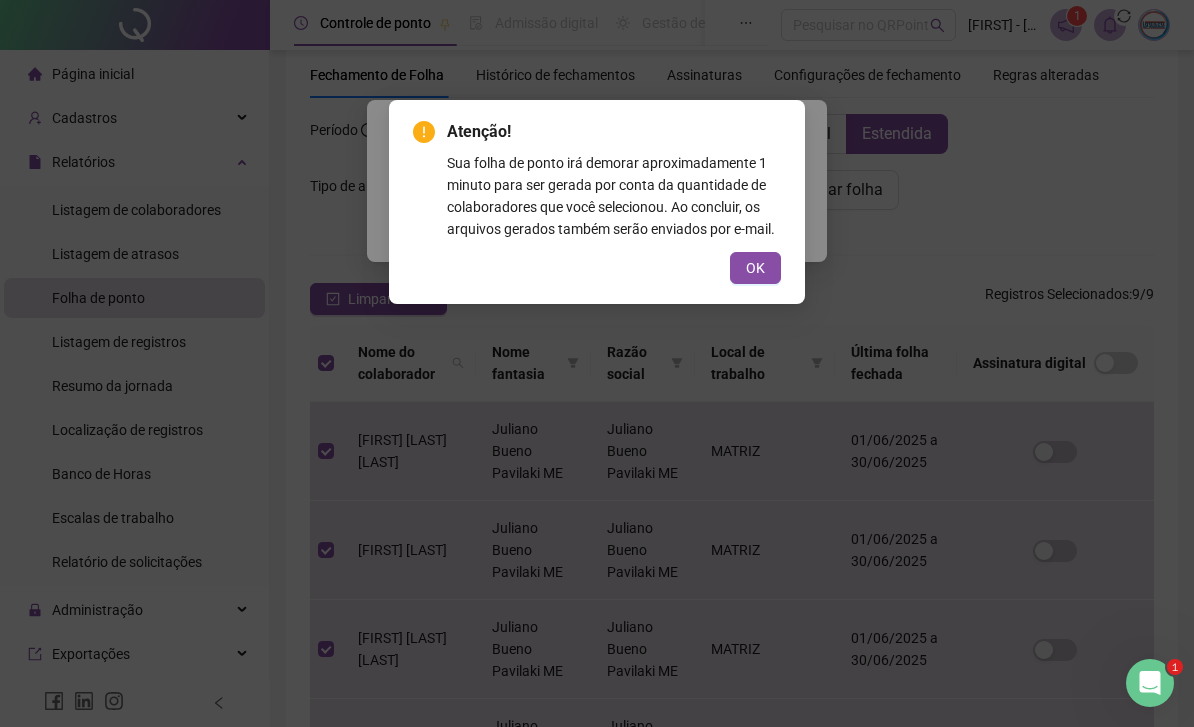 click on "OK" at bounding box center (755, 268) 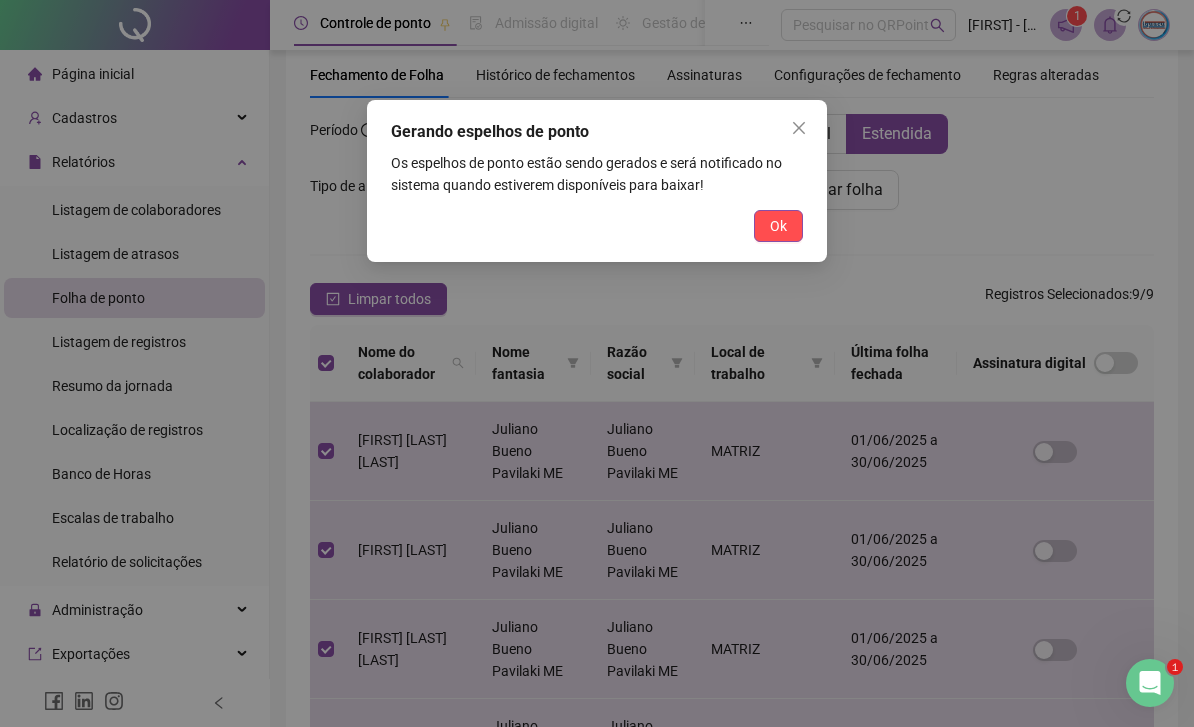 click on "Ok" at bounding box center (778, 226) 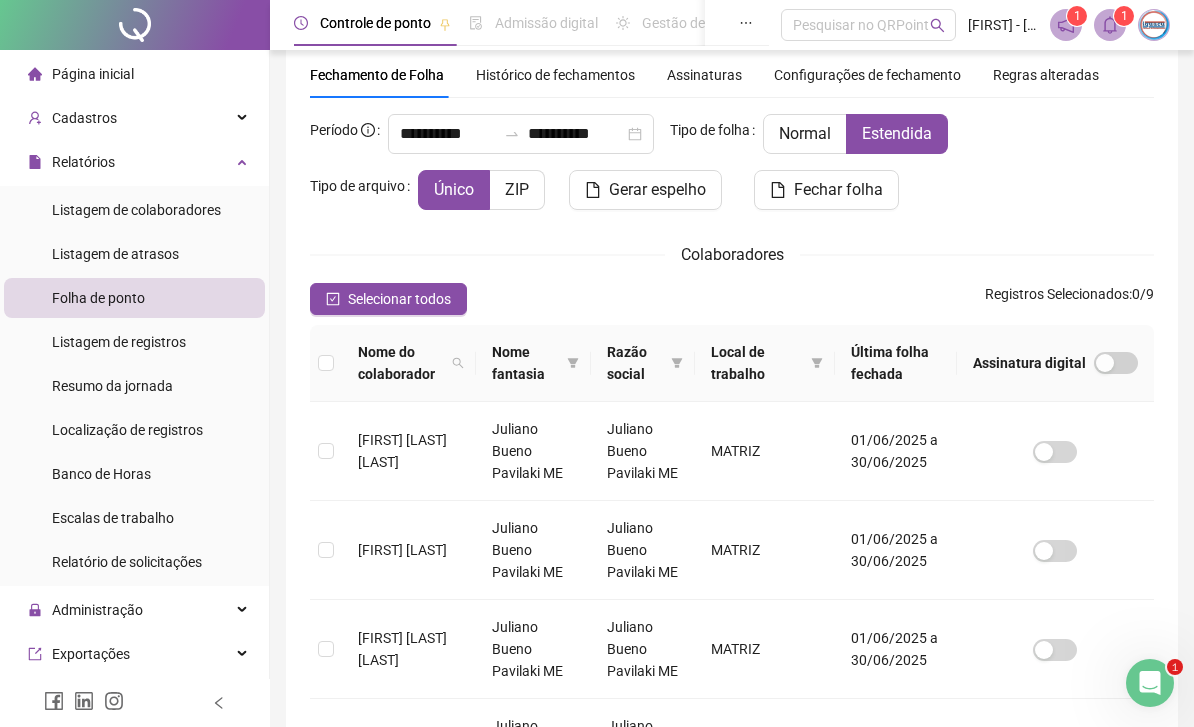 click on "1" at bounding box center [1124, 16] 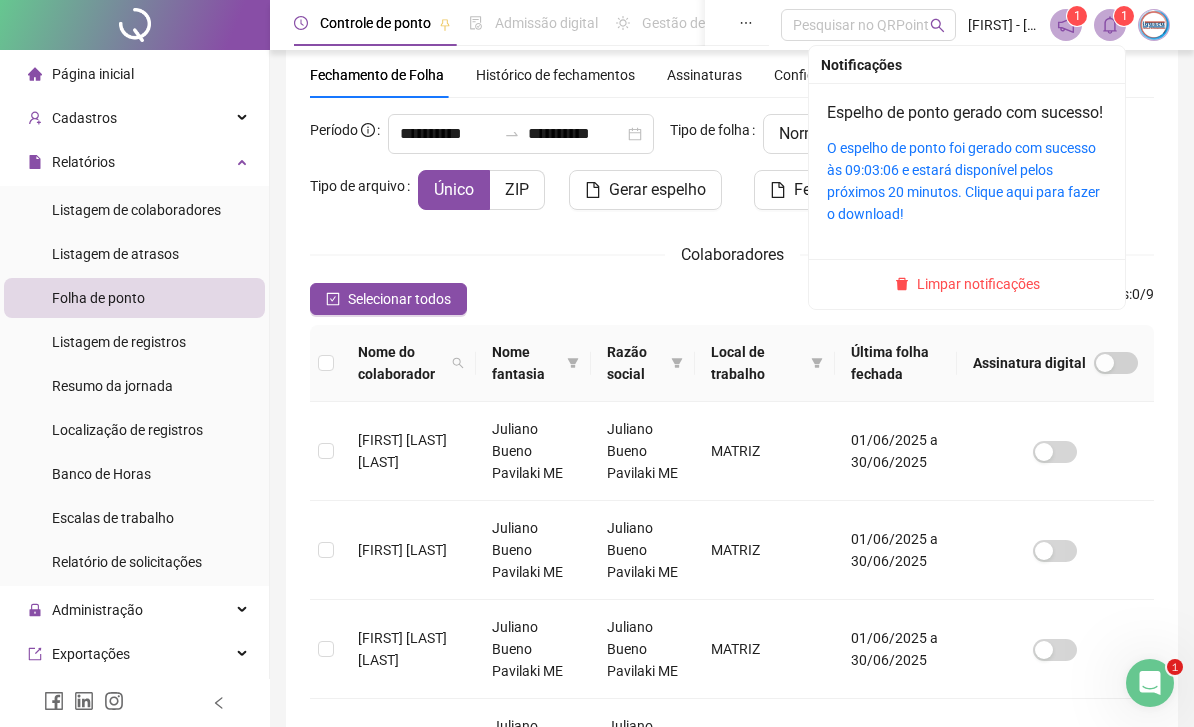click on "O espelho de ponto foi gerado com sucesso às 09:03:06 e estará disponível pelos próximos 20 minutos.
Clique aqui para fazer o download!" at bounding box center [963, 181] 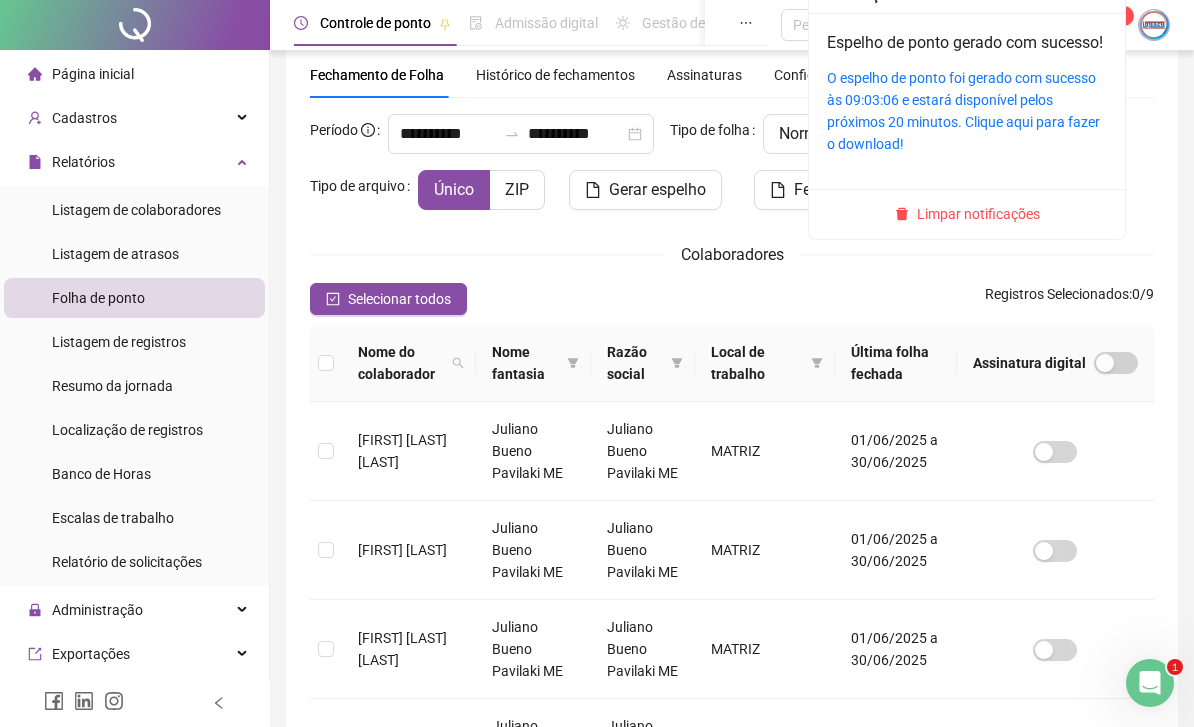 click on "Limpar notificações" at bounding box center [978, 214] 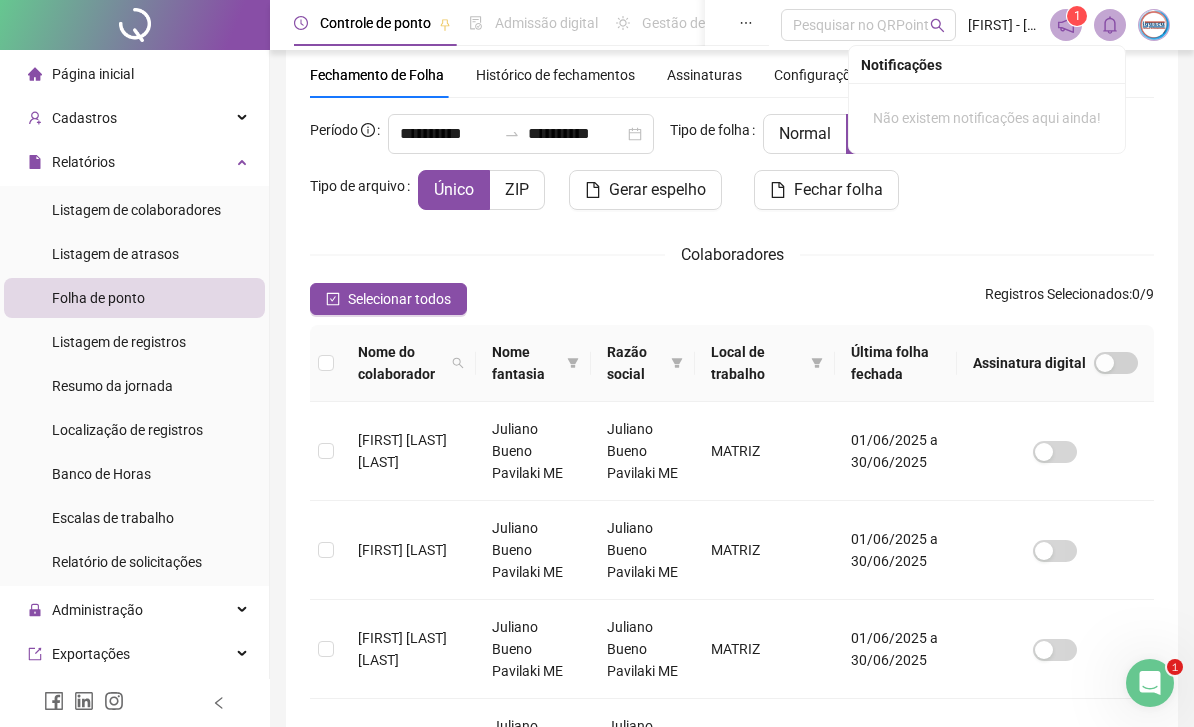 scroll, scrollTop: 0, scrollLeft: 0, axis: both 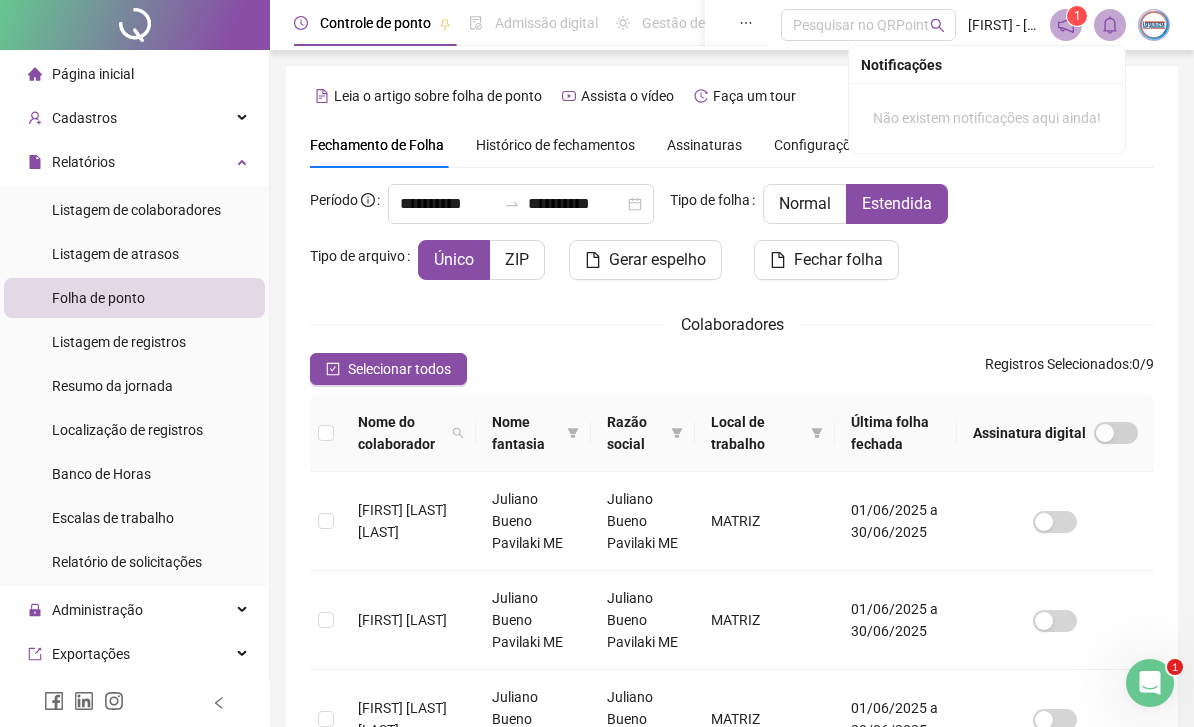 click on "**********" at bounding box center [732, 240] 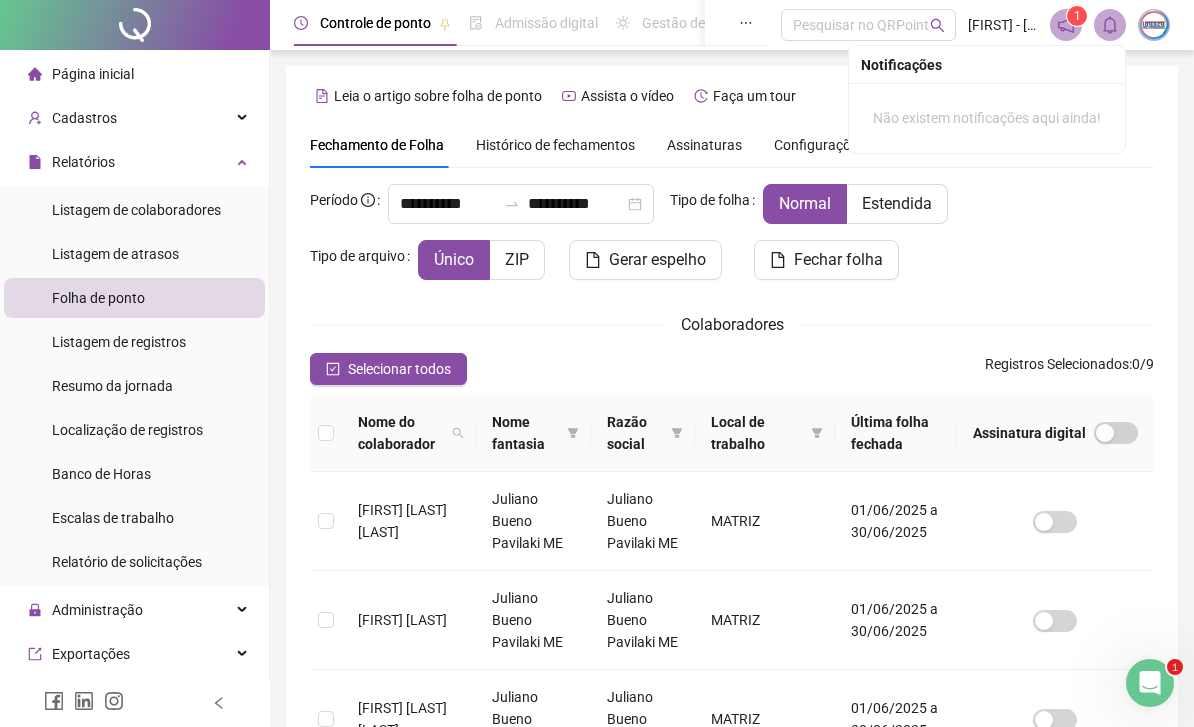 scroll, scrollTop: 70, scrollLeft: 0, axis: vertical 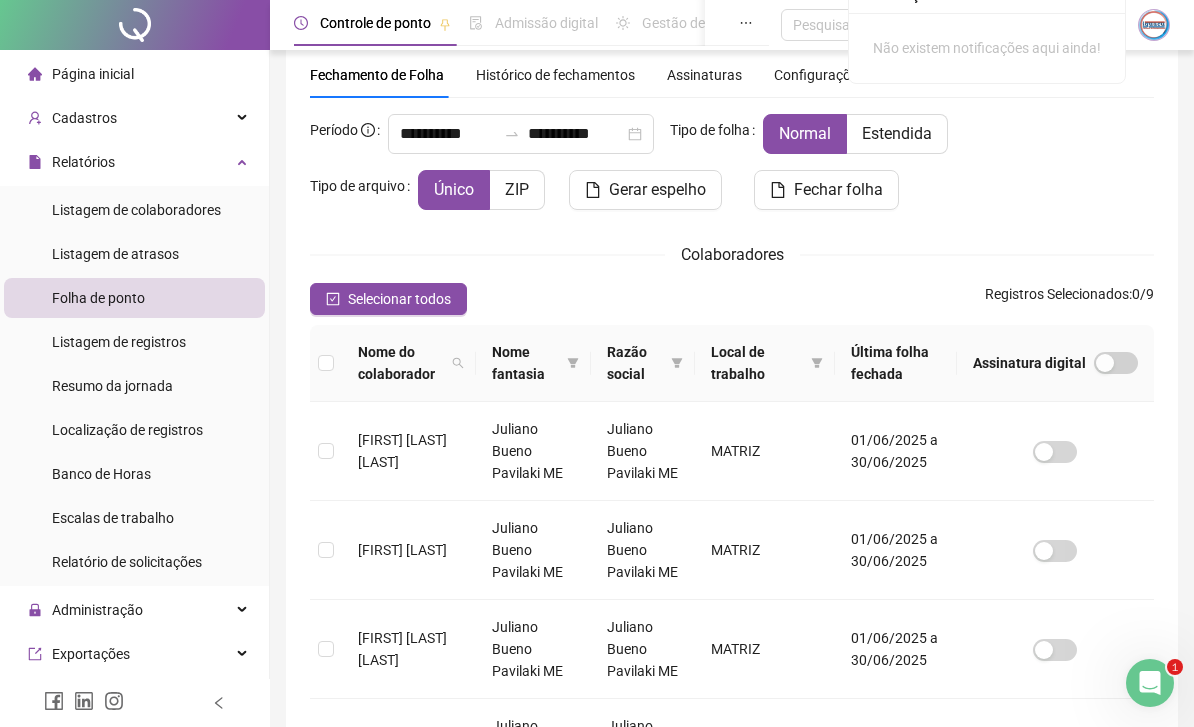 click on "Selecionar todos" at bounding box center [399, 299] 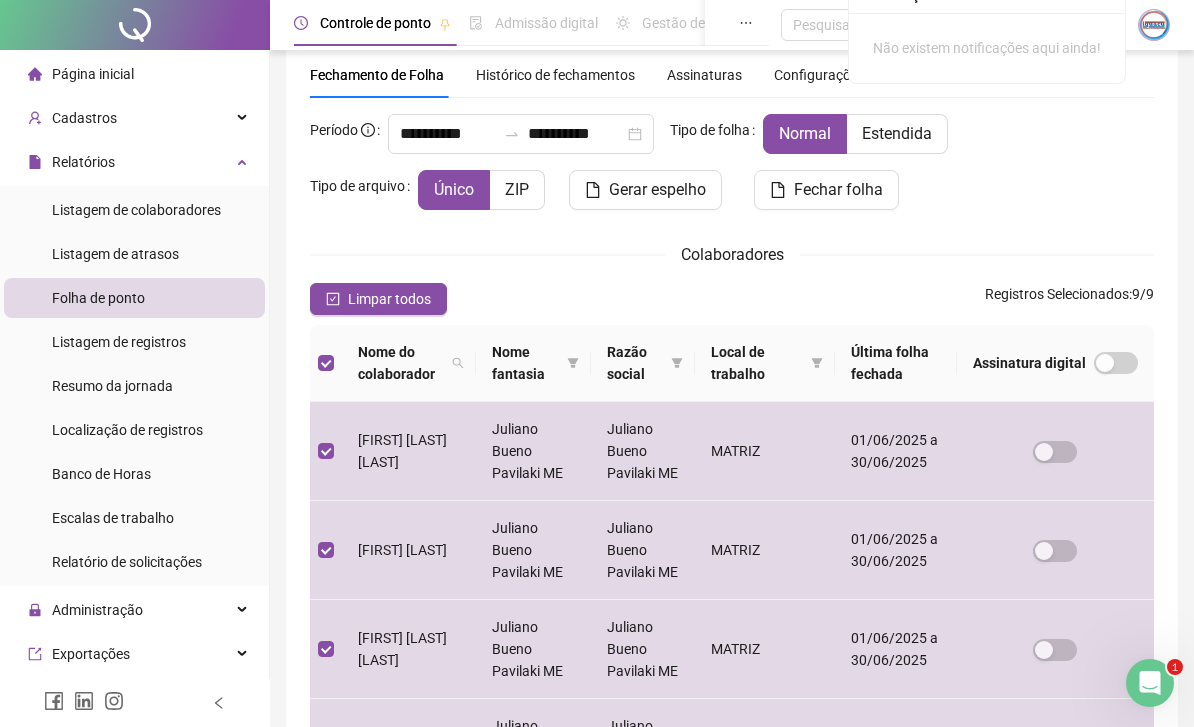 click on "Gerar espelho" at bounding box center [657, 190] 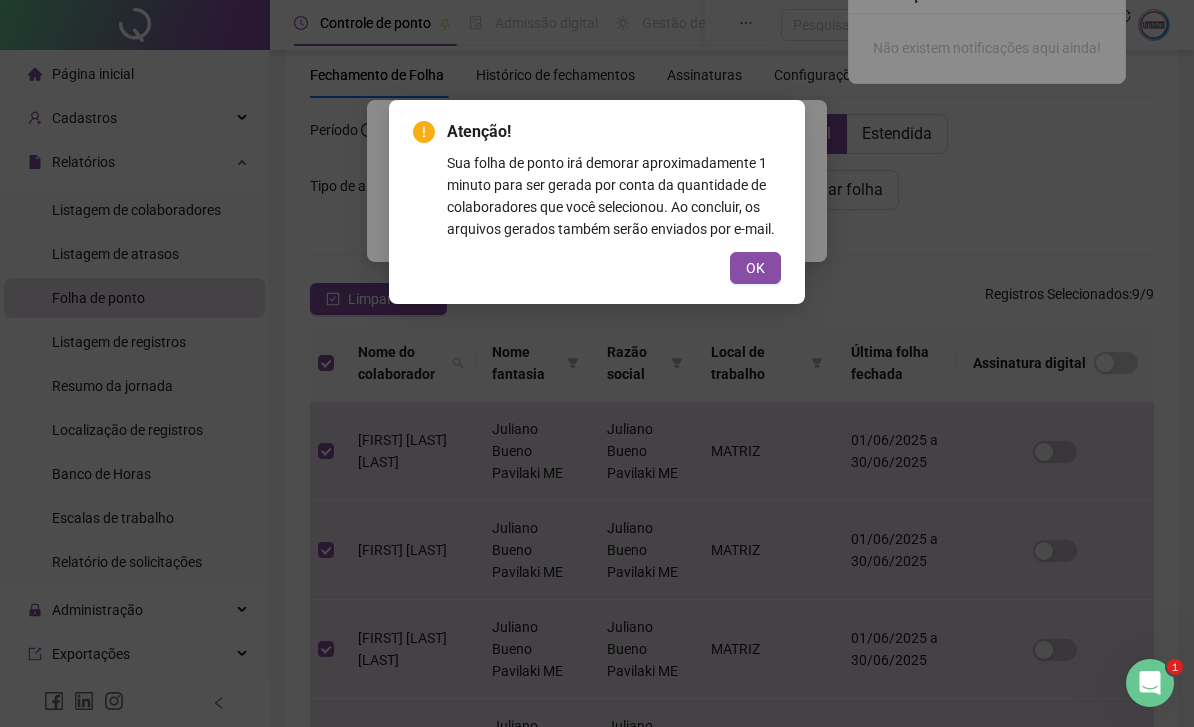 click on "OK" at bounding box center (755, 268) 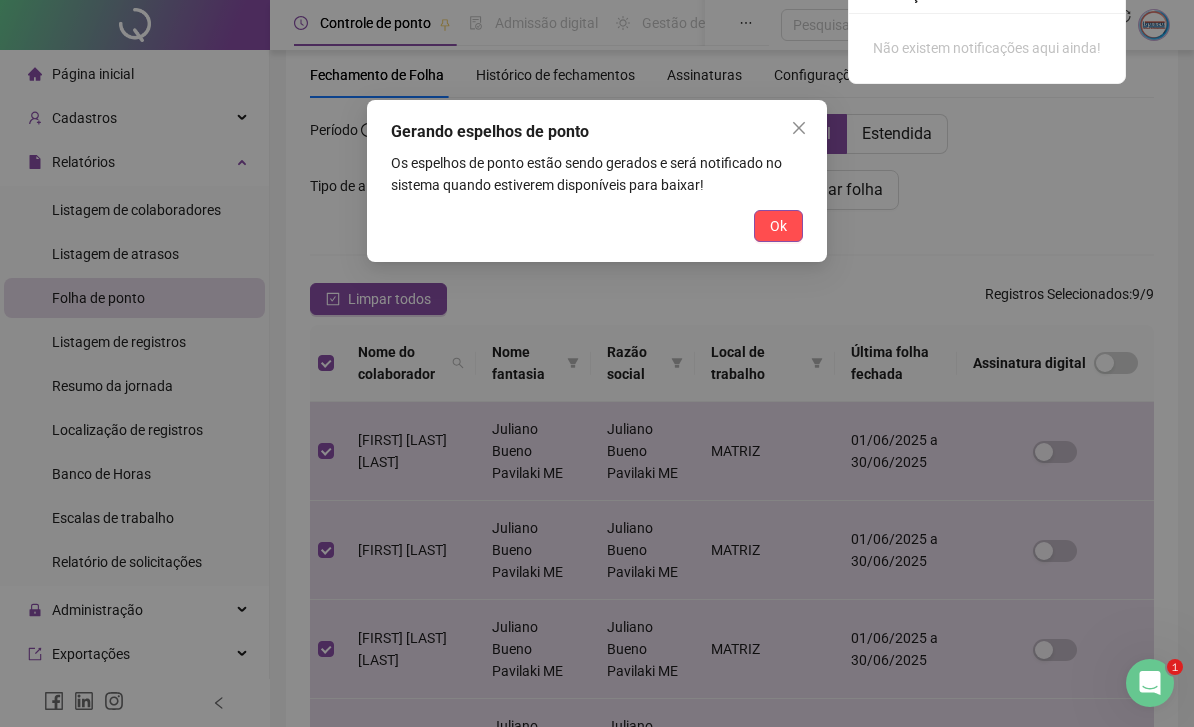 click on "Ok" at bounding box center (778, 226) 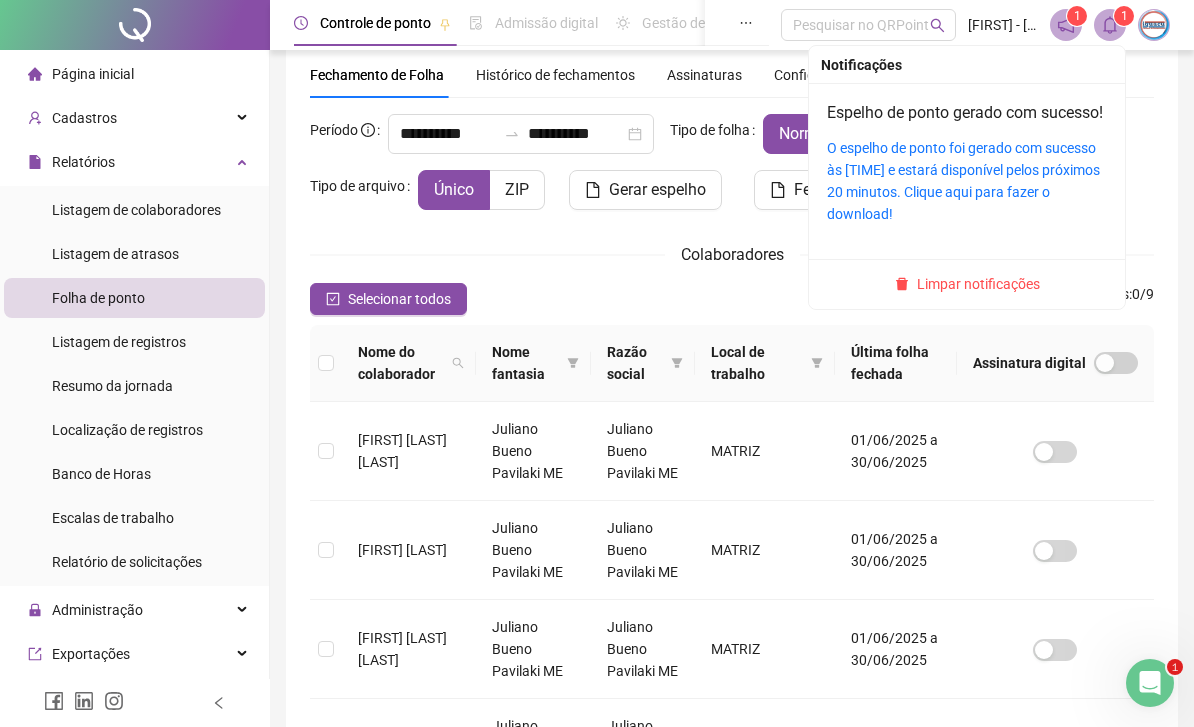 click on "O espelho de ponto foi gerado com sucesso às [TIME] e estará disponível pelos próximos 20 minutos.
Clique aqui para fazer o download!" at bounding box center (963, 181) 